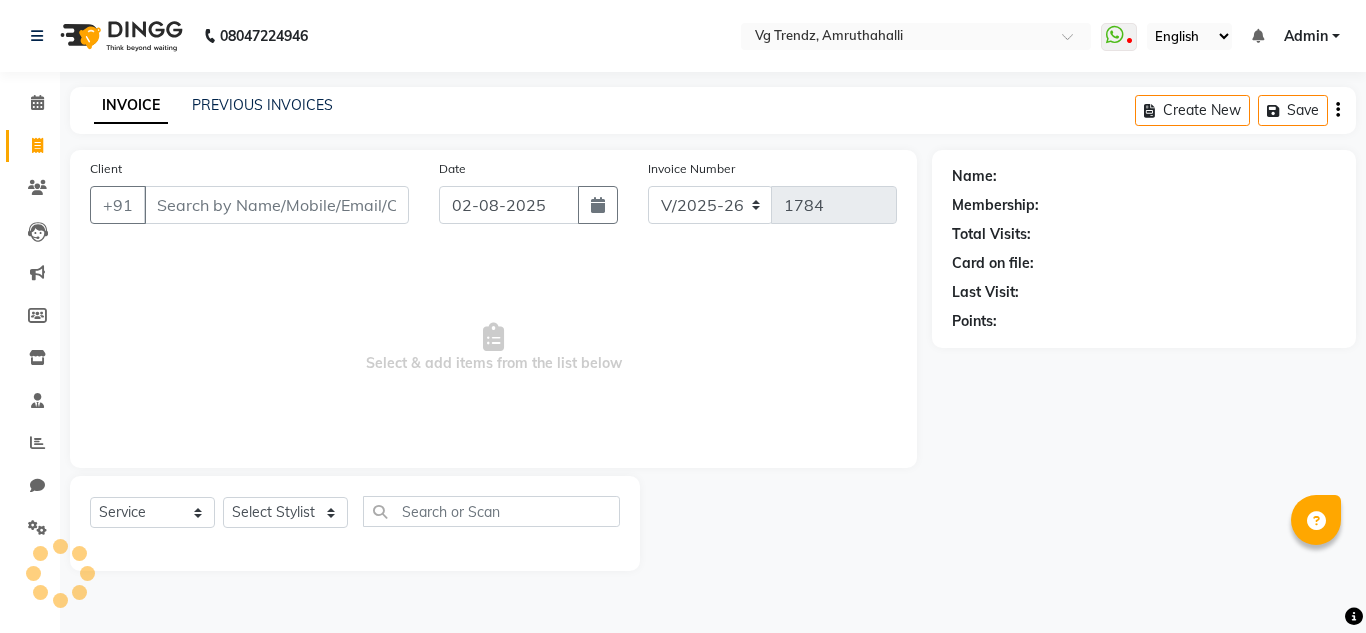 select on "5536" 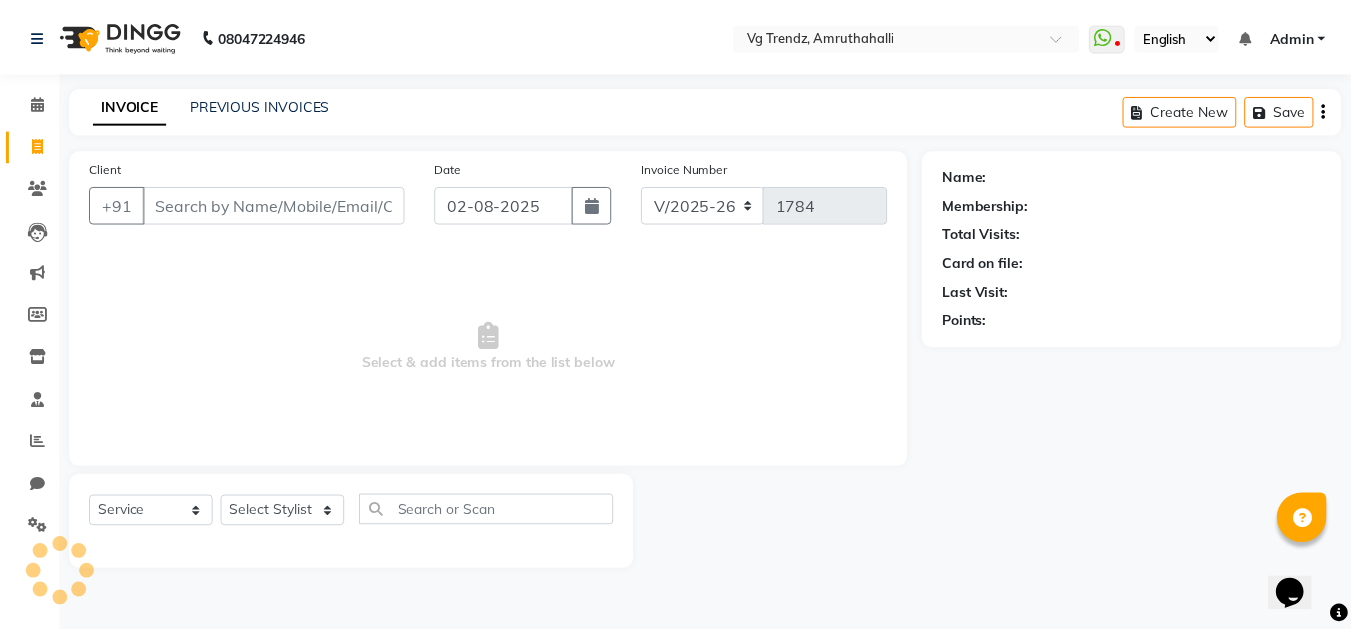 scroll, scrollTop: 0, scrollLeft: 0, axis: both 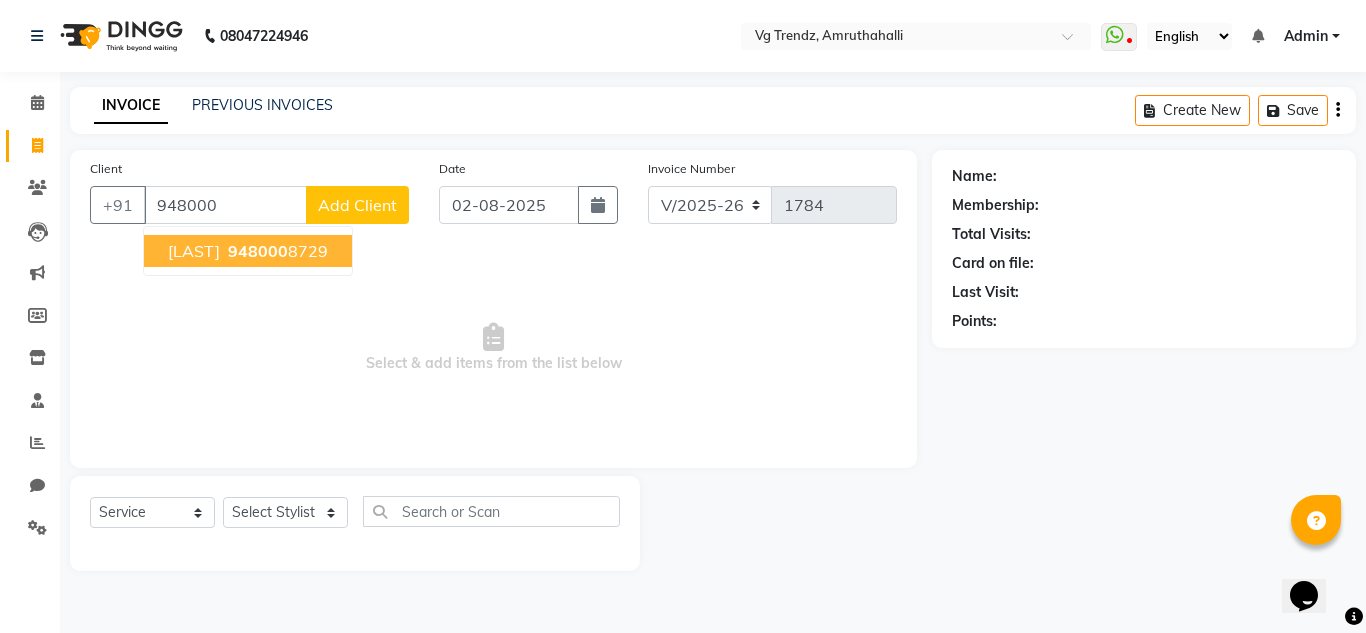 click on "948000" at bounding box center (258, 251) 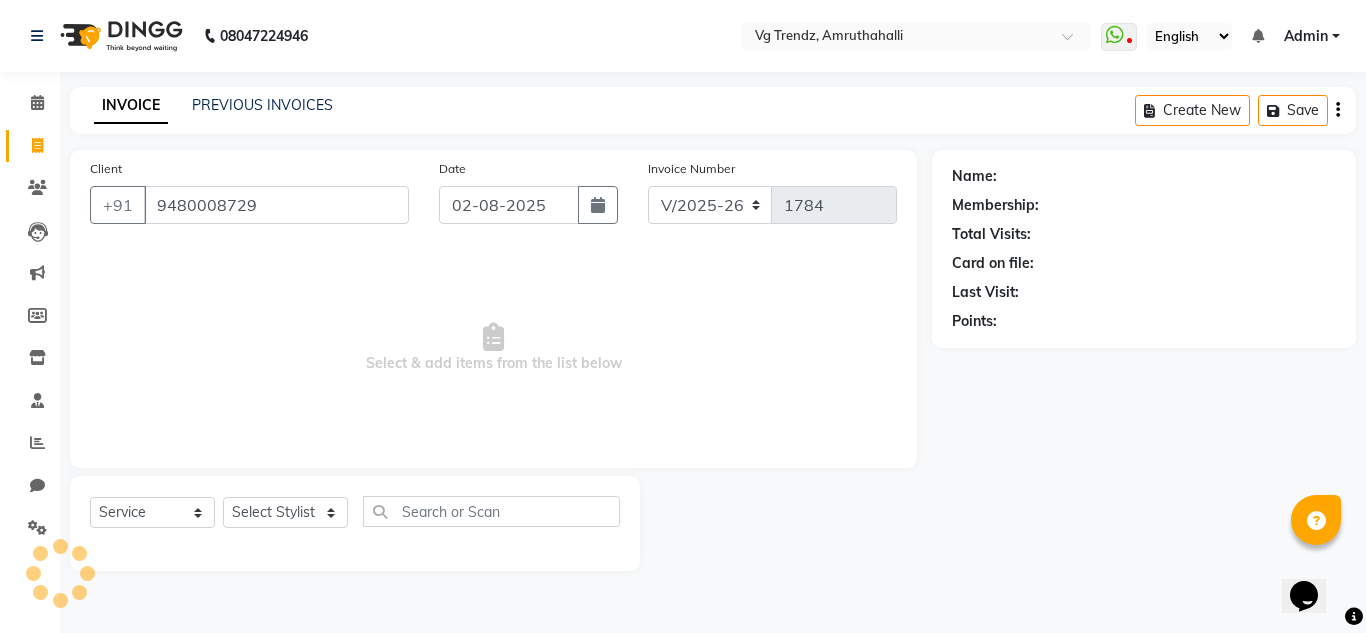 type on "9480008729" 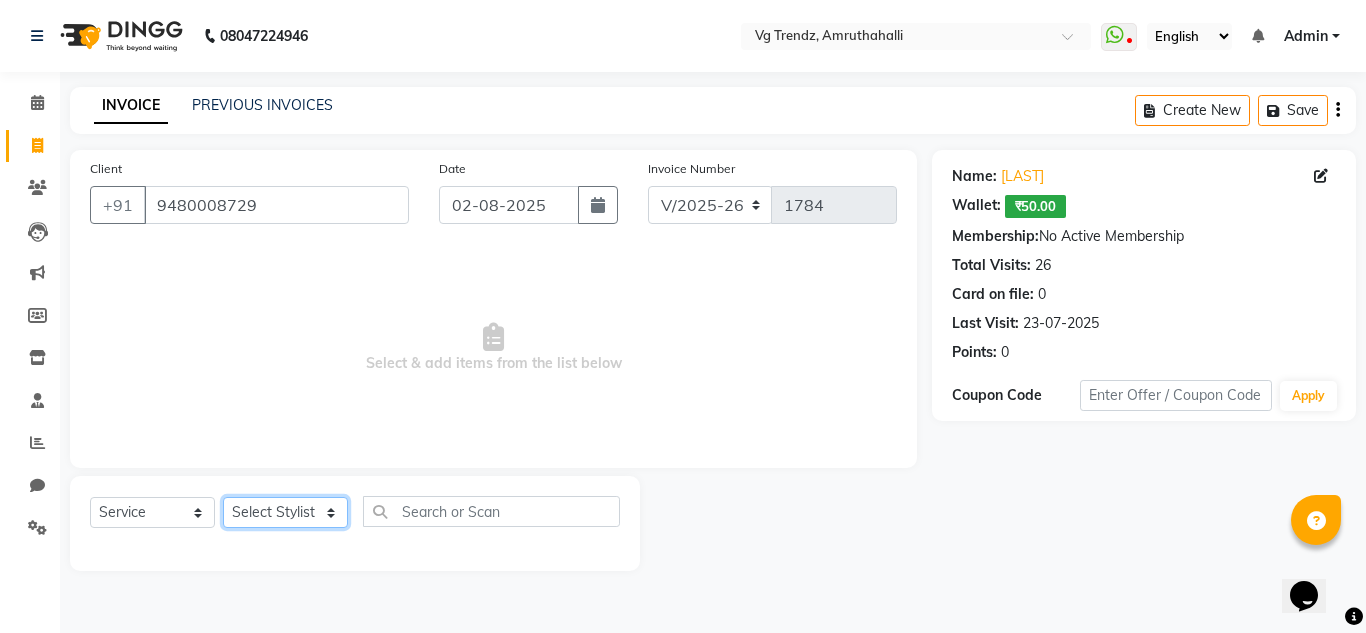 click on "Select Stylist [FIRST] [LAST] [FIRST] [LAST] [FIRST] [LAST] [FIRST] [LAST] [FIRST] [LAST] [FIRST] [LAST] [FIRST] [LAST] [FIRST] [LAST] salon number [FIRST] [LAST] [FIRST] [FIRST]" 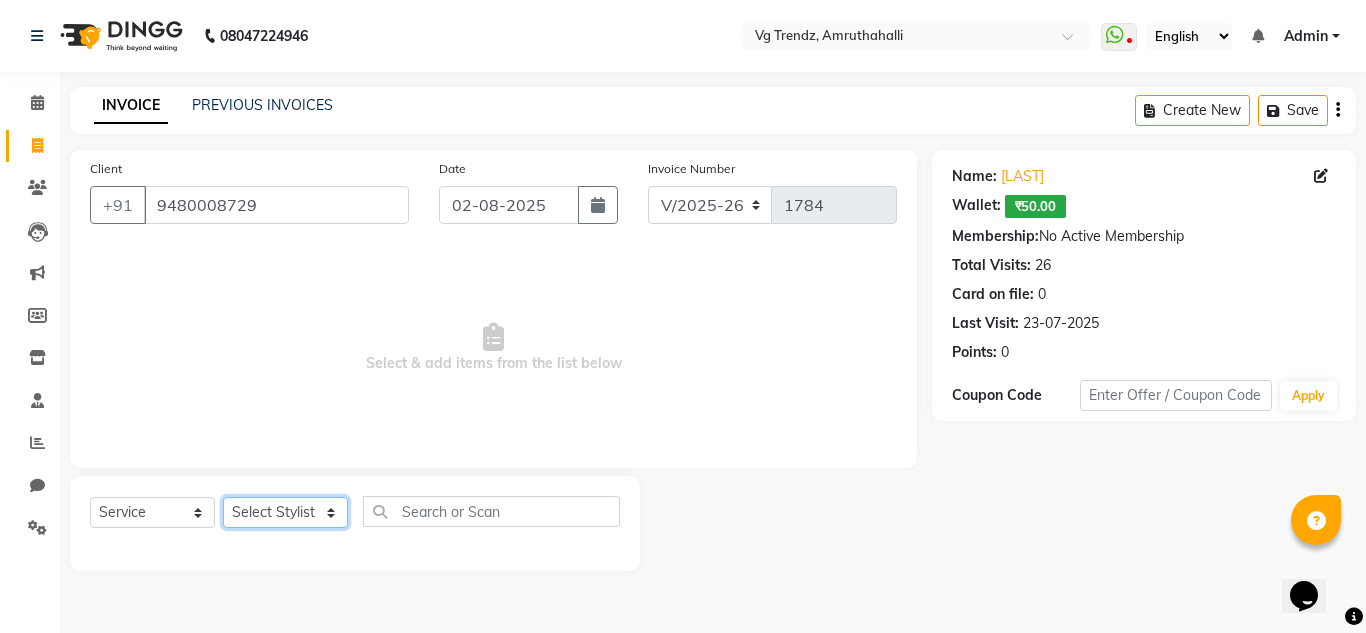 select on "84659" 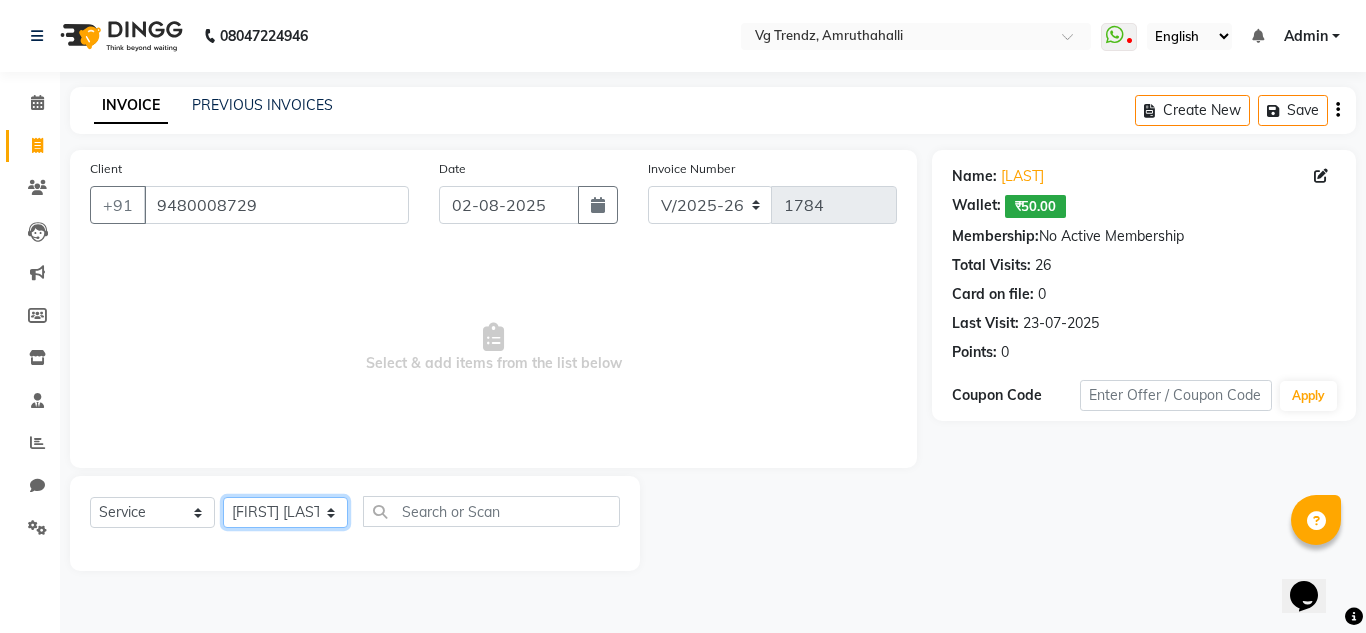 click on "Select Stylist [FIRST] [LAST] [FIRST] [LAST] [FIRST] [LAST] [FIRST] [LAST] [FIRST] [LAST] [FIRST] [LAST] [FIRST] [LAST] [FIRST] [LAST] salon number [FIRST] [LAST] [FIRST] [FIRST]" 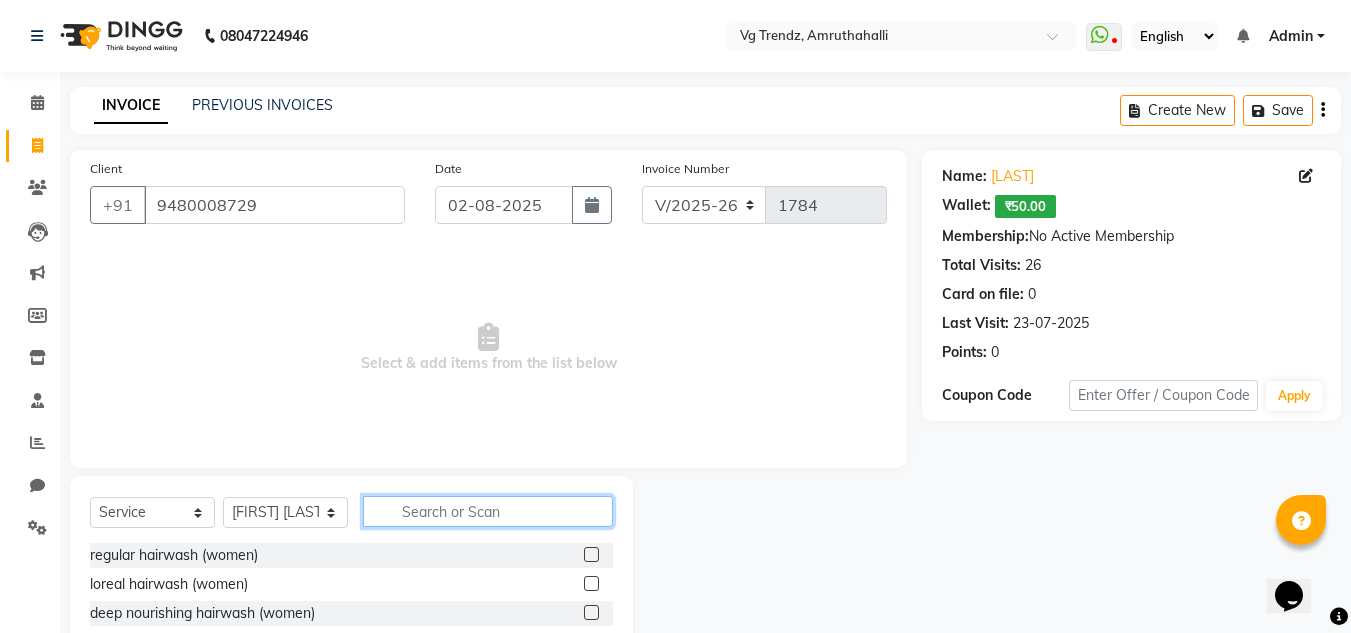 click 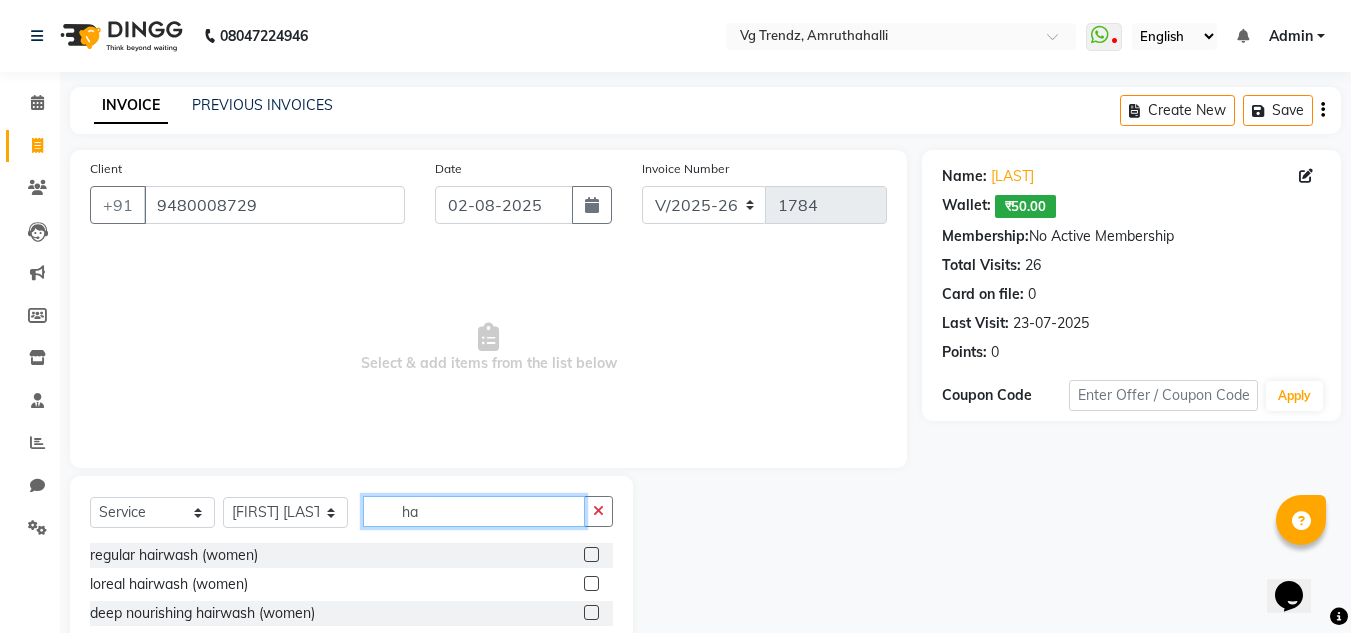 type on "h" 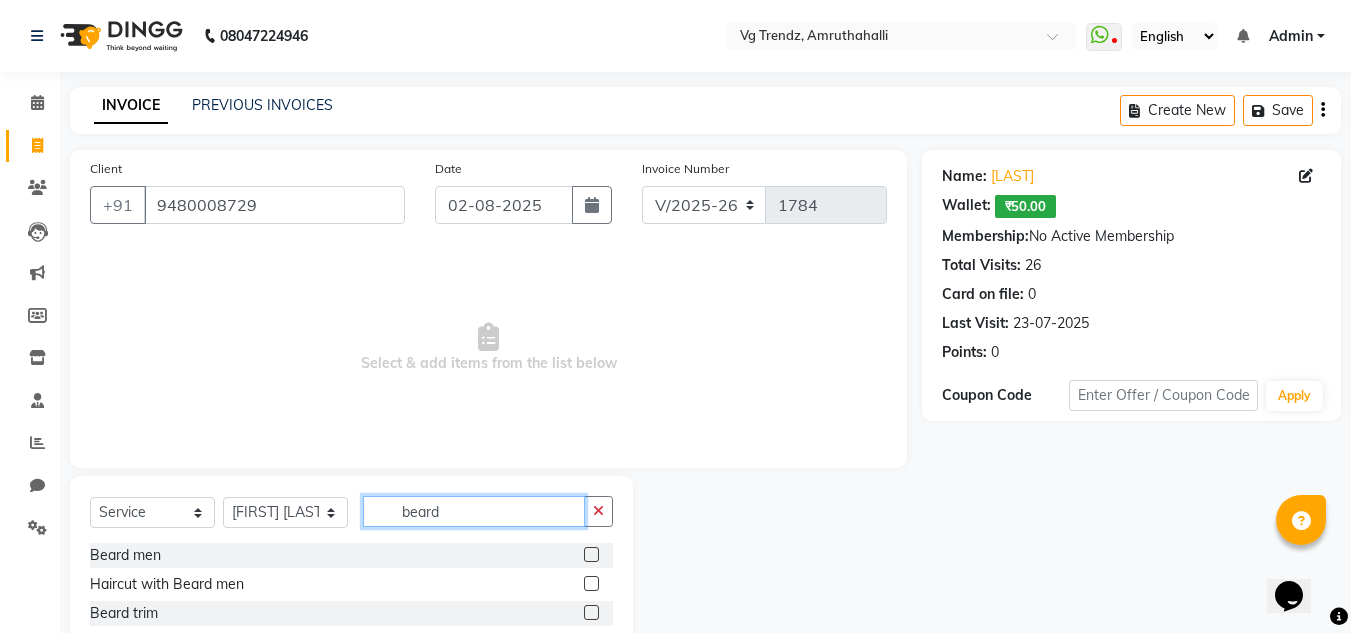 type on "beard" 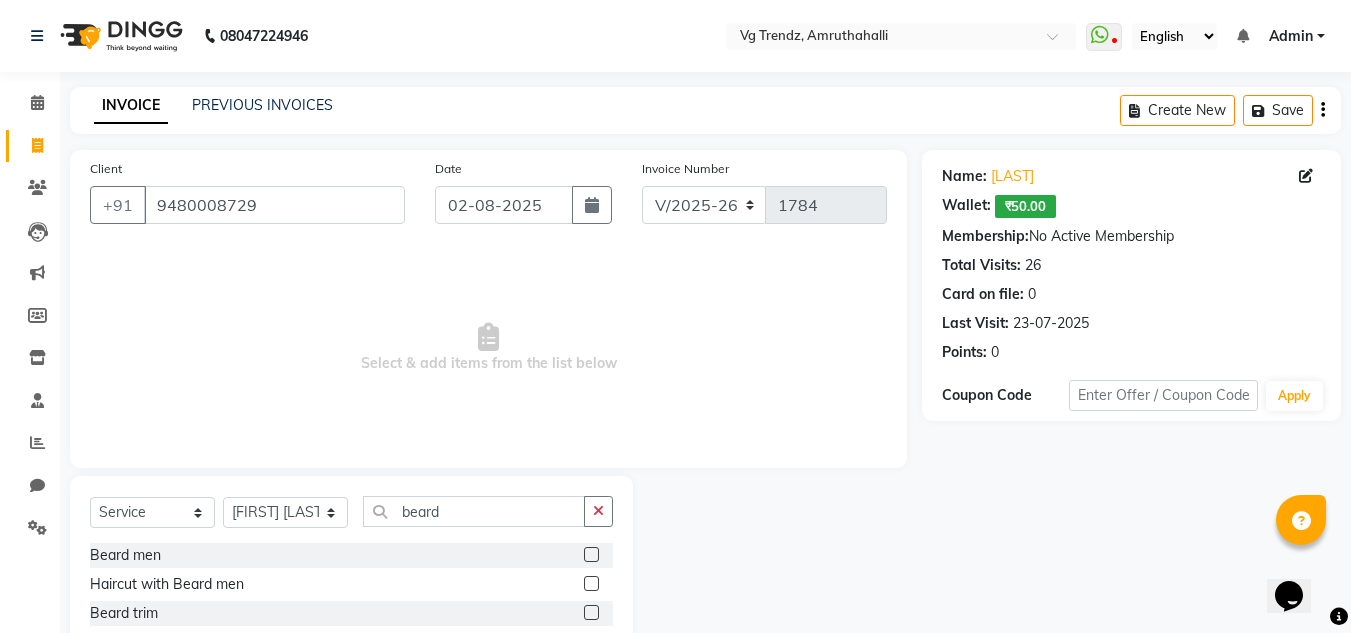 click 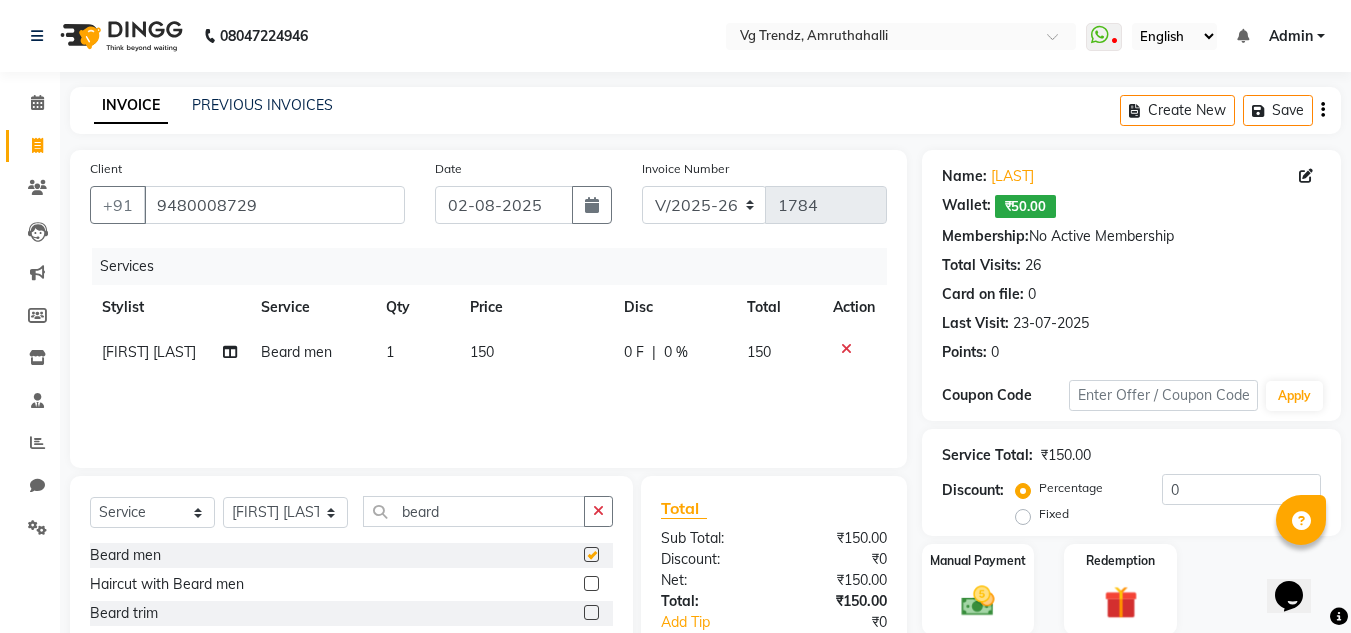 checkbox on "false" 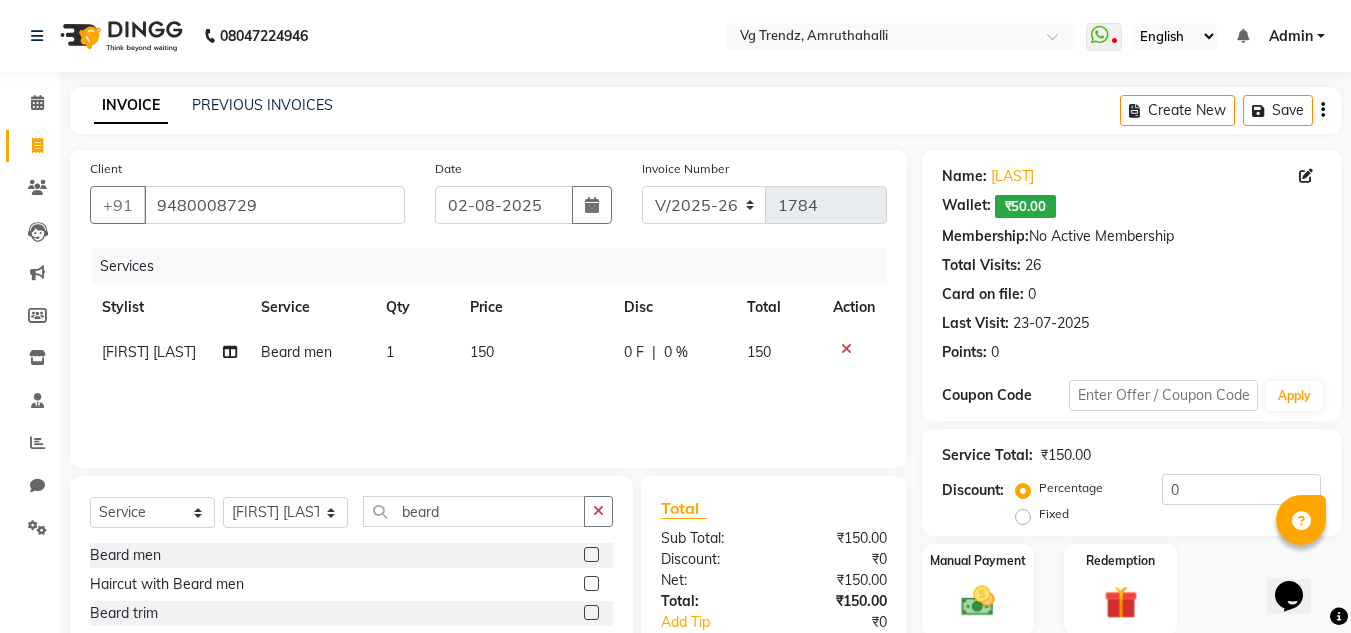 click on "150" 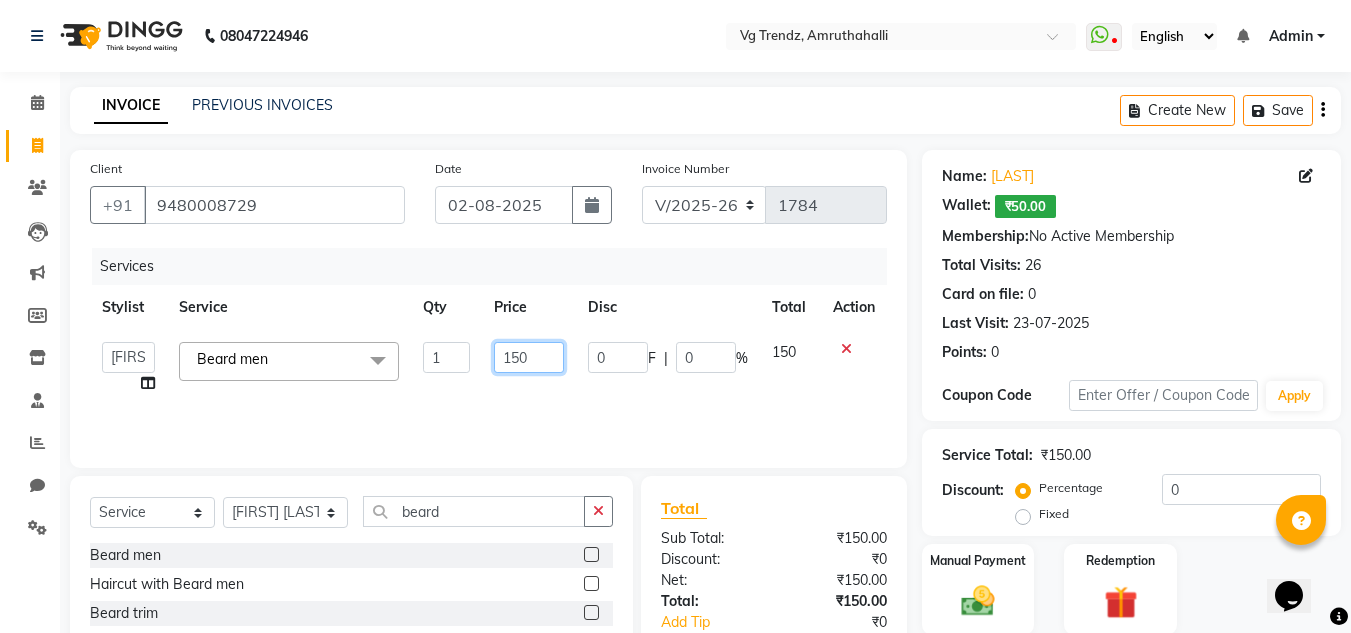 click on "150" 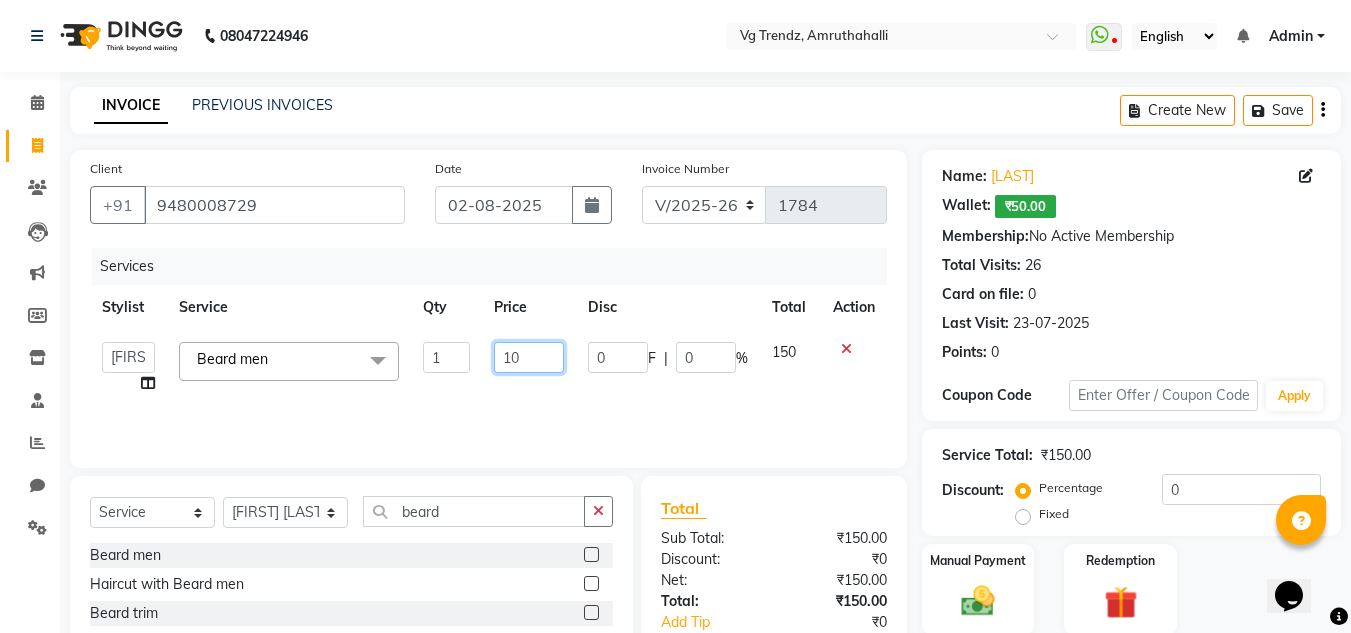 type on "100" 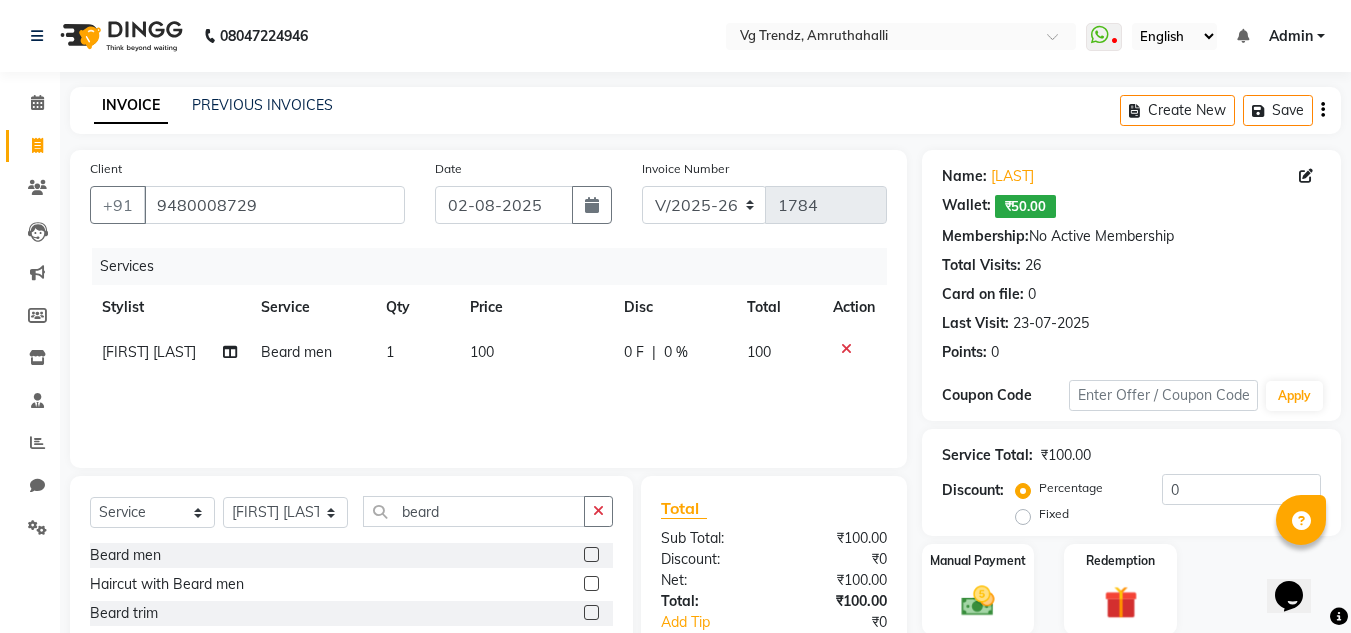 click on "Services Stylist Service Qty Price Disc Total Action Sandeep Sharma Beard men 1 100 0 F | 0 % 100" 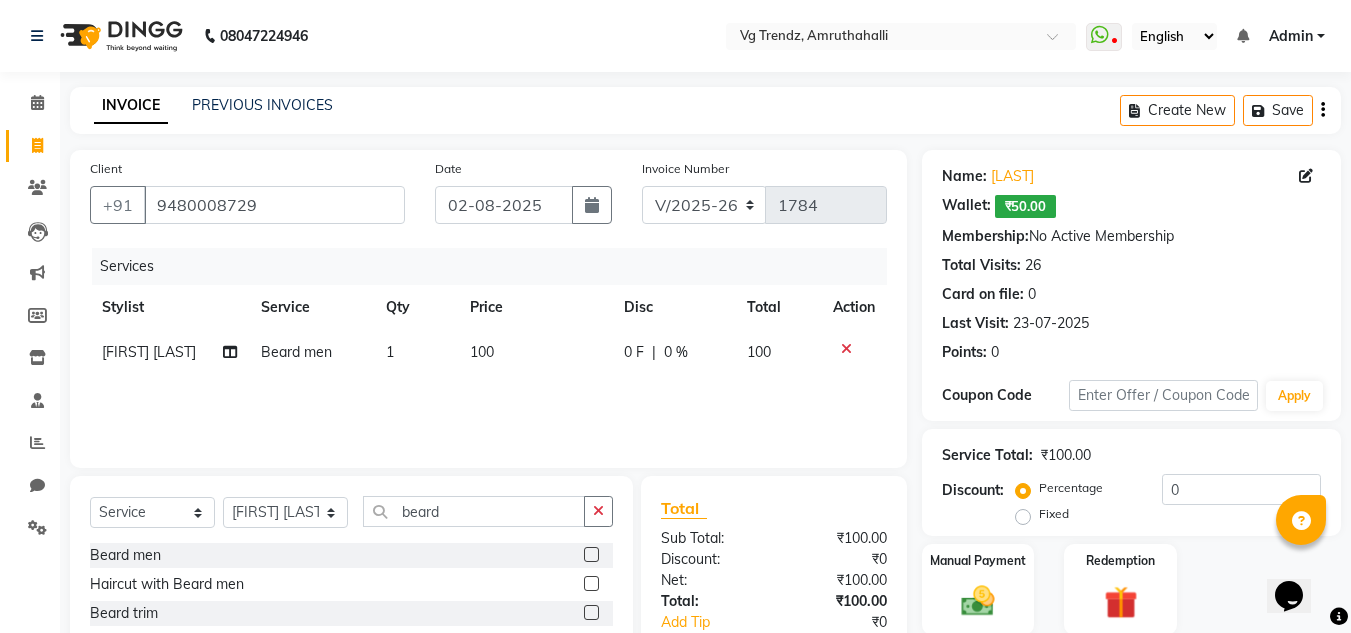 scroll, scrollTop: 125, scrollLeft: 0, axis: vertical 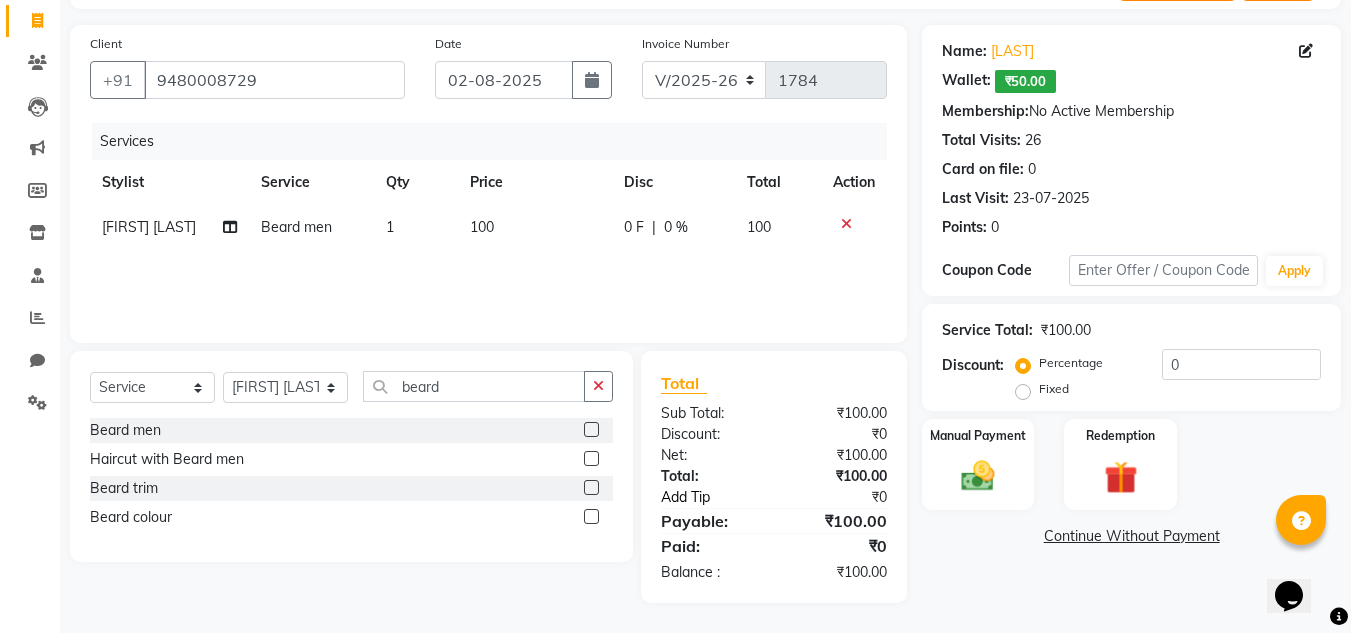 click on "Add Tip" 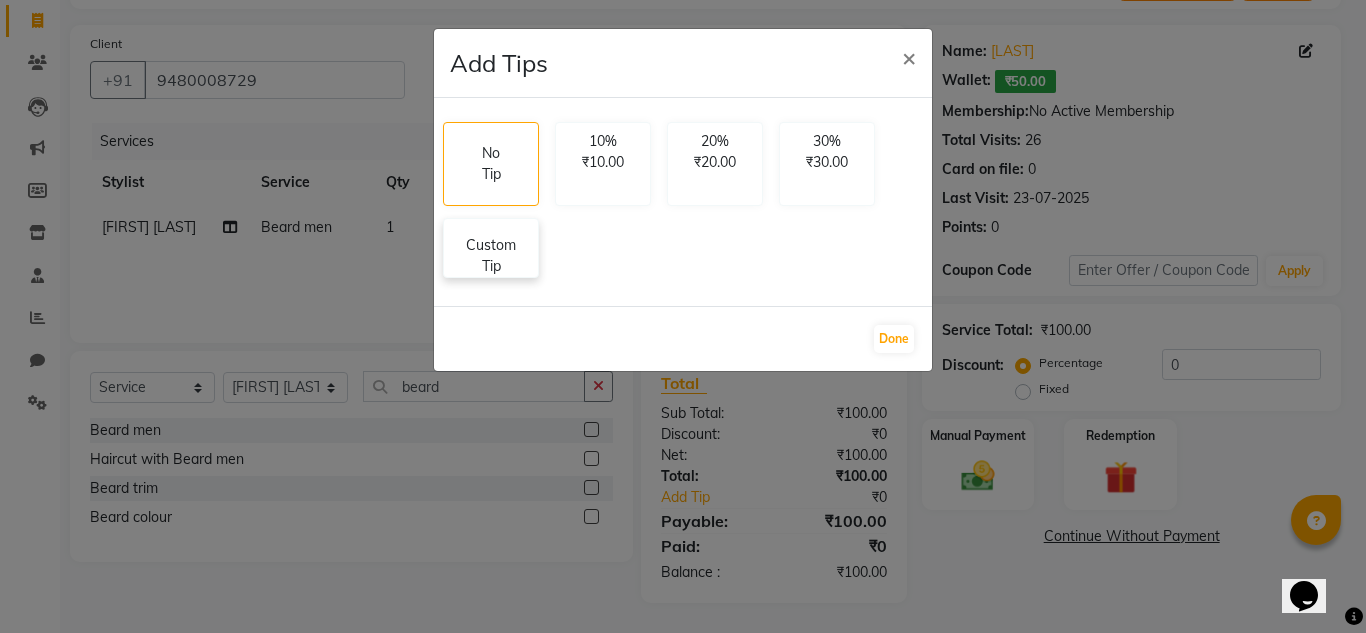click on "Custom Tip" 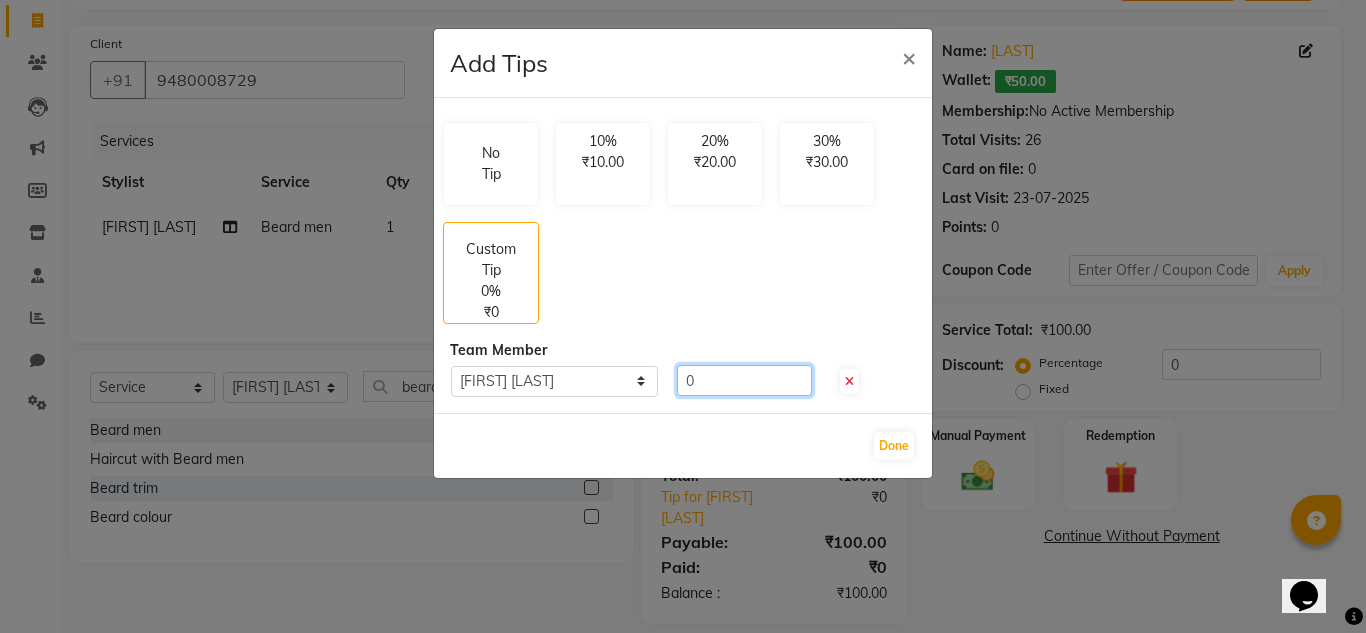 click on "0" 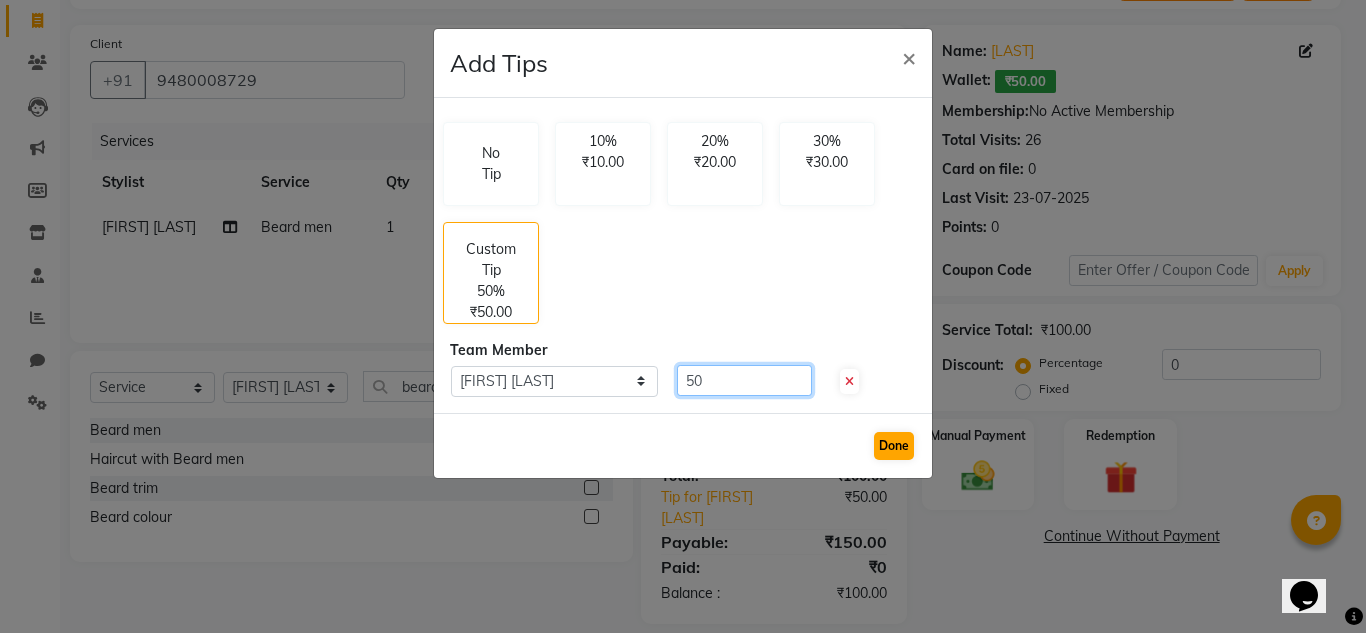 type on "50" 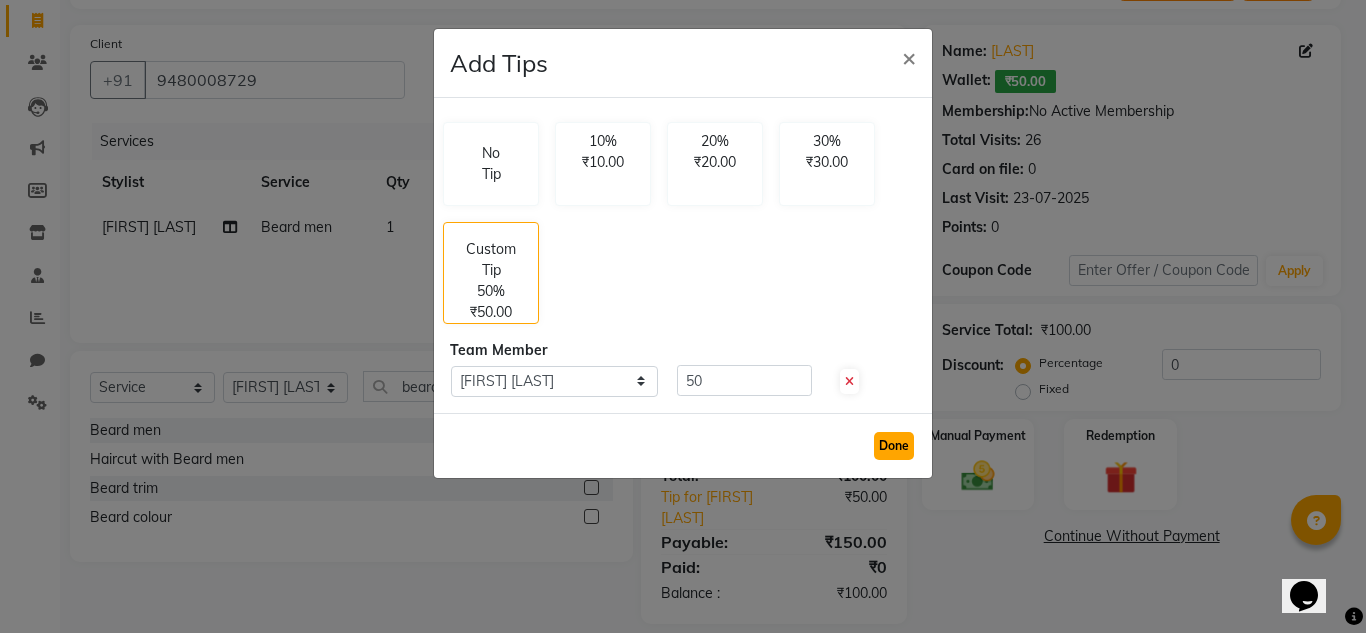 click on "Done" 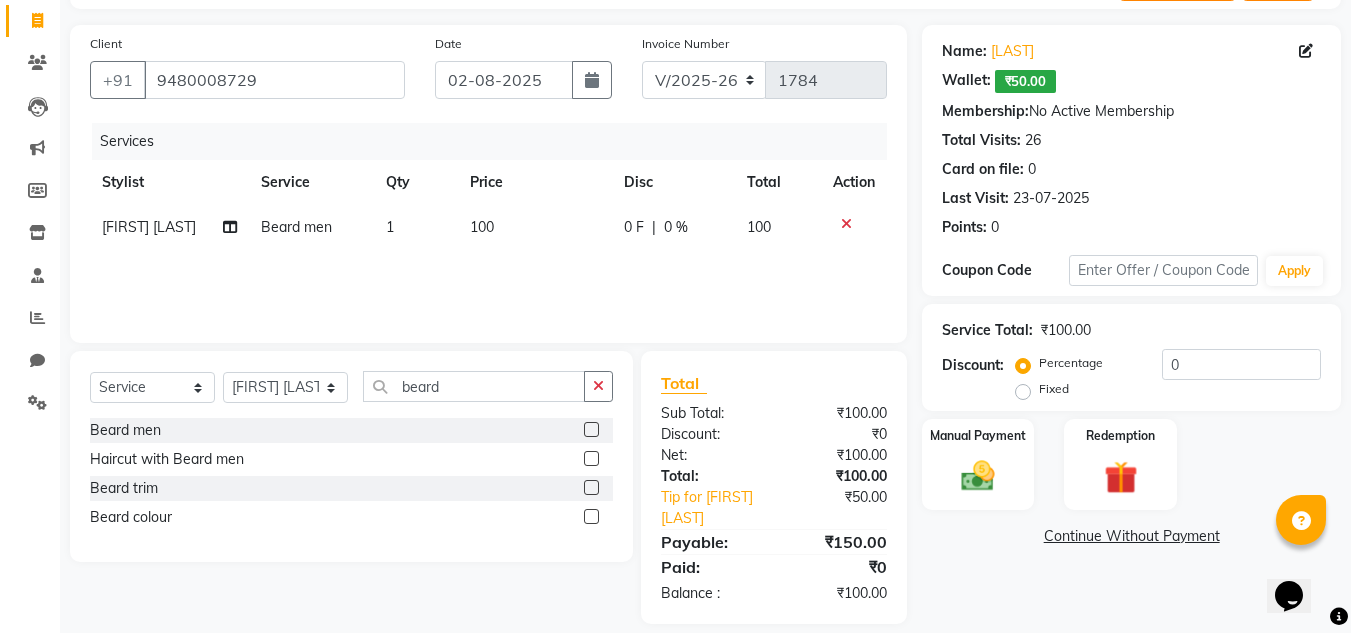 scroll, scrollTop: 146, scrollLeft: 0, axis: vertical 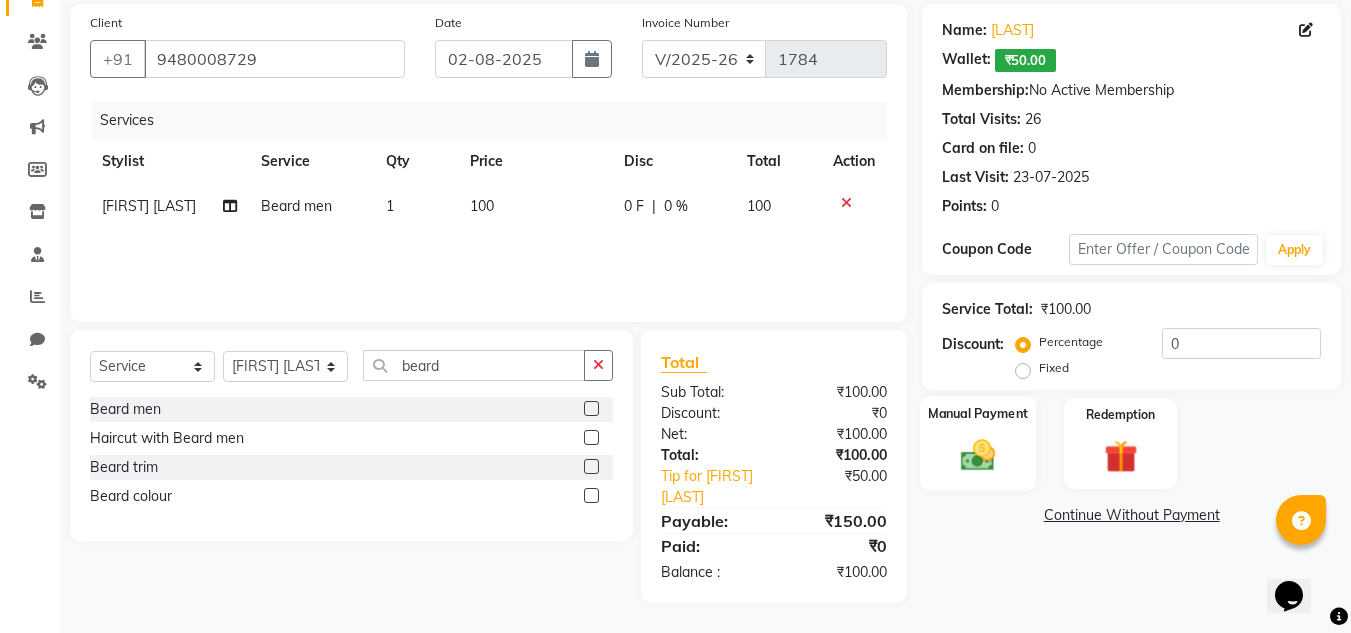 click 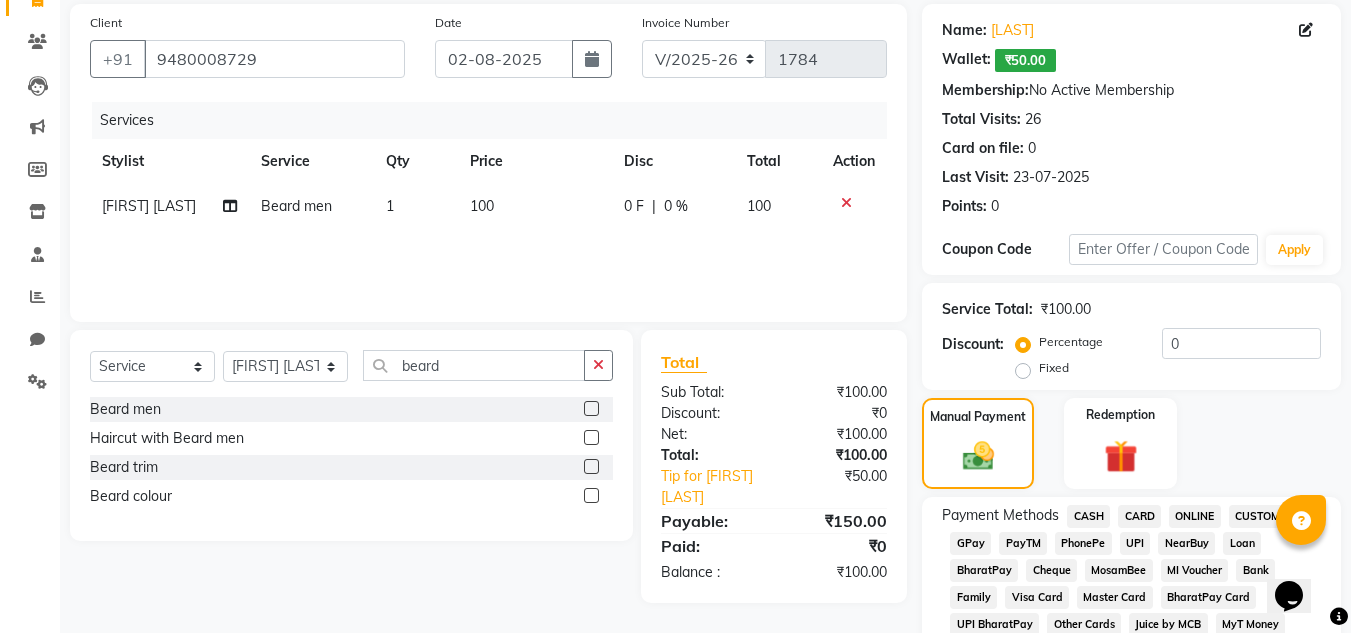 click on "CASH" 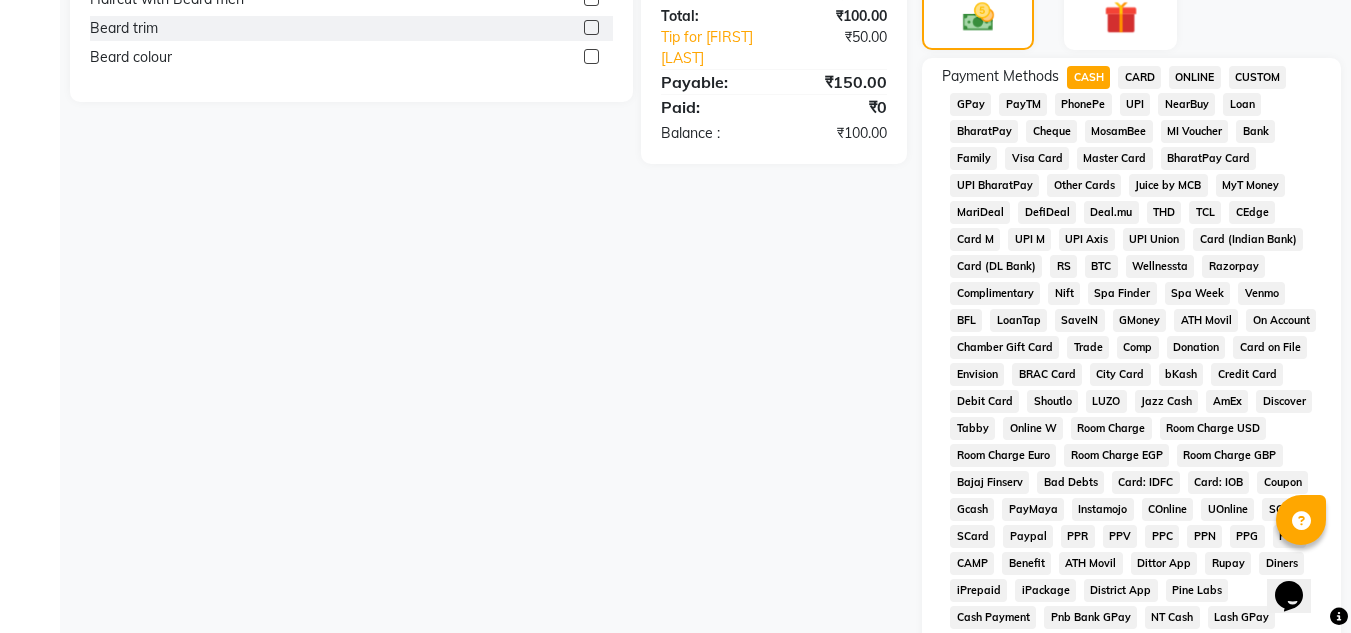 scroll, scrollTop: 900, scrollLeft: 0, axis: vertical 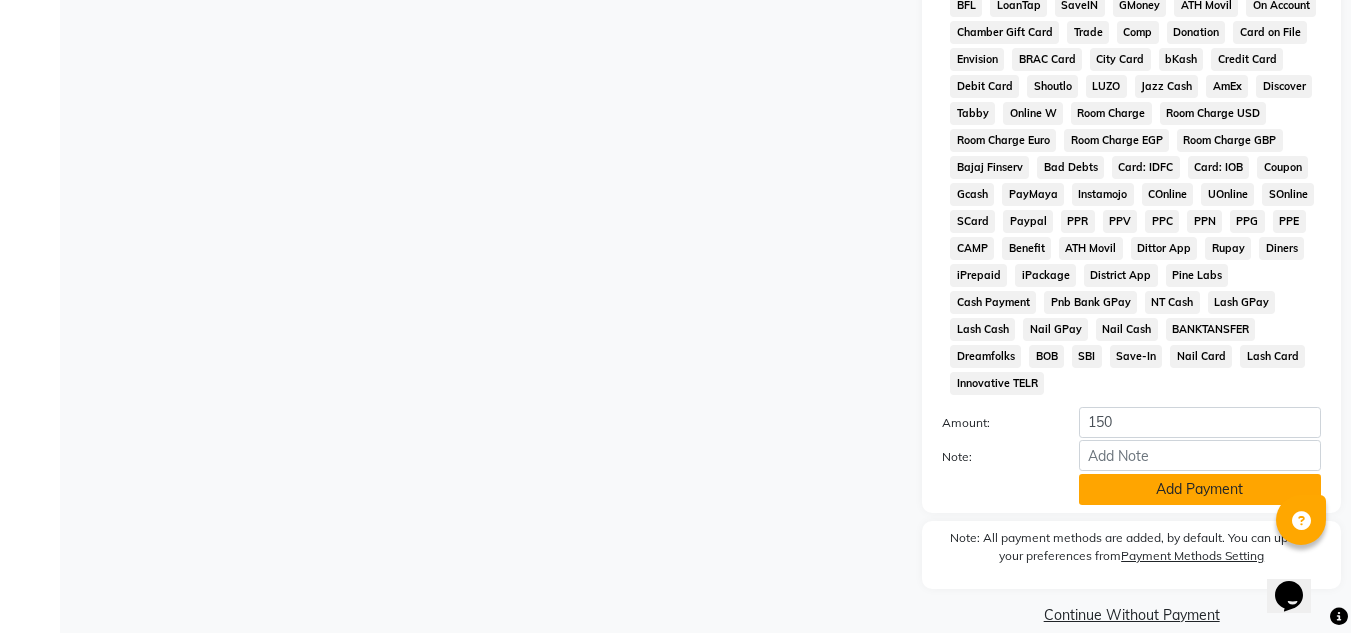 click on "Add Payment" 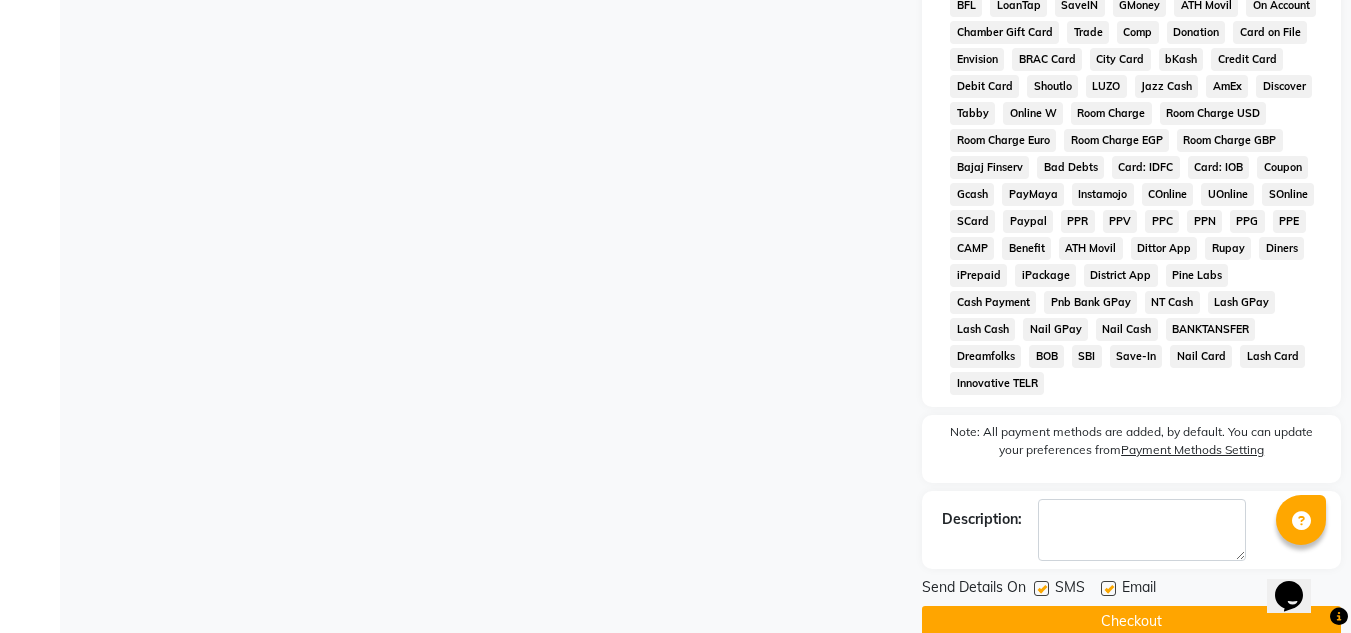 click 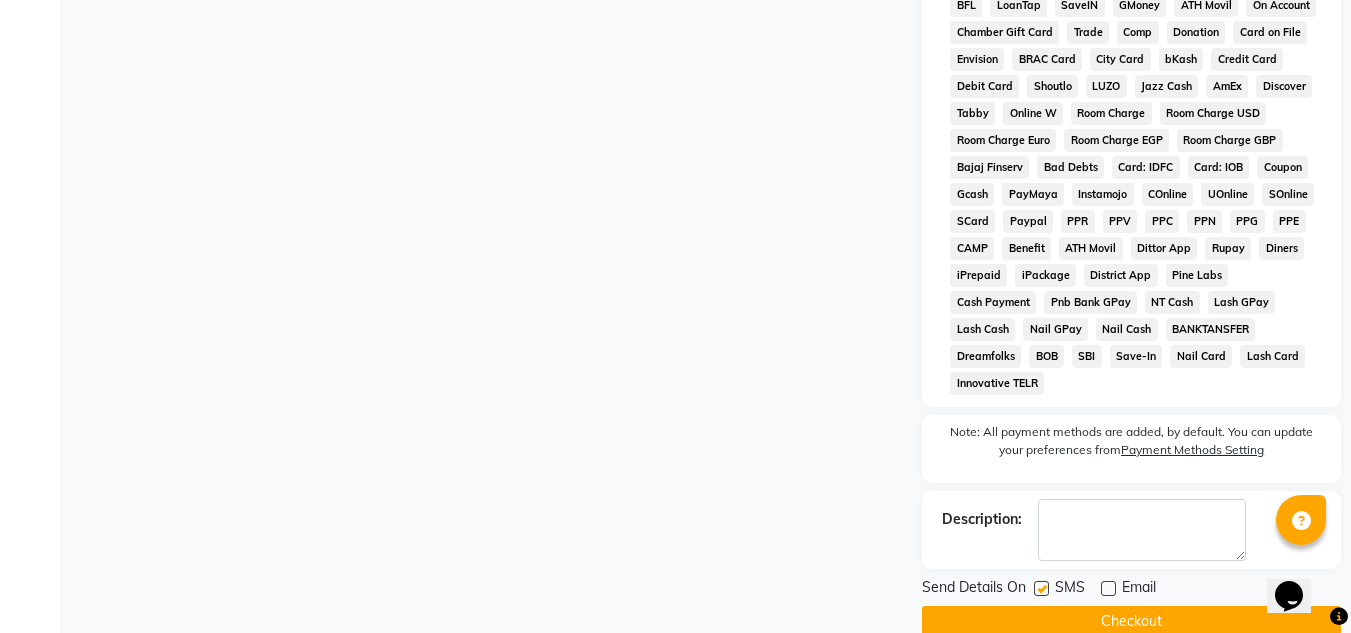 click 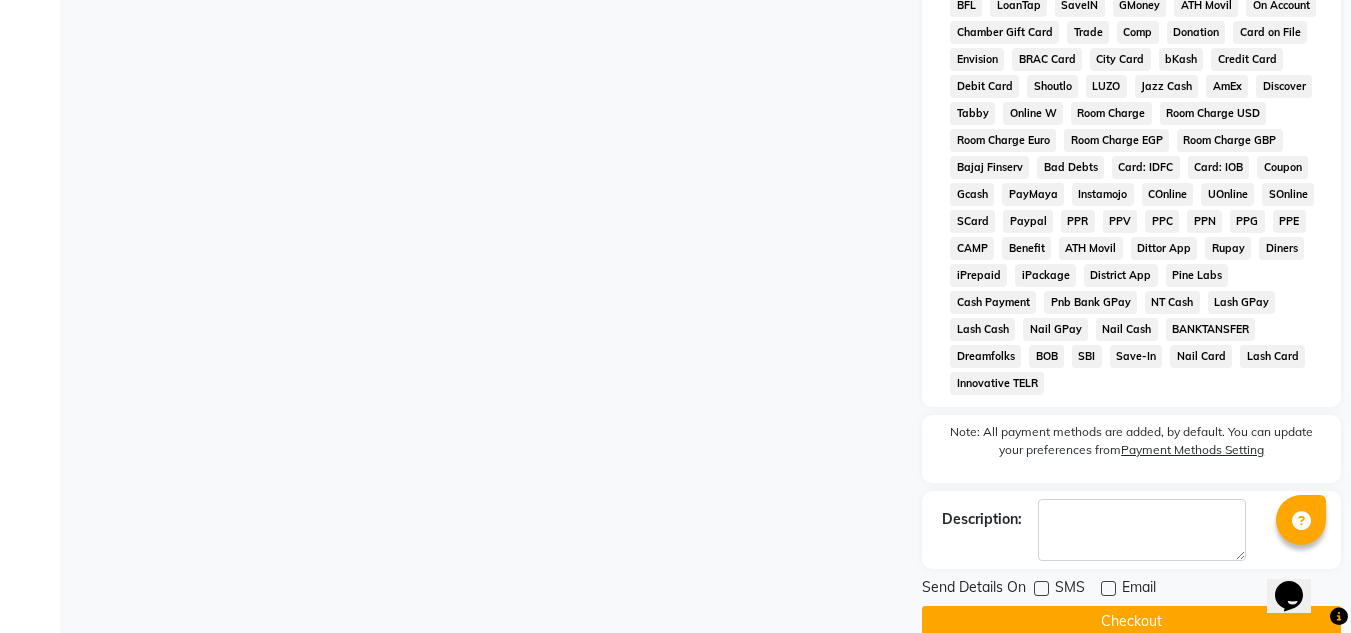 click on "Checkout" 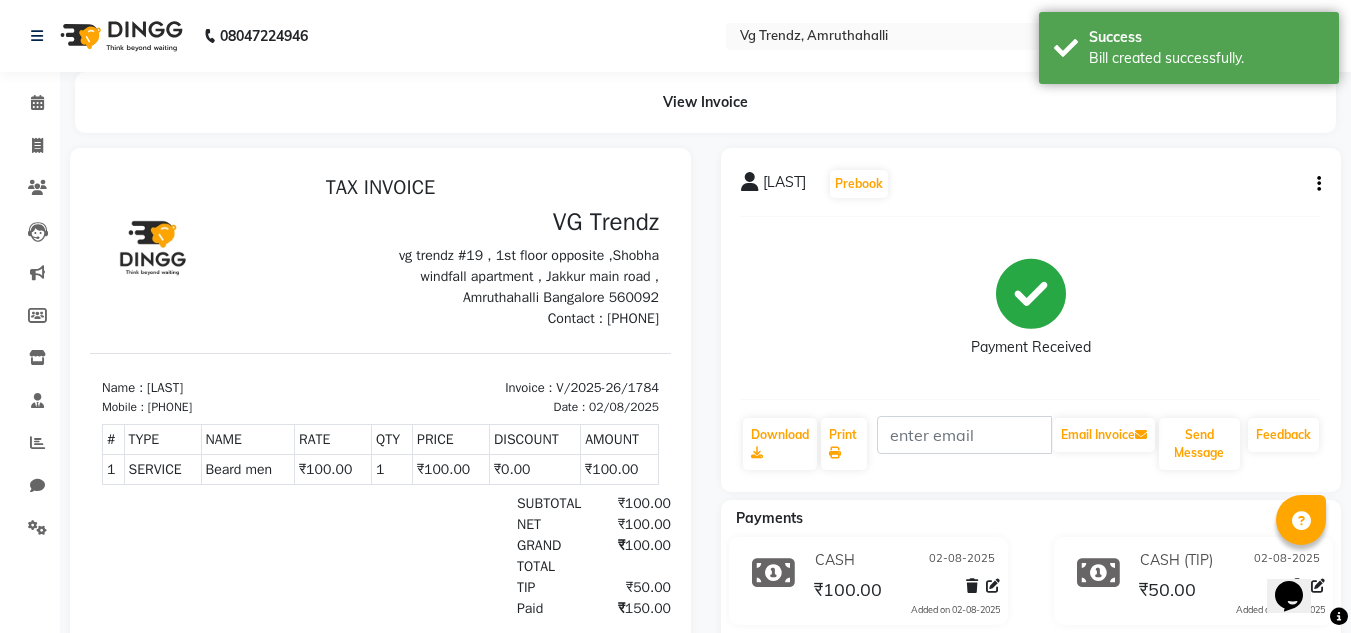 scroll, scrollTop: 0, scrollLeft: 0, axis: both 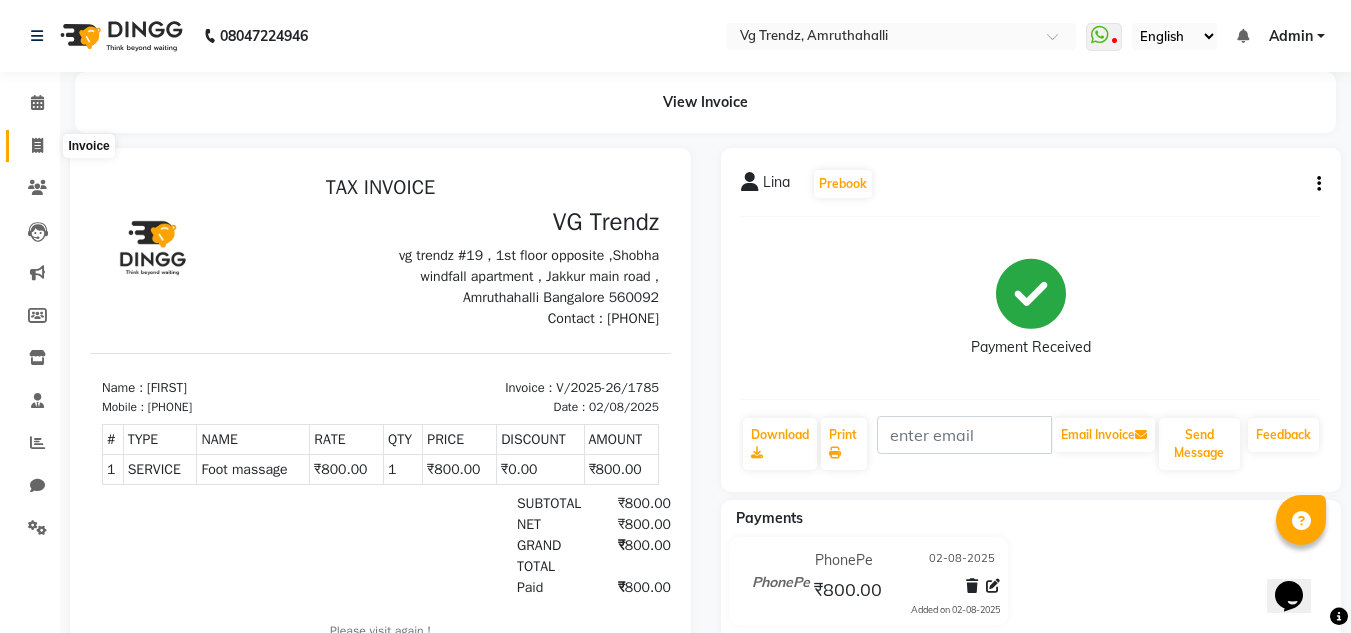 click 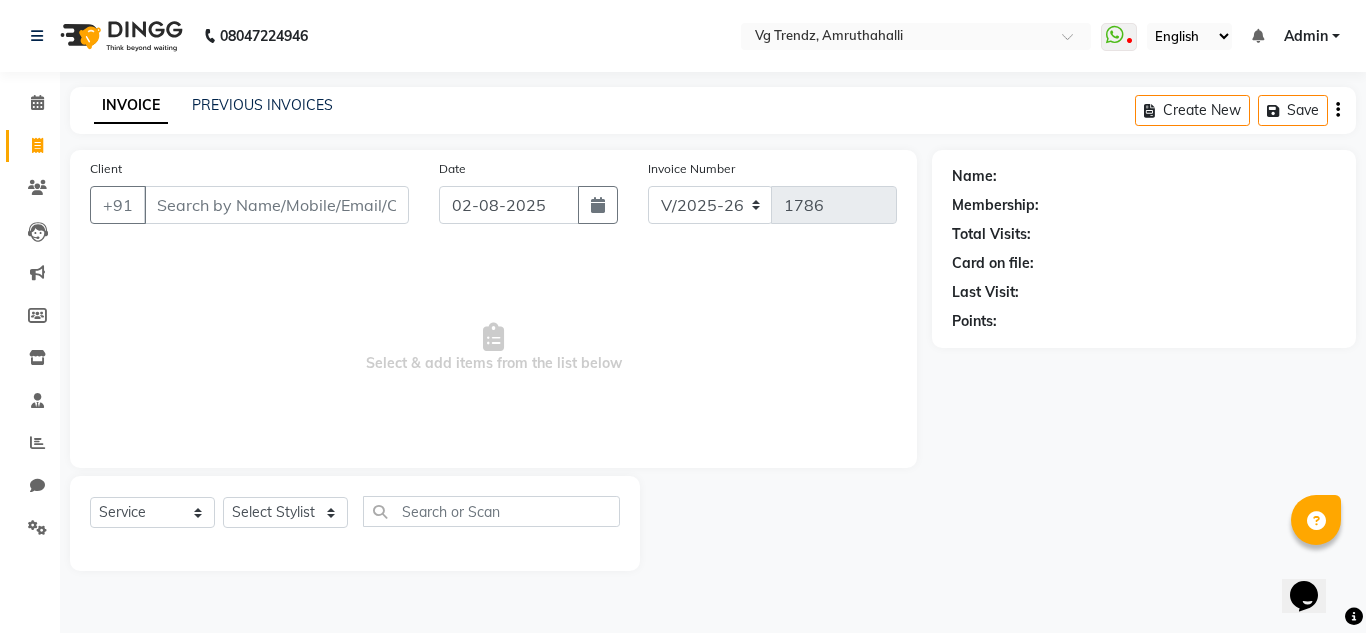 click on "Client" at bounding box center (276, 205) 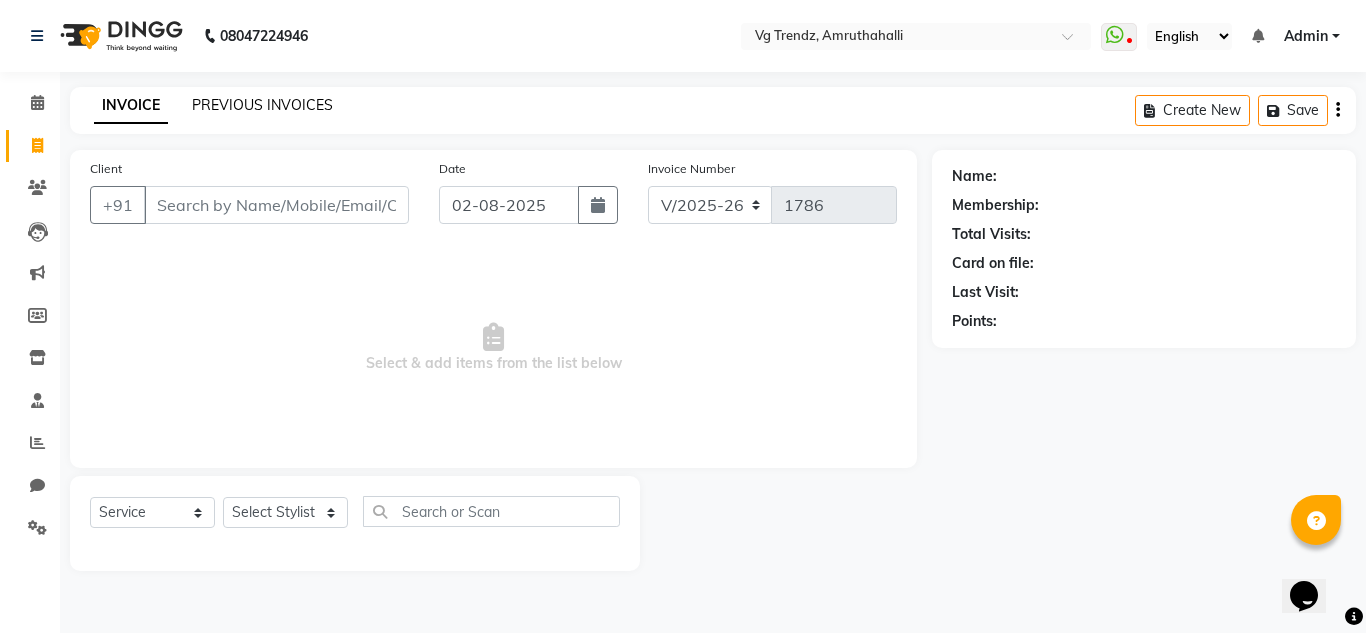 click on "PREVIOUS INVOICES" 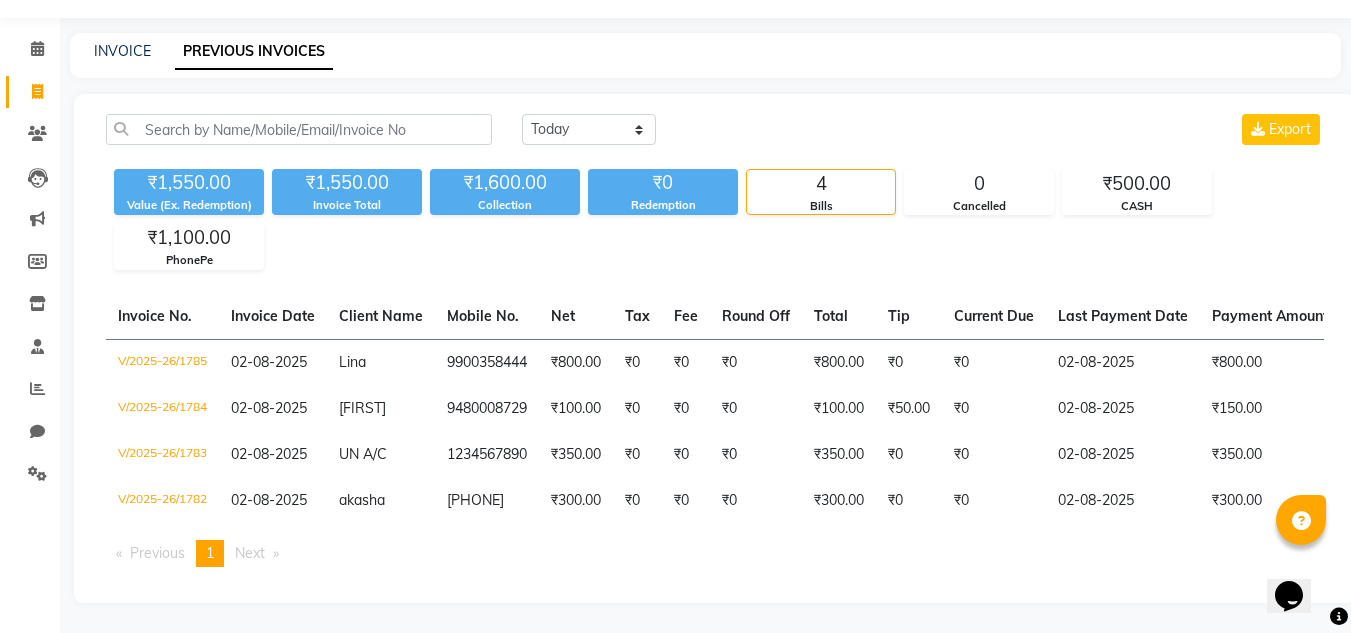 scroll, scrollTop: 69, scrollLeft: 0, axis: vertical 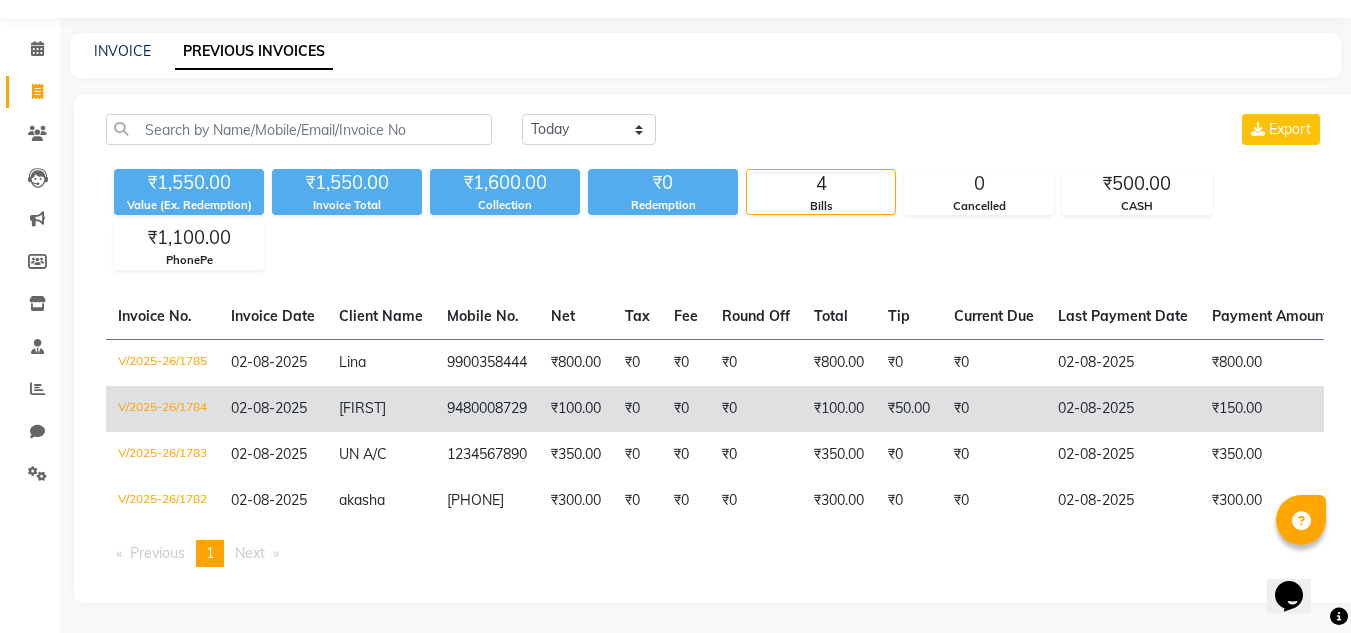 click on "₹100.00" 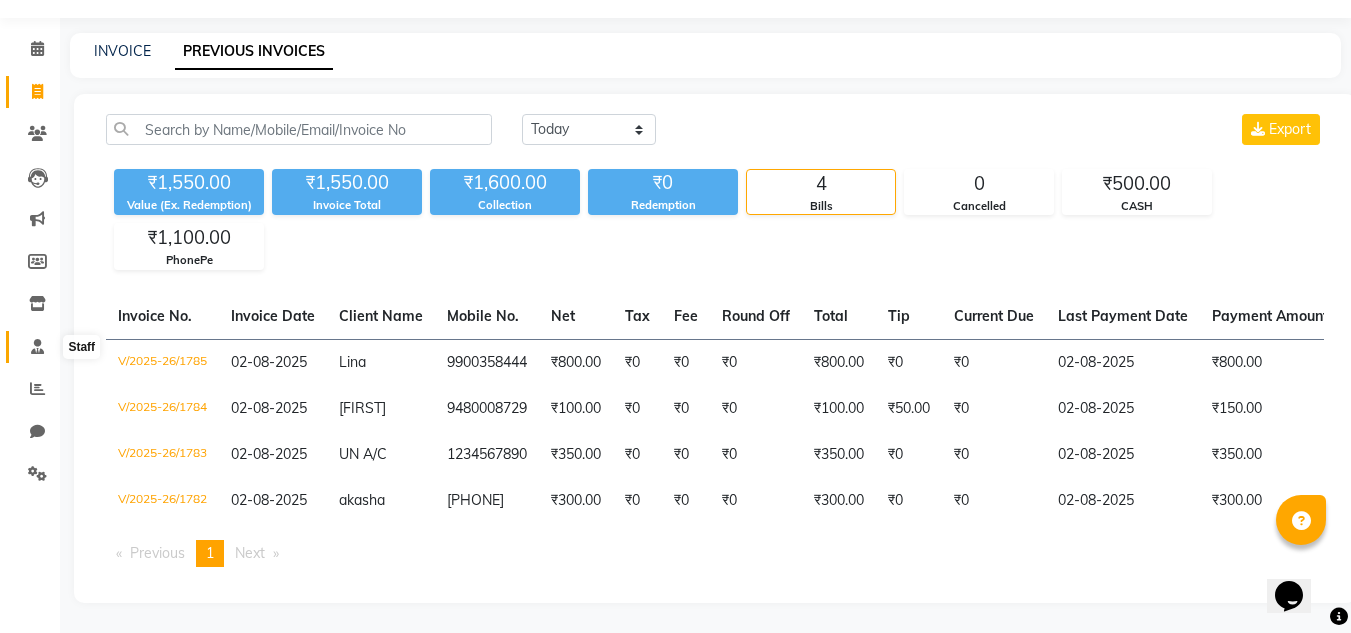 click 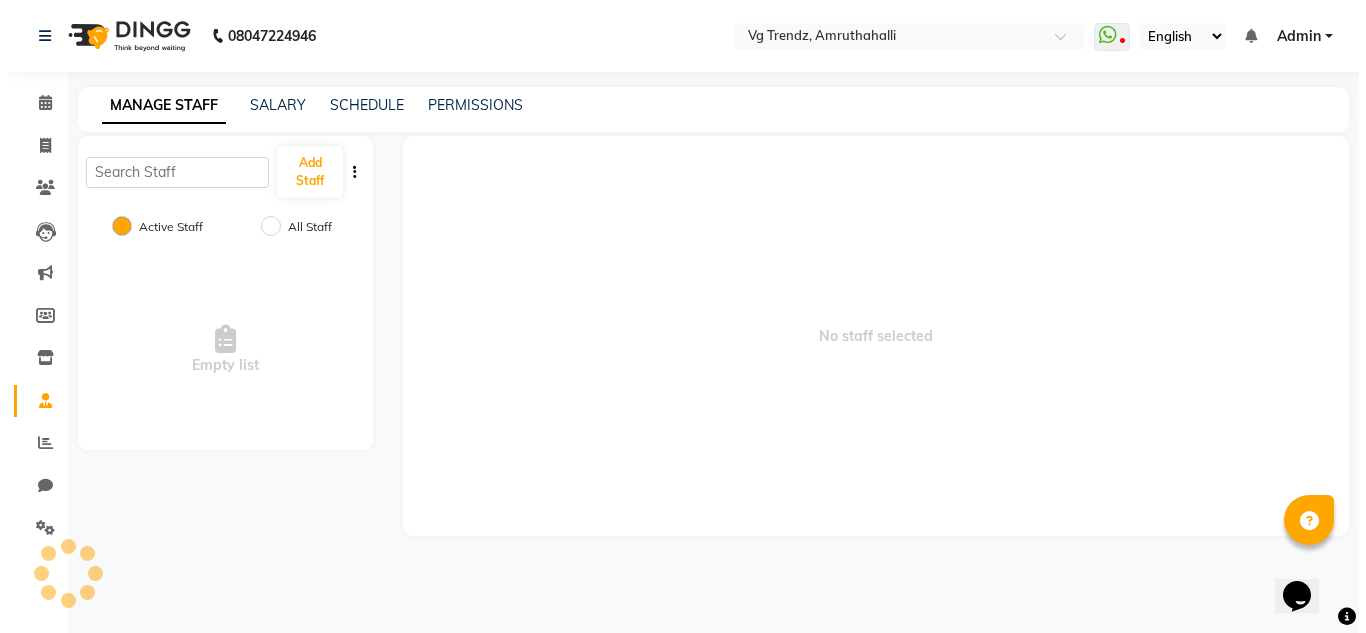 scroll, scrollTop: 0, scrollLeft: 0, axis: both 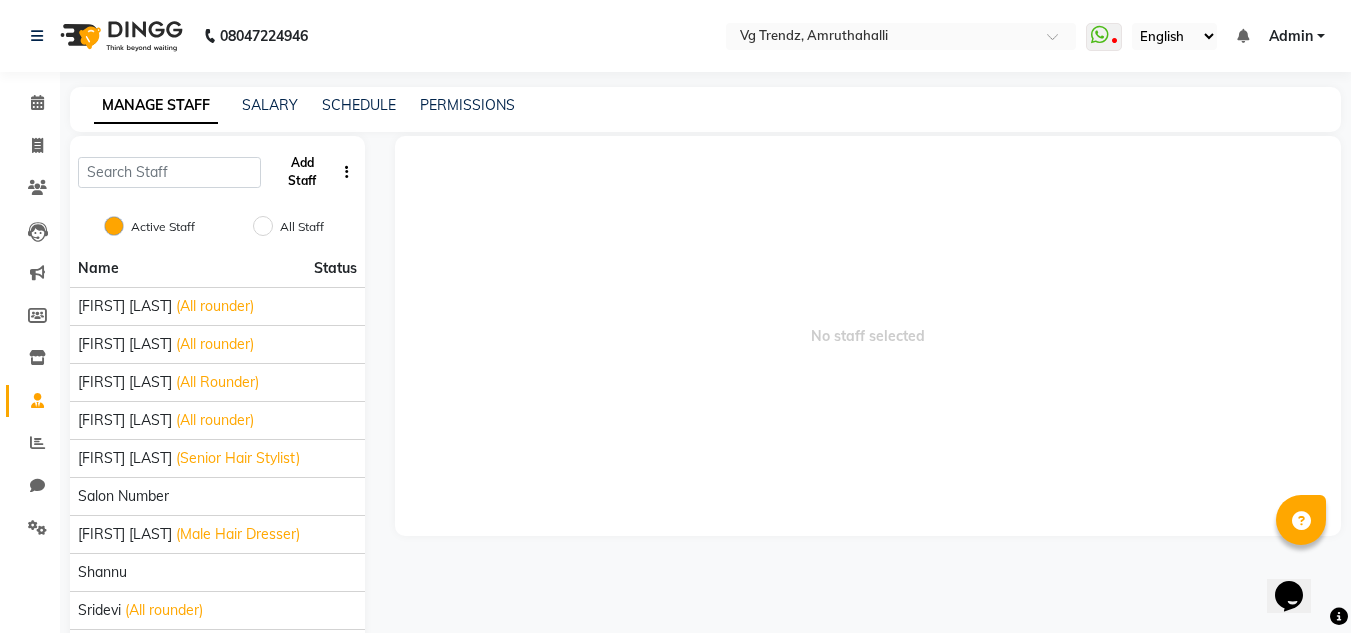 click on "Add Staff" 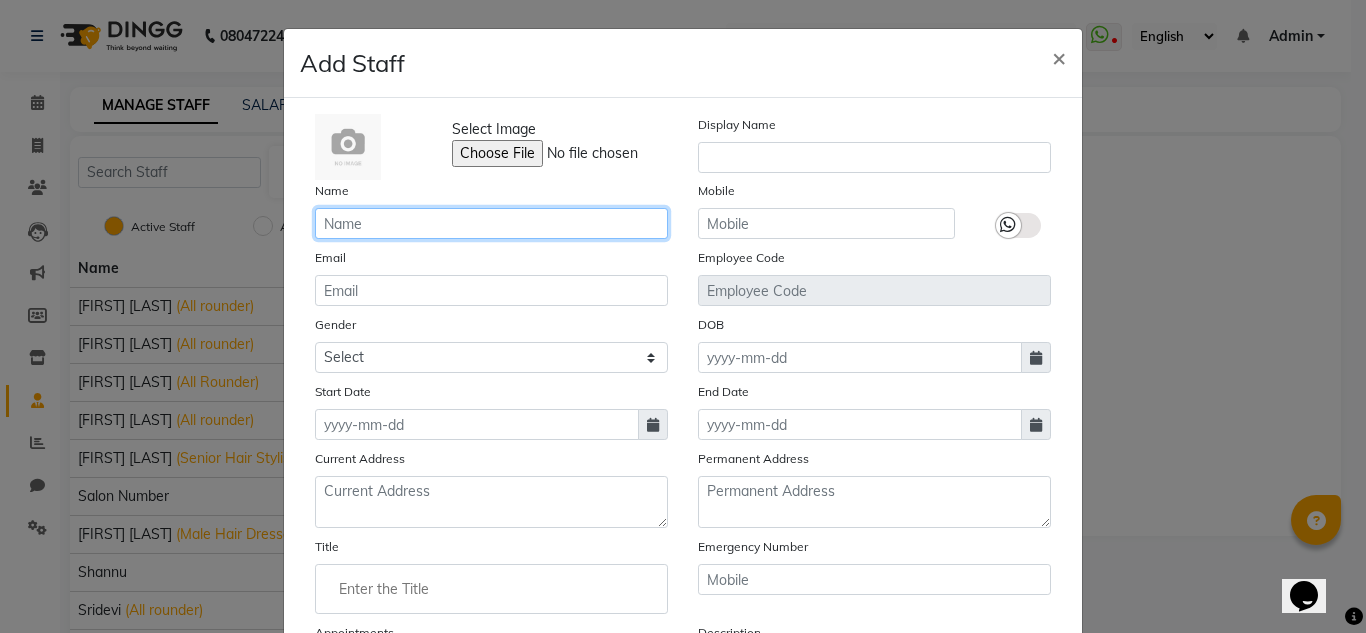 click 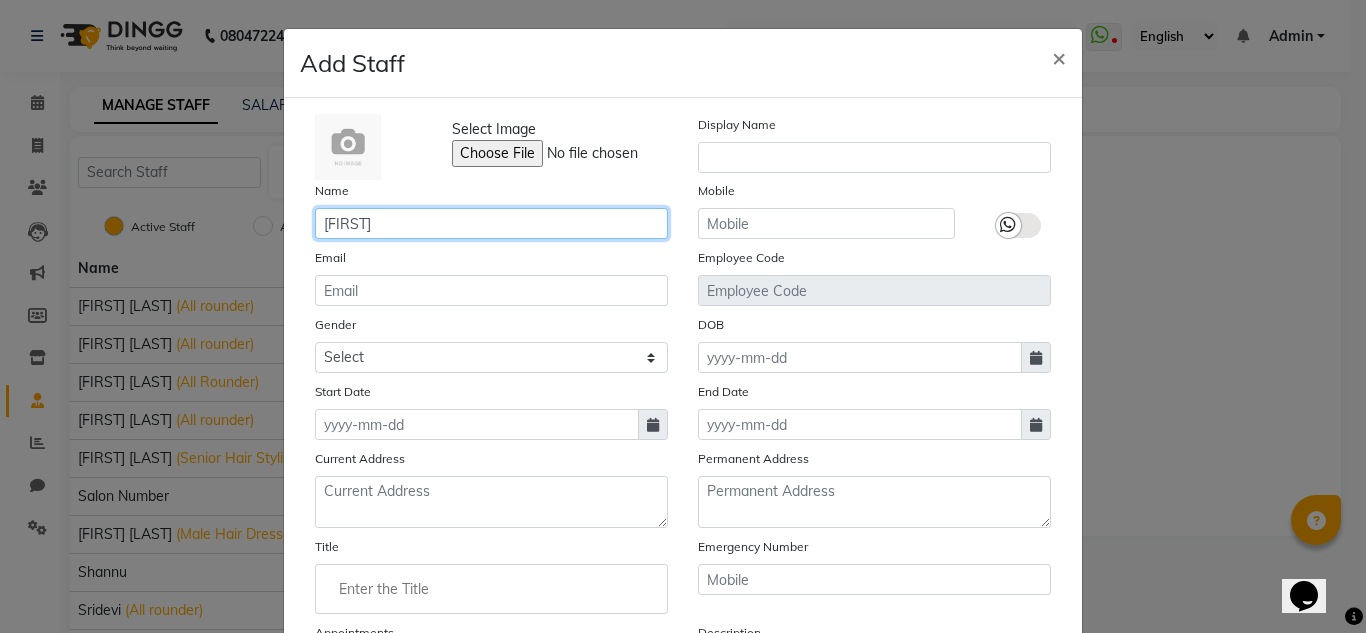 click on "RANGAN" 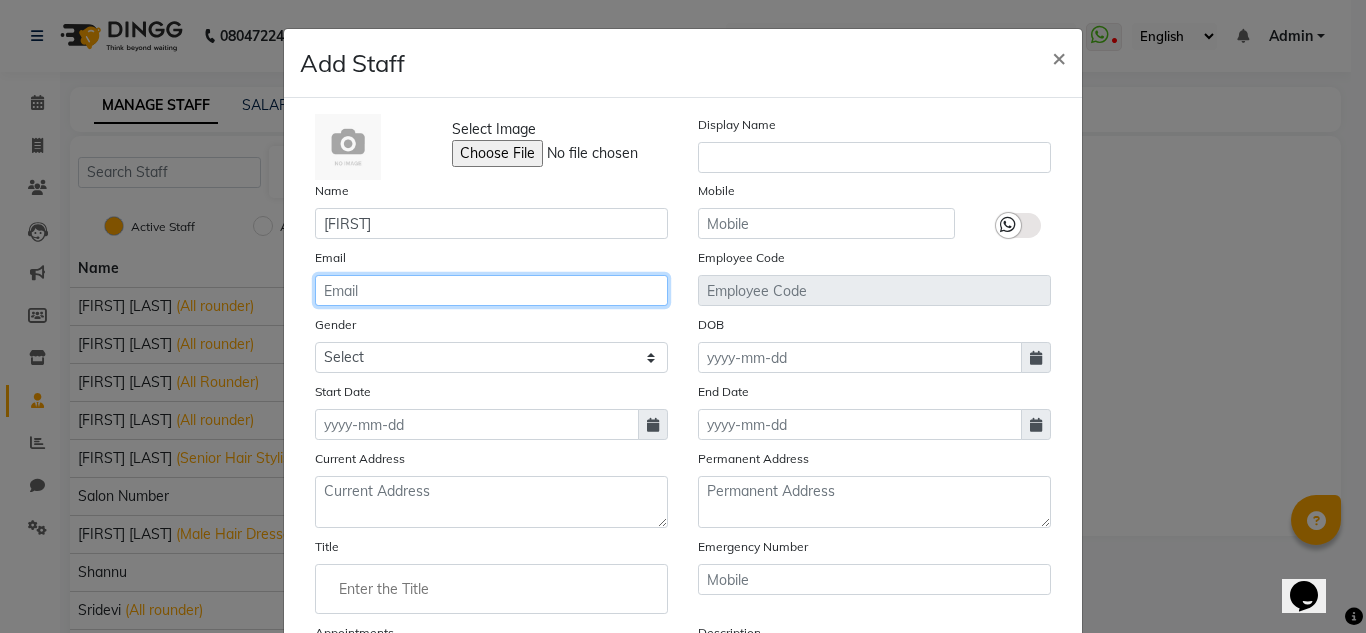 click 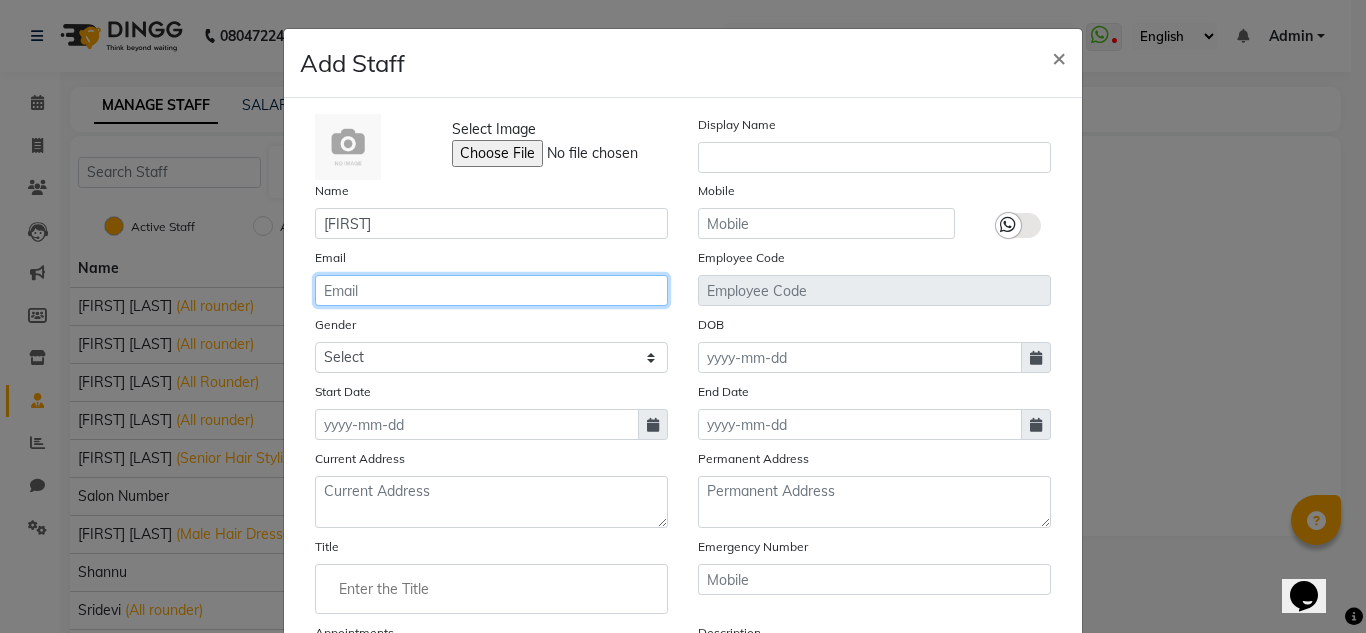 type on "R" 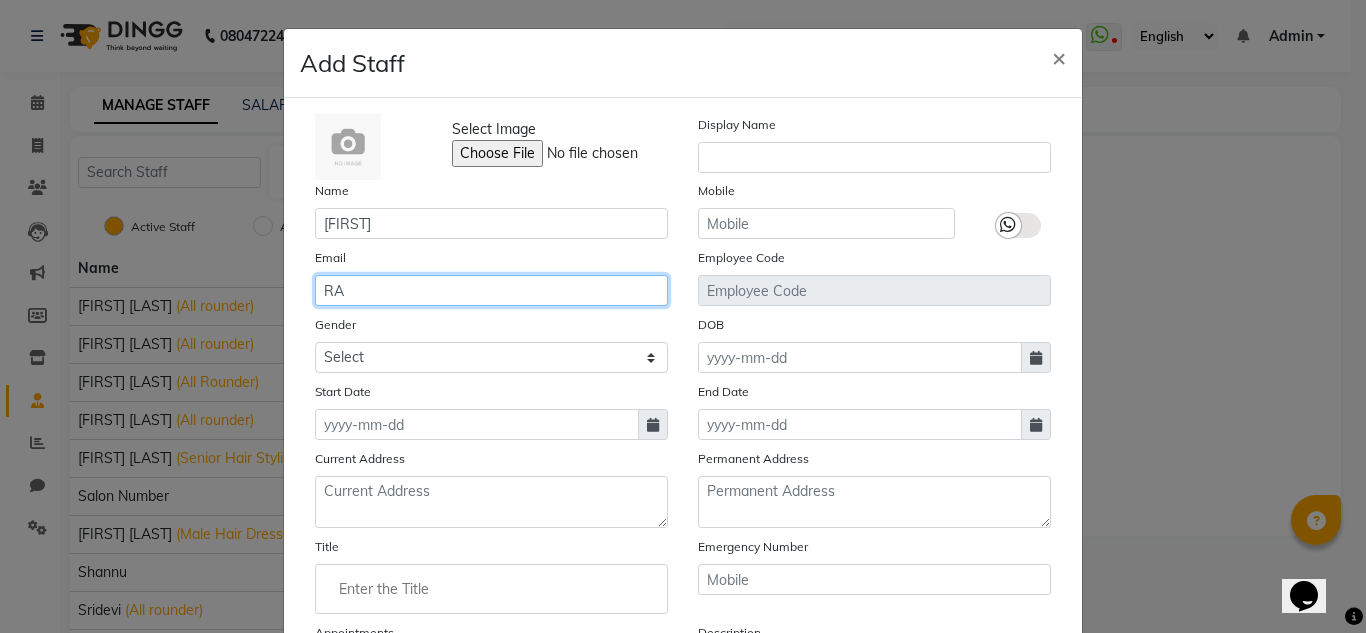 type on "R" 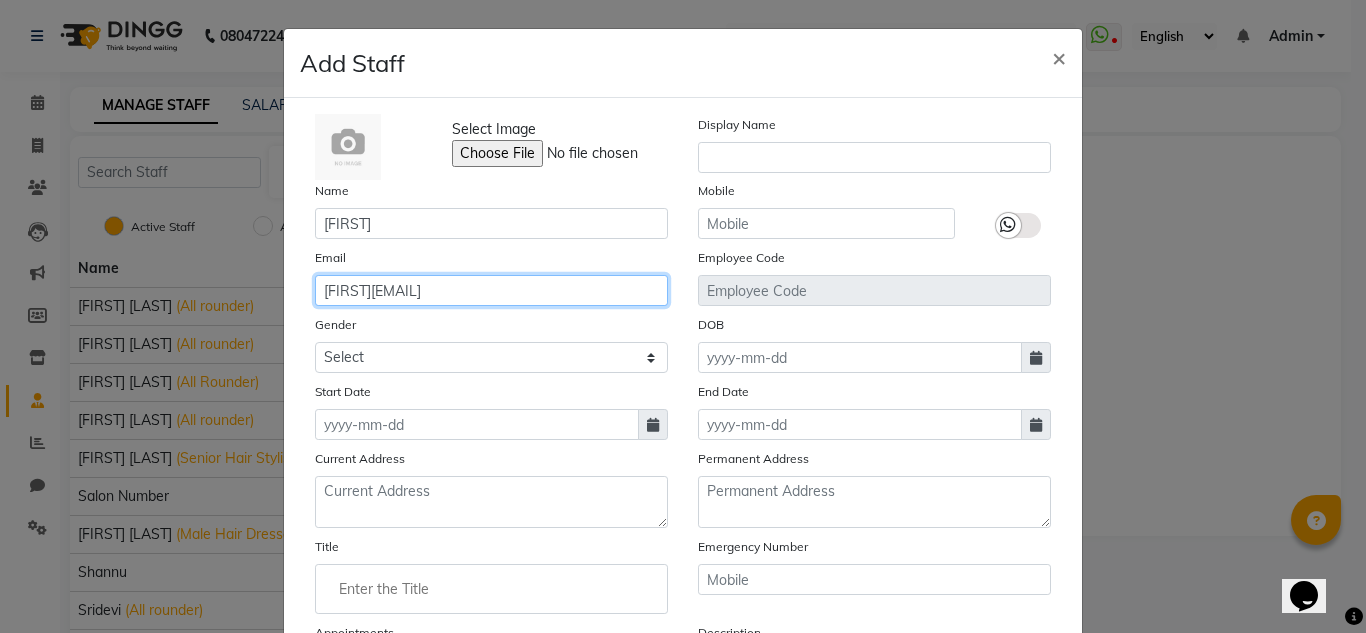 type on "rangashamaiah197610@gmail.com" 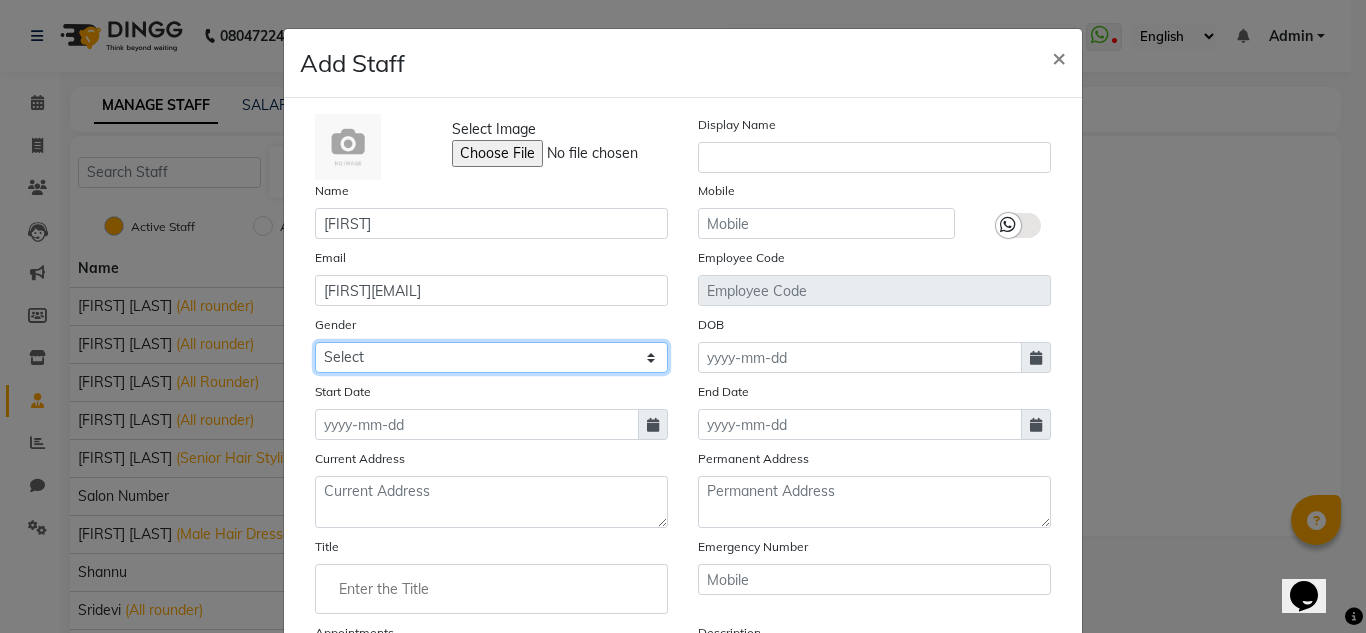 click on "Select Male Female Other Prefer Not To Say" 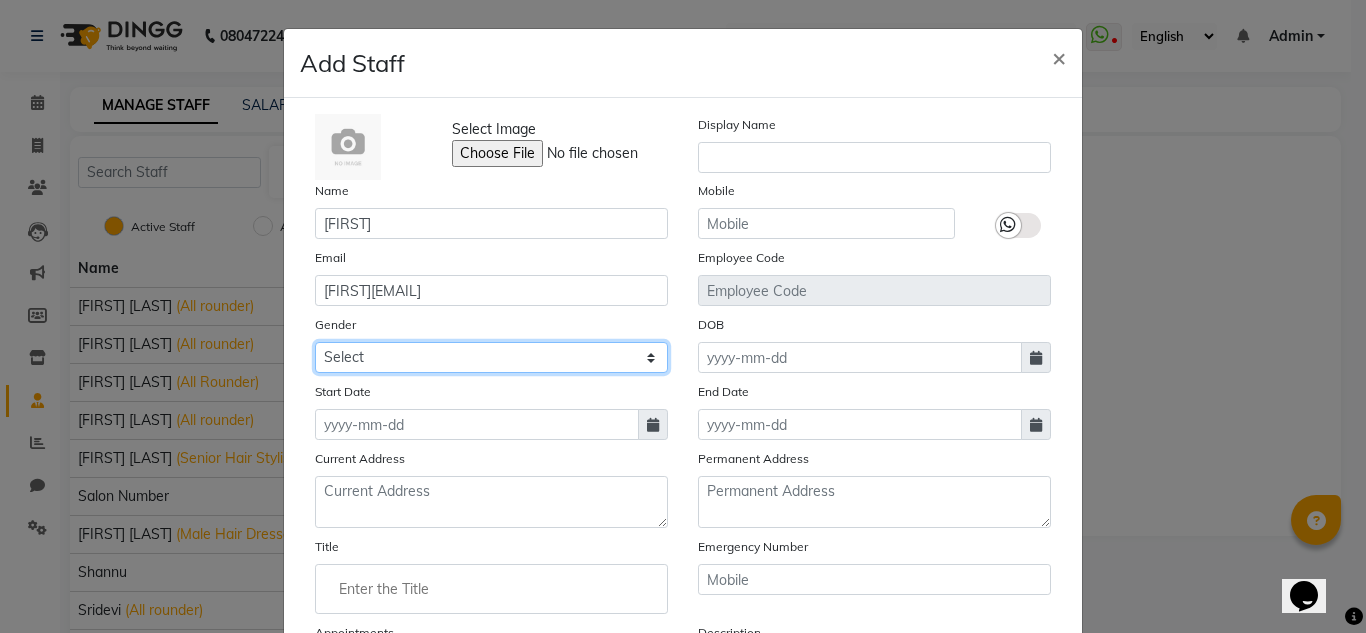 select on "male" 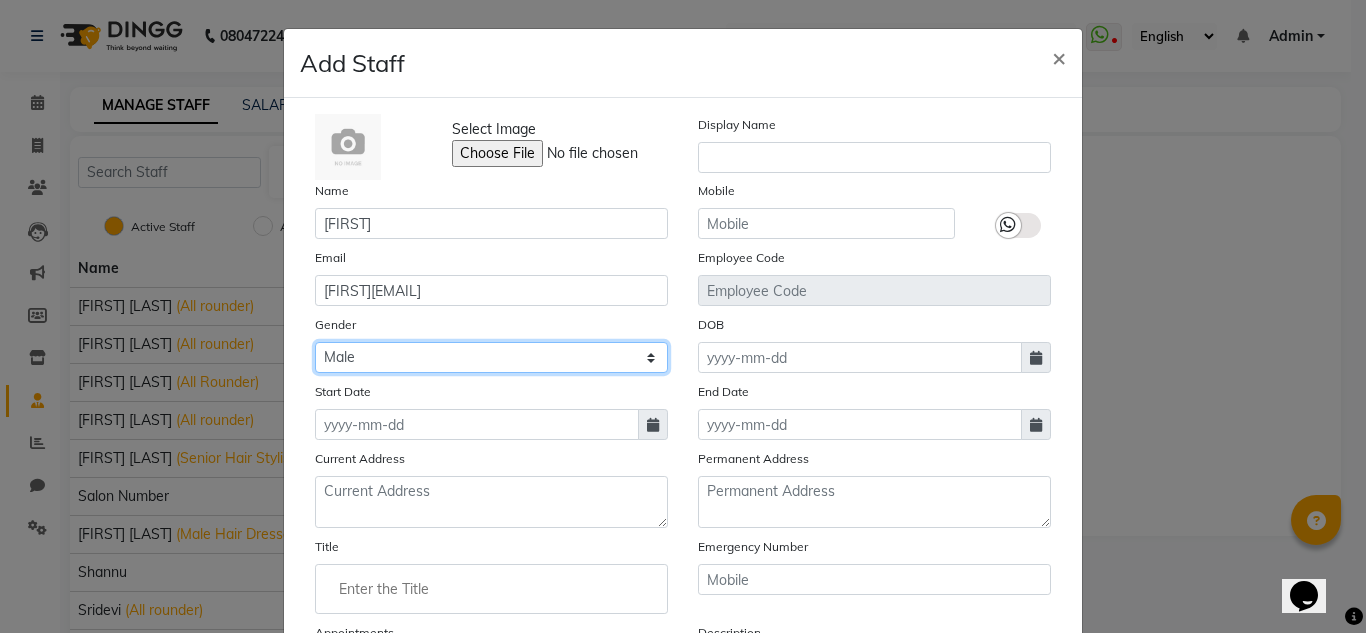 click on "Select Male Female Other Prefer Not To Say" 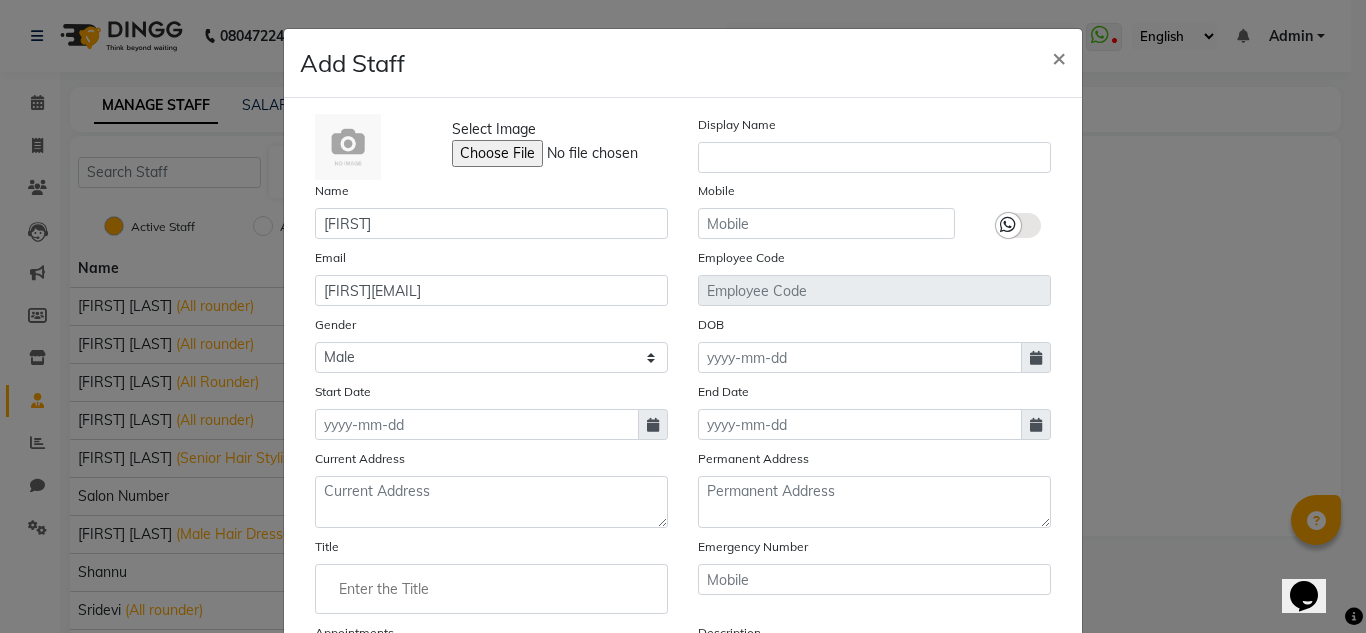 click 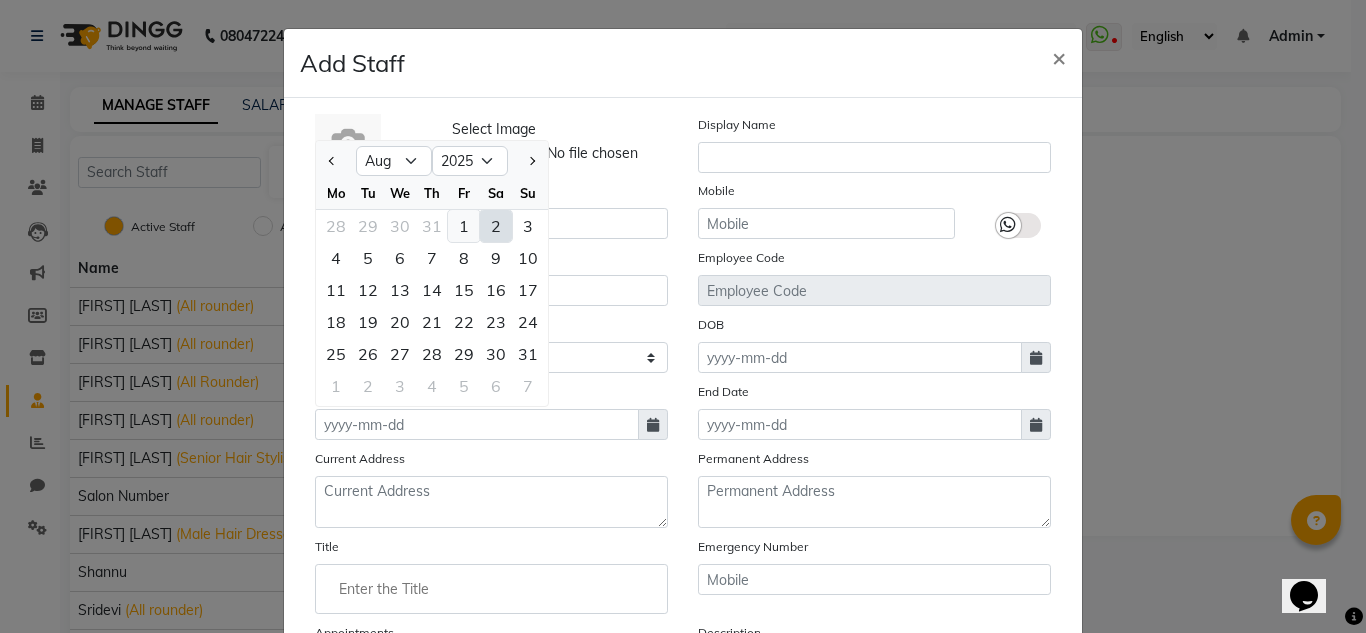 click on "1" 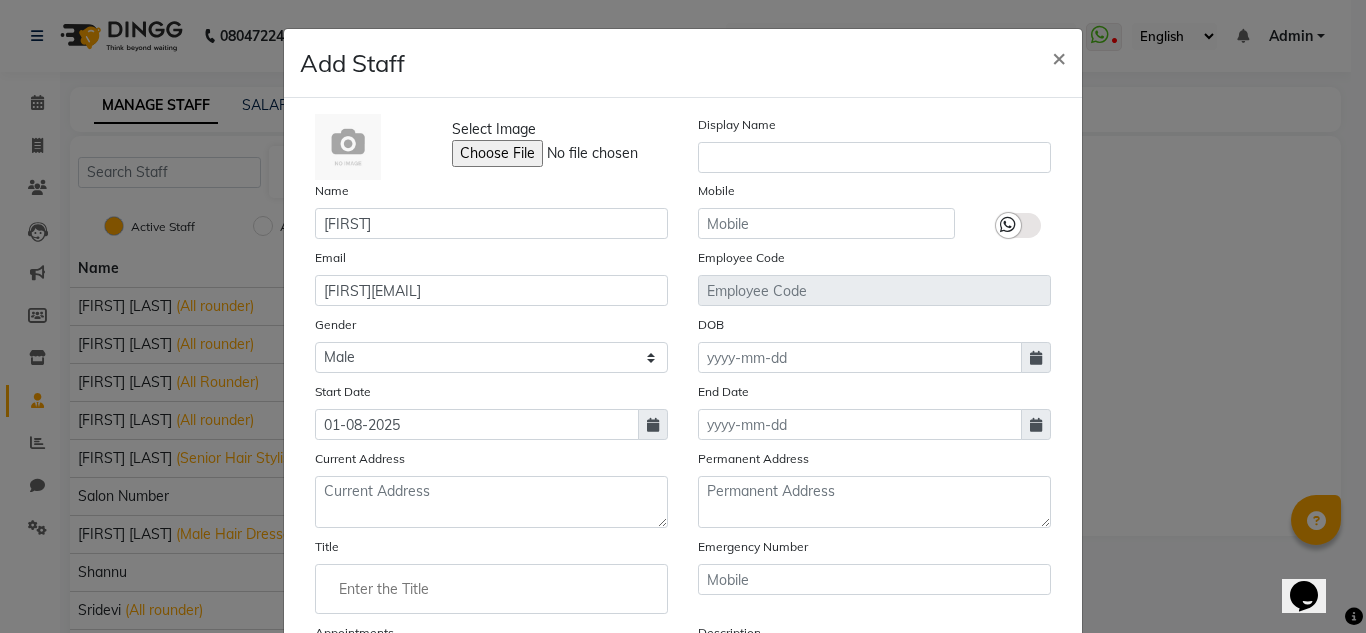 click 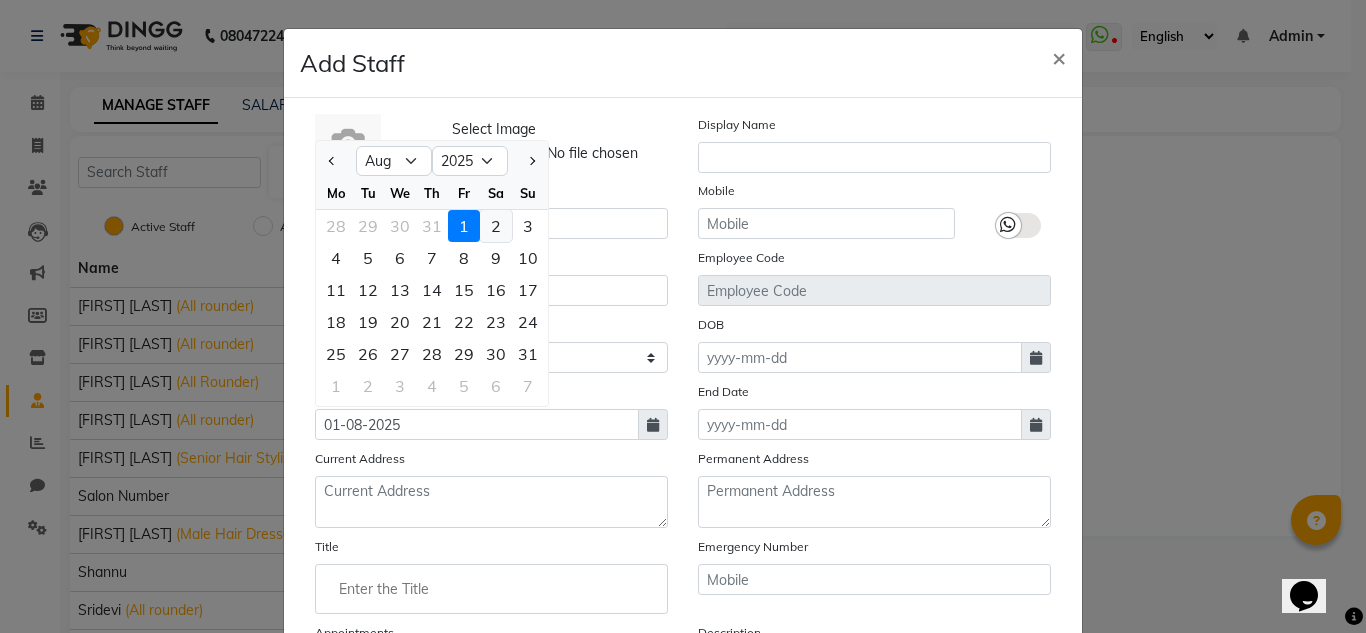 click on "2" 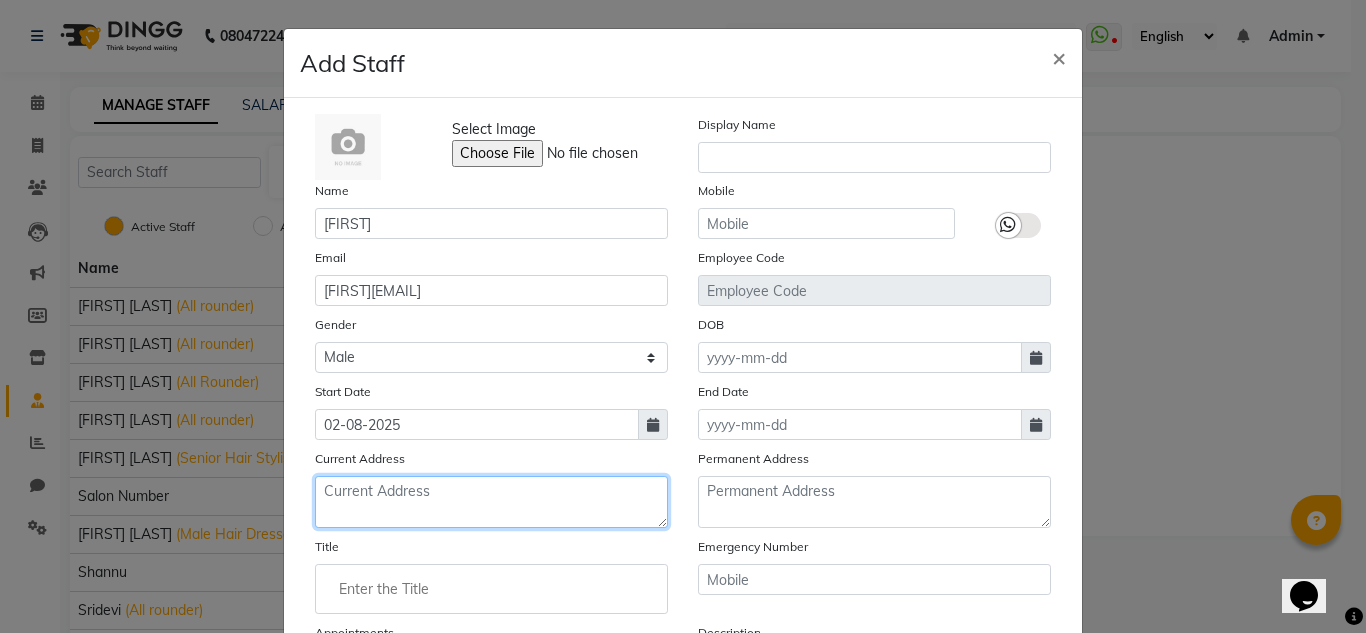 click 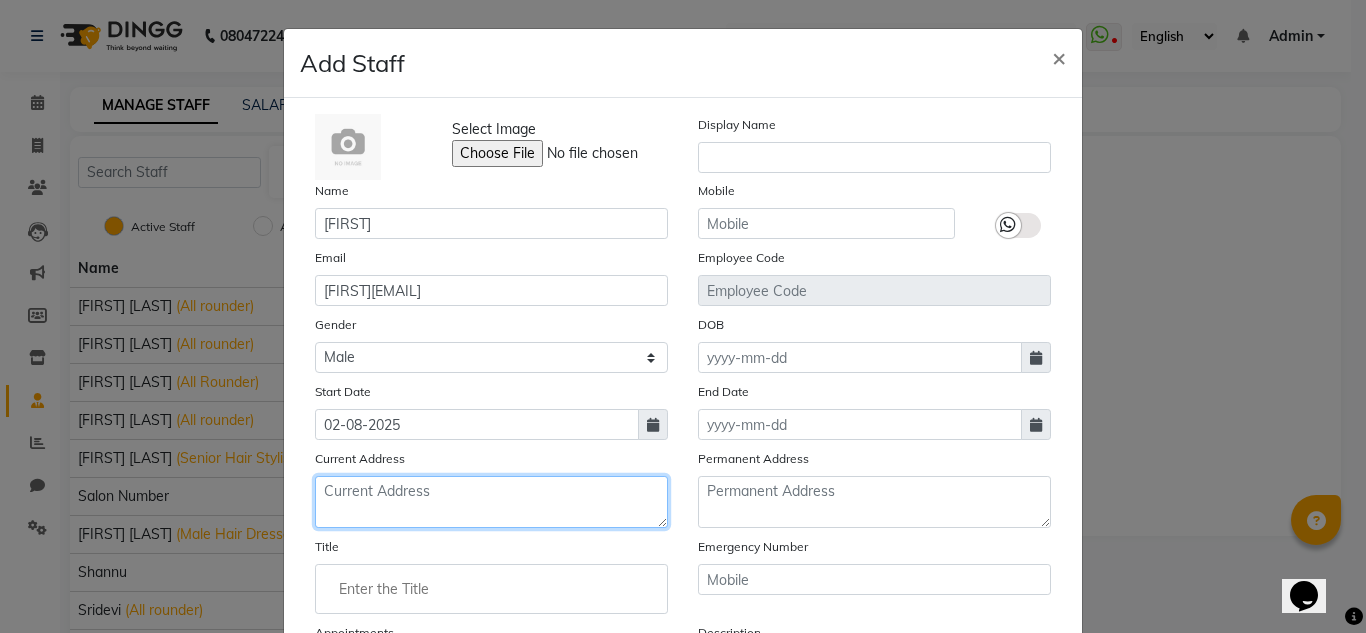 type on "c" 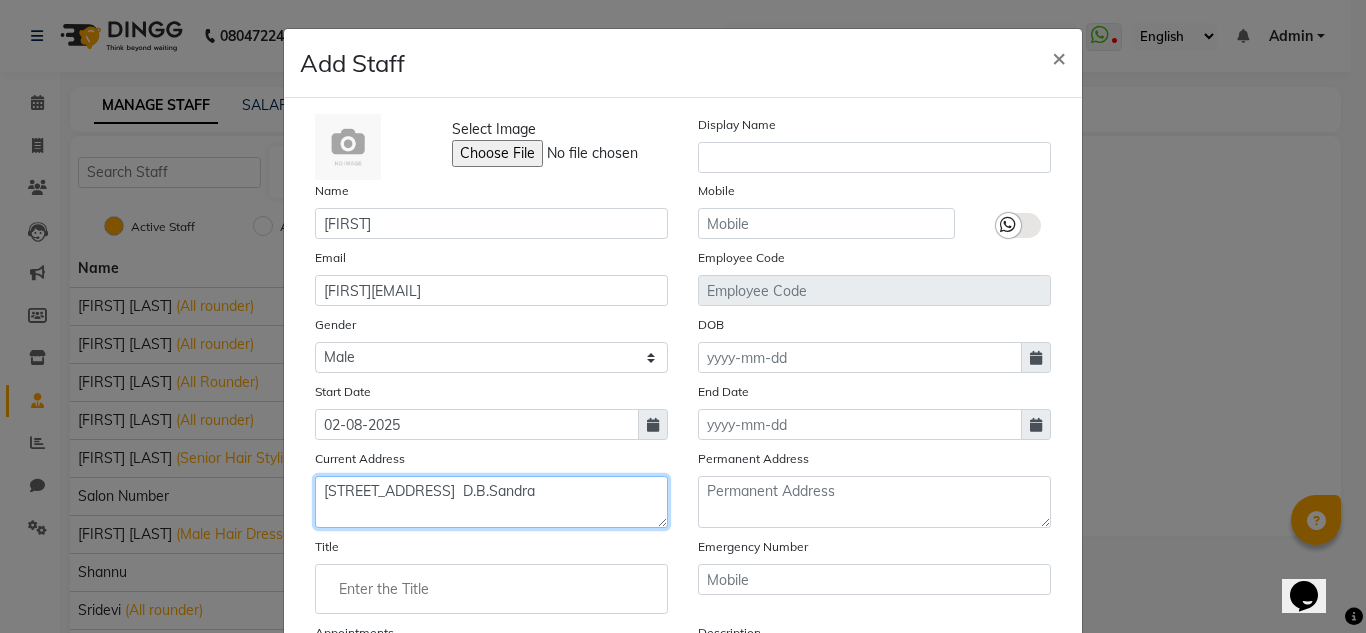 type on "shankar # 22,Chamundeshwari layout  D.B.Sandra" 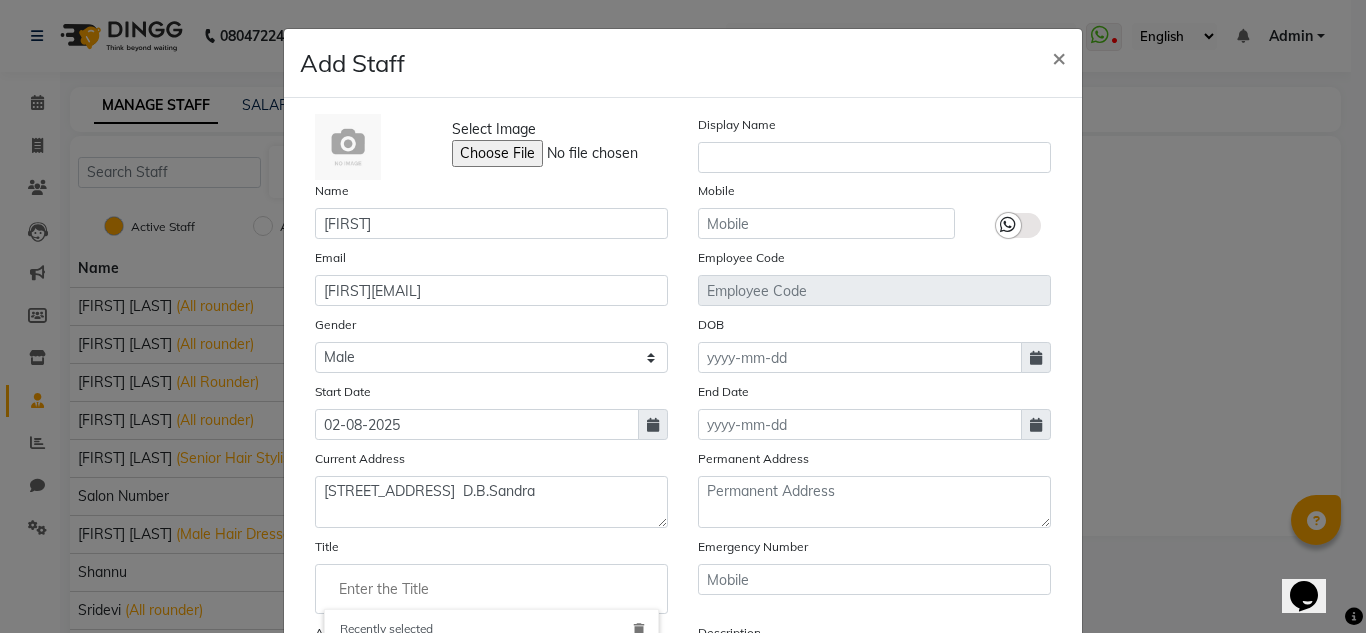 click 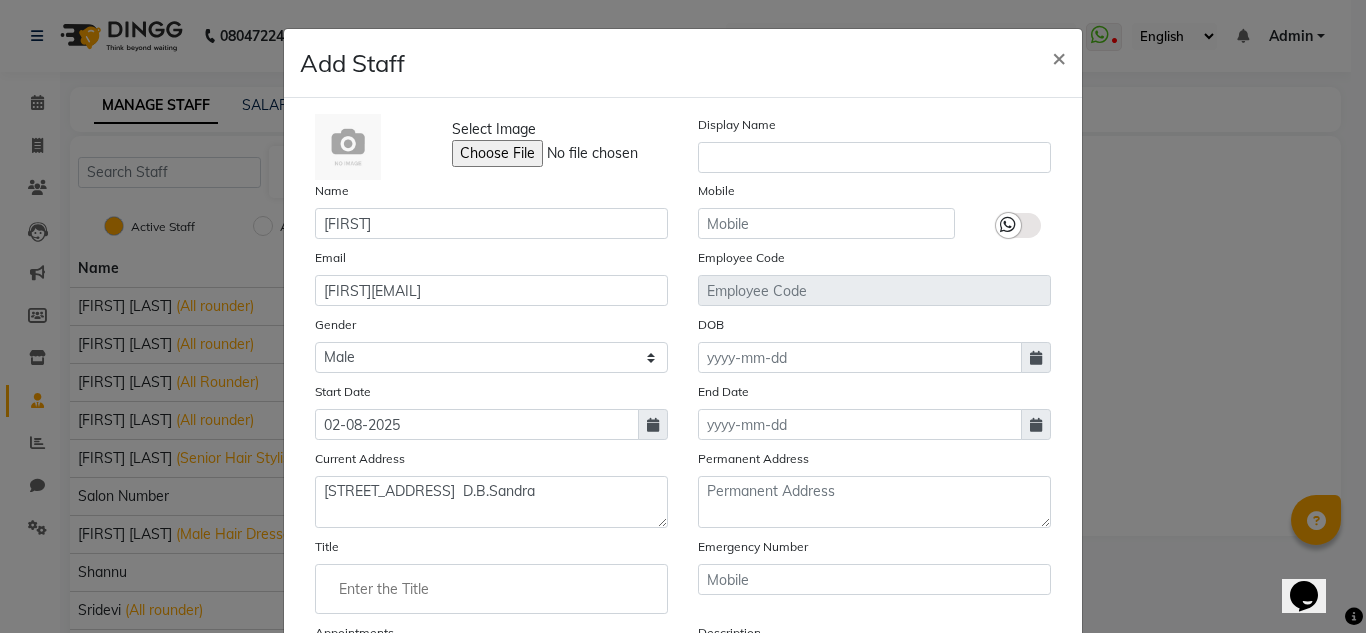 click on "Description" 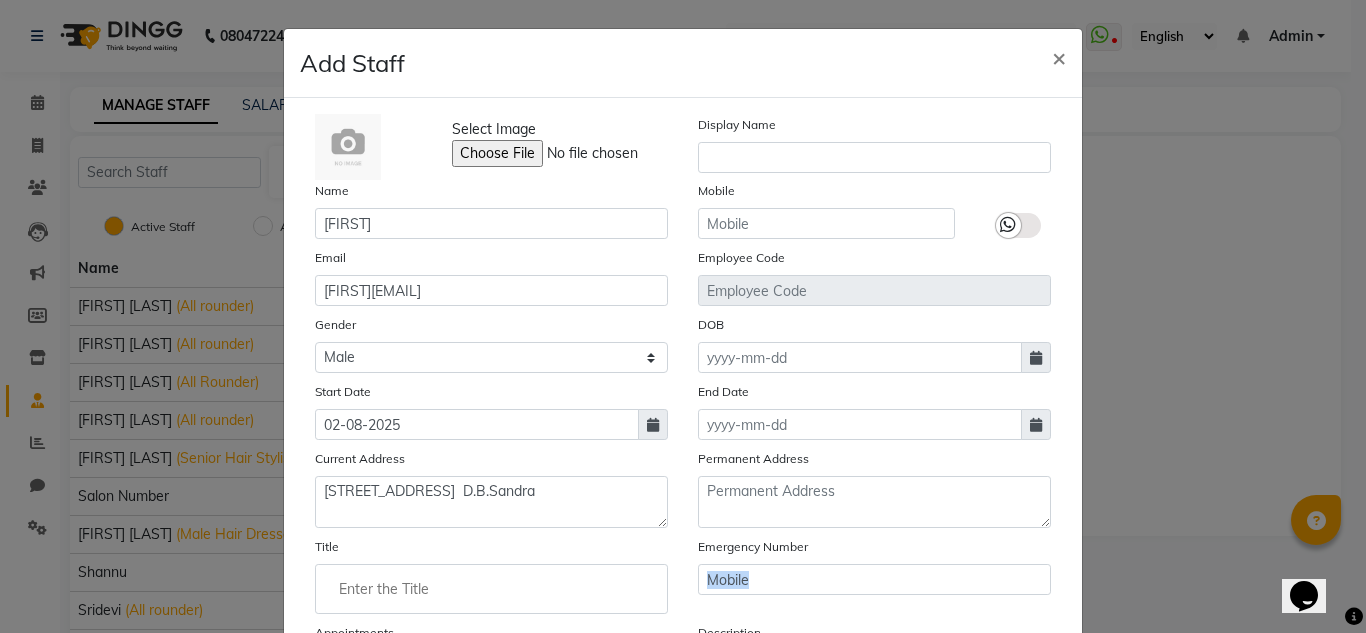 click on "Select Image  Display Name Name Rangashamaiah Mobile Email rangashamaiah197610@gmail.com Employee Code Gender Select Male Female Other Prefer Not To Say DOB Start Date 02-08-2025 End Date Current Address shankar # 22,Chamundeshwari layout  D.B.Sandra Permanent Address Title Recently selected delete Owner close Emergency Number Appointments Enable Description Daily SMS Daily Email" 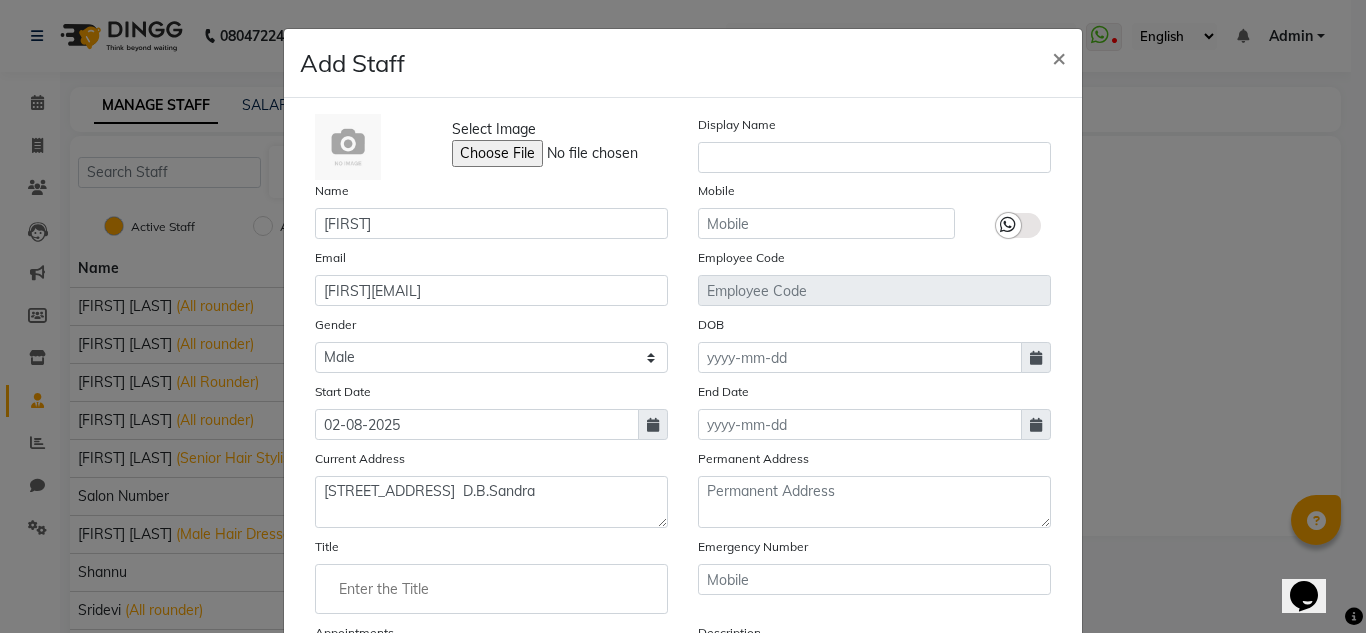 click on "Select Image  Display Name Name Rangashamaiah Mobile Email rangashamaiah197610@gmail.com Employee Code Gender Select Male Female Other Prefer Not To Say DOB Start Date 02-08-2025 End Date Current Address shankar # 22,Chamundeshwari layout  D.B.Sandra Permanent Address Title Recently selected delete Owner close Emergency Number Appointments Enable Description Daily SMS Daily Email" 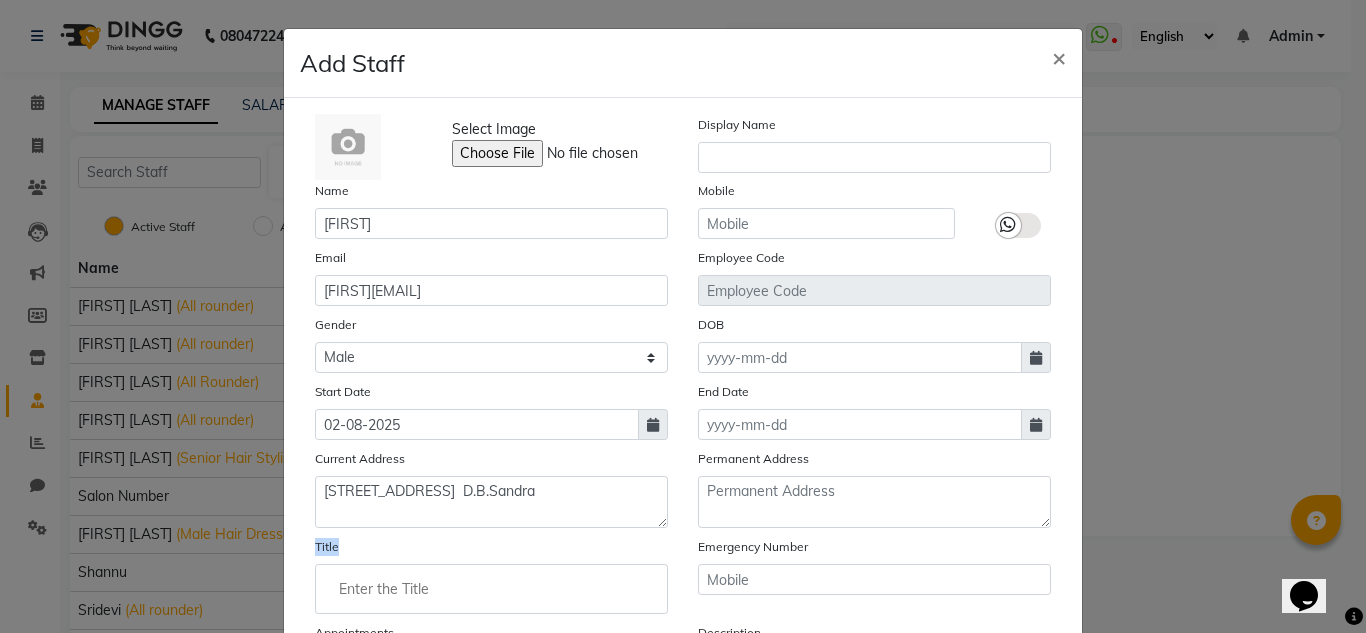 click on "Select Image  Display Name Name Rangashamaiah Mobile Email rangashamaiah197610@gmail.com Employee Code Gender Select Male Female Other Prefer Not To Say DOB Start Date 02-08-2025 End Date Current Address shankar # 22,Chamundeshwari layout  D.B.Sandra Permanent Address Title Recently selected delete Owner close Emergency Number Appointments Enable Description Daily SMS Daily Email" 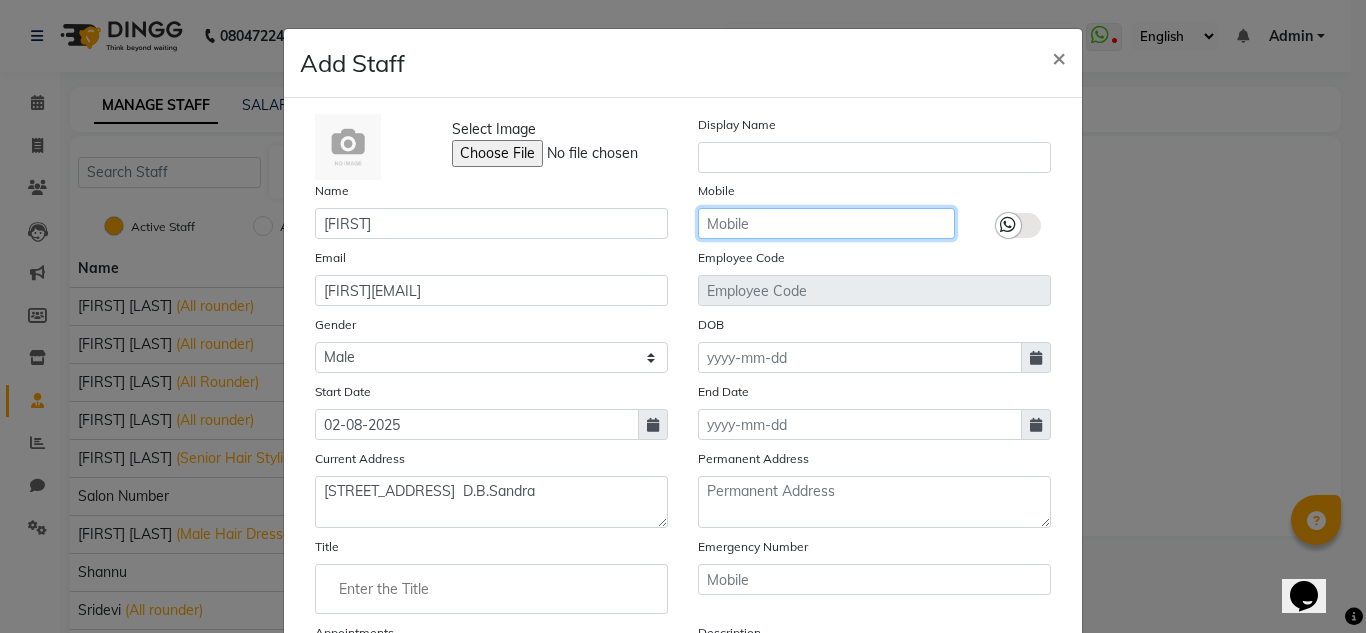 click 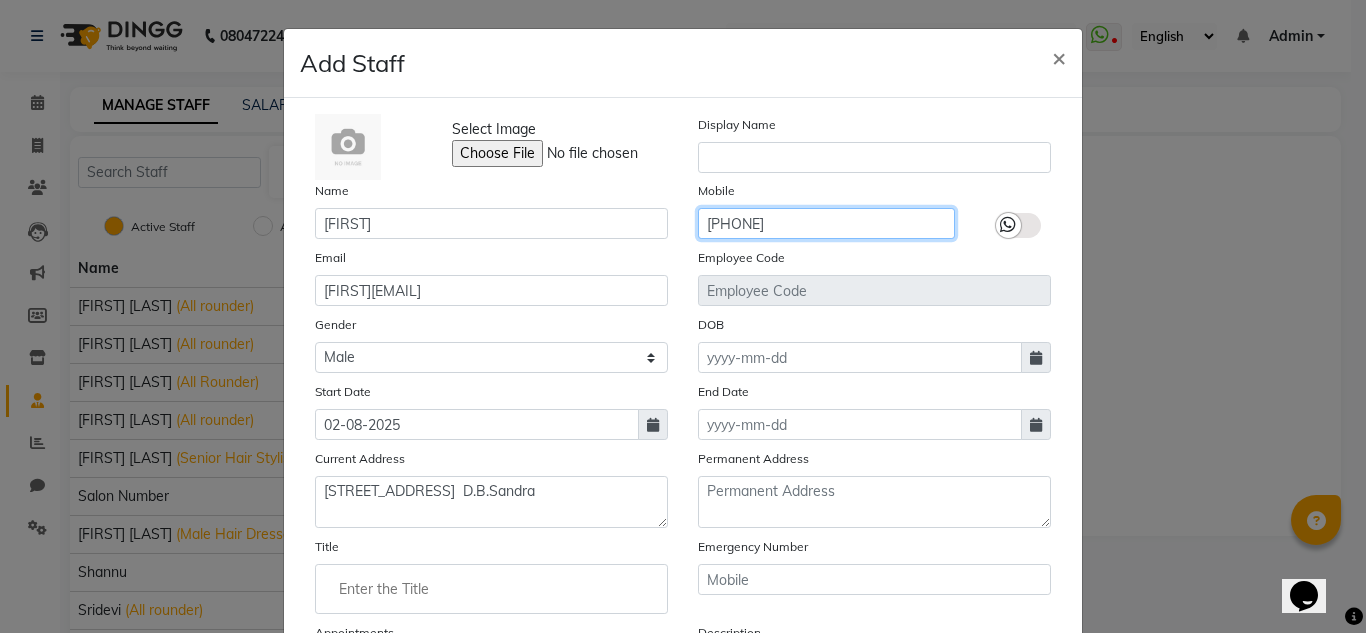 type on "9036566693" 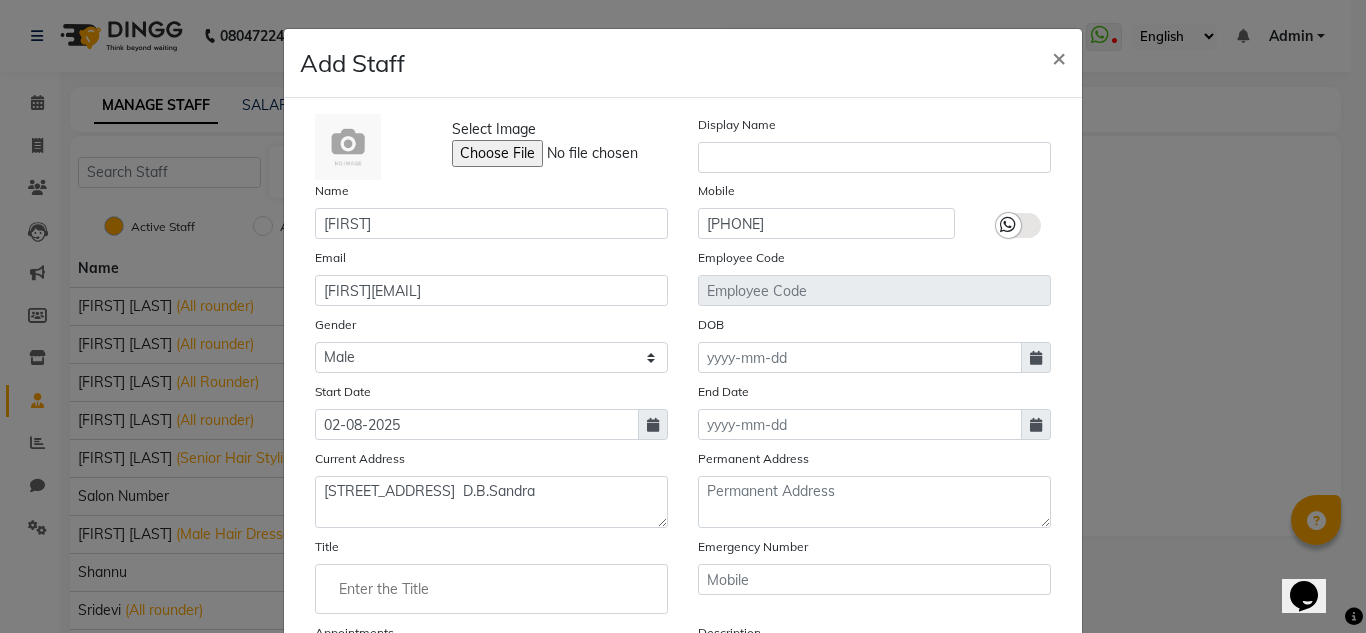 click 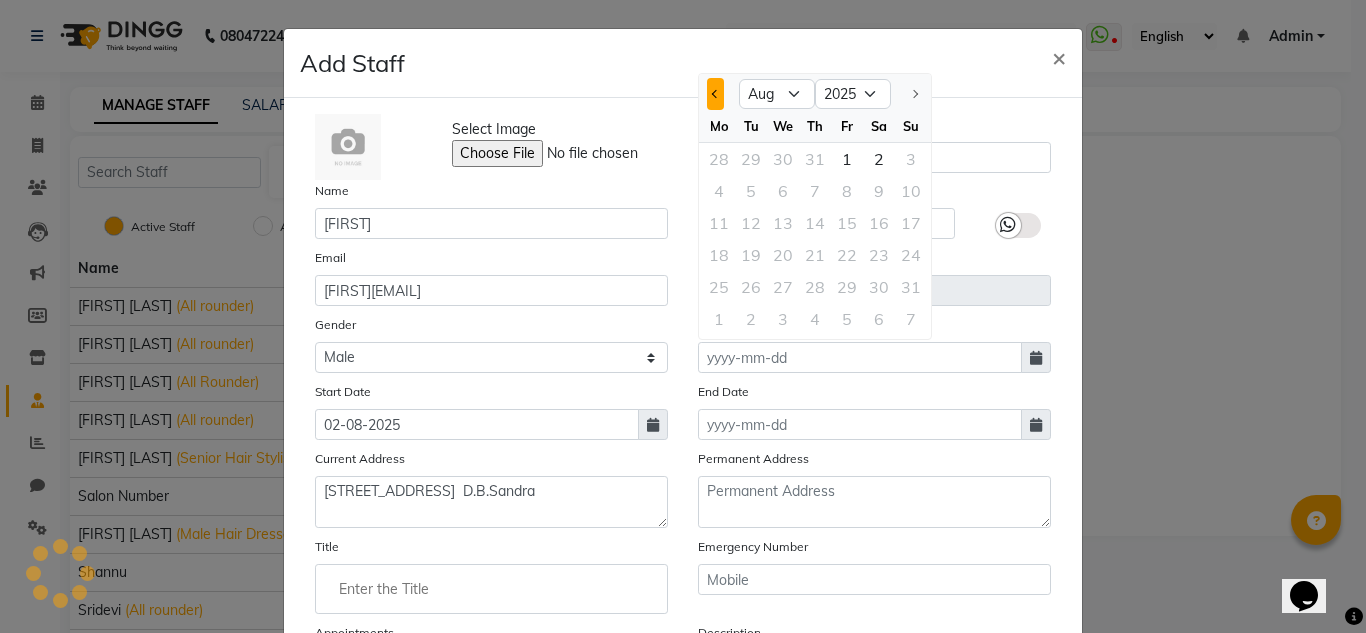 click 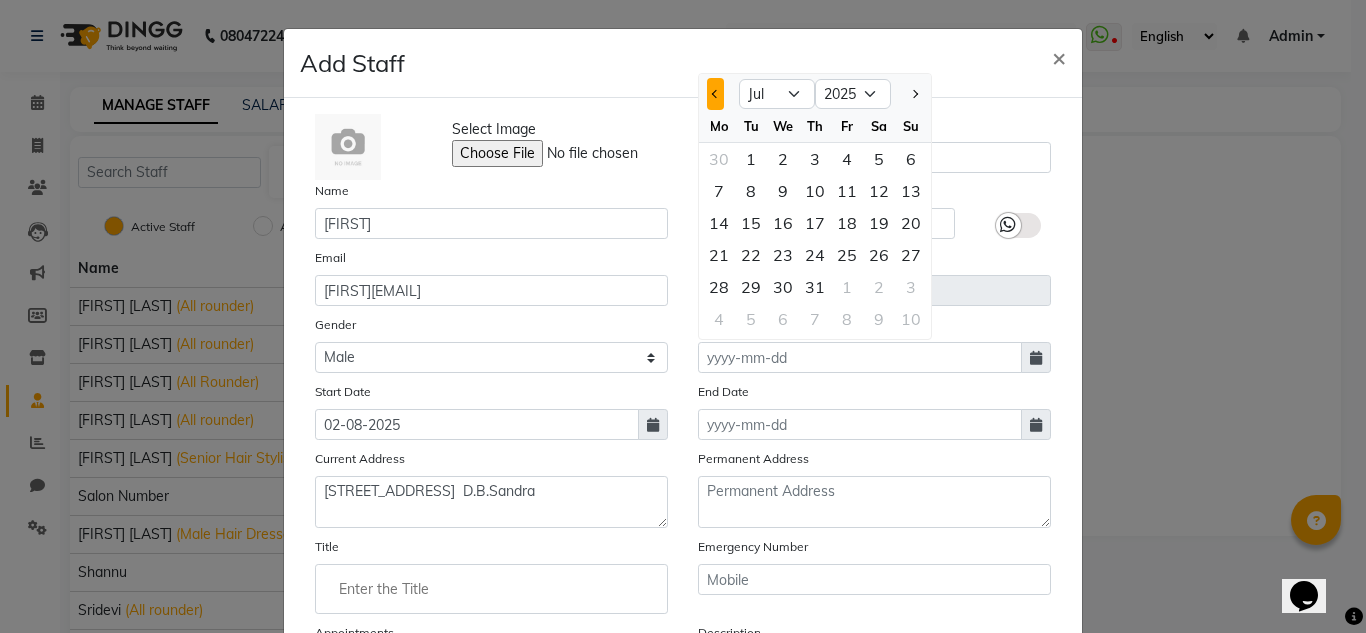 click 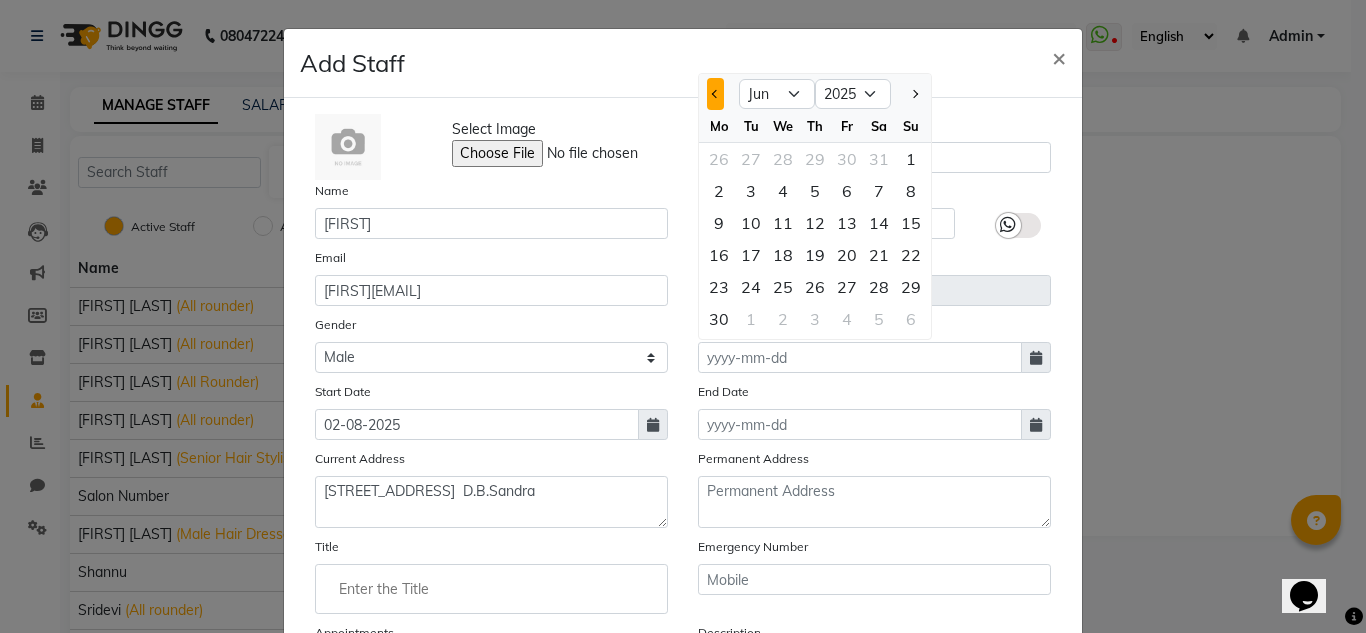 click 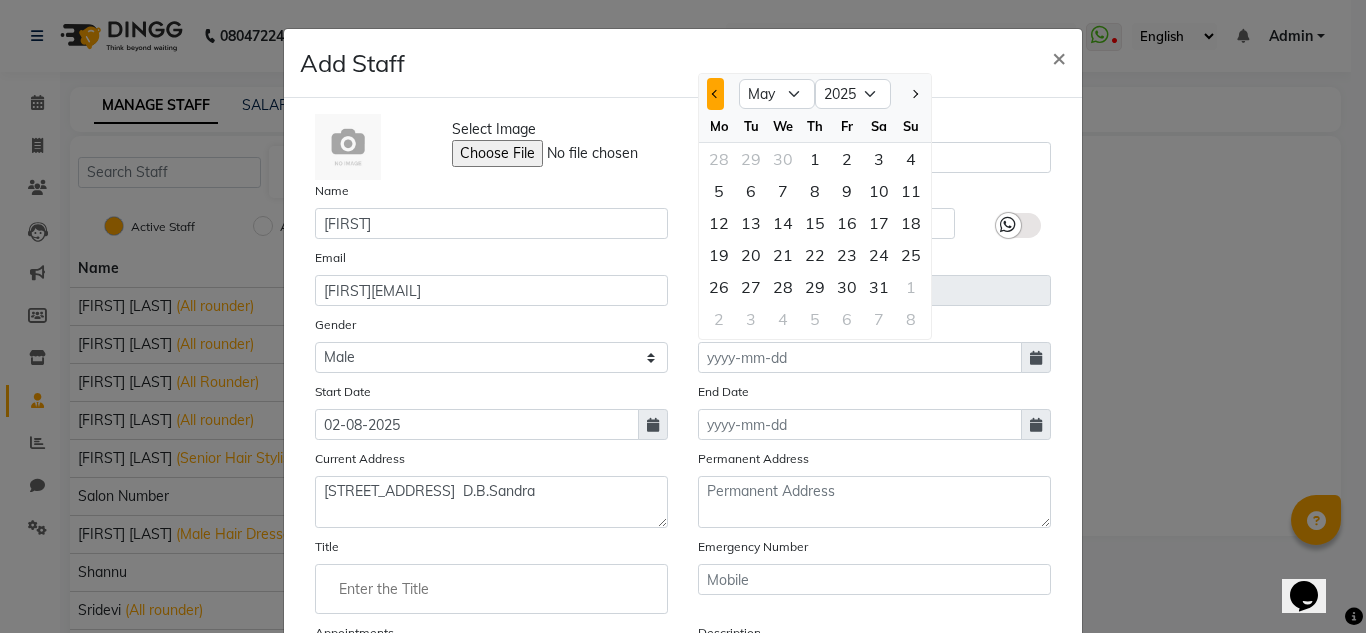 click 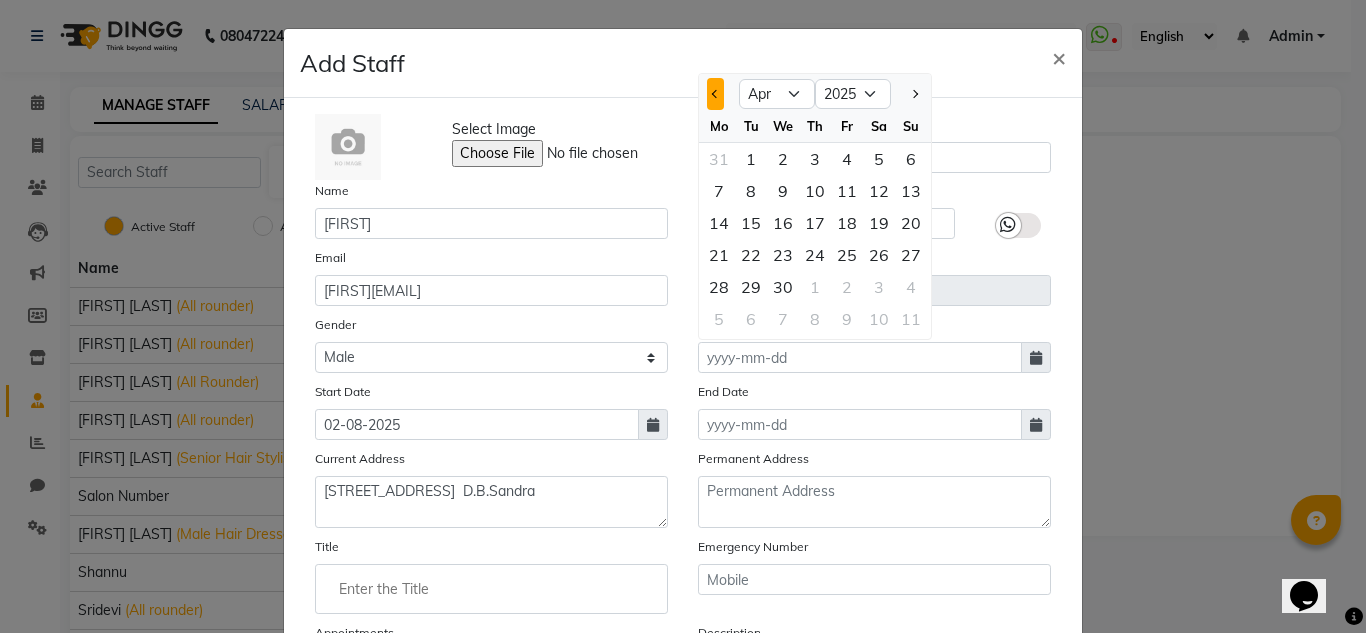 click 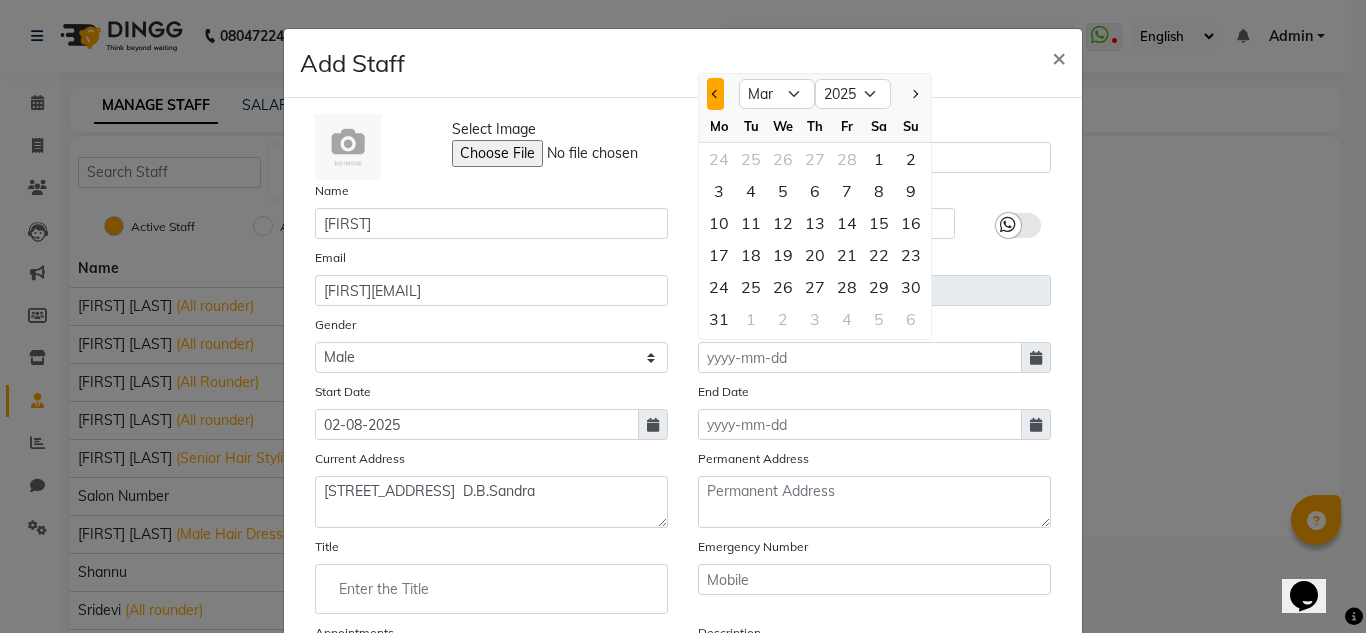 click 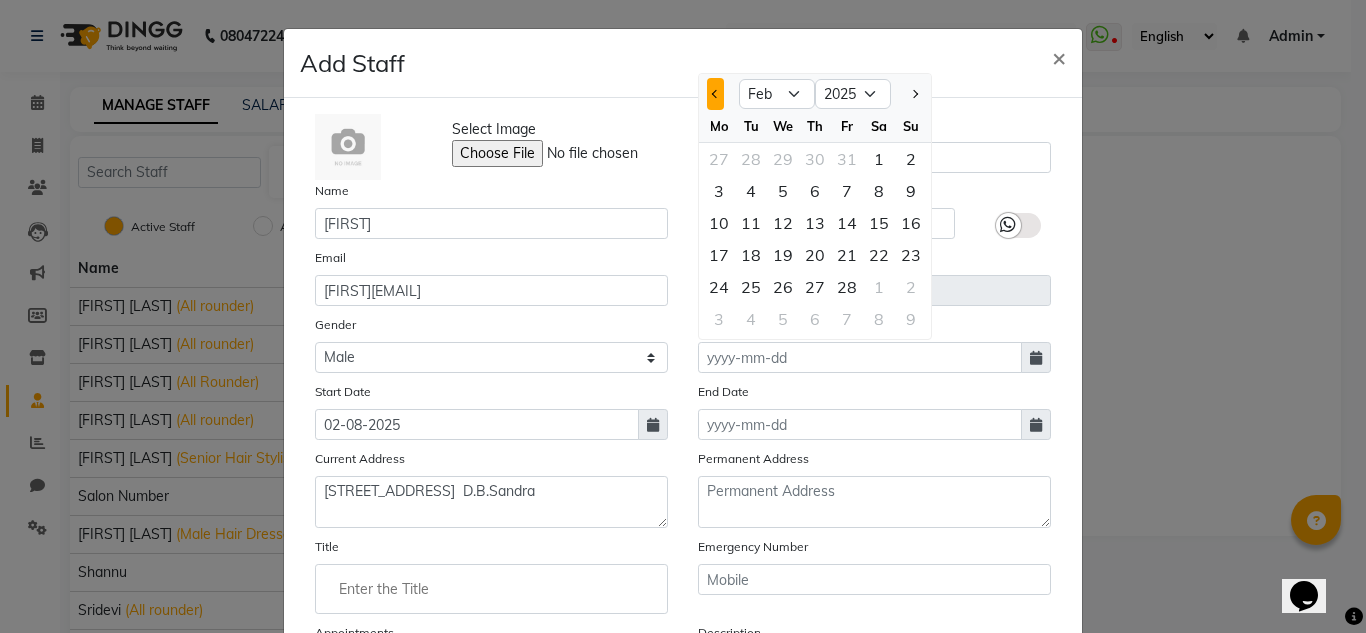 click 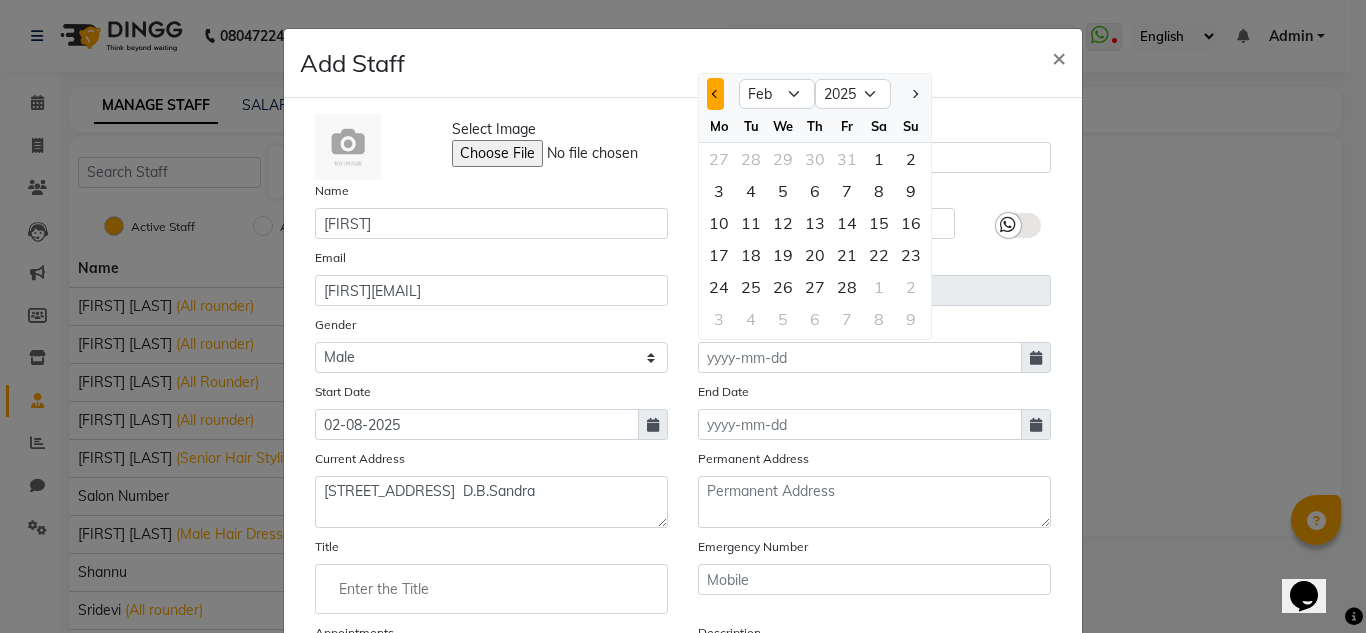 select on "1" 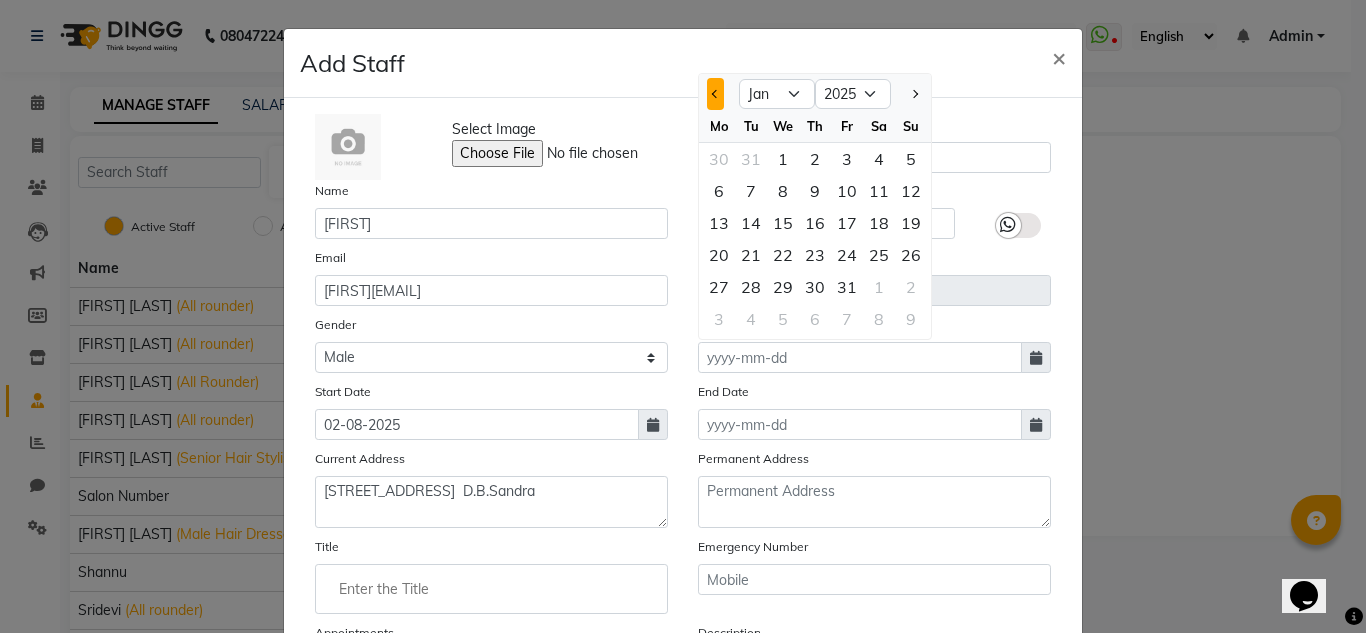 click 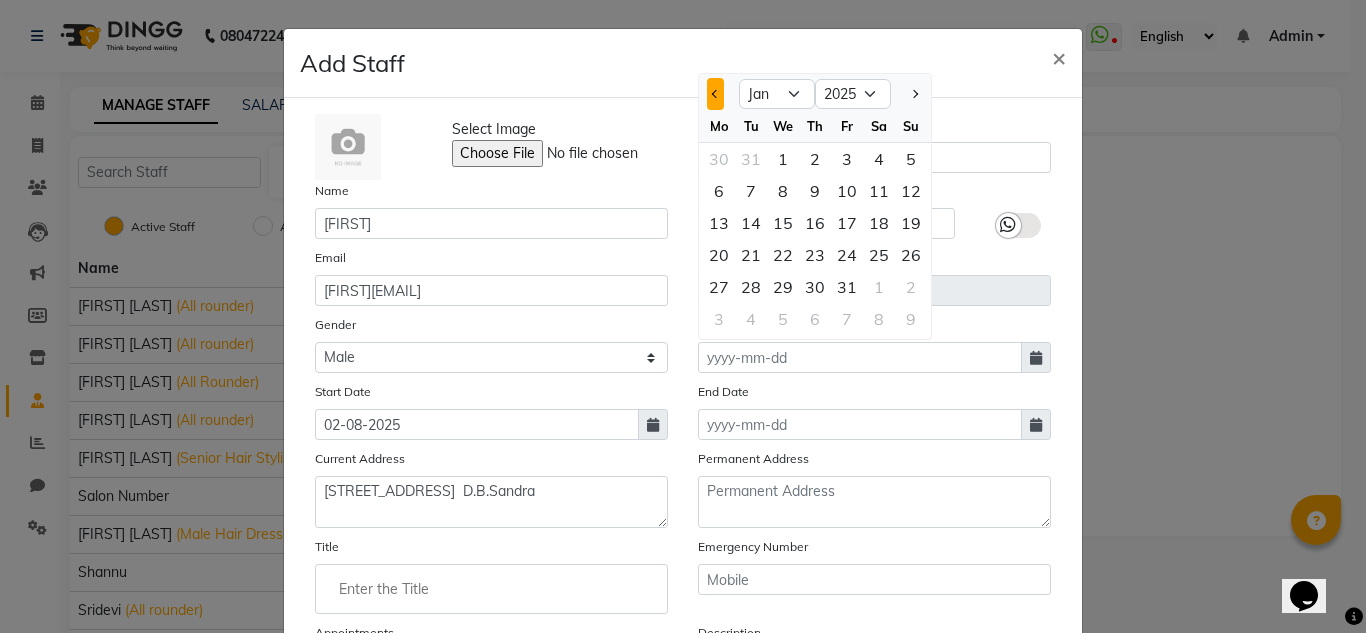 select on "2024" 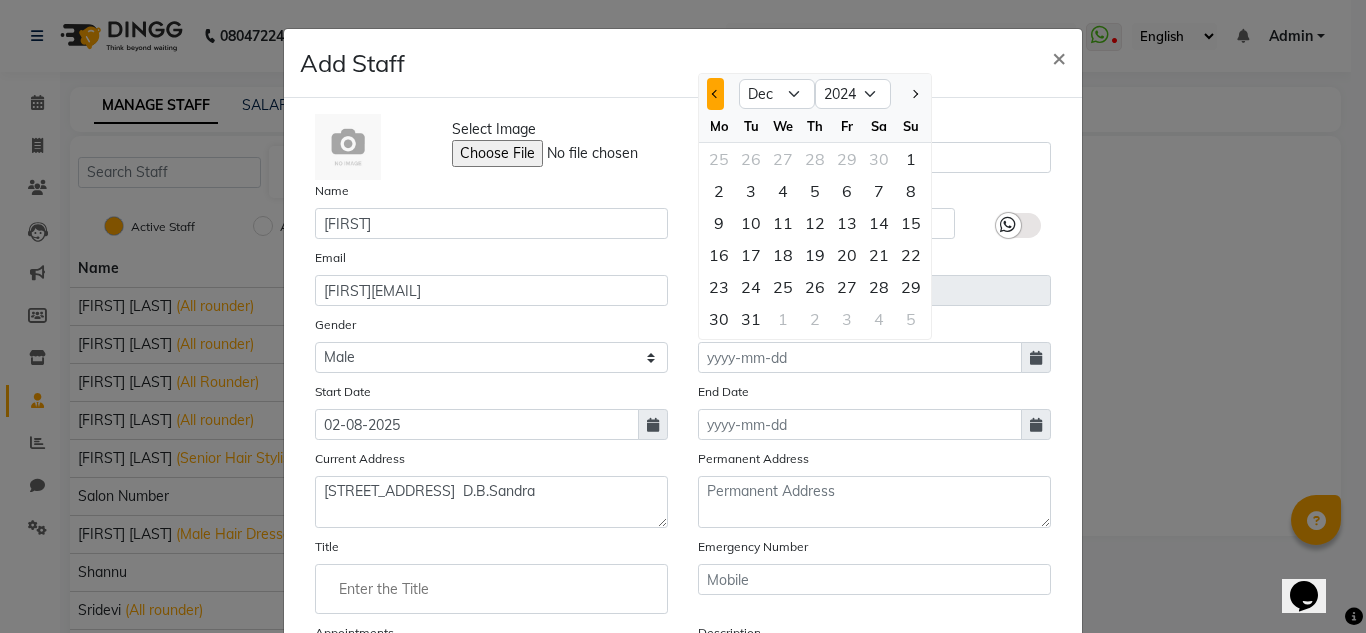 click 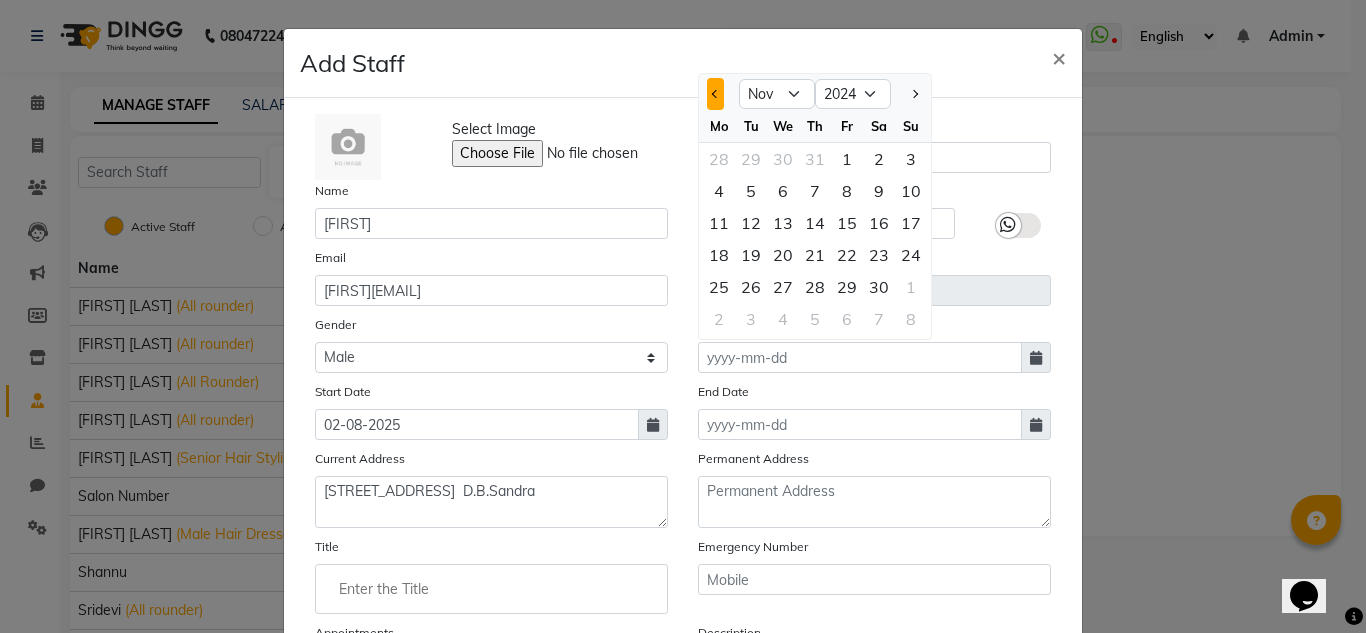 click 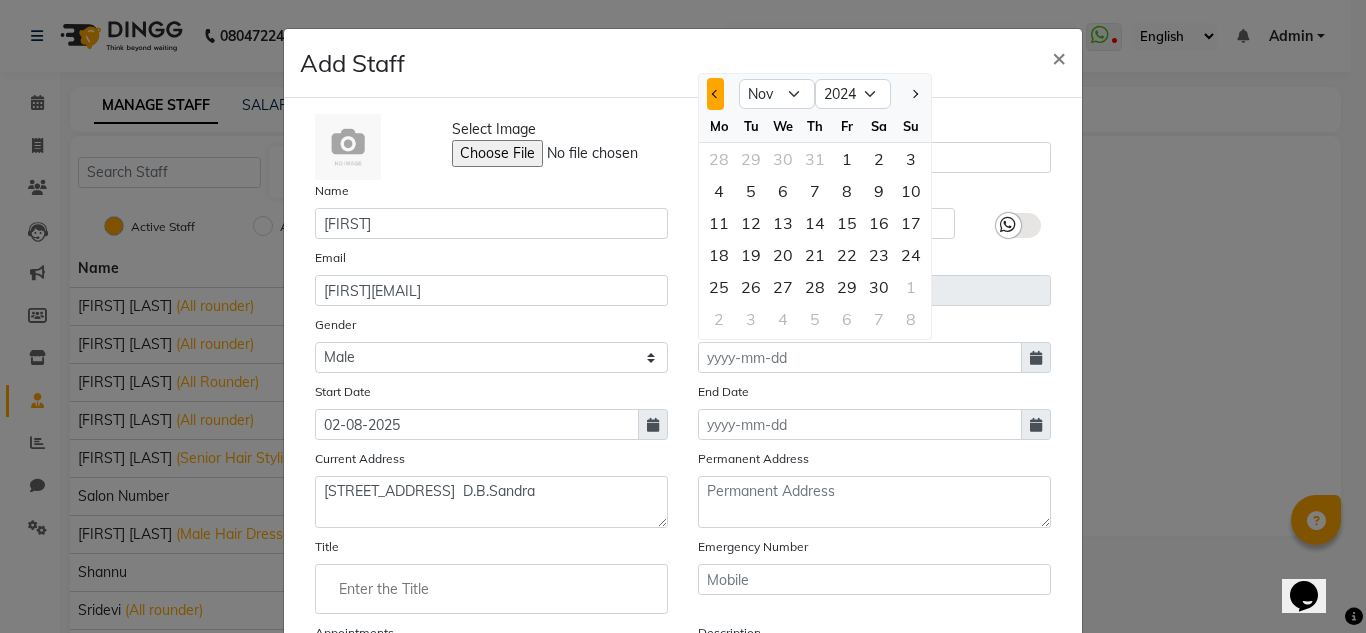 select on "10" 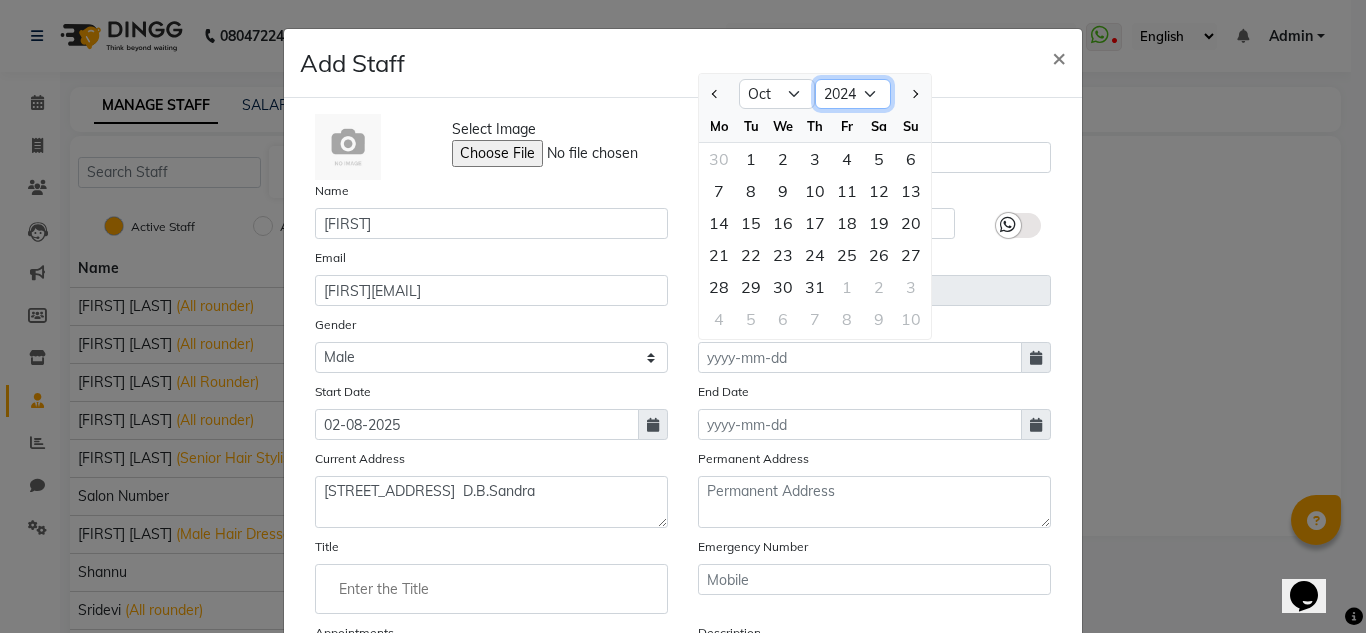 click on "1920 1921 1922 1923 1924 1925 1926 1927 1928 1929 1930 1931 1932 1933 1934 1935 1936 1937 1938 1939 1940 1941 1942 1943 1944 1945 1946 1947 1948 1949 1950 1951 1952 1953 1954 1955 1956 1957 1958 1959 1960 1961 1962 1963 1964 1965 1966 1967 1968 1969 1970 1971 1972 1973 1974 1975 1976 1977 1978 1979 1980 1981 1982 1983 1984 1985 1986 1987 1988 1989 1990 1991 1992 1993 1994 1995 1996 1997 1998 1999 2000 2001 2002 2003 2004 2005 2006 2007 2008 2009 2010 2011 2012 2013 2014 2015 2016 2017 2018 2019 2020 2021 2022 2023 2024 2025" 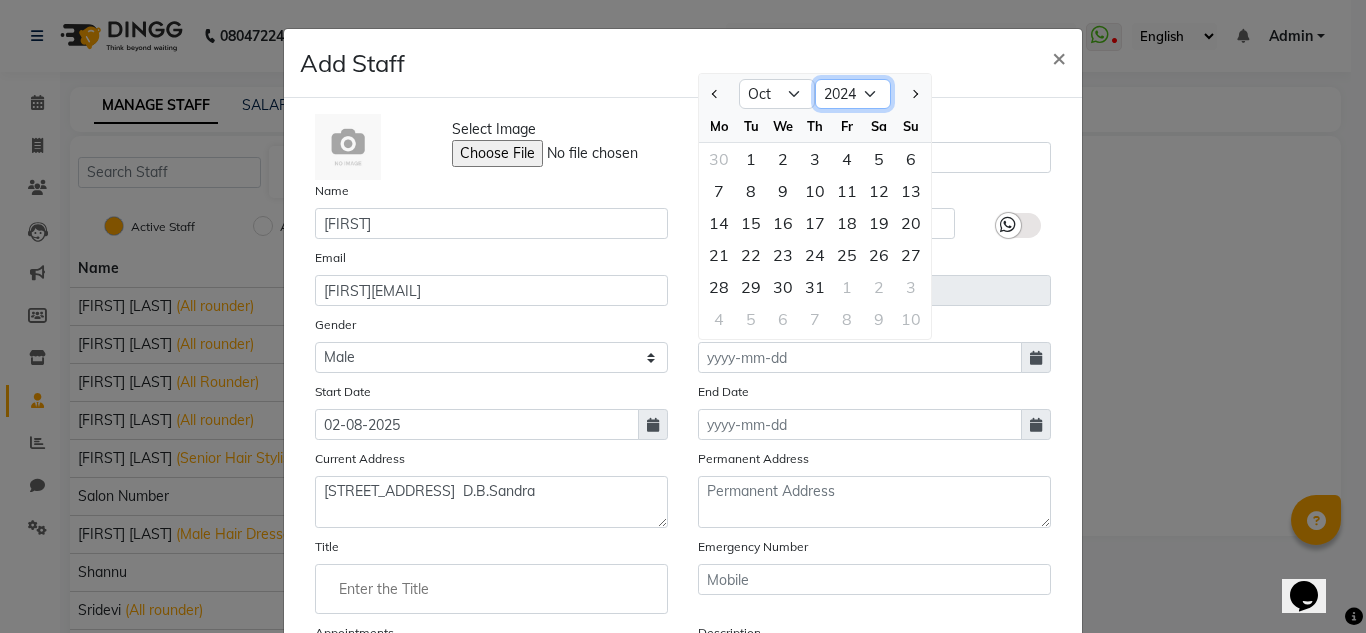 select on "1976" 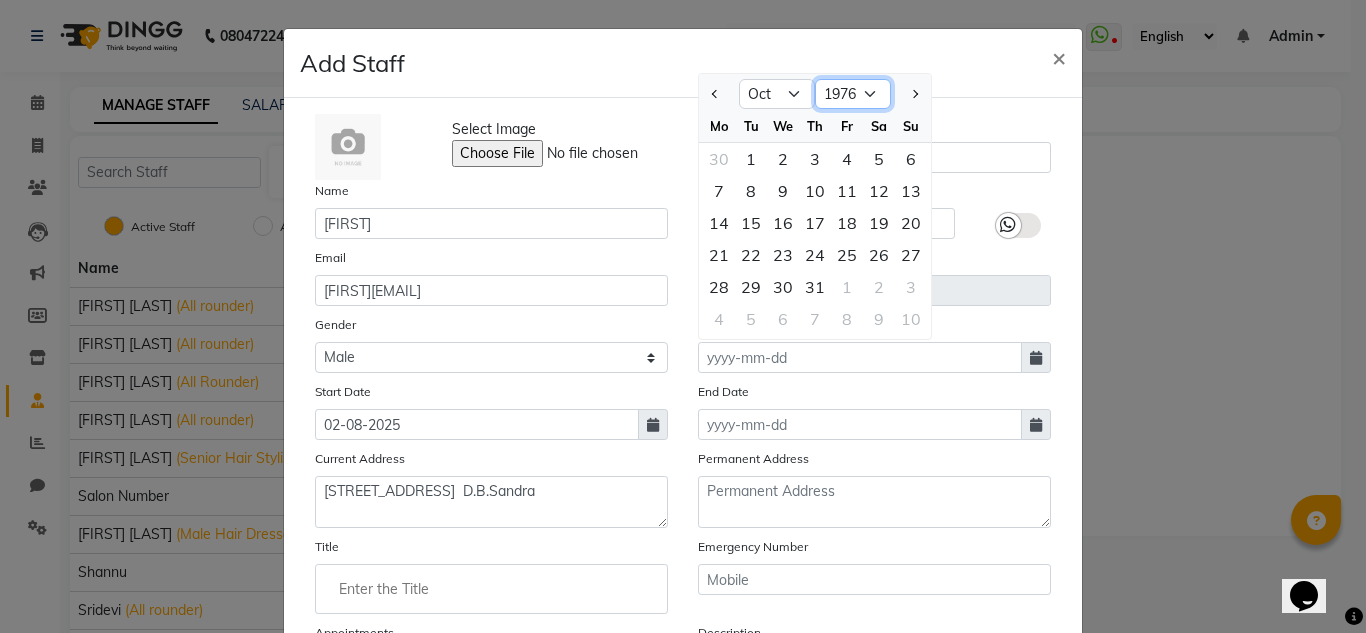 click on "1920 1921 1922 1923 1924 1925 1926 1927 1928 1929 1930 1931 1932 1933 1934 1935 1936 1937 1938 1939 1940 1941 1942 1943 1944 1945 1946 1947 1948 1949 1950 1951 1952 1953 1954 1955 1956 1957 1958 1959 1960 1961 1962 1963 1964 1965 1966 1967 1968 1969 1970 1971 1972 1973 1974 1975 1976 1977 1978 1979 1980 1981 1982 1983 1984 1985 1986 1987 1988 1989 1990 1991 1992 1993 1994 1995 1996 1997 1998 1999 2000 2001 2002 2003 2004 2005 2006 2007 2008 2009 2010 2011 2012 2013 2014 2015 2016 2017 2018 2019 2020 2021 2022 2023 2024 2025" 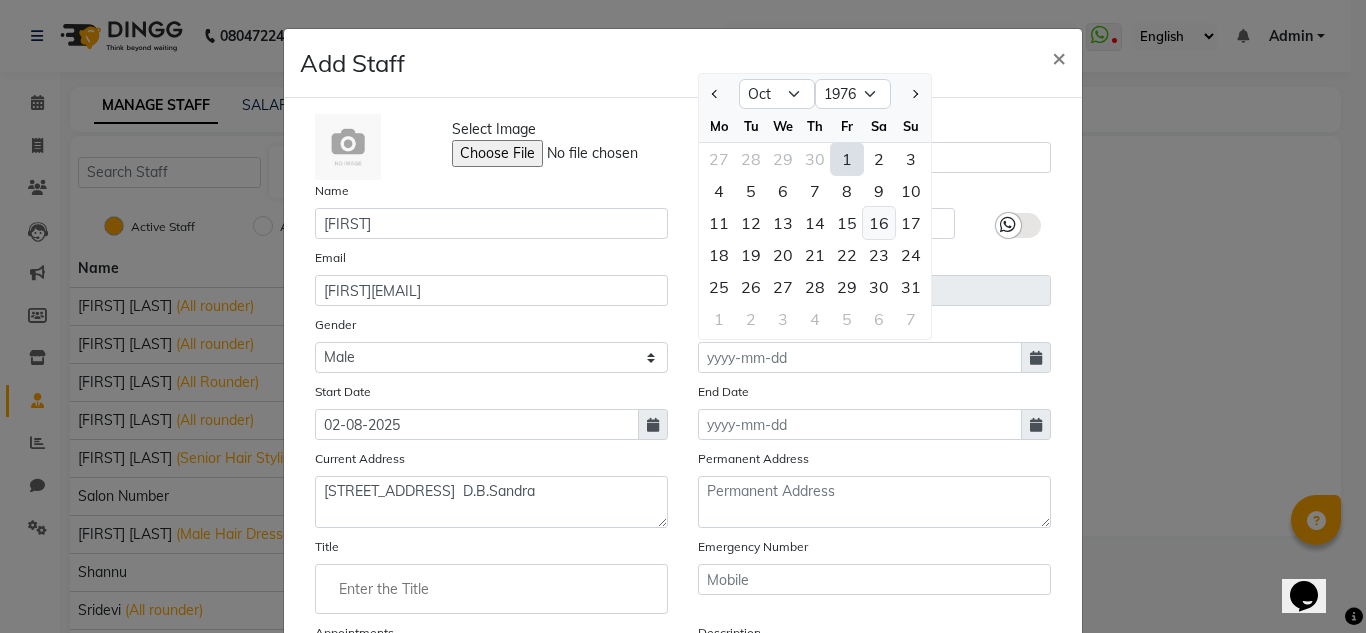 click on "16" 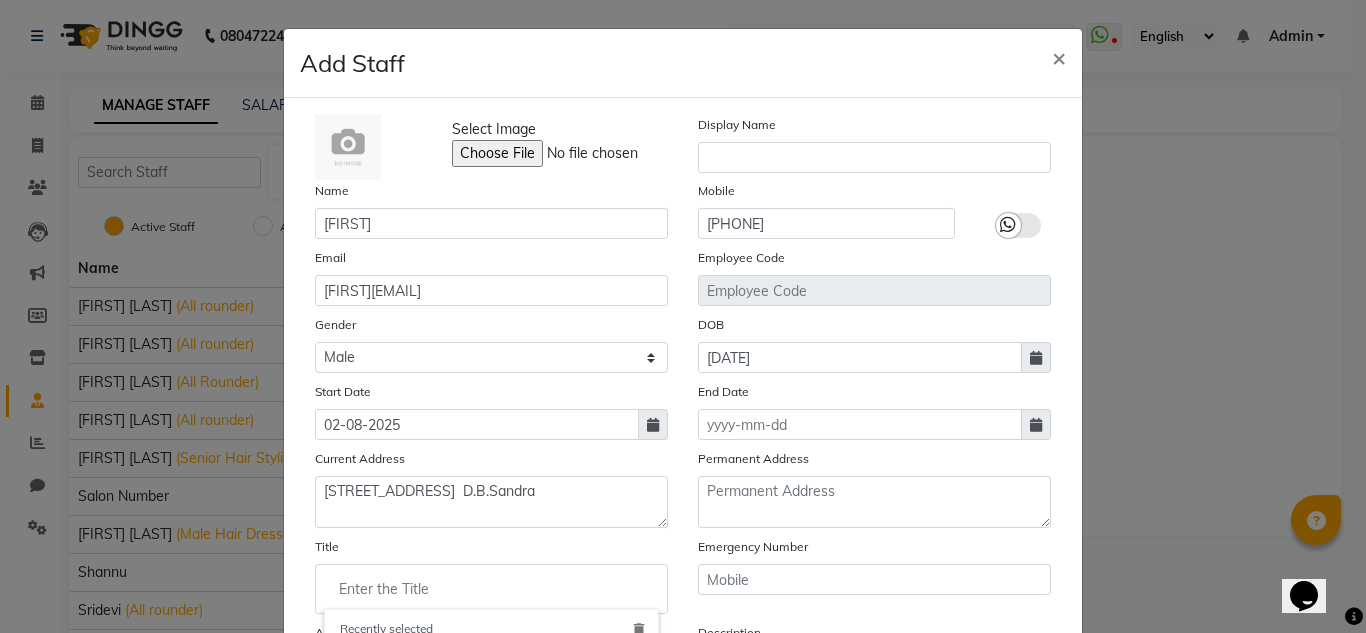 click 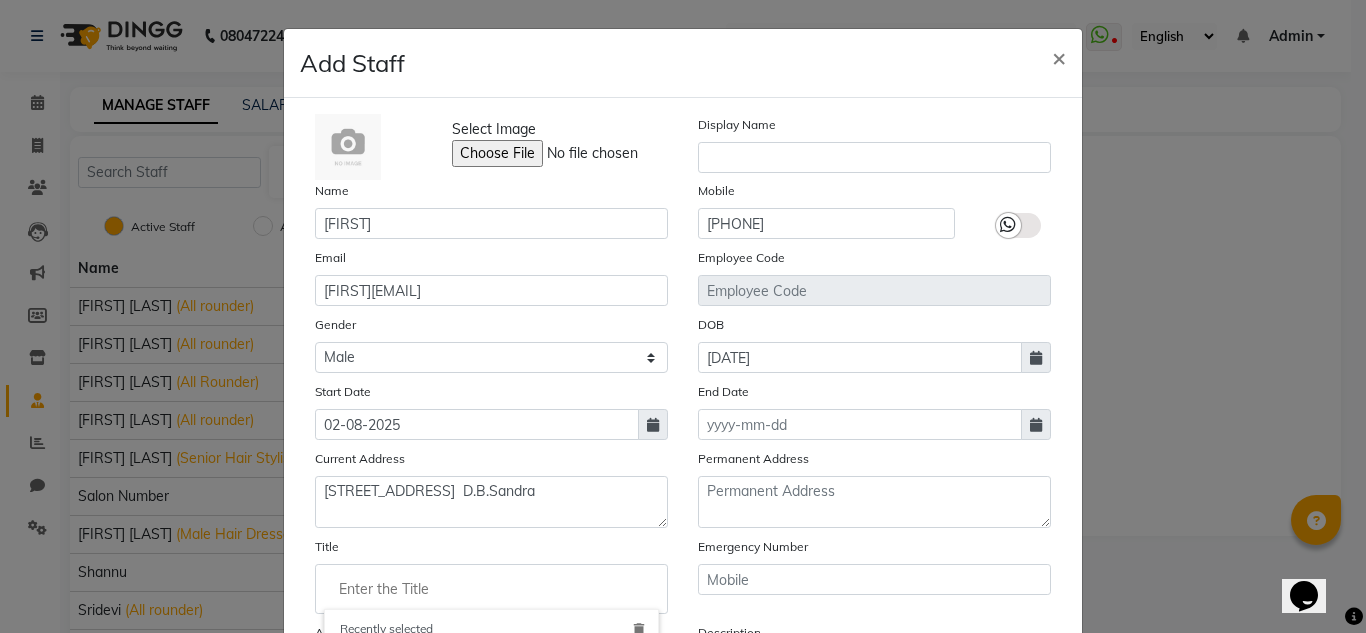 click 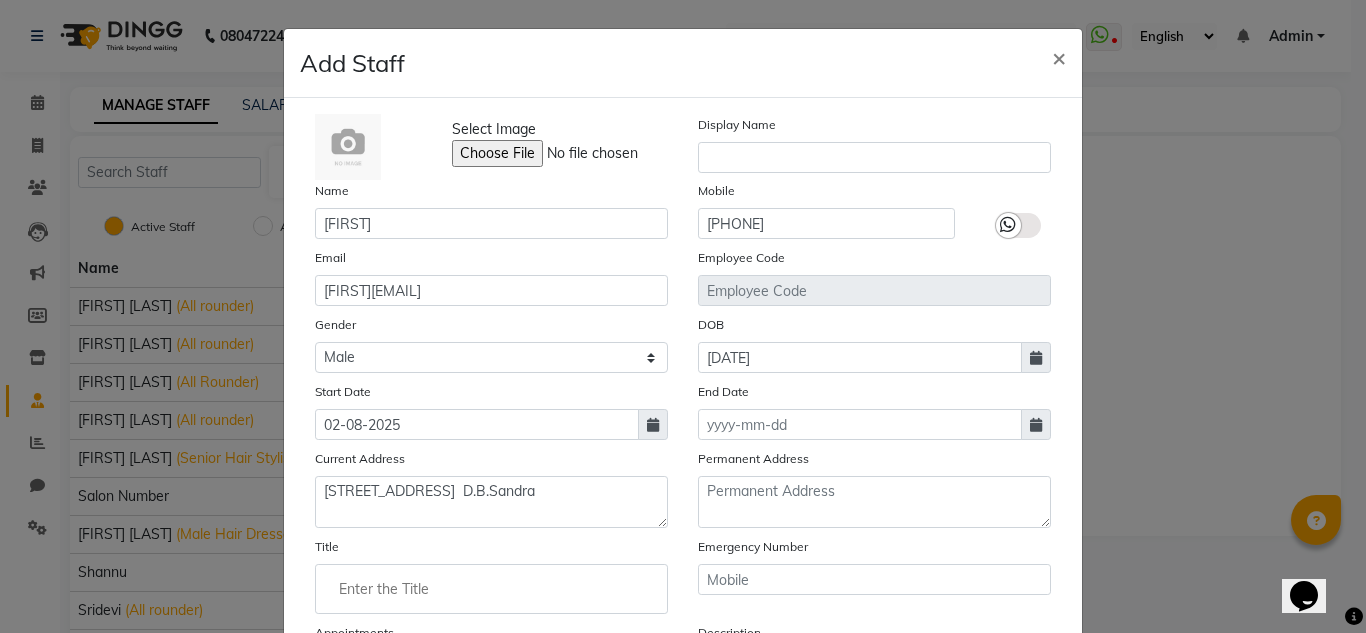 click 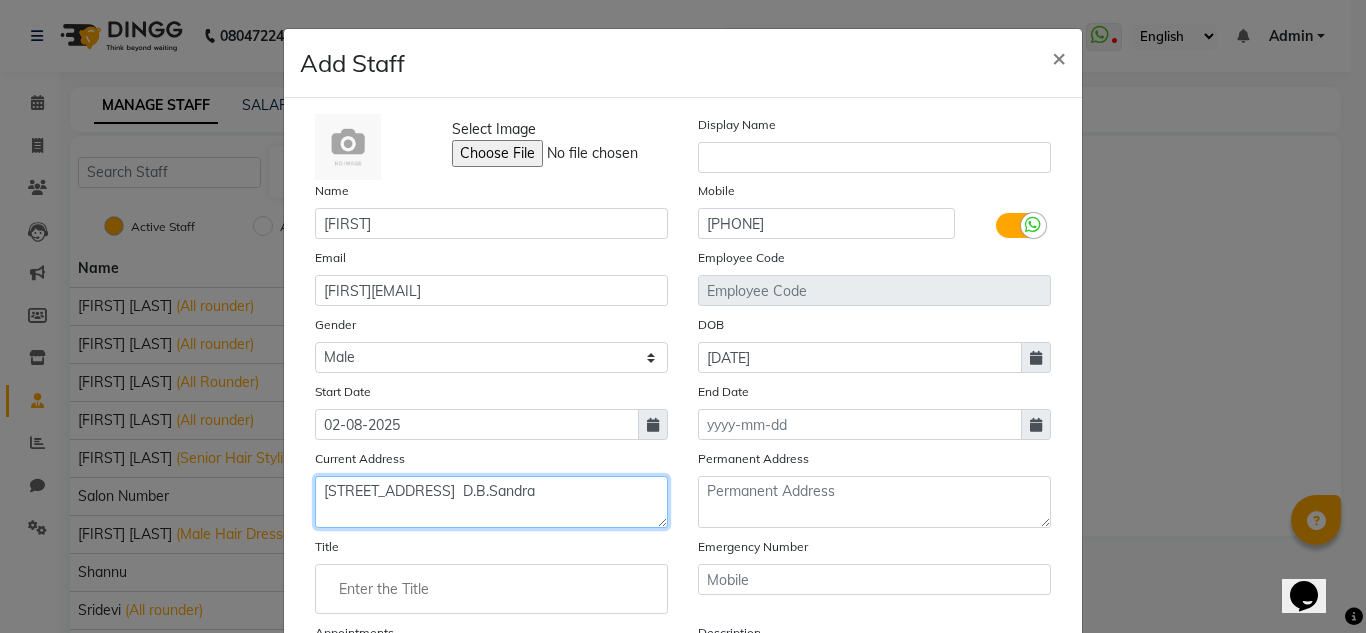 click on "shankar # 22,Chamundeshwari layout  D.B.Sandra" 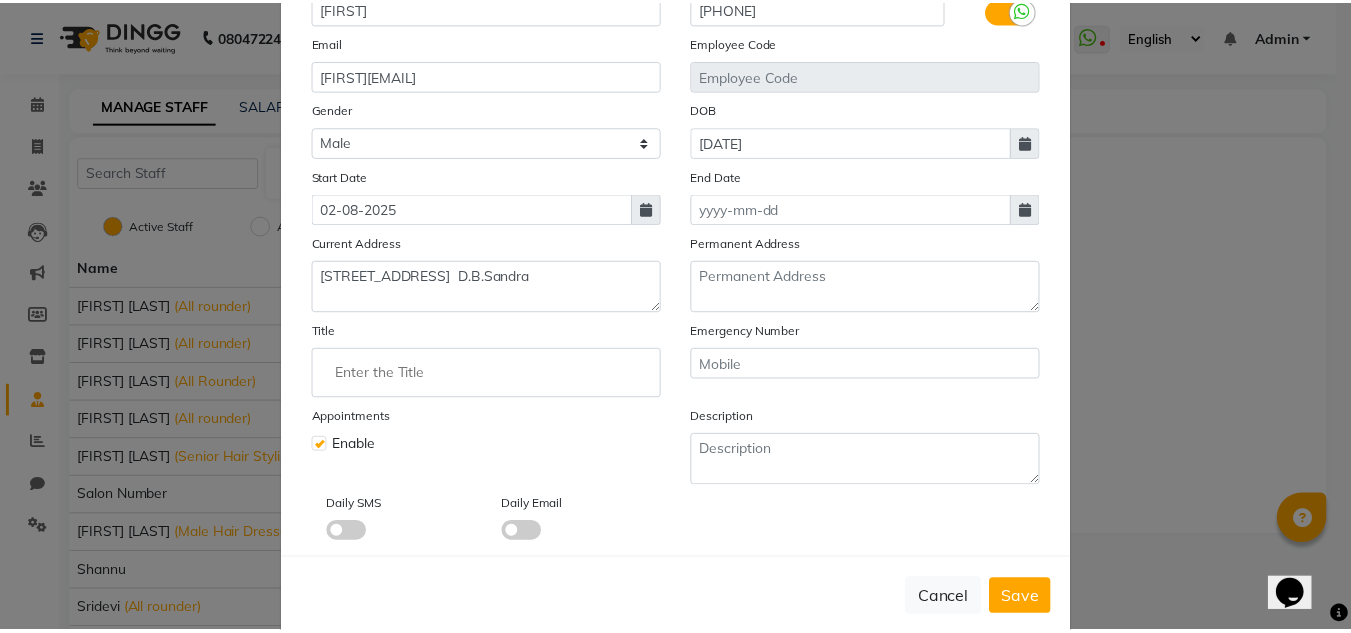scroll, scrollTop: 217, scrollLeft: 0, axis: vertical 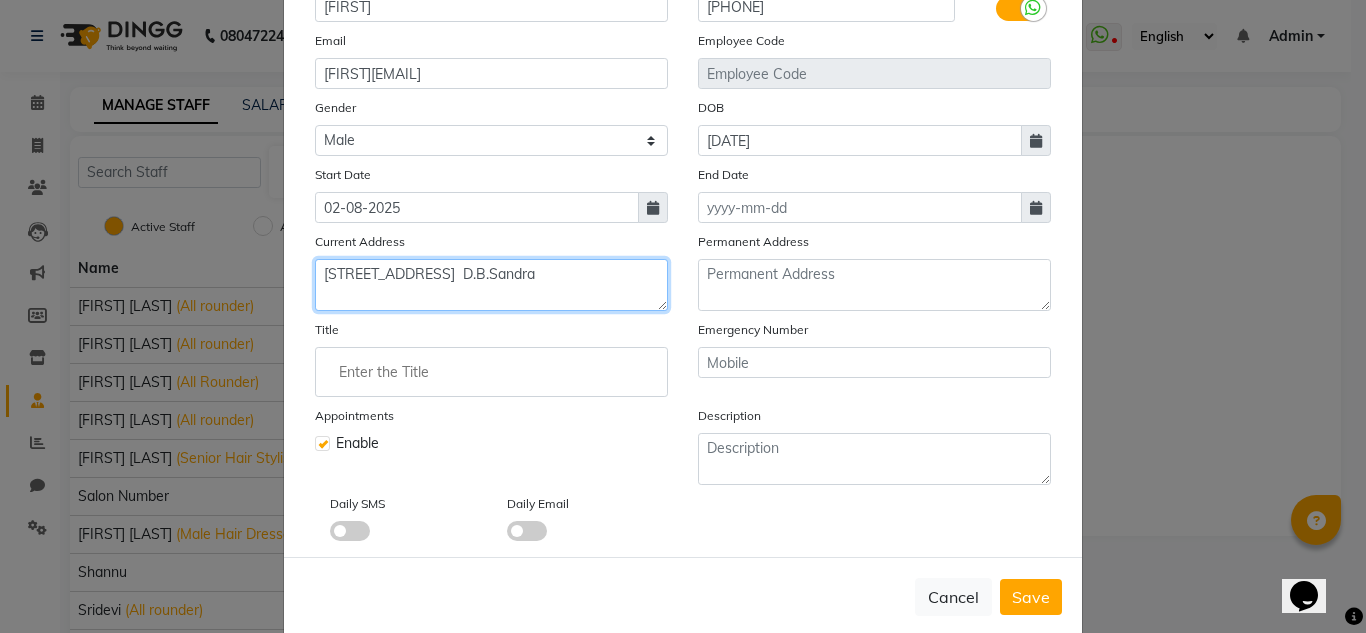 drag, startPoint x: 650, startPoint y: 262, endPoint x: 256, endPoint y: 273, distance: 394.15353 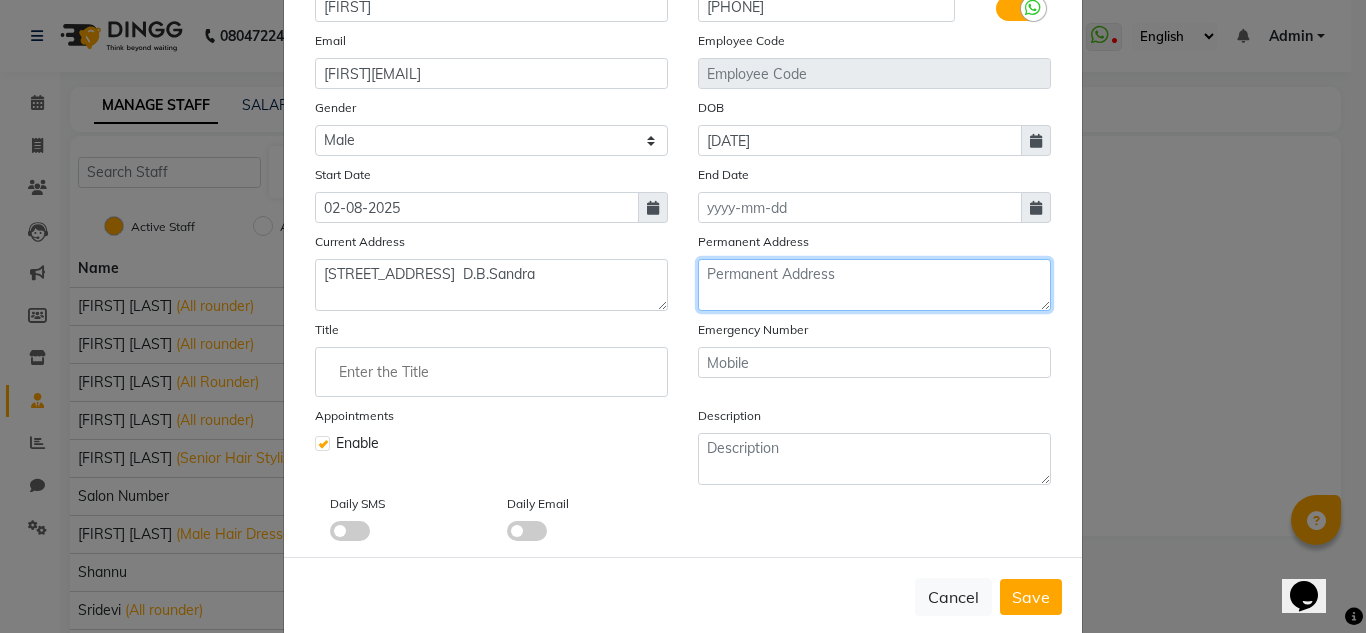 click 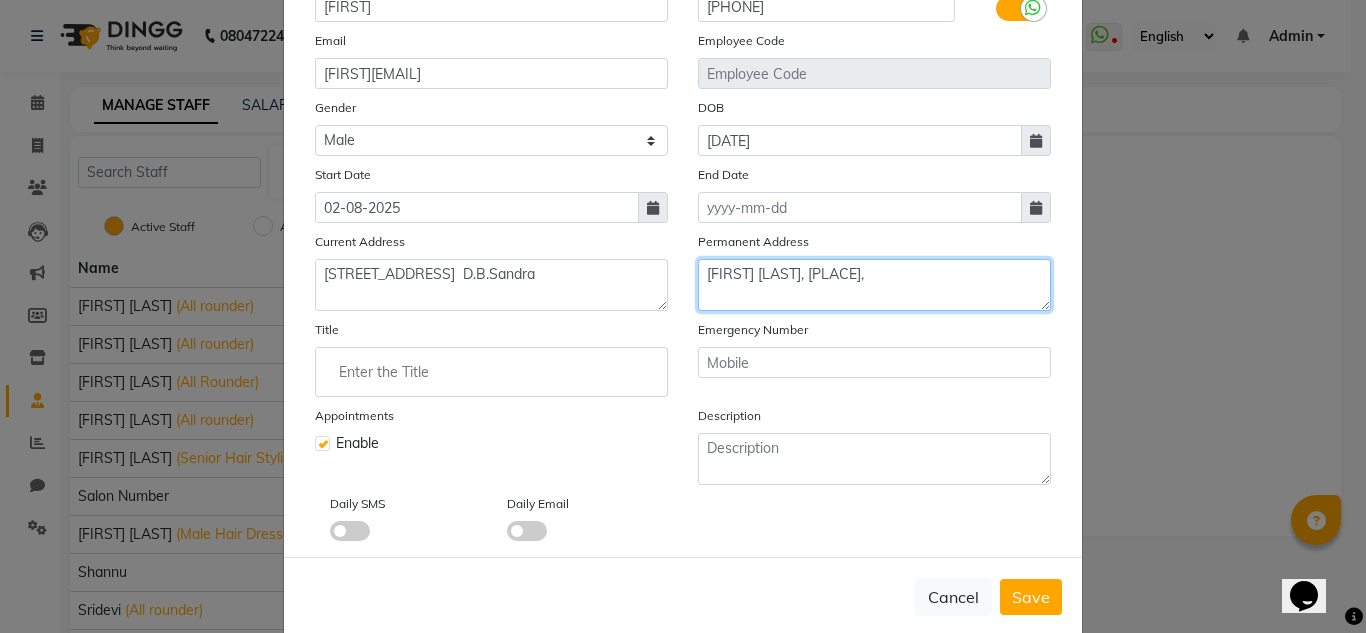 click on "Rangashamaiah L/T Nanjaiah,Kuruduganahalli," 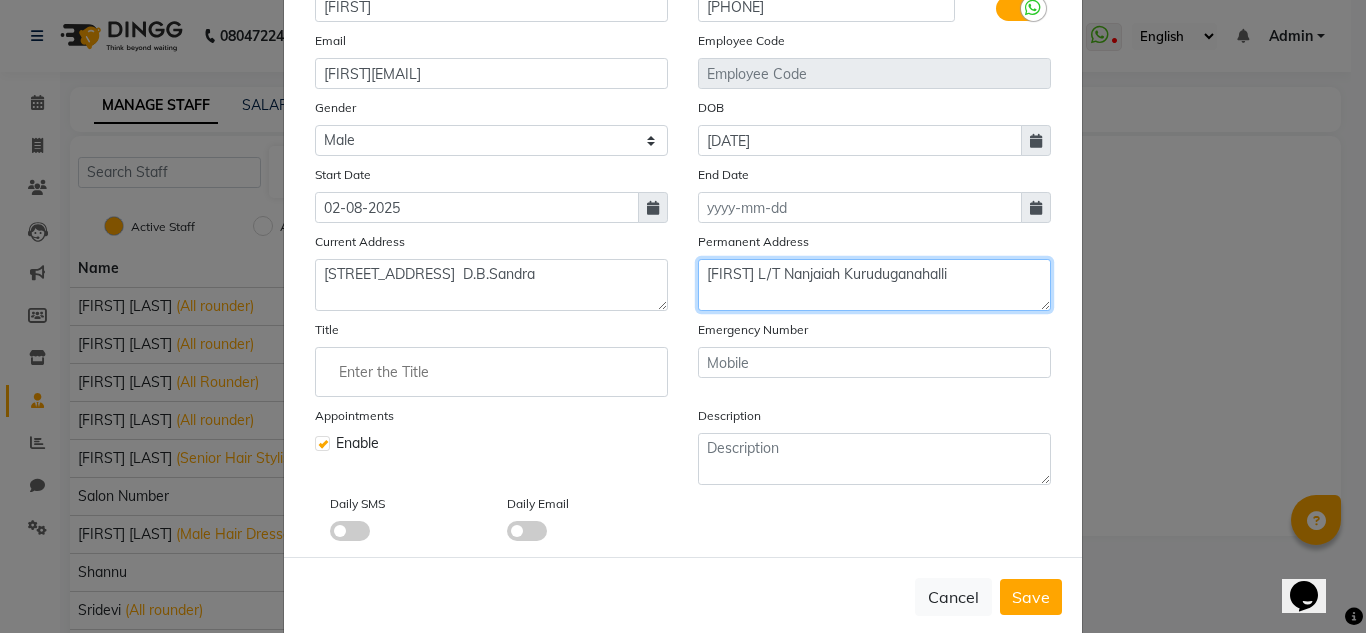 click on "Rangashamaiah L/T Nanjaiah Kuruduganahalli" 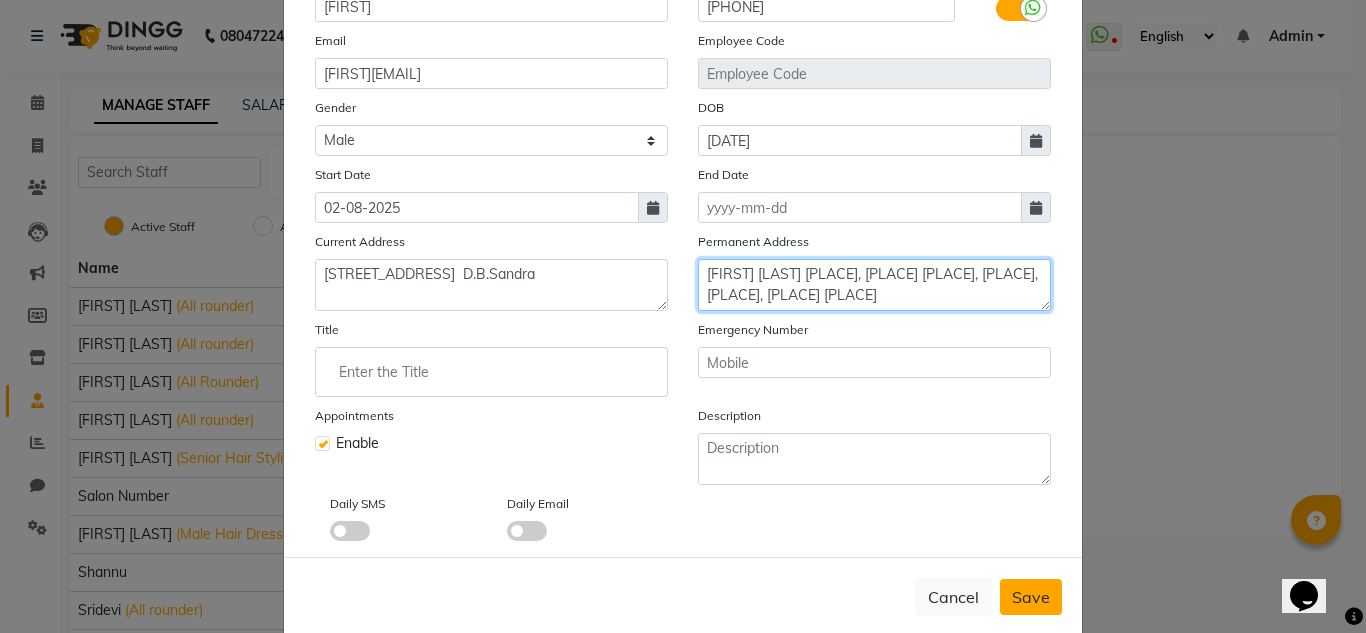 type on "Rangashamaiah L/T Nanjaiah Kuruduganahalli, Vaddagere P,Koratagere,T,Tumkur.D Pin 572129" 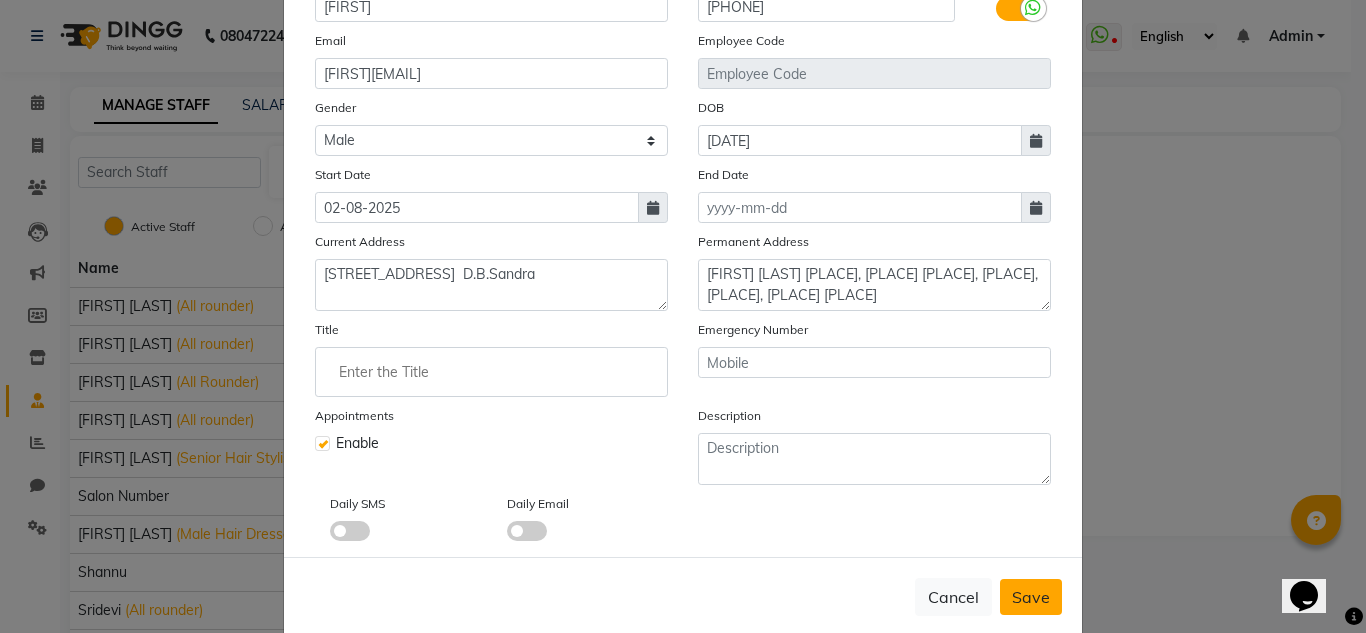 click on "Save" at bounding box center (1031, 597) 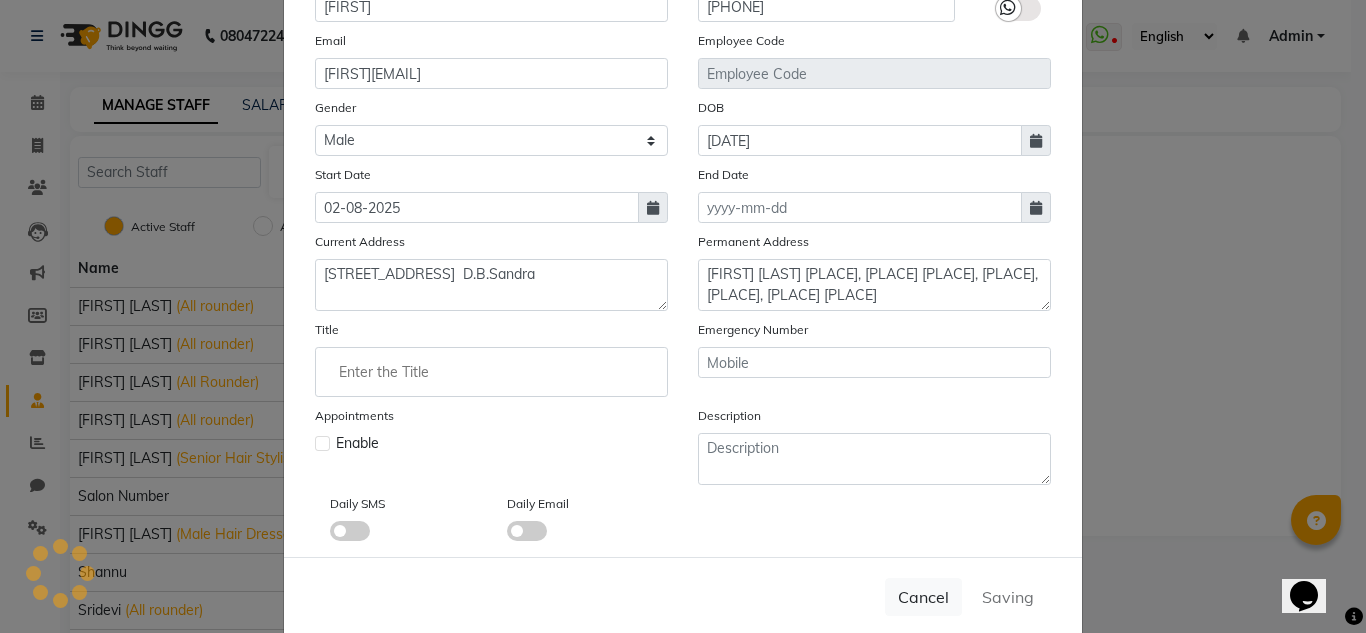 type 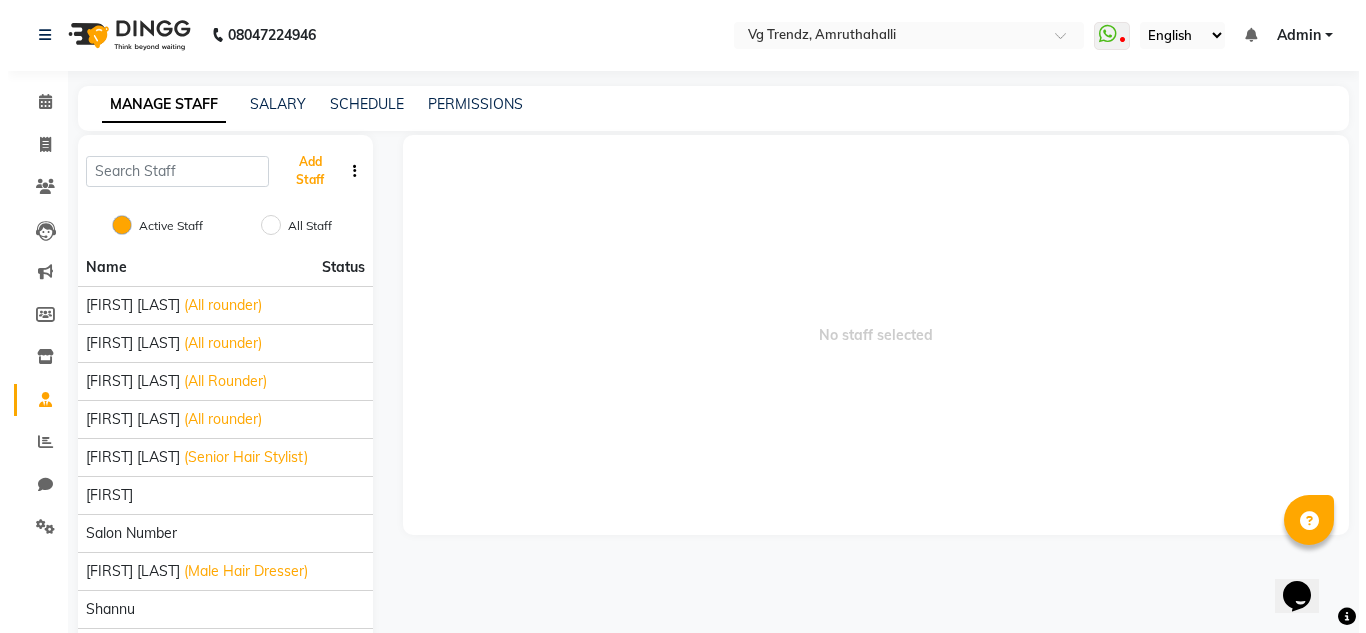 scroll, scrollTop: 0, scrollLeft: 0, axis: both 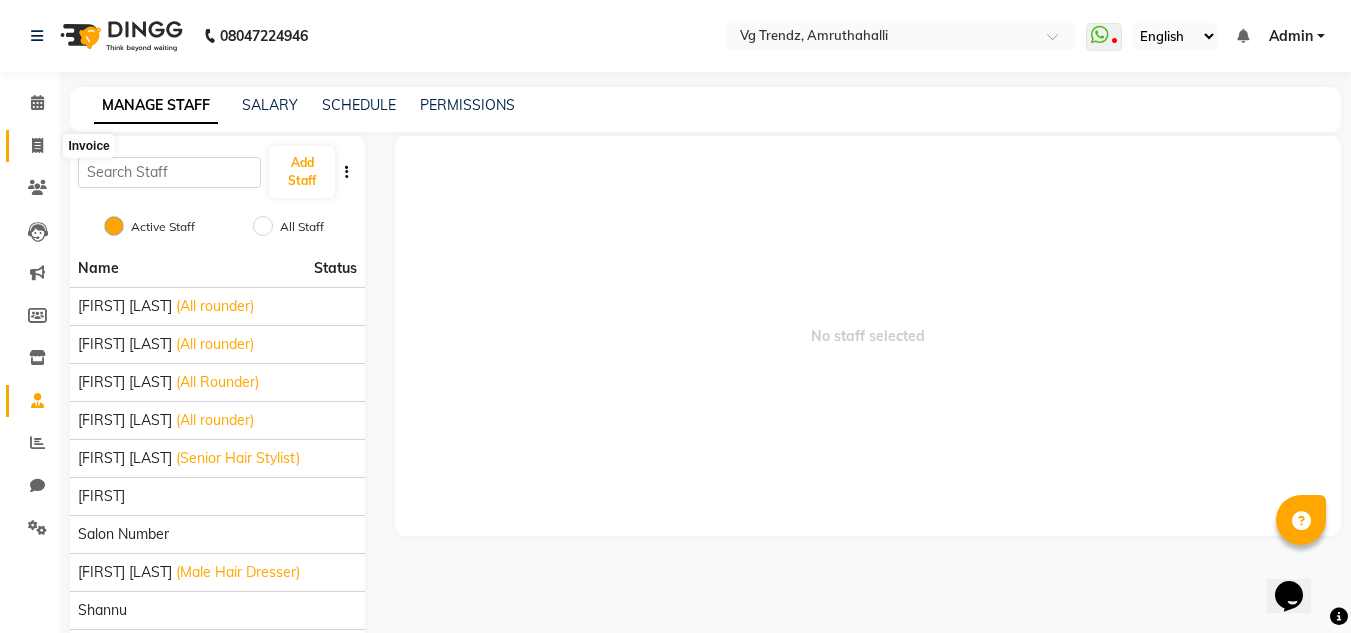 click 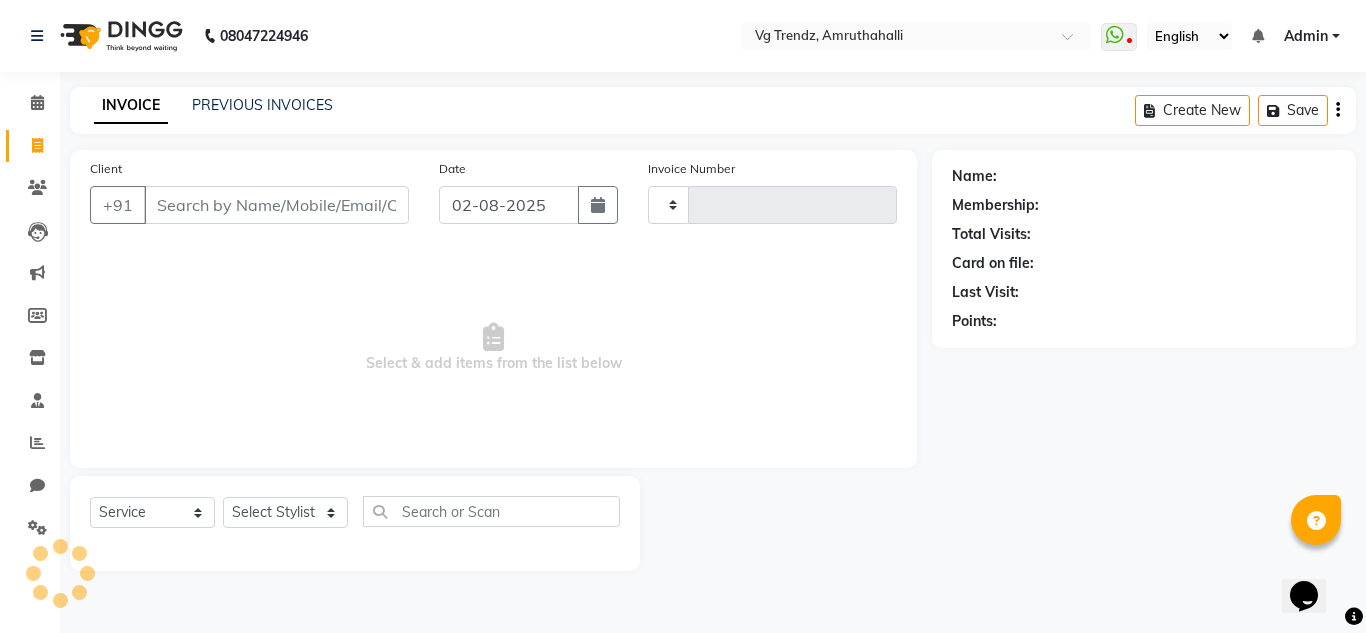 type on "1788" 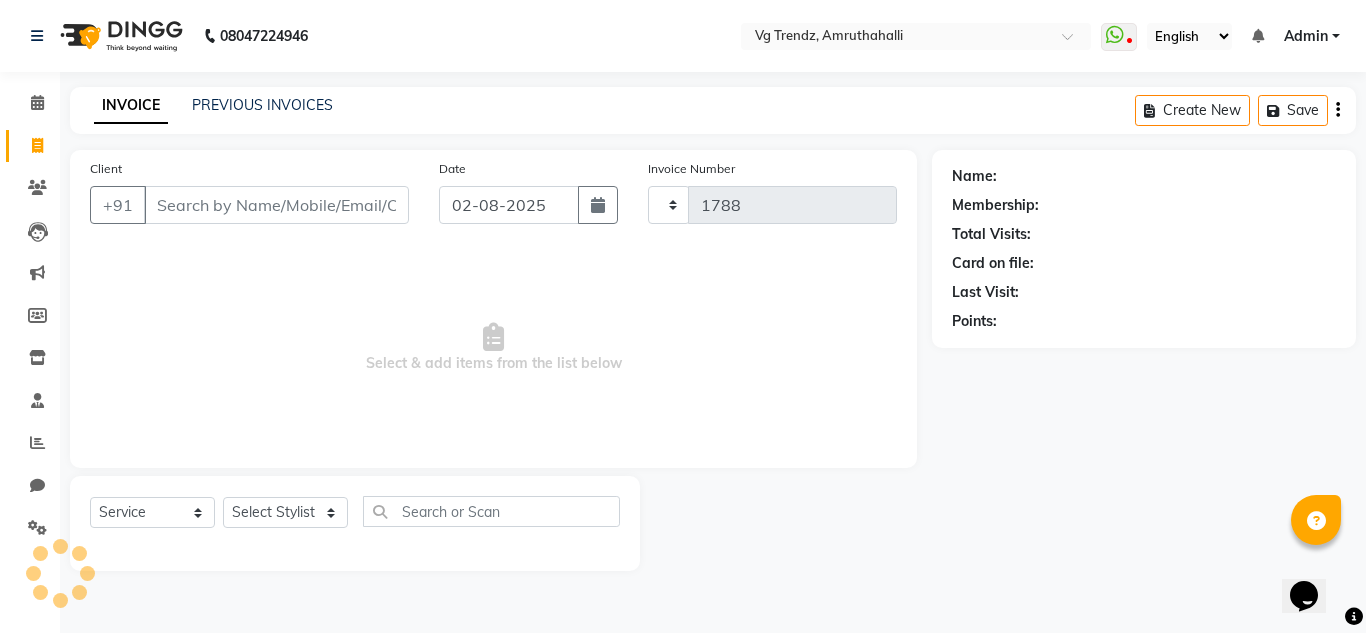 select on "5536" 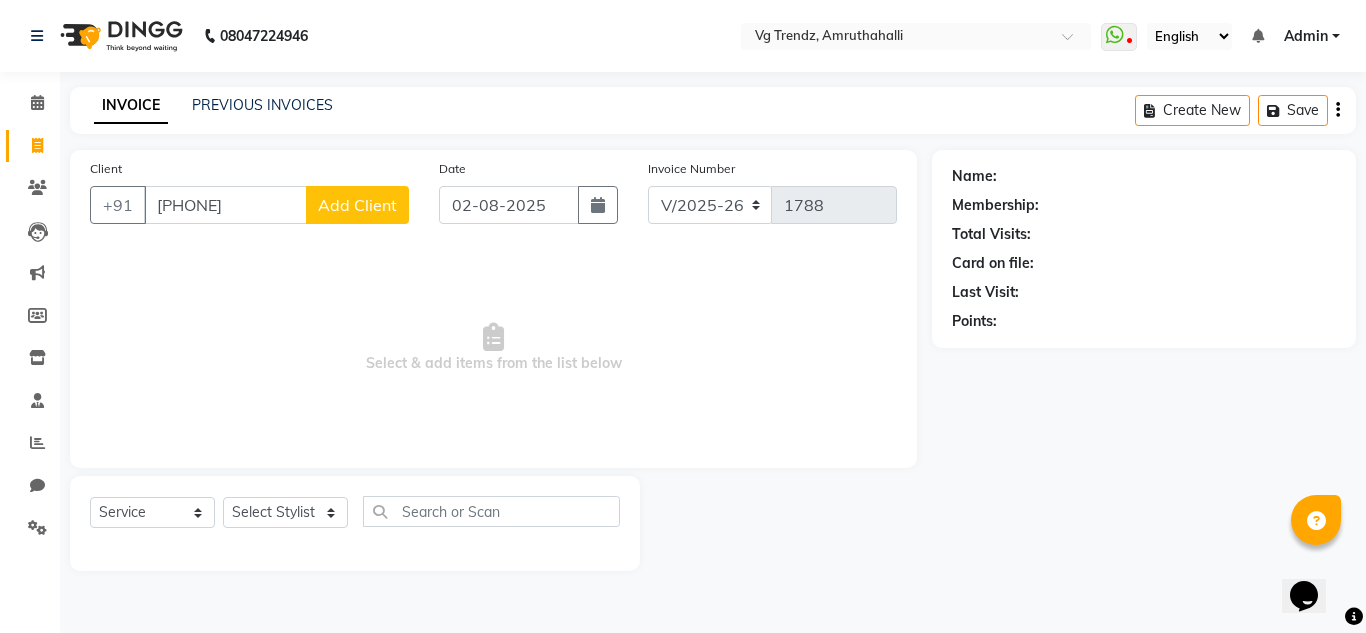 type on "8888999905" 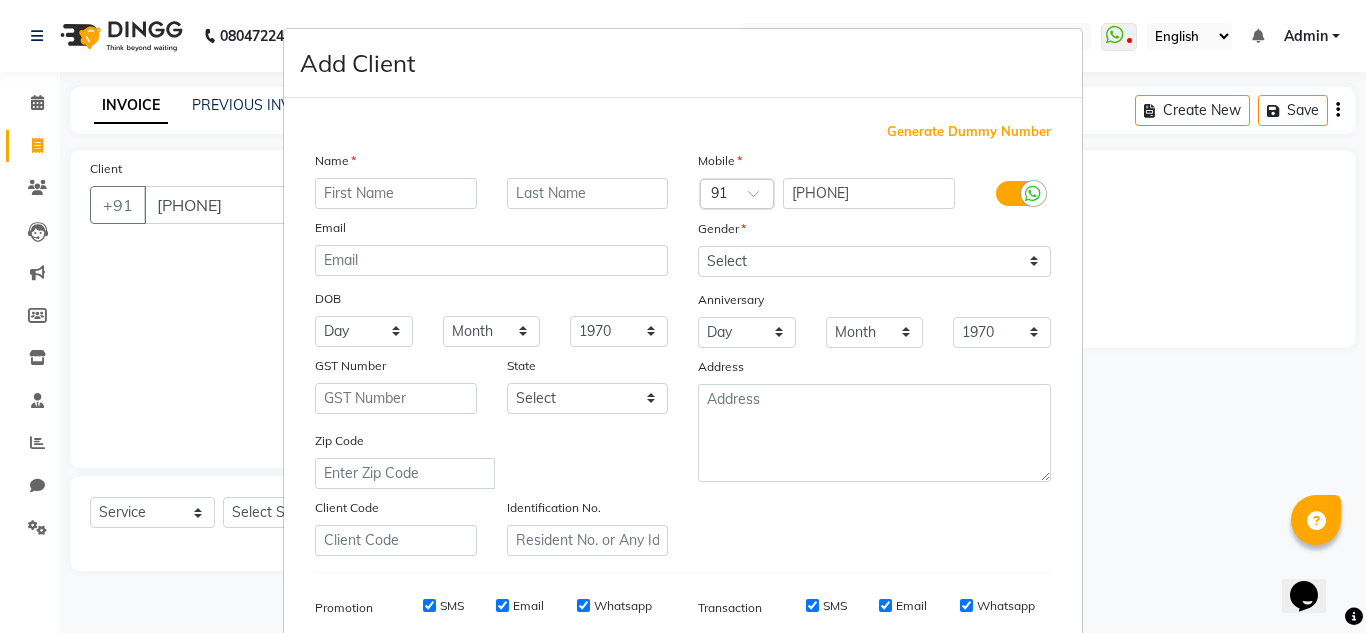 click on "Add Client Generate Dummy Number Name Email DOB Day 01 02 03 04 05 06 07 08 09 10 11 12 13 14 15 16 17 18 19 20 21 22 23 24 25 26 27 28 29 30 31 Month January February March April May June July August September October November December 1940 1941 1942 1943 1944 1945 1946 1947 1948 1949 1950 1951 1952 1953 1954 1955 1956 1957 1958 1959 1960 1961 1962 1963 1964 1965 1966 1967 1968 1969 1970 1971 1972 1973 1974 1975 1976 1977 1978 1979 1980 1981 1982 1983 1984 1985 1986 1987 1988 1989 1990 1991 1992 1993 1994 1995 1996 1997 1998 1999 2000 2001 2002 2003 2004 2005 2006 2007 2008 2009 2010 2011 2012 2013 2014 2015 2016 2017 2018 2019 2020 2021 2022 2023 2024 GST Number State Select Andaman and Nicobar Islands Andhra Pradesh Arunachal Pradesh Assam Bihar Chandigarh Chhattisgarh Dadra and Nagar Haveli Daman and Diu Delhi Goa Gujarat Haryana Himachal Pradesh Jammu and Kashmir Jharkhand Karnataka Kerala Lakshadweep Madhya Pradesh Maharashtra Manipur Meghalaya Mizoram Nagaland Odisha Pondicherry Punjab Rajasthan Sikkim" at bounding box center [683, 316] 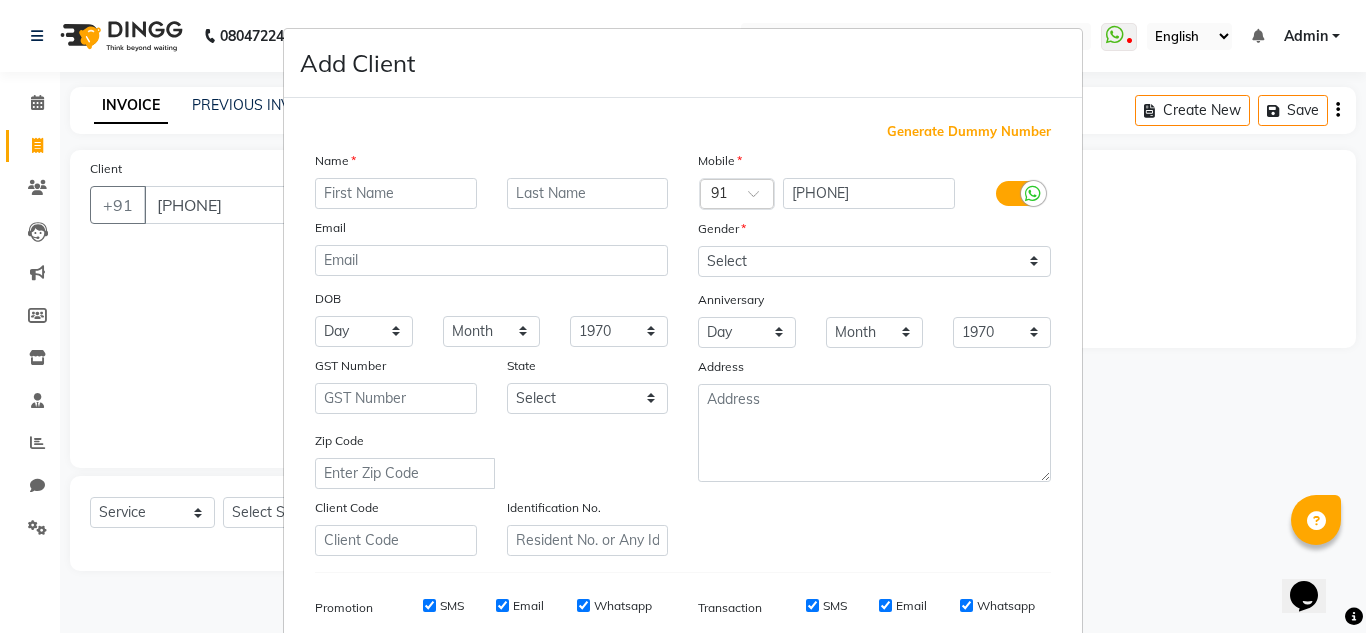 scroll, scrollTop: 290, scrollLeft: 0, axis: vertical 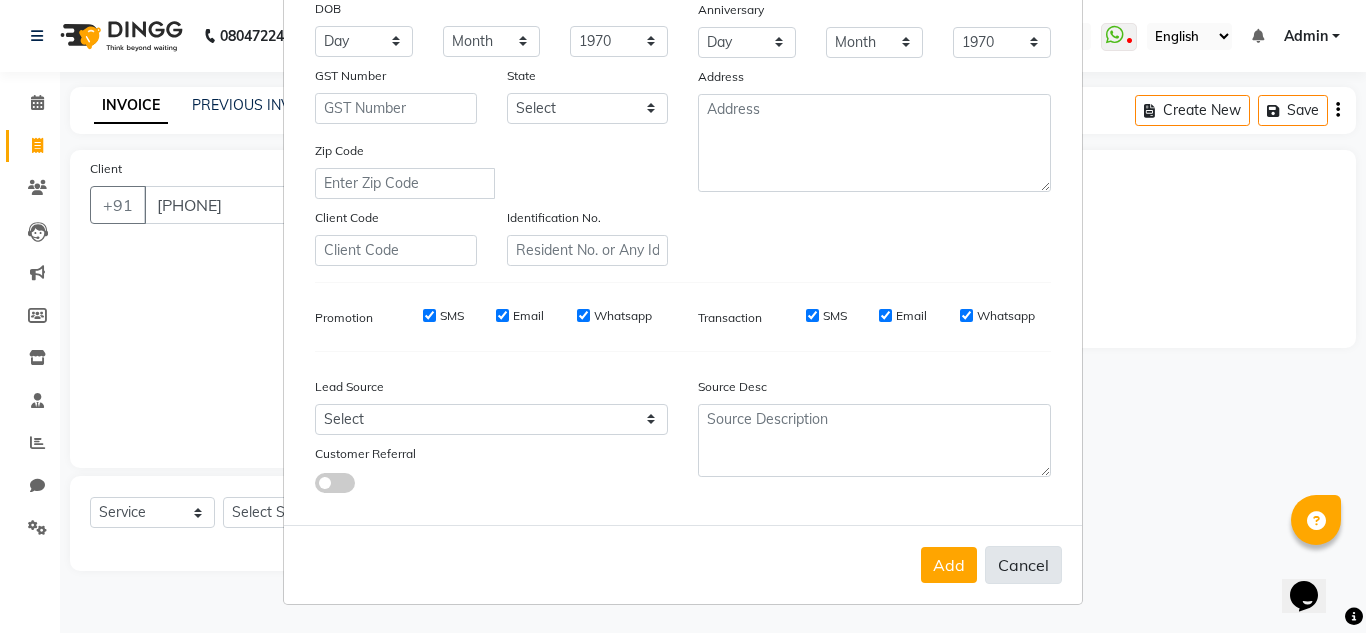 click on "Cancel" at bounding box center [1023, 565] 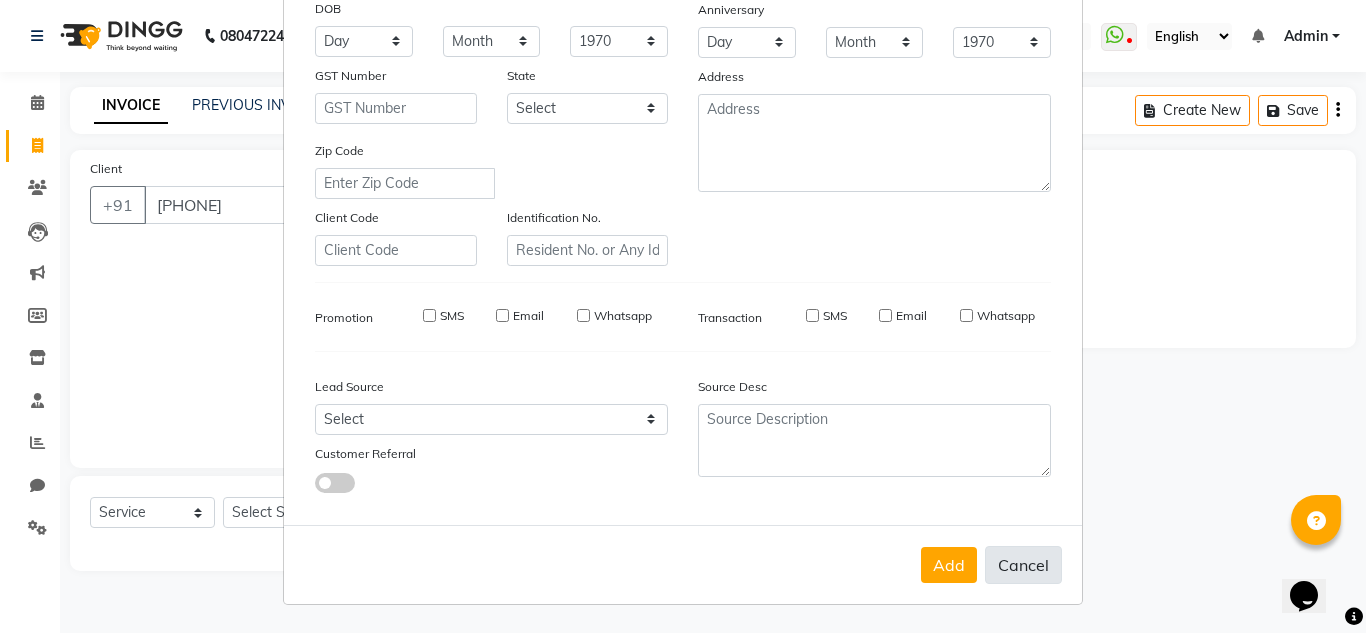select 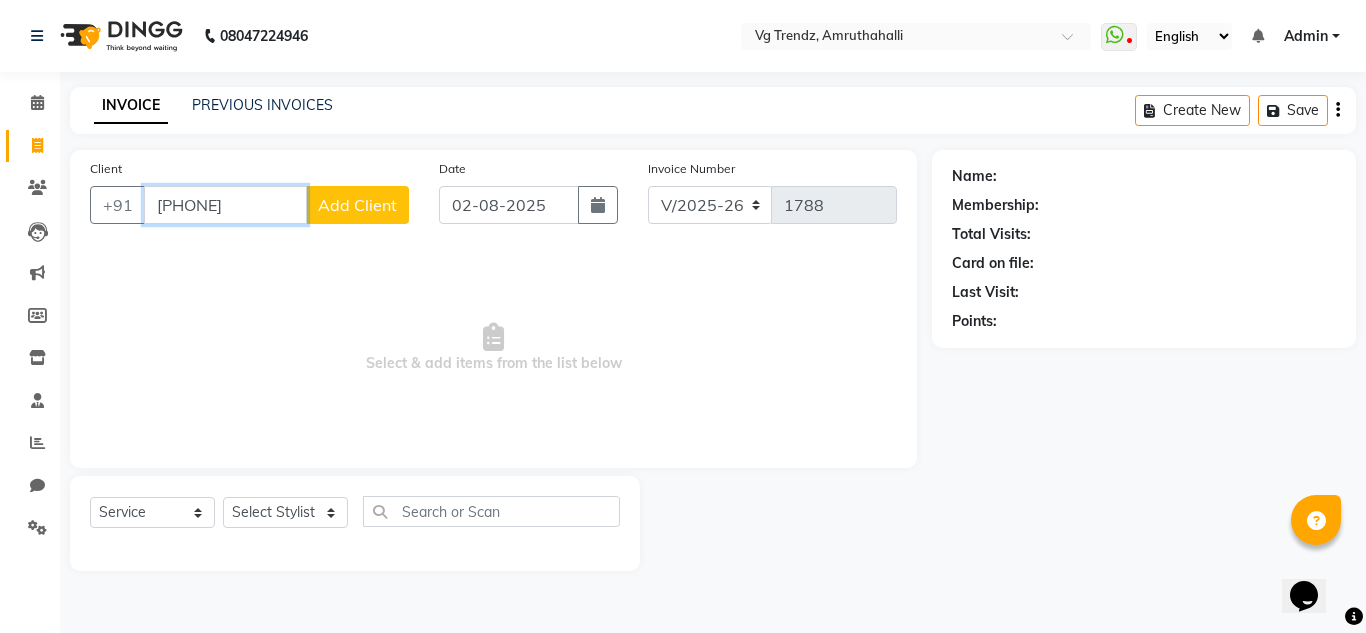 click on "8888999905" at bounding box center (225, 205) 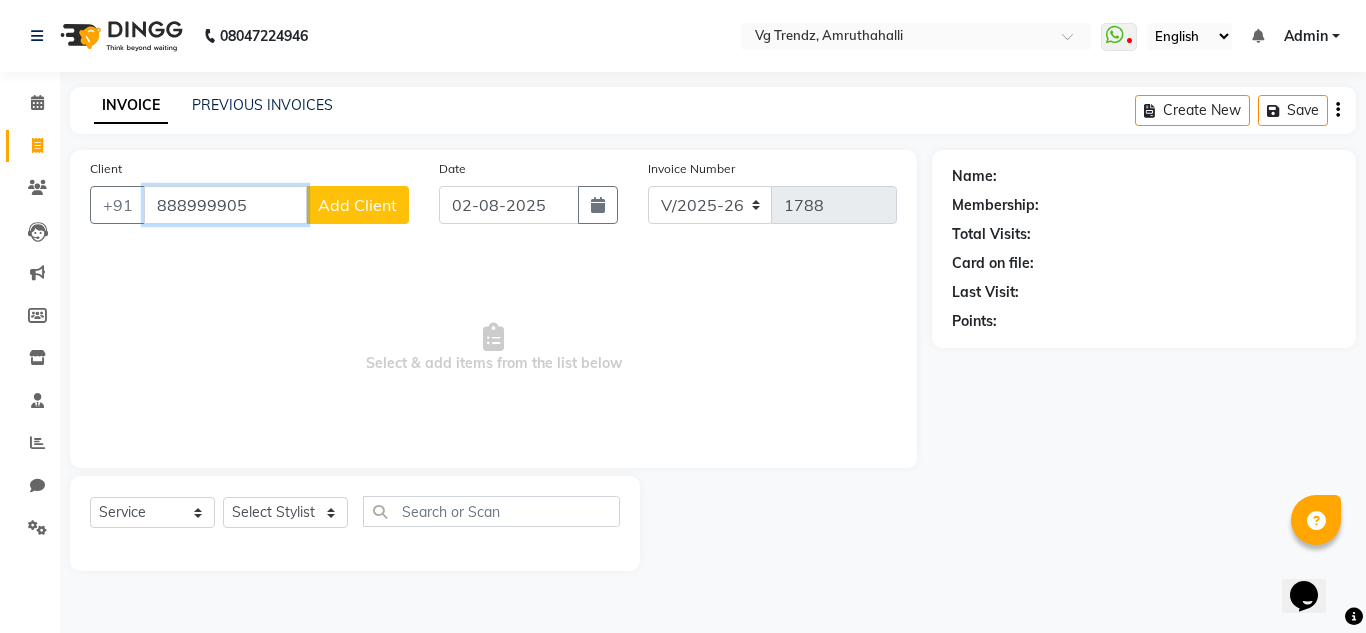 type on "888999905" 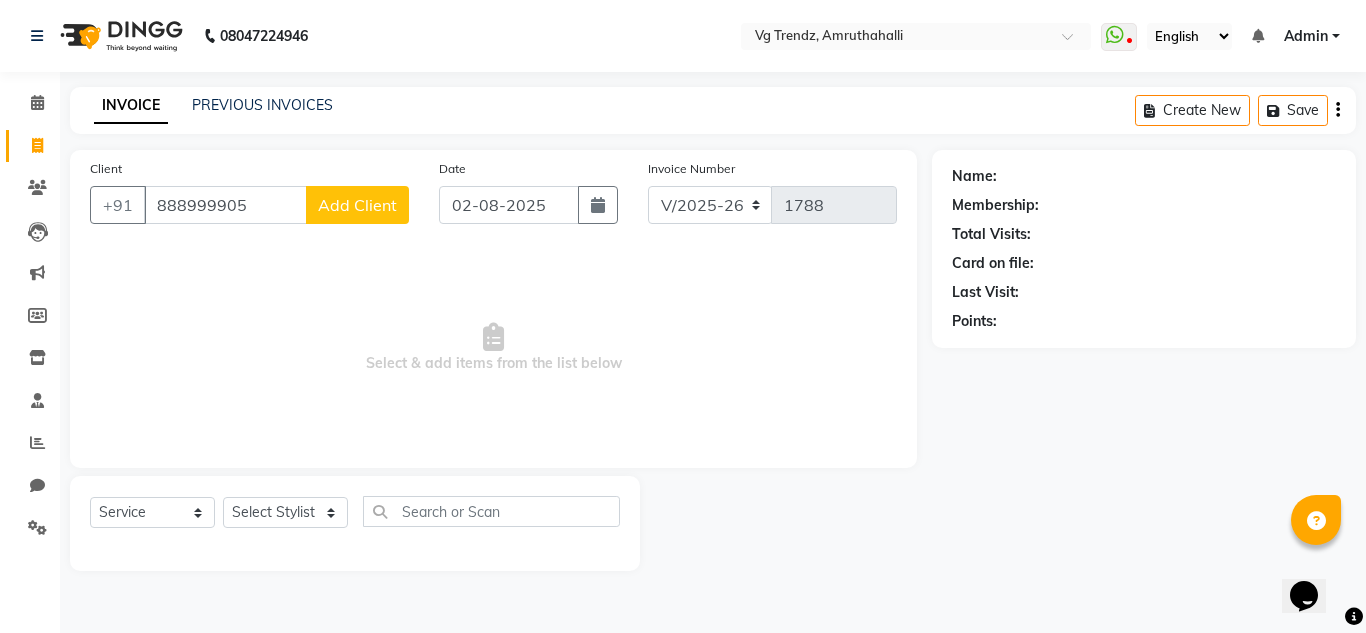 drag, startPoint x: 372, startPoint y: 222, endPoint x: 372, endPoint y: 197, distance: 25 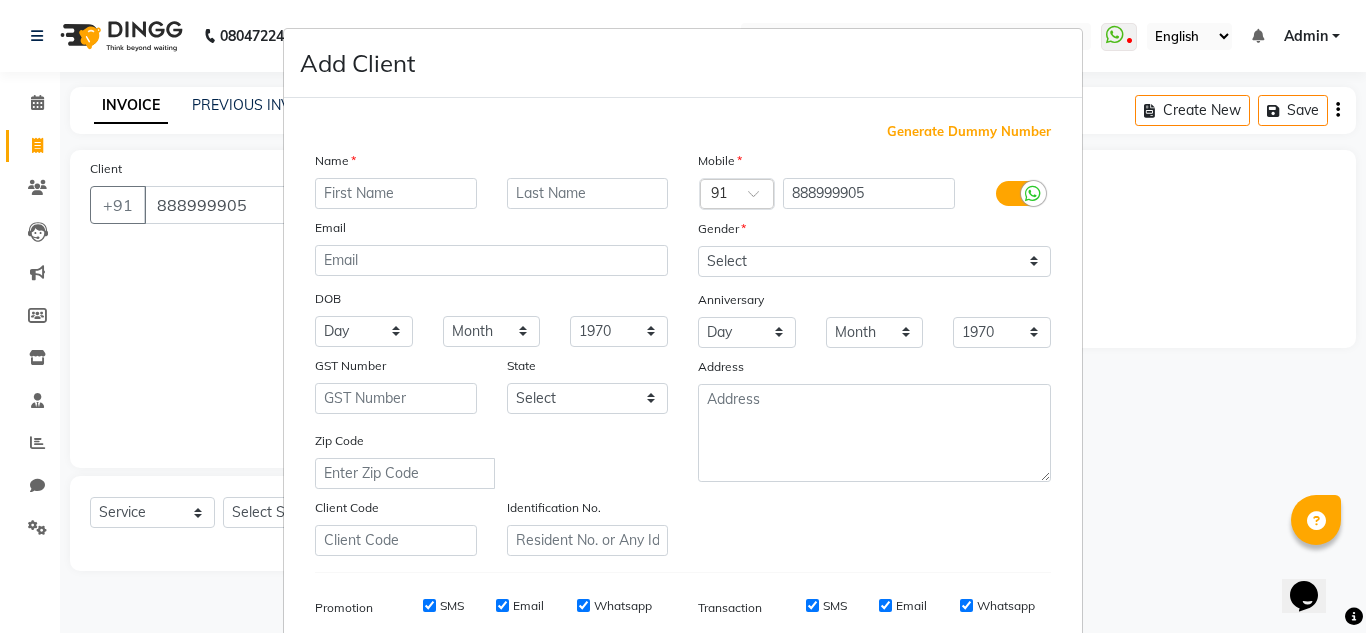 click on "Name Email DOB Day 01 02 03 04 05 06 07 08 09 10 11 12 13 14 15 16 17 18 19 20 21 22 23 24 25 26 27 28 29 30 31 Month January February March April May June July August September October November December 1940 1941 1942 1943 1944 1945 1946 1947 1948 1949 1950 1951 1952 1953 1954 1955 1956 1957 1958 1959 1960 1961 1962 1963 1964 1965 1966 1967 1968 1969 1970 1971 1972 1973 1974 1975 1976 1977 1978 1979 1980 1981 1982 1983 1984 1985 1986 1987 1988 1989 1990 1991 1992 1993 1994 1995 1996 1997 1998 1999 2000 2001 2002 2003 2004 2005 2006 2007 2008 2009 2010 2011 2012 2013 2014 2015 2016 2017 2018 2019 2020 2021 2022 2023 2024 GST Number State Select Andaman and Nicobar Islands Andhra Pradesh Arunachal Pradesh Assam Bihar Chandigarh Chhattisgarh Dadra and Nagar Haveli Daman and Diu Delhi Goa Gujarat Haryana Himachal Pradesh Jammu and Kashmir Jharkhand Karnataka Kerala Lakshadweep Madhya Pradesh Maharashtra Manipur Meghalaya Mizoram Nagaland Odisha Pondicherry Punjab Rajasthan Sikkim Tamil Nadu Telangana Tripura" at bounding box center [491, 353] 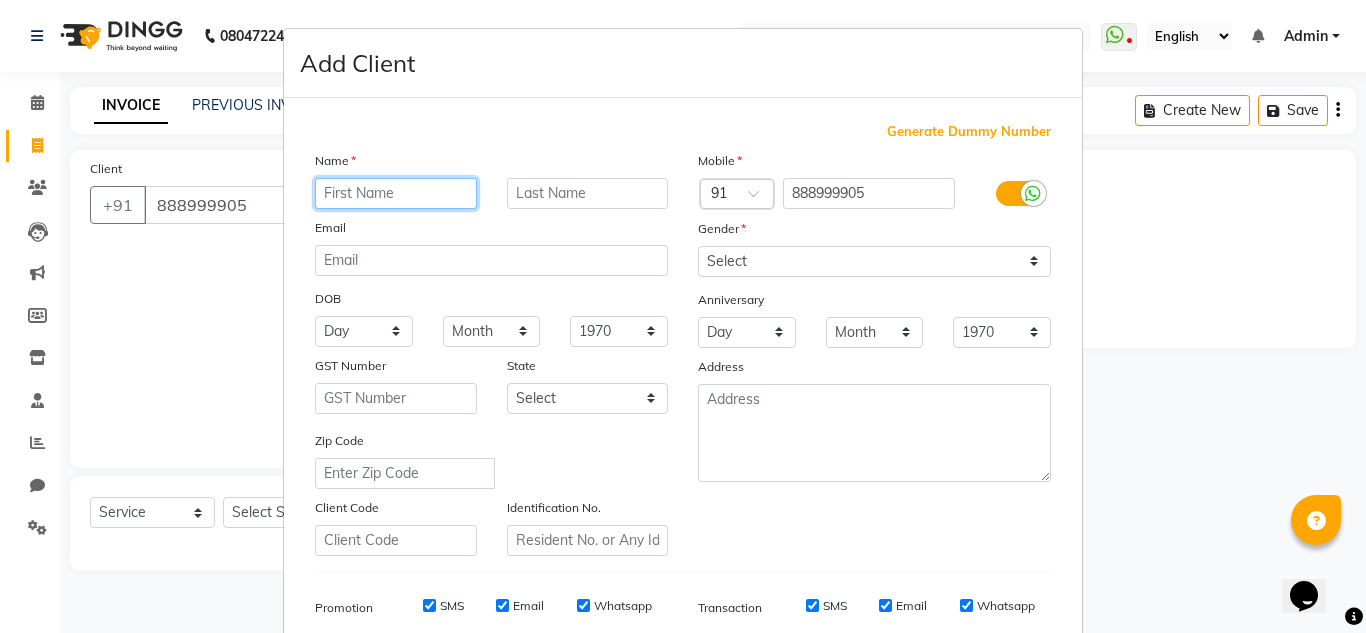 click at bounding box center [396, 193] 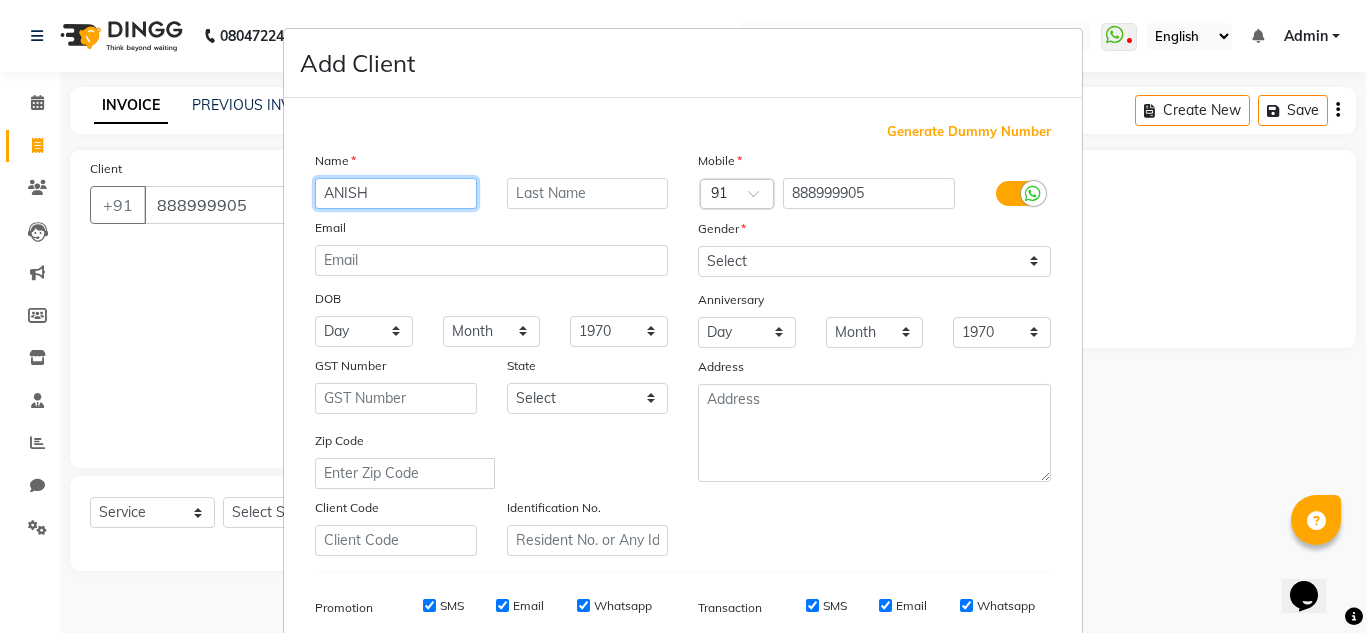 click on "ANISH" at bounding box center [396, 193] 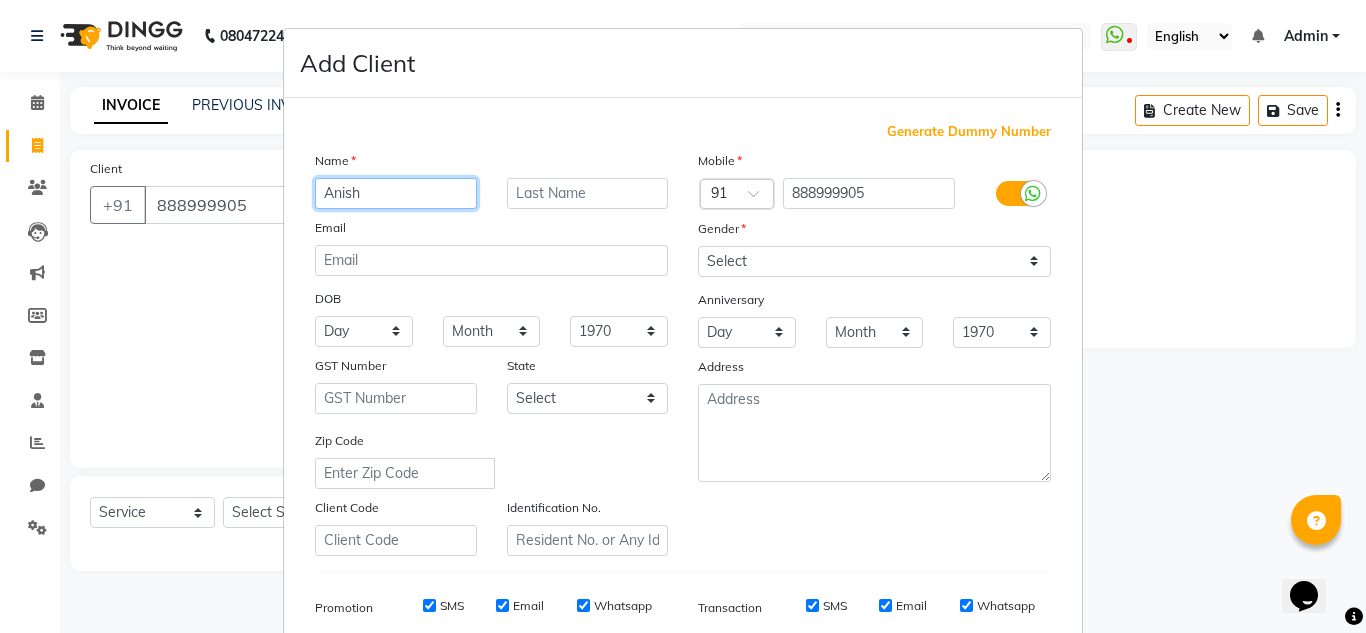 type on "Anish" 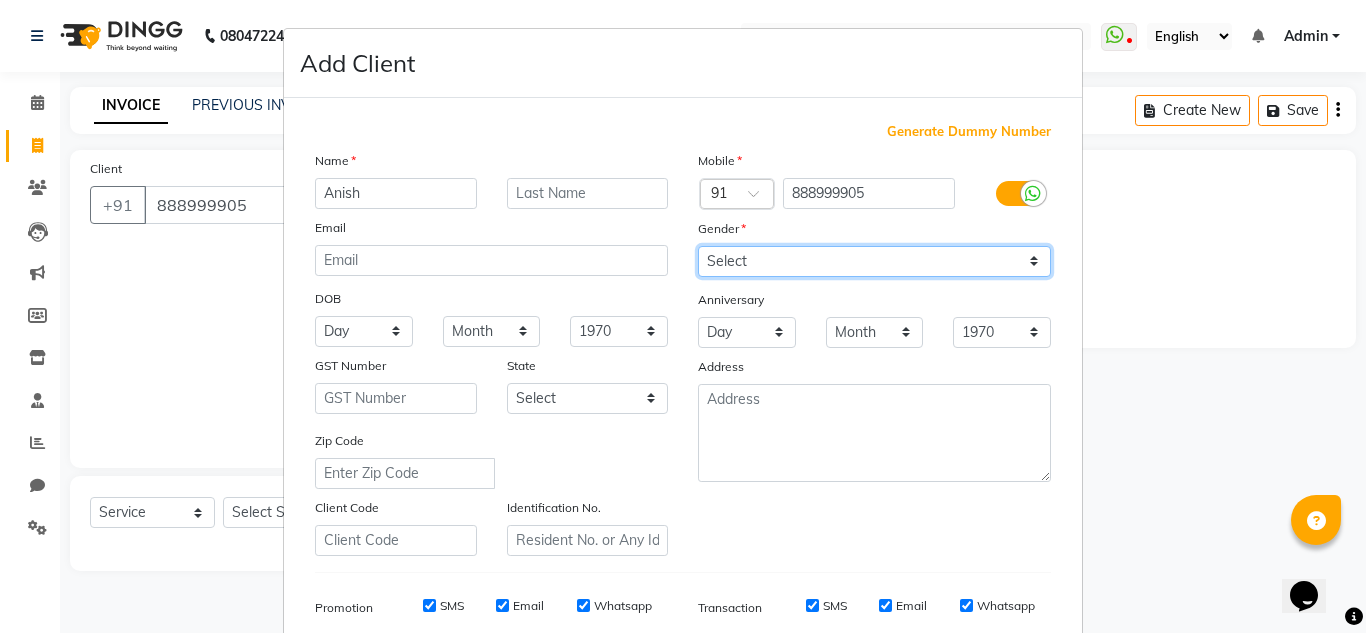 click on "Select Male Female Other Prefer Not To Say" at bounding box center [874, 261] 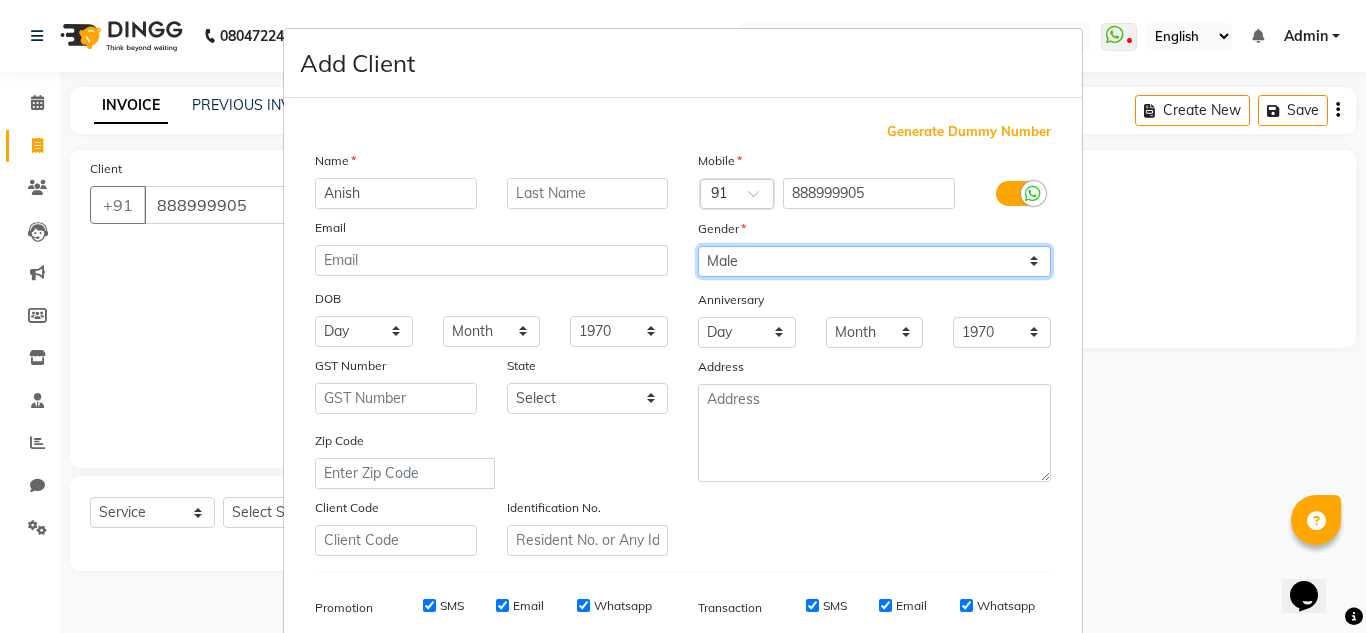 click on "Select Male Female Other Prefer Not To Say" at bounding box center (874, 261) 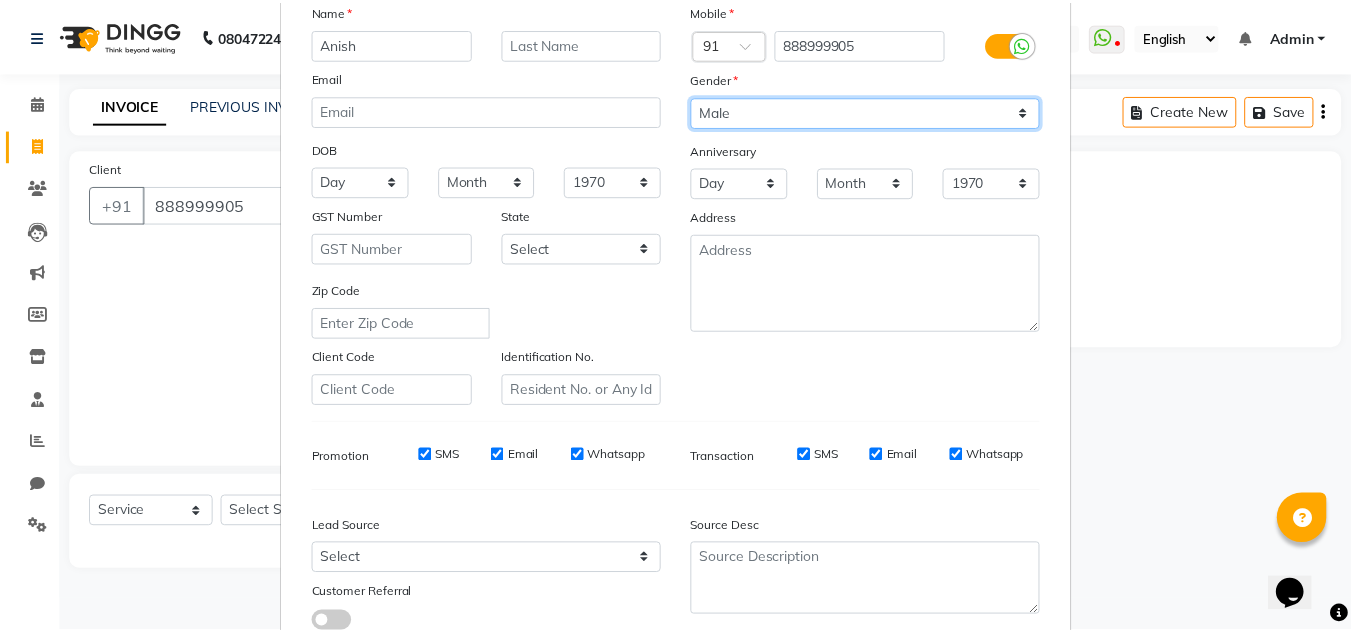 scroll, scrollTop: 290, scrollLeft: 0, axis: vertical 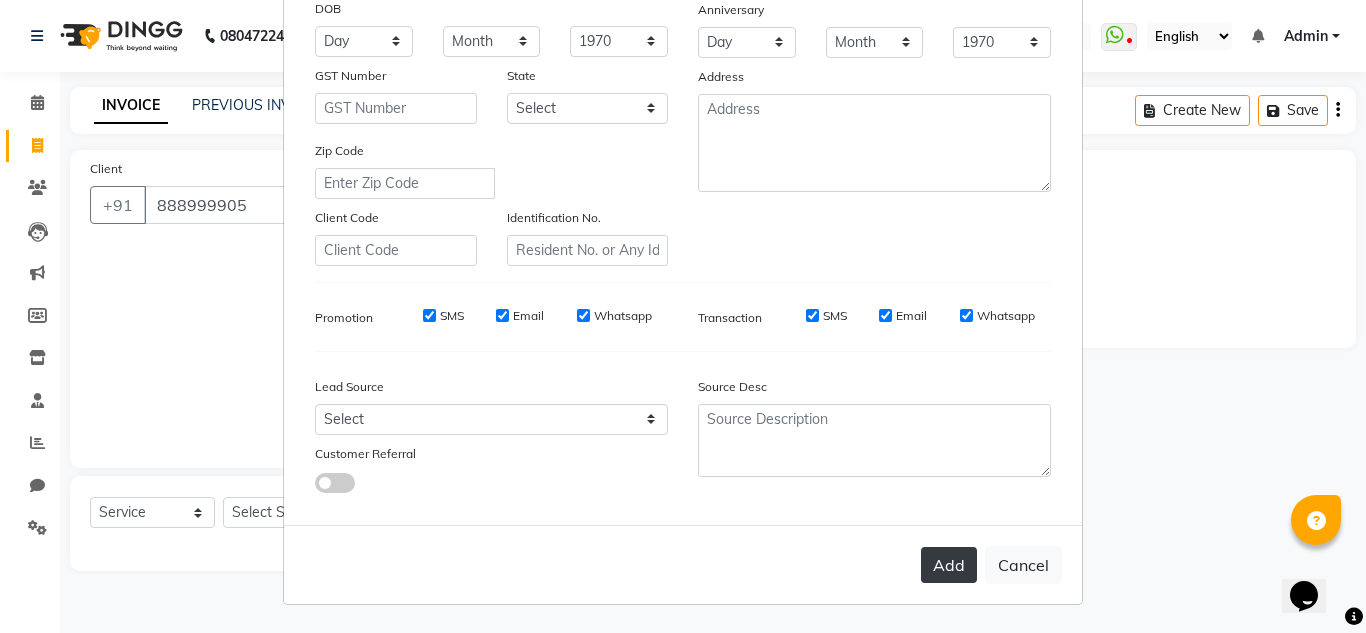 click on "Add" at bounding box center [949, 565] 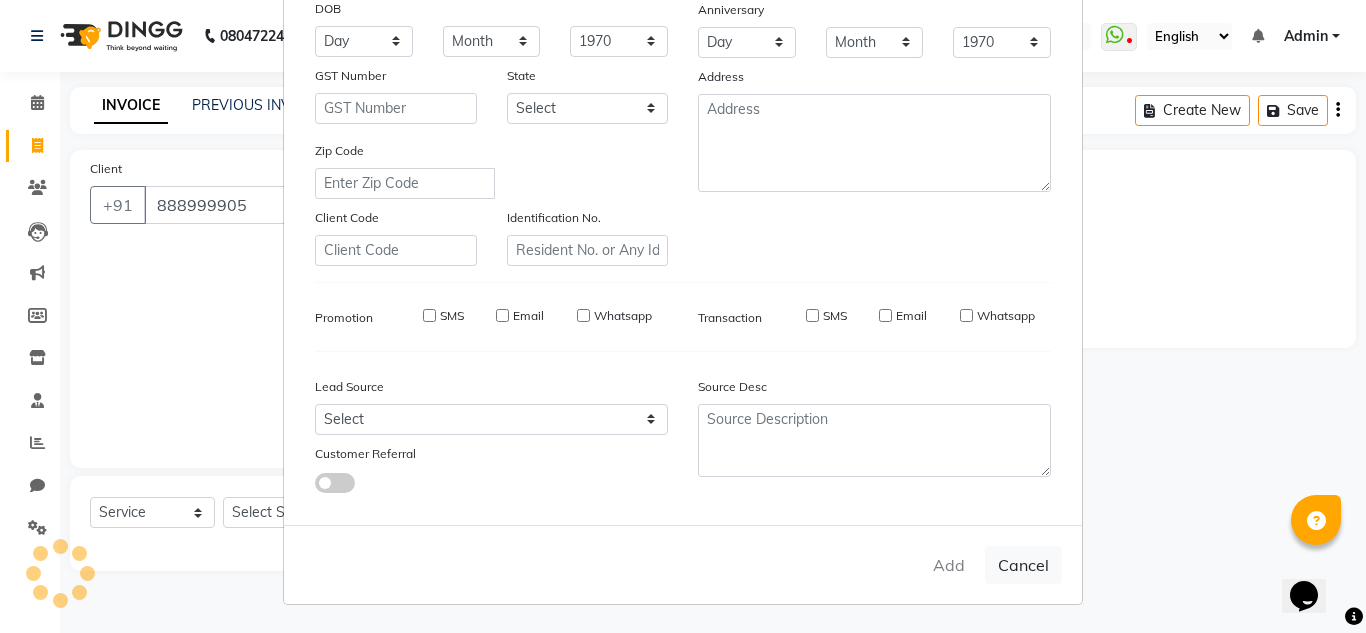 type 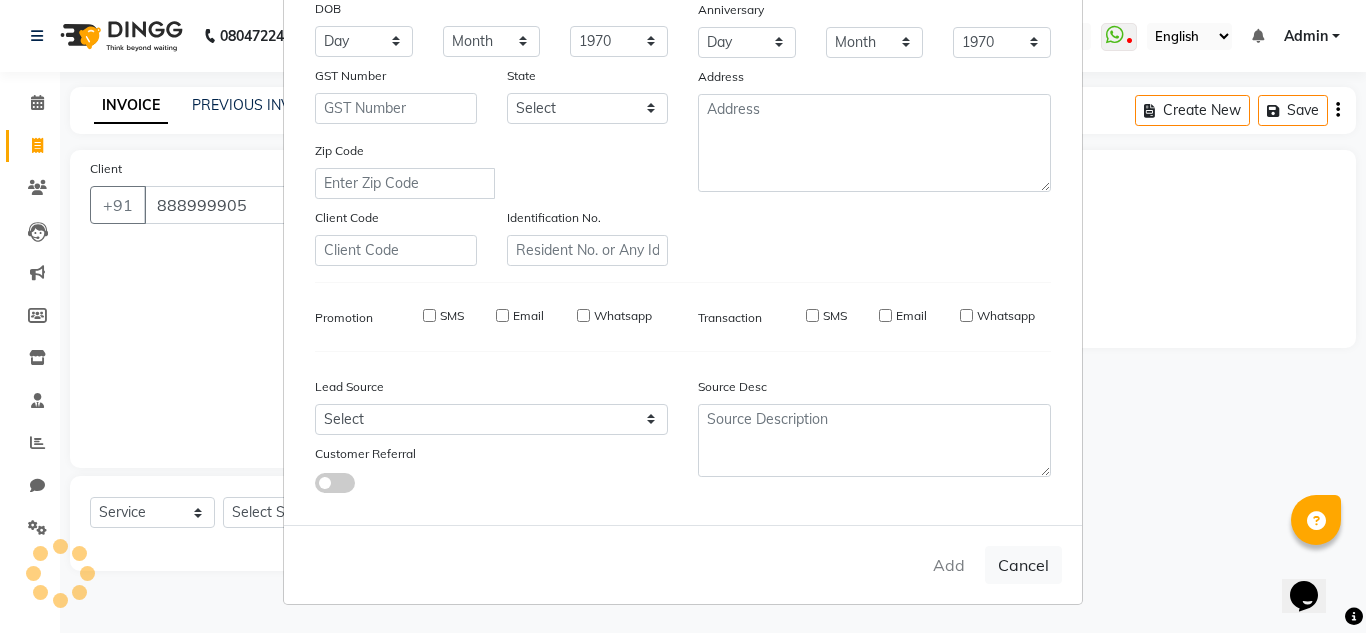 select 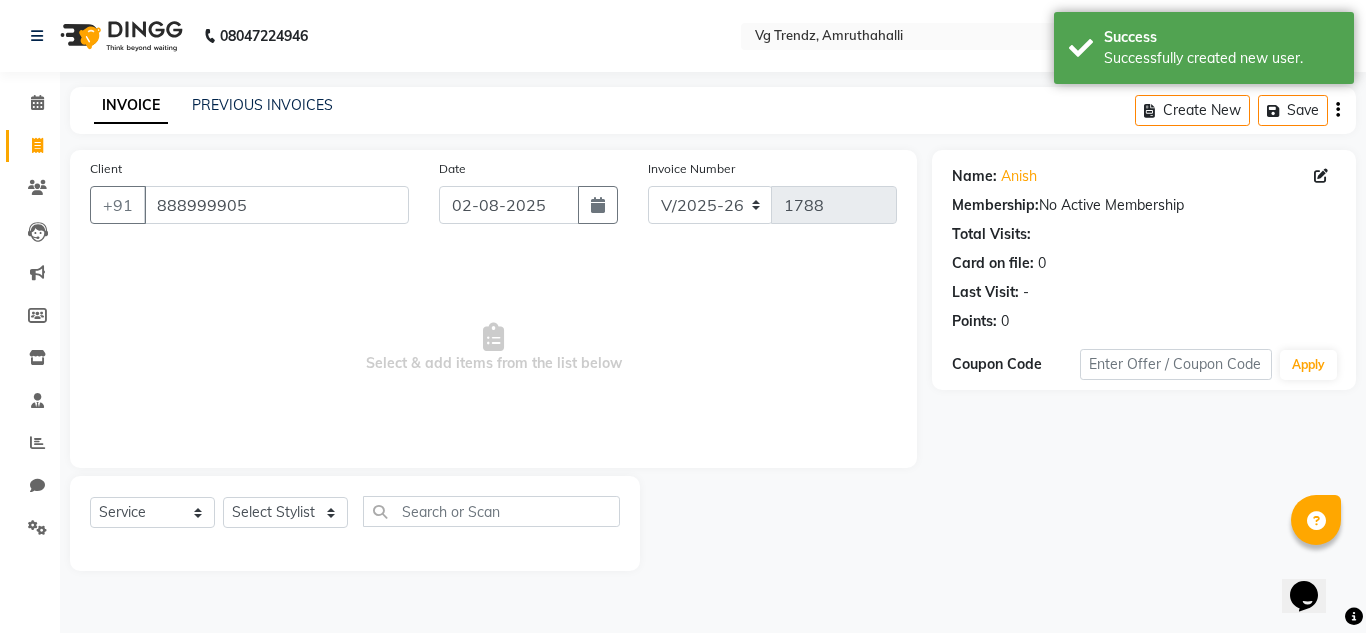 click on "Name: Anish  Membership:  No Active Membership  Total Visits:   Card on file:  0 Last Visit:   - Points:   0  Coupon Code Apply" 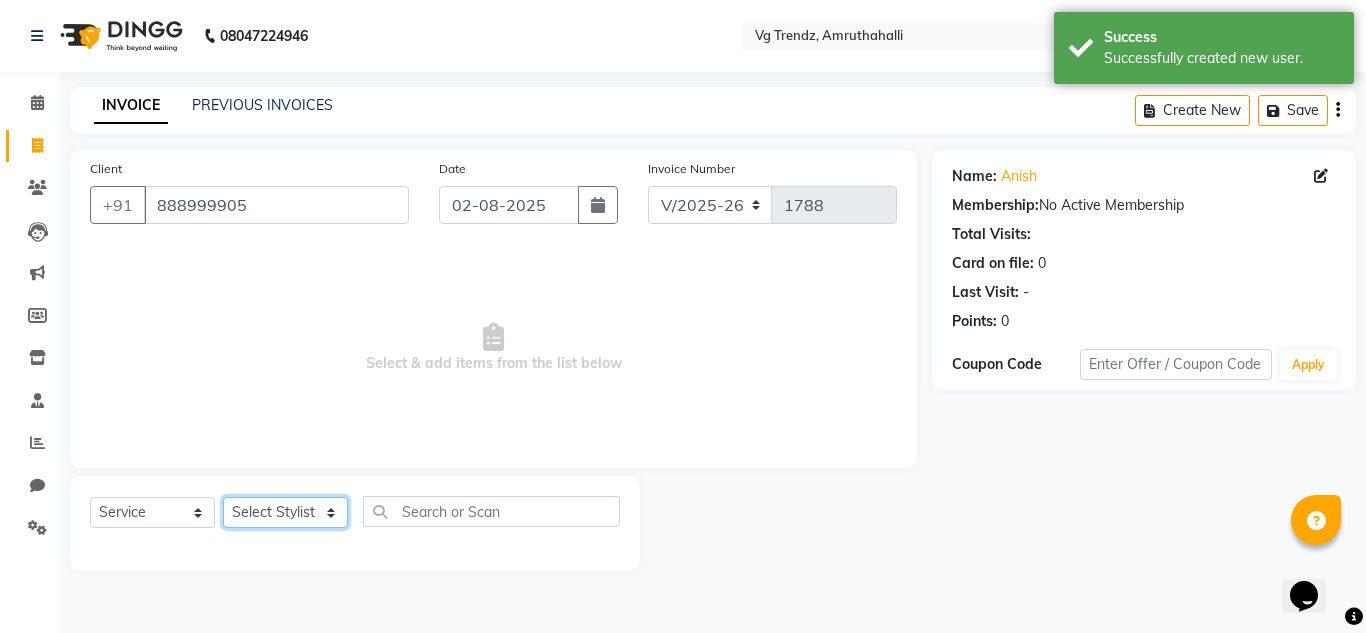 click on "Select Stylist Ashiwini N P Manjitha Chhetri Manjula S Mun Khan Naveen Kumar Rangashamaiah salon number Sandeep Sharma Shannu Sridevi Vanitha v" 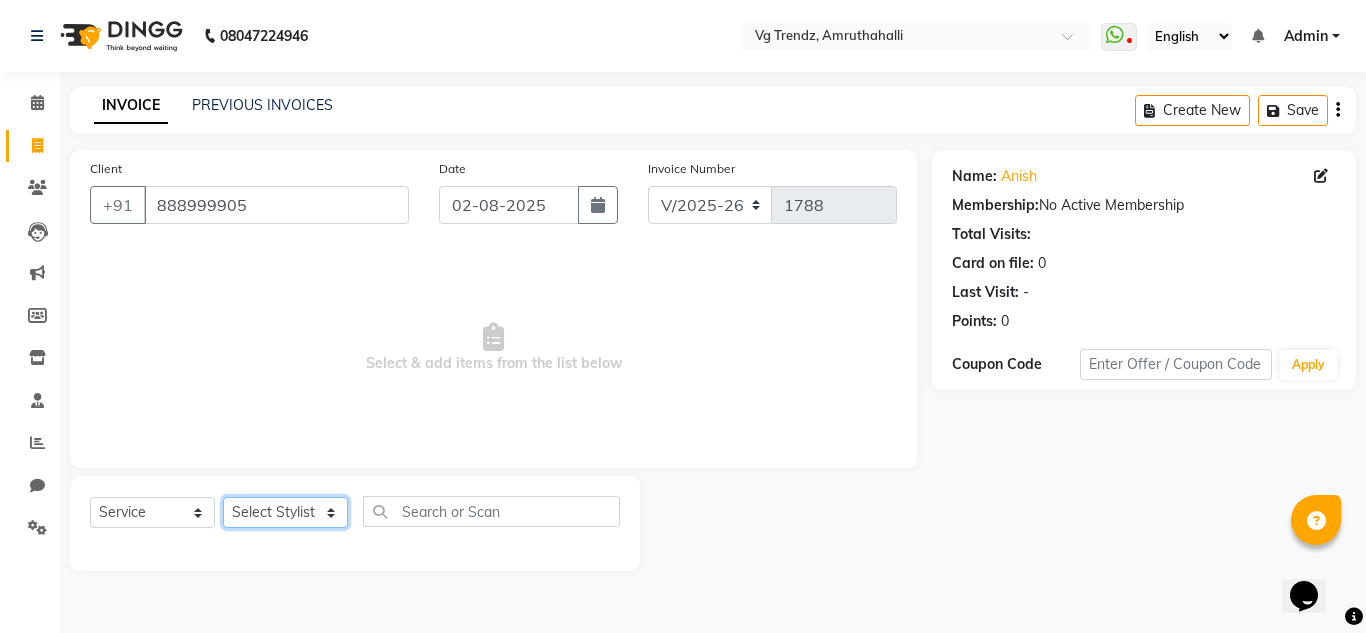 select on "87955" 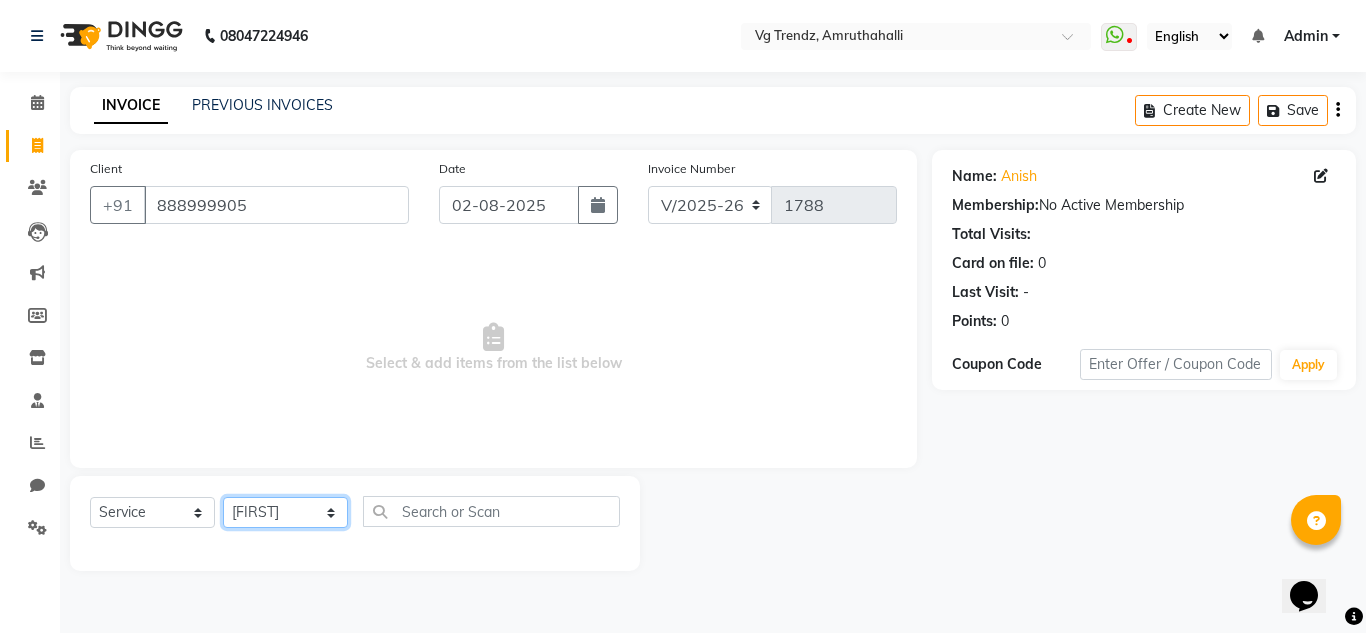 click on "Select Stylist Ashiwini N P Manjitha Chhetri Manjula S Mun Khan Naveen Kumar Rangashamaiah salon number Sandeep Sharma Shannu Sridevi Vanitha v" 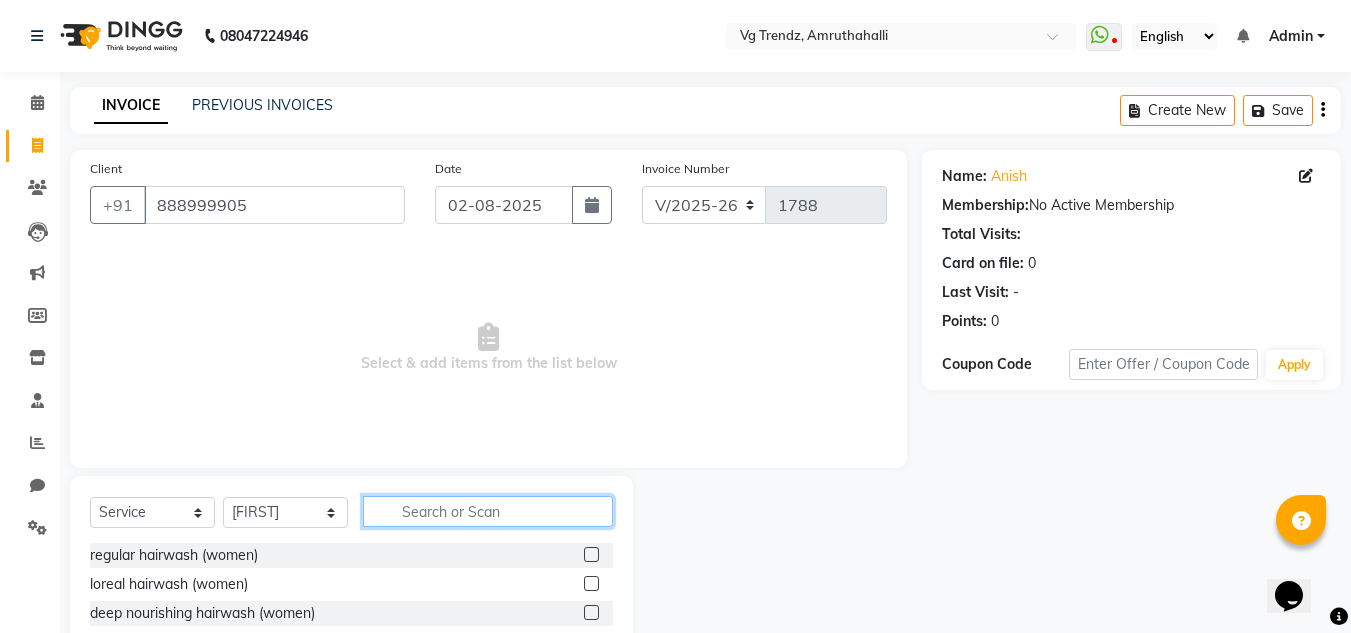 click 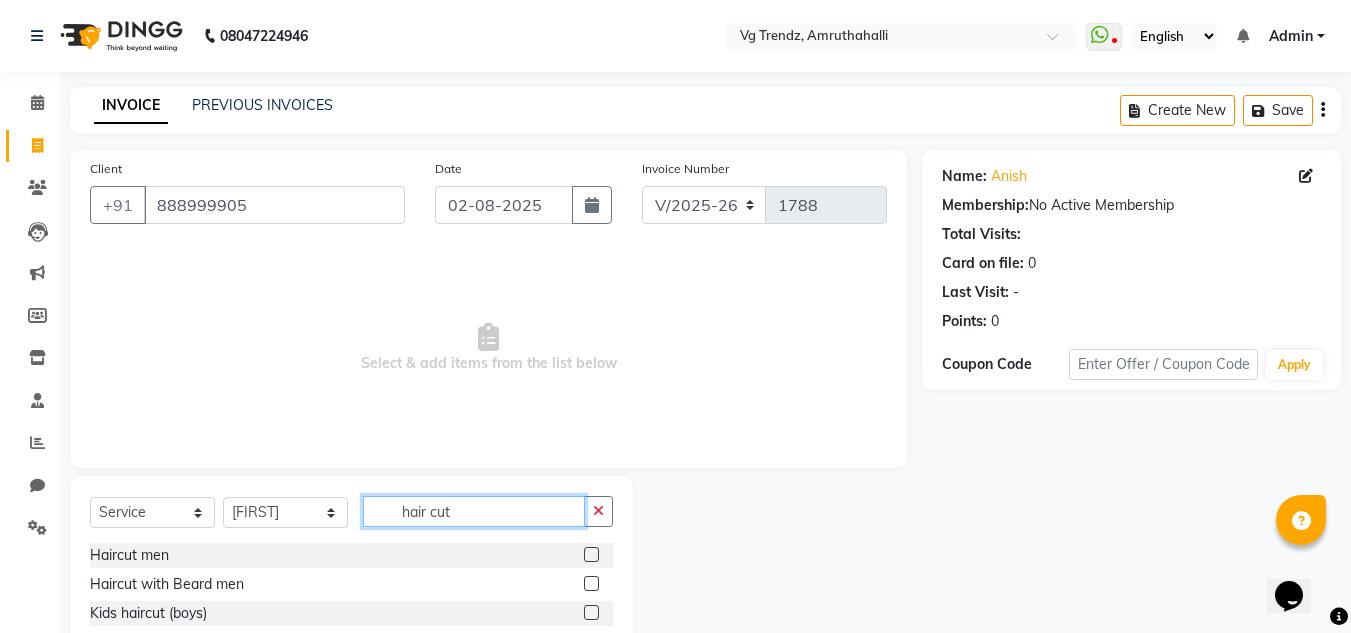 type on "hair cut" 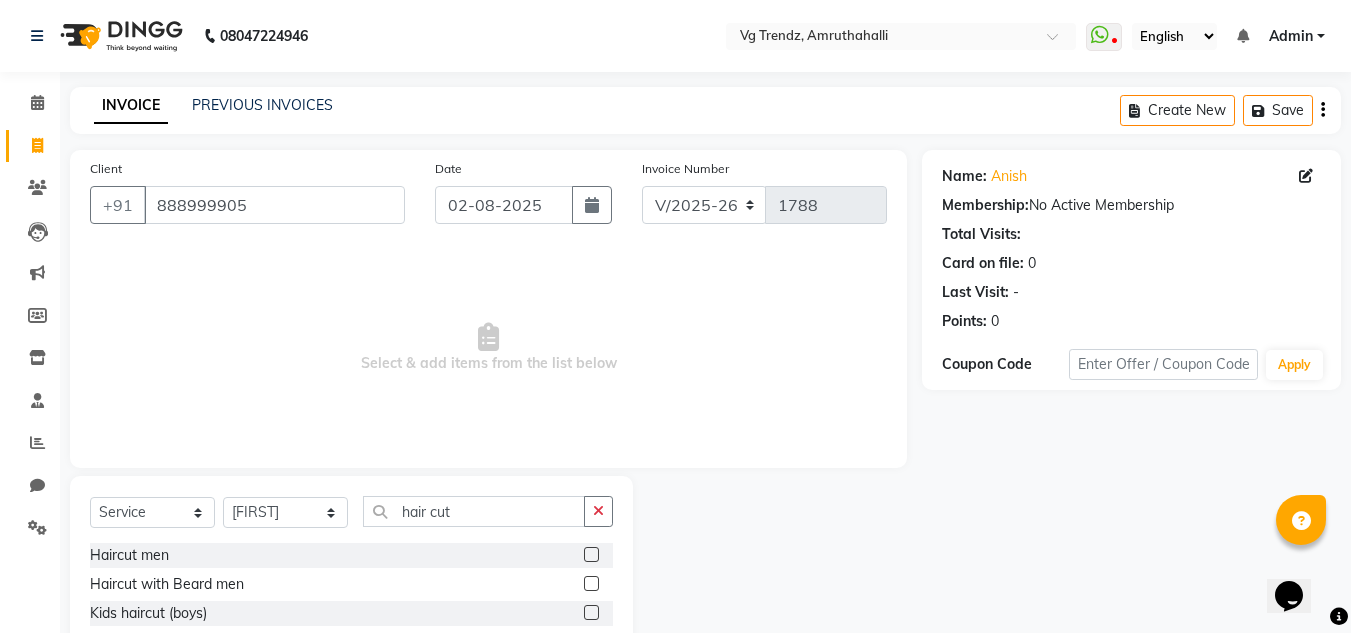 click 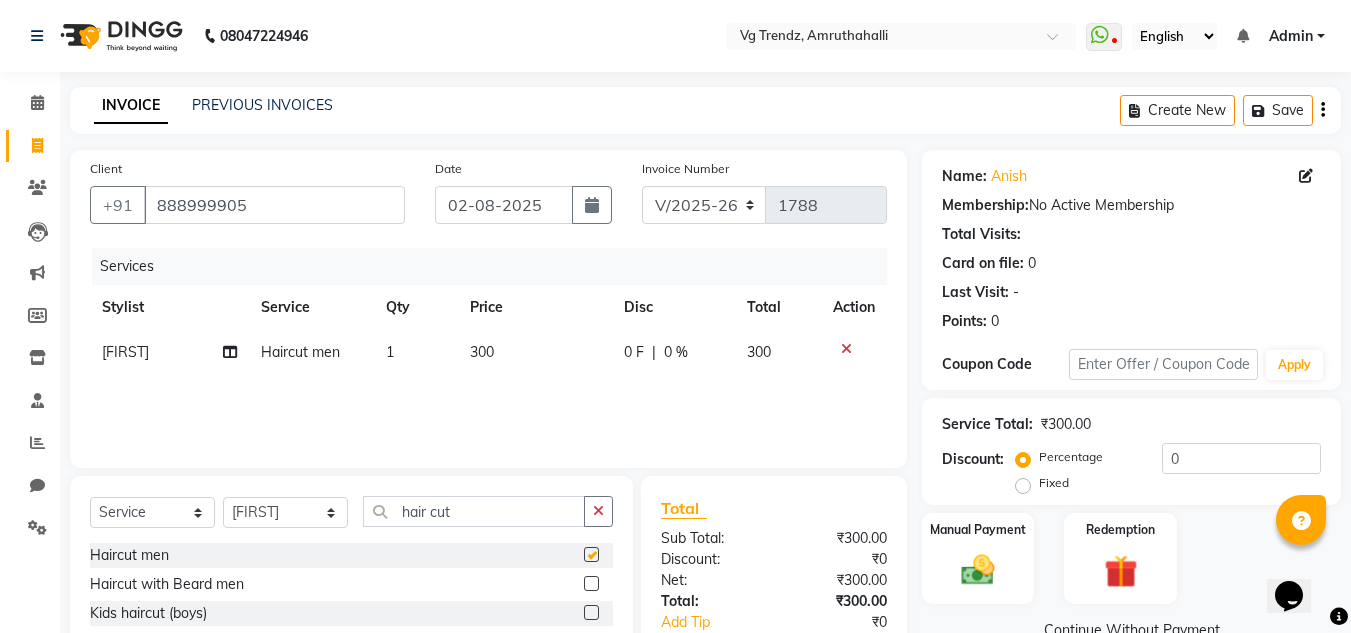 checkbox on "false" 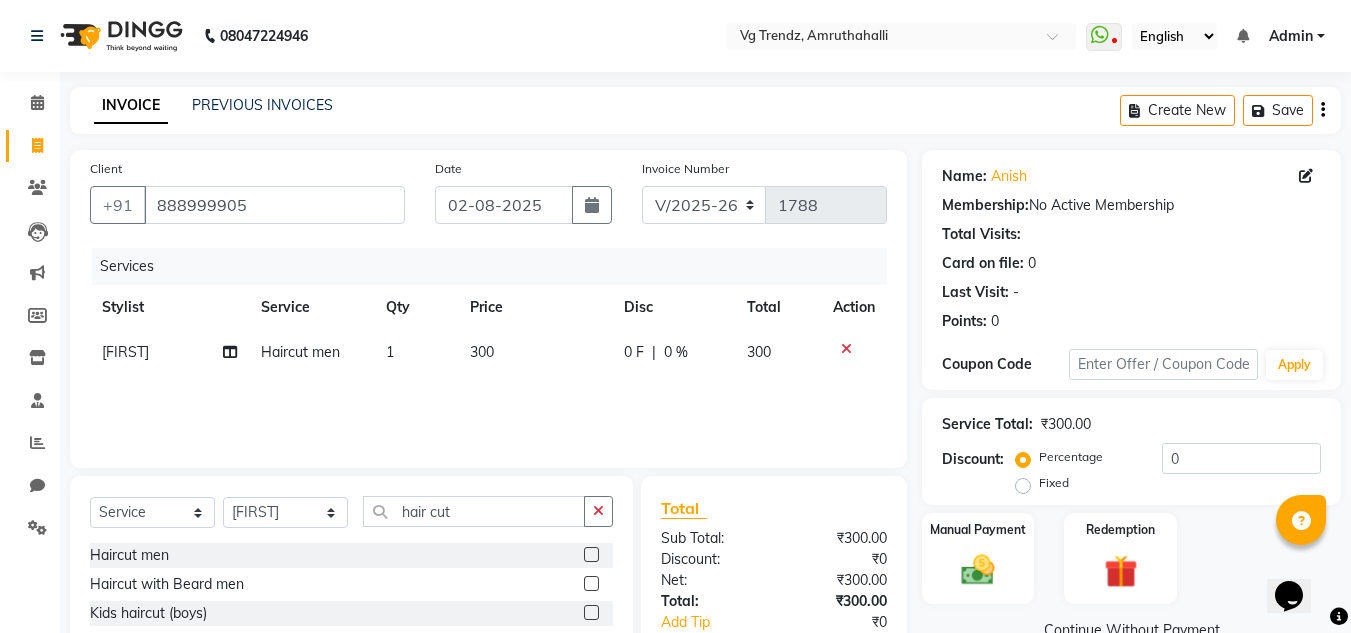 scroll, scrollTop: 168, scrollLeft: 0, axis: vertical 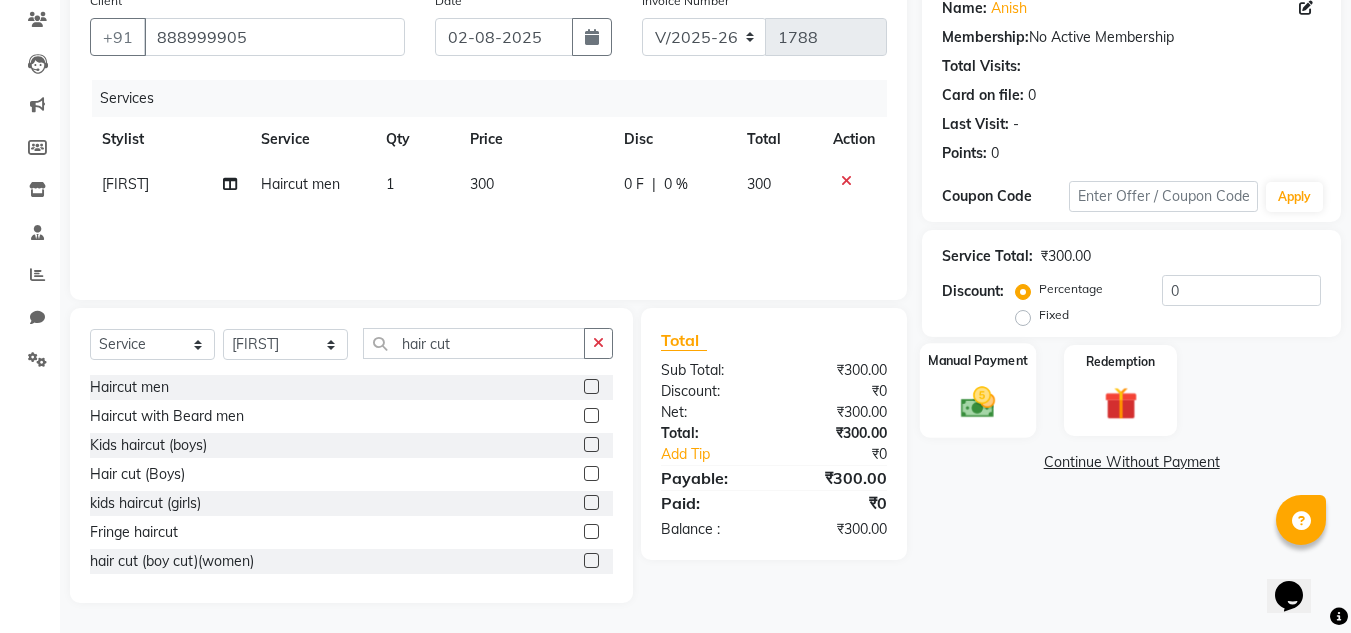click 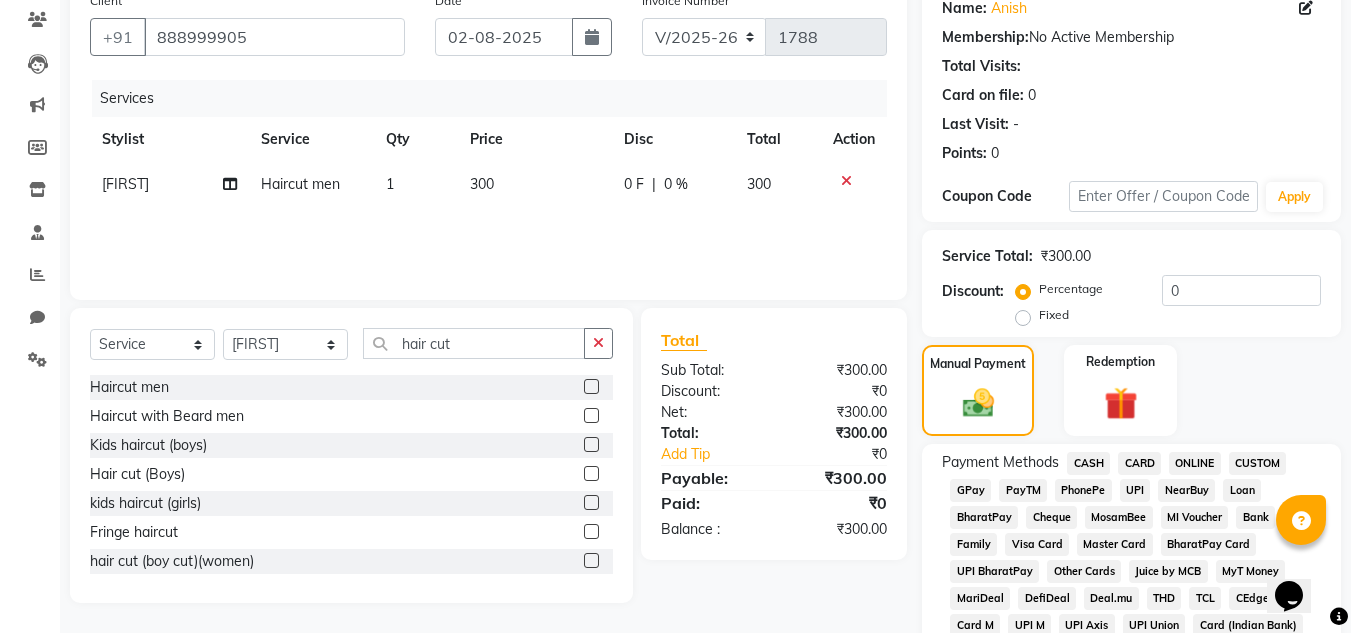 click on "CASH" 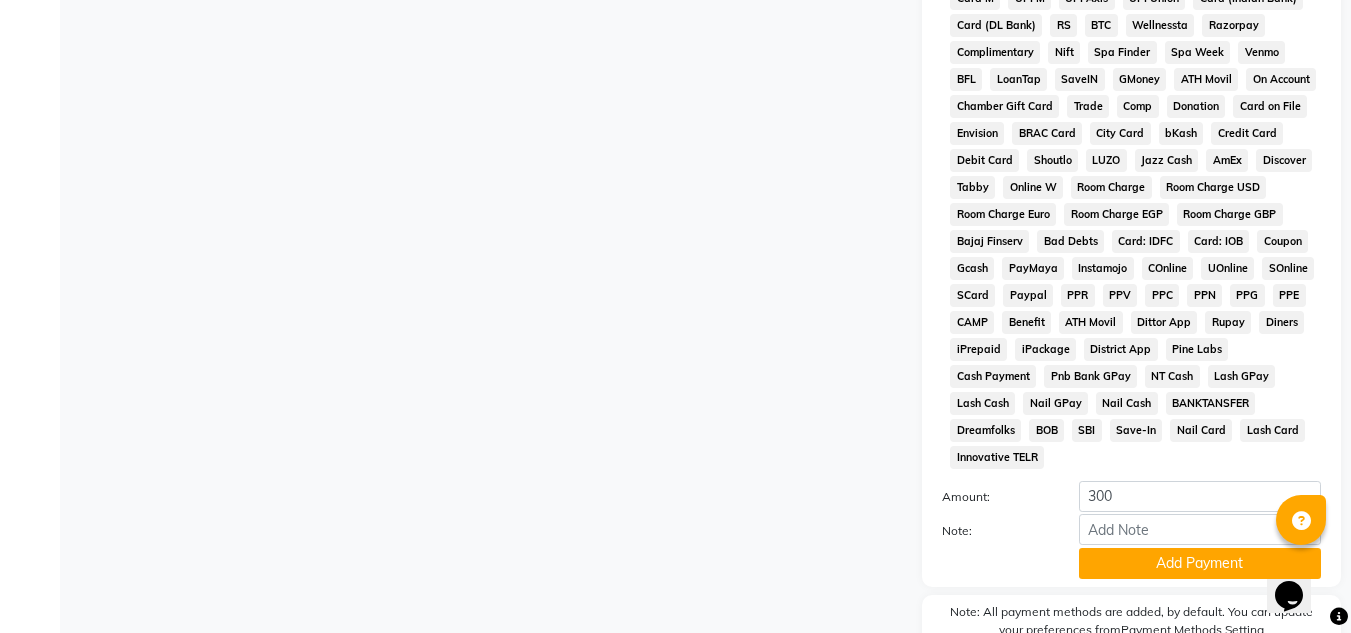 scroll, scrollTop: 869, scrollLeft: 0, axis: vertical 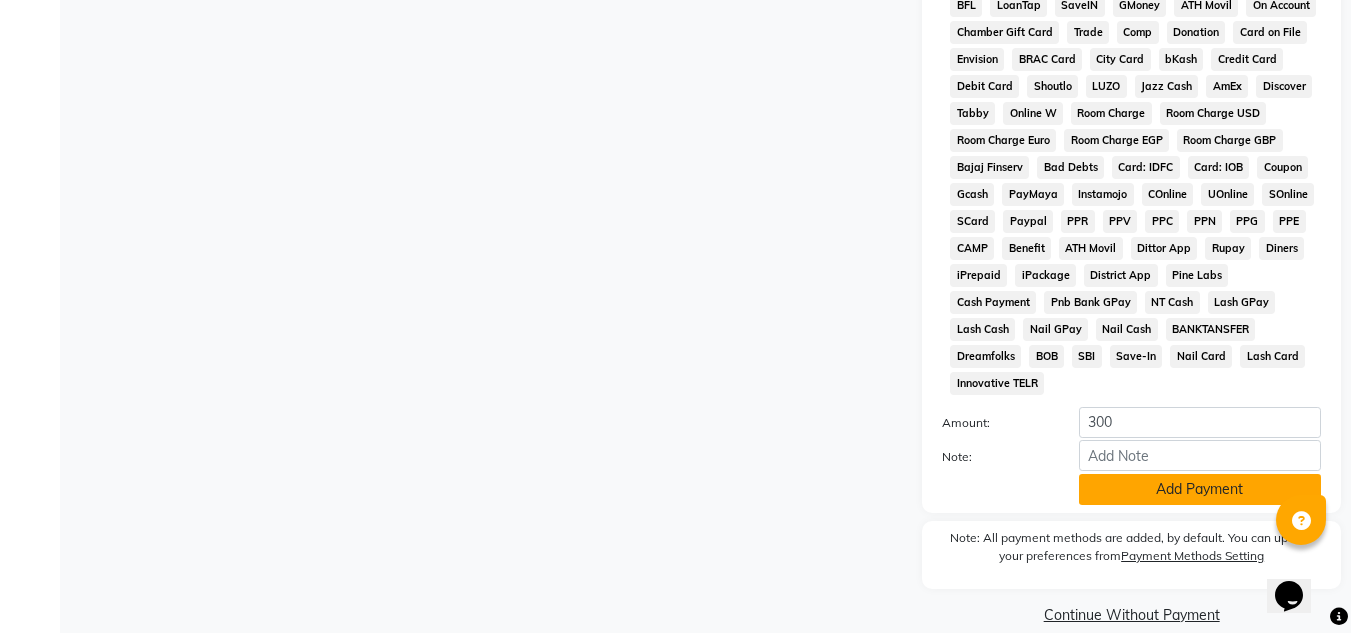 click on "Add Payment" 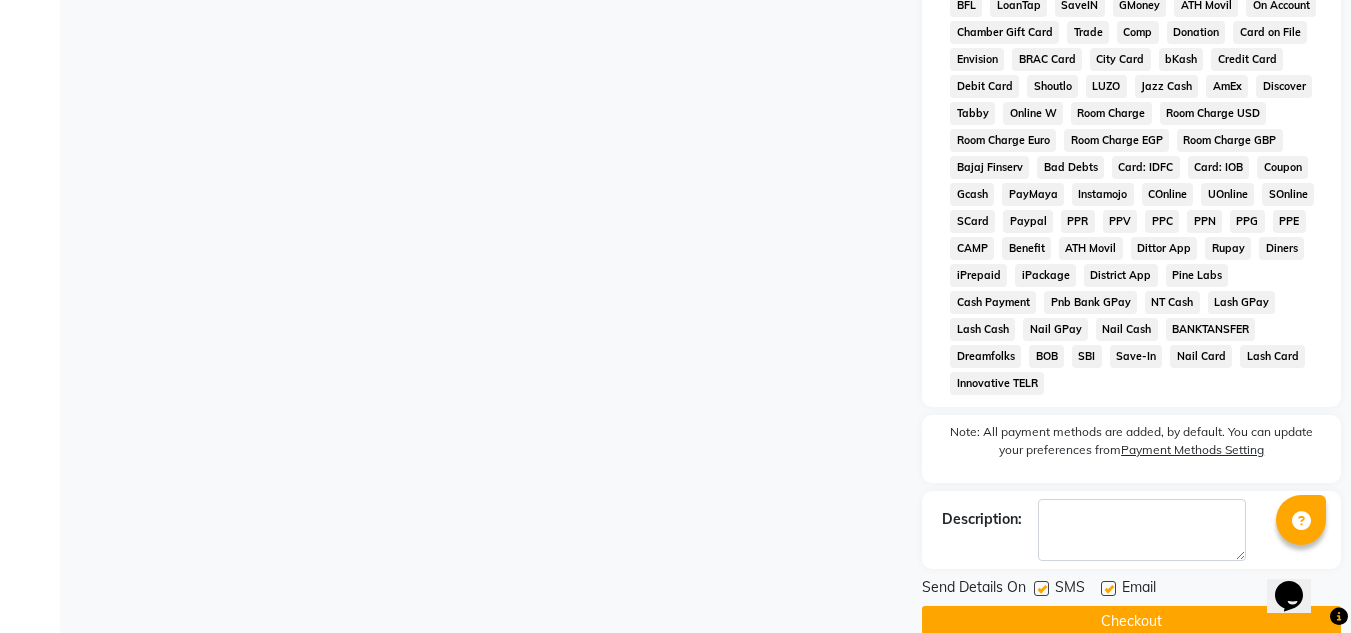 click on "Email" 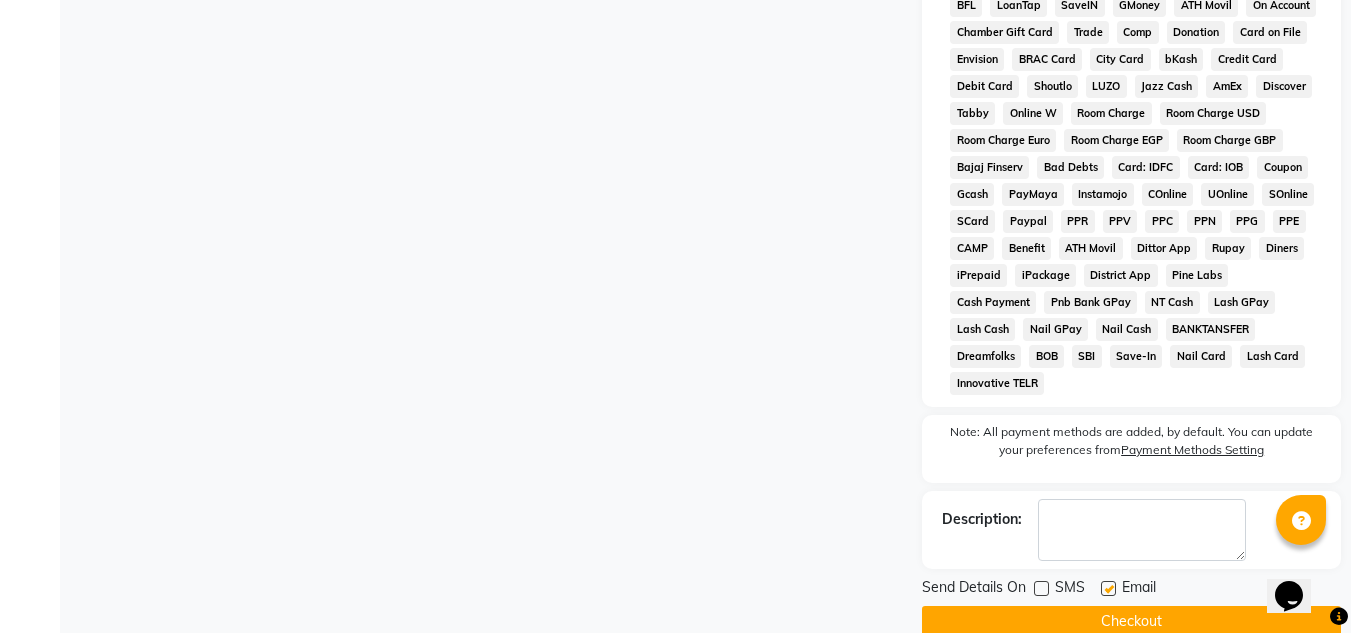 click 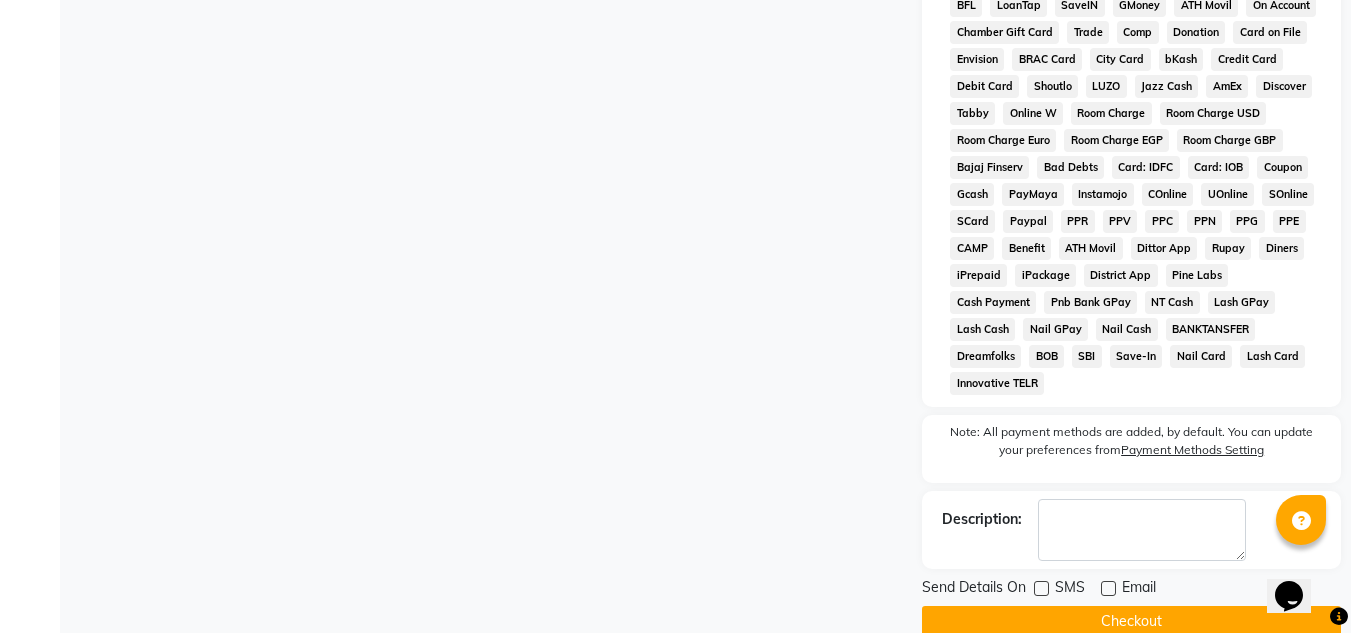 click on "Checkout" 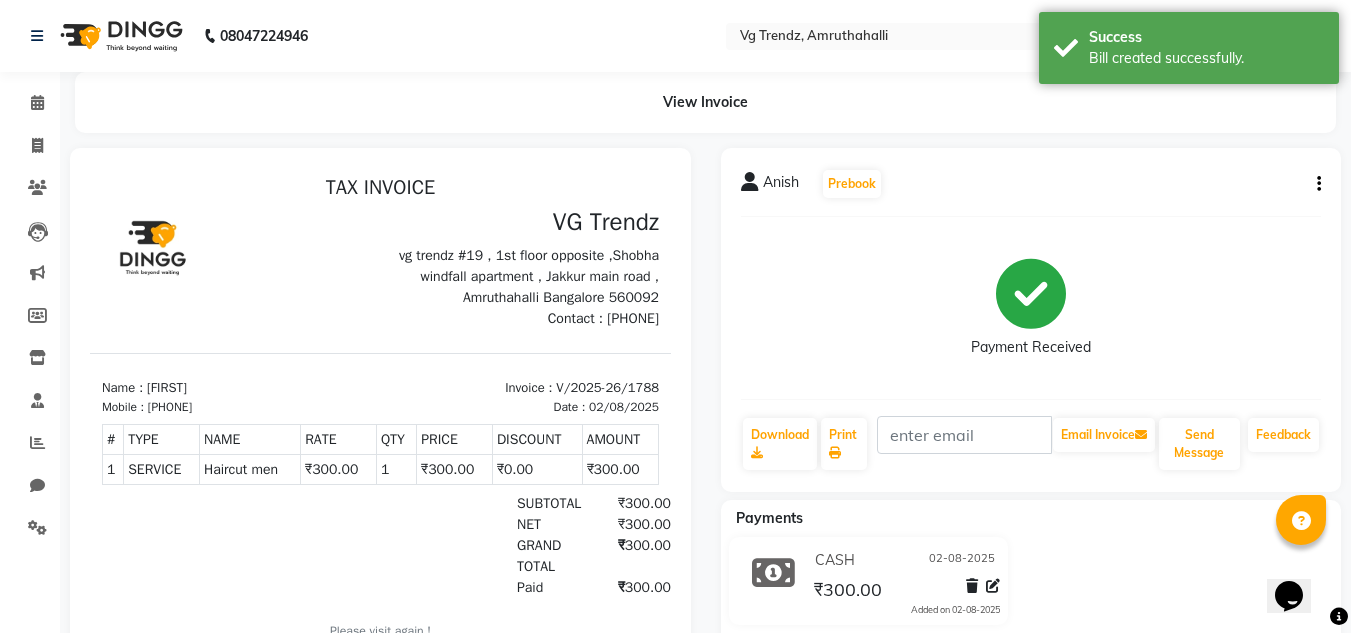 scroll, scrollTop: 0, scrollLeft: 0, axis: both 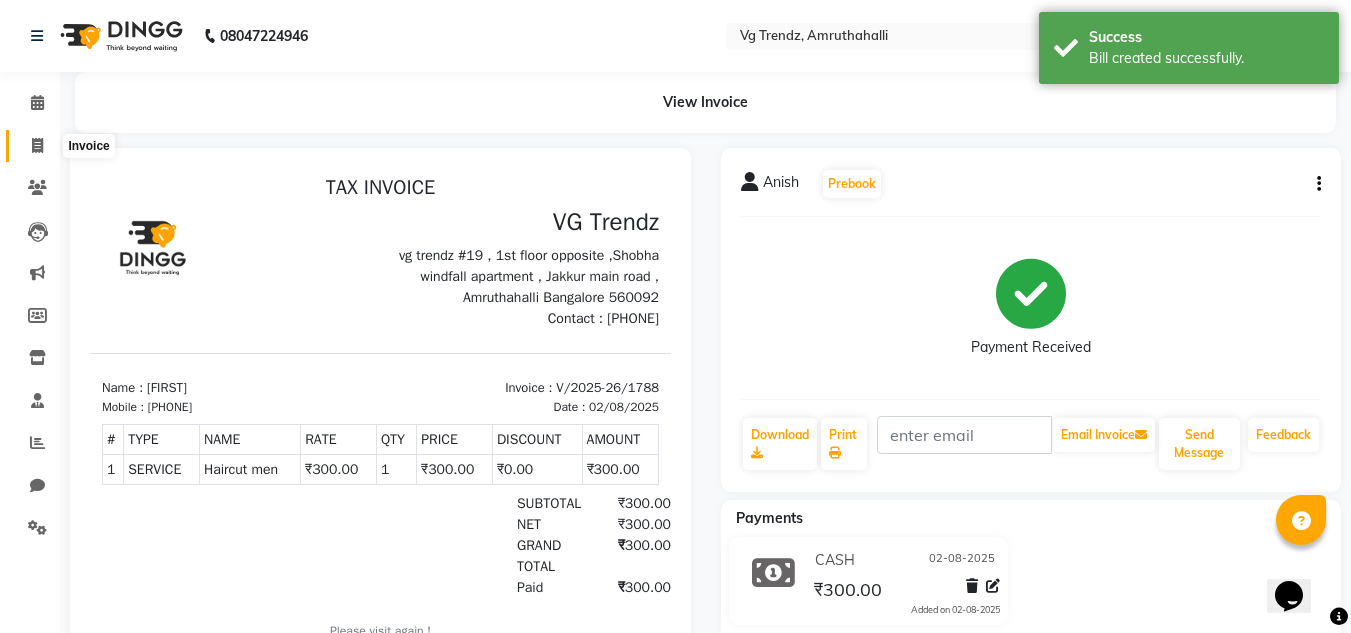click 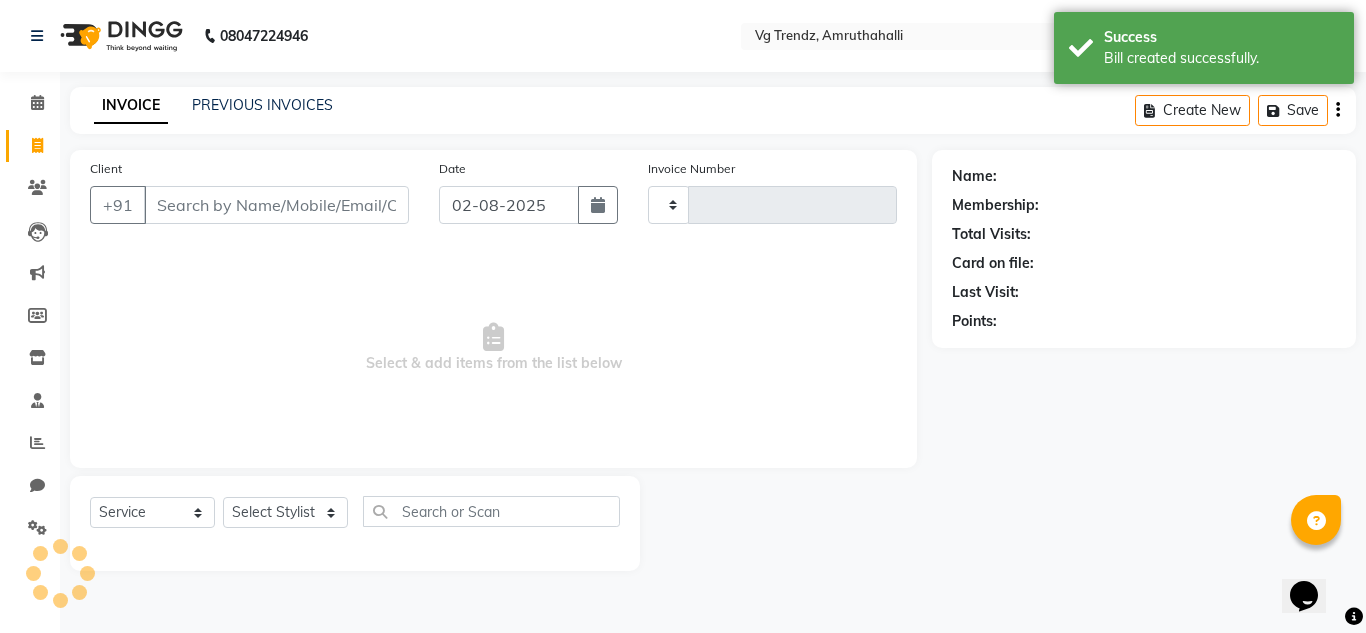 type on "1789" 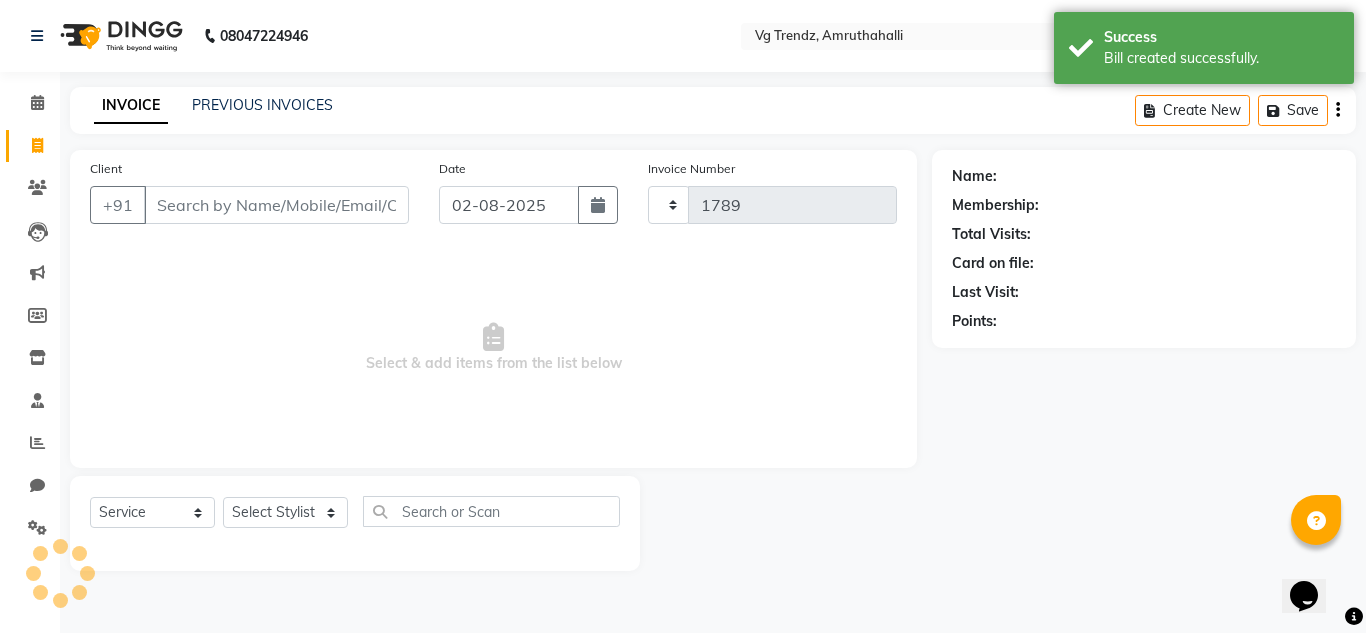 select on "5536" 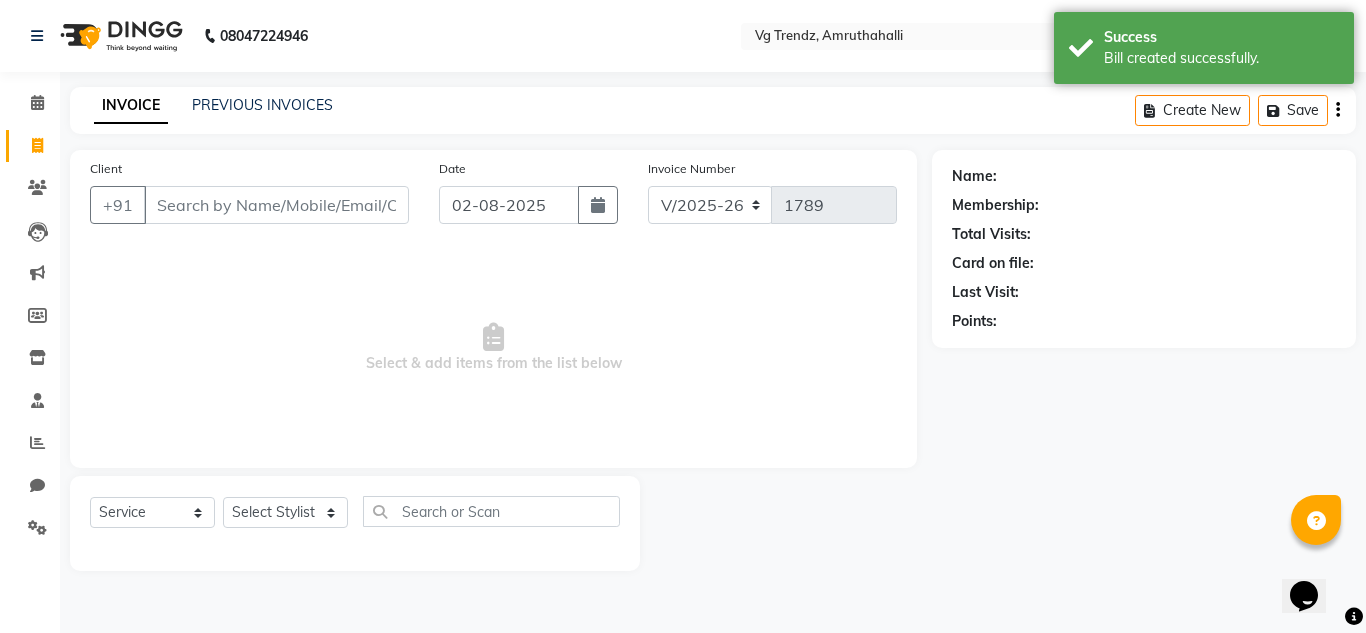 click on "Client" at bounding box center (276, 205) 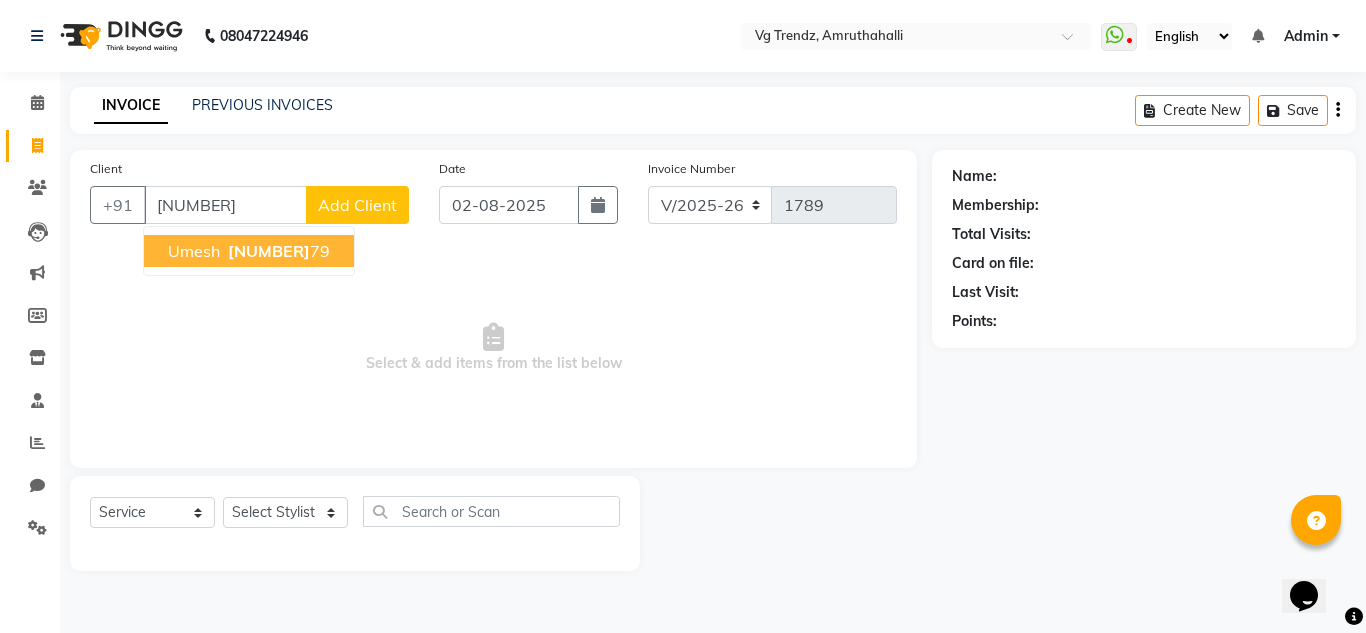 click on "99014153" at bounding box center (269, 251) 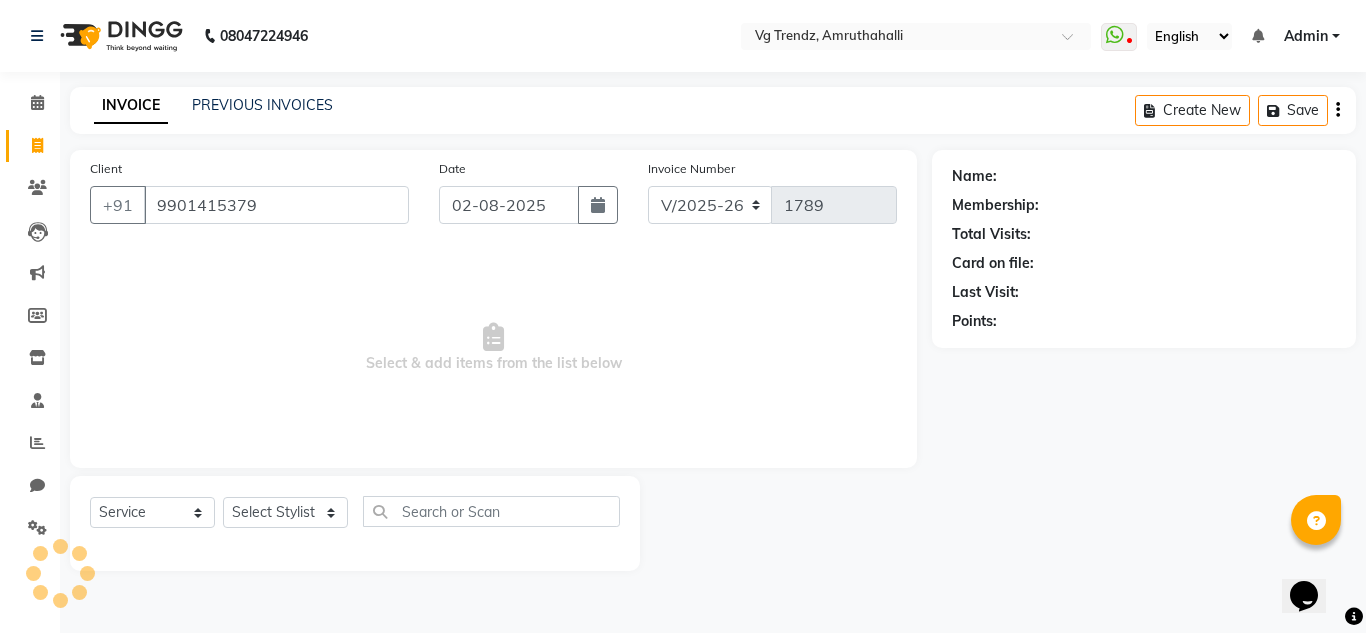 type on "9901415379" 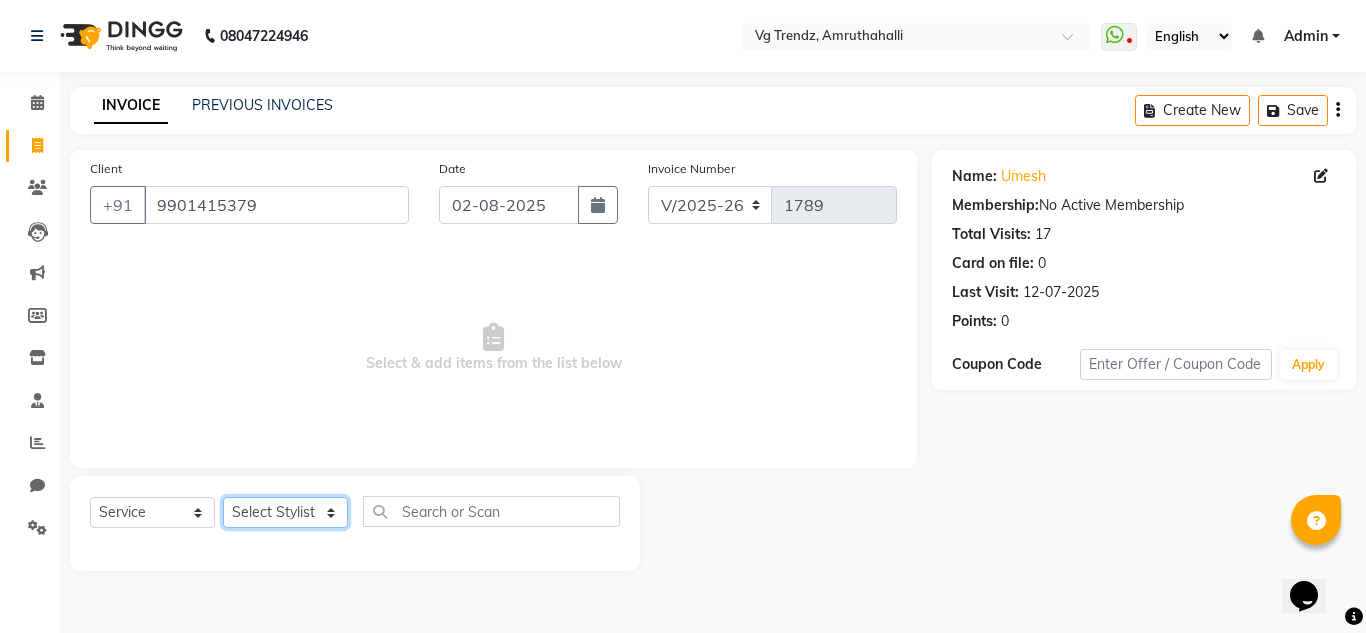 click on "Select Stylist Ashiwini N P Manjitha Chhetri Manjula S Mun Khan Naveen Kumar Rangashamaiah salon number Sandeep Sharma Shannu Sridevi Vanitha v" 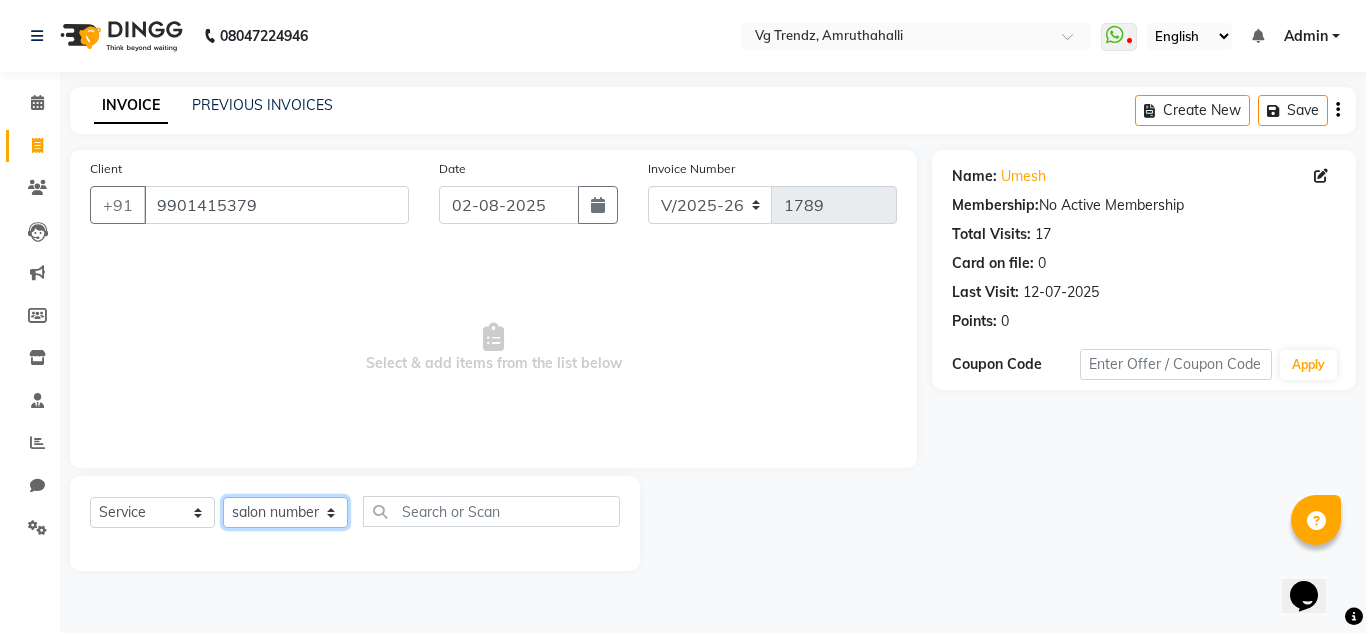 click on "Select Stylist Ashiwini N P Manjitha Chhetri Manjula S Mun Khan Naveen Kumar Rangashamaiah salon number Sandeep Sharma Shannu Sridevi Vanitha v" 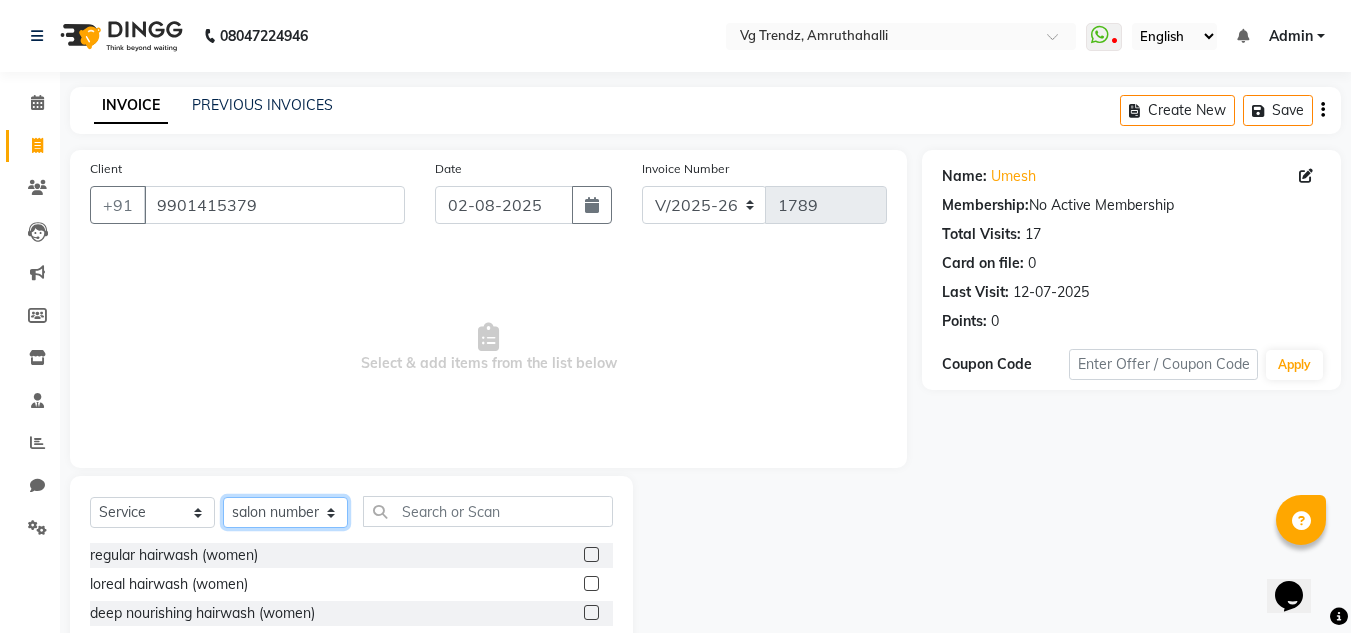 click on "Select Stylist Ashiwini N P Manjitha Chhetri Manjula S Mun Khan Naveen Kumar Rangashamaiah salon number Sandeep Sharma Shannu Sridevi Vanitha v" 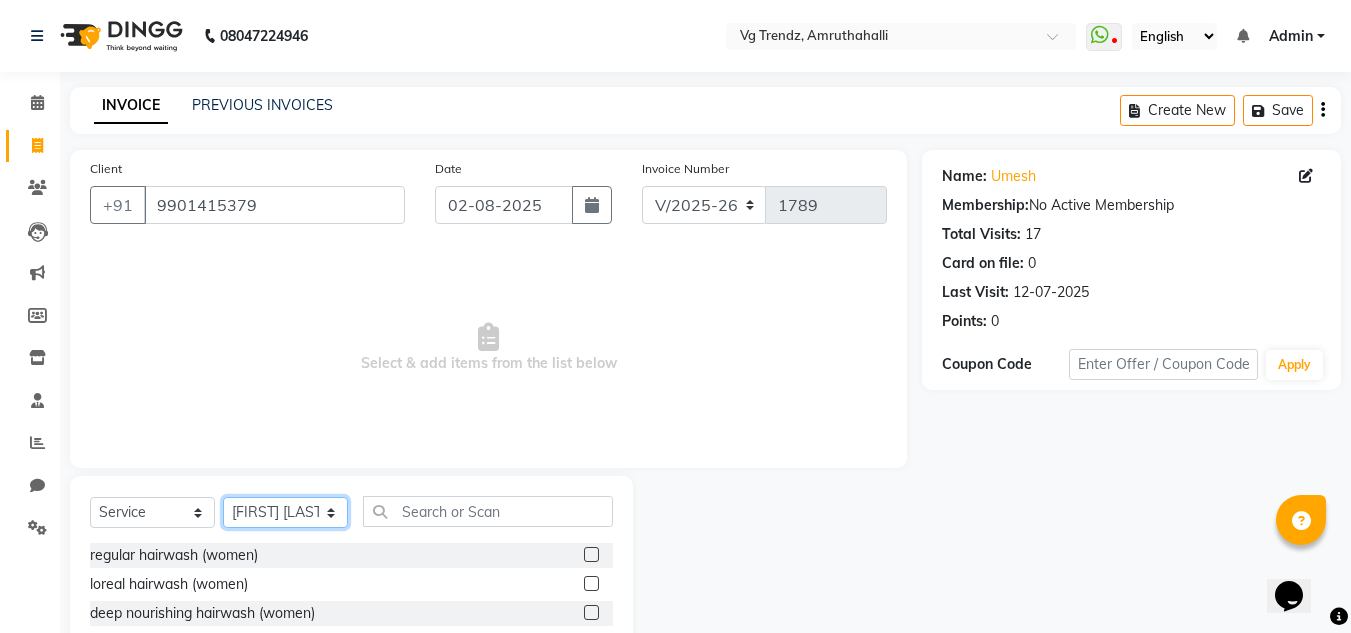 click on "Select Stylist Ashiwini N P Manjitha Chhetri Manjula S Mun Khan Naveen Kumar Rangashamaiah salon number Sandeep Sharma Shannu Sridevi Vanitha v" 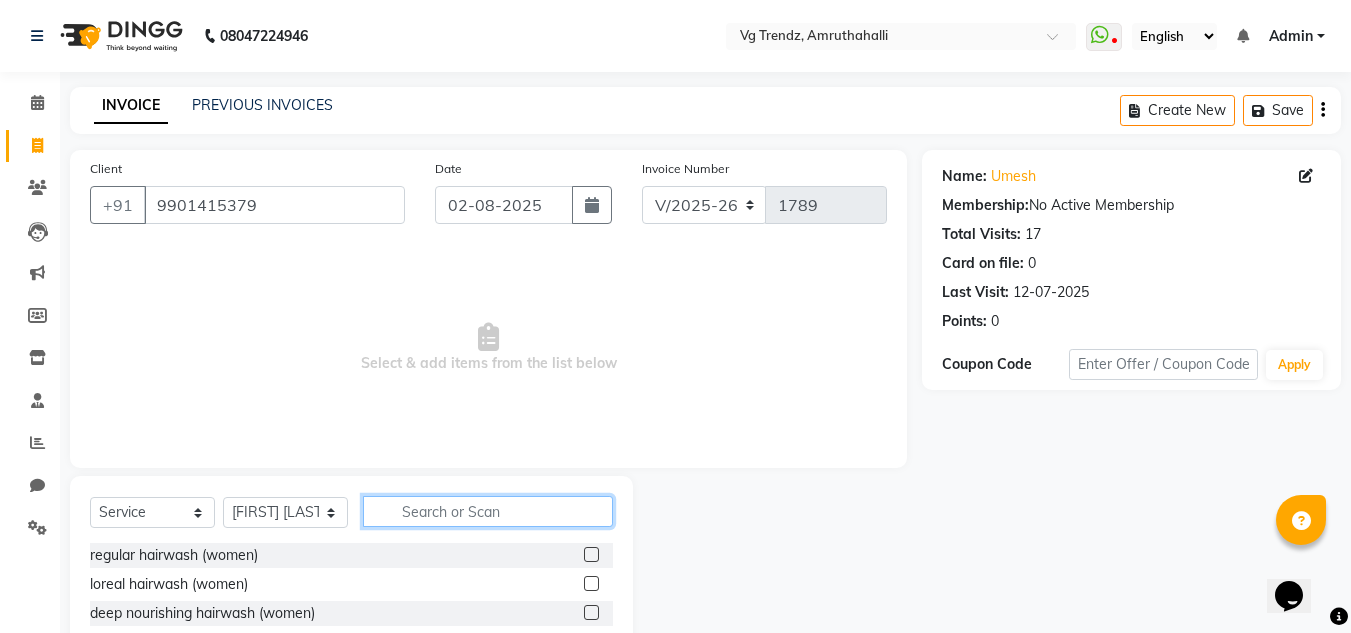 click 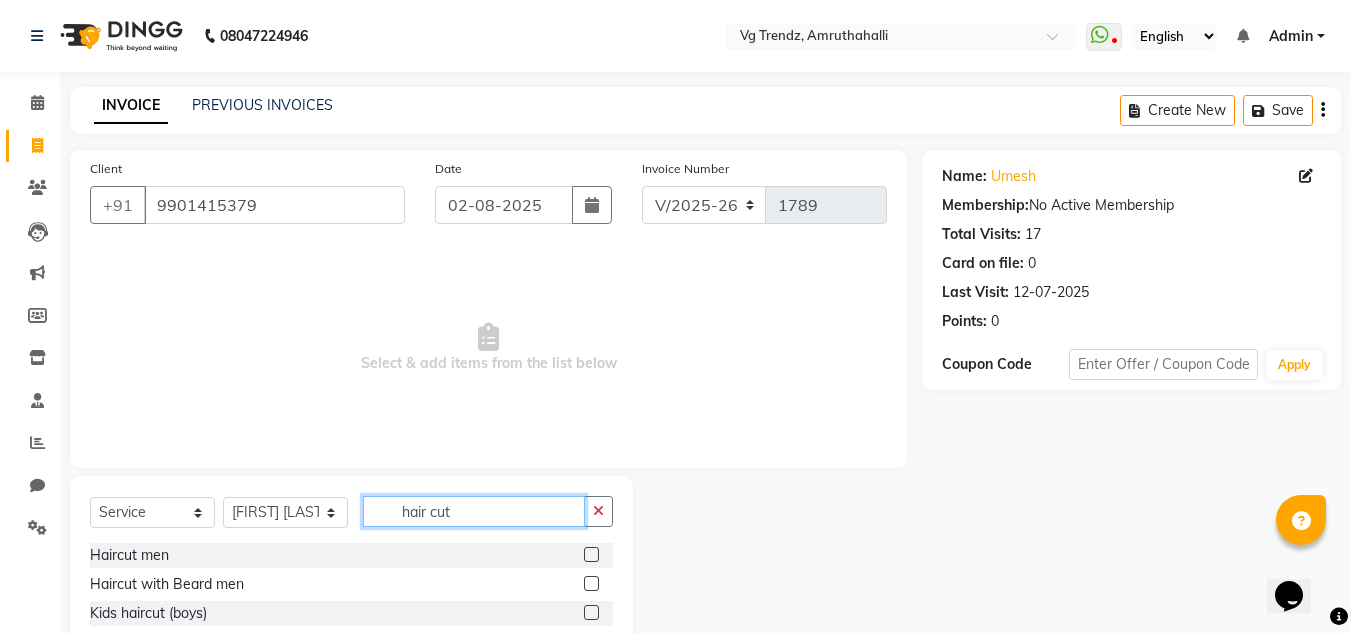 type on "hair cut" 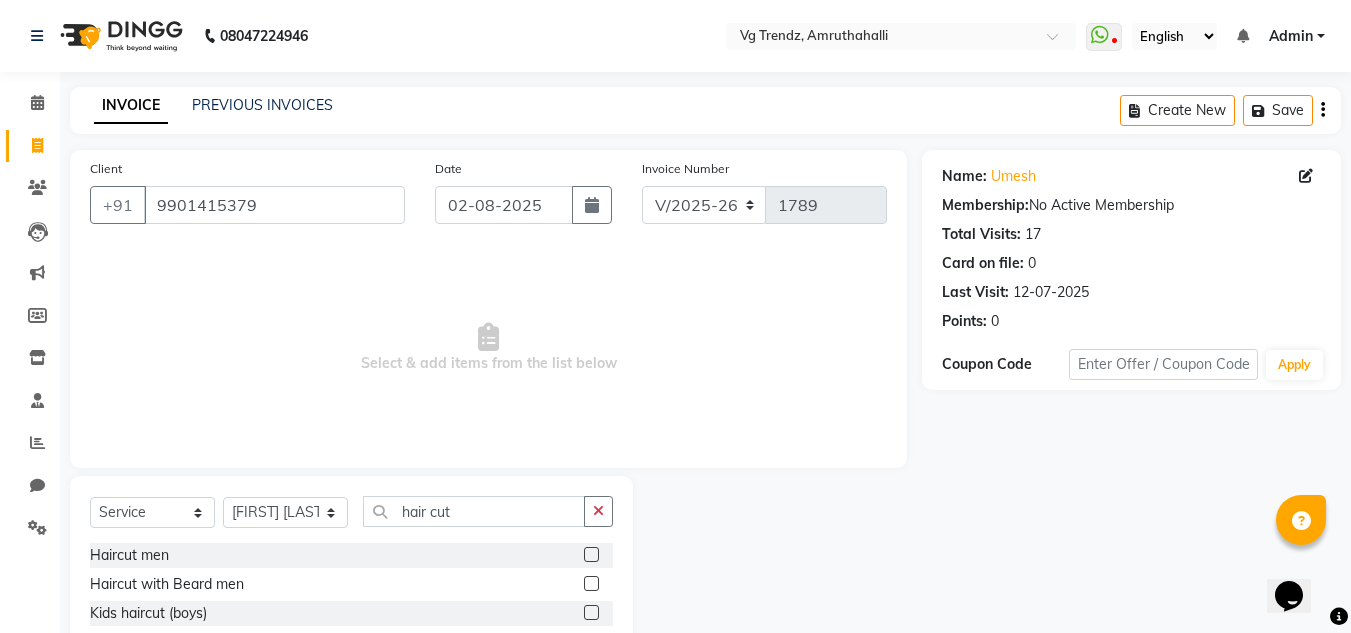 click 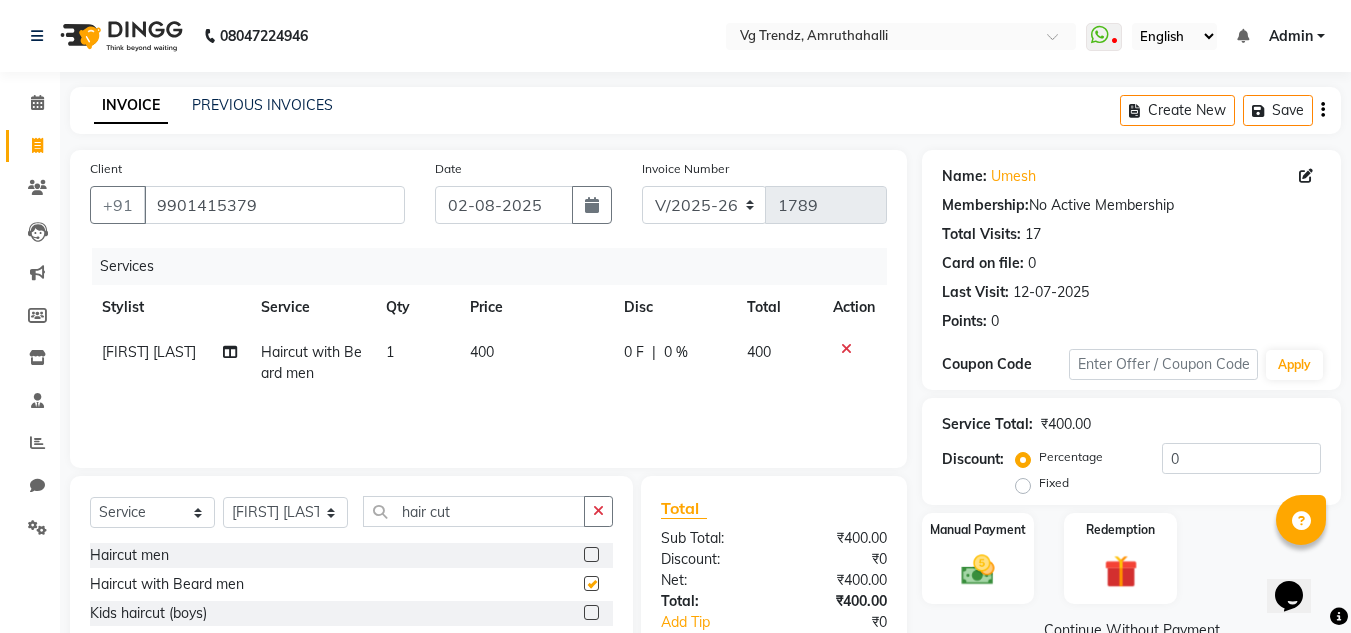 checkbox on "false" 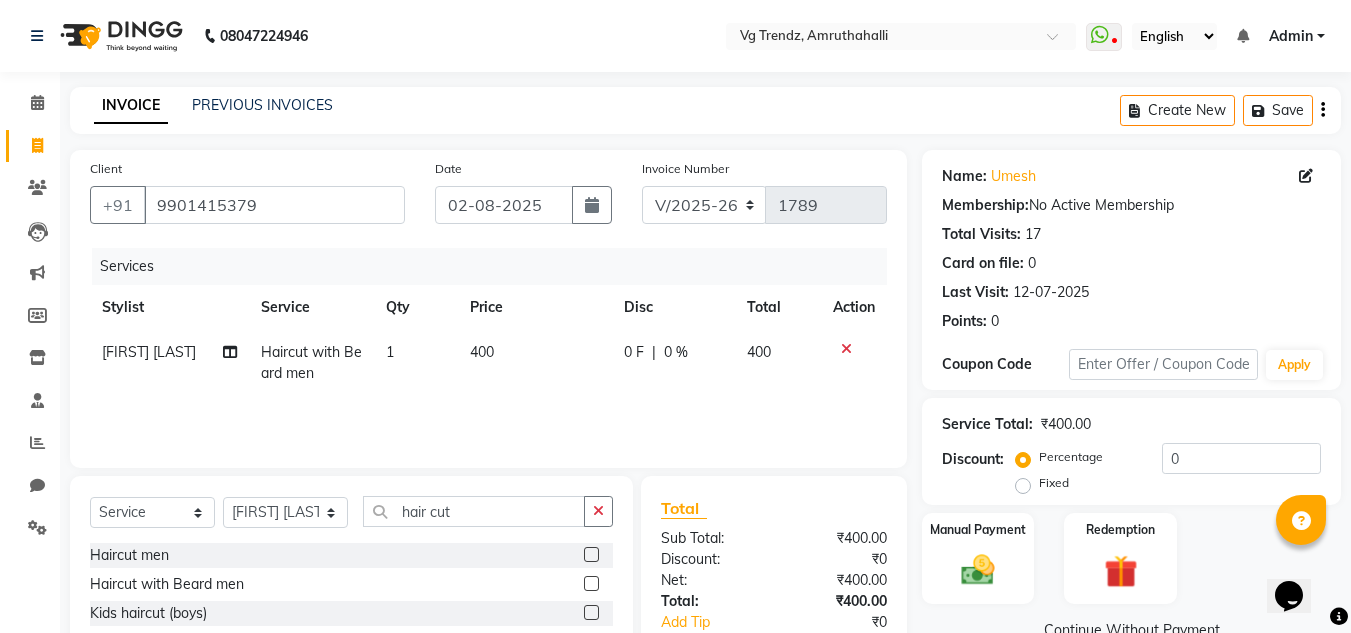 click on "0 F" 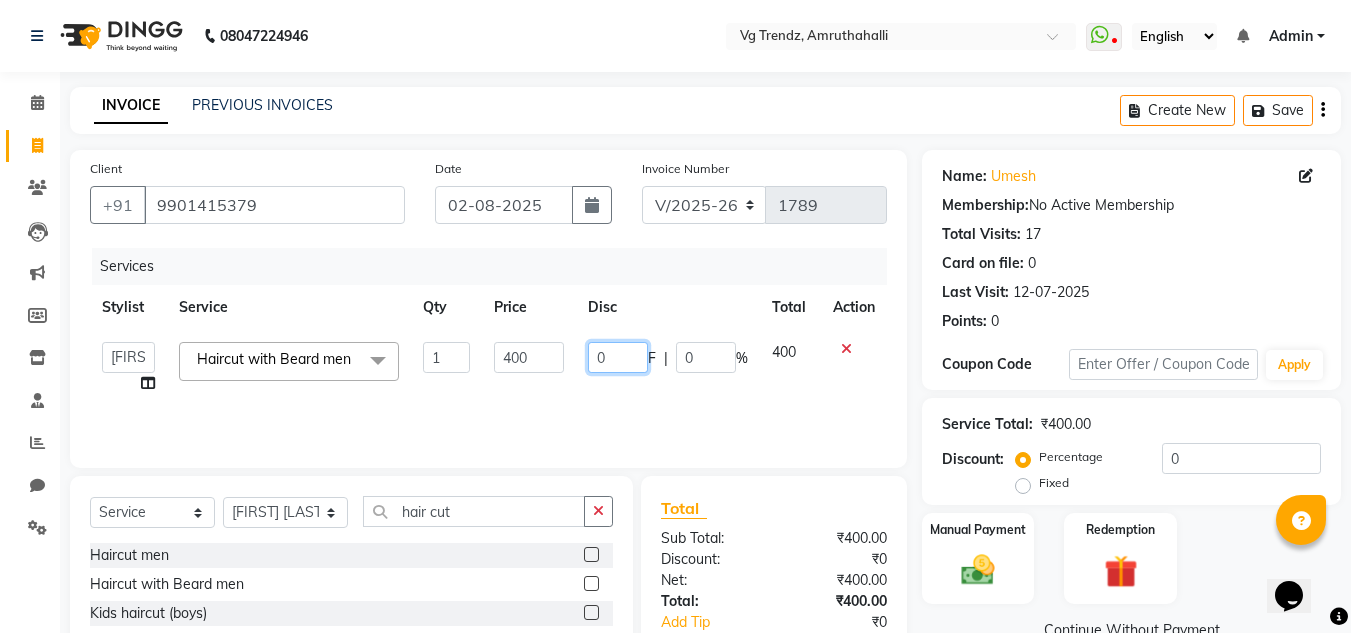 click on "0" 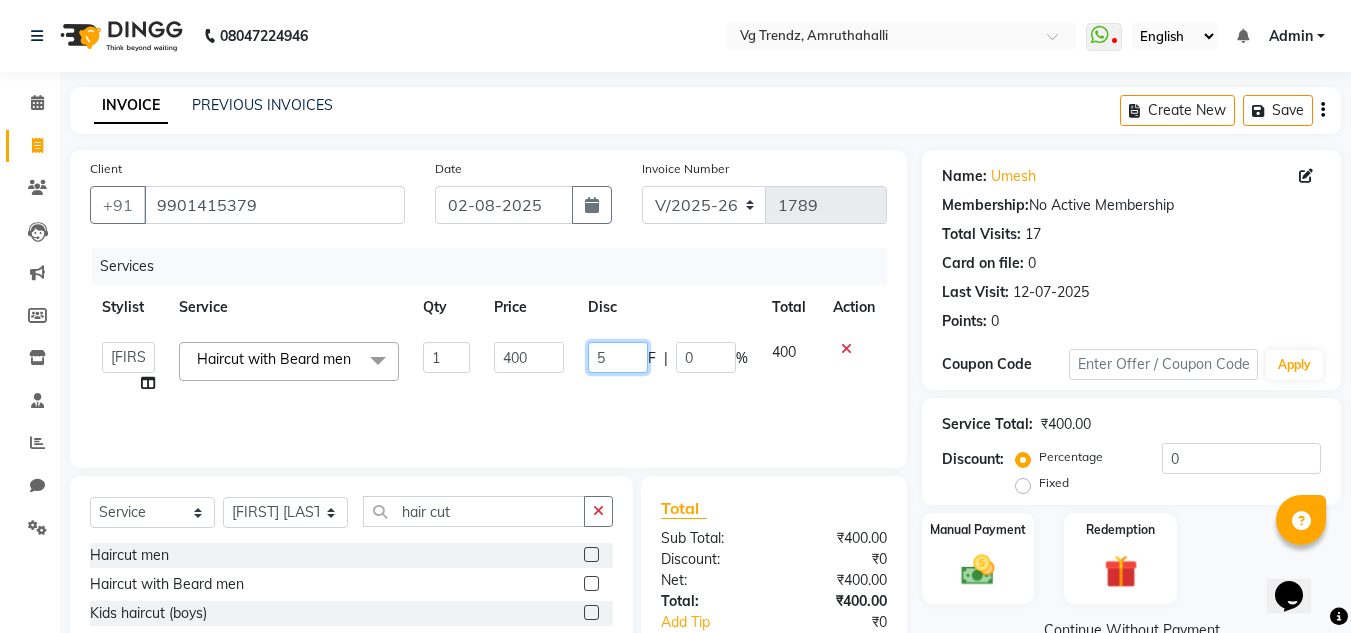 type on "50" 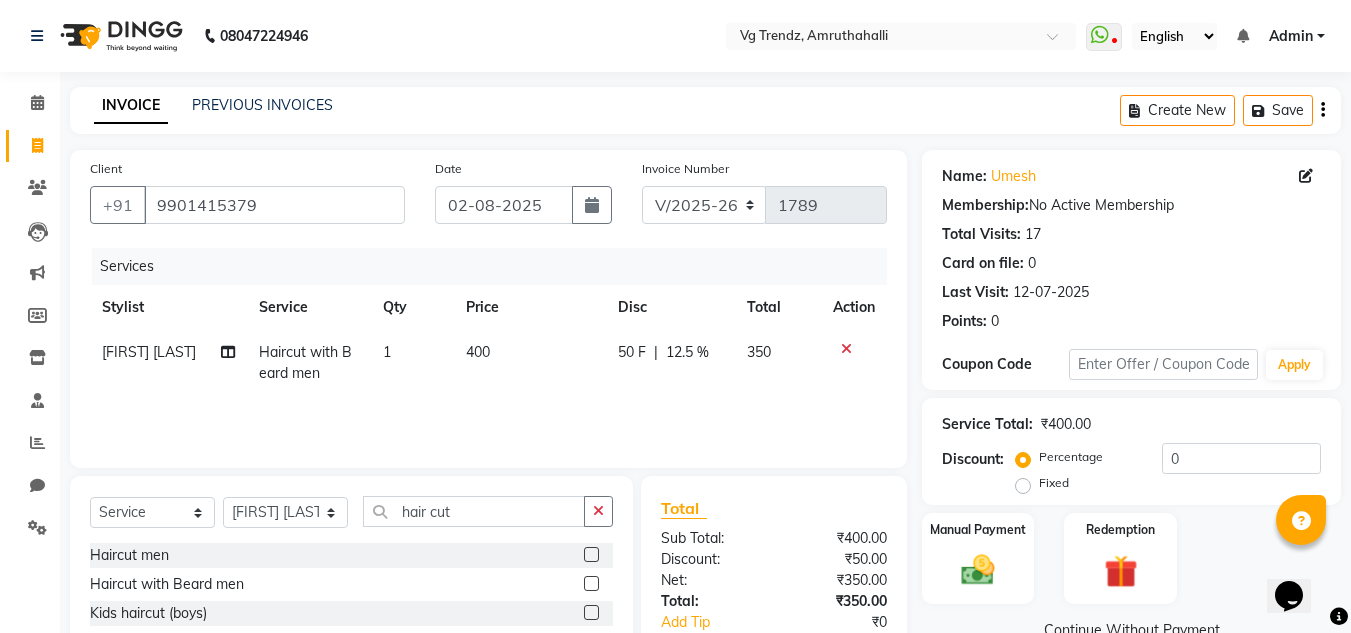 click 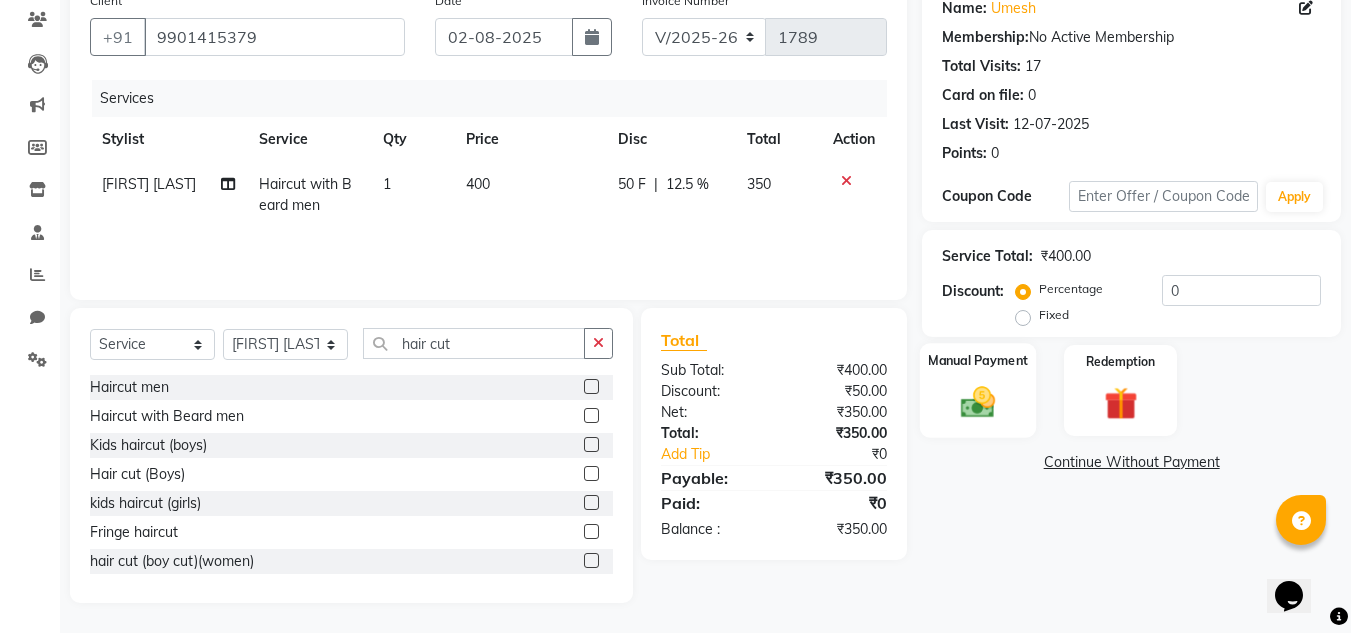 click 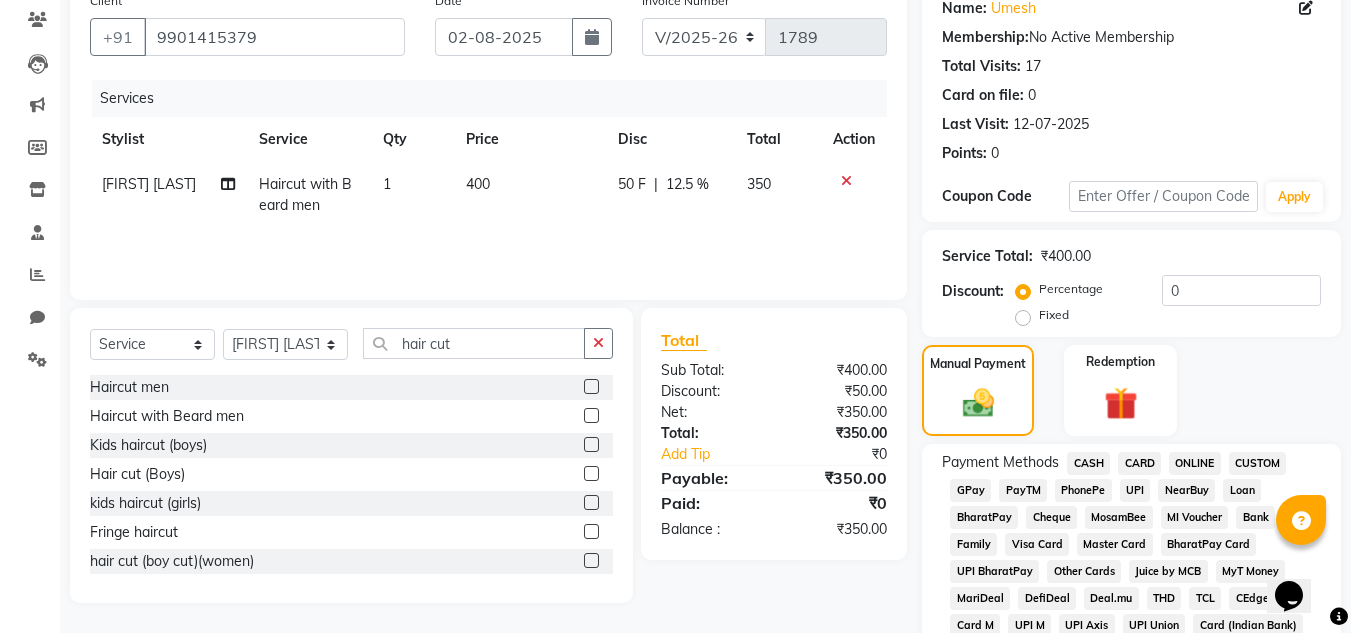 click on "CASH" 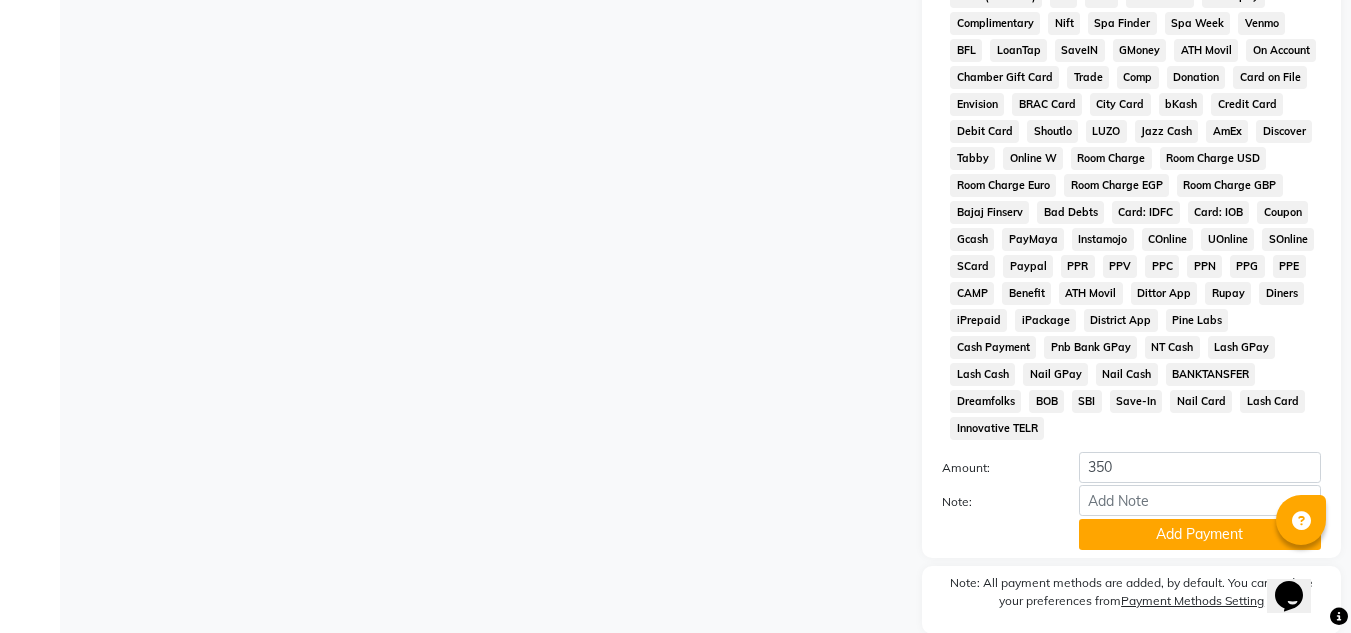 scroll, scrollTop: 869, scrollLeft: 0, axis: vertical 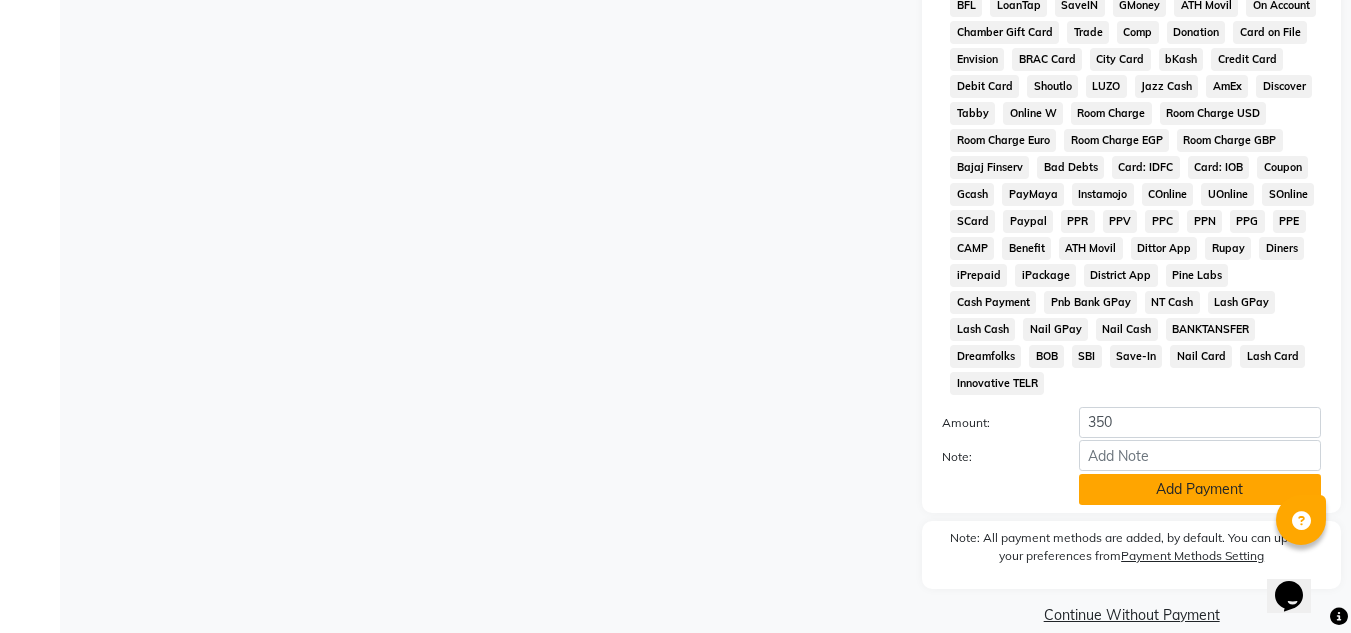 click on "Add Payment" 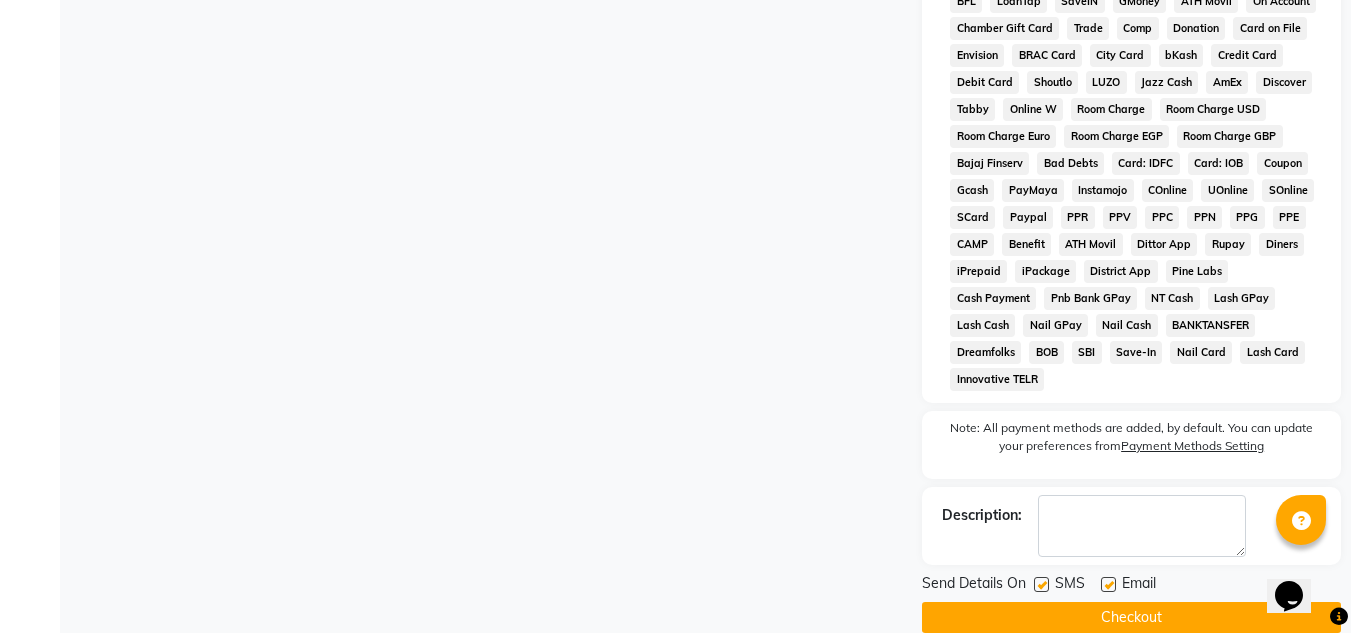 scroll, scrollTop: 876, scrollLeft: 0, axis: vertical 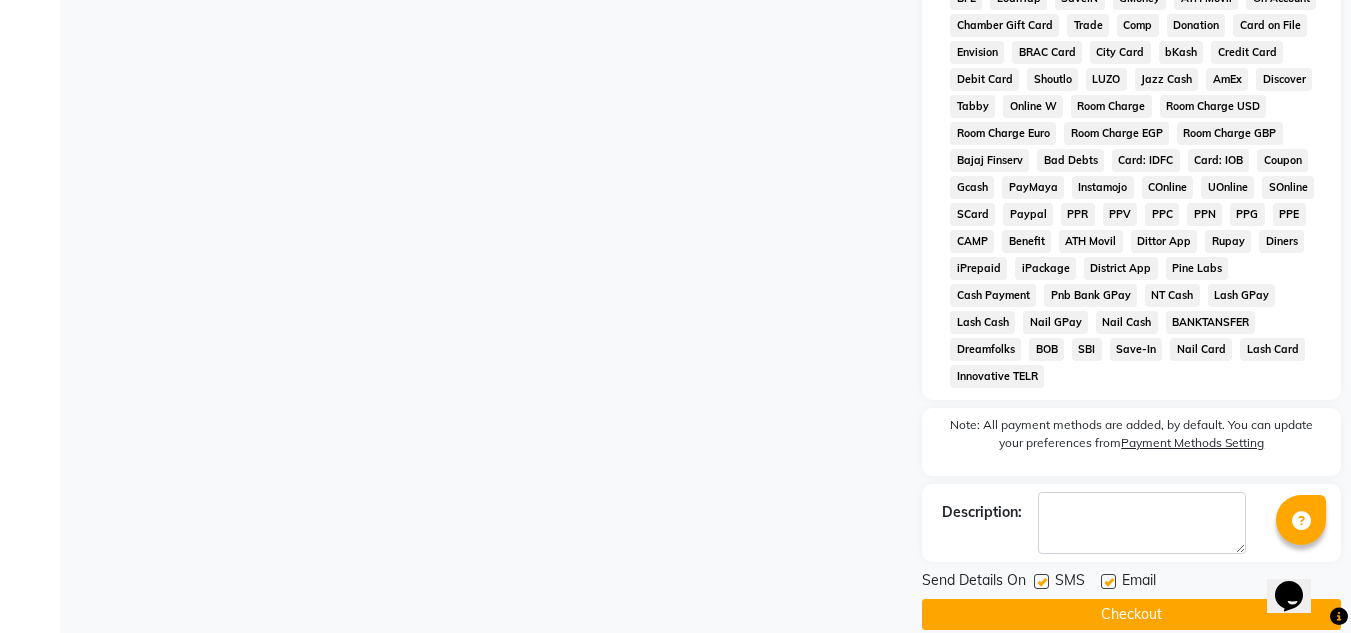 click on "Email" 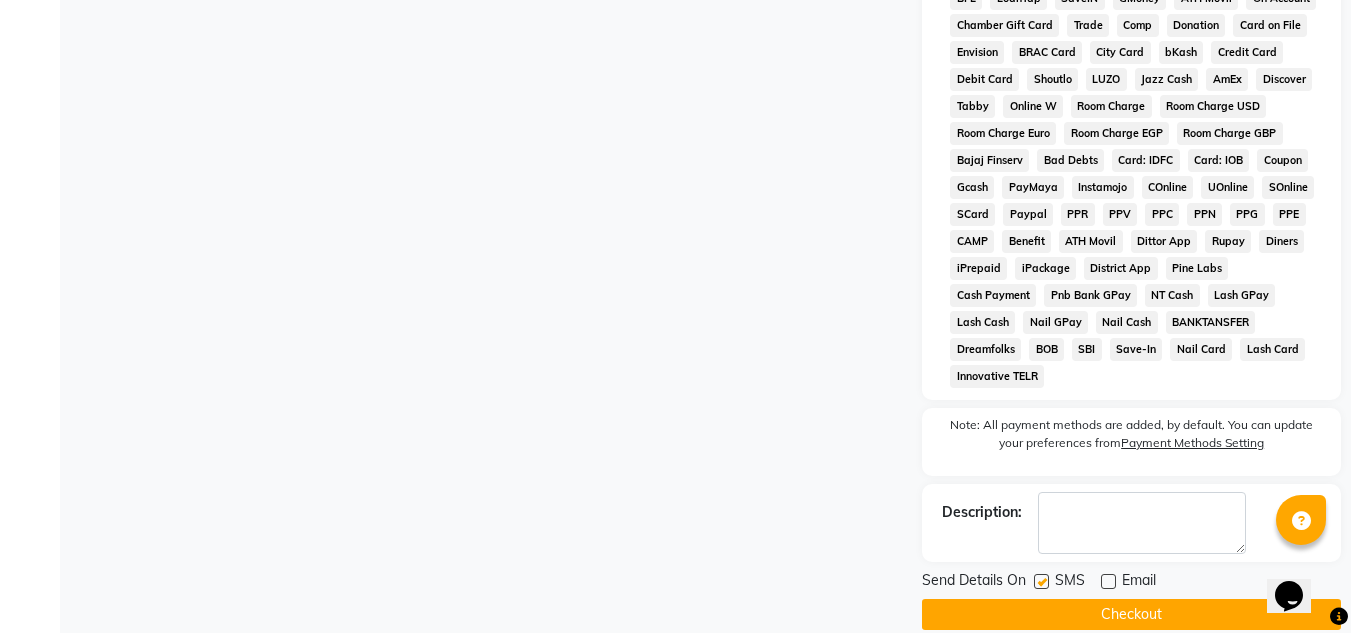 click 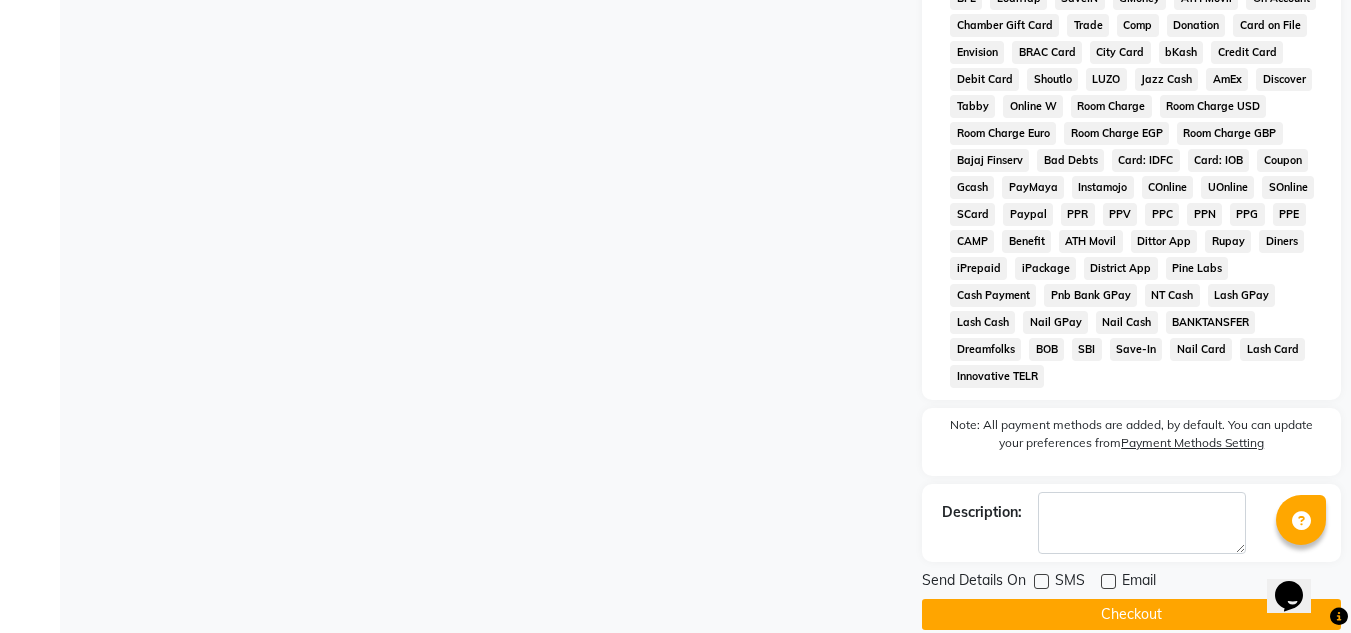 click on "Checkout" 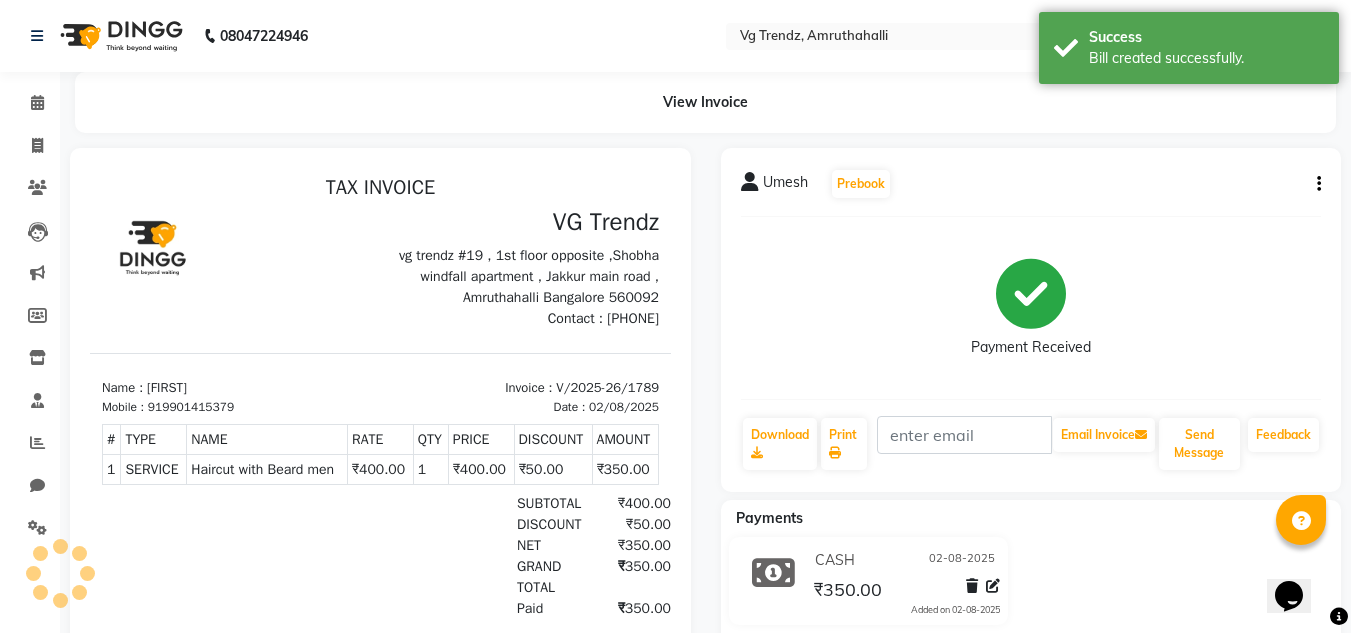 scroll, scrollTop: 0, scrollLeft: 0, axis: both 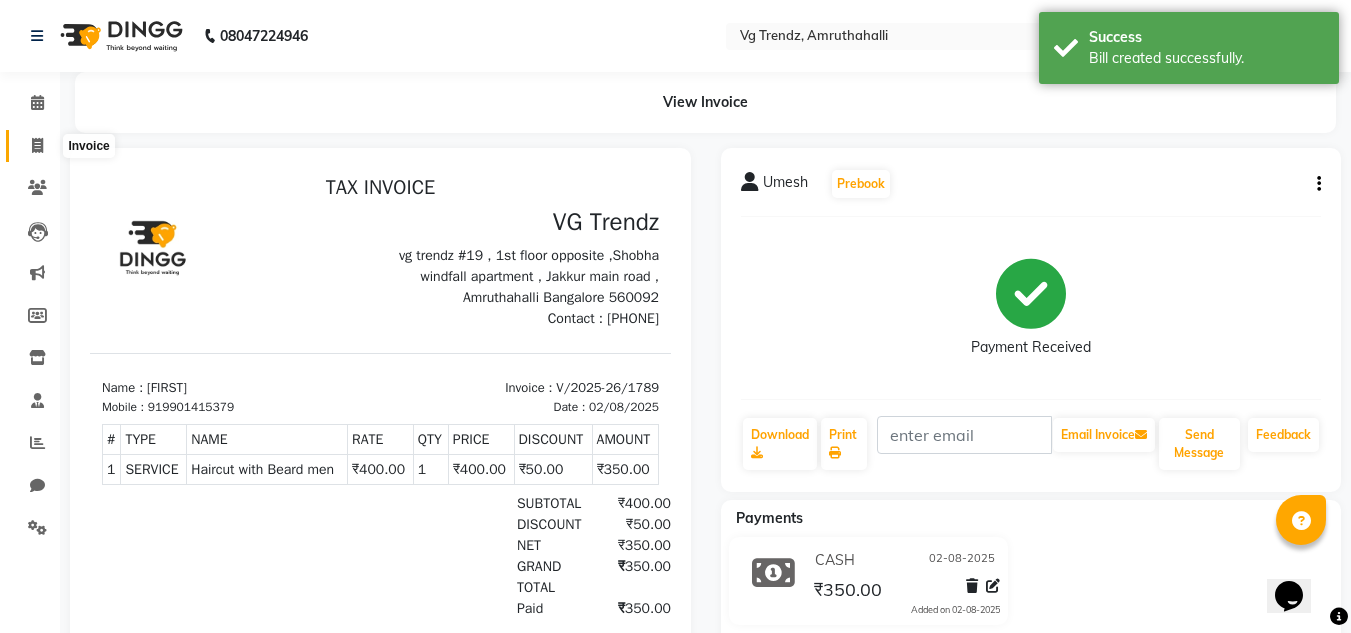 click 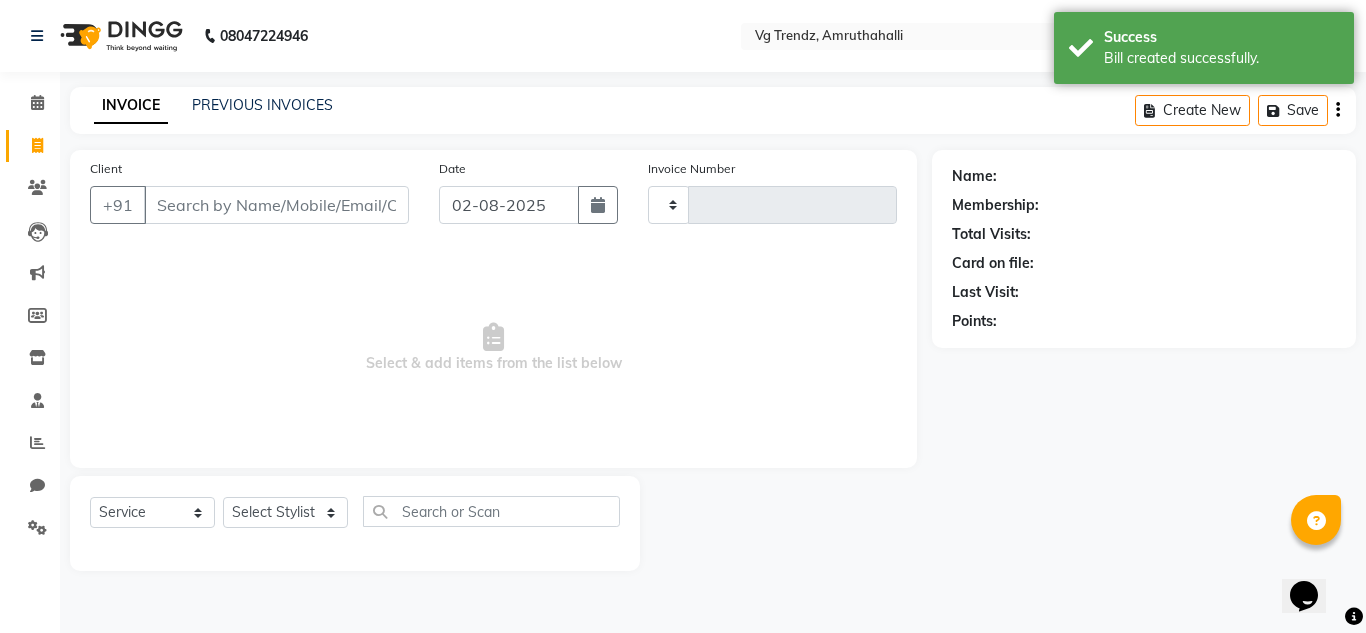 type on "1790" 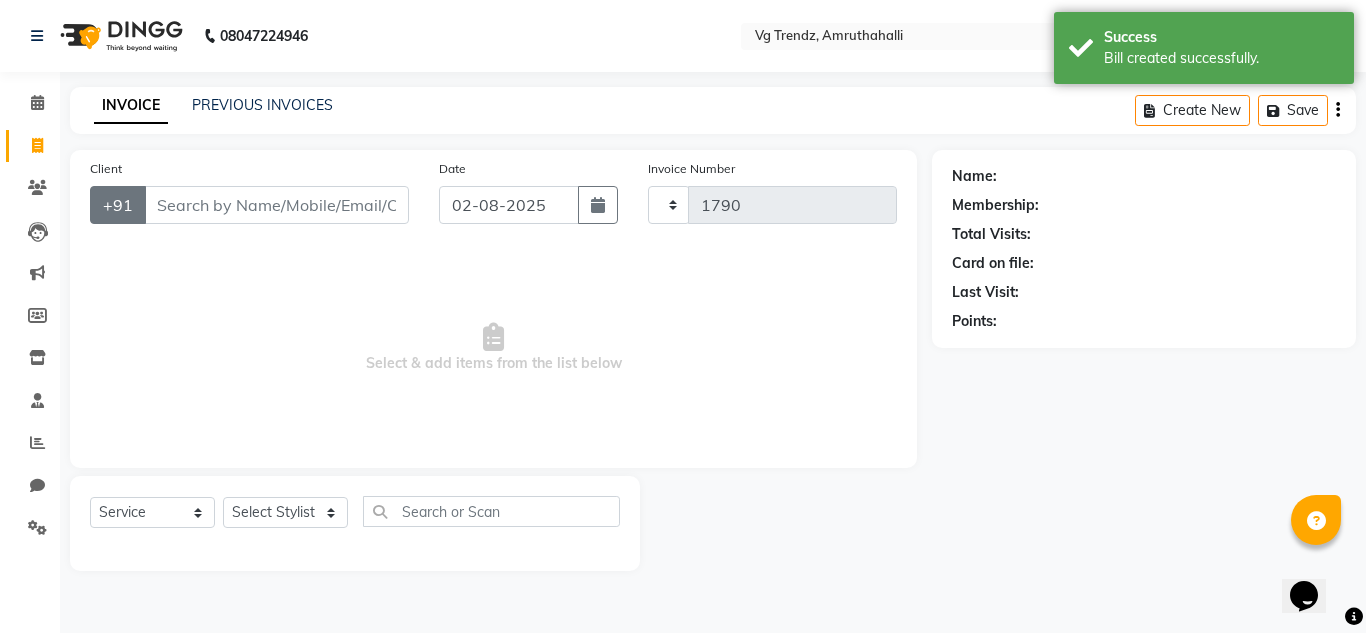 select on "5536" 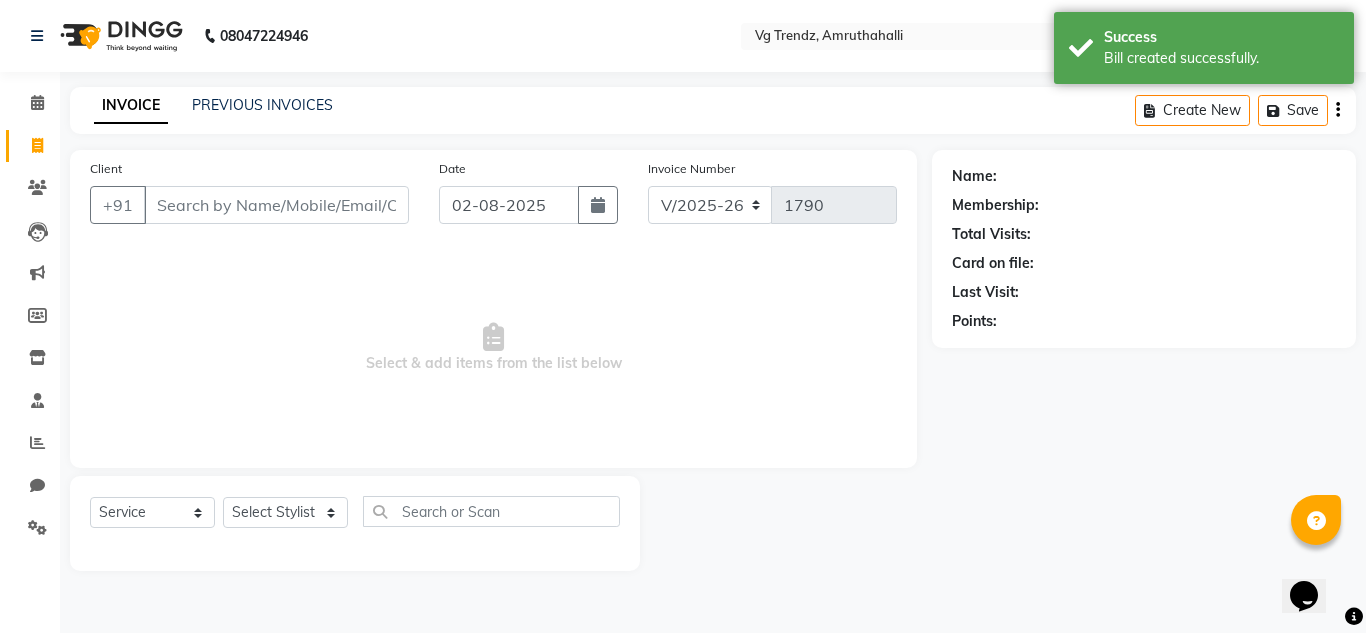 click on "Client" at bounding box center (276, 205) 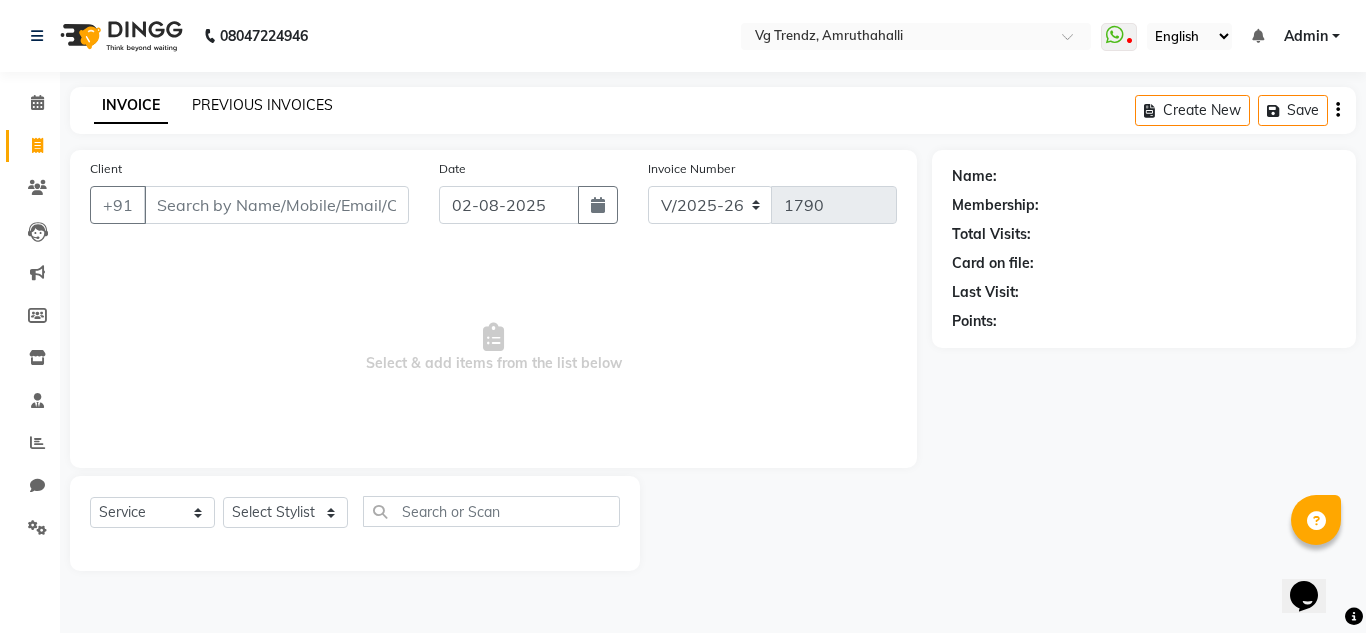 click on "PREVIOUS INVOICES" 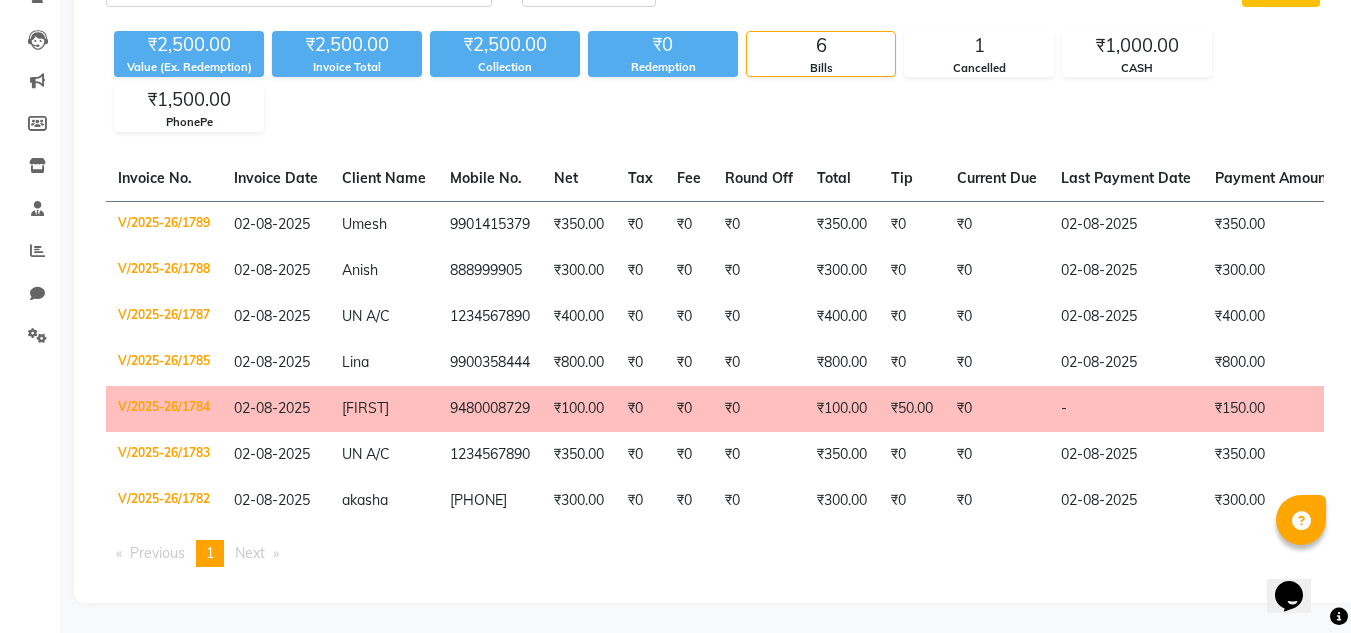 scroll, scrollTop: 207, scrollLeft: 0, axis: vertical 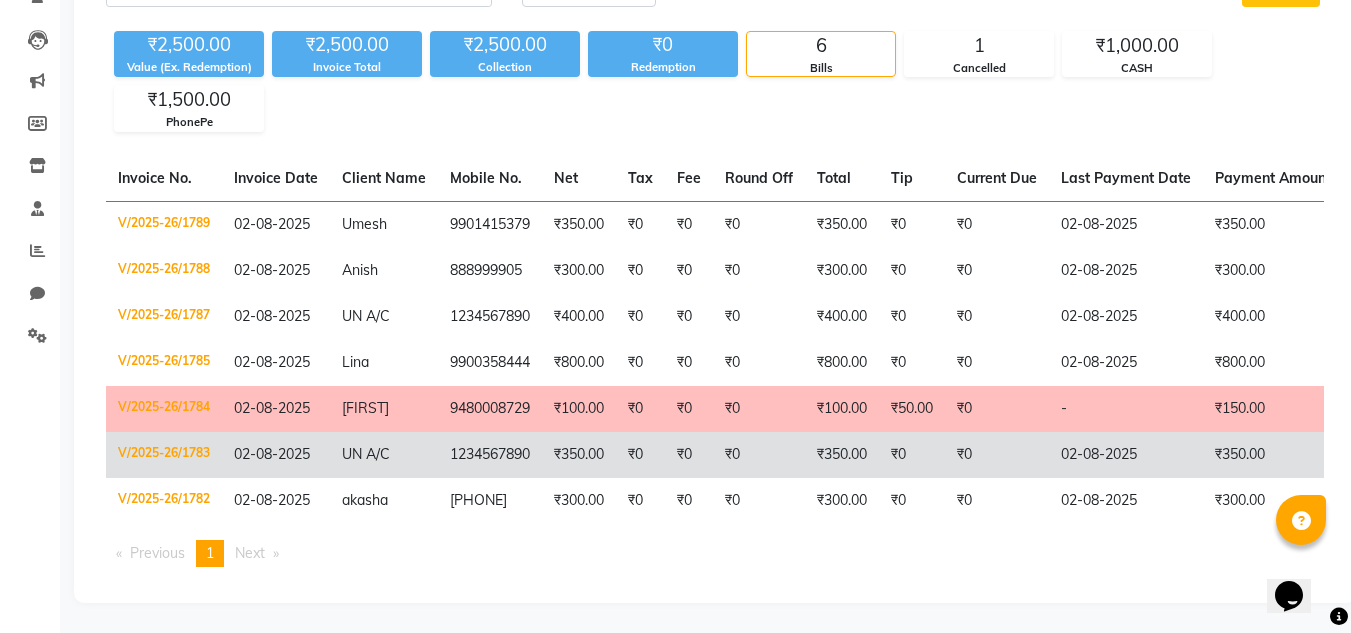 click on "UN A/C" 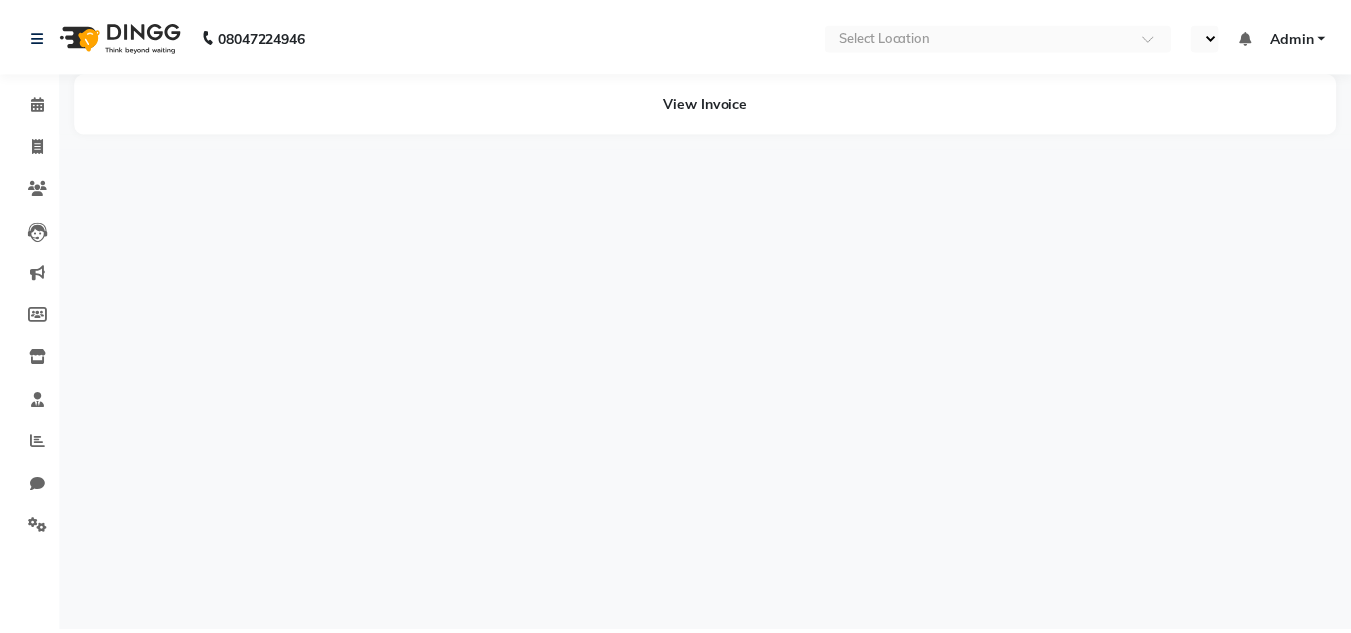 scroll, scrollTop: 0, scrollLeft: 0, axis: both 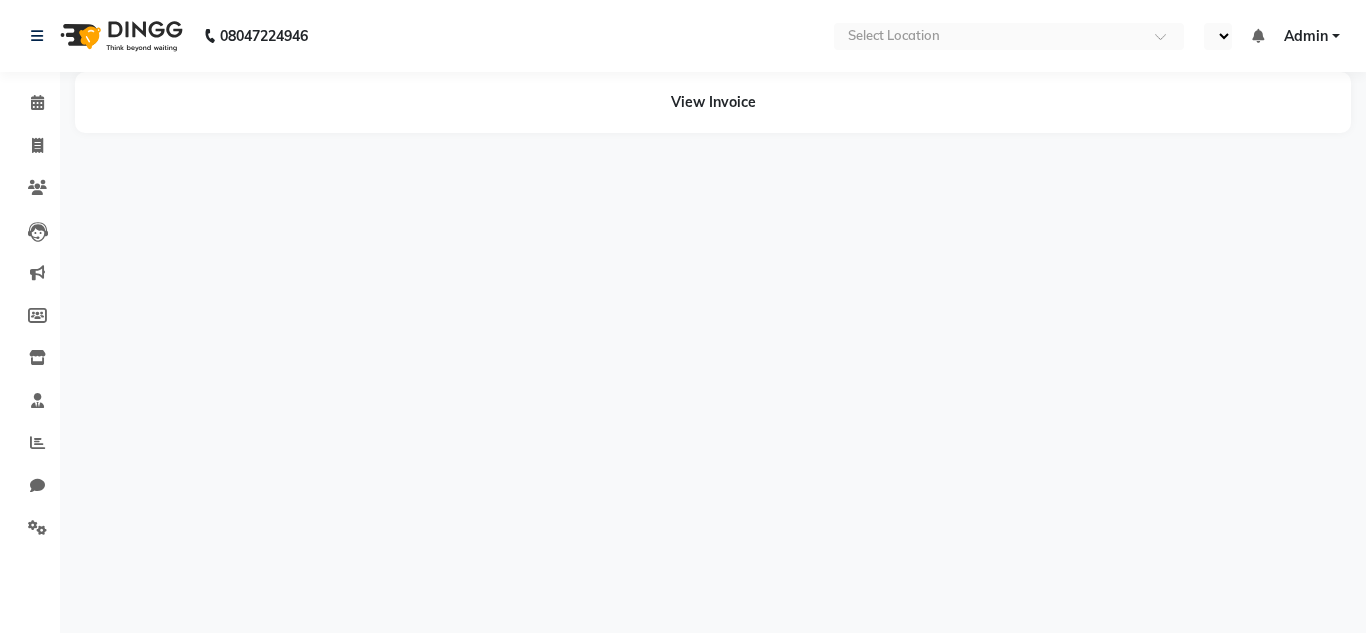 select on "en" 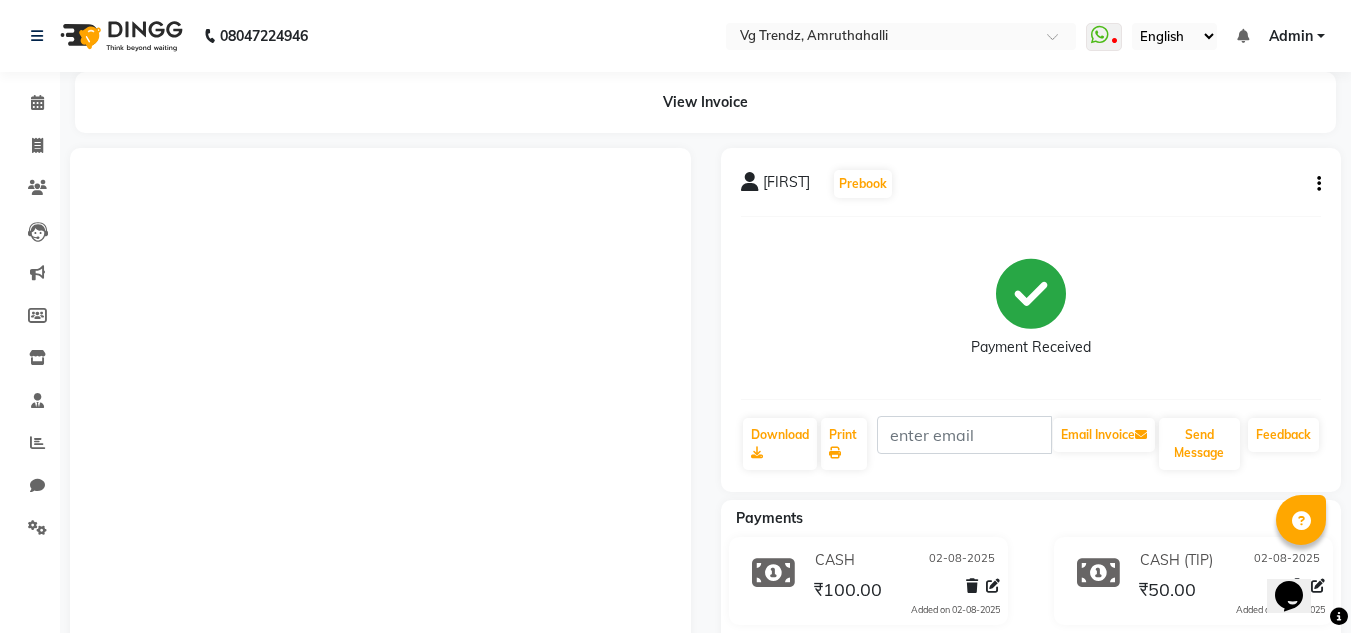 scroll, scrollTop: 0, scrollLeft: 0, axis: both 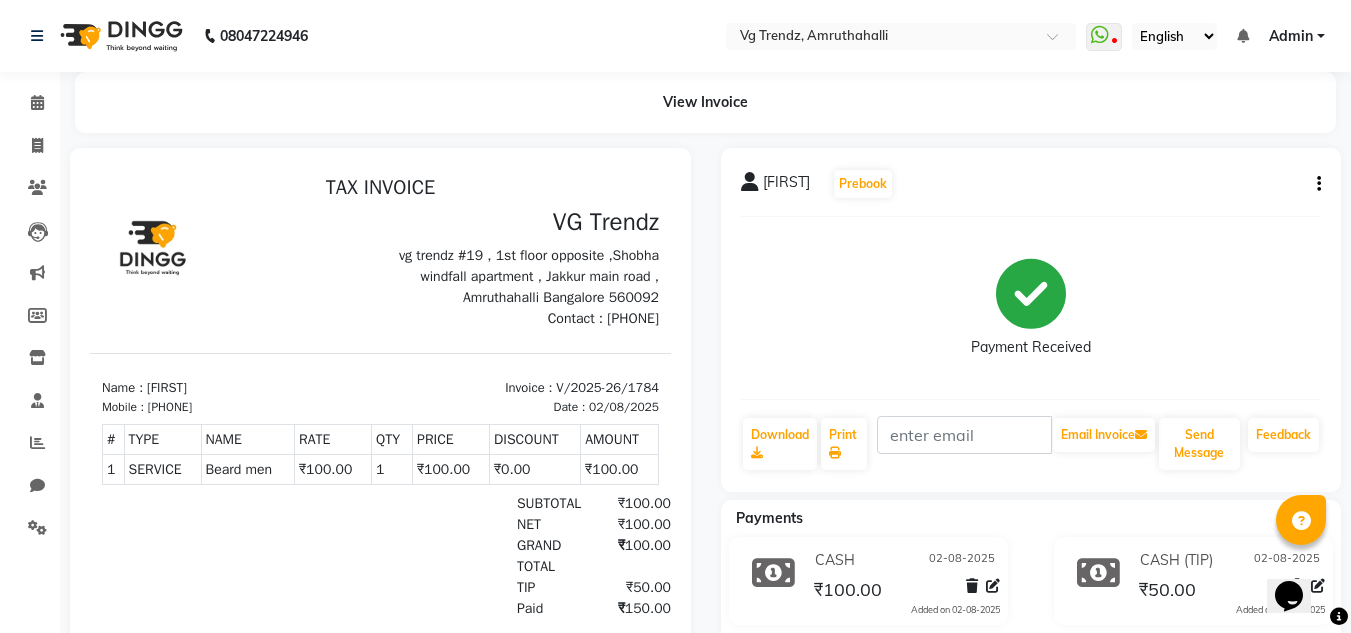 click 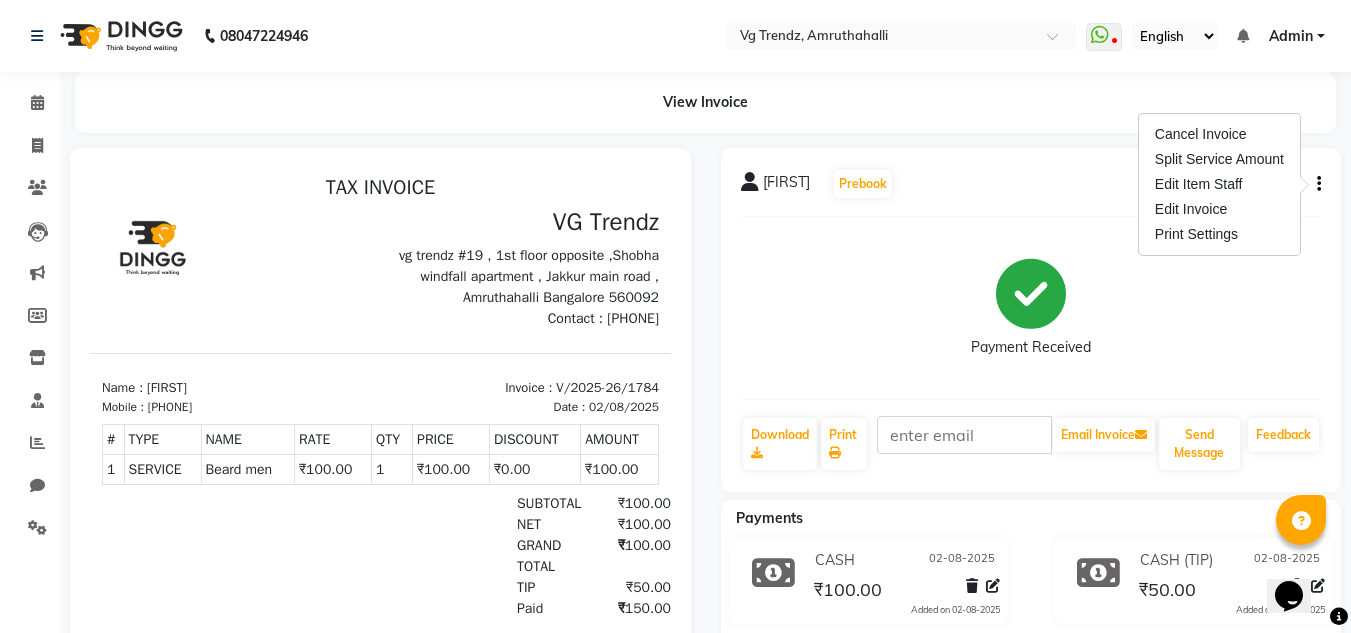 click 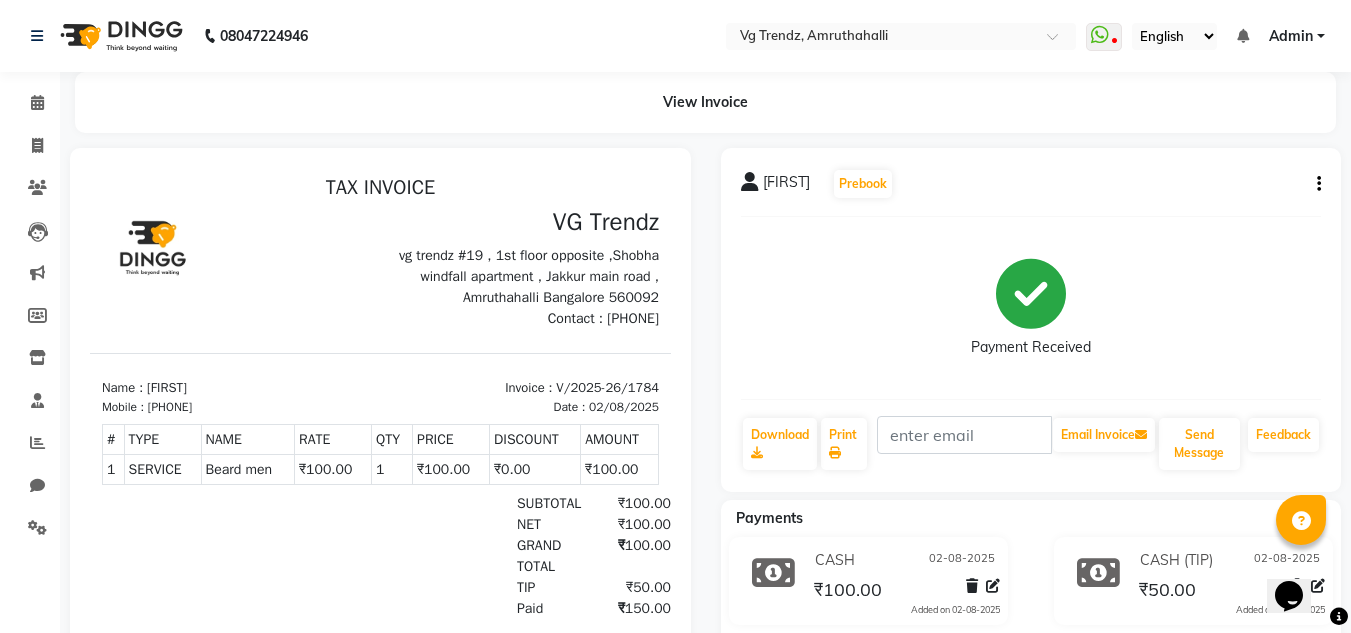 click 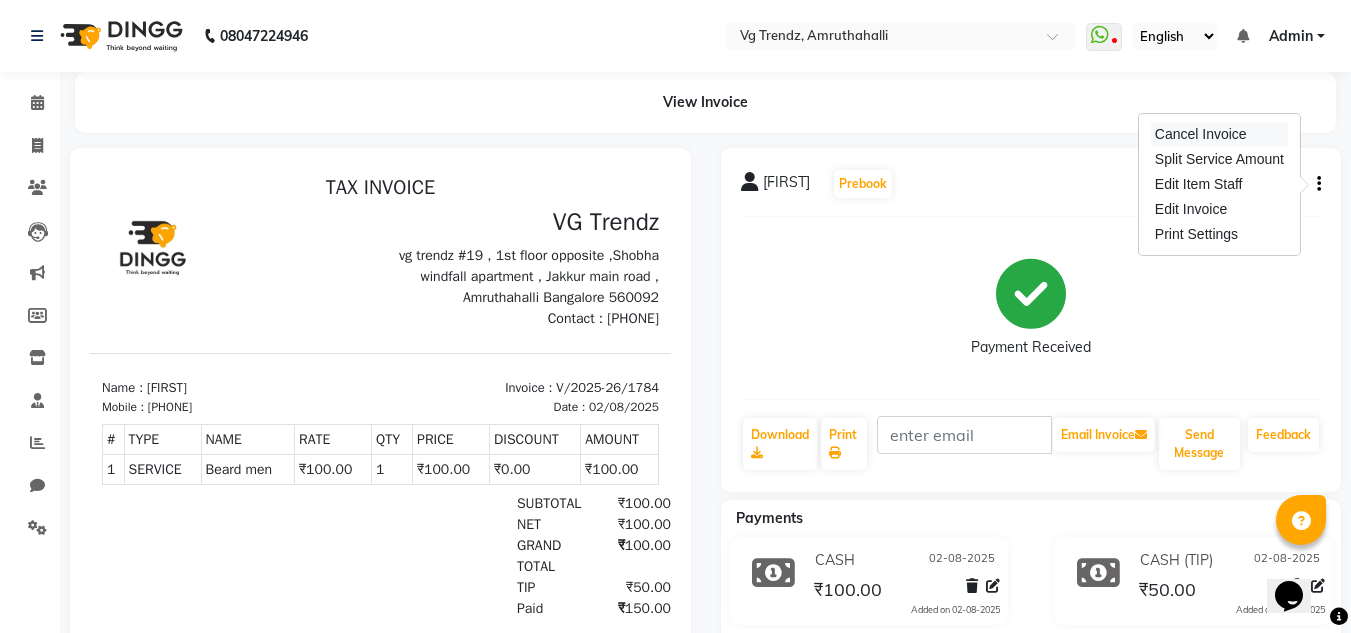 click on "Cancel Invoice" at bounding box center [1219, 134] 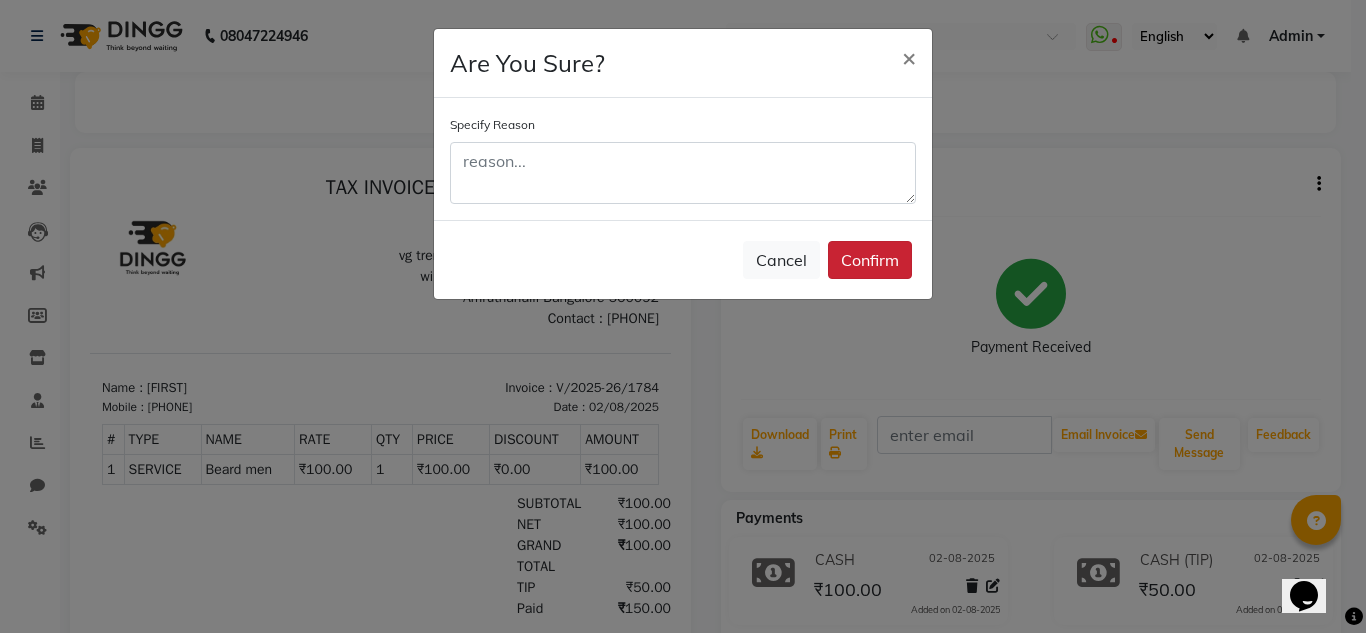 click on "Confirm" 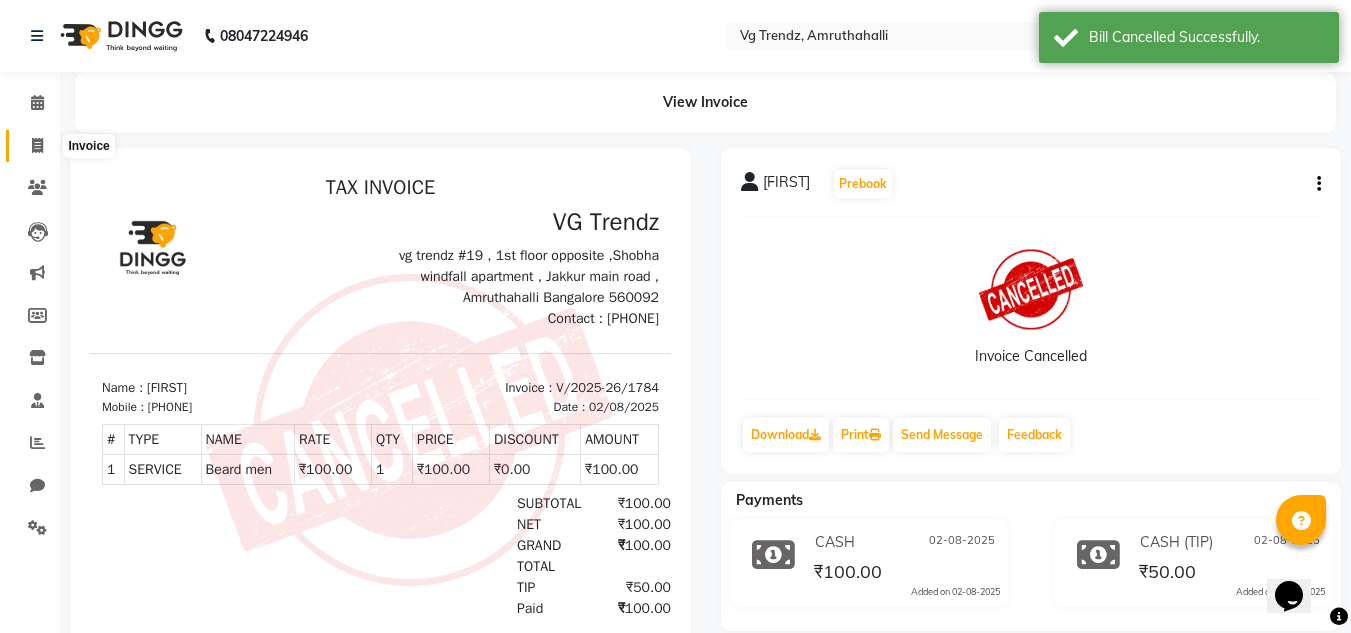 click 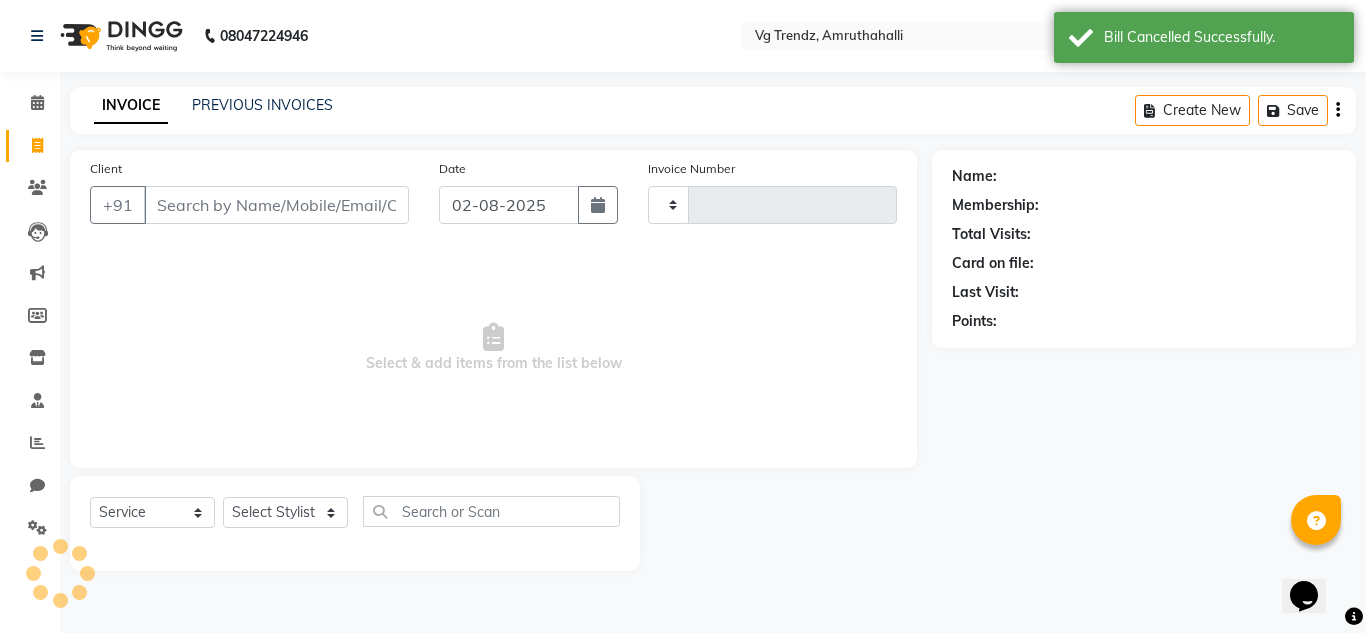 type on "1786" 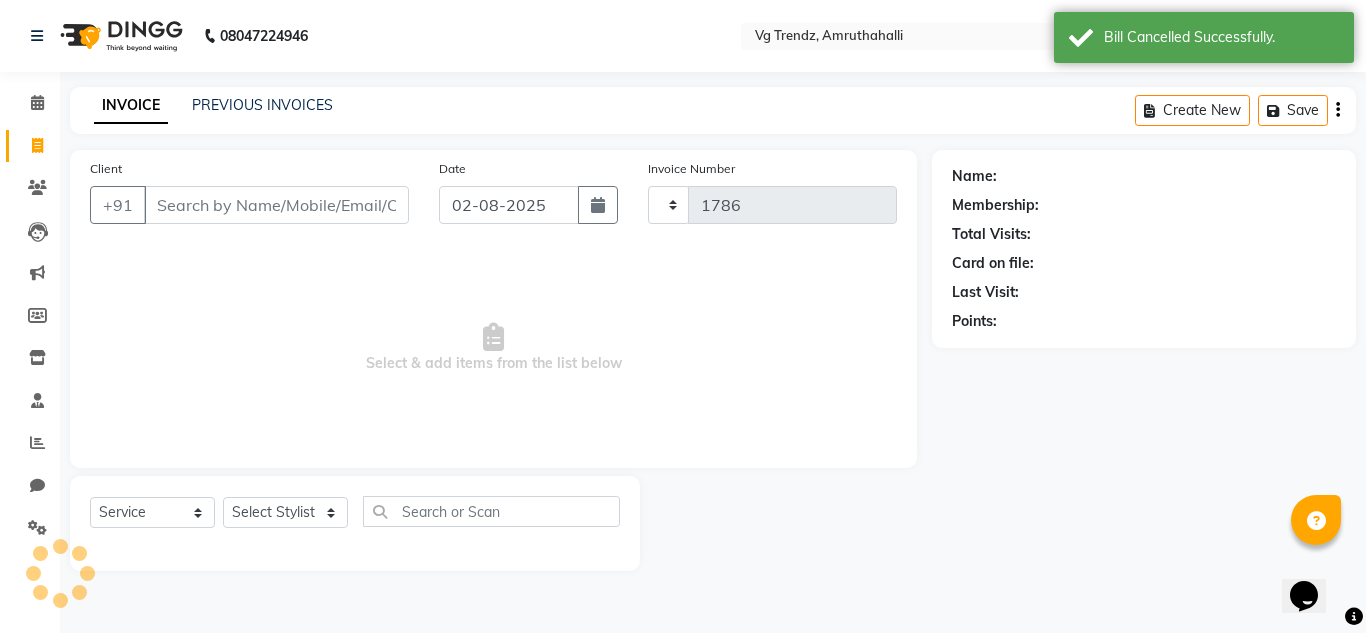 select on "5536" 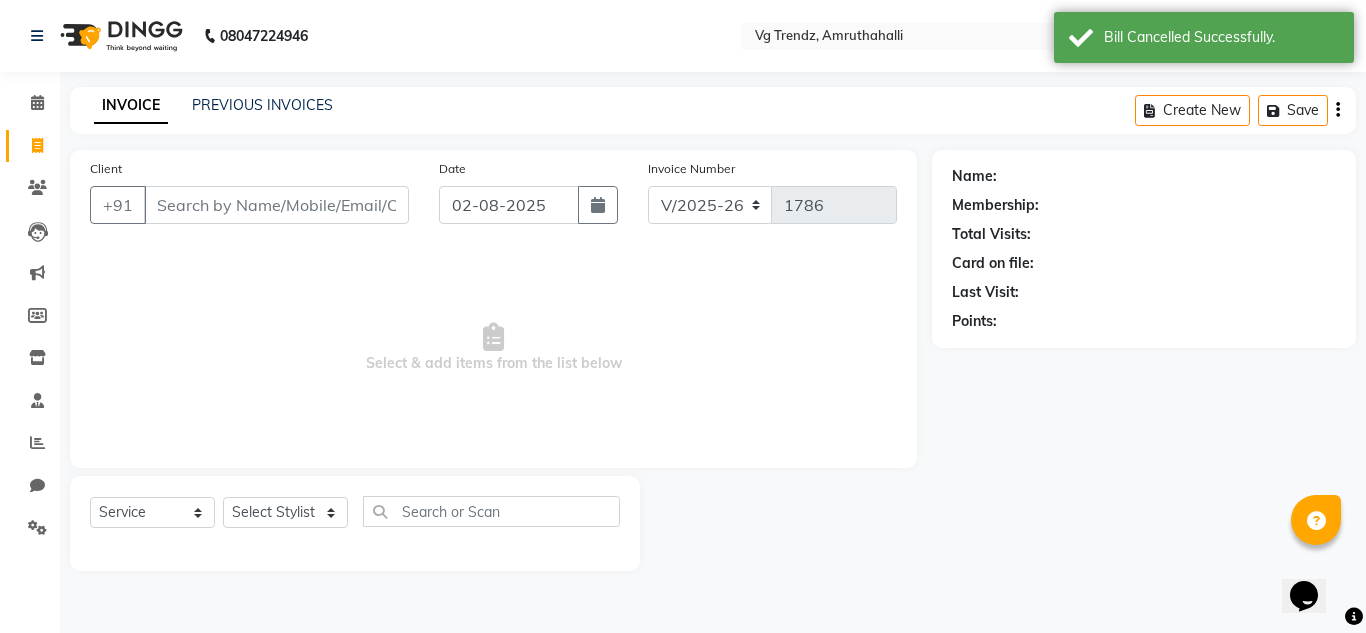 click on "Client" at bounding box center [276, 205] 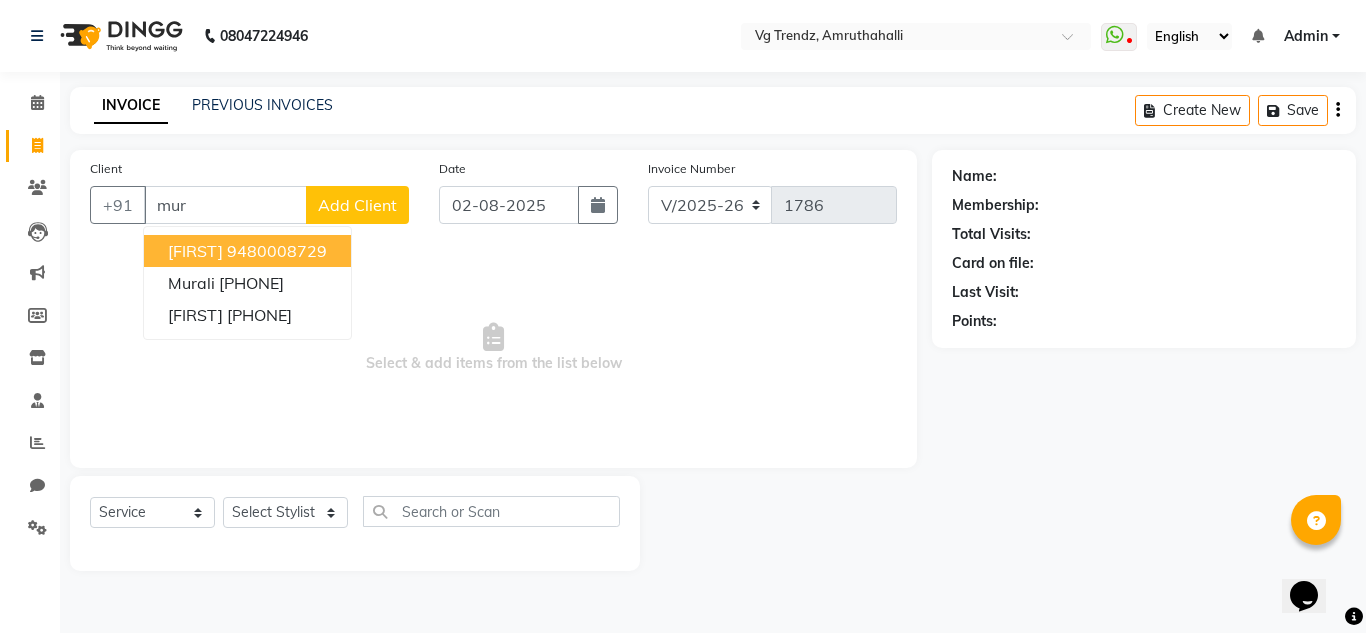 click on "9480008729" at bounding box center [277, 251] 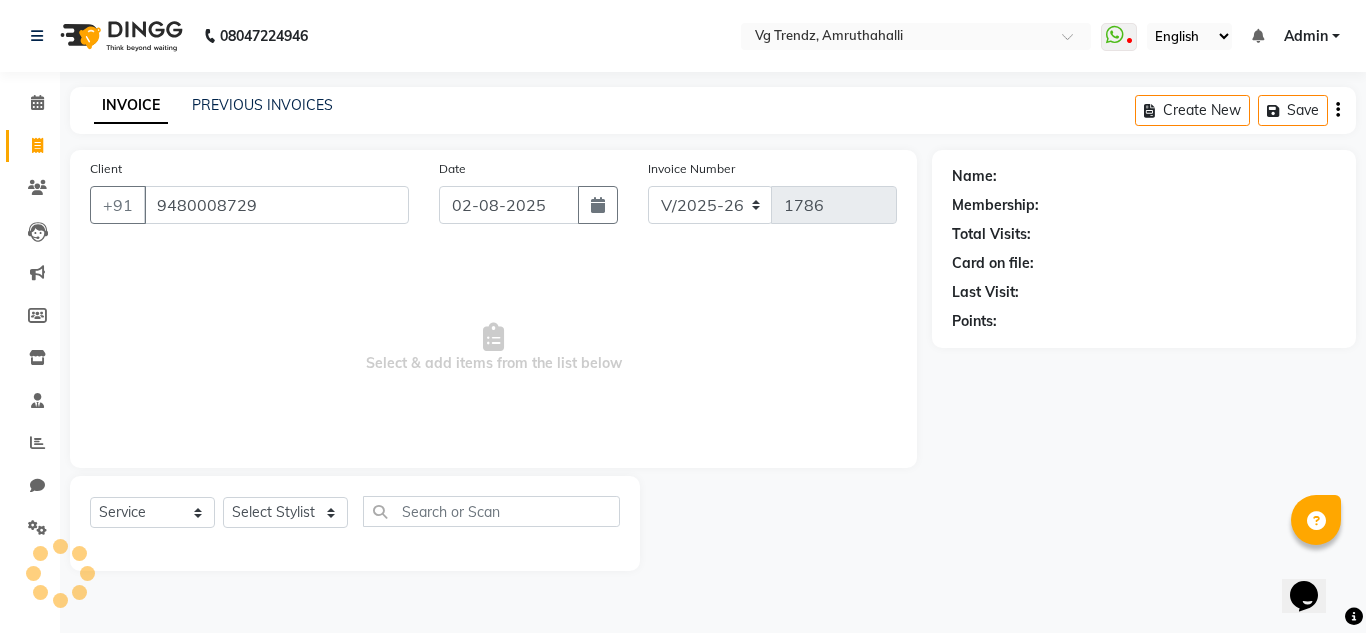 type on "9480008729" 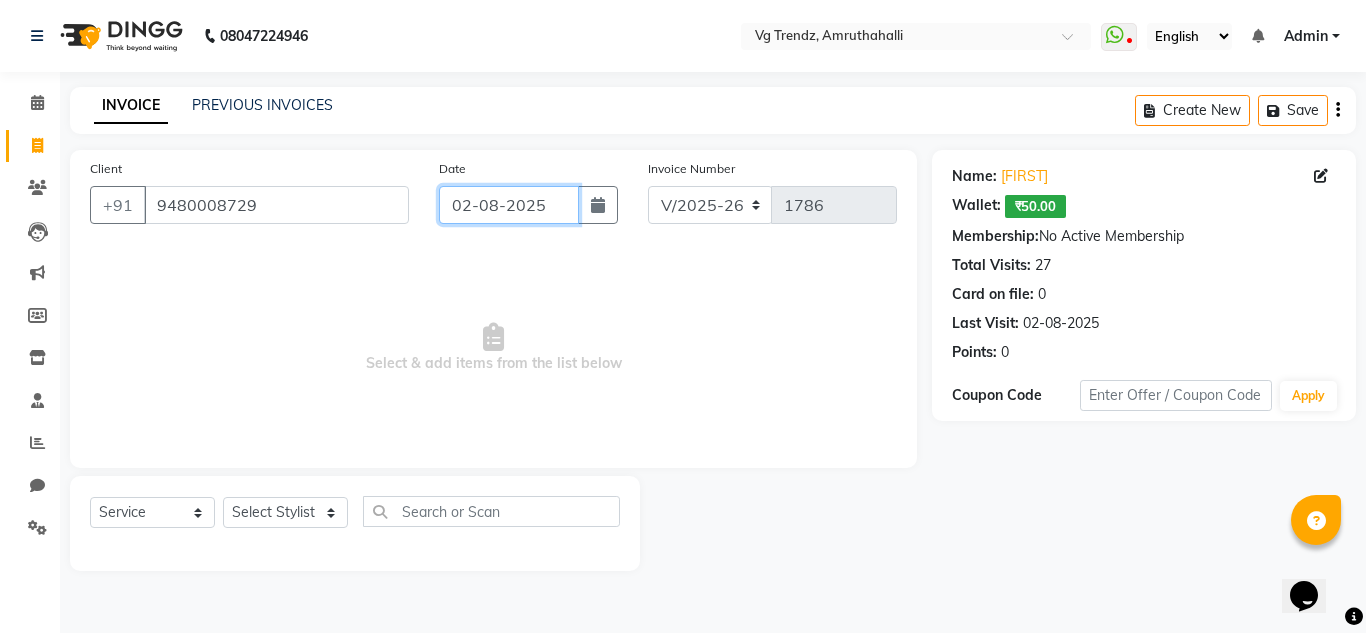click on "02-08-2025" 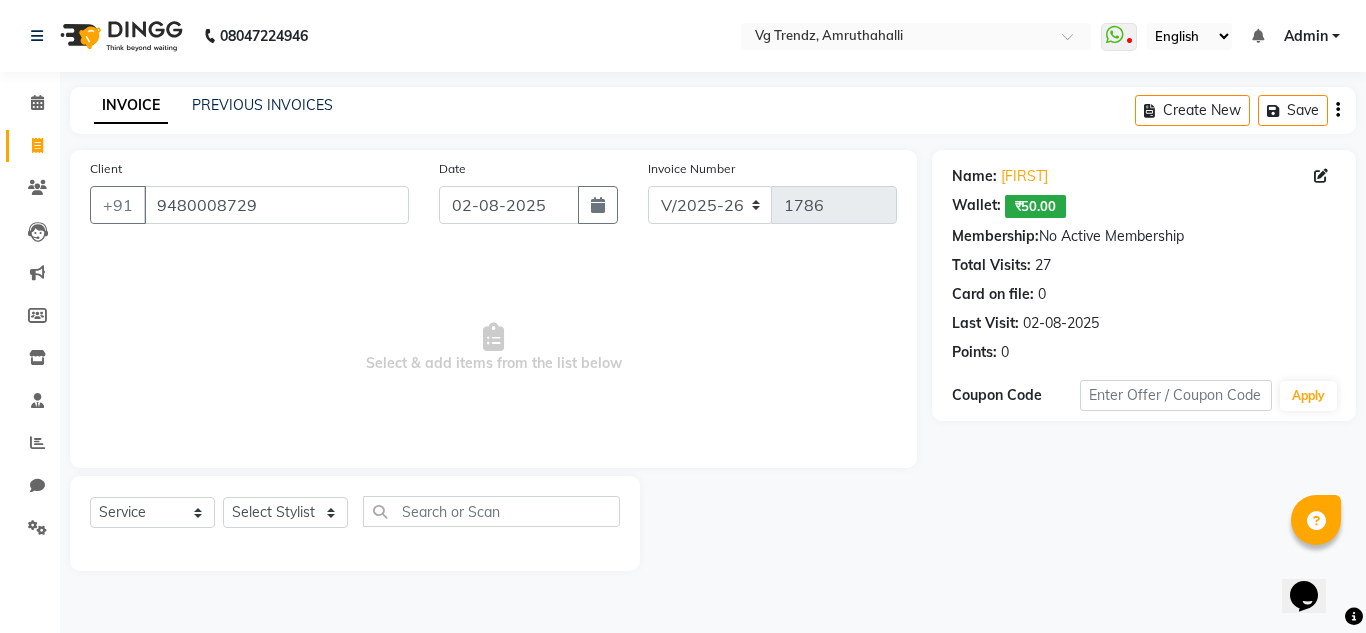 select on "8" 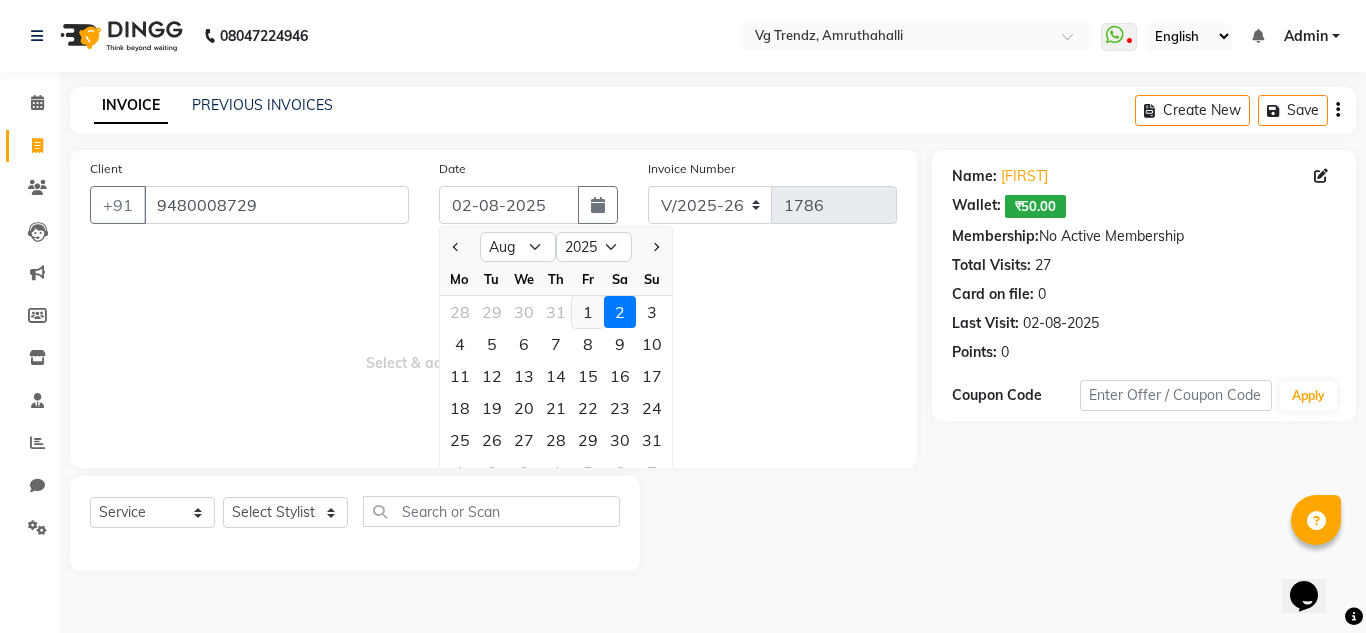 click on "1" 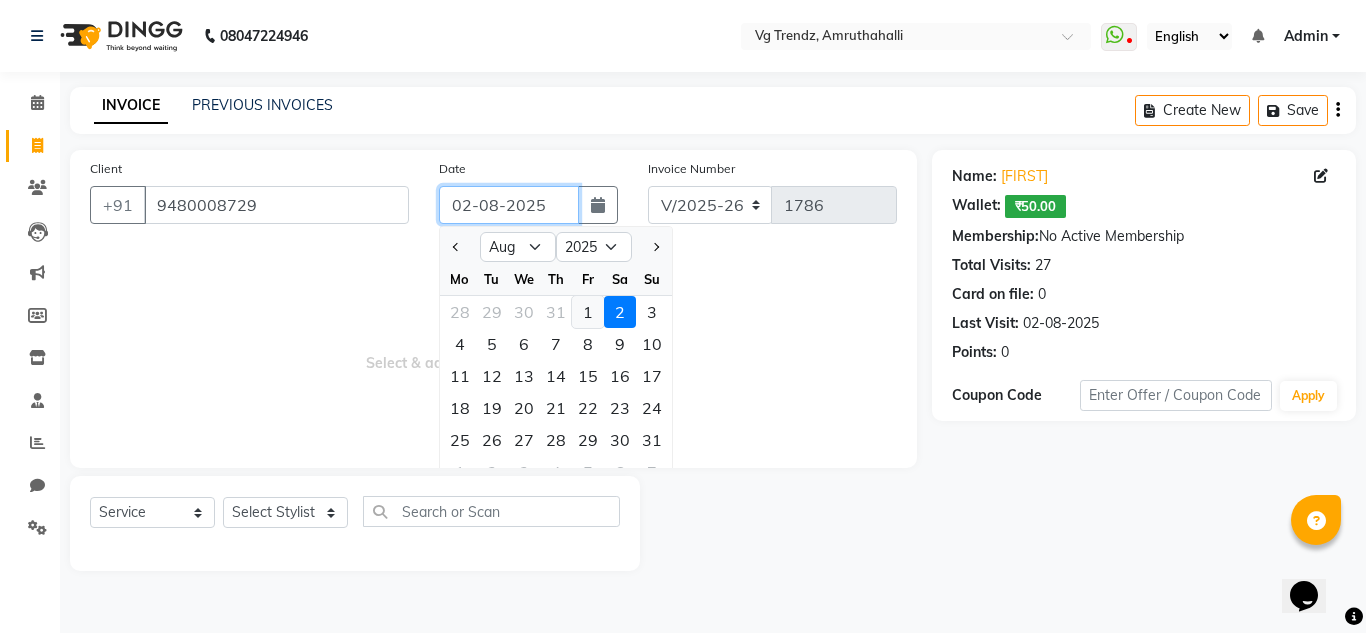 type on "01-08-2025" 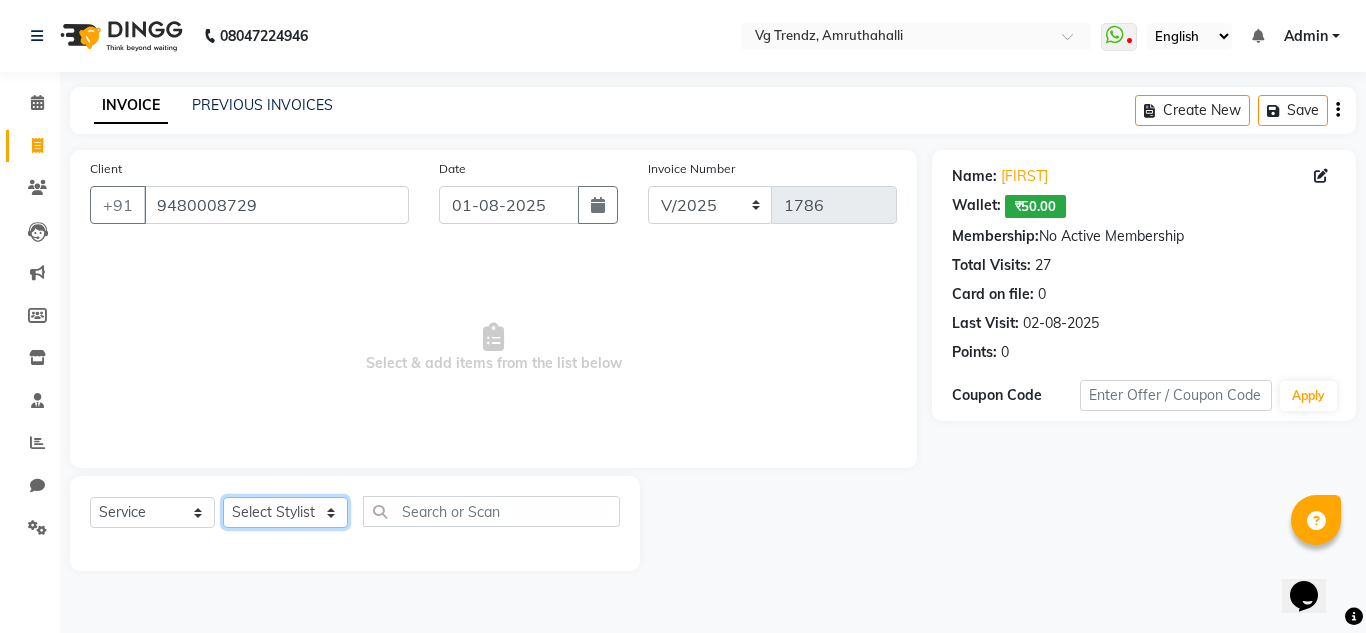 click on "Select Stylist [FIRST] [LAST] [FIRST] [LAST] [FIRST] [LAST] [FIRST] [LAST] [FIRST] [LAST] salon number [FIRST] [LAST] [FIRST] [FIRST]" 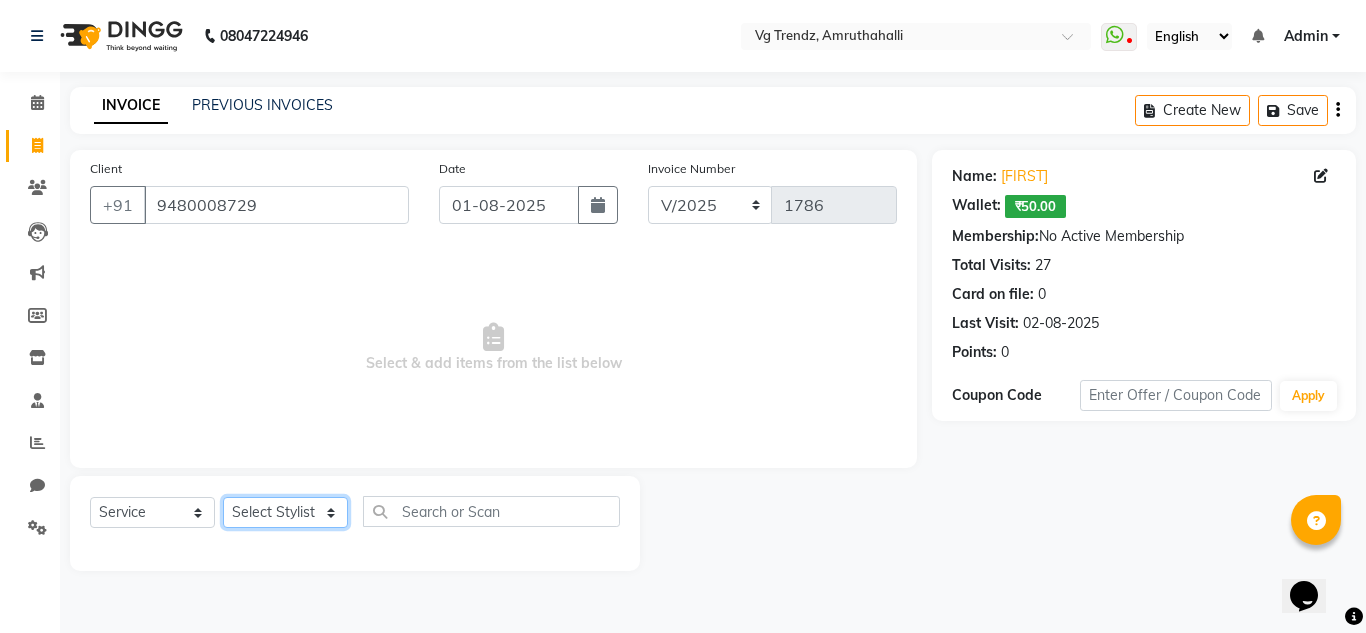 select on "84659" 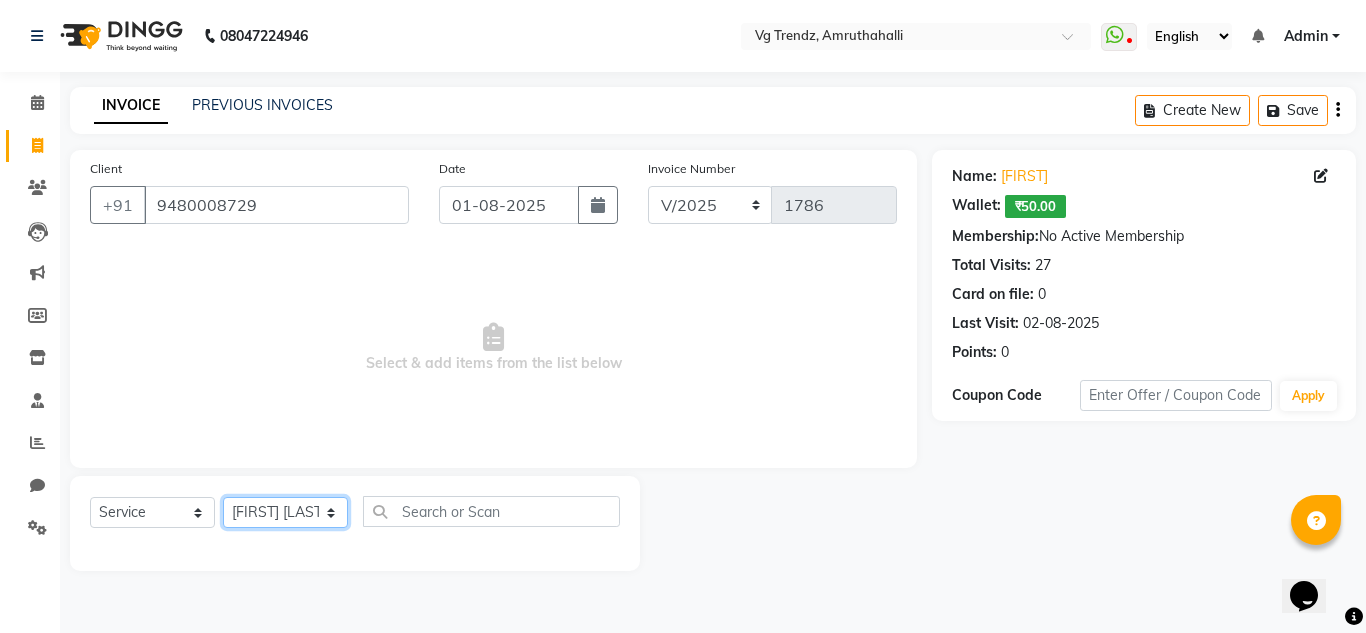 click on "Select Stylist [FIRST] [LAST] [FIRST] [LAST] [FIRST] [LAST] [FIRST] [LAST] [FIRST] [LAST] salon number [FIRST] [LAST] [FIRST] [FIRST]" 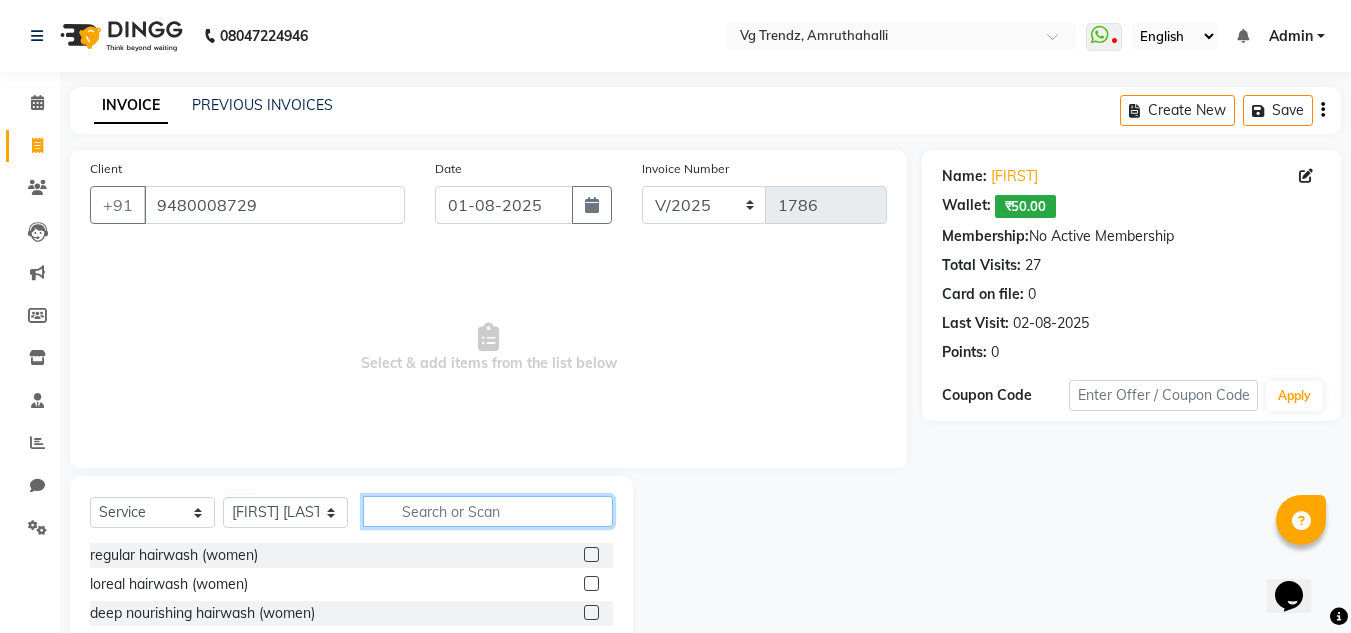 click 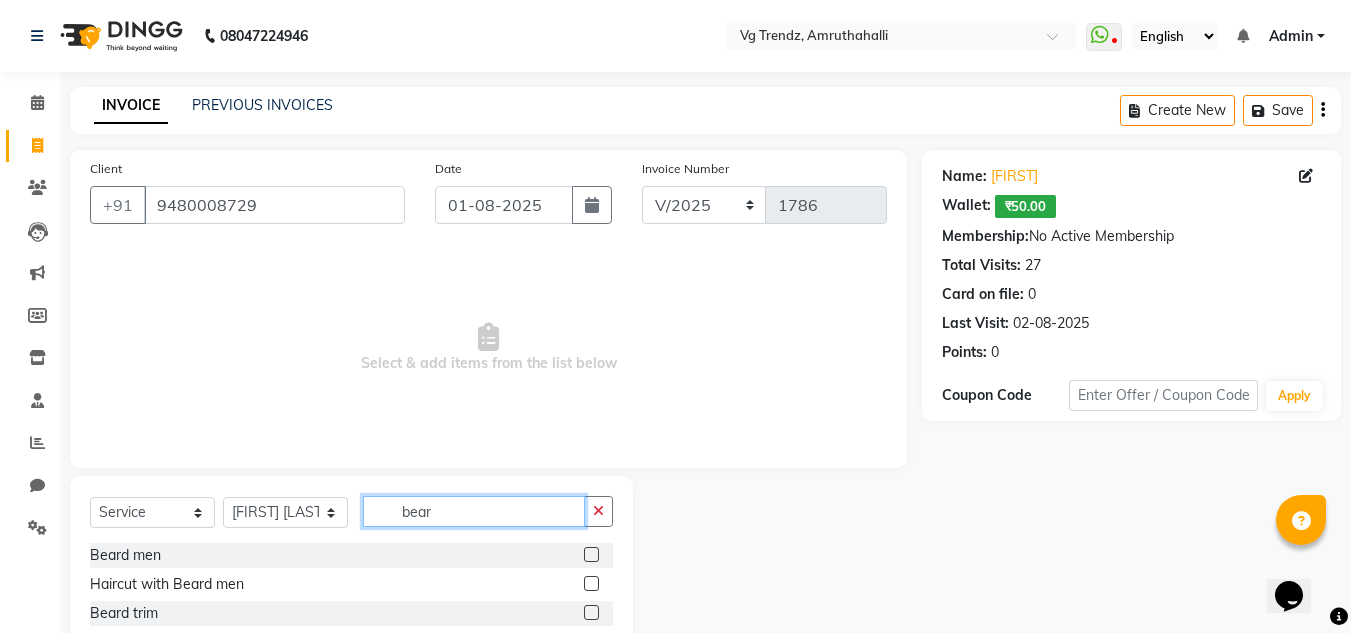 type on "bear" 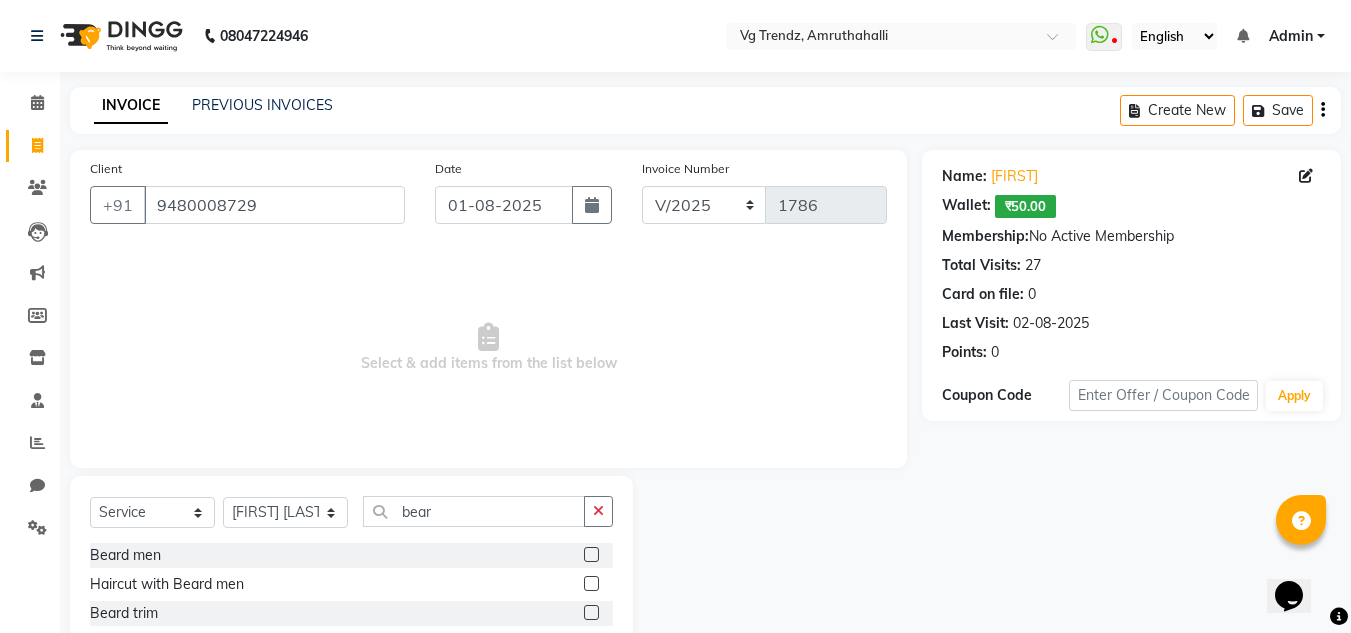 click 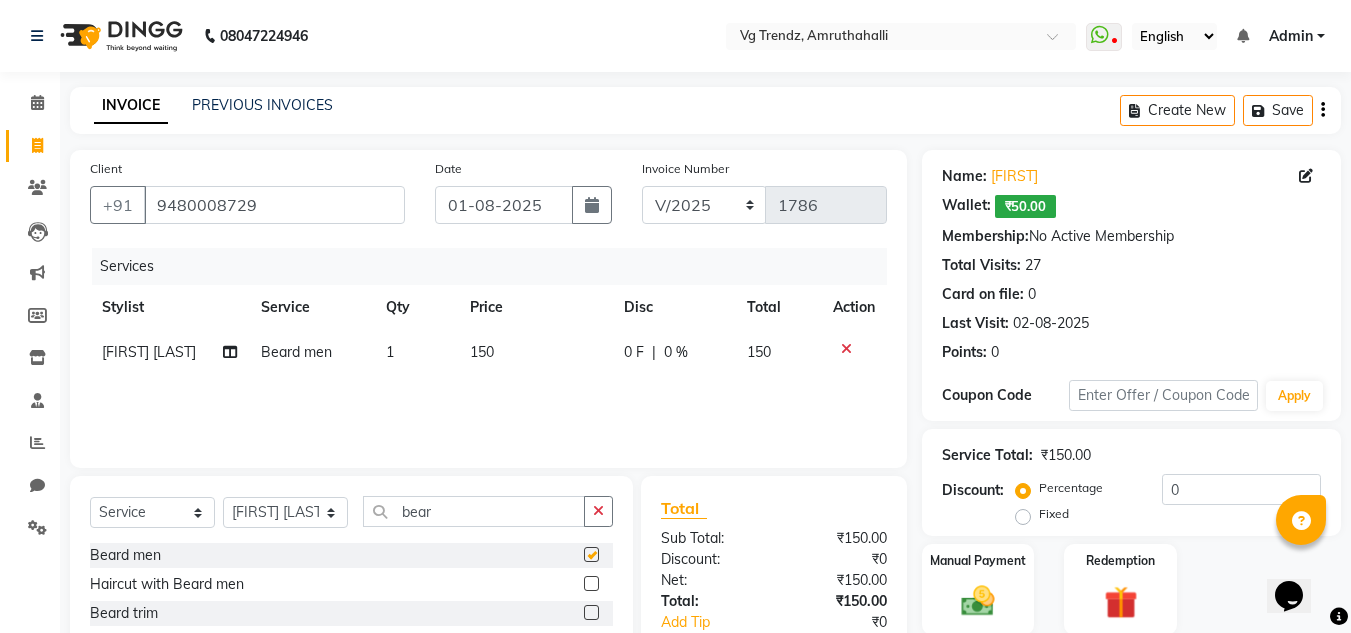 checkbox on "false" 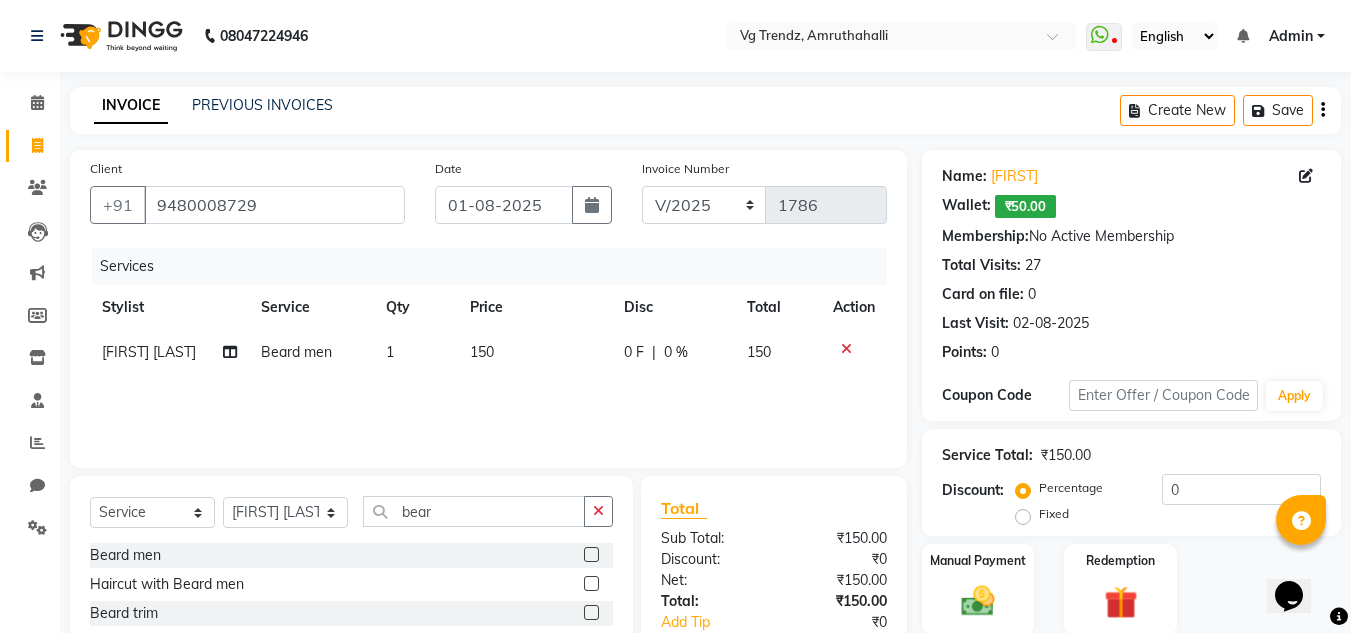 click on "150" 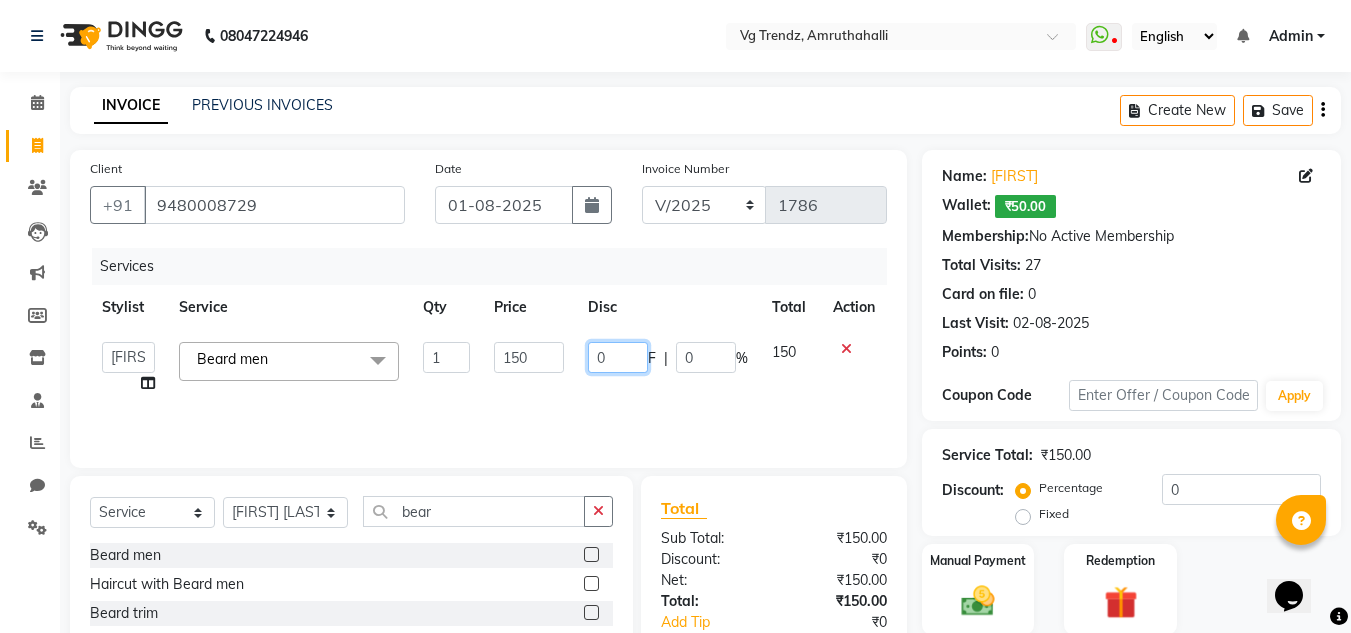 click on "0" 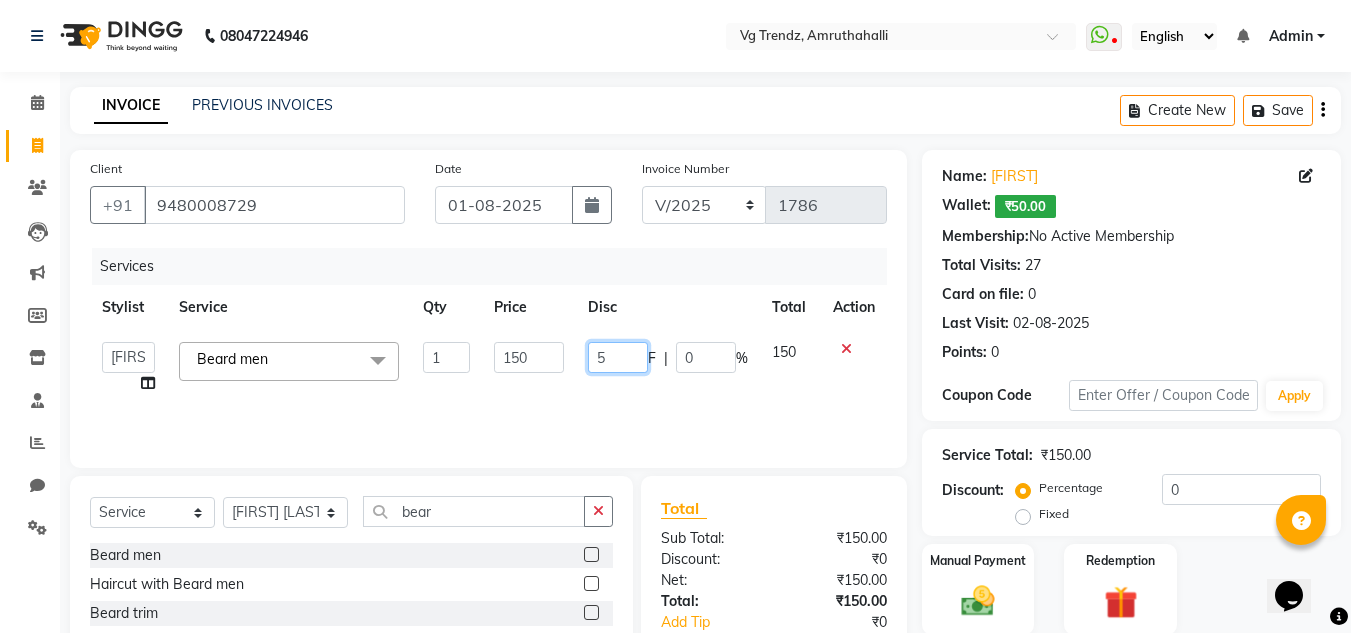 type on "50" 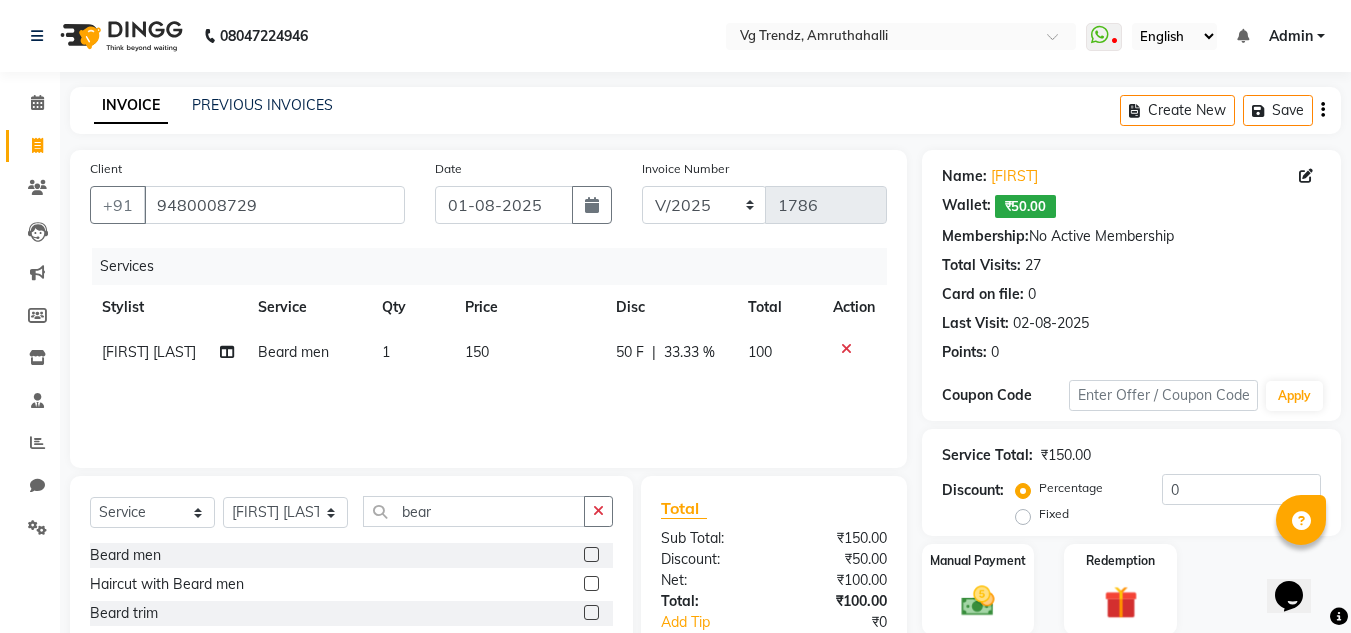 click on "Services Stylist Service Qty Price Disc Total Action Sandeep Sharma Beard men 1 150 50 F | 33.33 % 100" 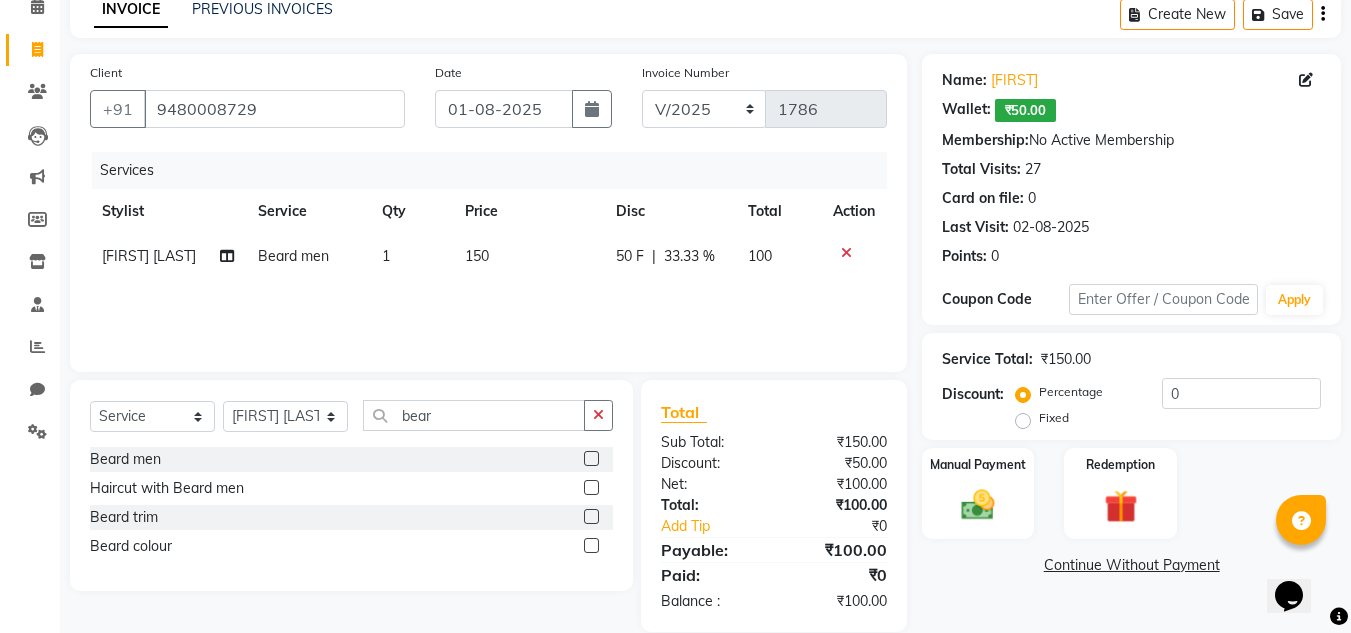 scroll, scrollTop: 125, scrollLeft: 0, axis: vertical 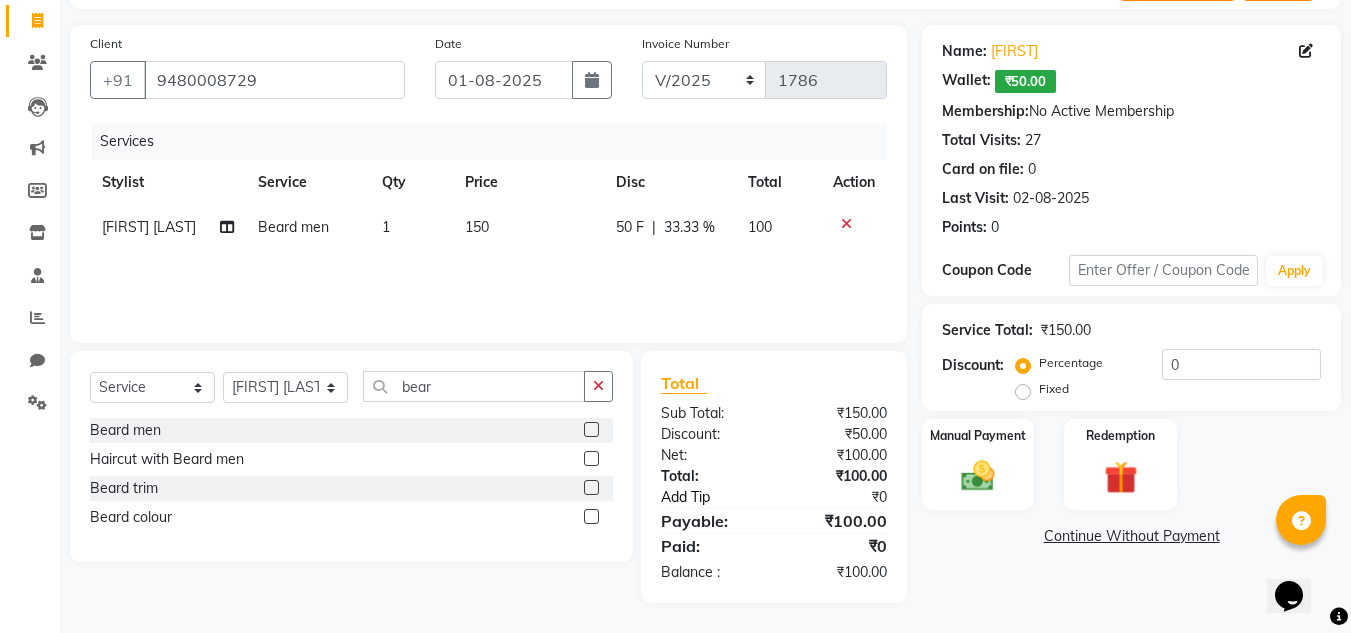 click on "Add Tip" 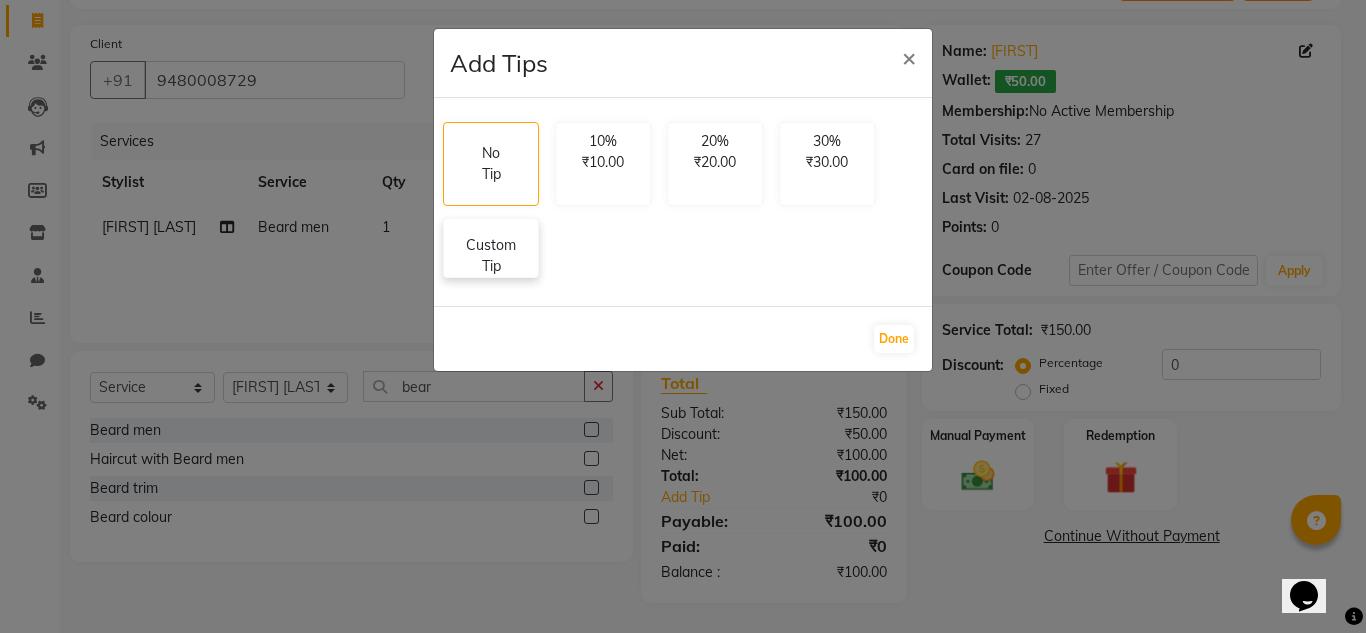 click on "Custom Tip" 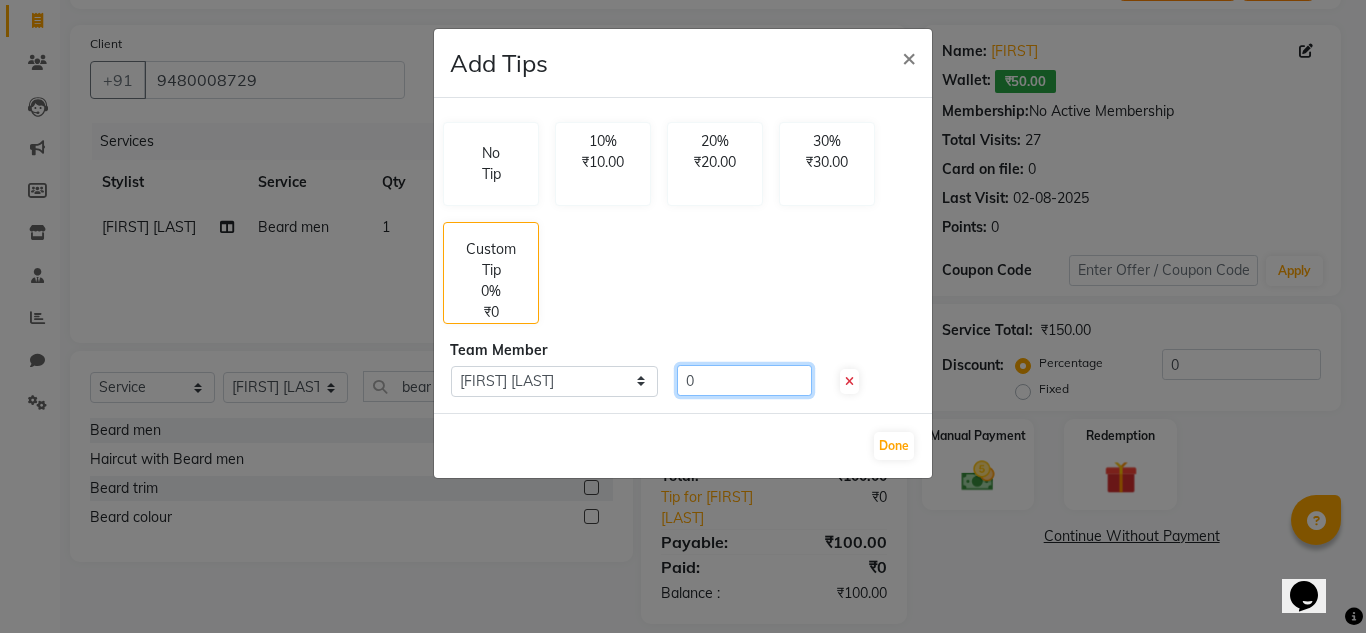 click on "0" 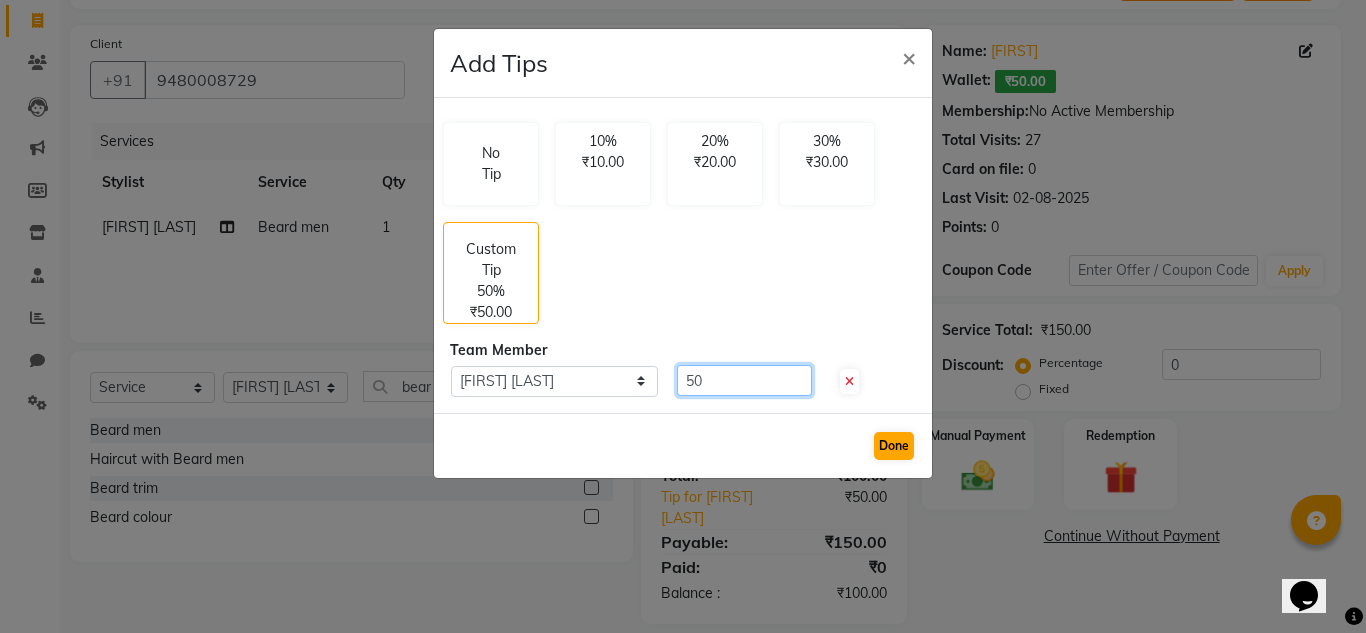 type on "50" 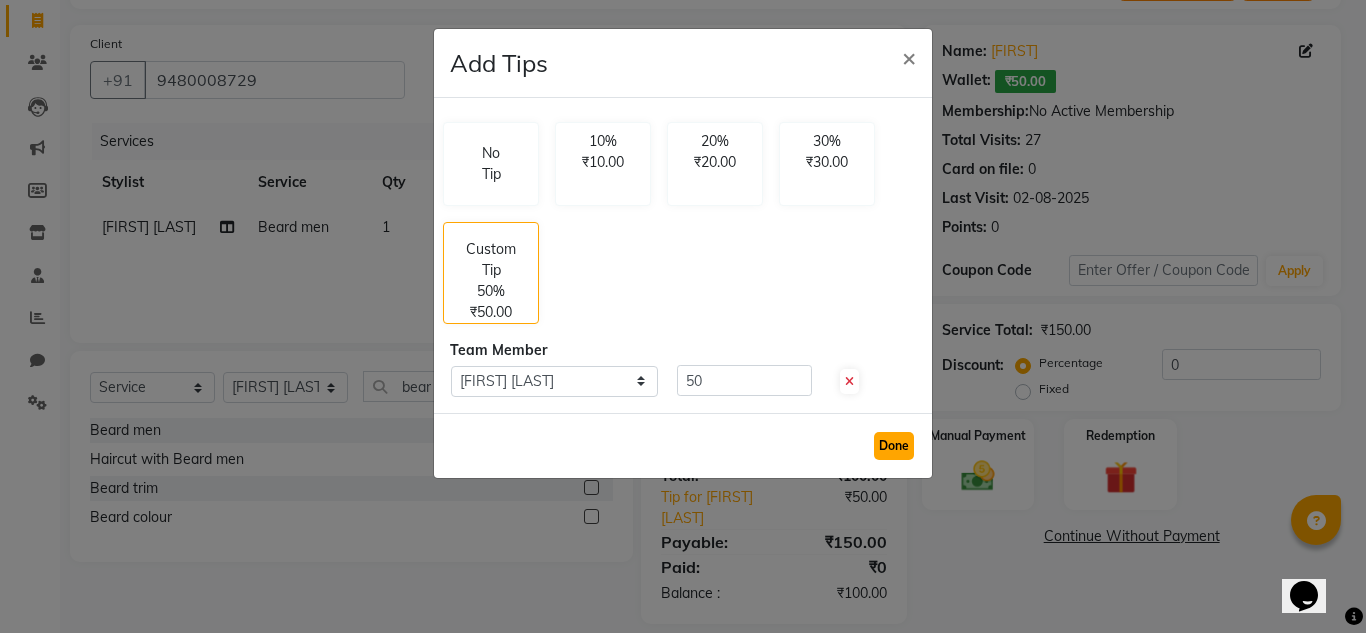 click on "Done" 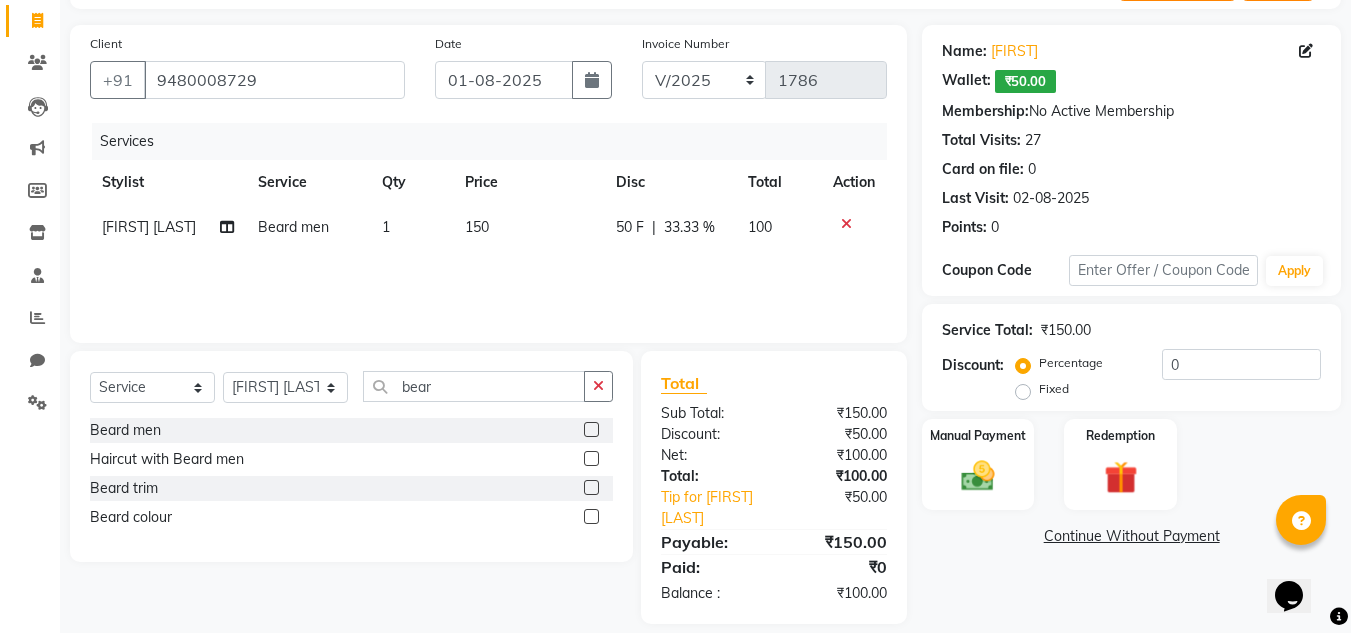 scroll, scrollTop: 146, scrollLeft: 0, axis: vertical 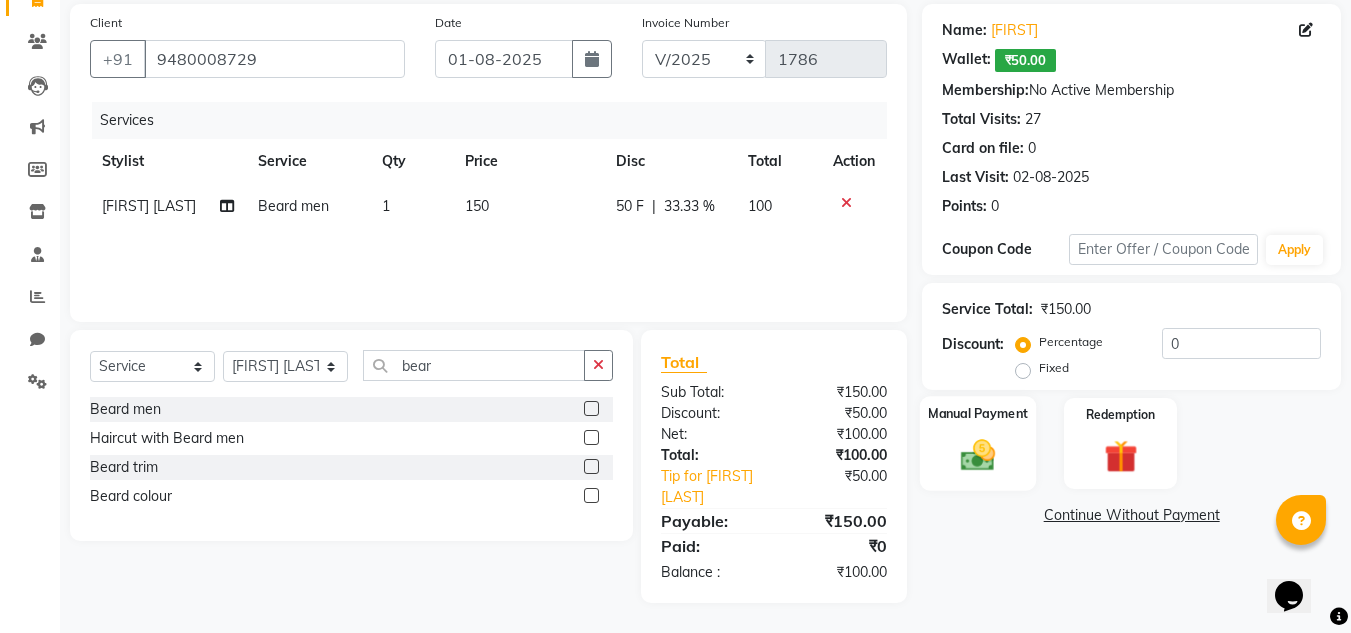 click on "Manual Payment" 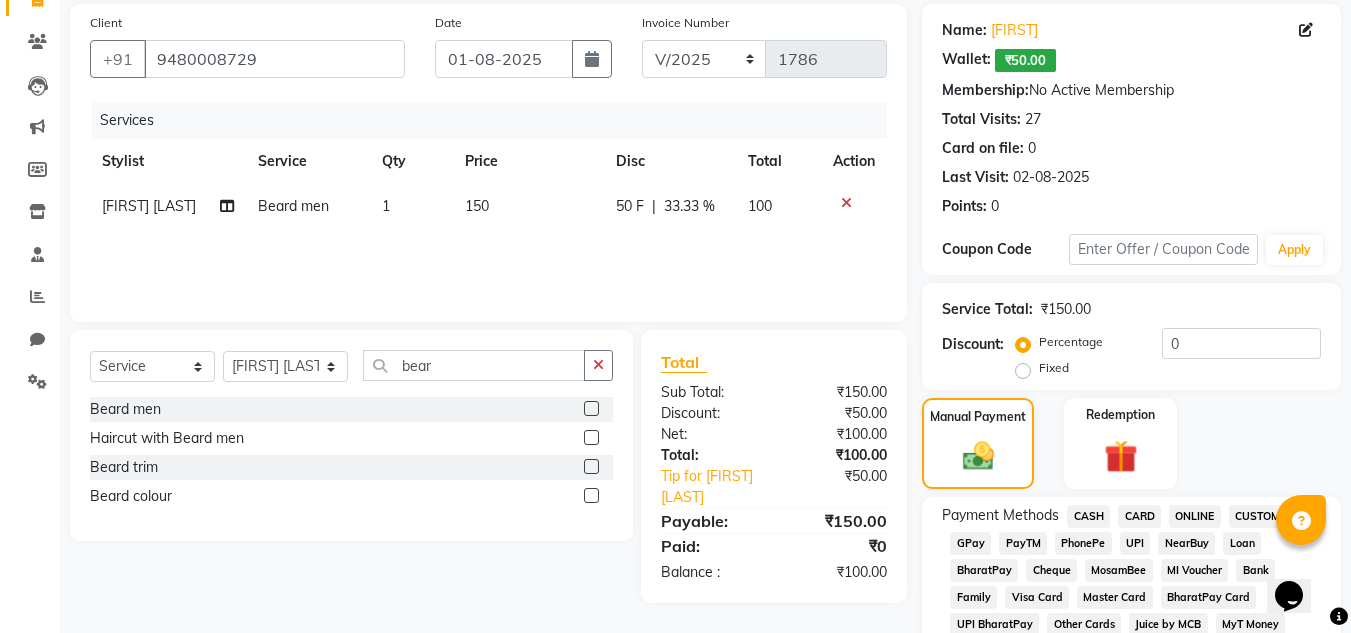 click on "CASH" 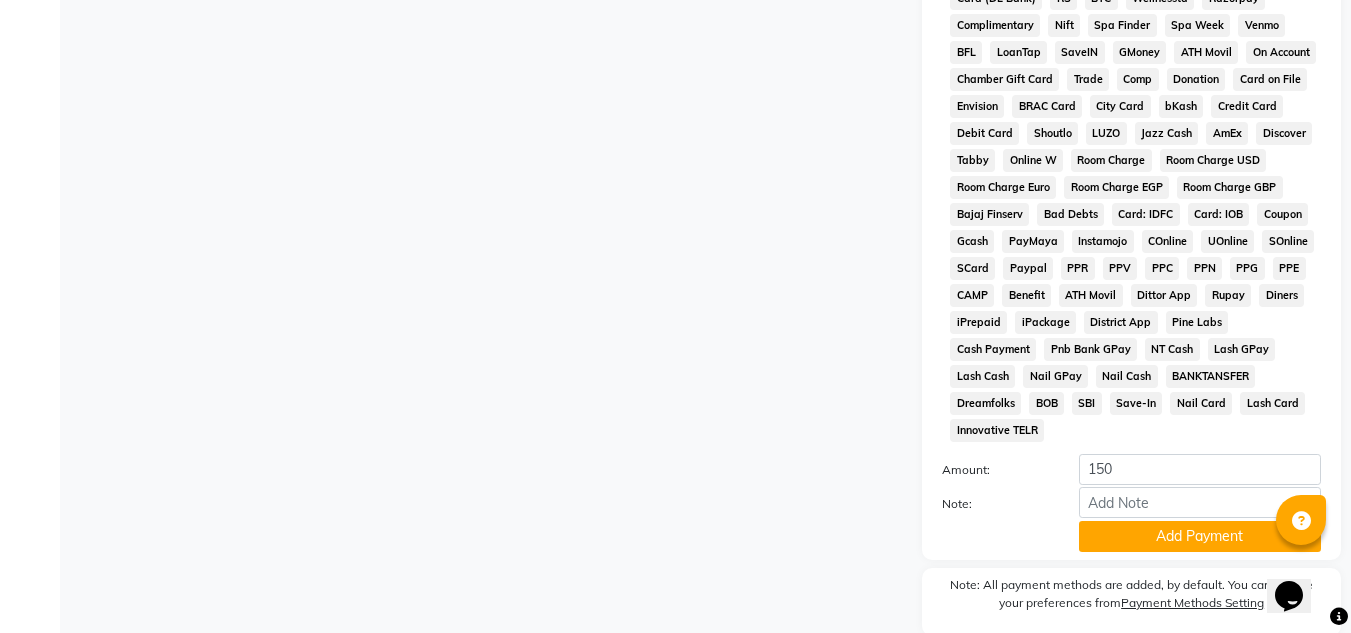 scroll, scrollTop: 900, scrollLeft: 0, axis: vertical 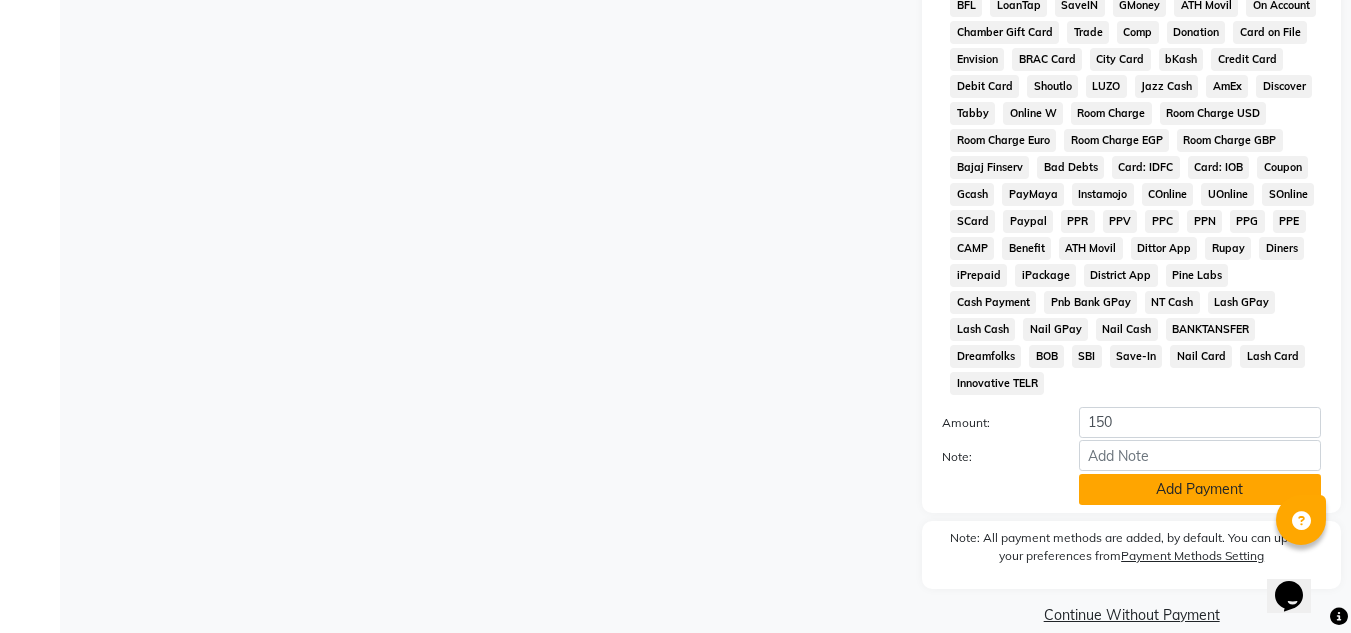 click on "Add Payment" 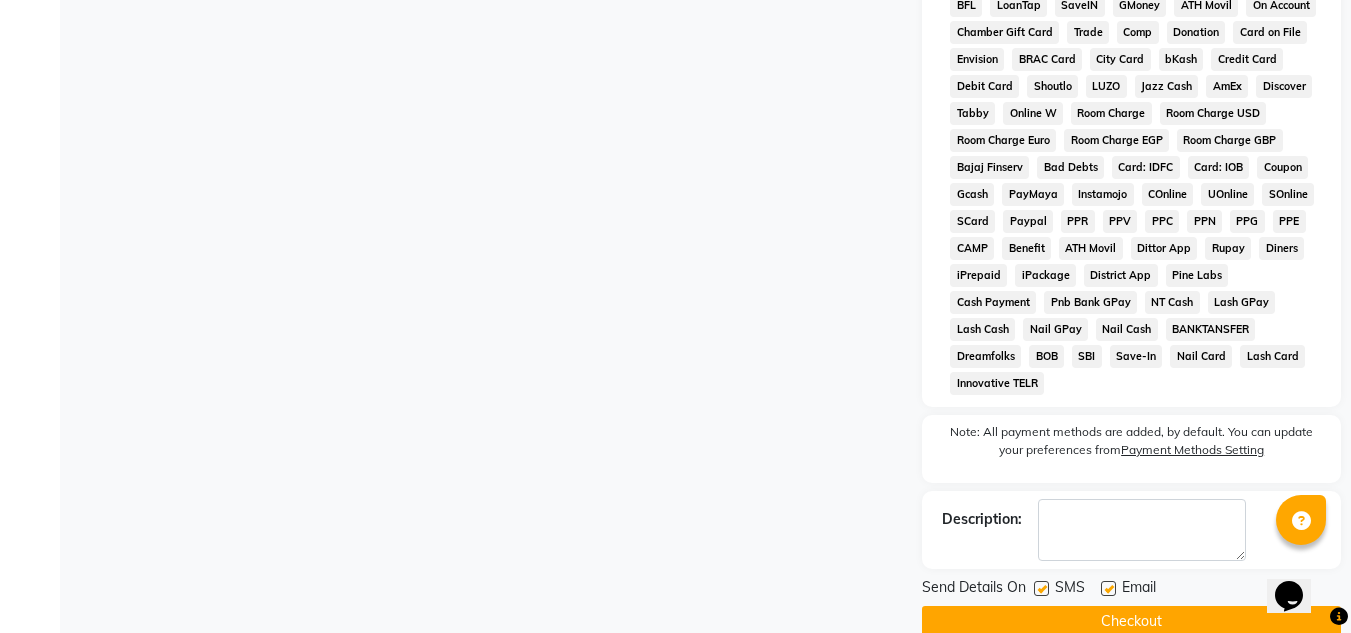 click 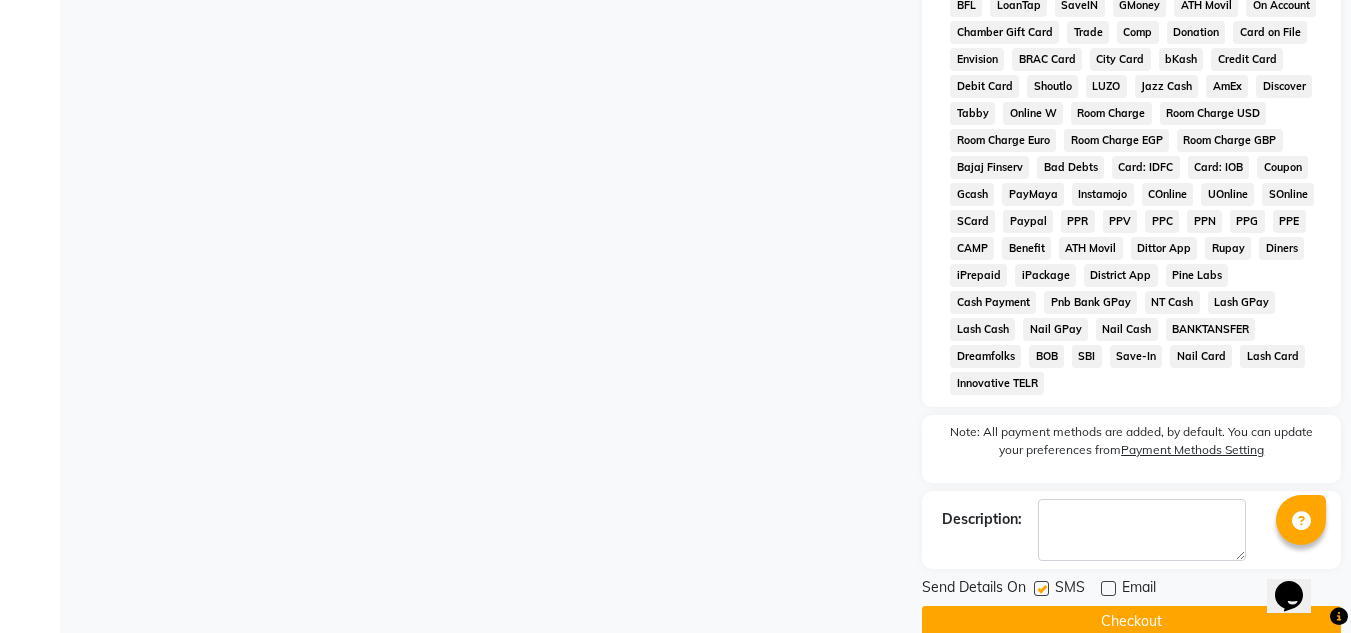 click 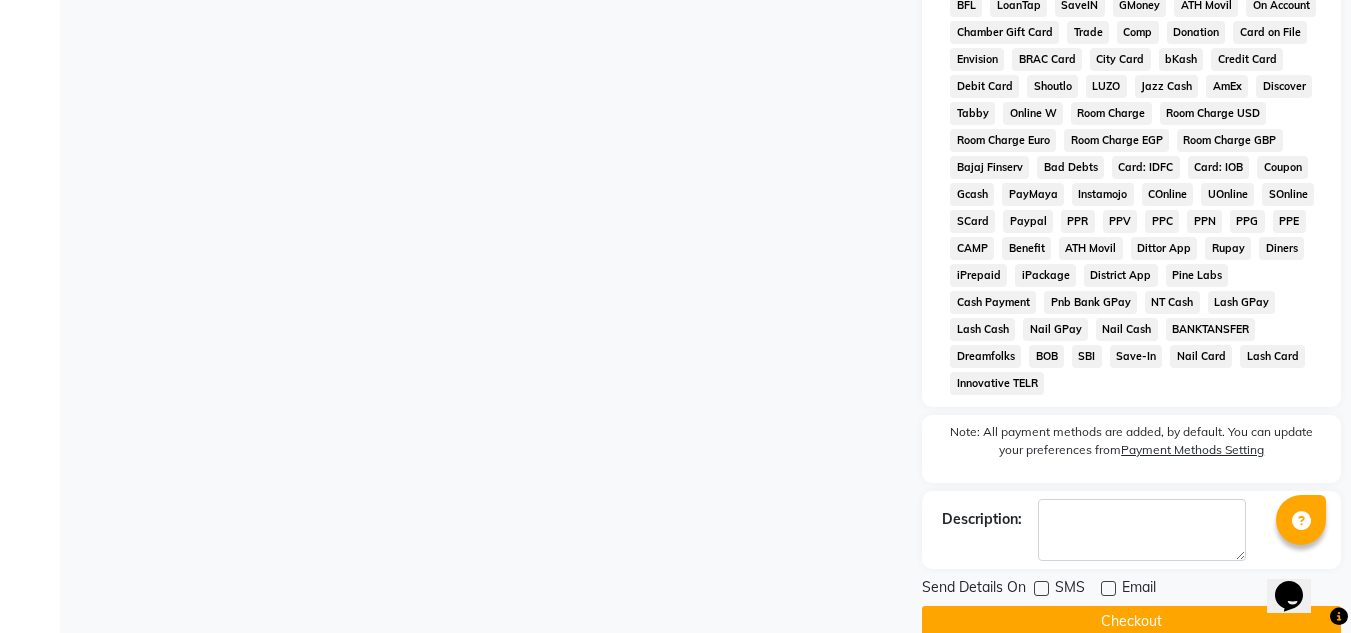click on "Checkout" 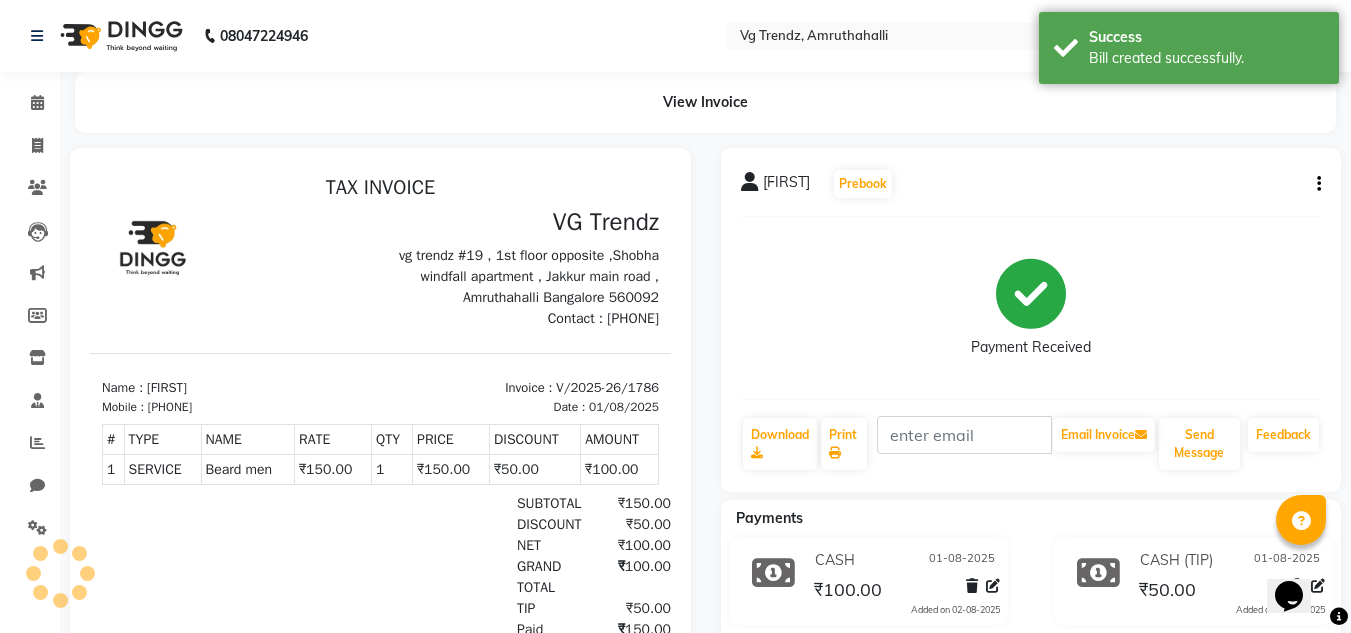 scroll, scrollTop: 0, scrollLeft: 0, axis: both 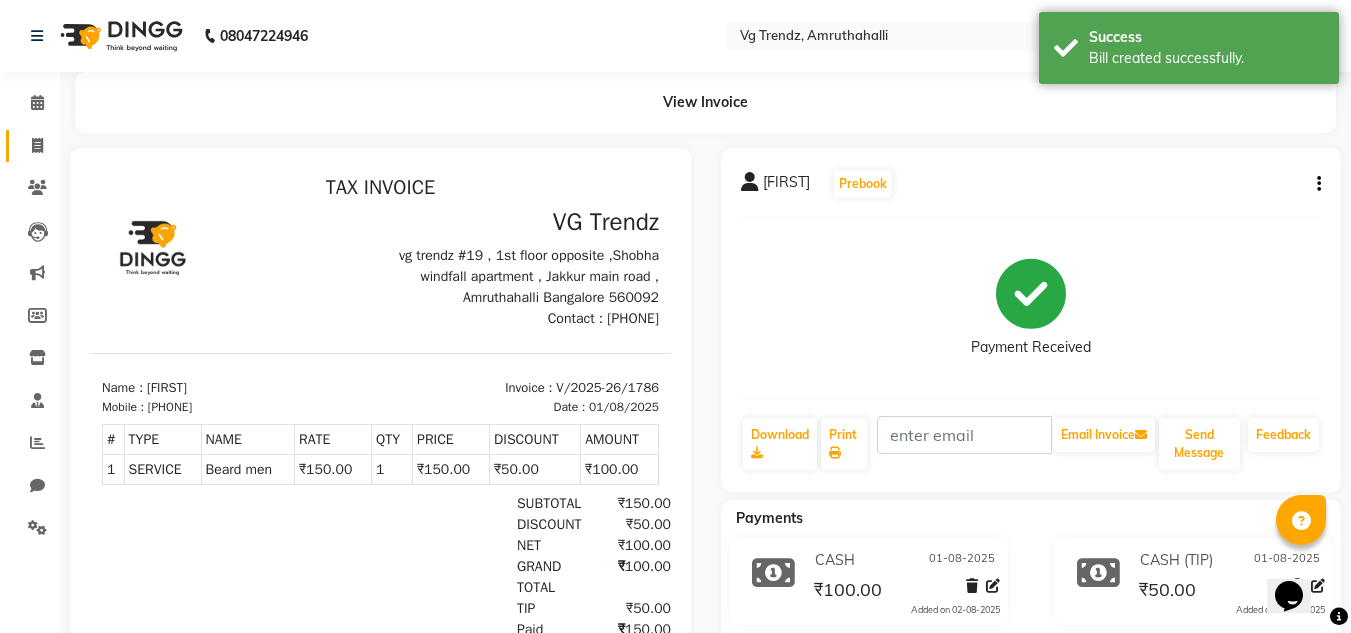 click on "Invoice" 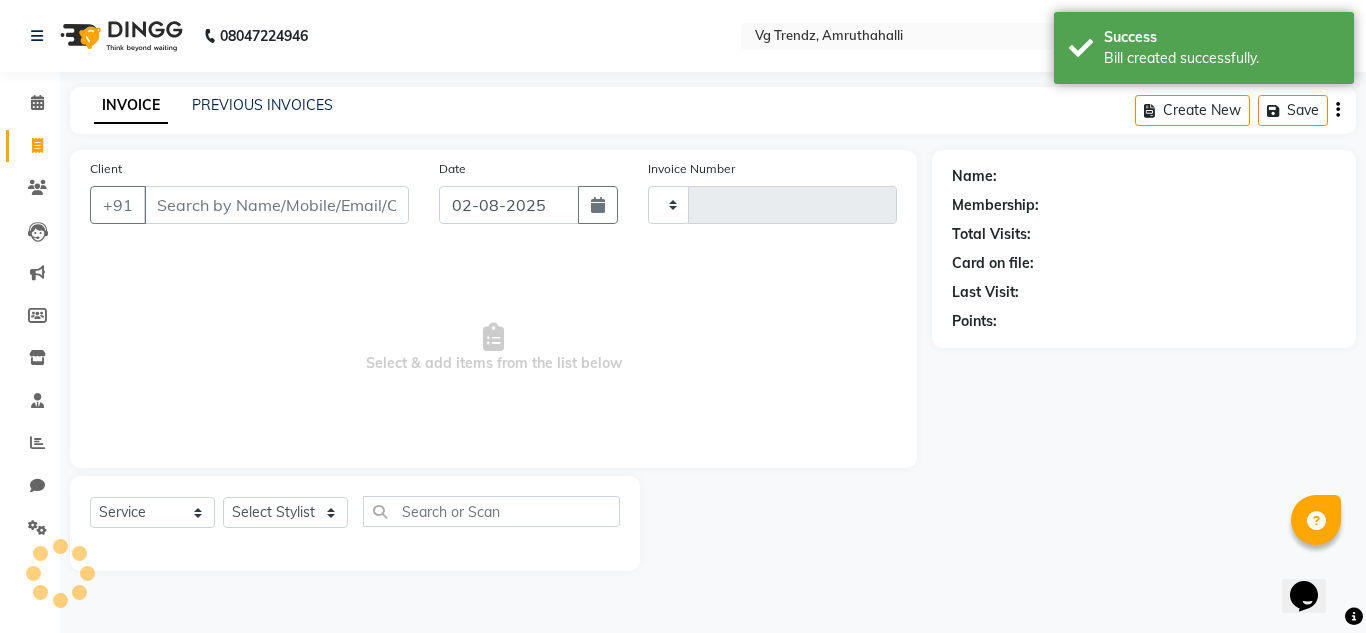 type on "1787" 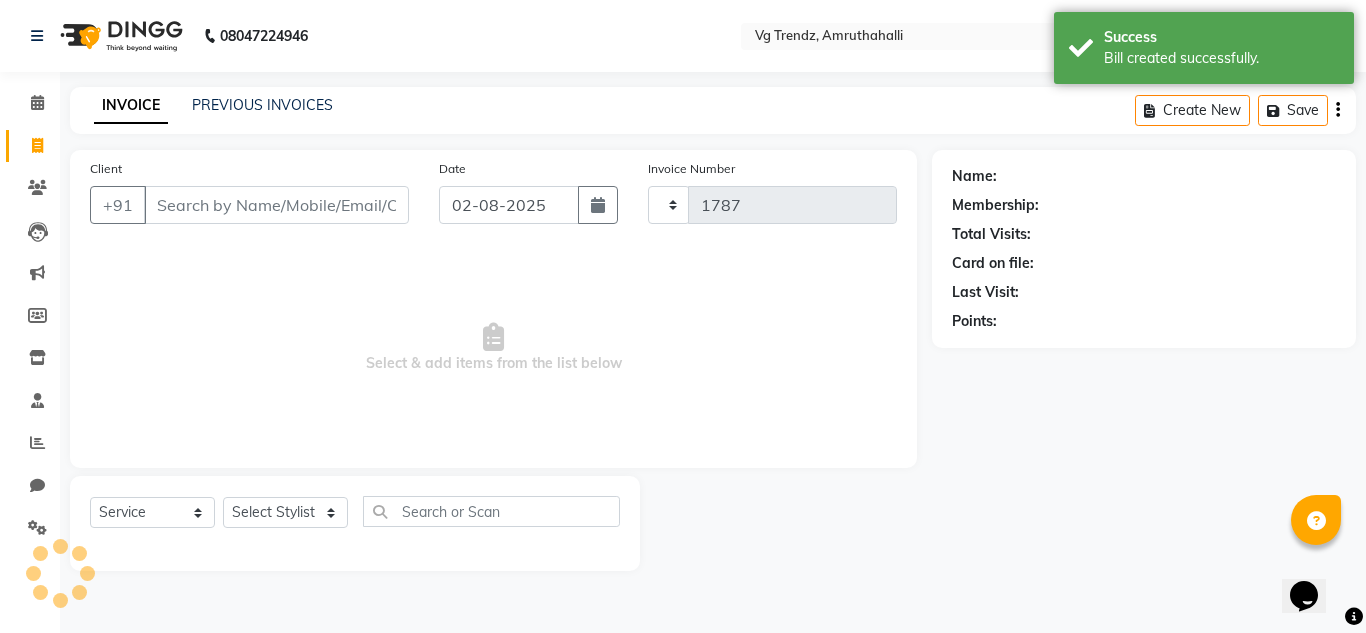 select on "5536" 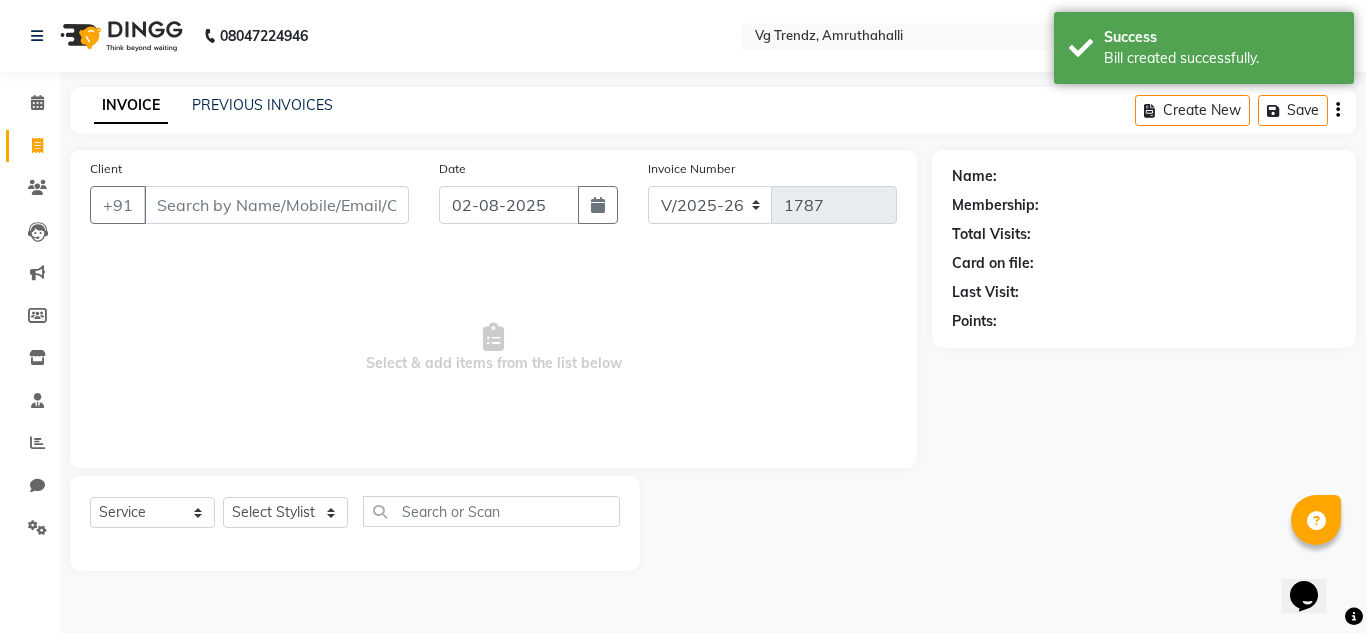 click on "Client" at bounding box center (276, 205) 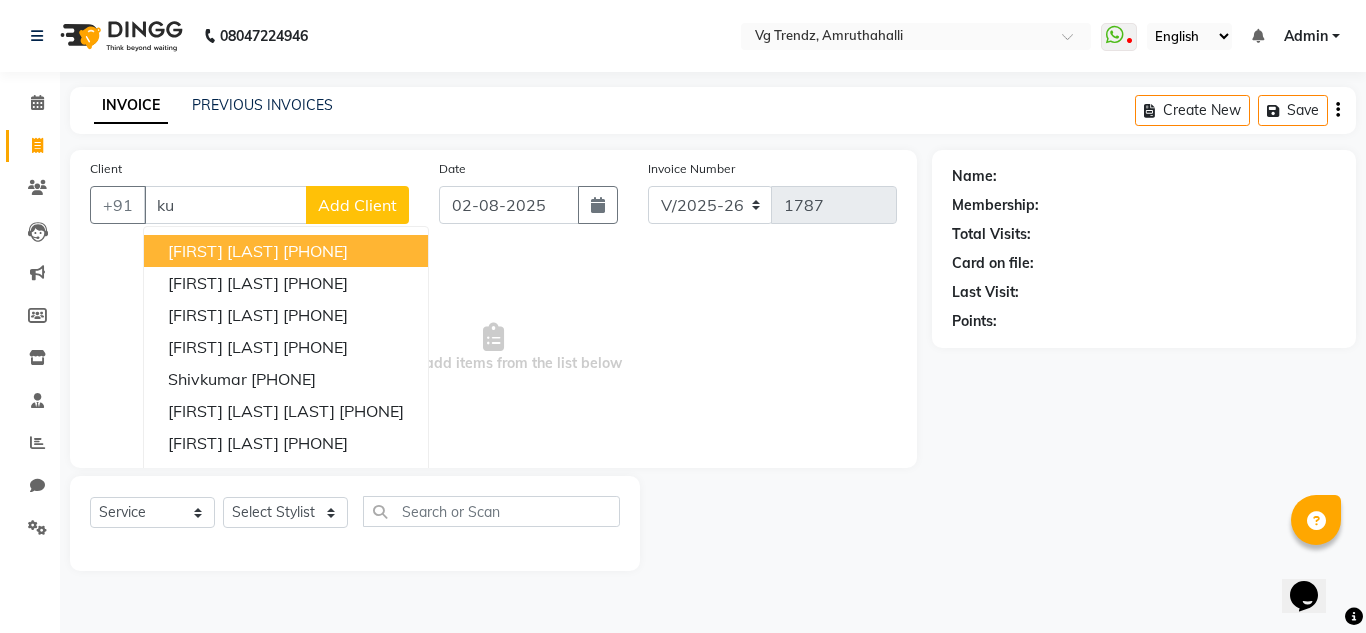 type on "k" 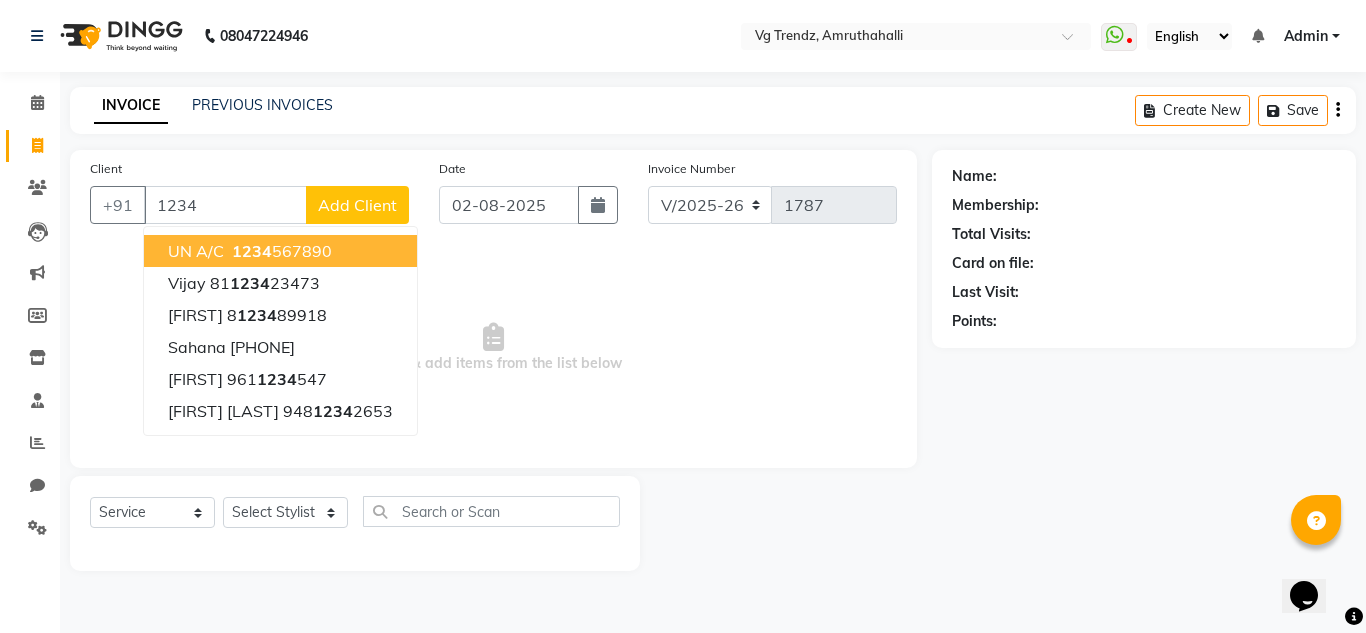 click on "UN A/C   1234 567890" at bounding box center (280, 251) 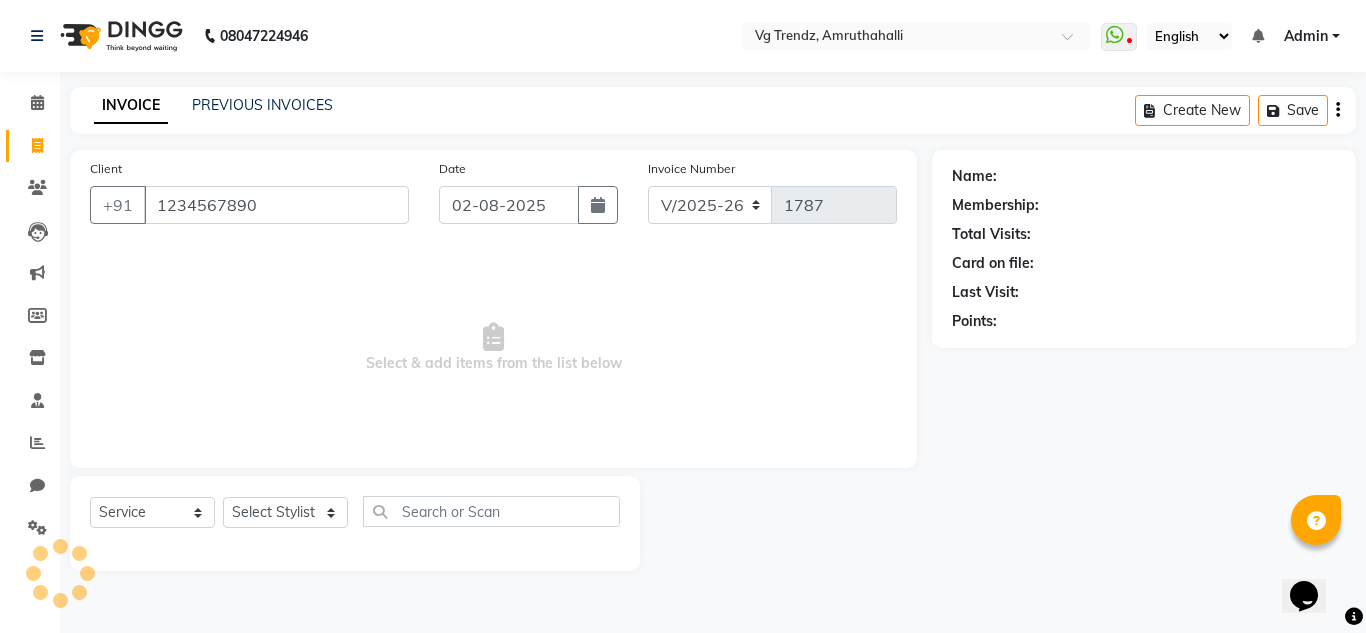 type on "1234567890" 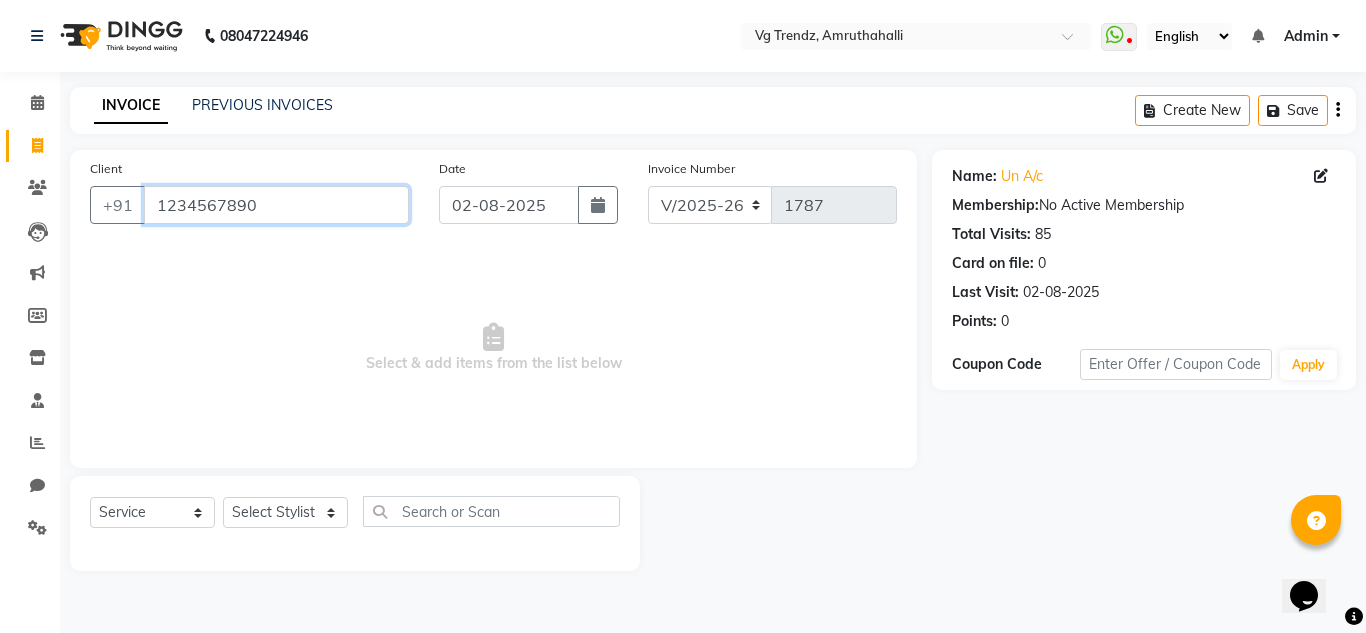 click on "1234567890" at bounding box center [276, 205] 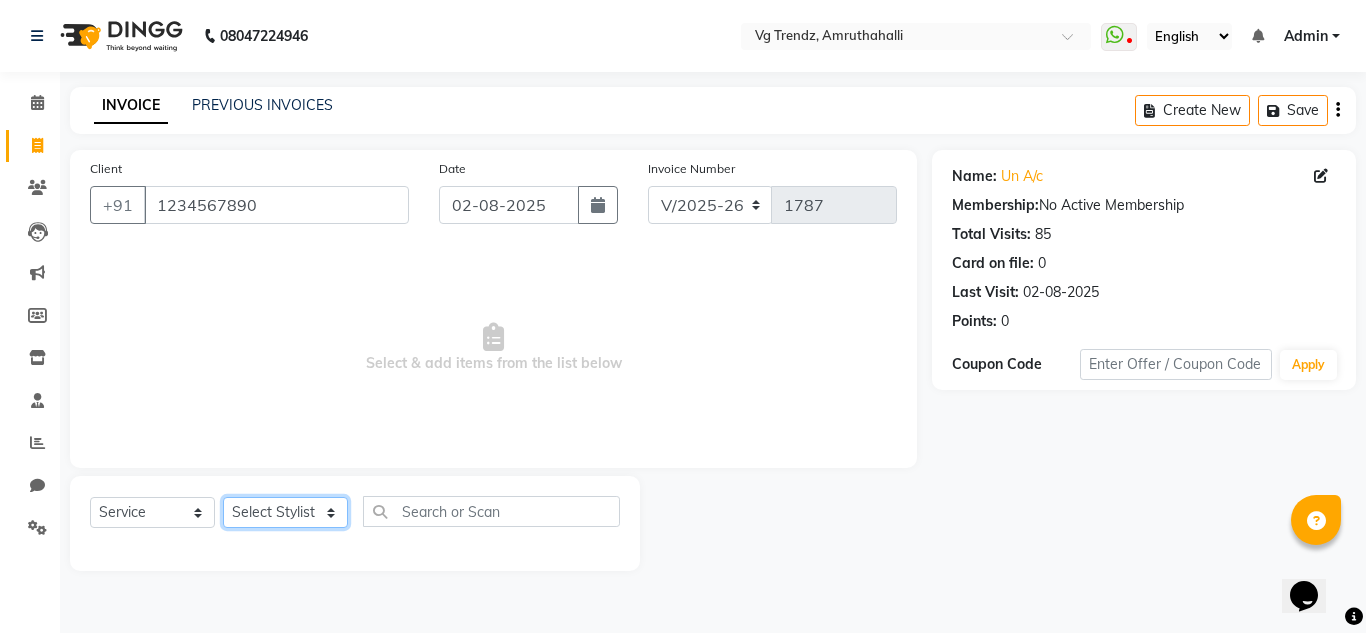 click on "Select Stylist [FIRST] [LAST] [FIRST] [LAST] [FIRST] [LAST] [FIRST] [LAST] [FIRST] [LAST] salon number [FIRST] [LAST] [FIRST] [FIRST]" 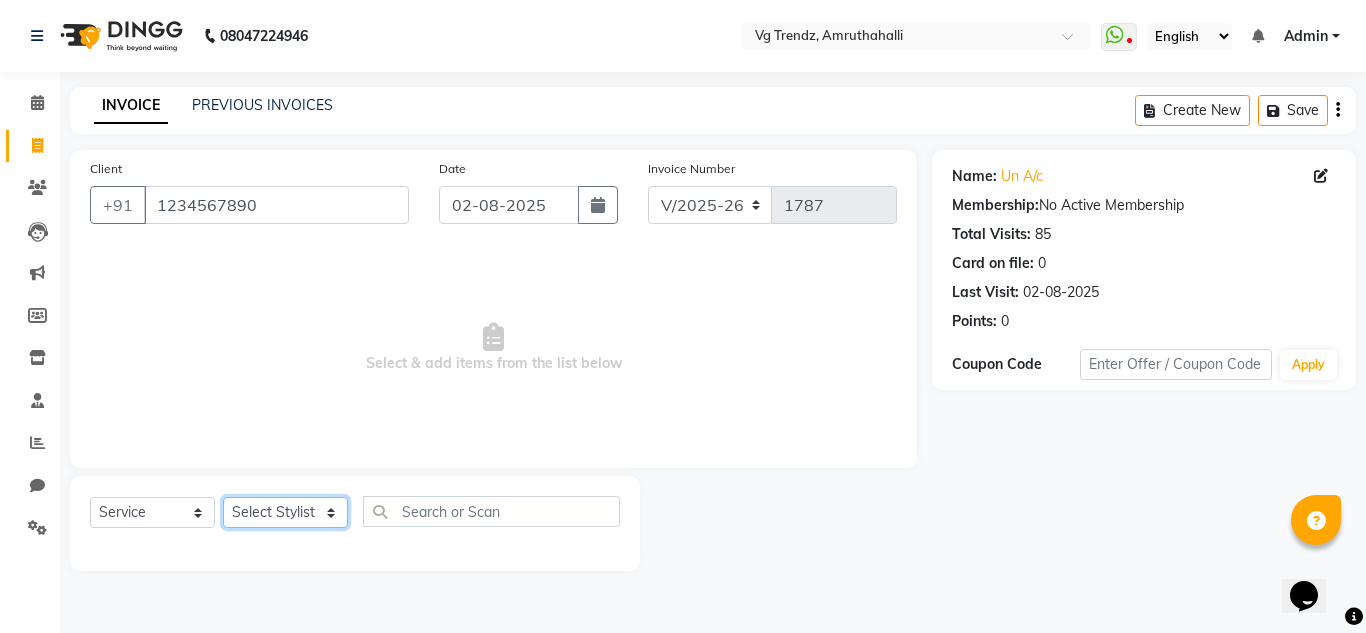 select on "85009" 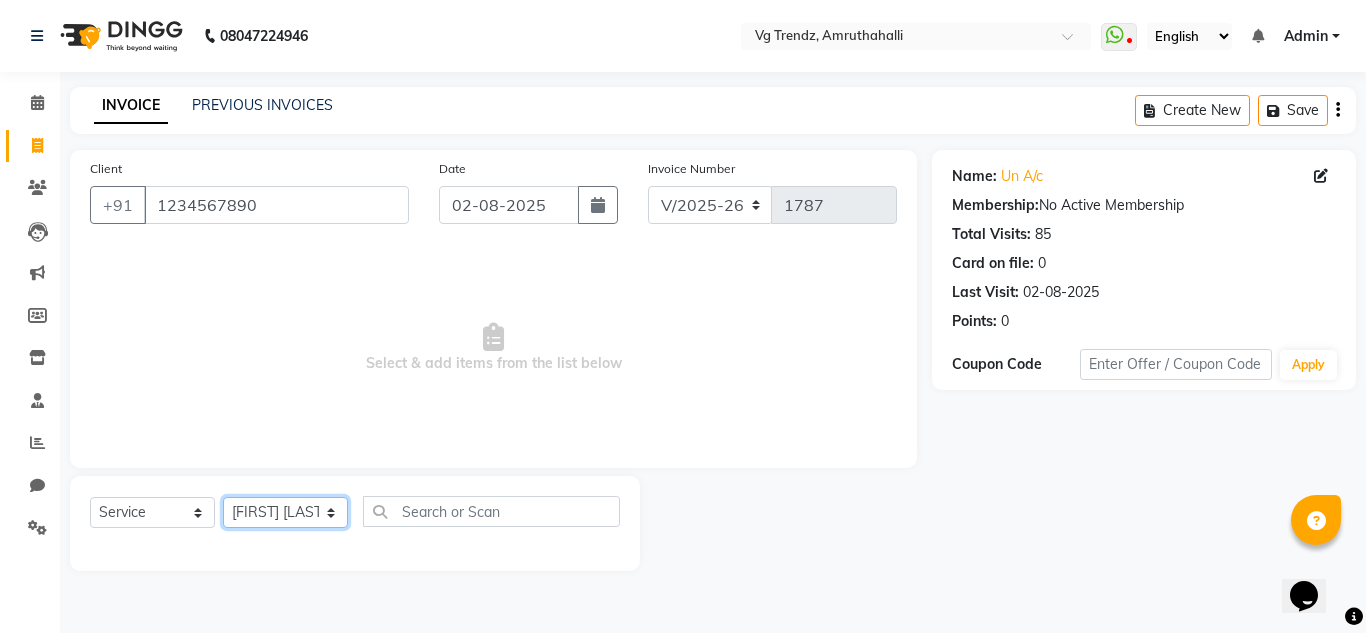 click on "Select Stylist [FIRST] [LAST] [FIRST] [LAST] [FIRST] [LAST] [FIRST] [LAST] [FIRST] [LAST] salon number [FIRST] [LAST] [FIRST] [FIRST]" 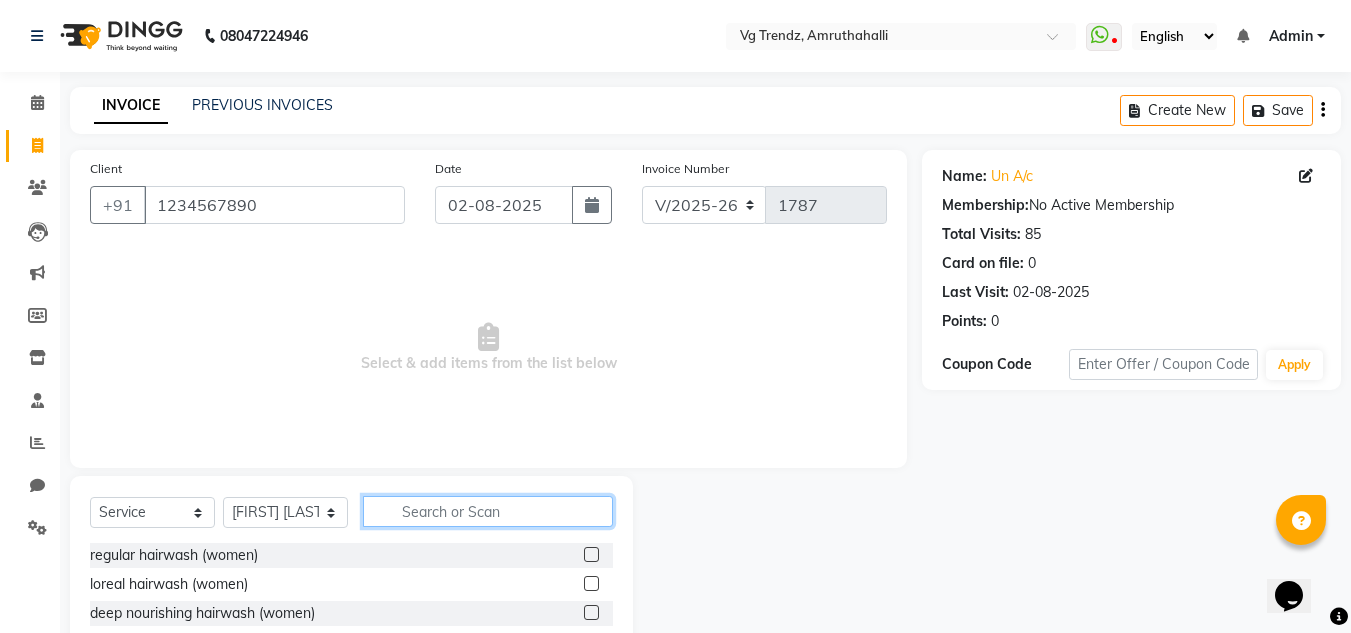 click 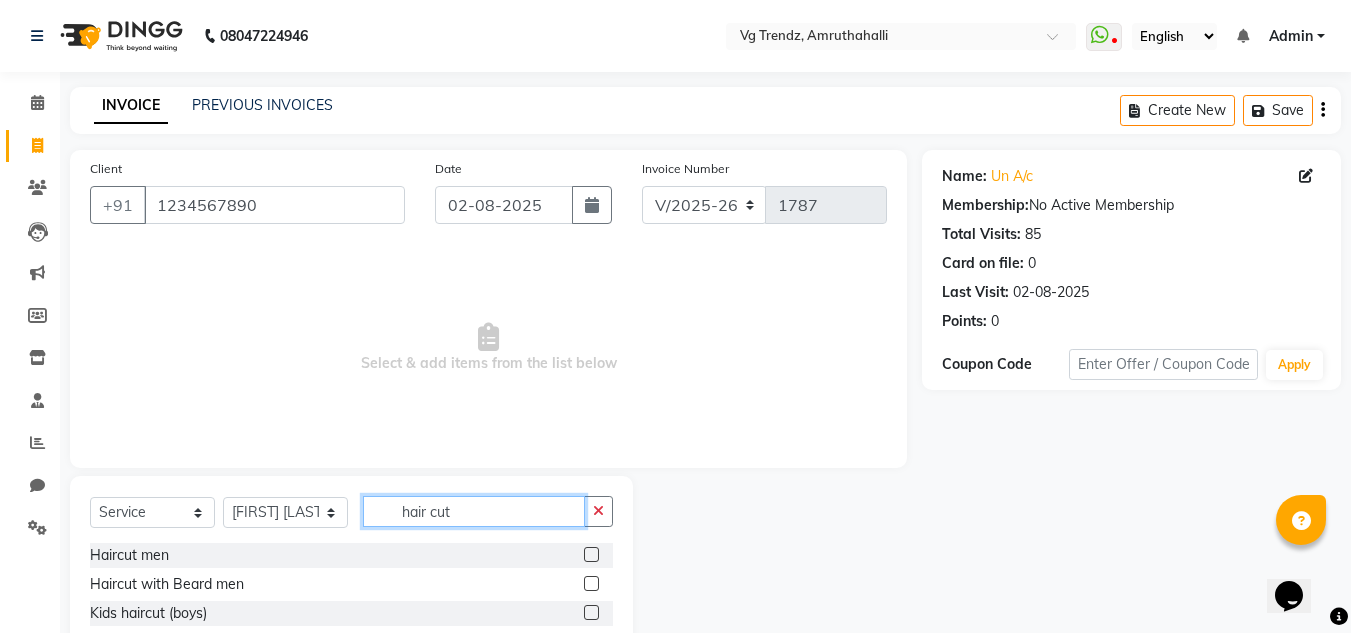 type on "hair cut" 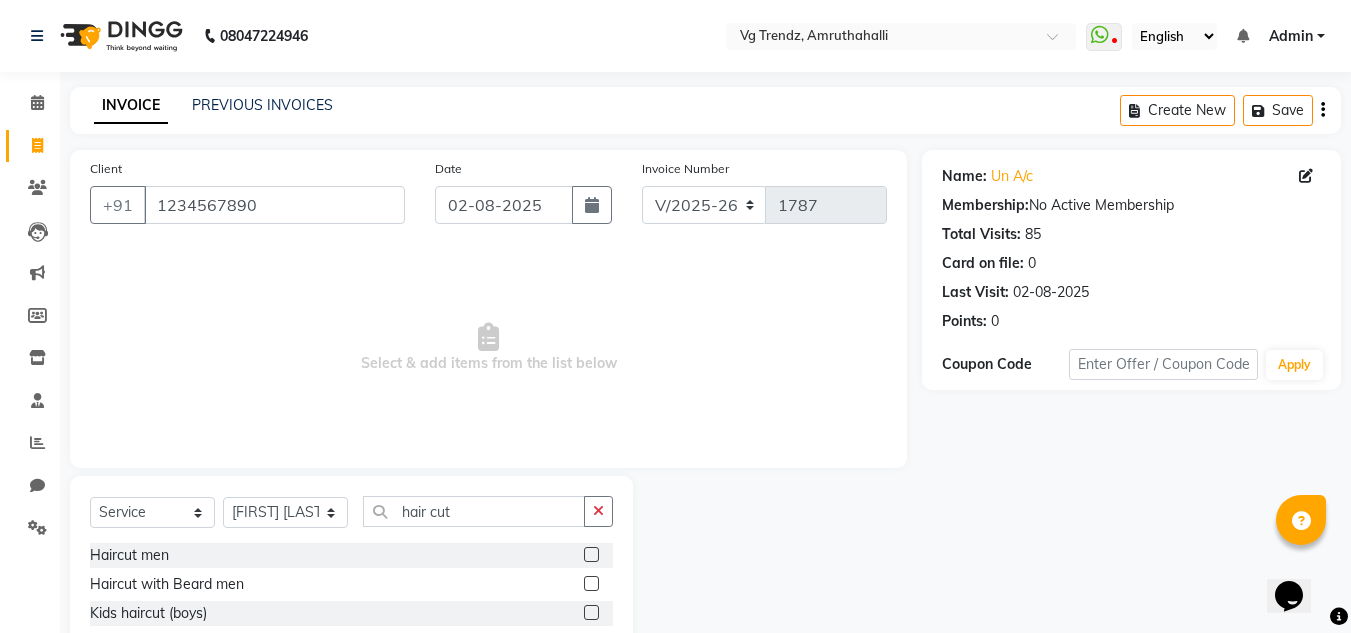 click 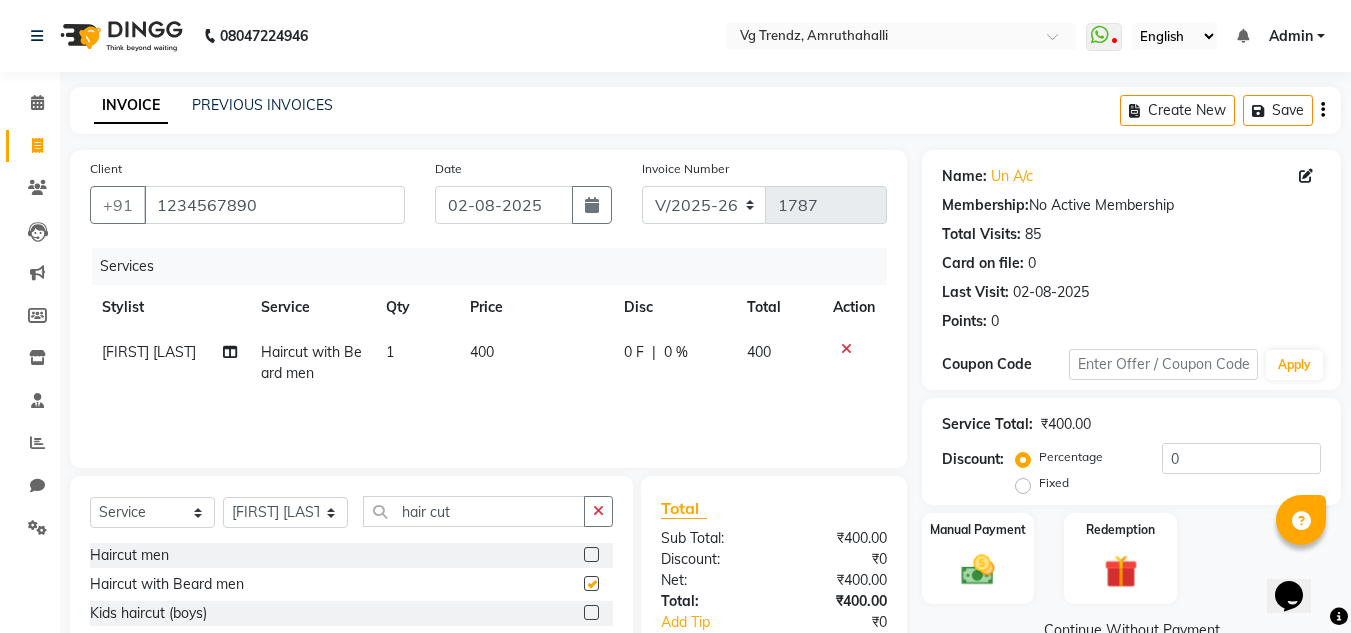 checkbox on "false" 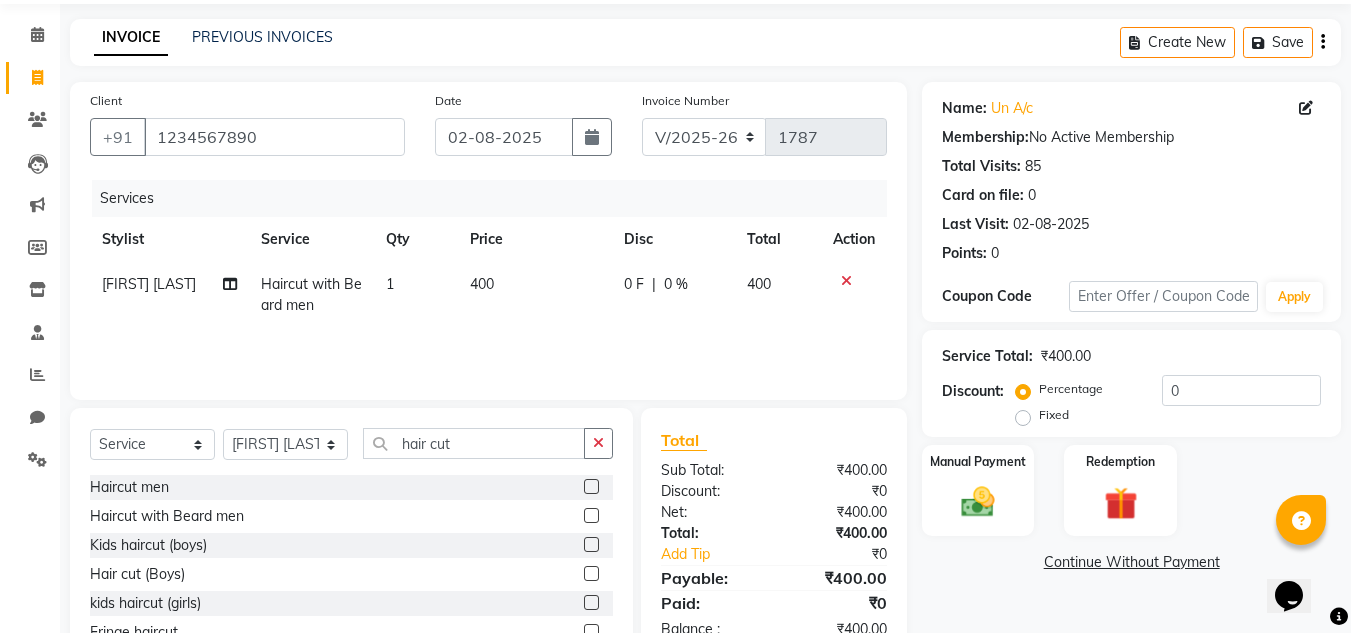 scroll, scrollTop: 168, scrollLeft: 0, axis: vertical 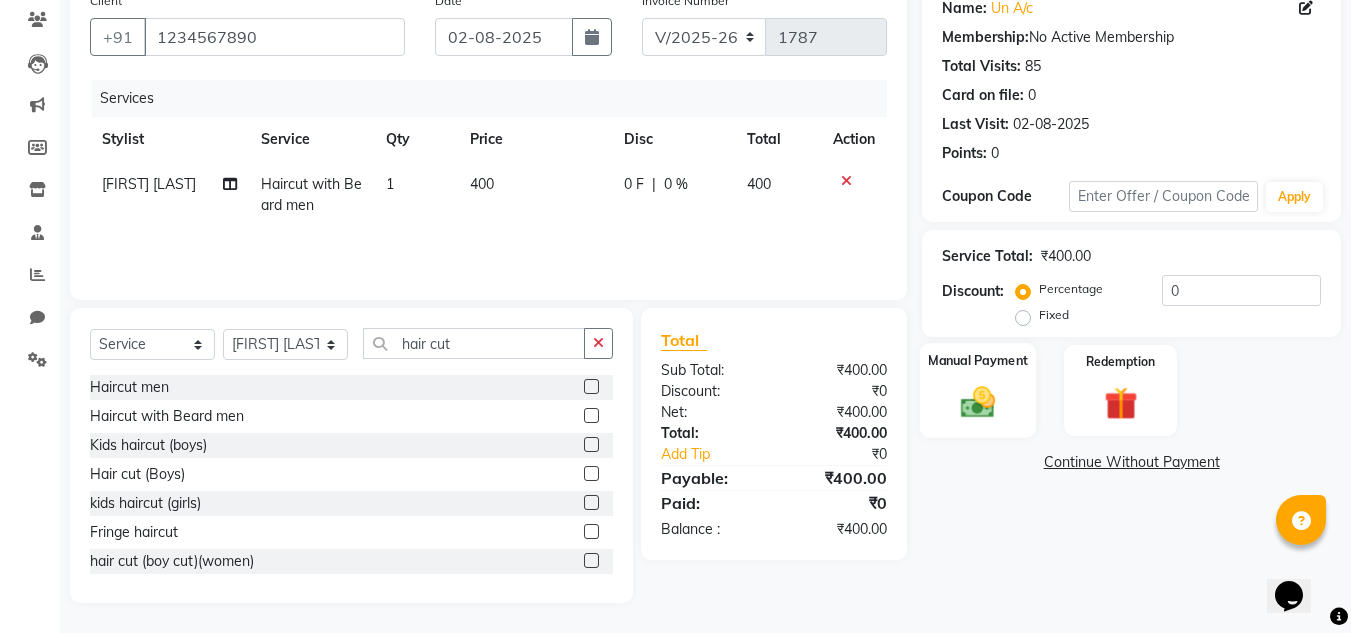 click on "Manual Payment" 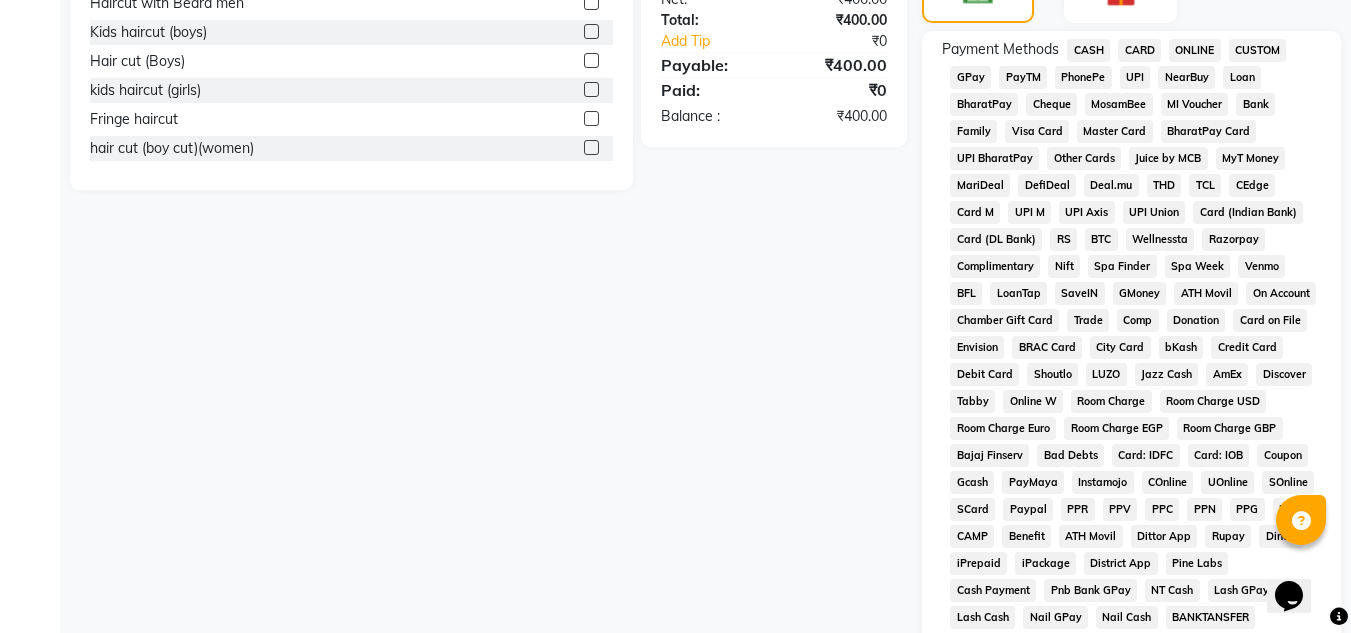 scroll, scrollTop: 582, scrollLeft: 0, axis: vertical 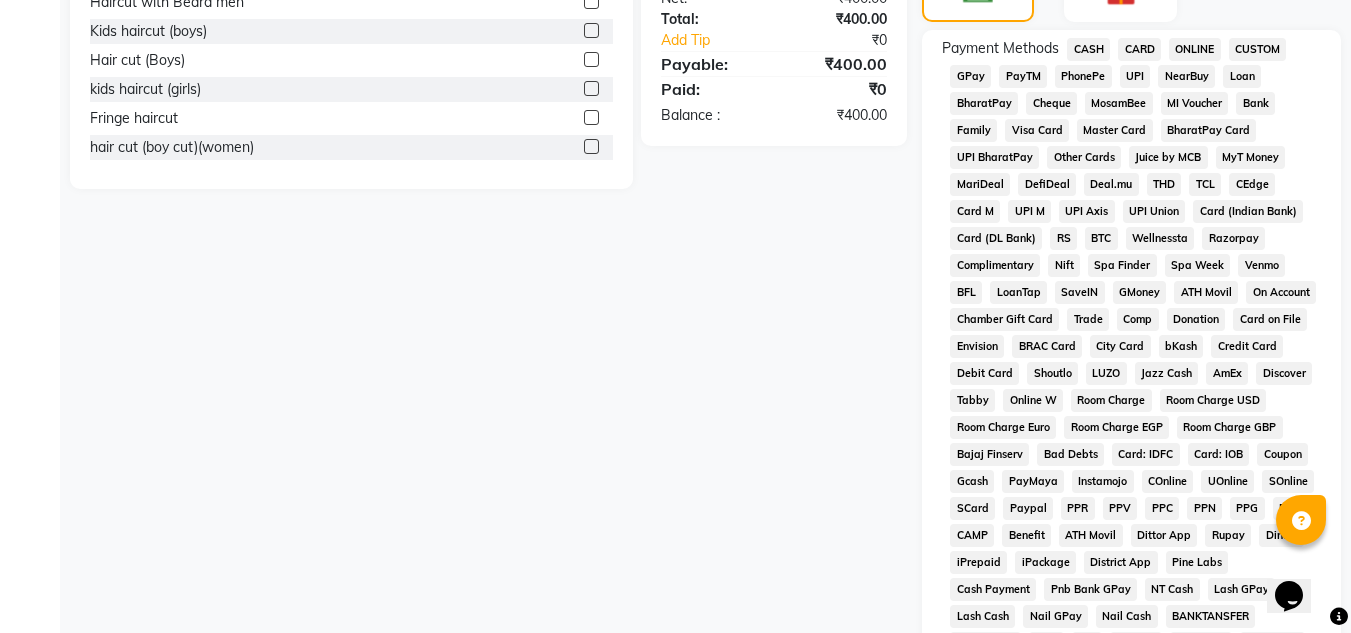 click on "PhonePe" 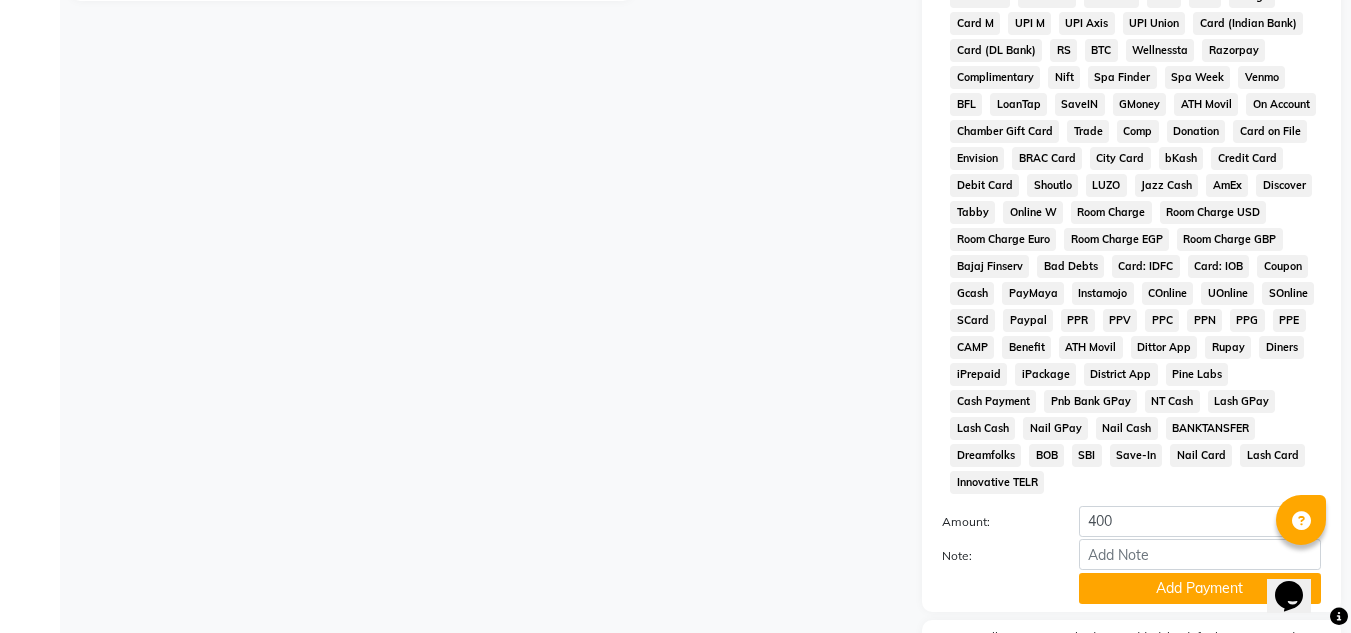 scroll, scrollTop: 869, scrollLeft: 0, axis: vertical 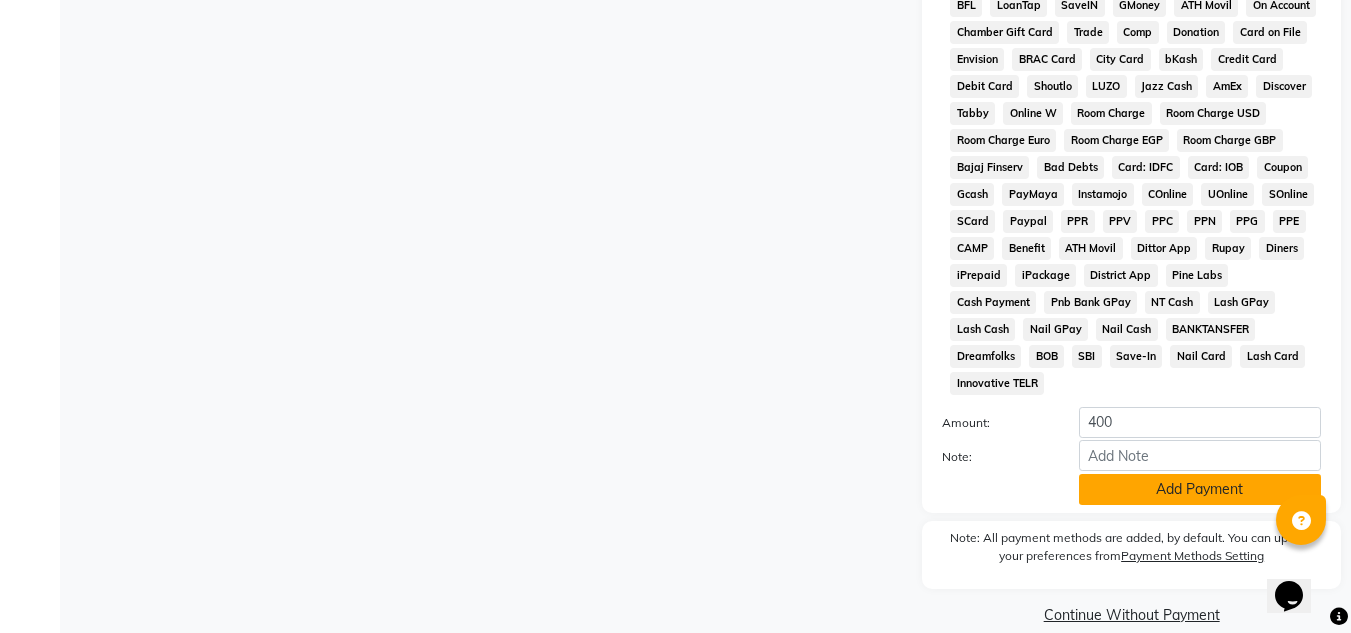 click on "Add Payment" 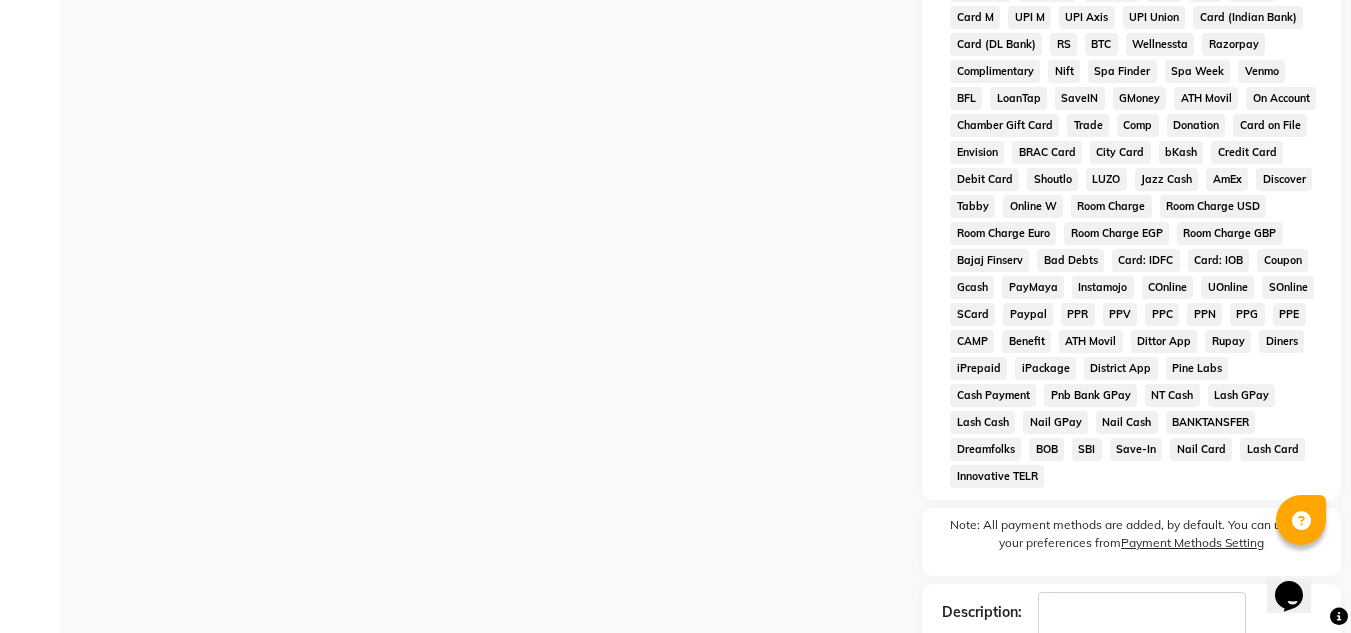 scroll, scrollTop: 876, scrollLeft: 0, axis: vertical 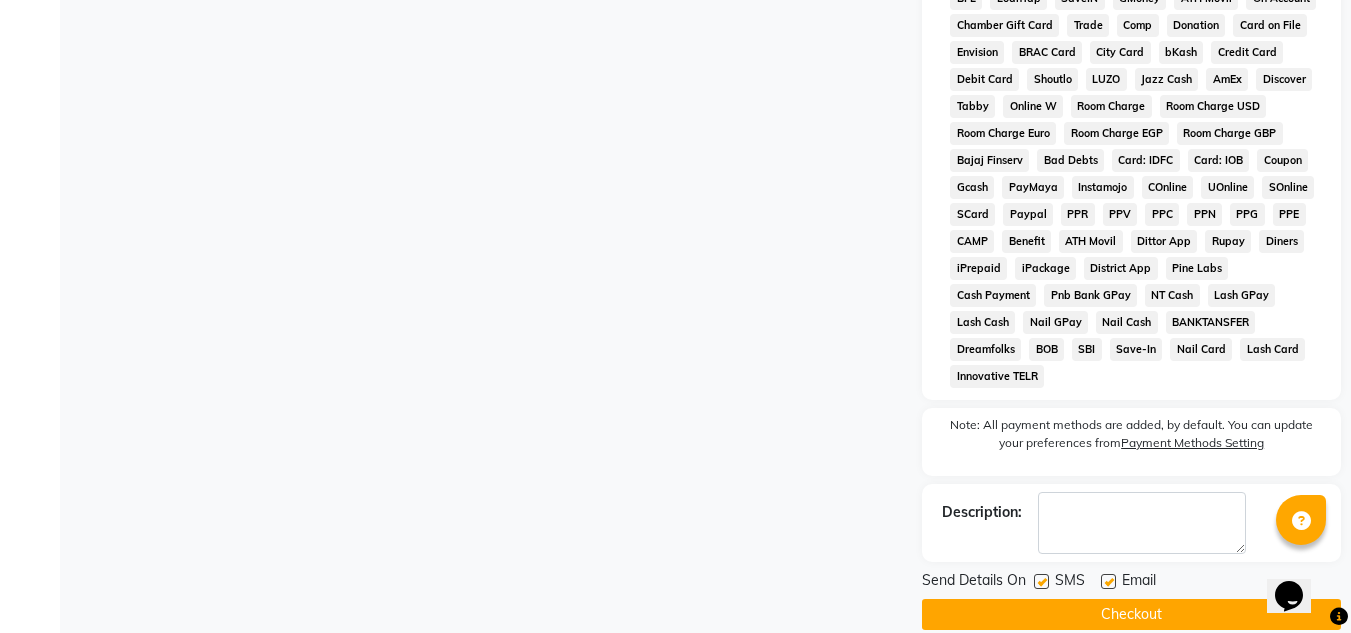 click 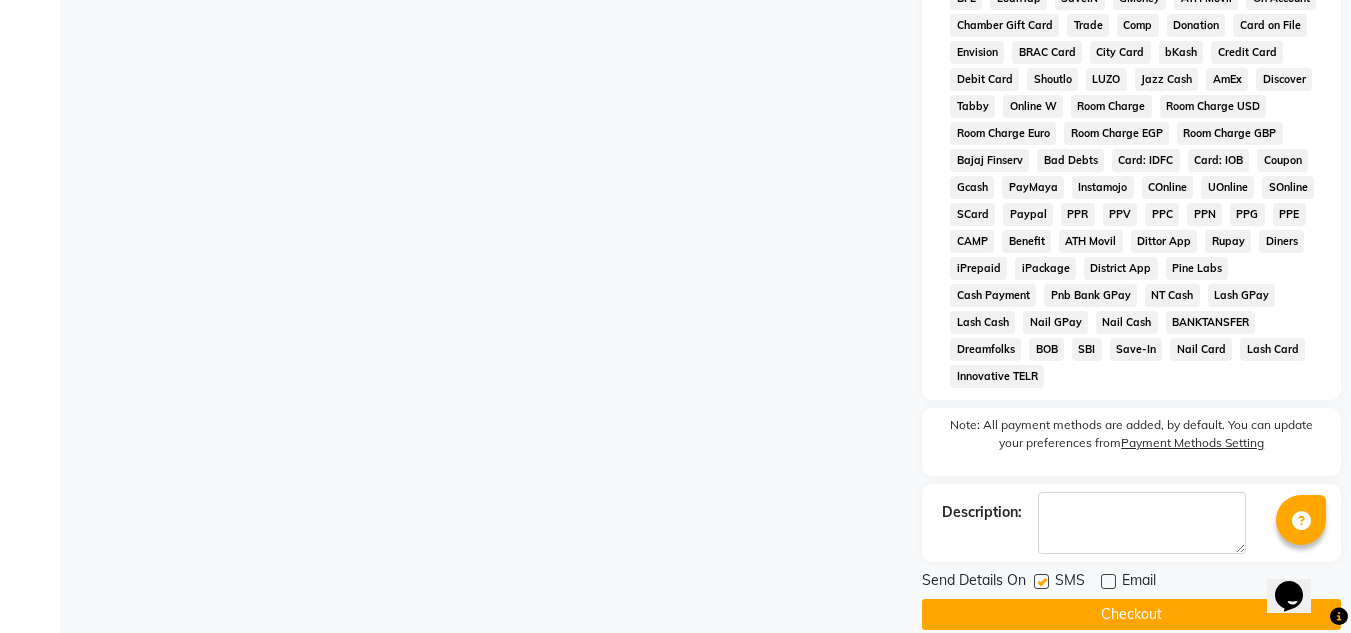 click 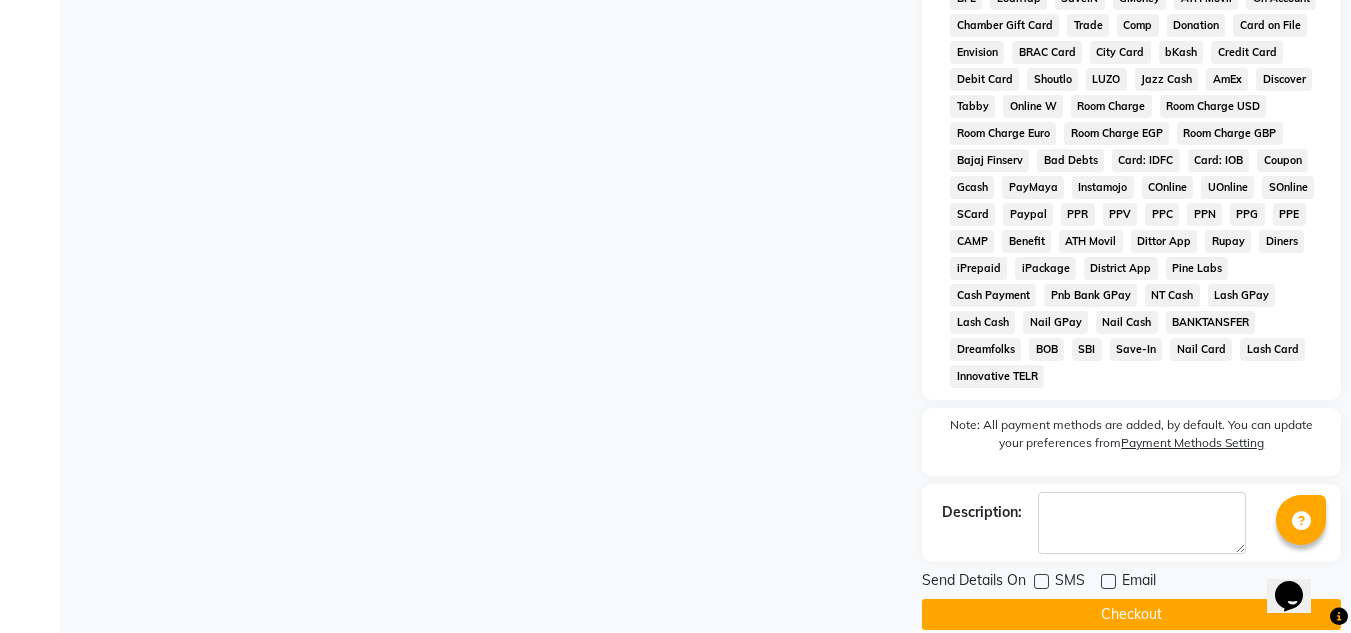 click on "Checkout" 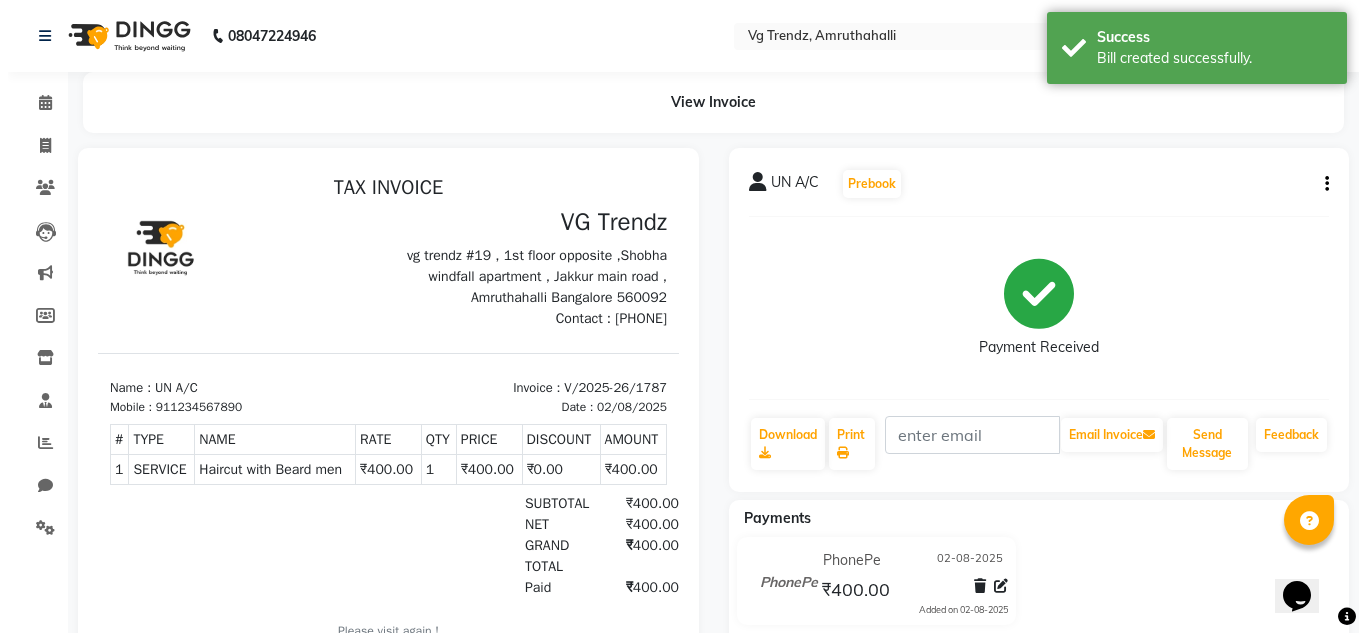 scroll, scrollTop: 0, scrollLeft: 0, axis: both 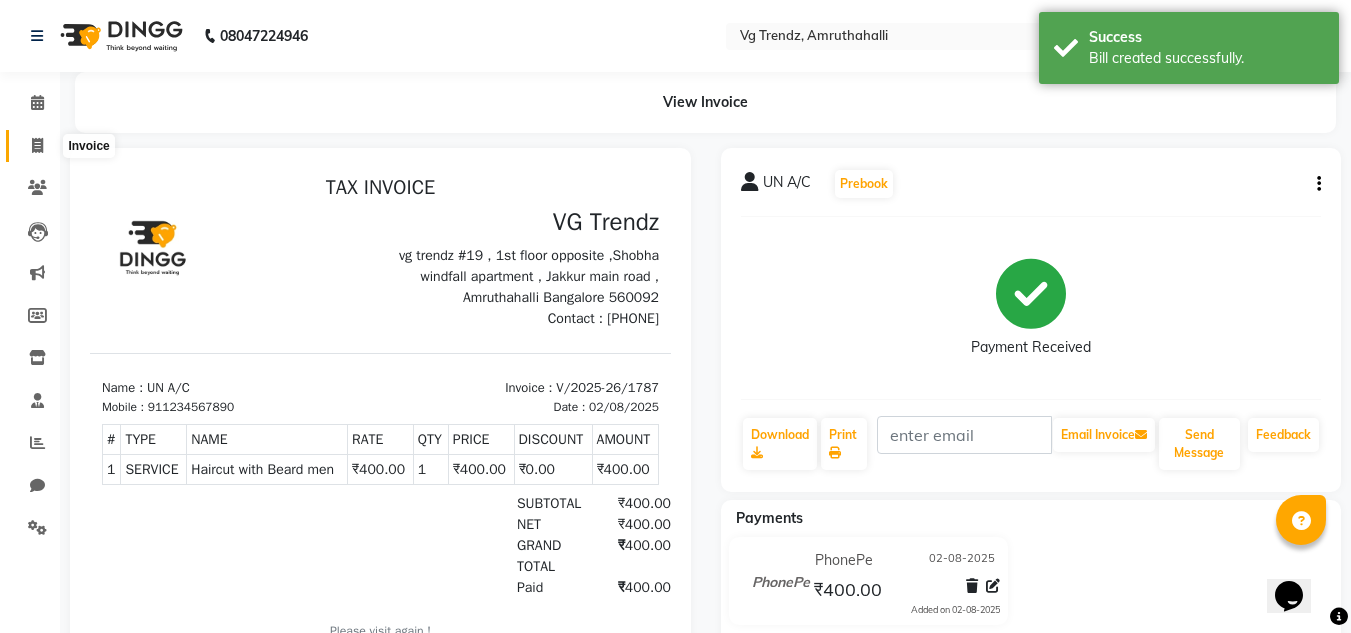 click 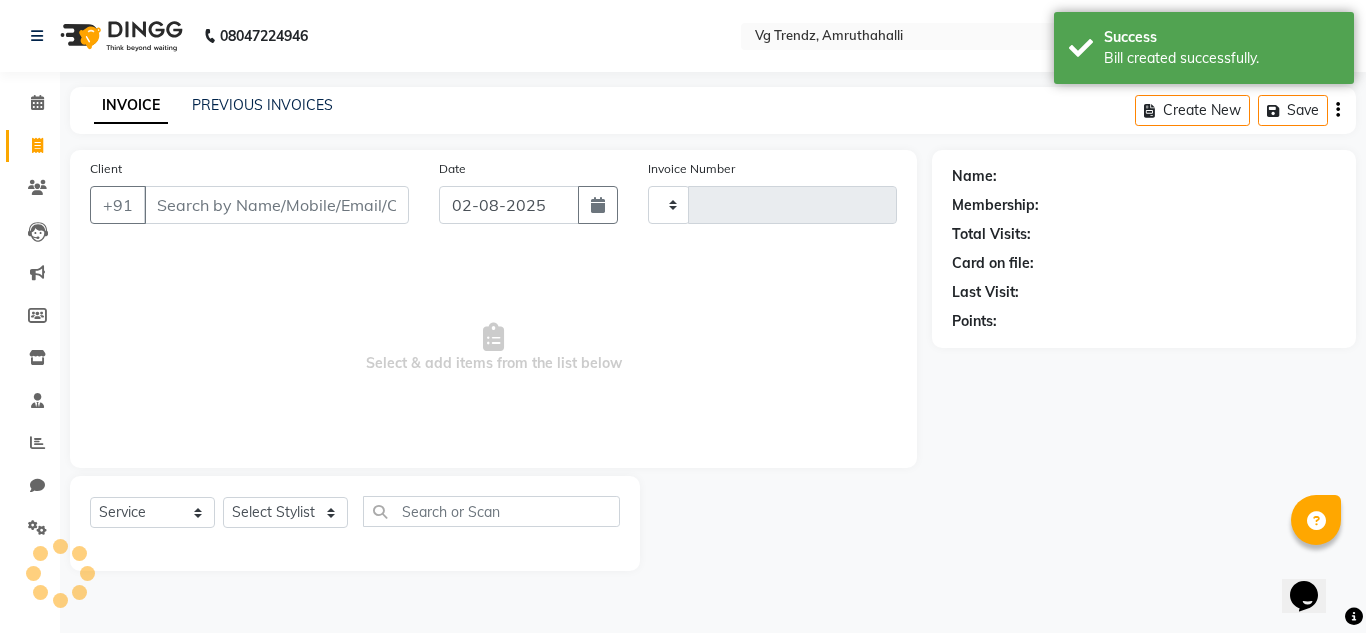 type on "1788" 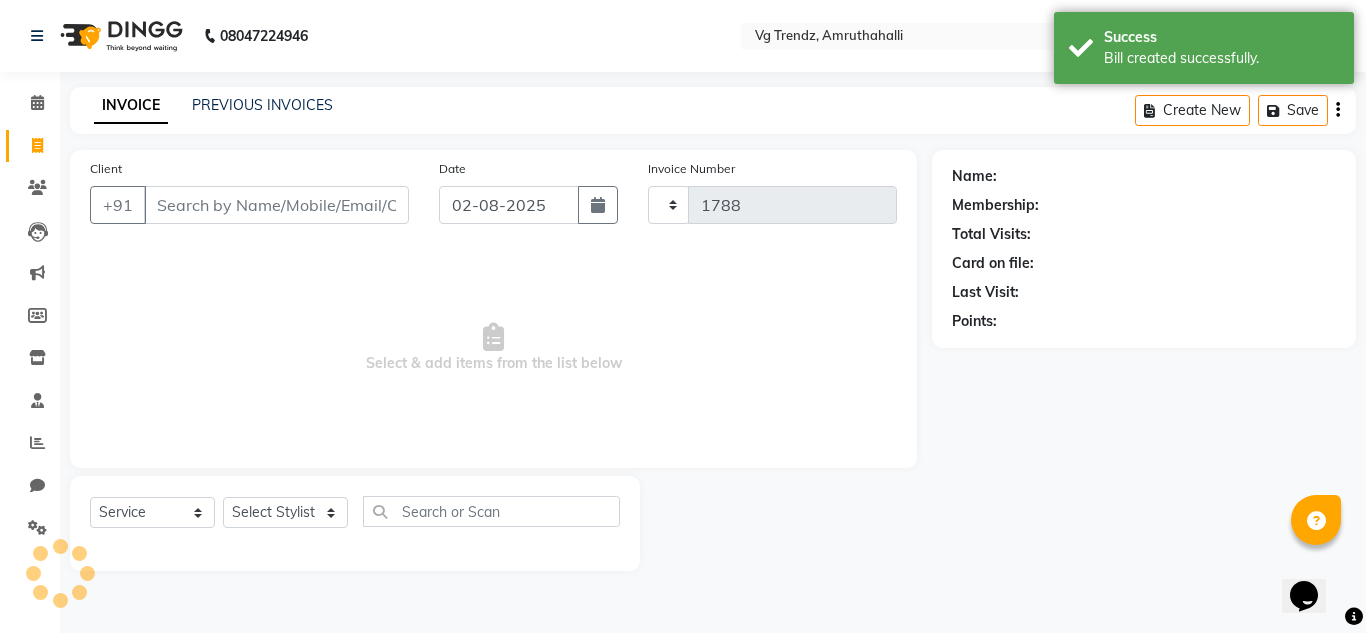 select on "5536" 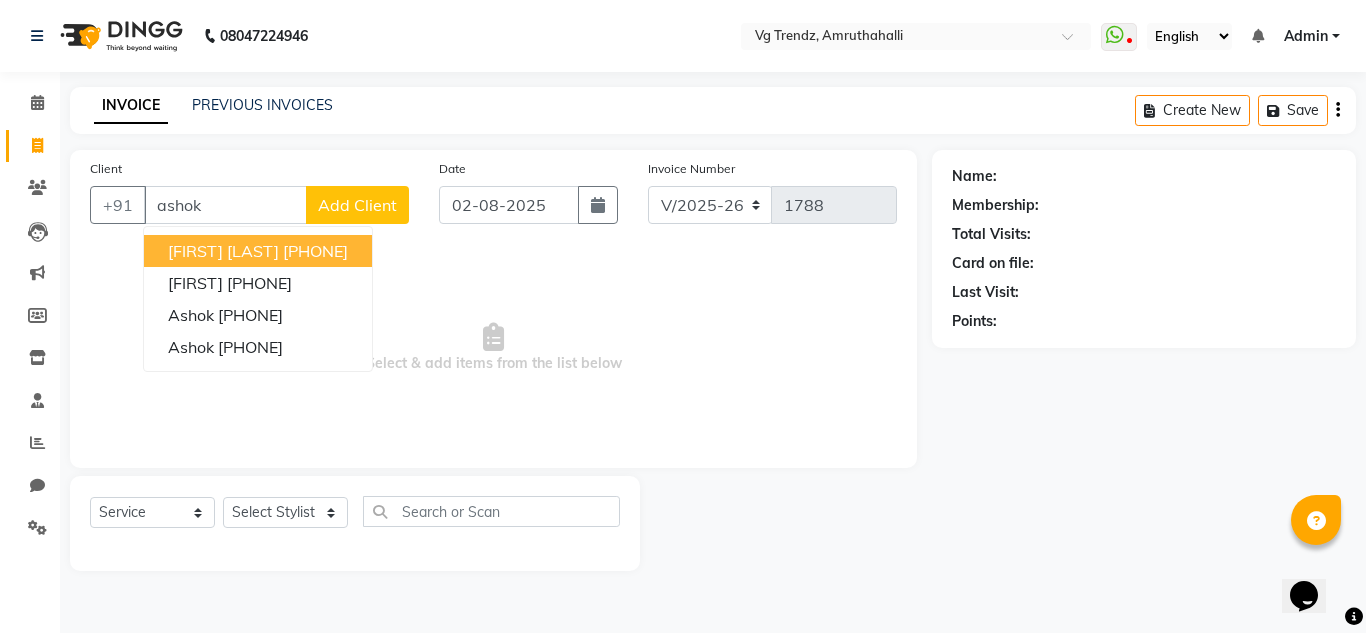 click on "ashok" at bounding box center [225, 205] 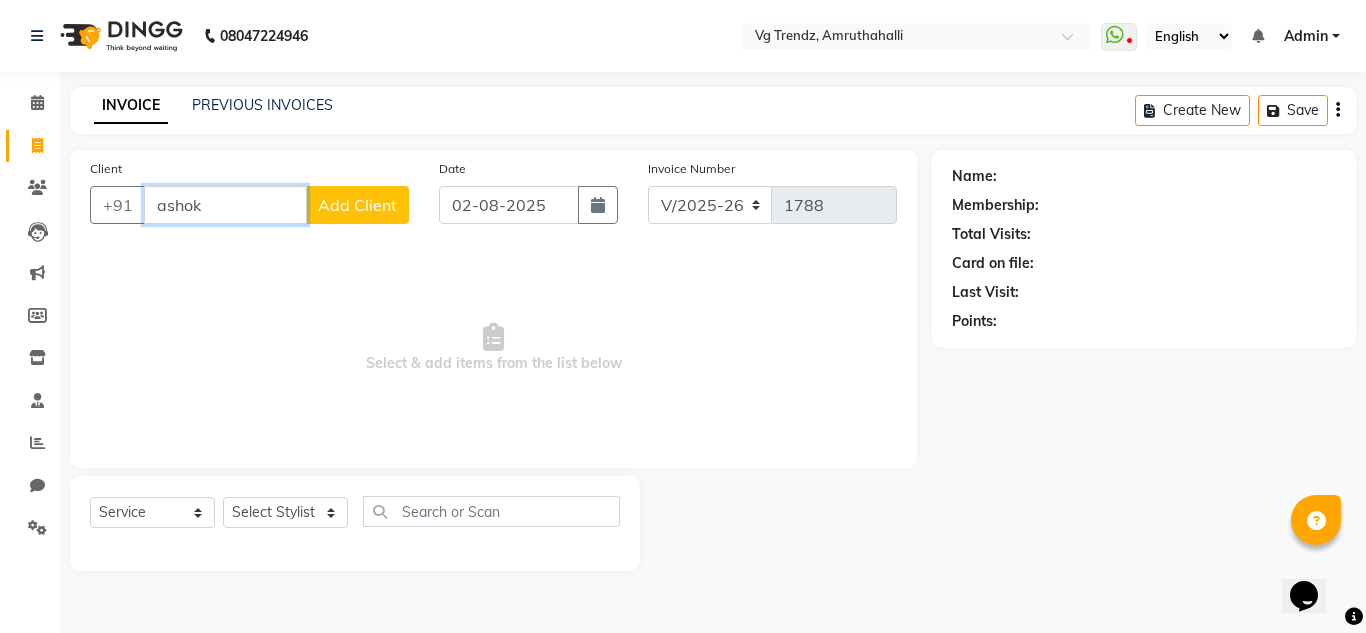 click on "ashok" at bounding box center (225, 205) 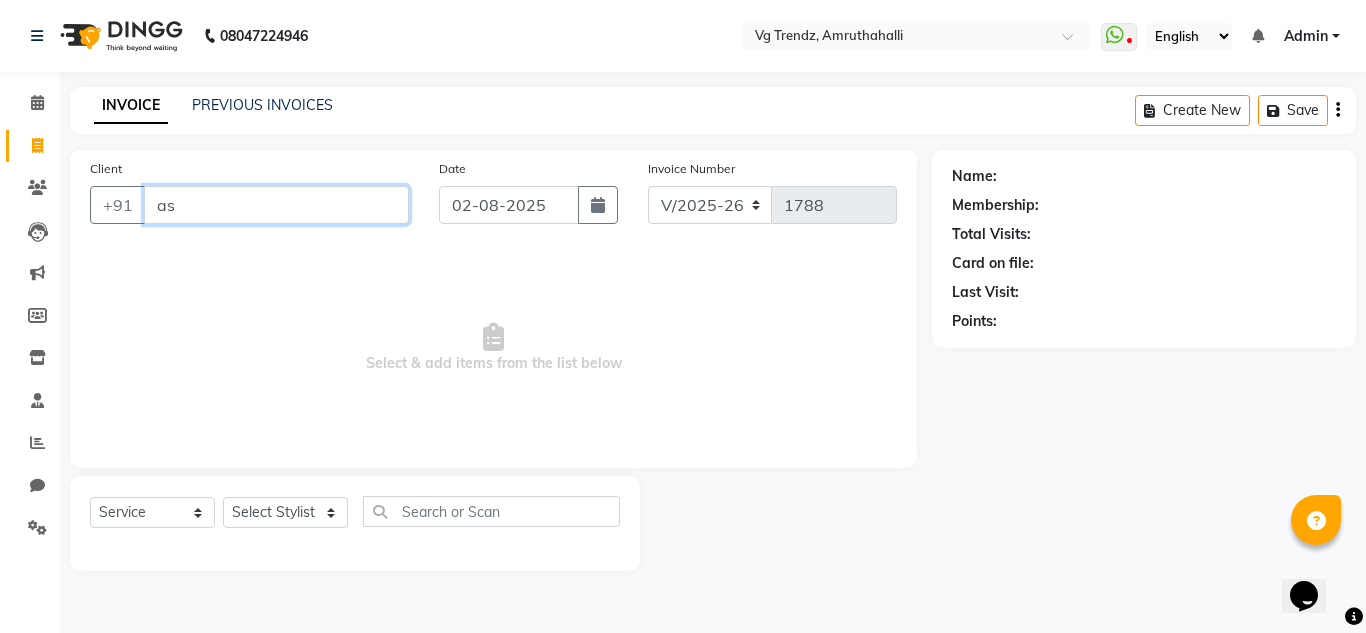 type on "a" 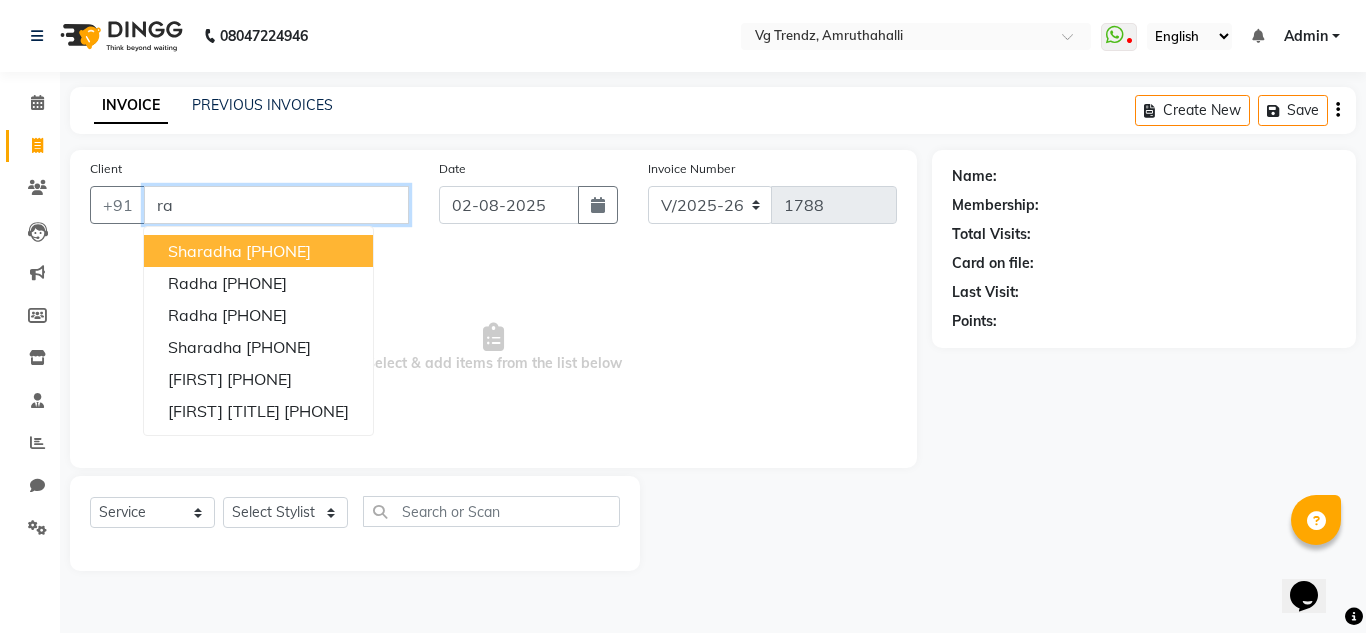 type on "r" 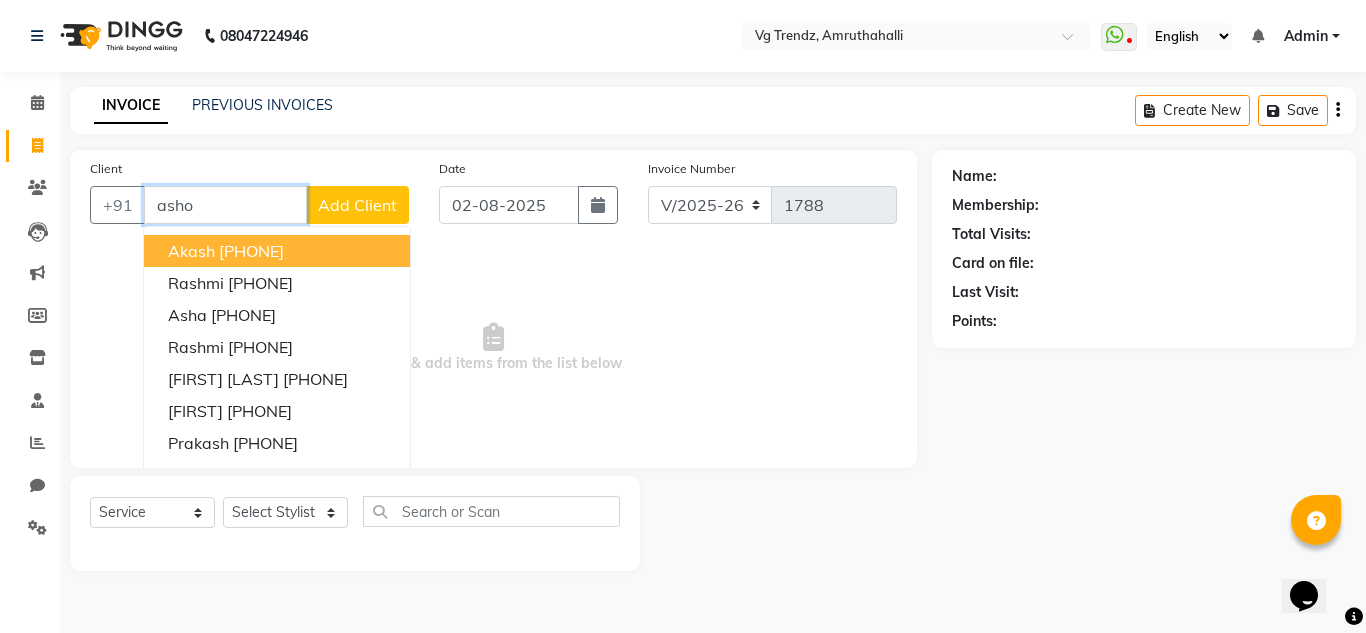 type on "ashok" 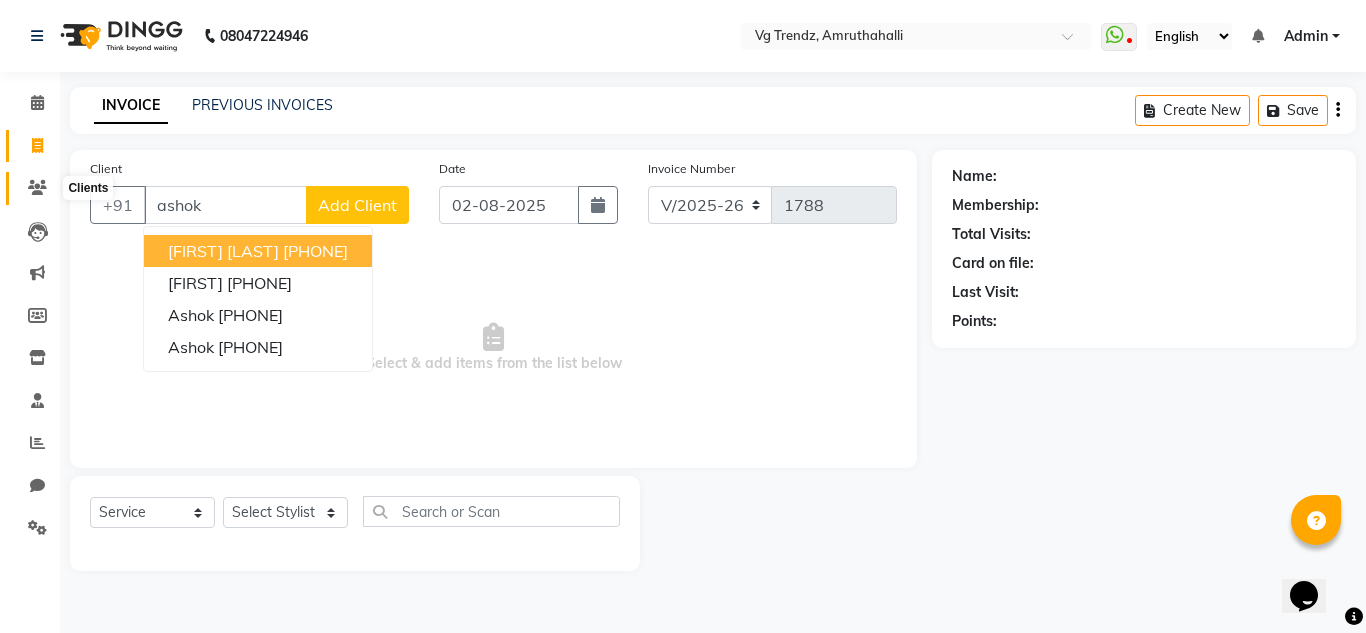 click 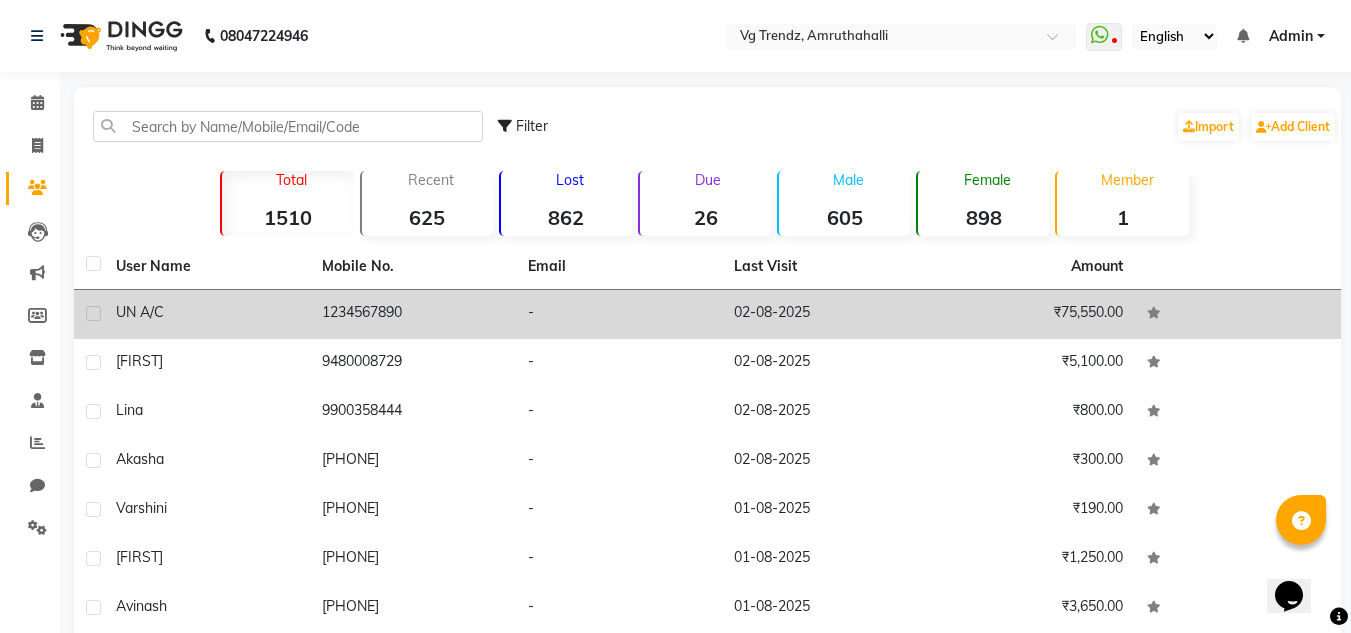 click on "-" 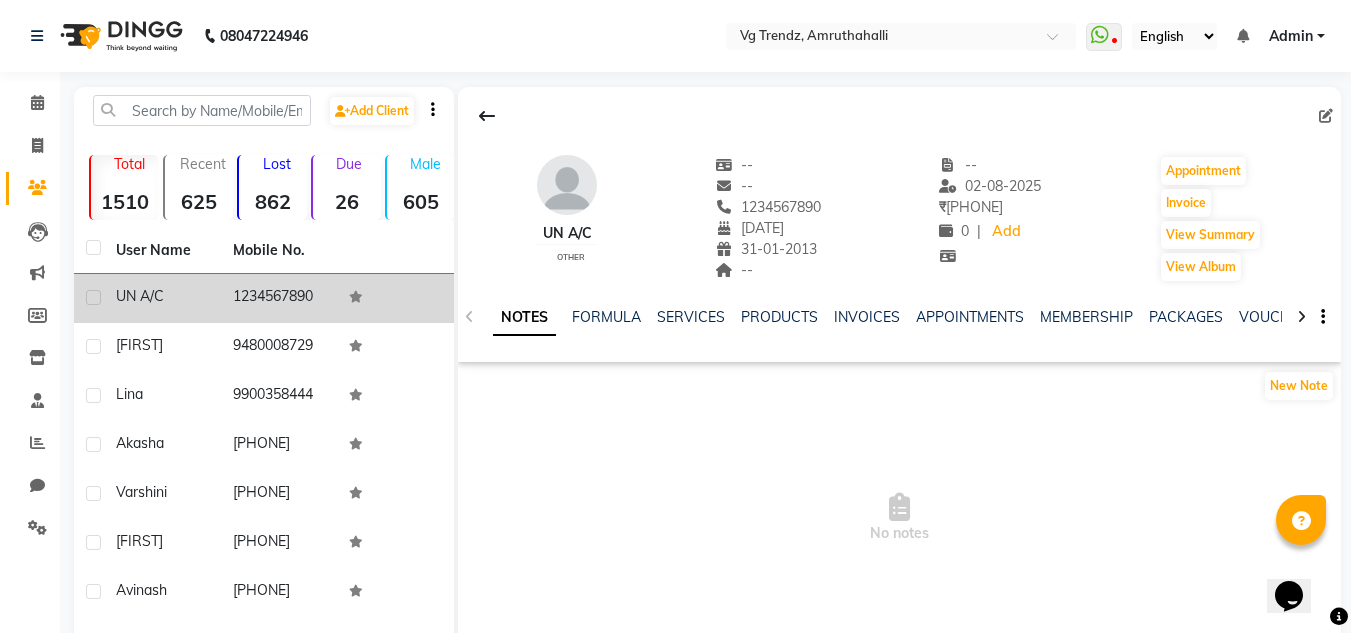 click 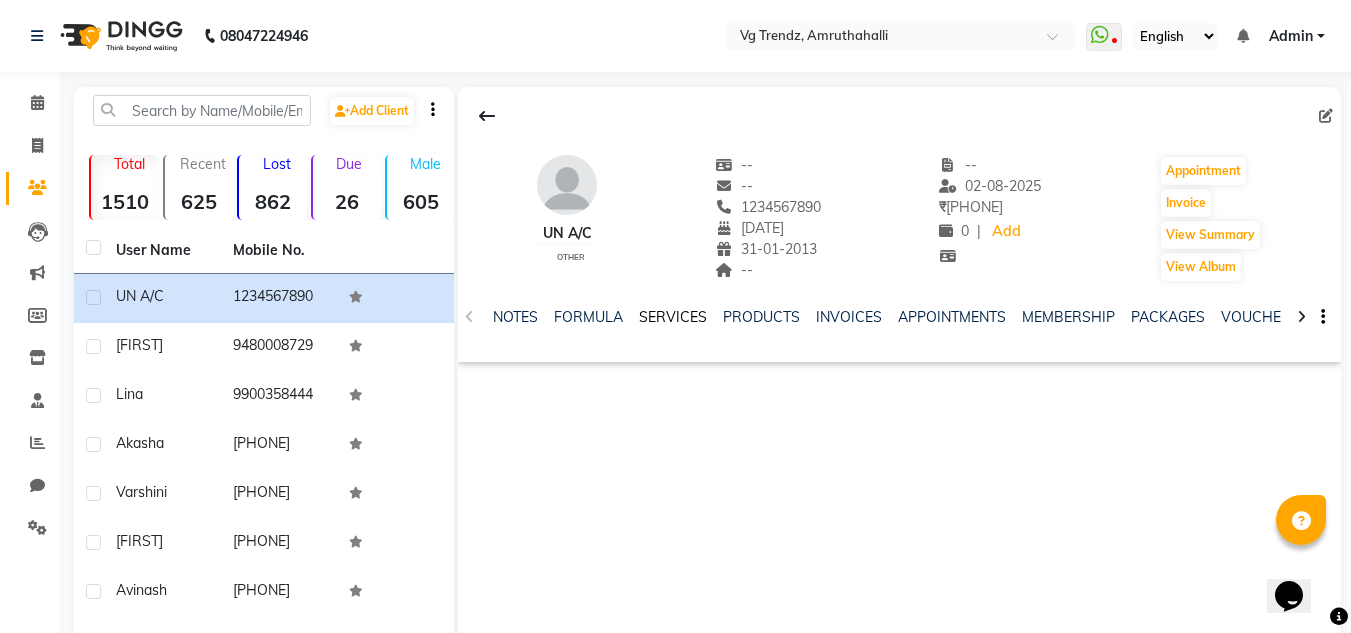 click on "SERVICES" 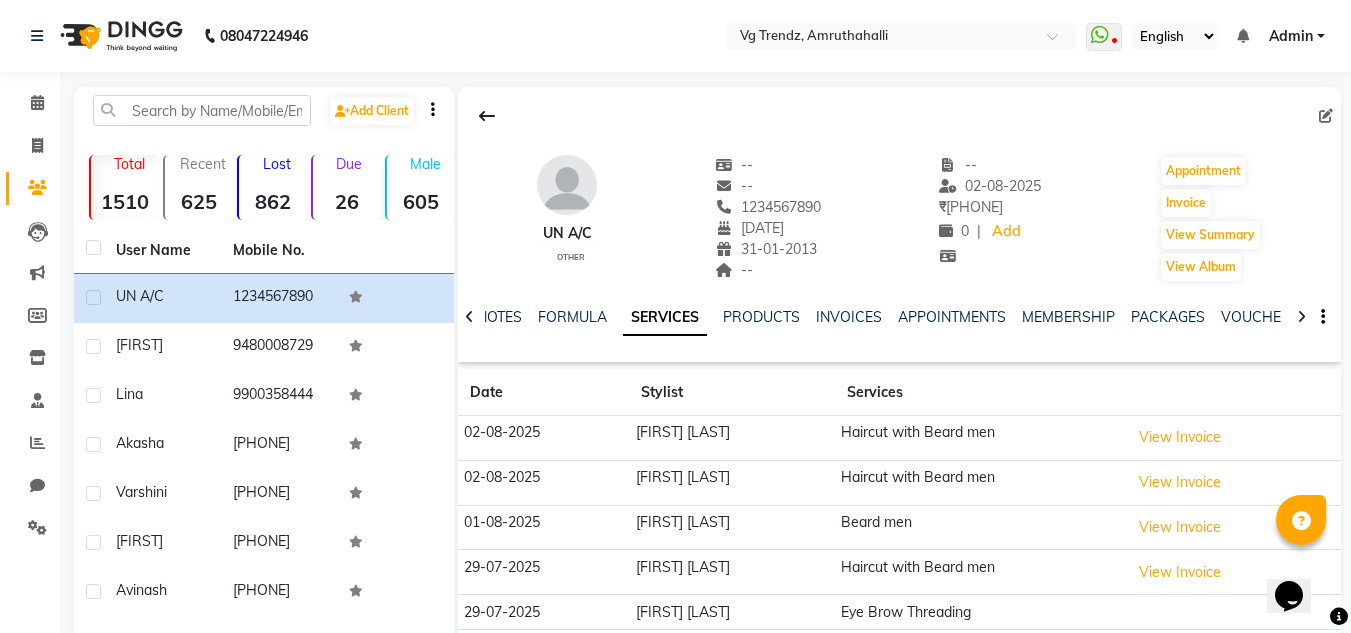 click on "[FIRST] [LAST]" 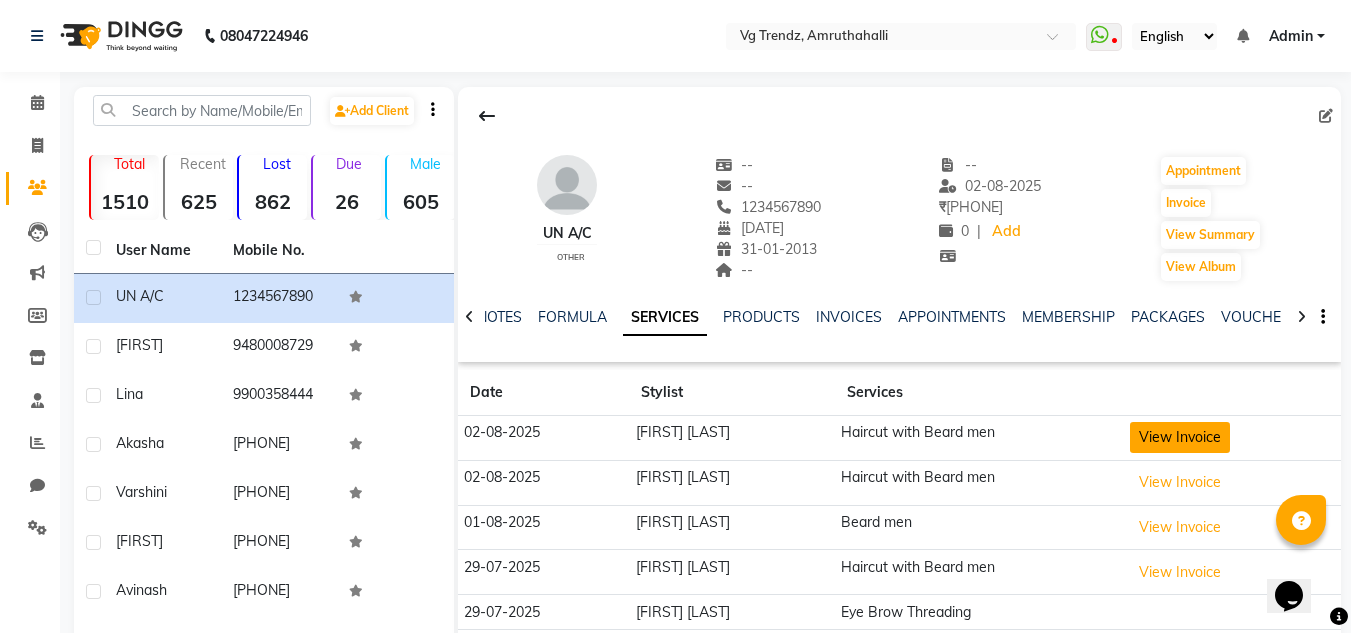click on "View Invoice" 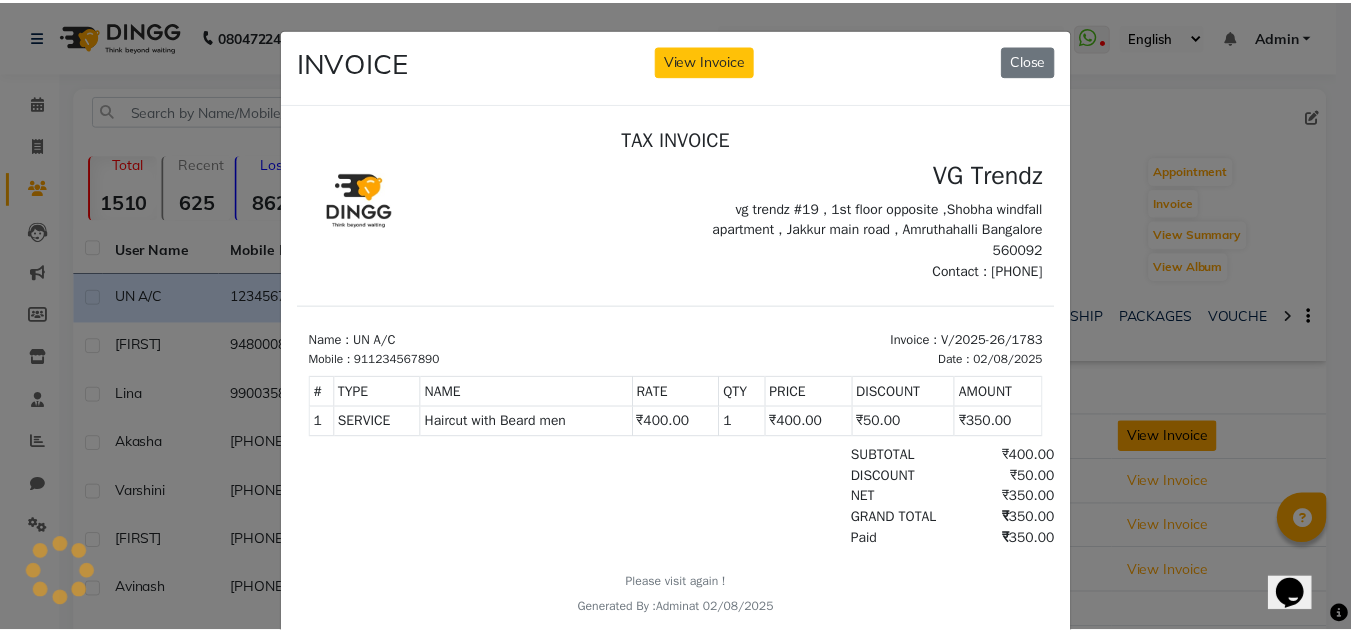 scroll, scrollTop: 0, scrollLeft: 0, axis: both 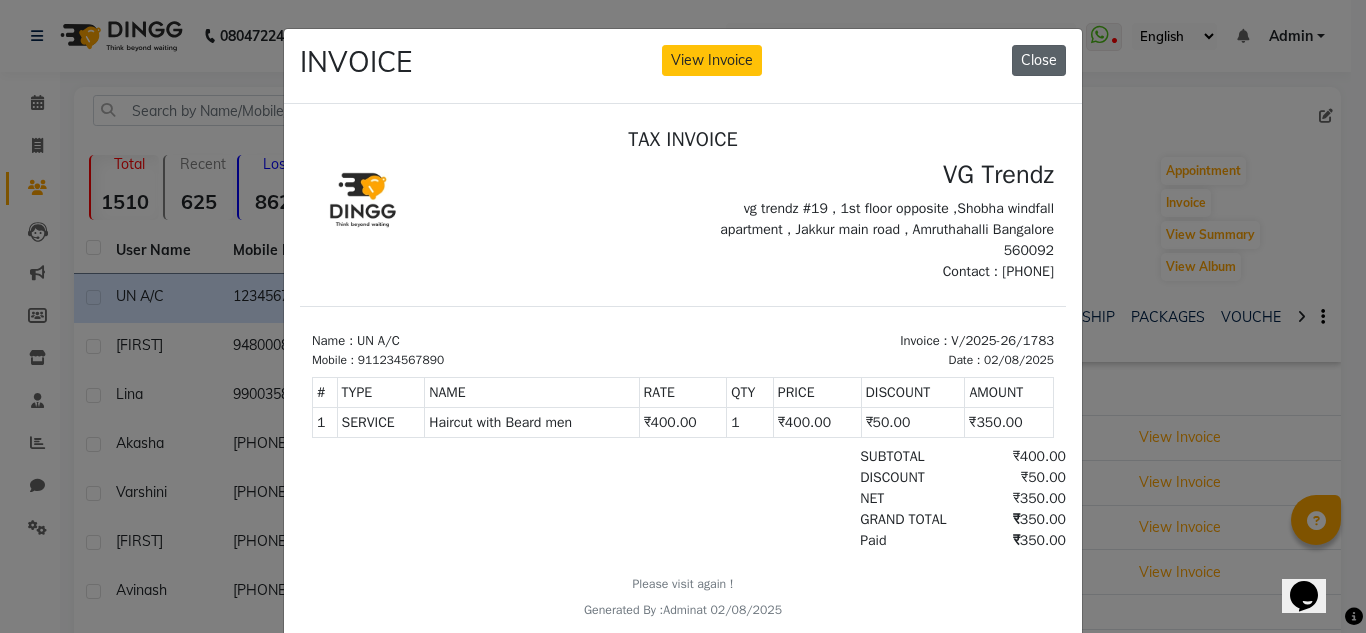click on "Close" 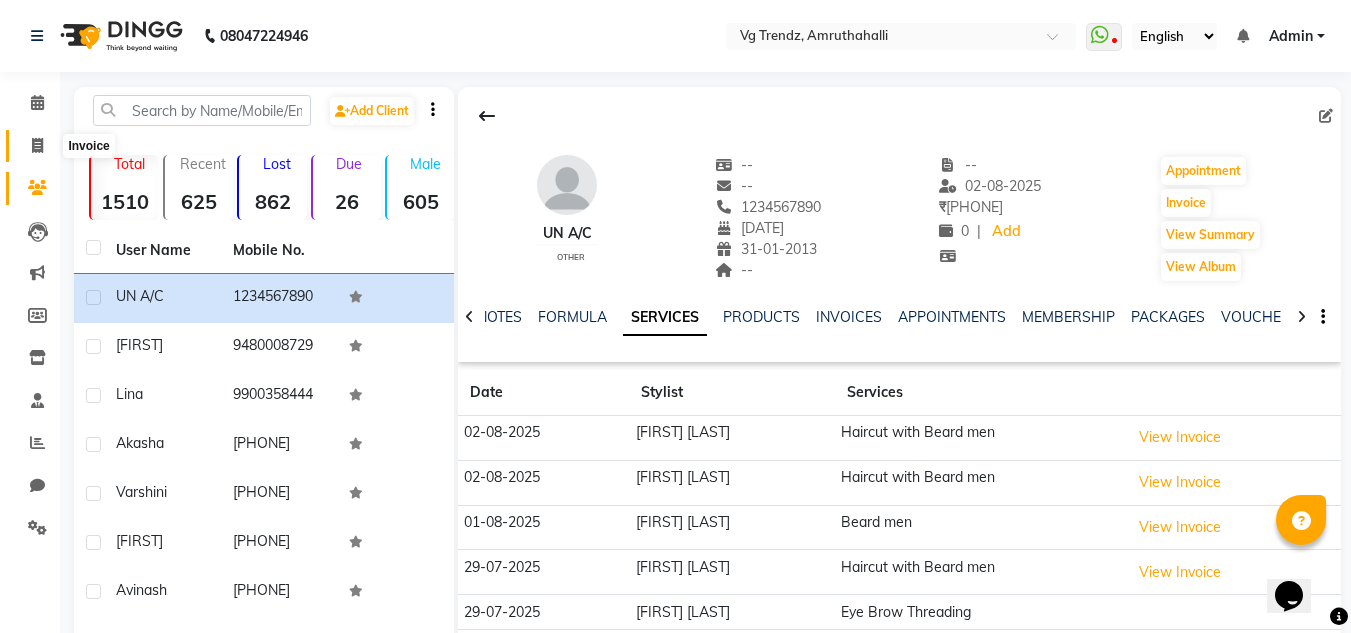 click 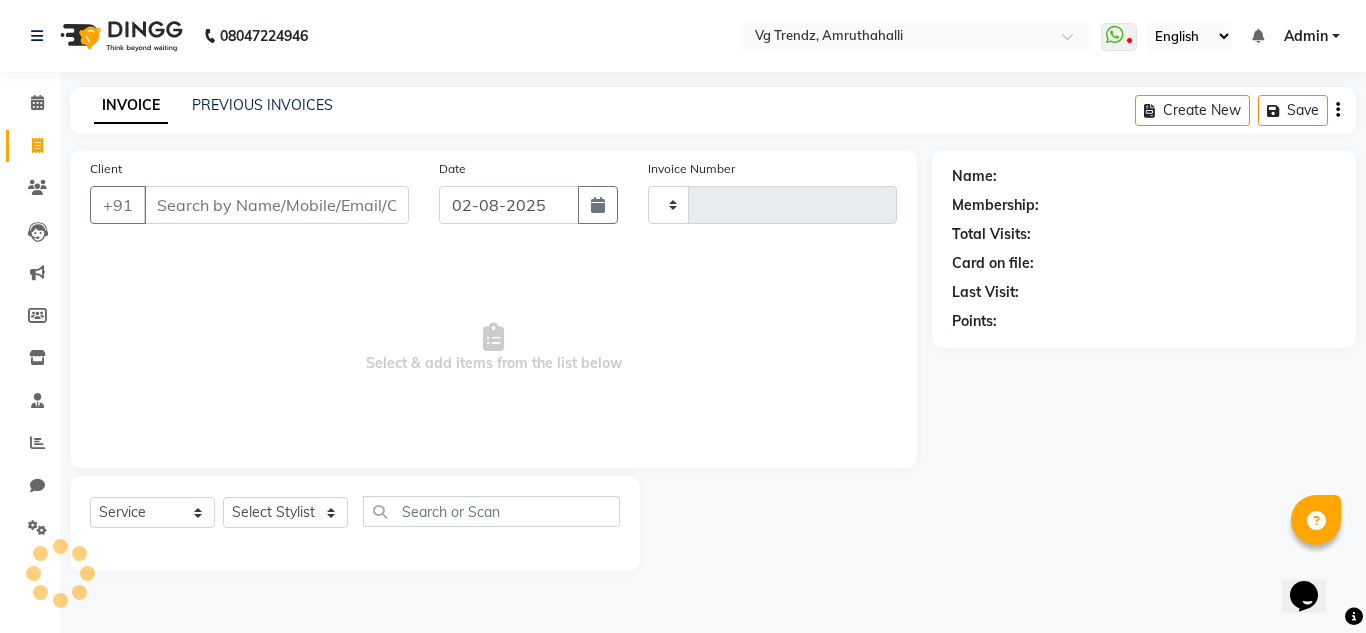 type on "1788" 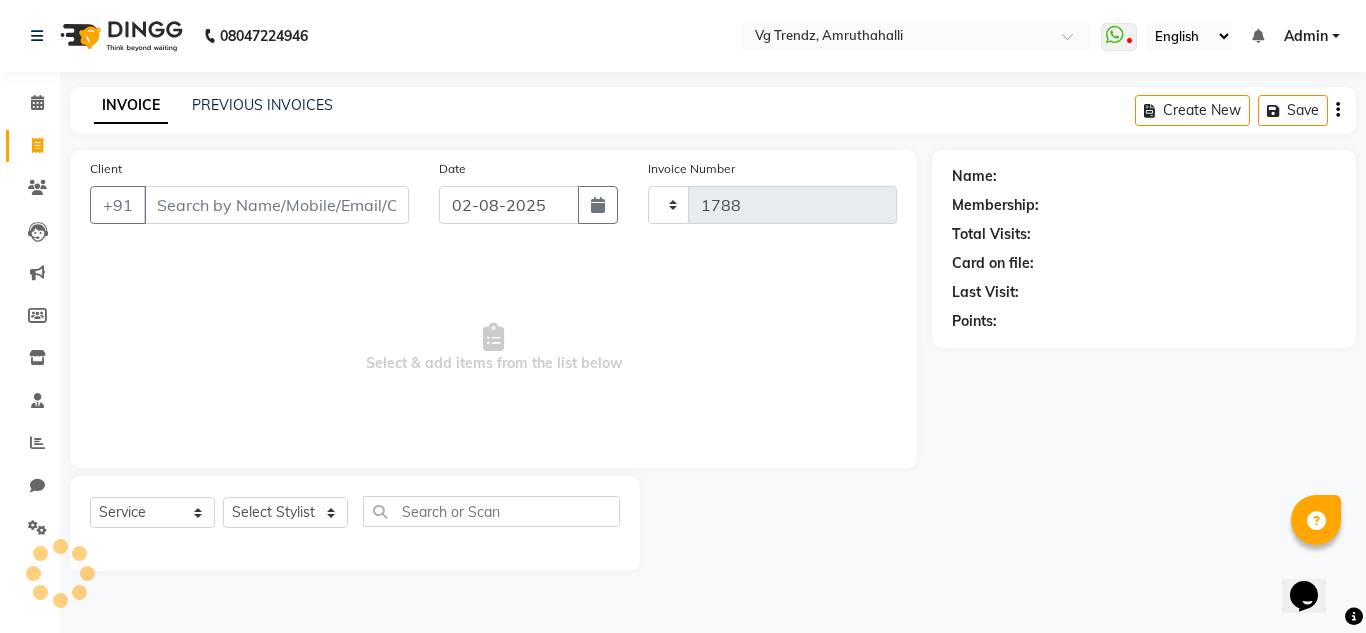 select on "5536" 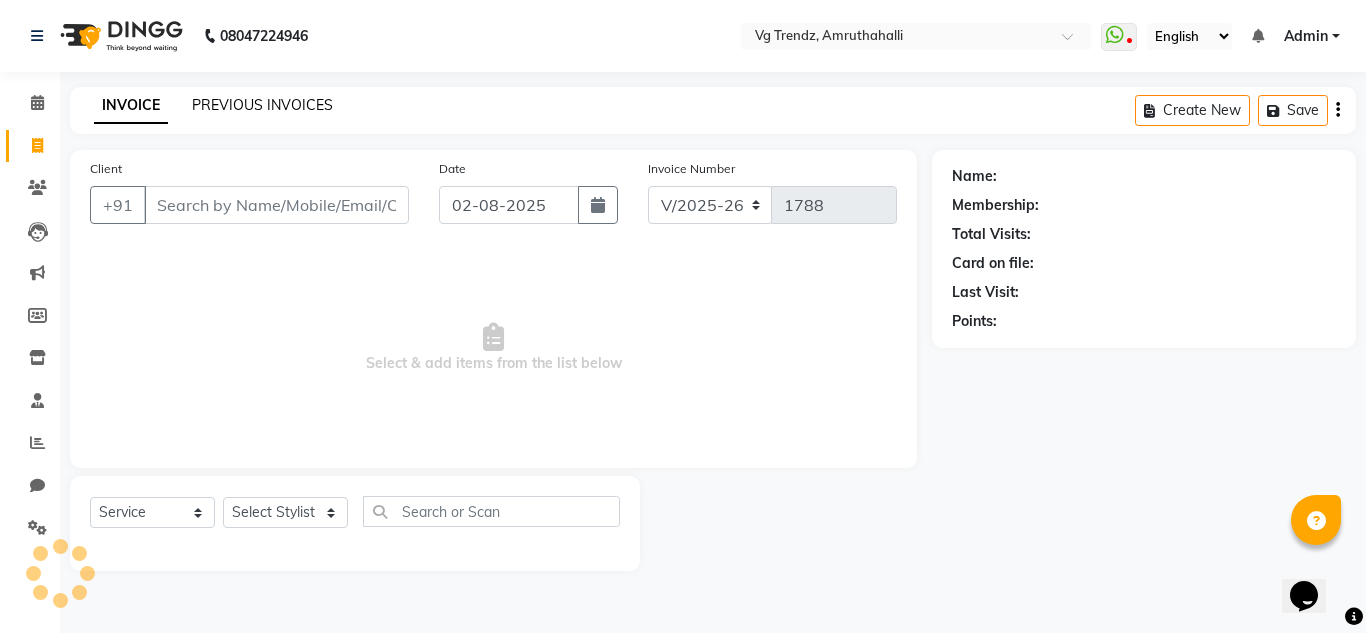 click on "PREVIOUS INVOICES" 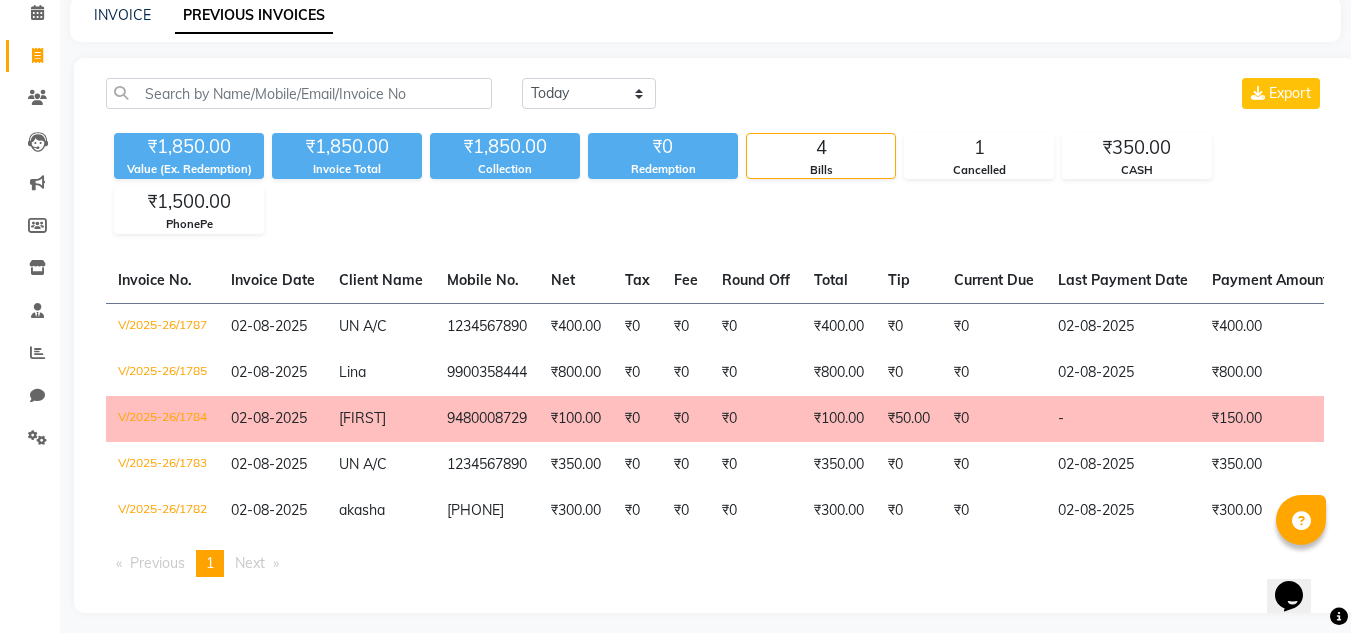 scroll, scrollTop: 115, scrollLeft: 0, axis: vertical 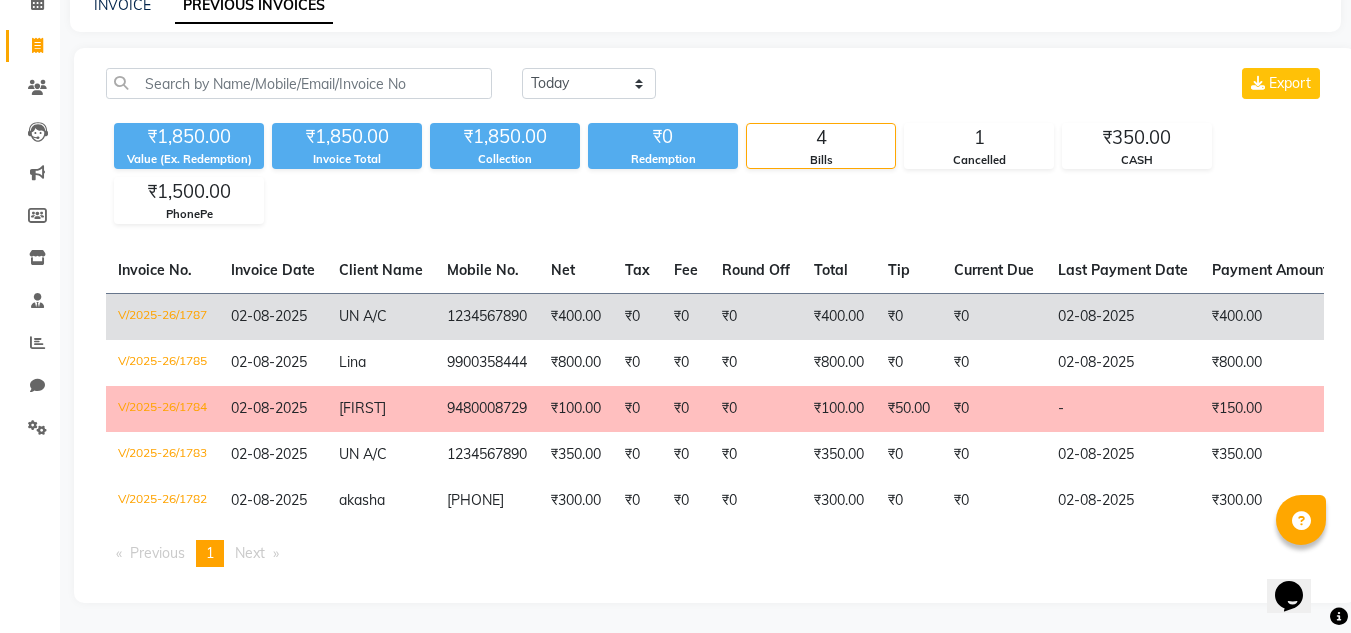 click on "UN A/C" 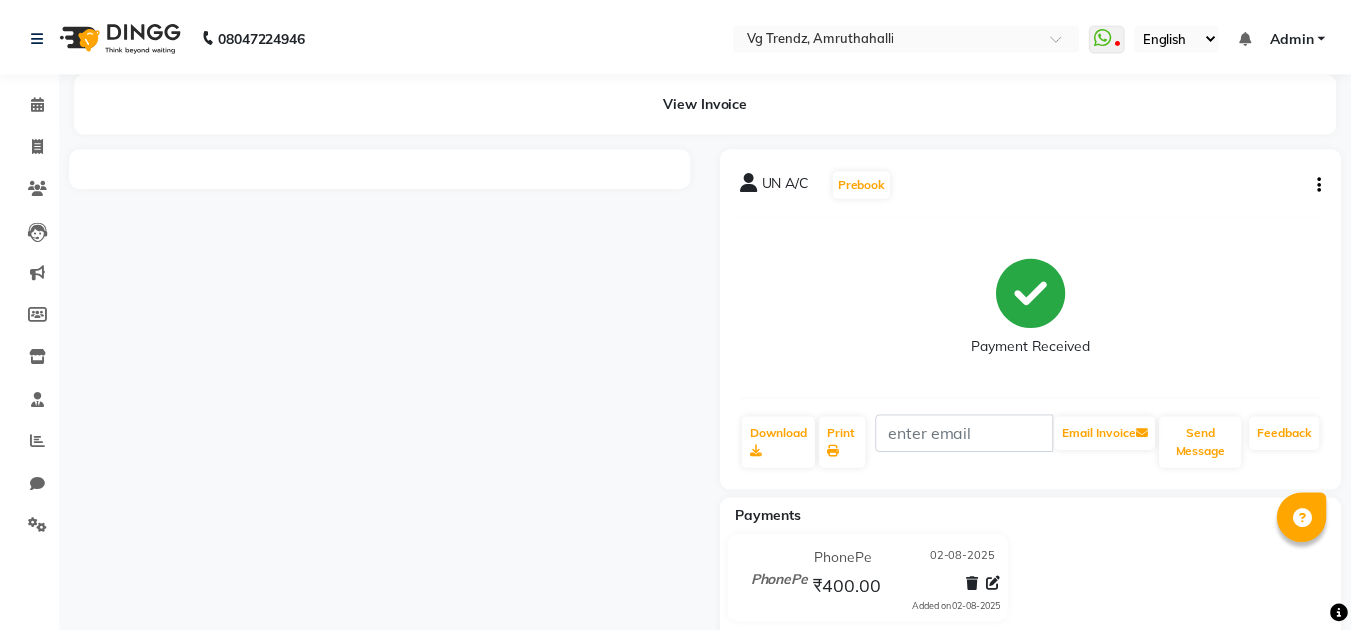 scroll, scrollTop: 0, scrollLeft: 0, axis: both 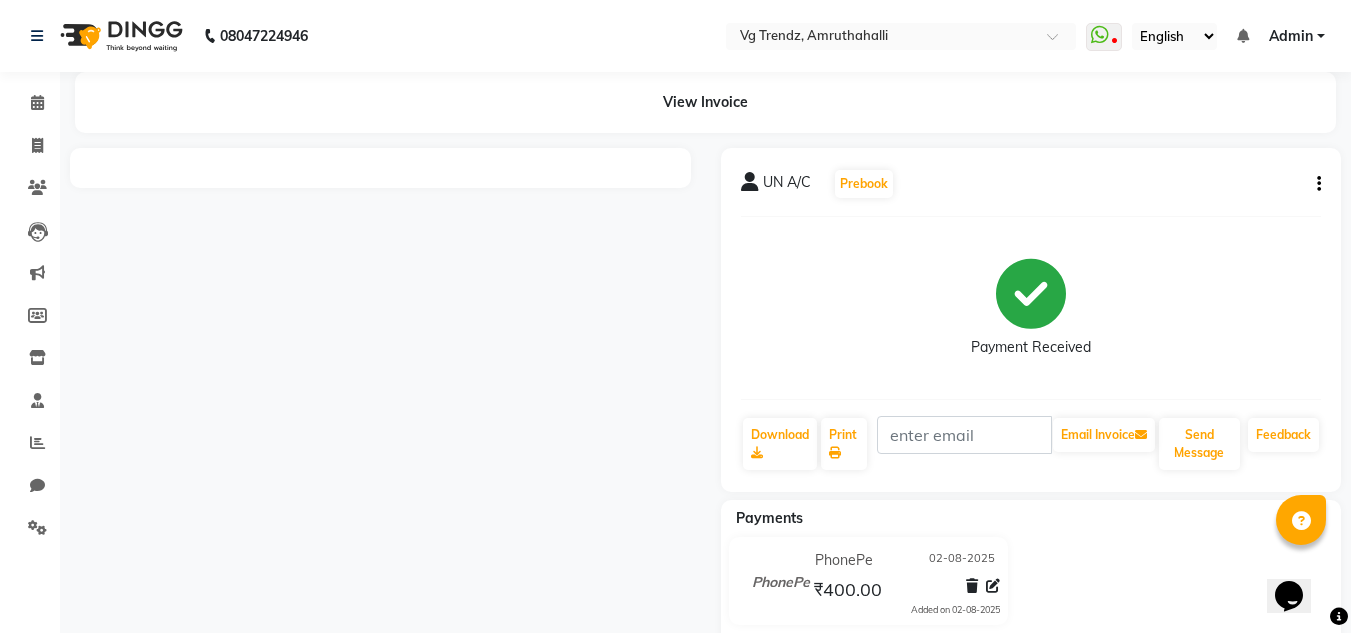 click 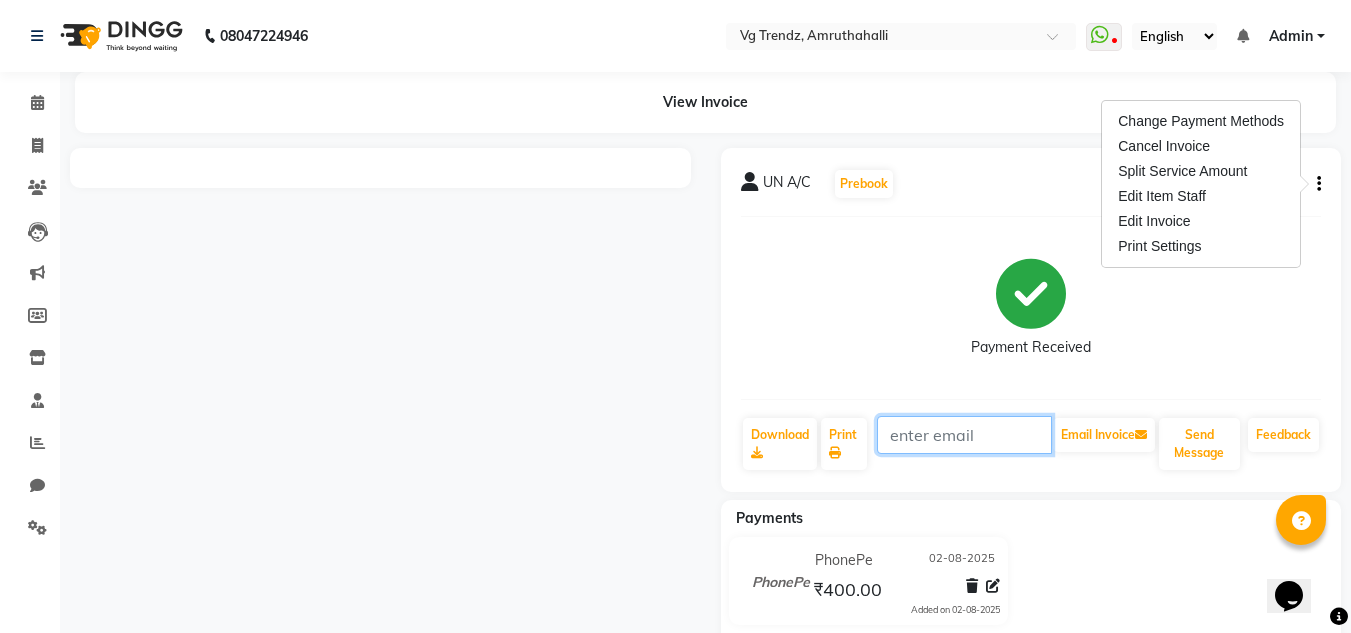 click 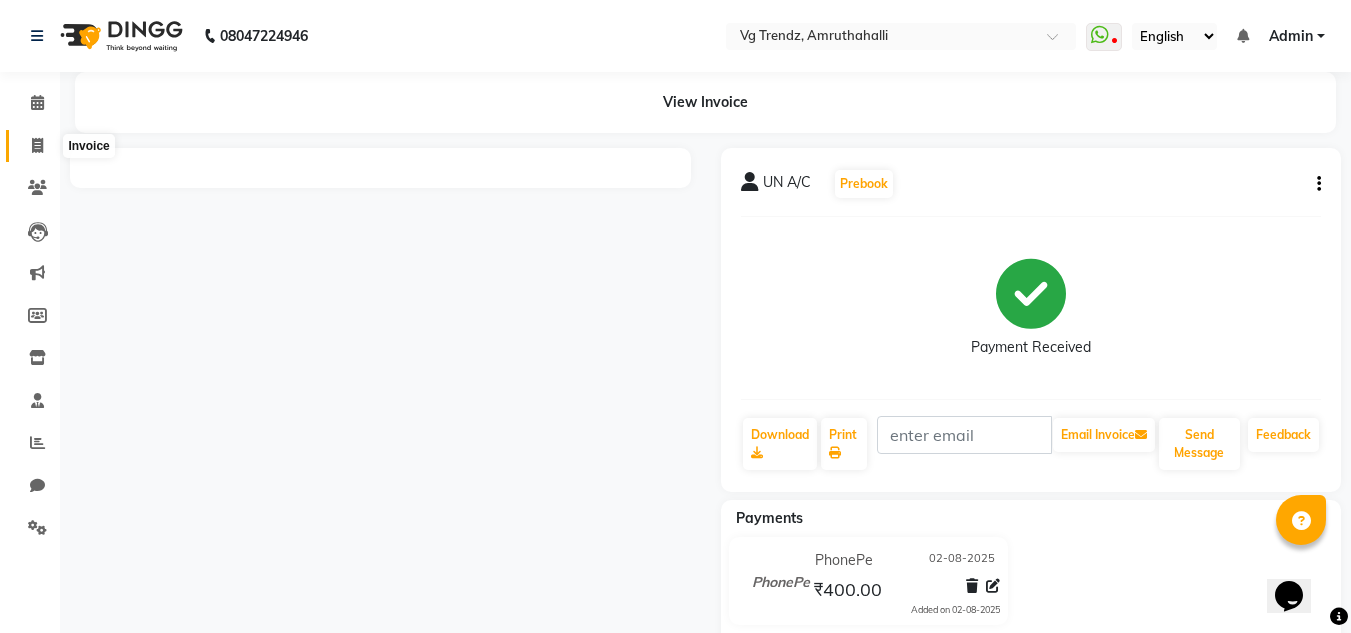 click 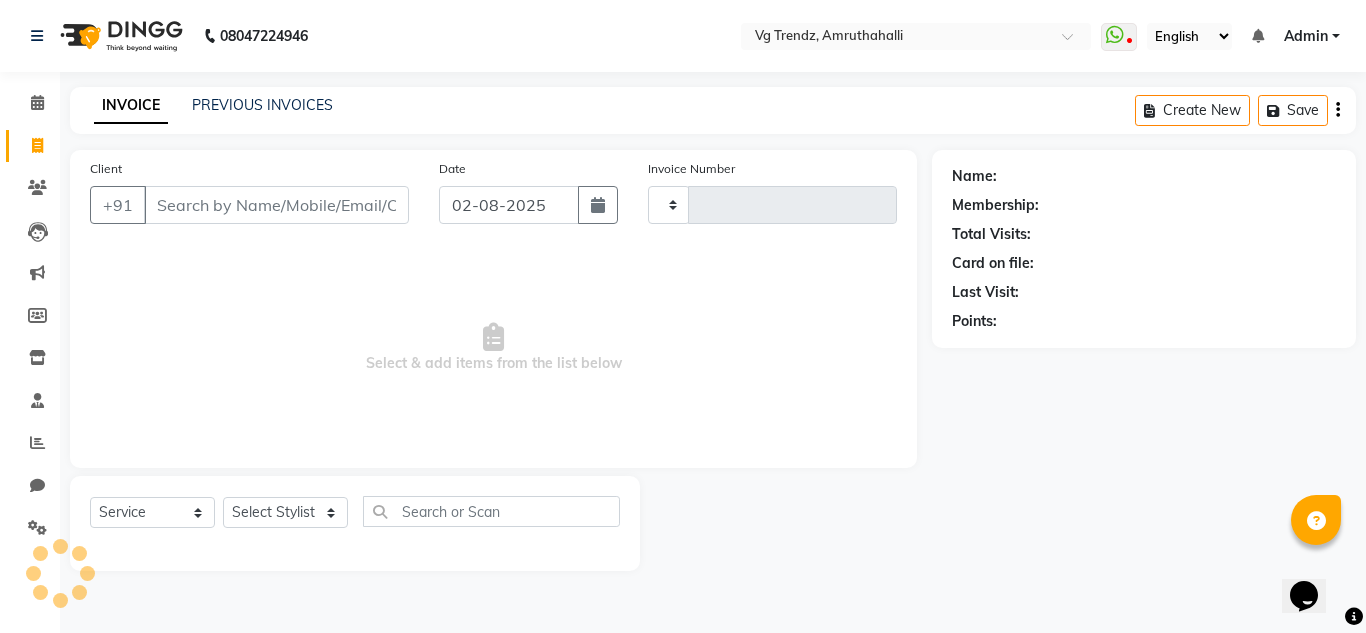 type on "1788" 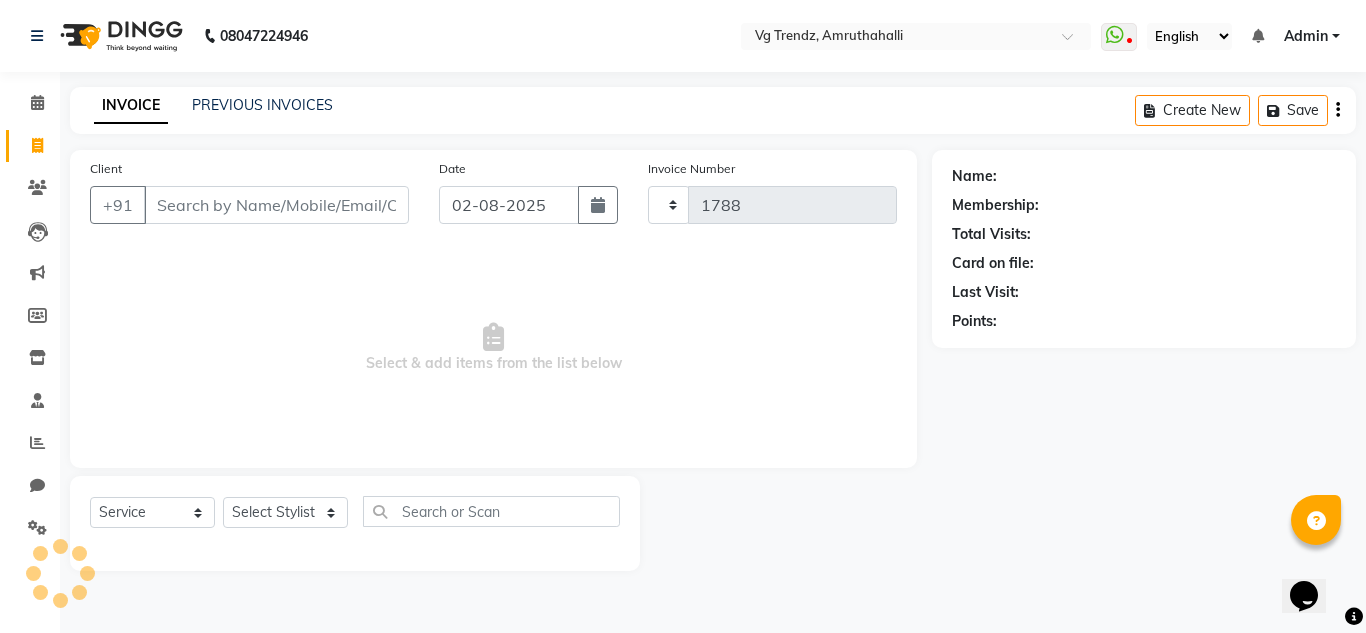 select on "5536" 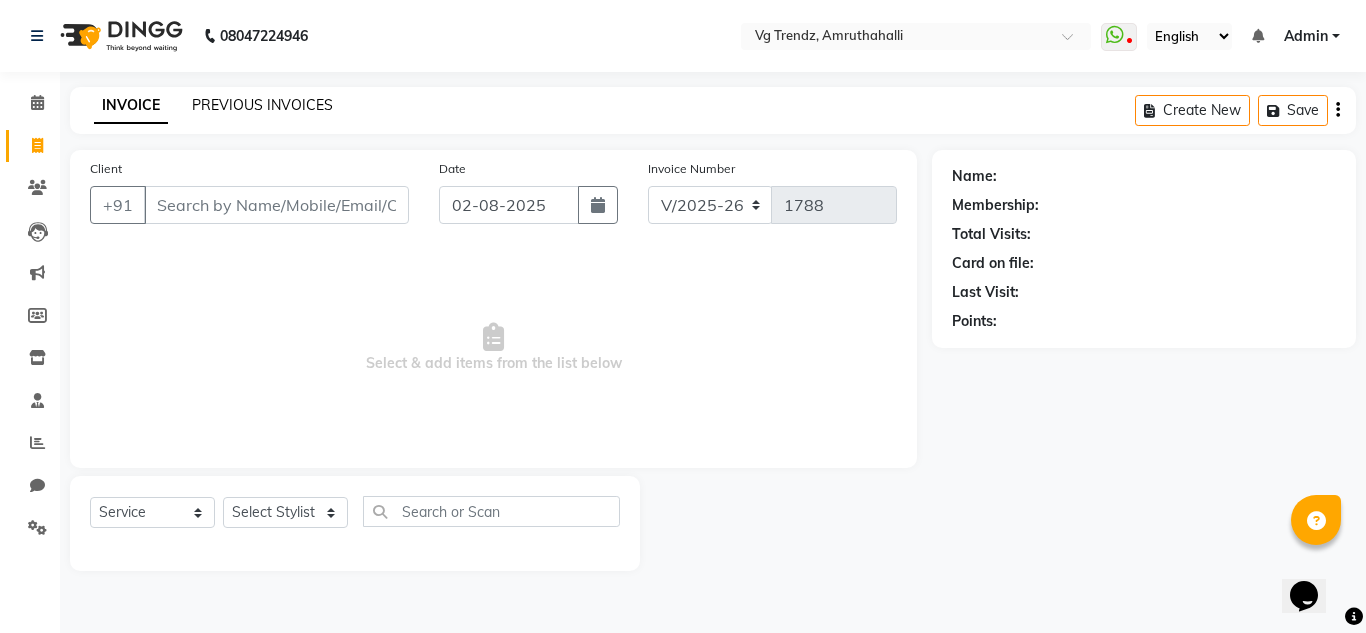 click on "PREVIOUS INVOICES" 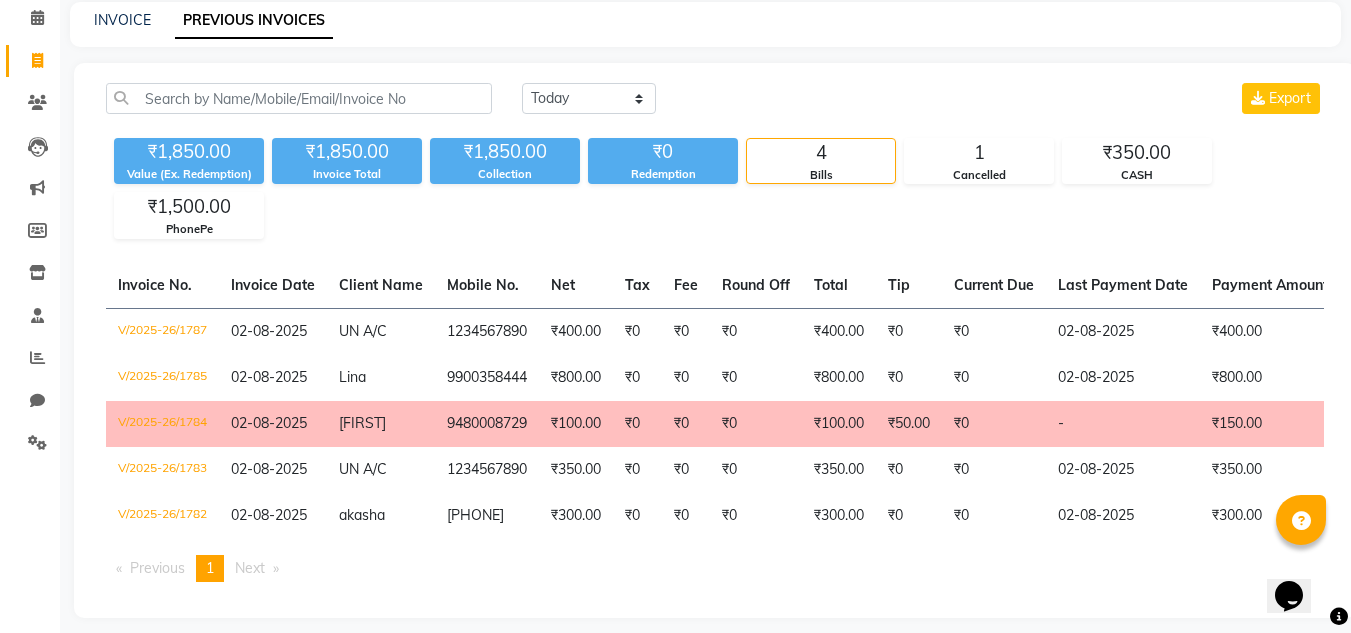 scroll, scrollTop: 86, scrollLeft: 0, axis: vertical 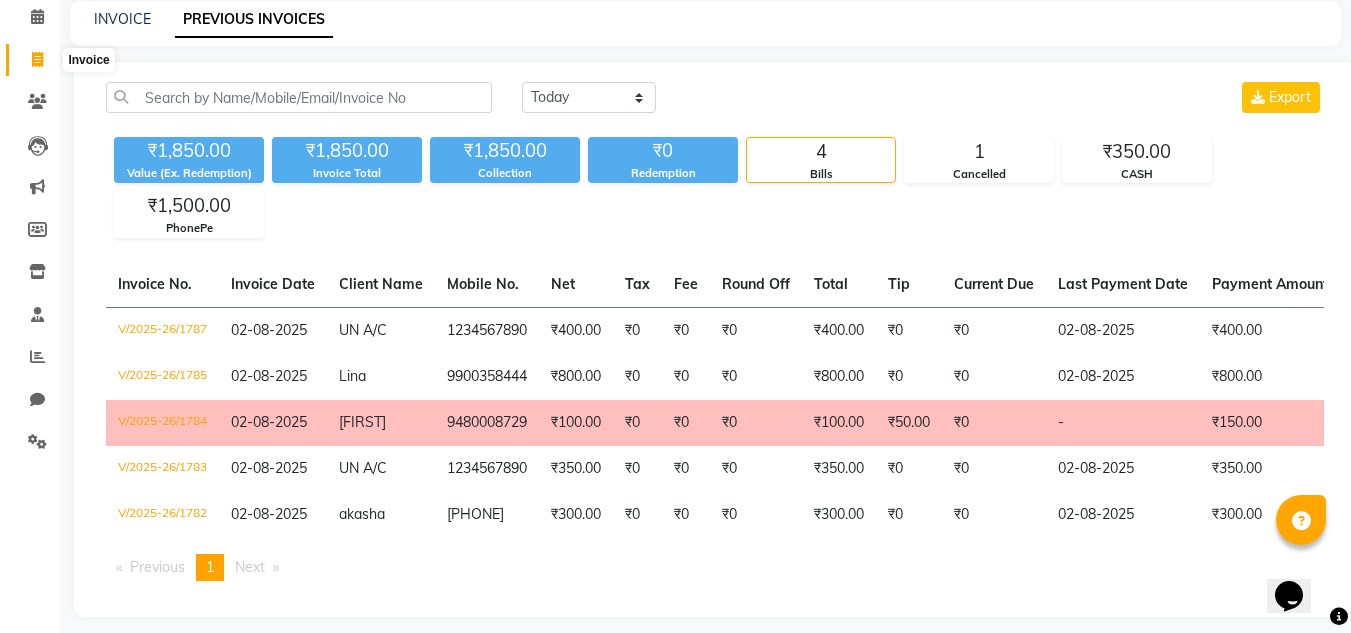click 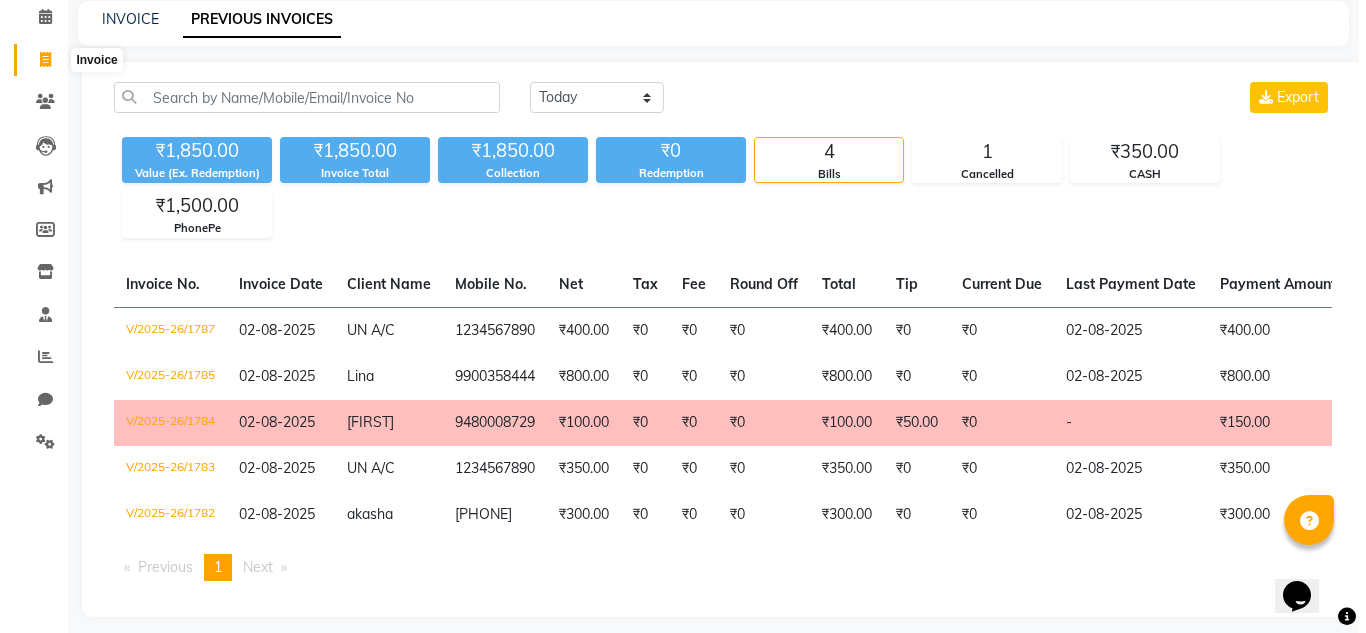 scroll, scrollTop: 0, scrollLeft: 0, axis: both 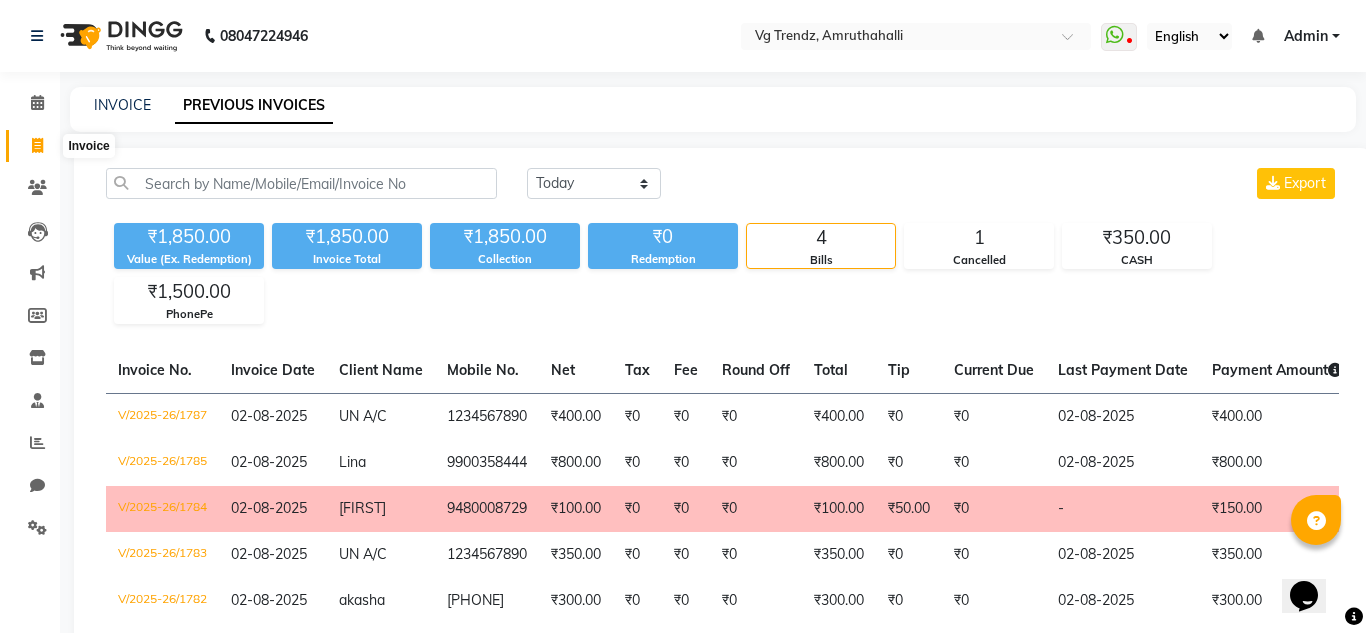 select on "service" 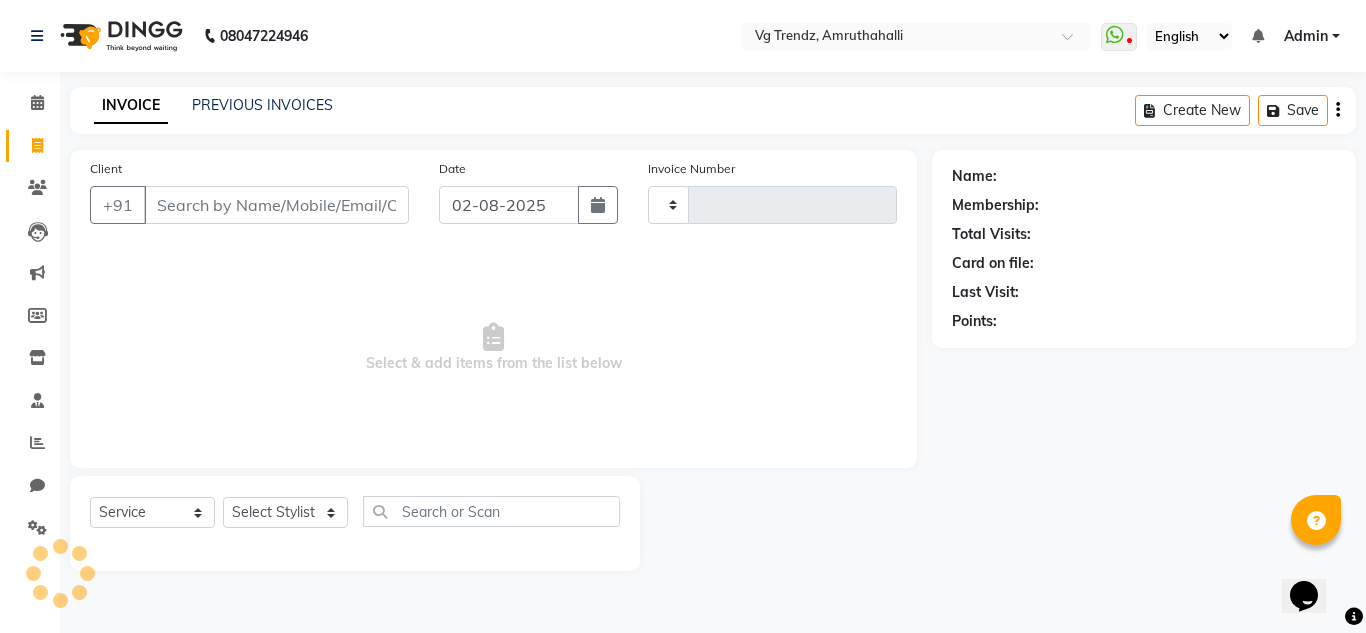 type on "1788" 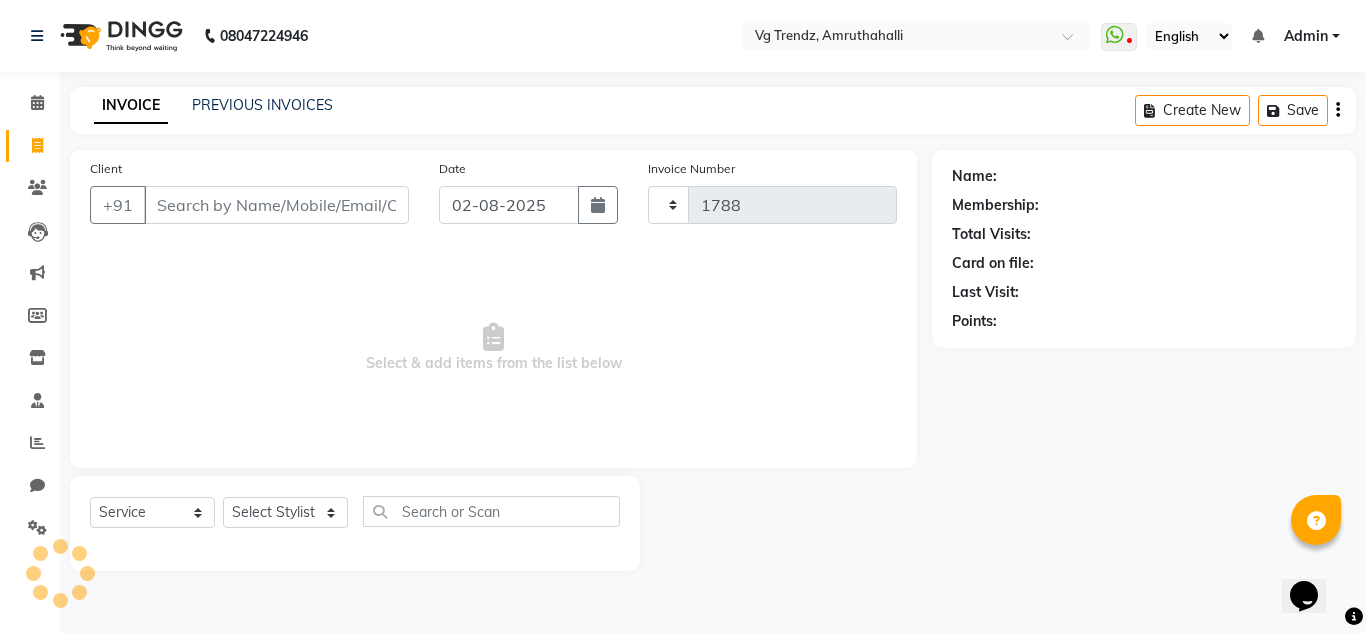 select on "5536" 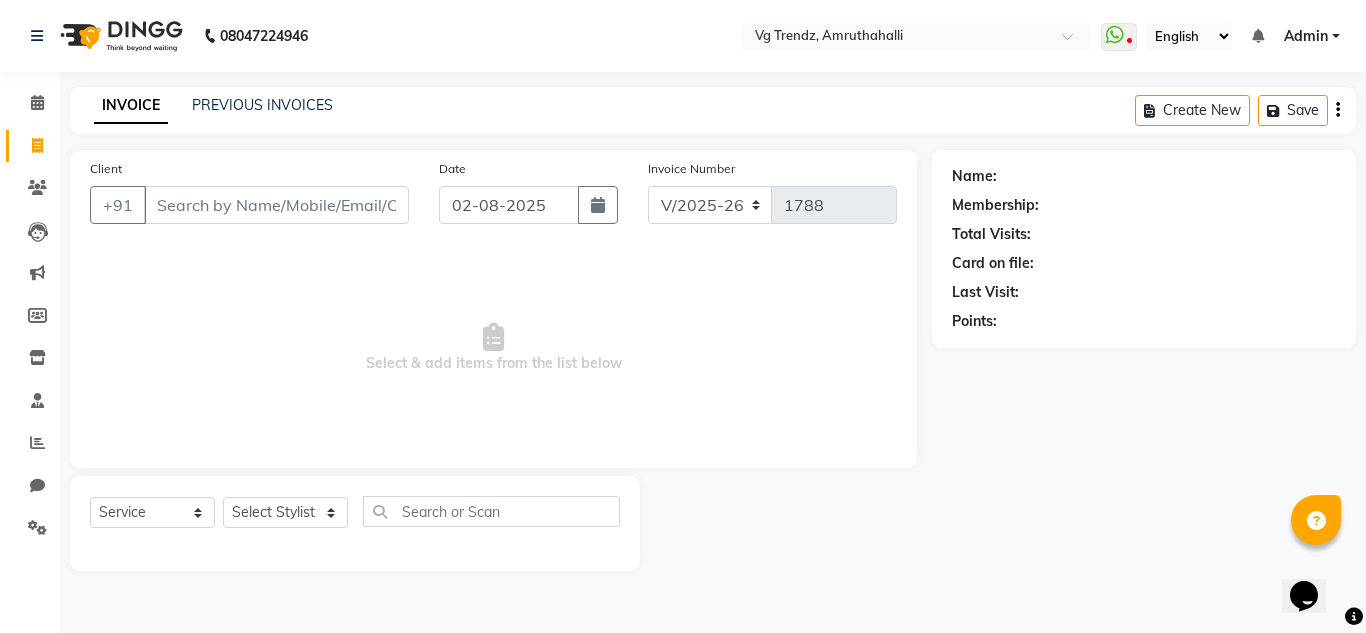 click on "Client" at bounding box center (276, 205) 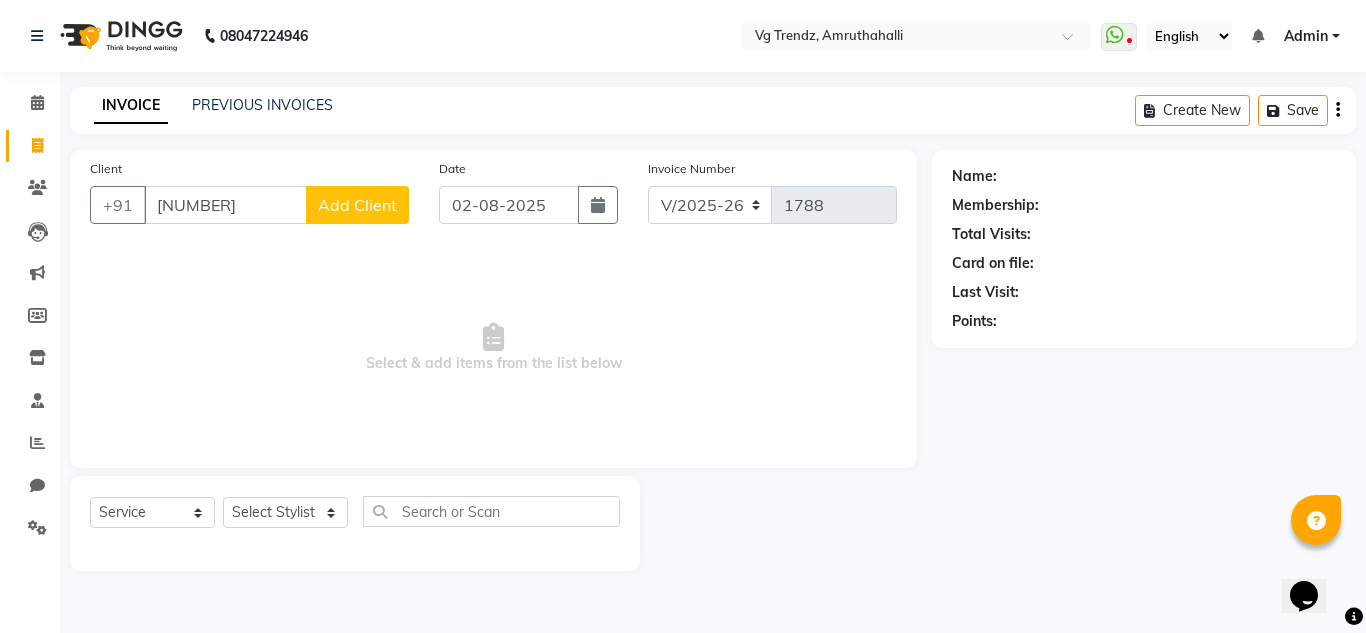 click on "8884999905" at bounding box center (225, 205) 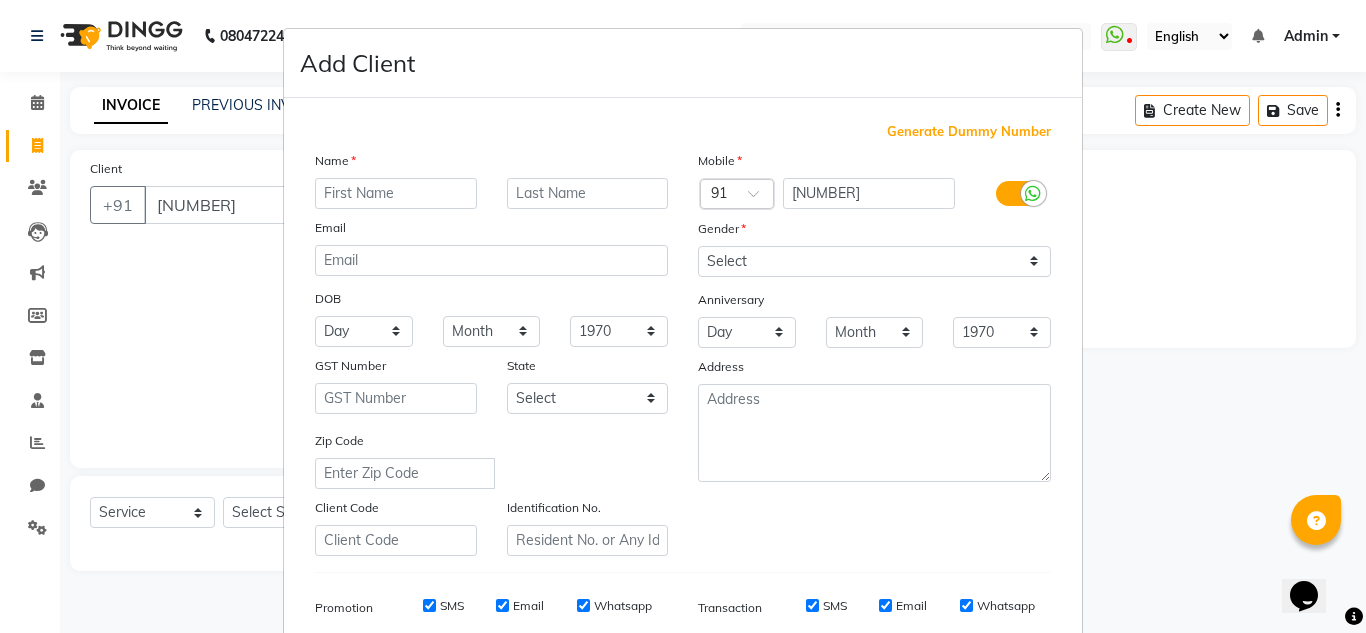 click on "Add Client Generate Dummy Number Name Email DOB Day 01 02 03 04 05 06 07 08 09 10 11 12 13 14 15 16 17 18 19 20 21 22 23 24 25 26 27 28 29 30 31 Month January February March April May June July August September October November December 1940 1941 1942 1943 1944 1945 1946 1947 1948 1949 1950 1951 1952 1953 1954 1955 1956 1957 1958 1959 1960 1961 1962 1963 1964 1965 1966 1967 1968 1969 1970 1971 1972 1973 1974 1975 1976 1977 1978 1979 1980 1981 1982 1983 1984 1985 1986 1987 1988 1989 1990 1991 1992 1993 1994 1995 1996 1997 1998 1999 2000 2001 2002 2003 2004 2005 2006 2007 2008 2009 2010 2011 2012 2013 2014 2015 2016 2017 2018 2019 2020 2021 2022 2023 2024 GST Number State Select Andaman and Nicobar Islands Andhra Pradesh Arunachal Pradesh Assam Bihar Chandigarh Chhattisgarh Dadra and Nagar Haveli Daman and Diu Delhi Goa Gujarat Haryana Himachal Pradesh Jammu and Kashmir Jharkhand Karnataka Kerala Lakshadweep Madhya Pradesh Maharashtra Manipur Meghalaya Mizoram Nagaland Odisha Pondicherry Punjab Rajasthan Sikkim" at bounding box center [683, 316] 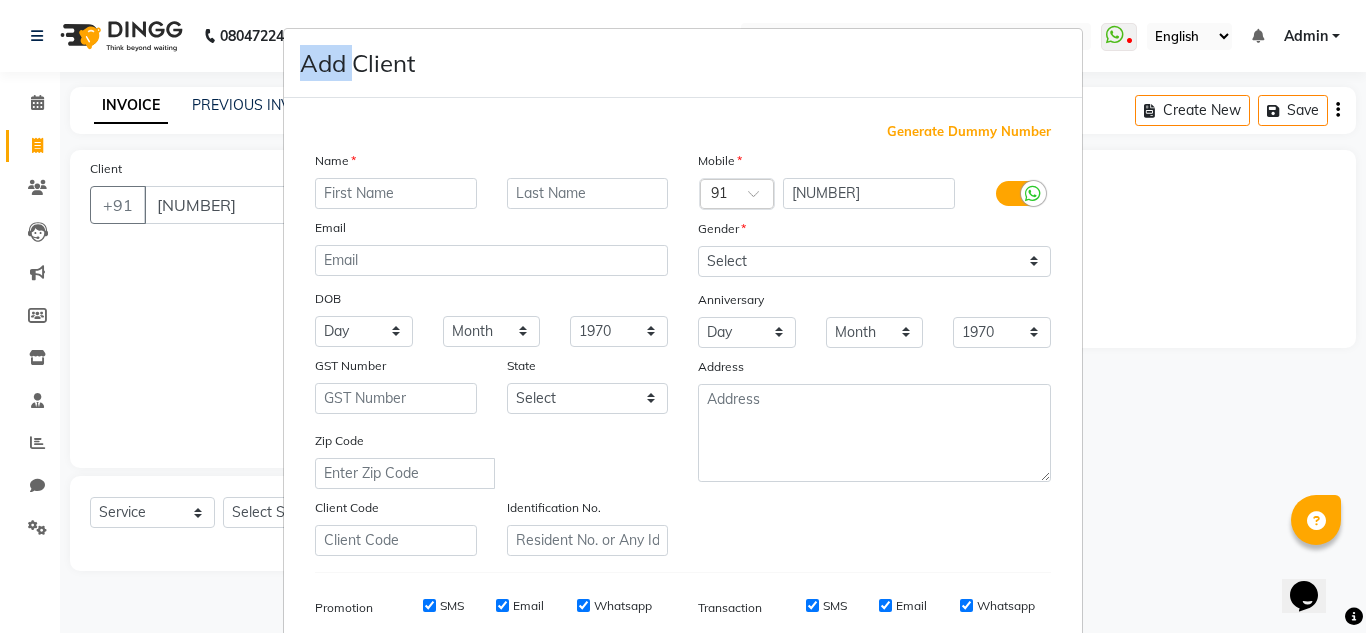 click on "Add Client Generate Dummy Number Name Email DOB Day 01 02 03 04 05 06 07 08 09 10 11 12 13 14 15 16 17 18 19 20 21 22 23 24 25 26 27 28 29 30 31 Month January February March April May June July August September October November December 1940 1941 1942 1943 1944 1945 1946 1947 1948 1949 1950 1951 1952 1953 1954 1955 1956 1957 1958 1959 1960 1961 1962 1963 1964 1965 1966 1967 1968 1969 1970 1971 1972 1973 1974 1975 1976 1977 1978 1979 1980 1981 1982 1983 1984 1985 1986 1987 1988 1989 1990 1991 1992 1993 1994 1995 1996 1997 1998 1999 2000 2001 2002 2003 2004 2005 2006 2007 2008 2009 2010 2011 2012 2013 2014 2015 2016 2017 2018 2019 2020 2021 2022 2023 2024 GST Number State Select Andaman and Nicobar Islands Andhra Pradesh Arunachal Pradesh Assam Bihar Chandigarh Chhattisgarh Dadra and Nagar Haveli Daman and Diu Delhi Goa Gujarat Haryana Himachal Pradesh Jammu and Kashmir Jharkhand Karnataka Kerala Lakshadweep Madhya Pradesh Maharashtra Manipur Meghalaya Mizoram Nagaland Odisha Pondicherry Punjab Rajasthan Sikkim" at bounding box center [683, 316] 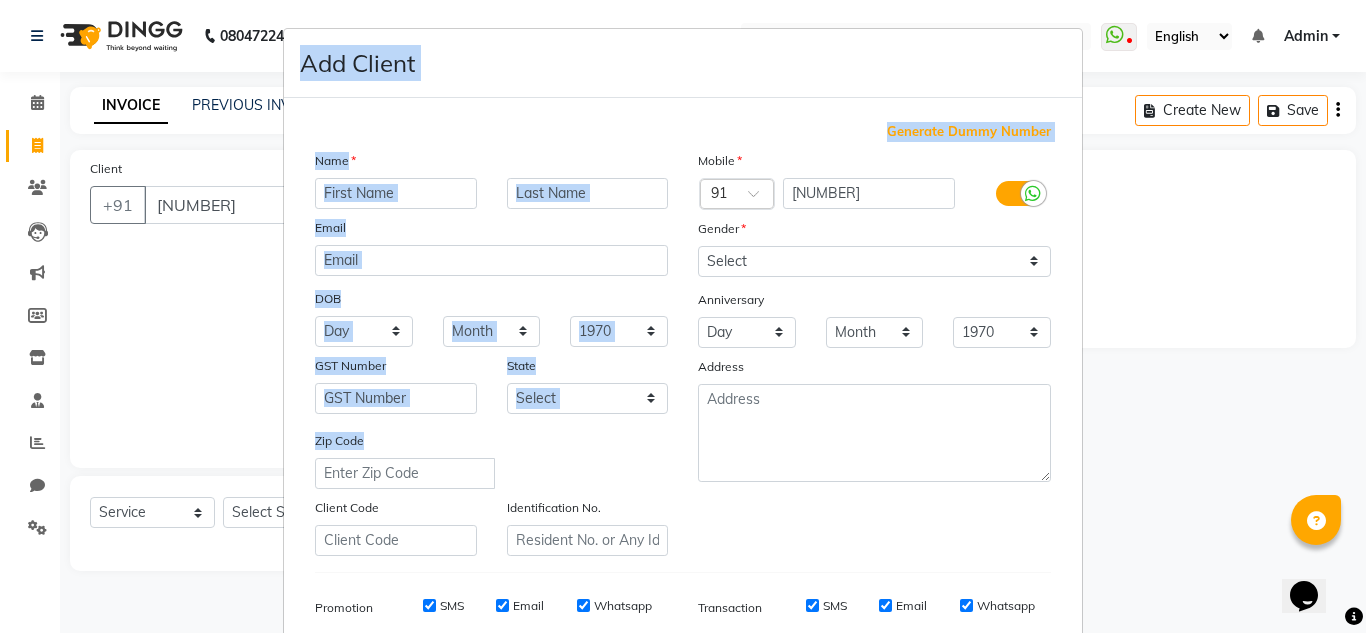 drag, startPoint x: 258, startPoint y: 308, endPoint x: 571, endPoint y: 467, distance: 351.0698 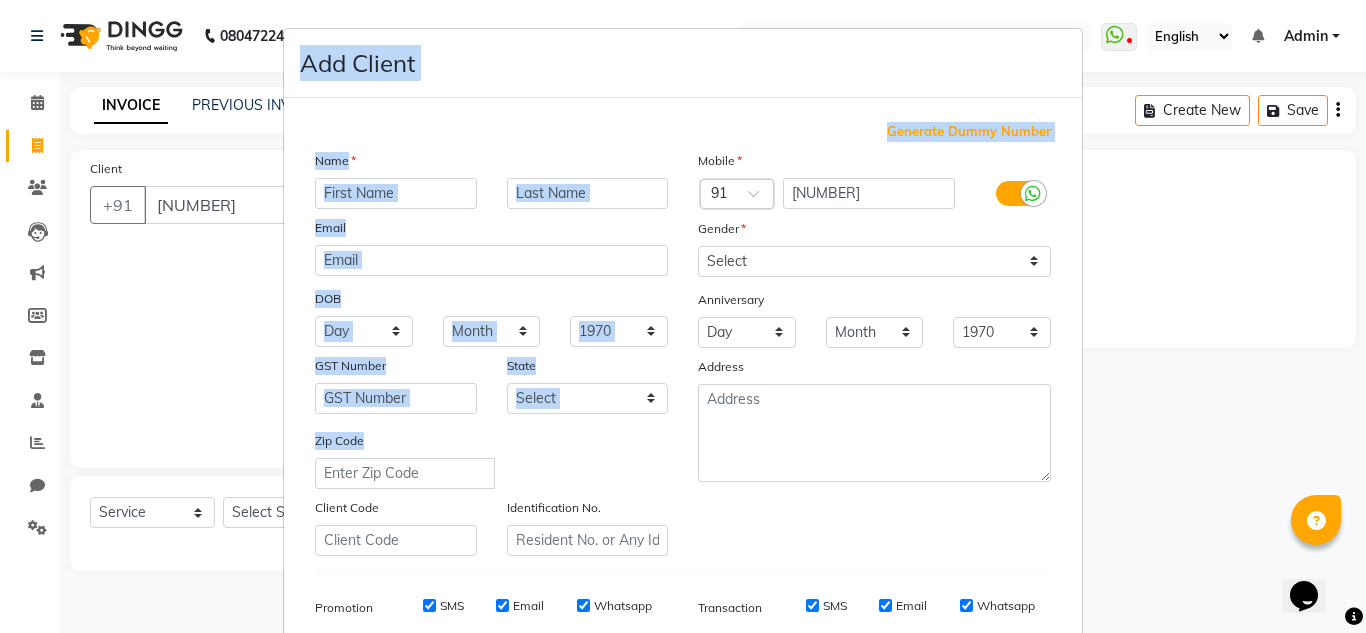 click on "Add Client Generate Dummy Number Name Email DOB Day 01 02 03 04 05 06 07 08 09 10 11 12 13 14 15 16 17 18 19 20 21 22 23 24 25 26 27 28 29 30 31 Month January February March April May June July August September October November December 1940 1941 1942 1943 1944 1945 1946 1947 1948 1949 1950 1951 1952 1953 1954 1955 1956 1957 1958 1959 1960 1961 1962 1963 1964 1965 1966 1967 1968 1969 1970 1971 1972 1973 1974 1975 1976 1977 1978 1979 1980 1981 1982 1983 1984 1985 1986 1987 1988 1989 1990 1991 1992 1993 1994 1995 1996 1997 1998 1999 2000 2001 2002 2003 2004 2005 2006 2007 2008 2009 2010 2011 2012 2013 2014 2015 2016 2017 2018 2019 2020 2021 2022 2023 2024 GST Number State Select Andaman and Nicobar Islands Andhra Pradesh Arunachal Pradesh Assam Bihar Chandigarh Chhattisgarh Dadra and Nagar Haveli Daman and Diu Delhi Goa Gujarat Haryana Himachal Pradesh Jammu and Kashmir Jharkhand Karnataka Kerala Lakshadweep Madhya Pradesh Maharashtra Manipur Meghalaya Mizoram Nagaland Odisha Pondicherry Punjab Rajasthan Sikkim" at bounding box center [683, 316] 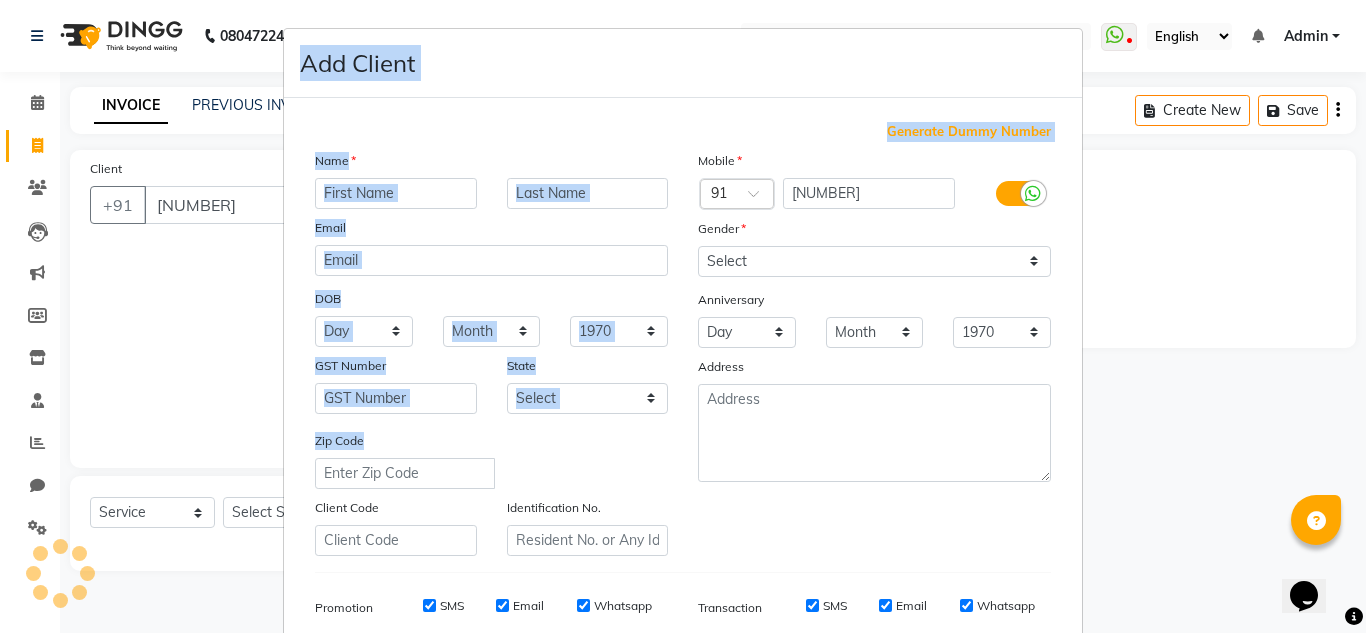 scroll, scrollTop: 290, scrollLeft: 0, axis: vertical 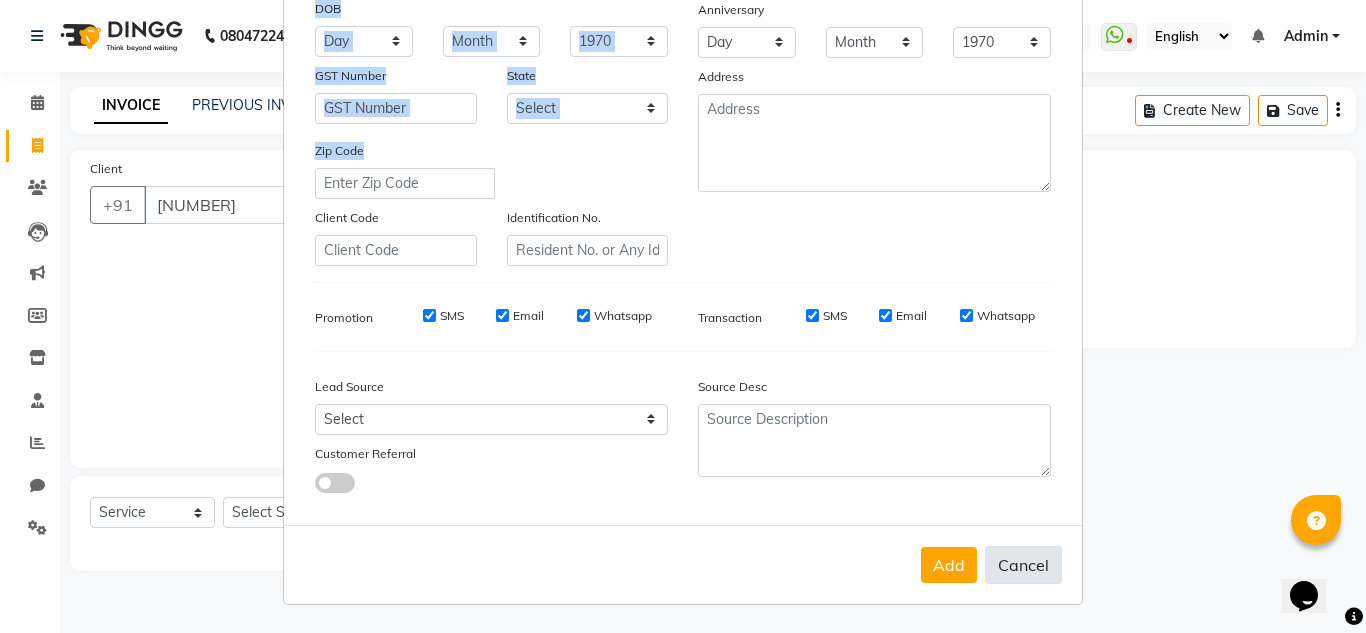 click on "Cancel" at bounding box center [1023, 565] 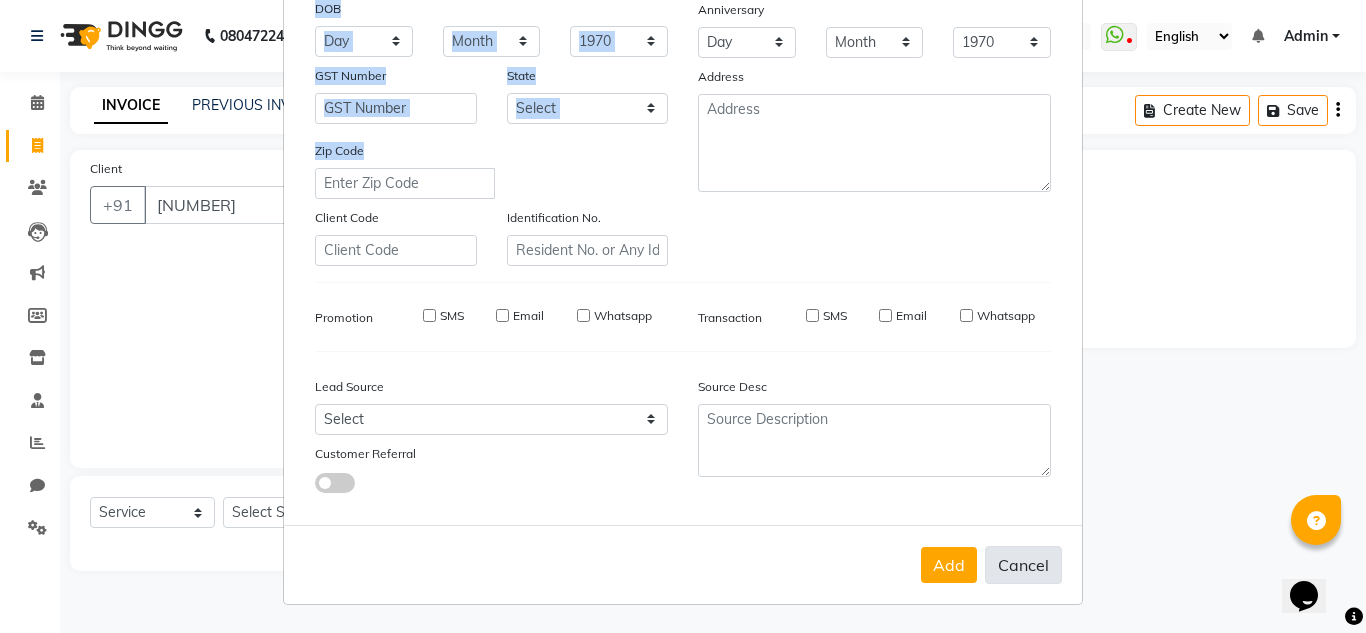 select 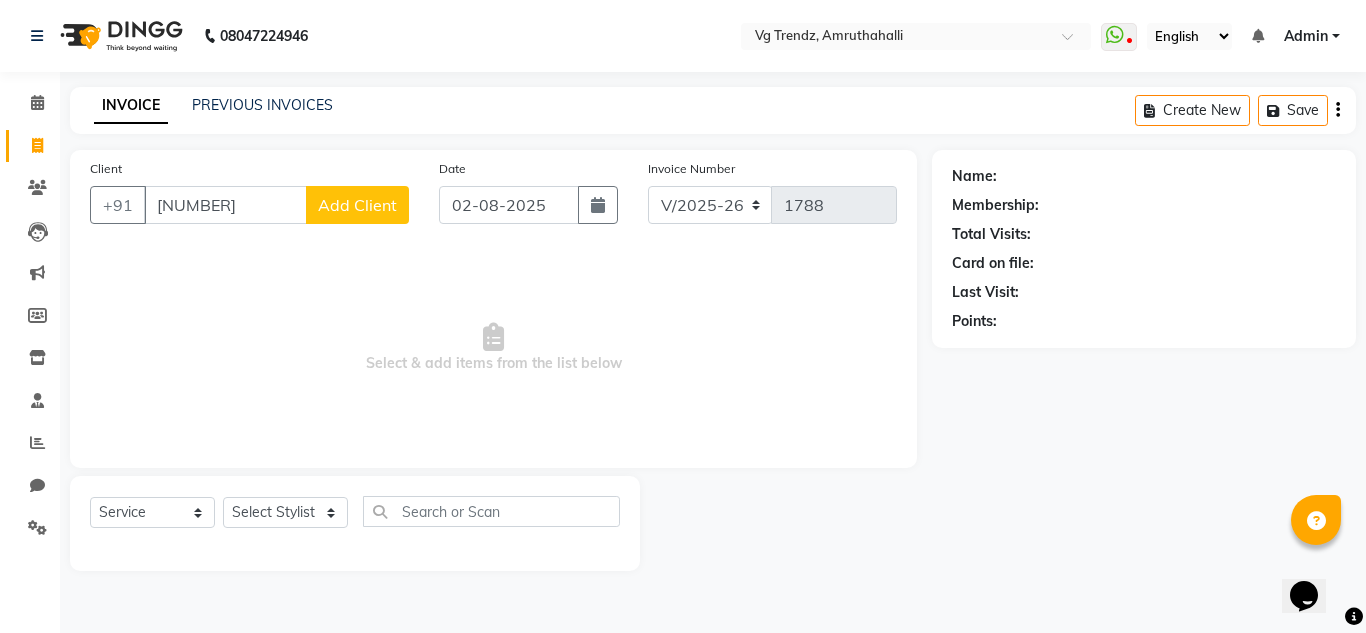type 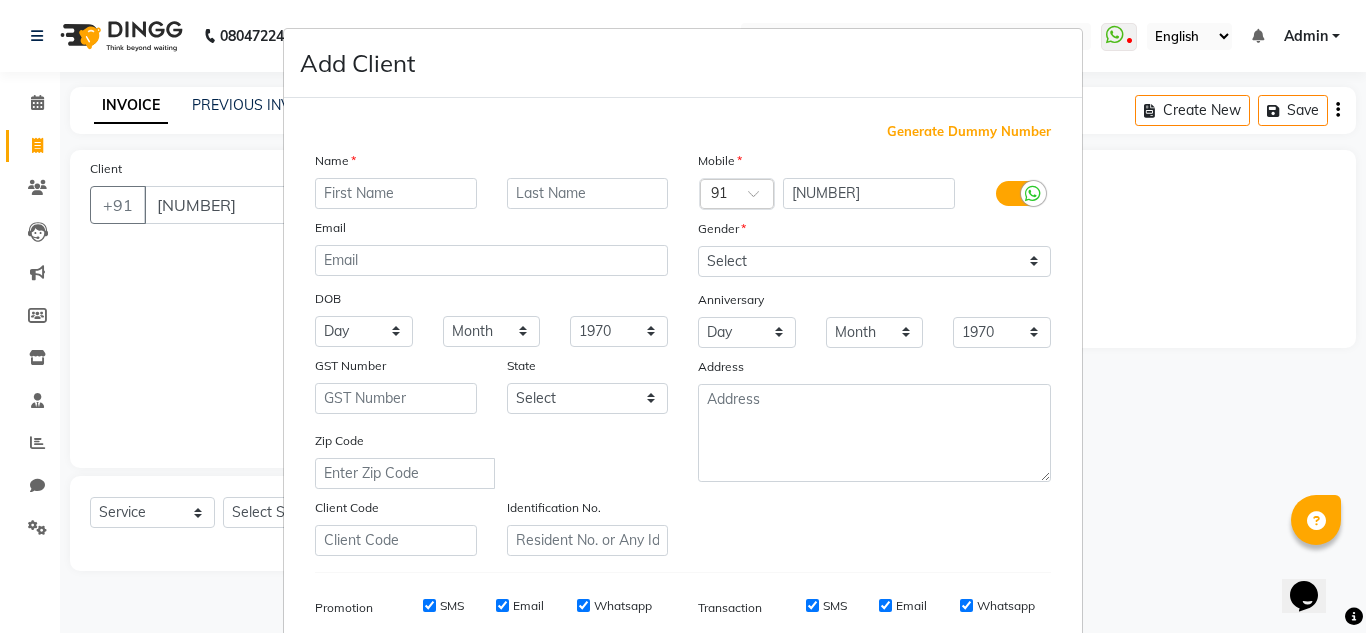 click at bounding box center (396, 193) 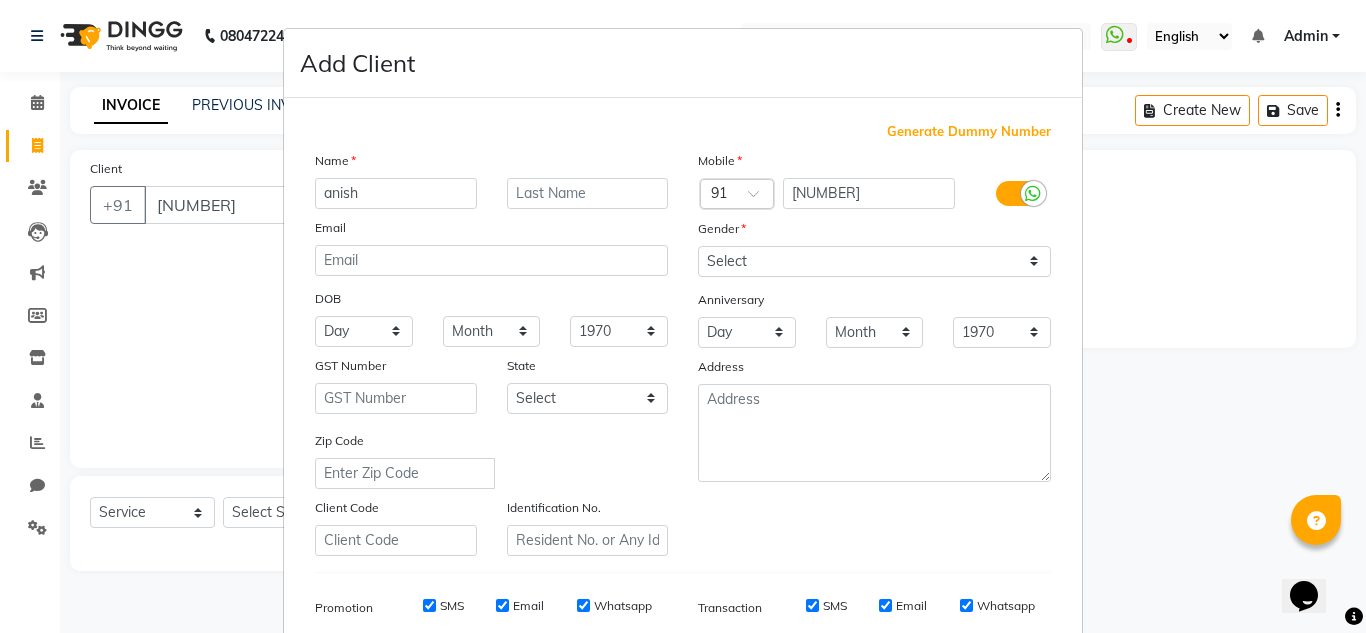 type on "anish" 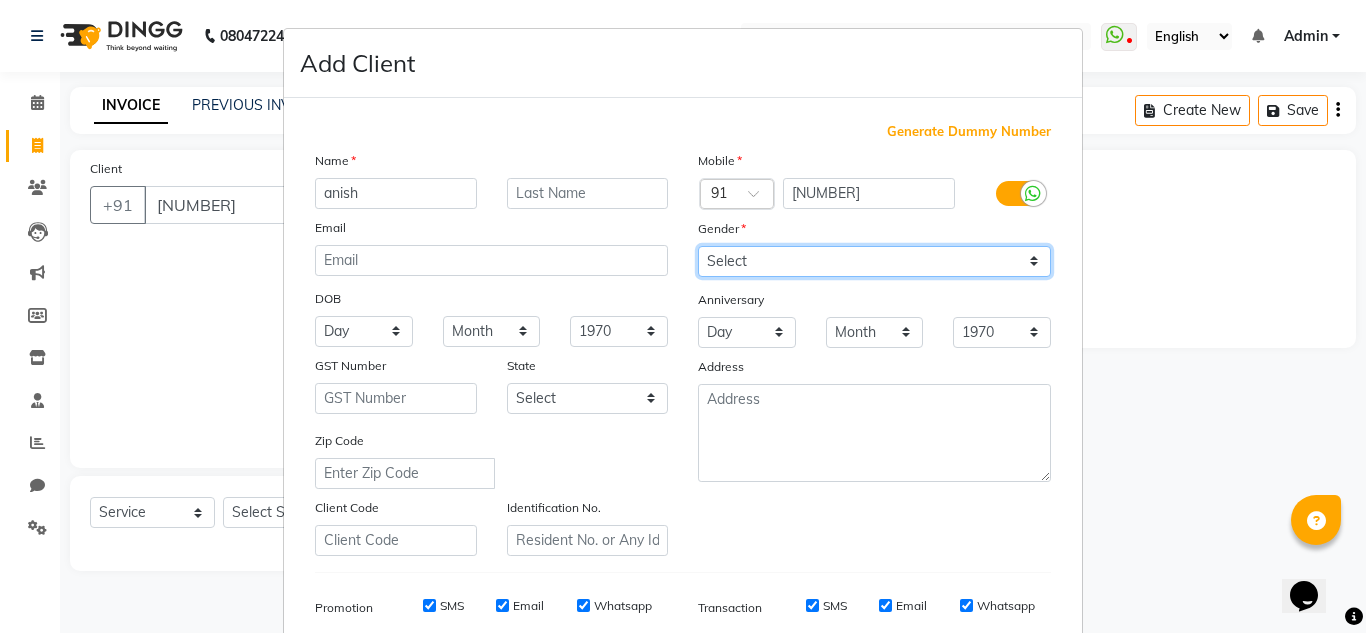 click on "Select Male Female Other Prefer Not To Say" at bounding box center (874, 261) 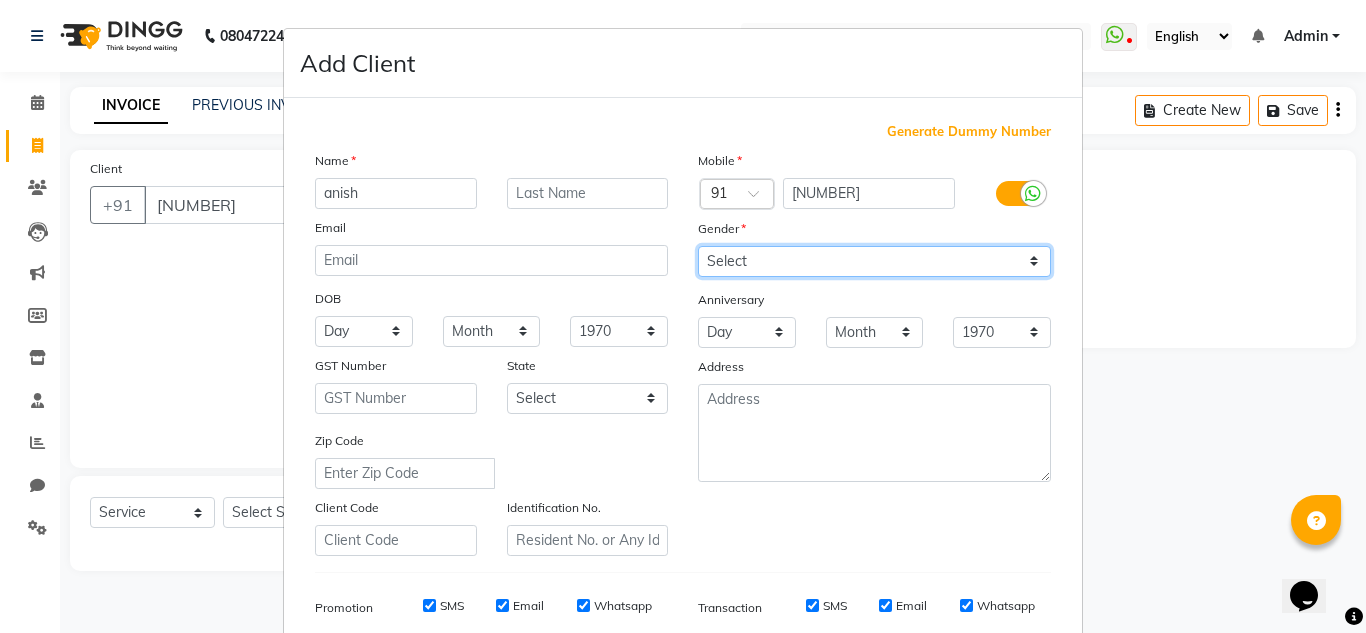 select on "male" 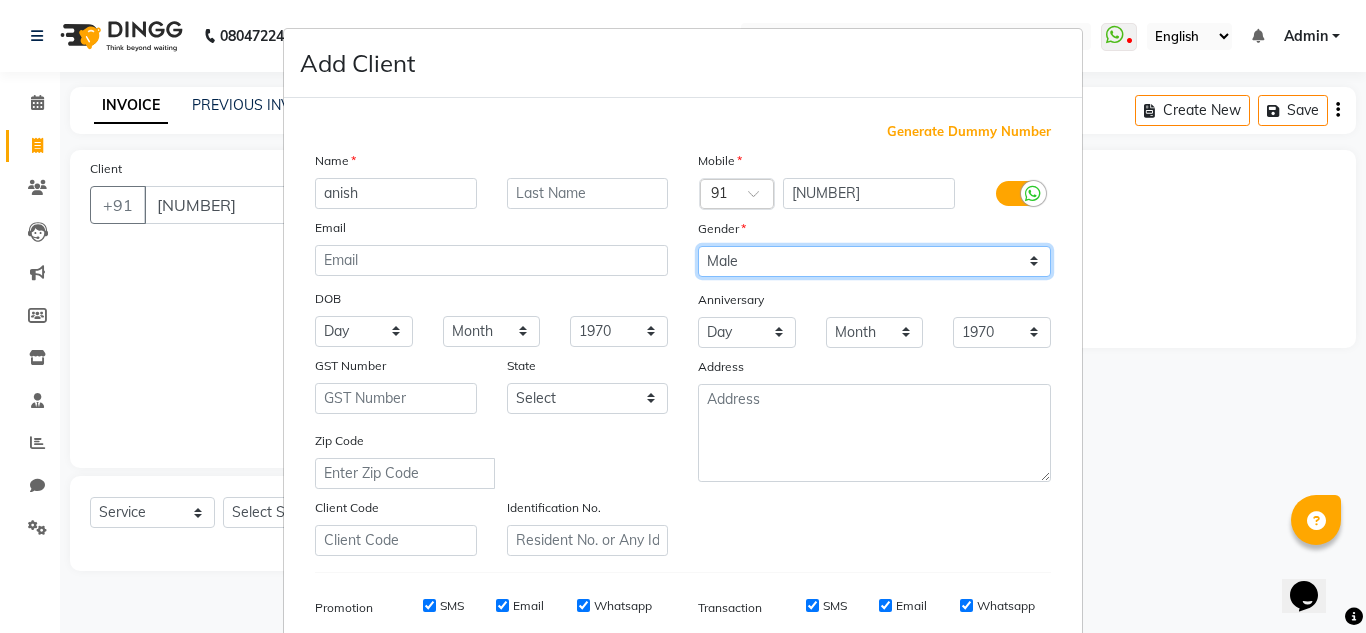 click on "Select Male Female Other Prefer Not To Say" at bounding box center (874, 261) 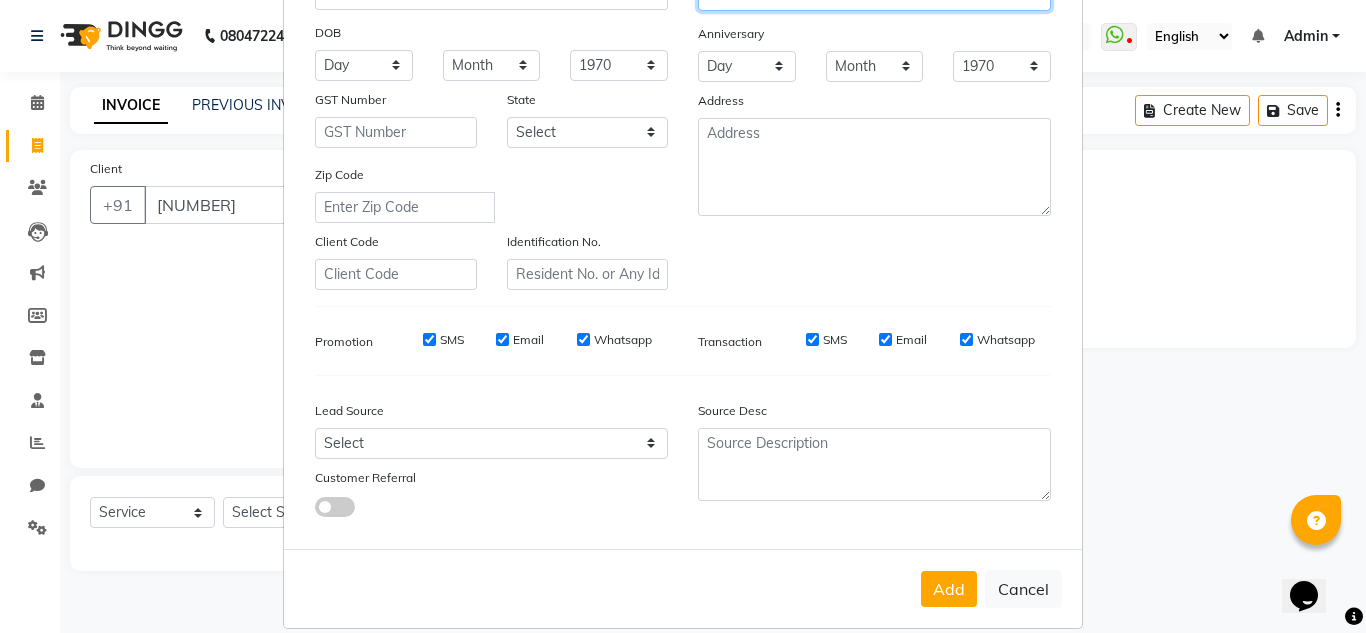 scroll, scrollTop: 290, scrollLeft: 0, axis: vertical 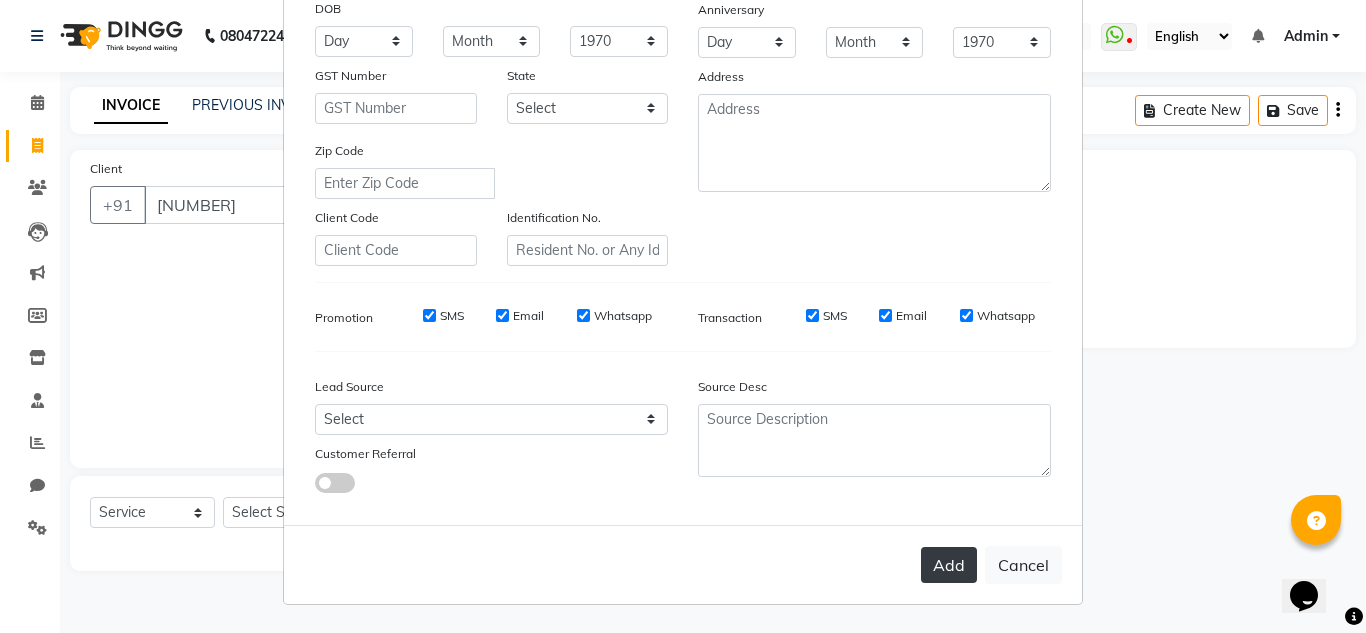 click on "Add" at bounding box center [949, 565] 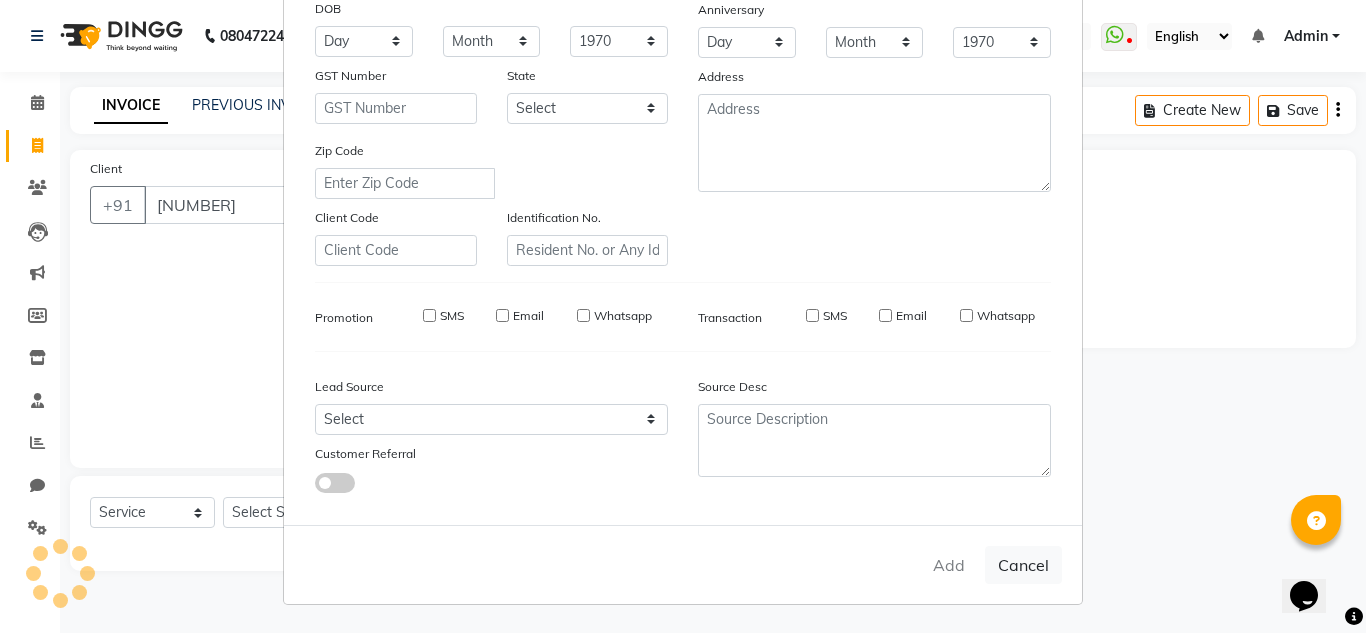 type 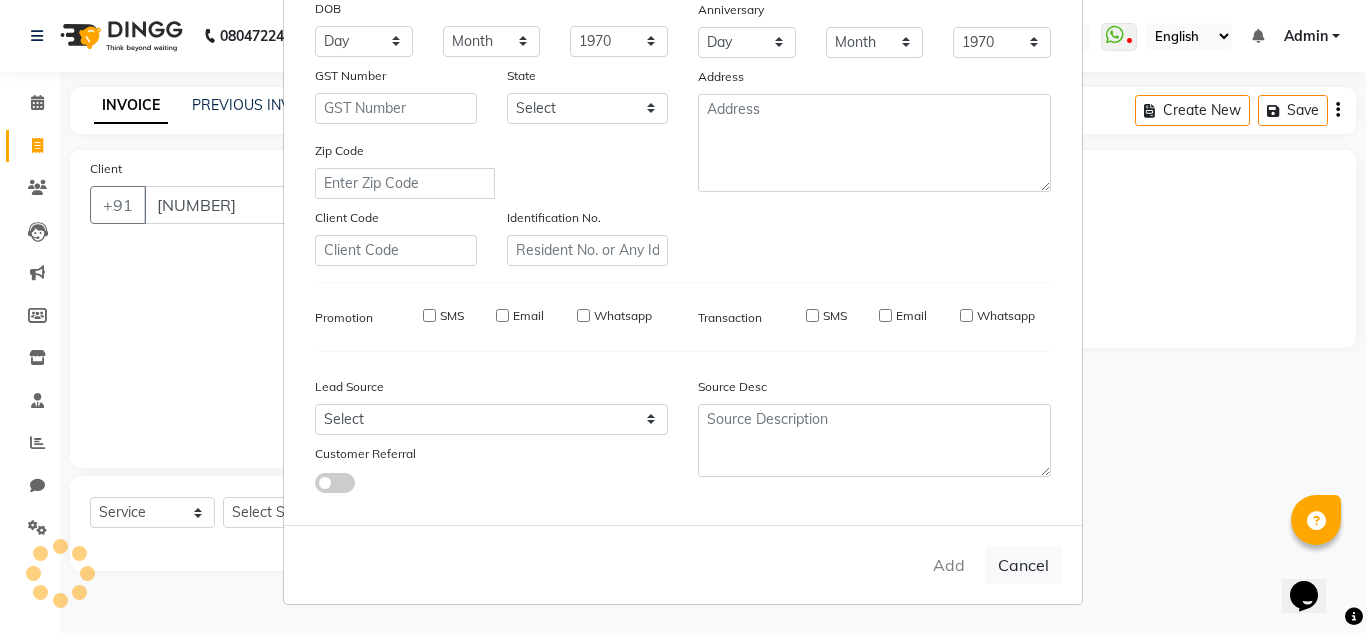 select 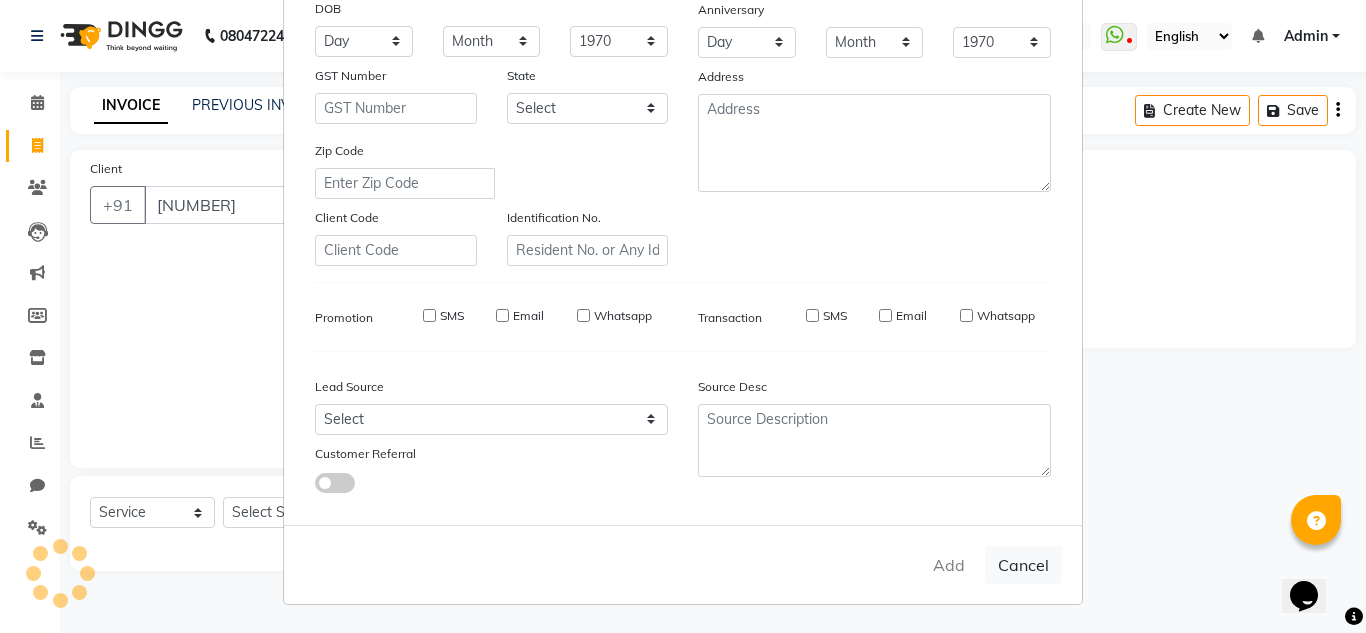 select 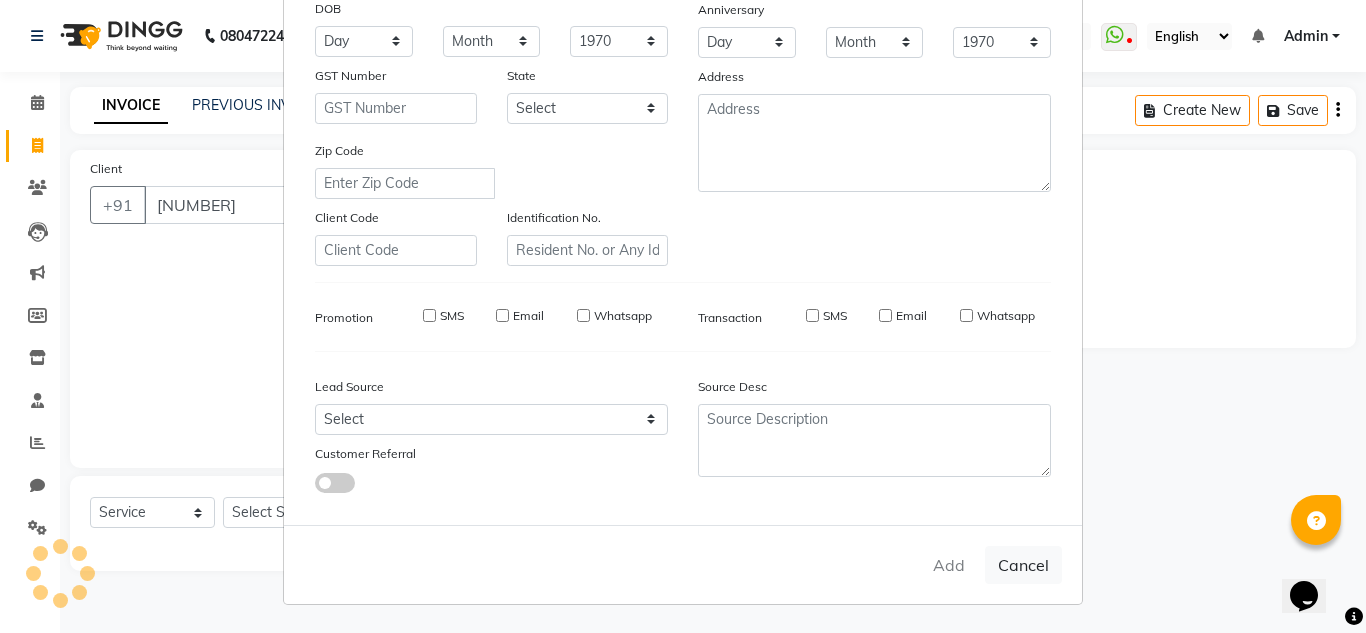type 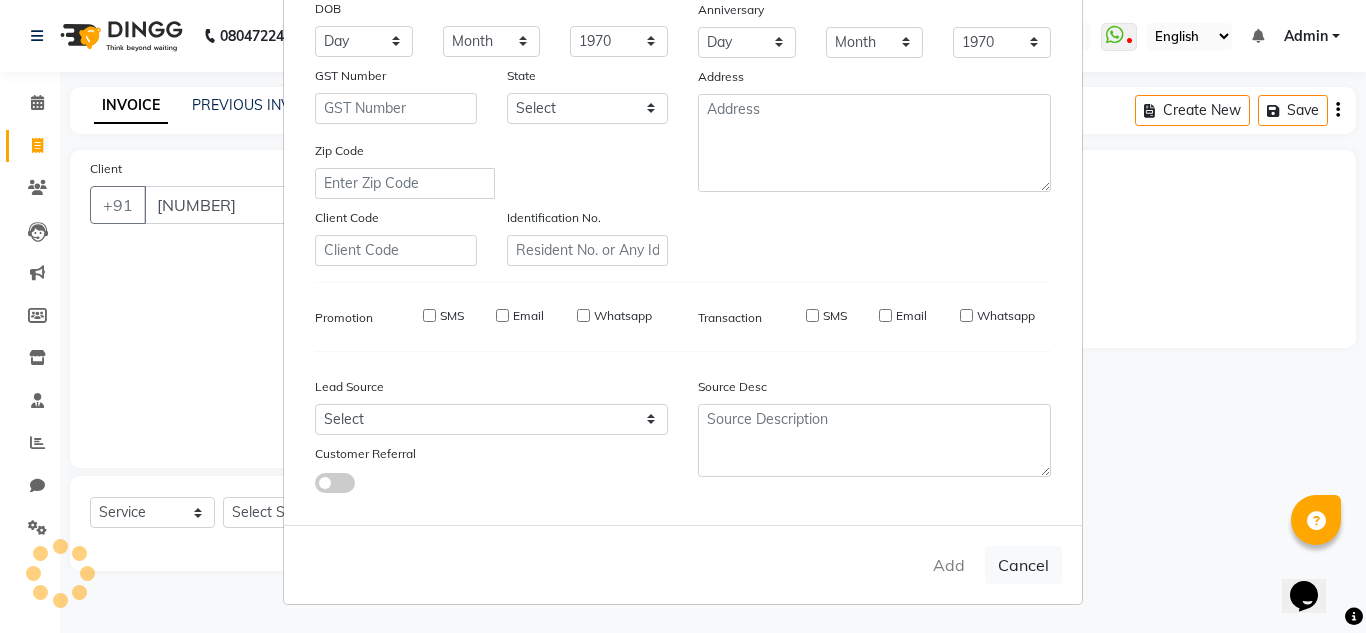 select 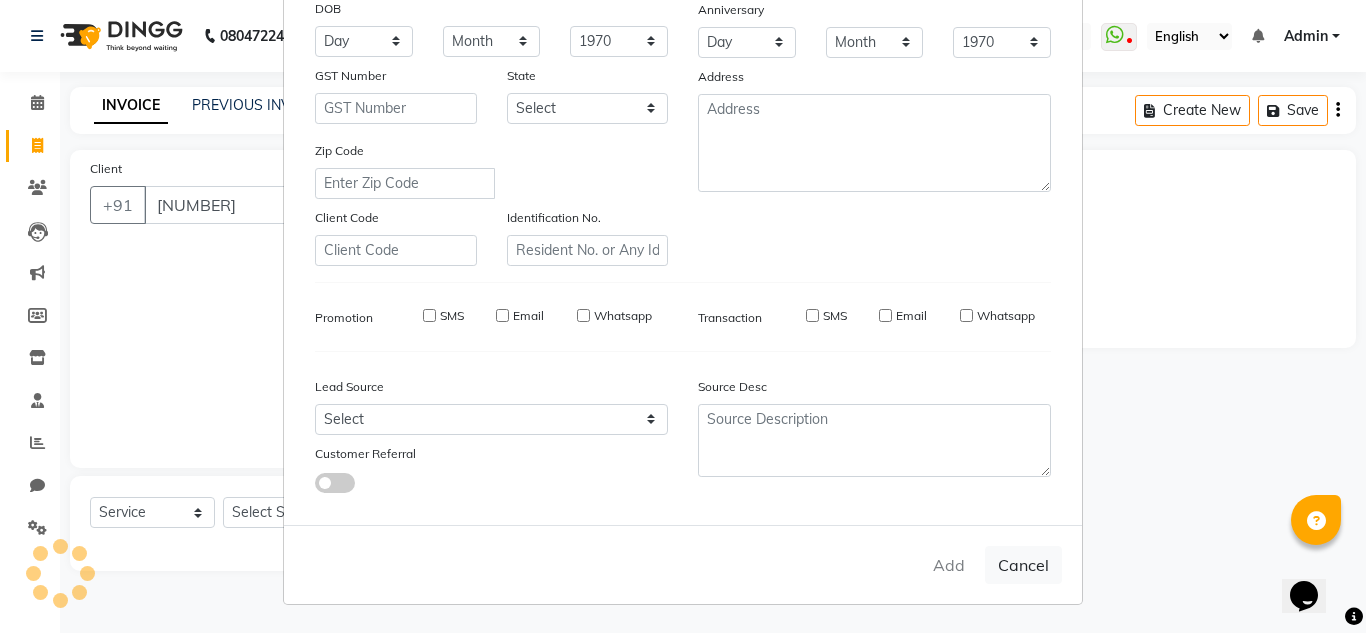 select 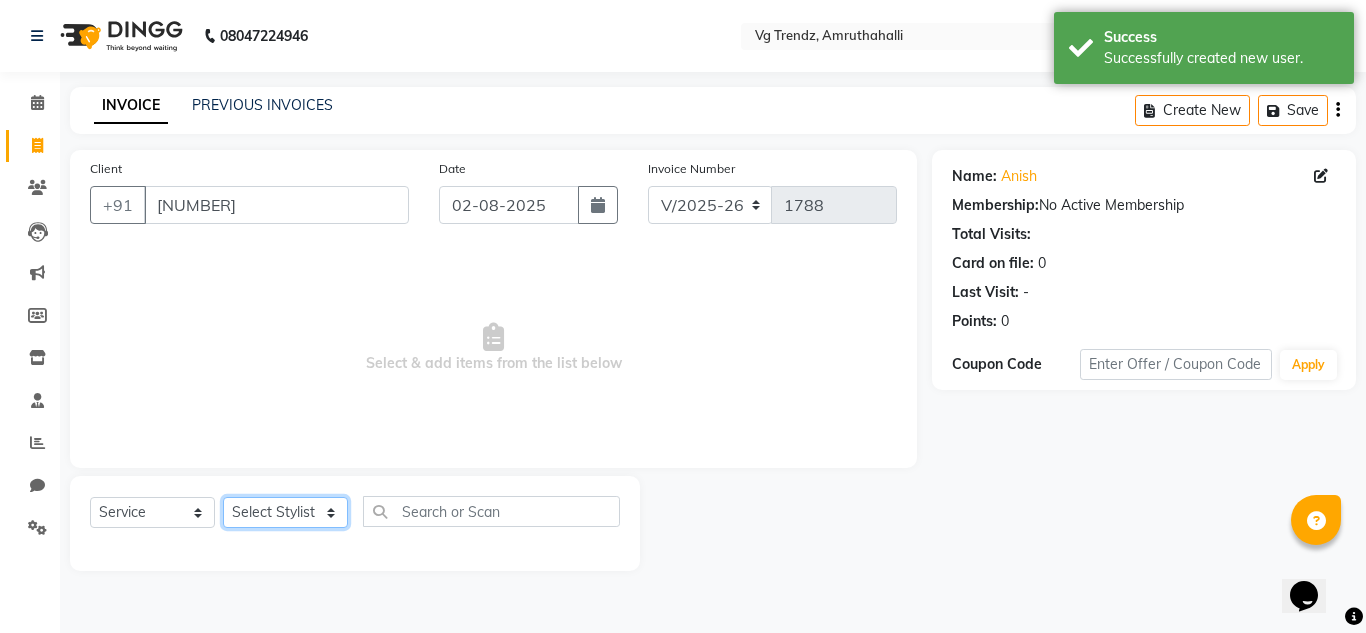 click on "Select Stylist Ashiwini N P Manjitha Chhetri Manjula S Mun Khan Naveen Kumar salon number Sandeep Sharma Shannu Sridevi Vanitha v" 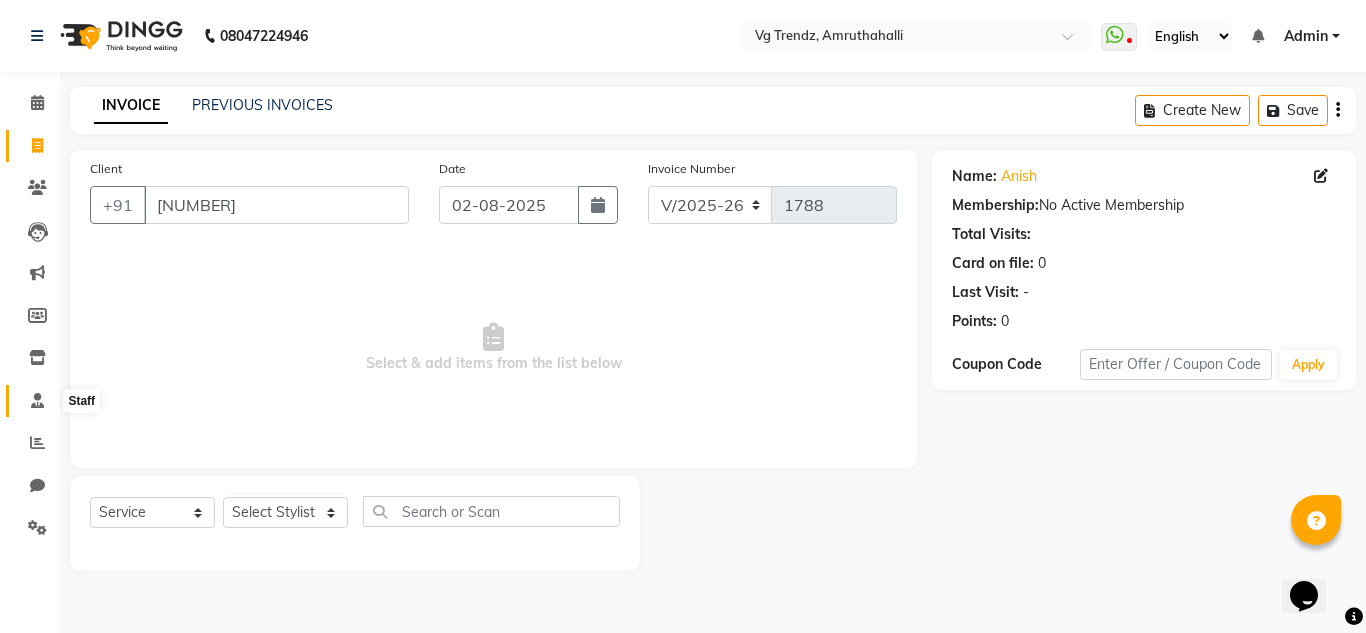 click 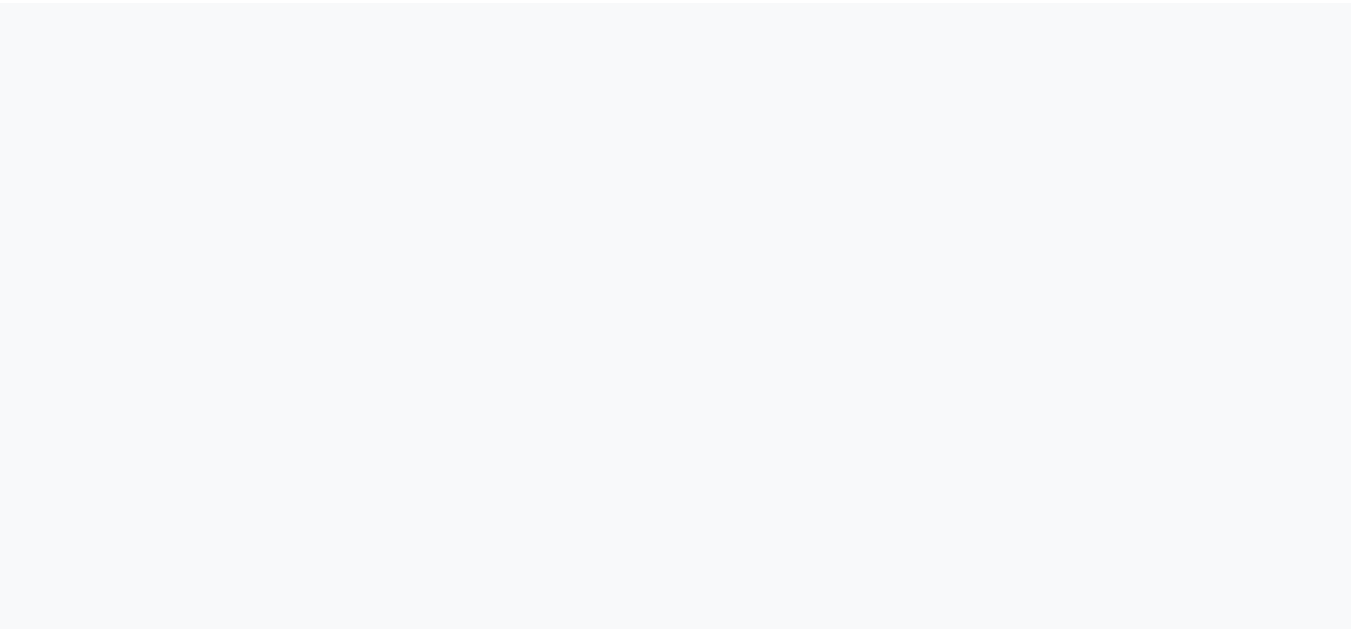 scroll, scrollTop: 0, scrollLeft: 0, axis: both 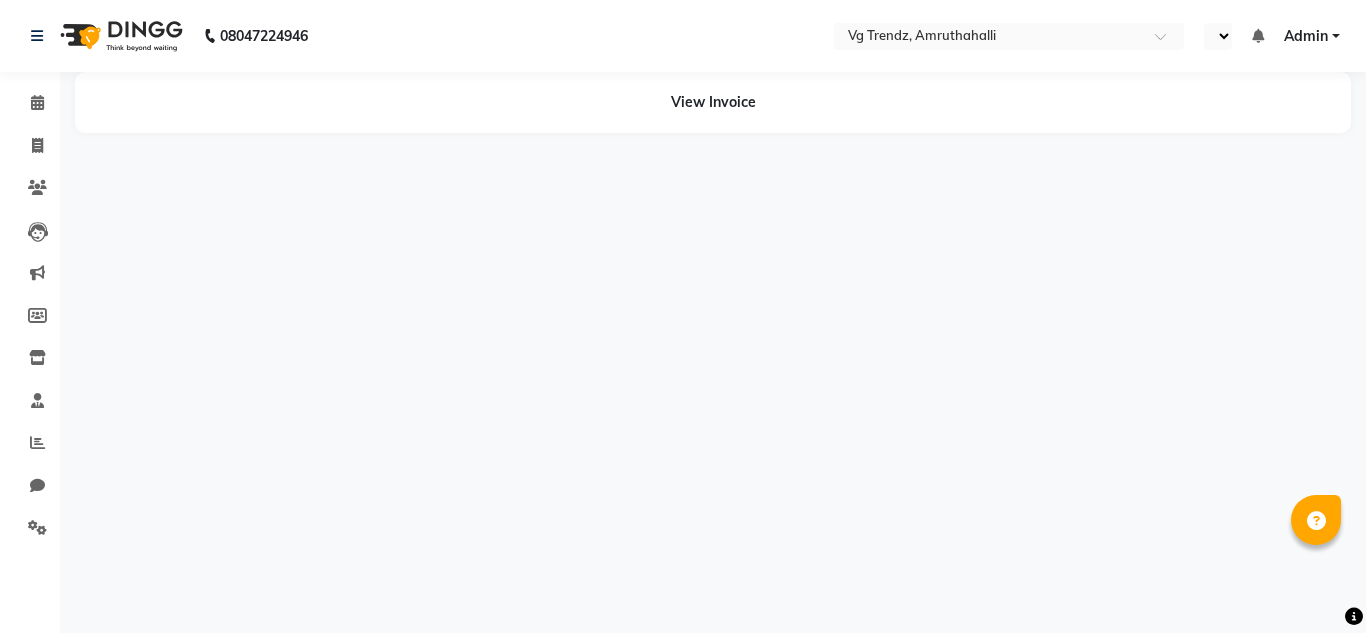 select on "en" 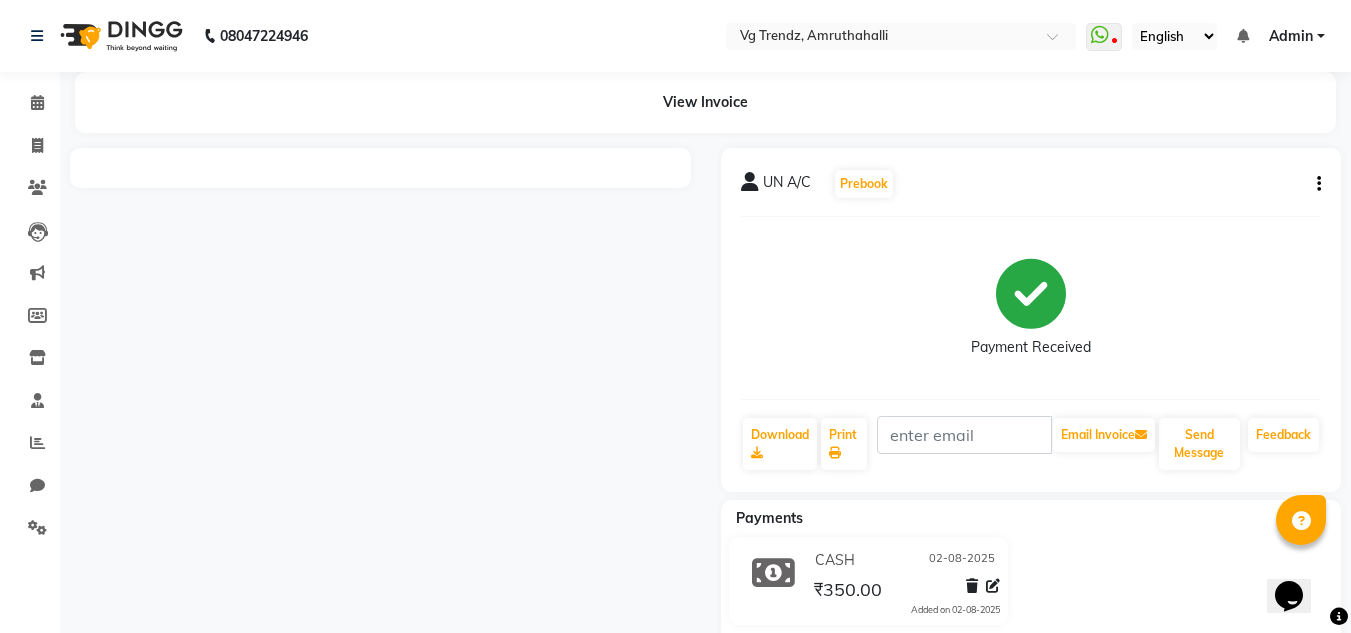 scroll, scrollTop: 0, scrollLeft: 0, axis: both 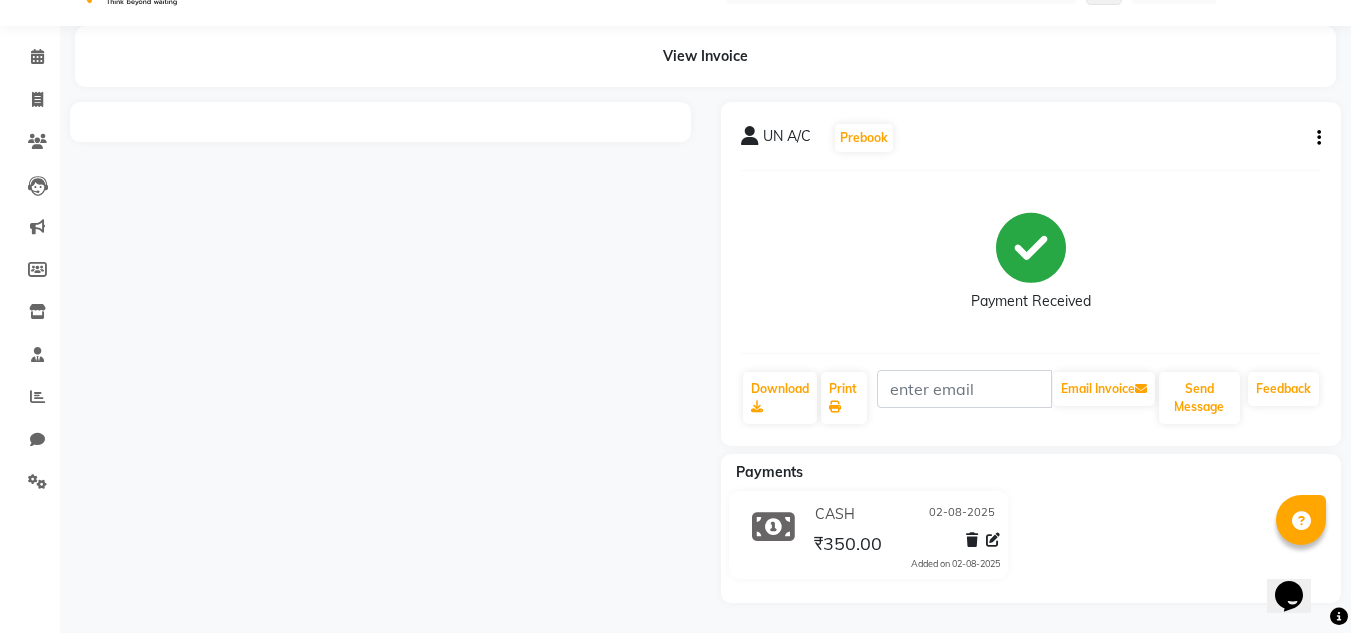 click 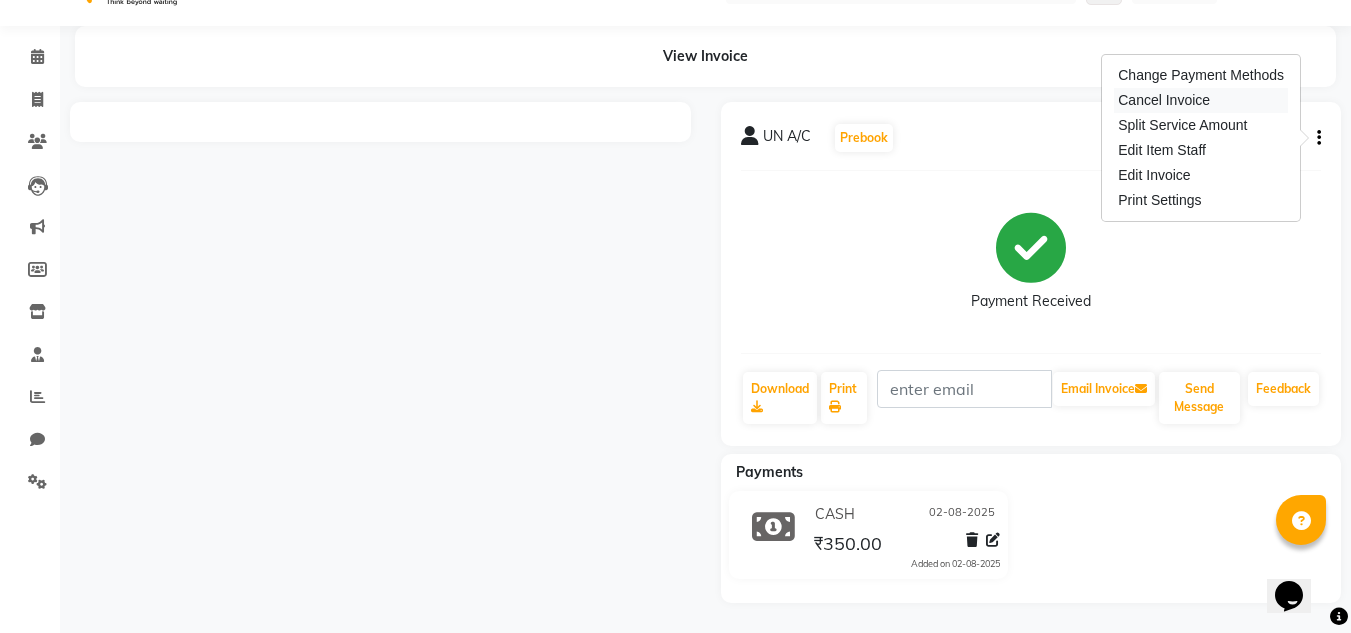 click on "Cancel Invoice" at bounding box center [1201, 100] 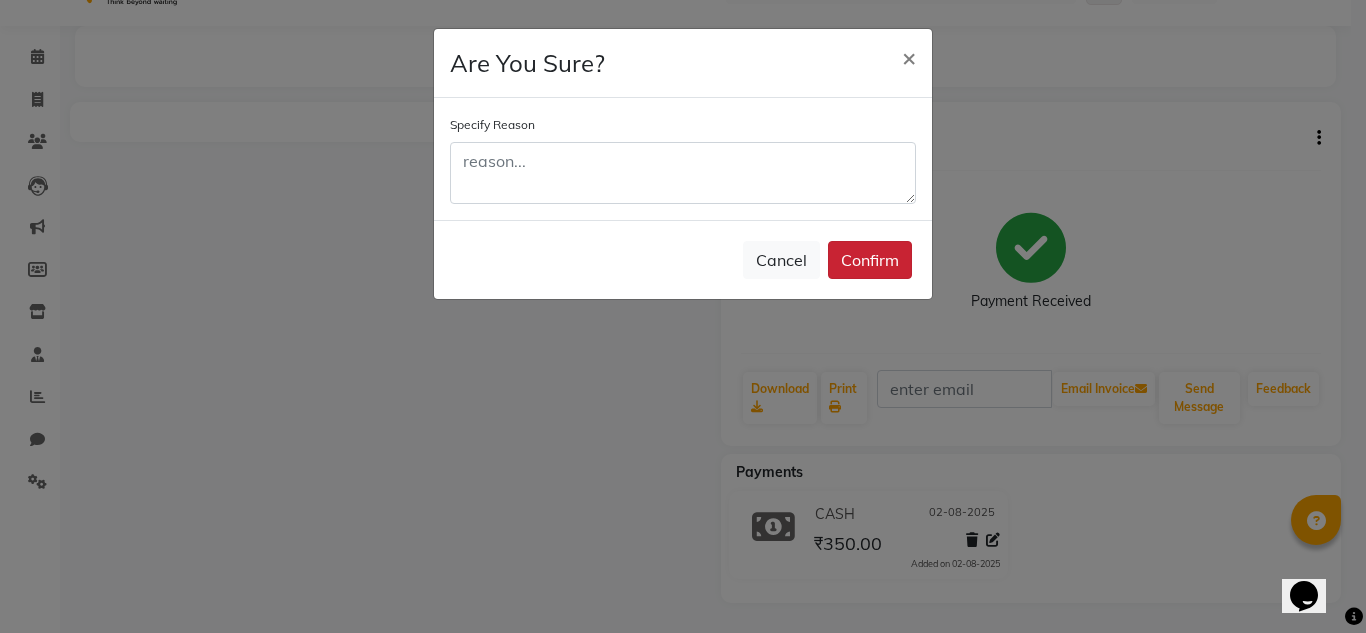 click on "Confirm" 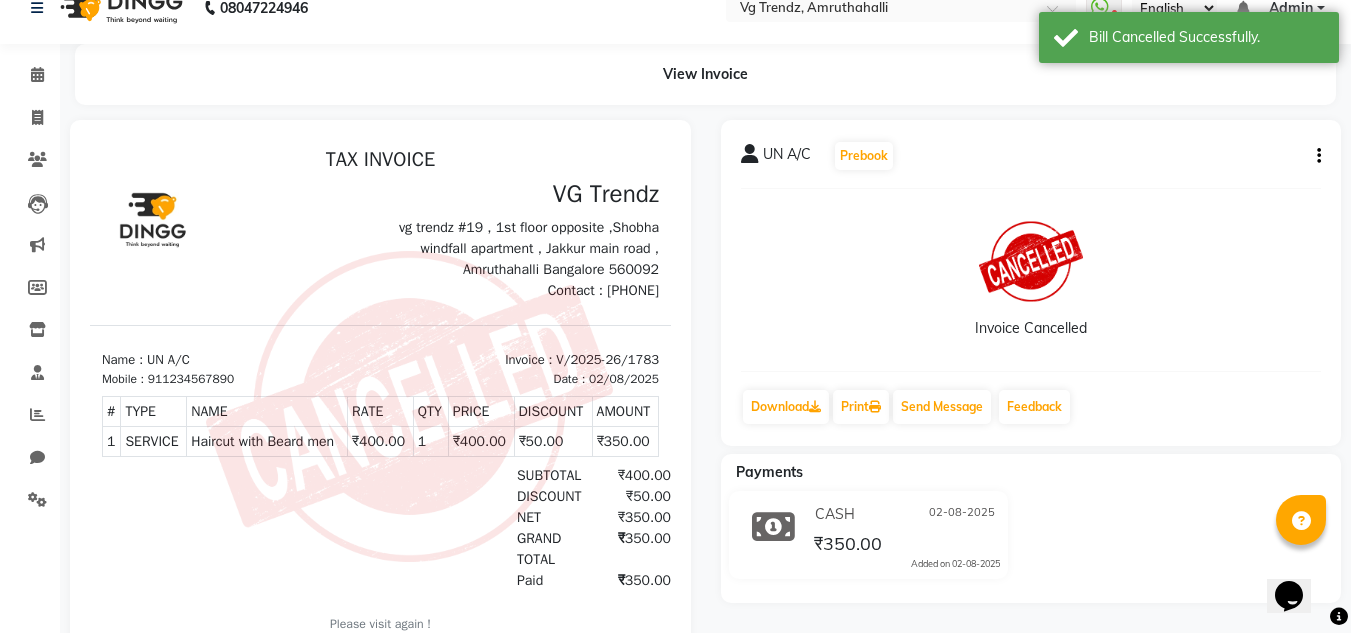 scroll, scrollTop: 0, scrollLeft: 0, axis: both 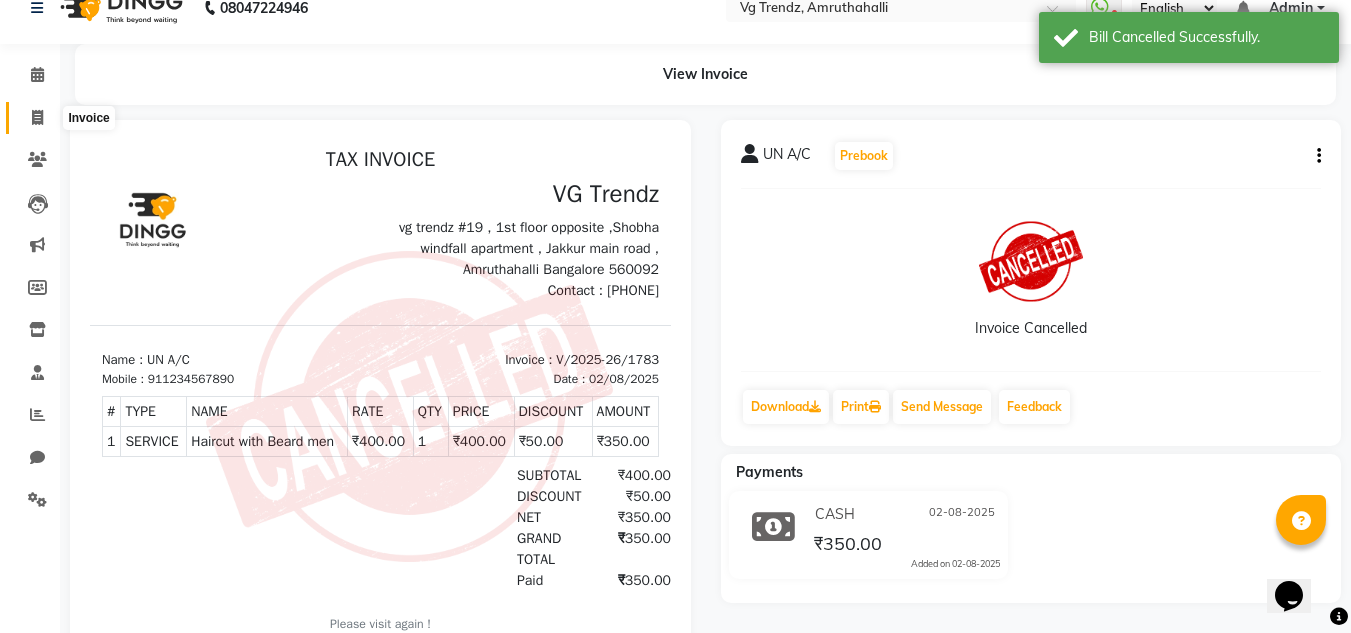 click 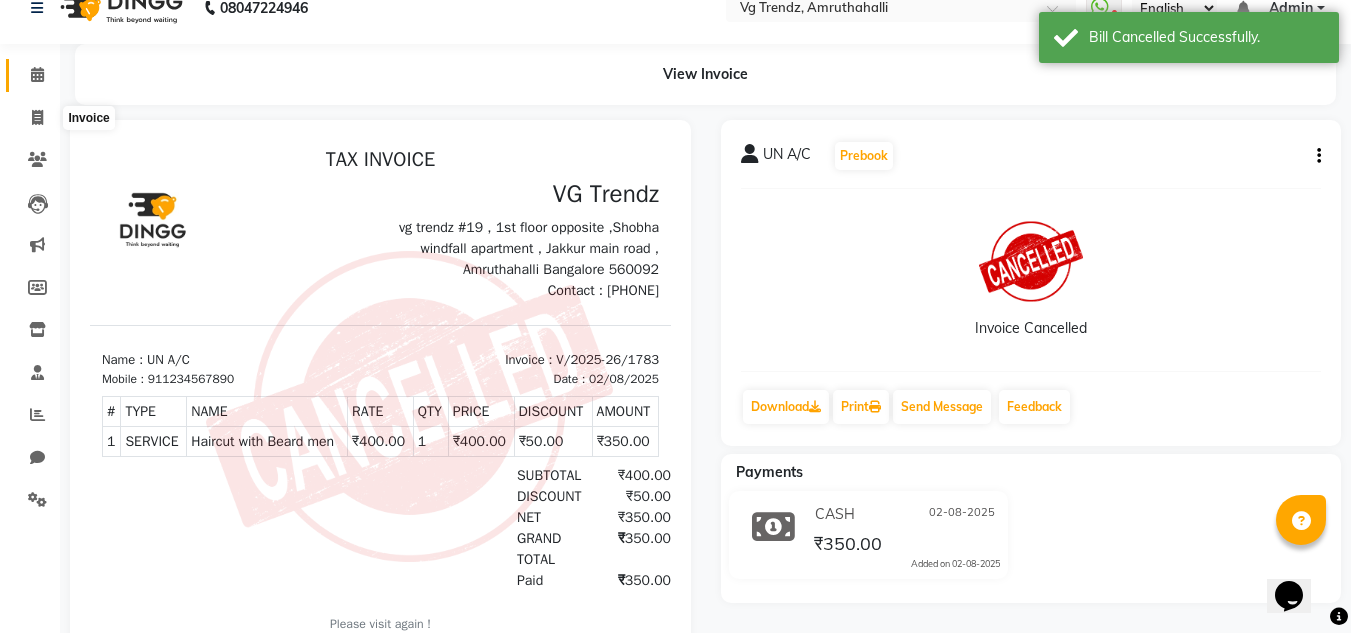 select on "service" 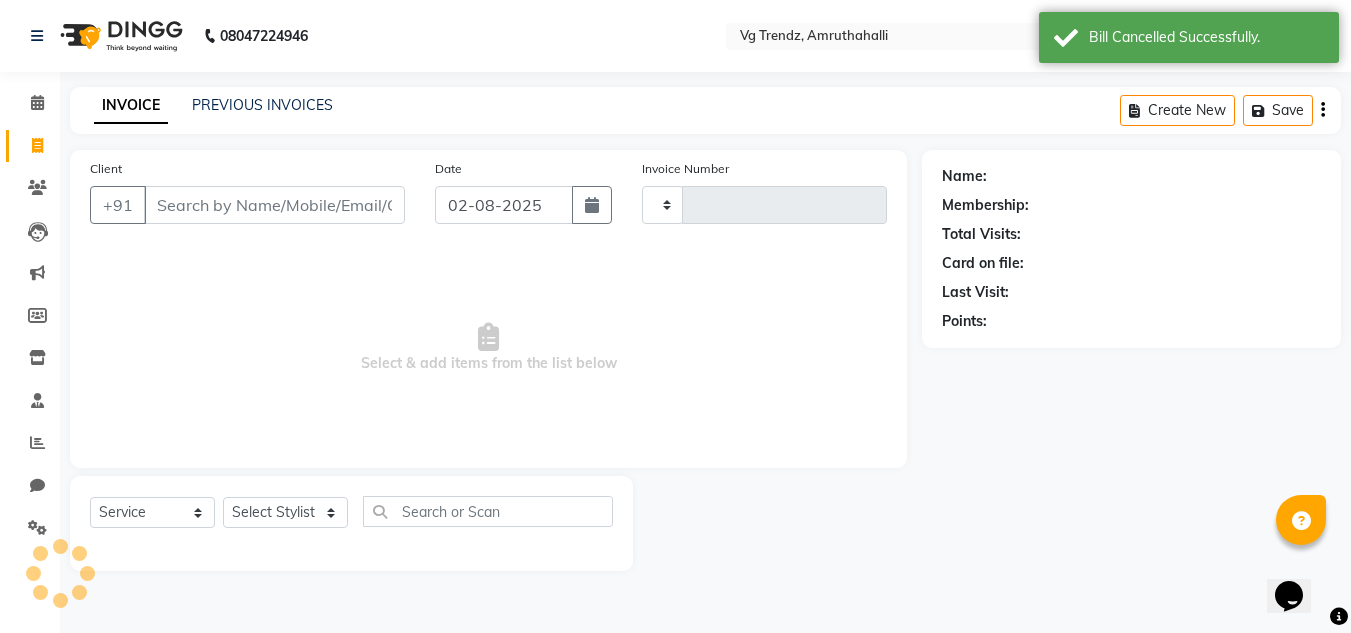 scroll, scrollTop: 0, scrollLeft: 0, axis: both 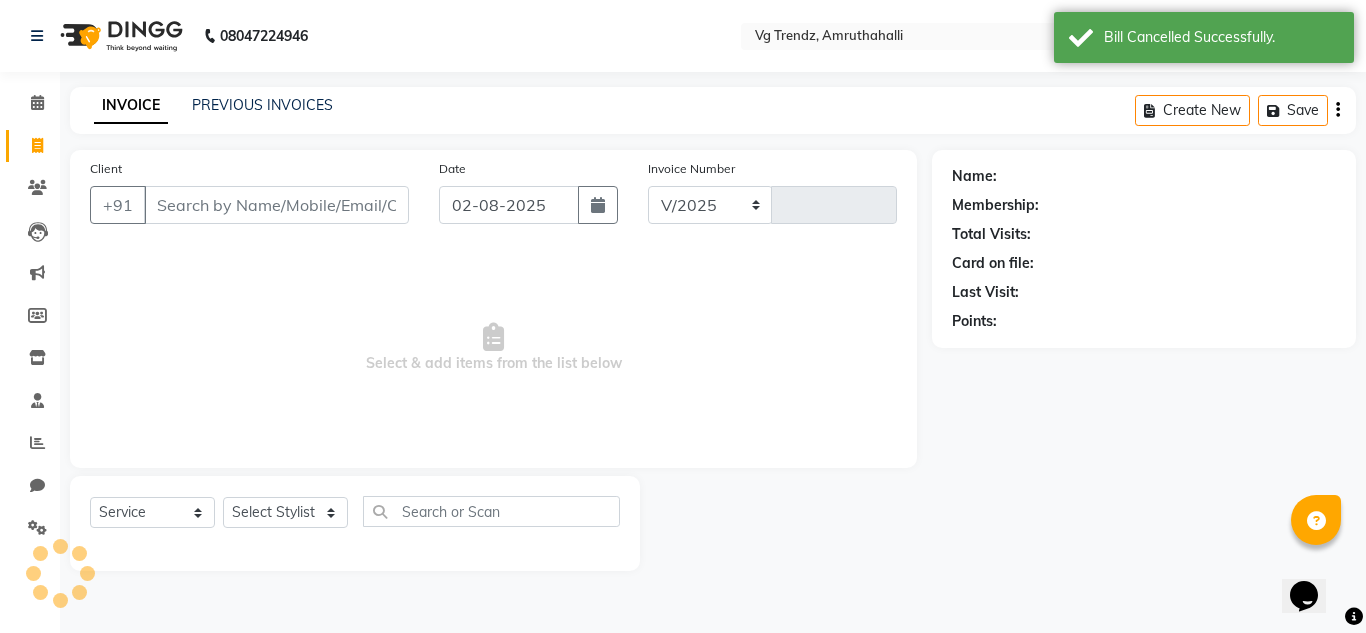select on "5536" 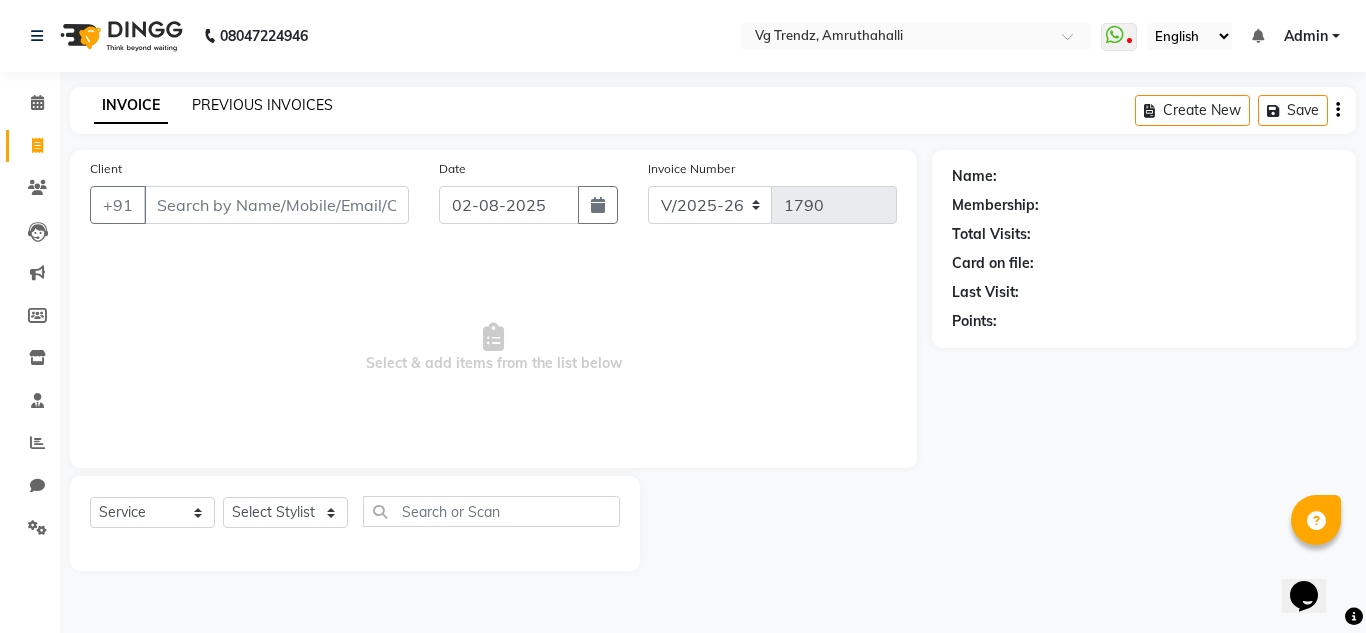 click on "PREVIOUS INVOICES" 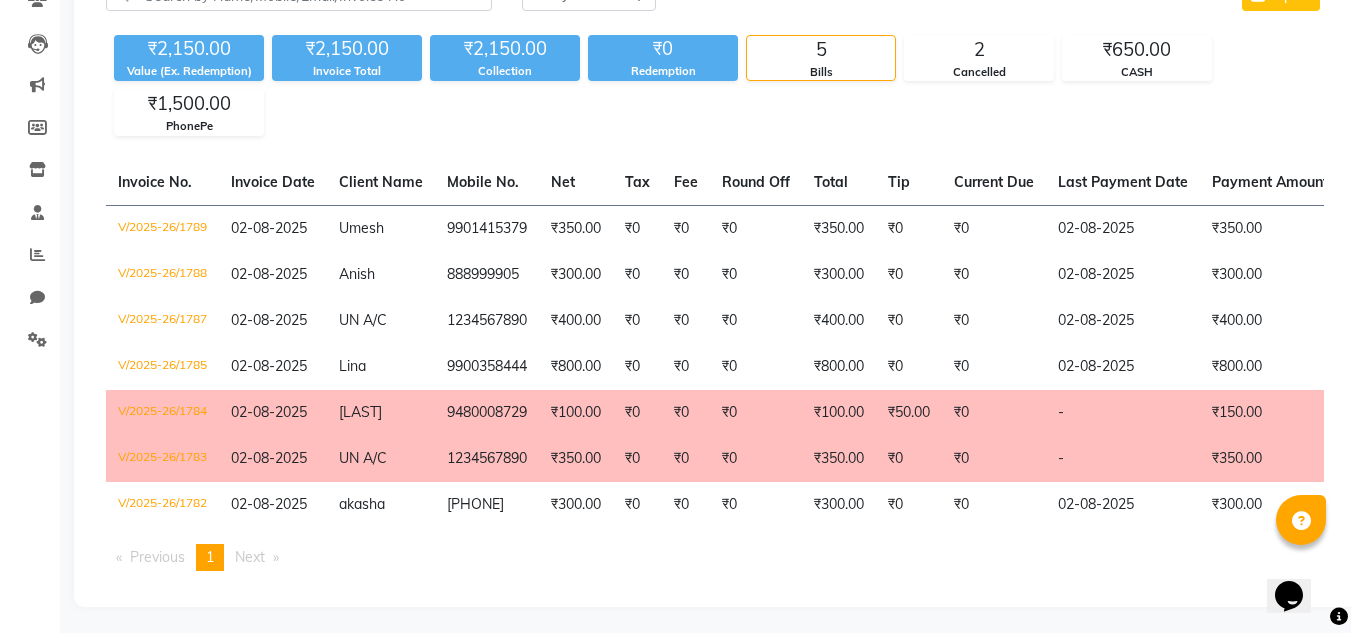 scroll, scrollTop: 189, scrollLeft: 0, axis: vertical 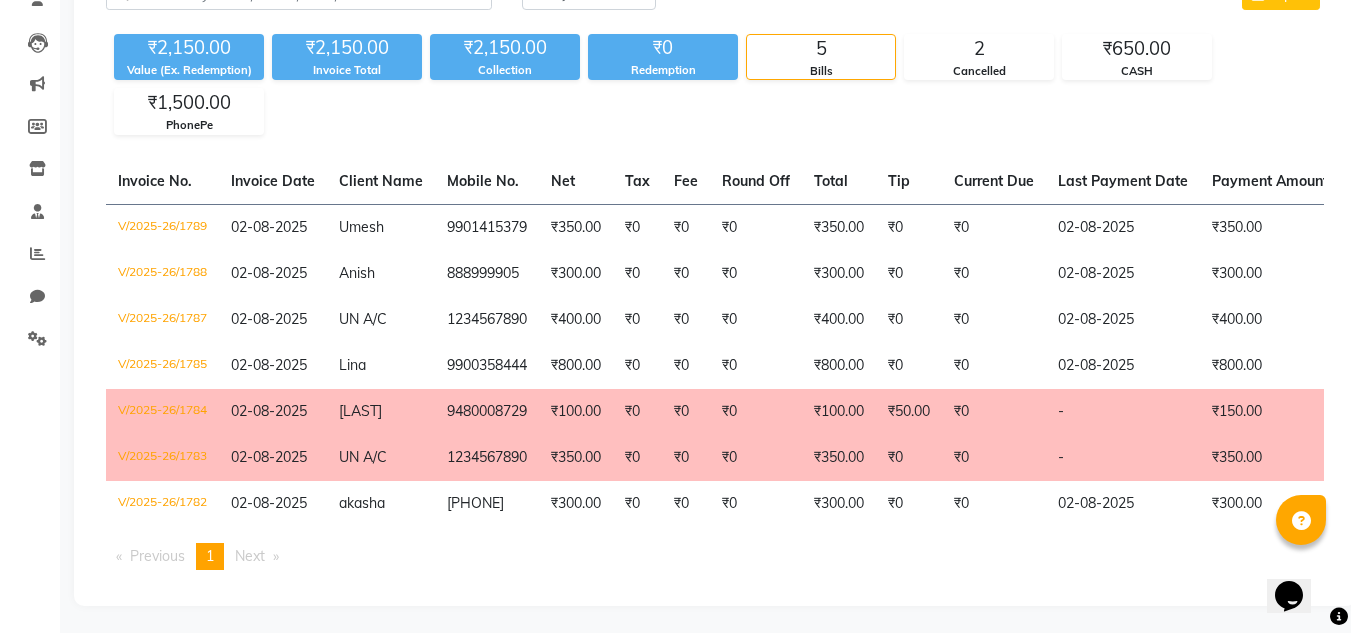click on "[FIRST]" 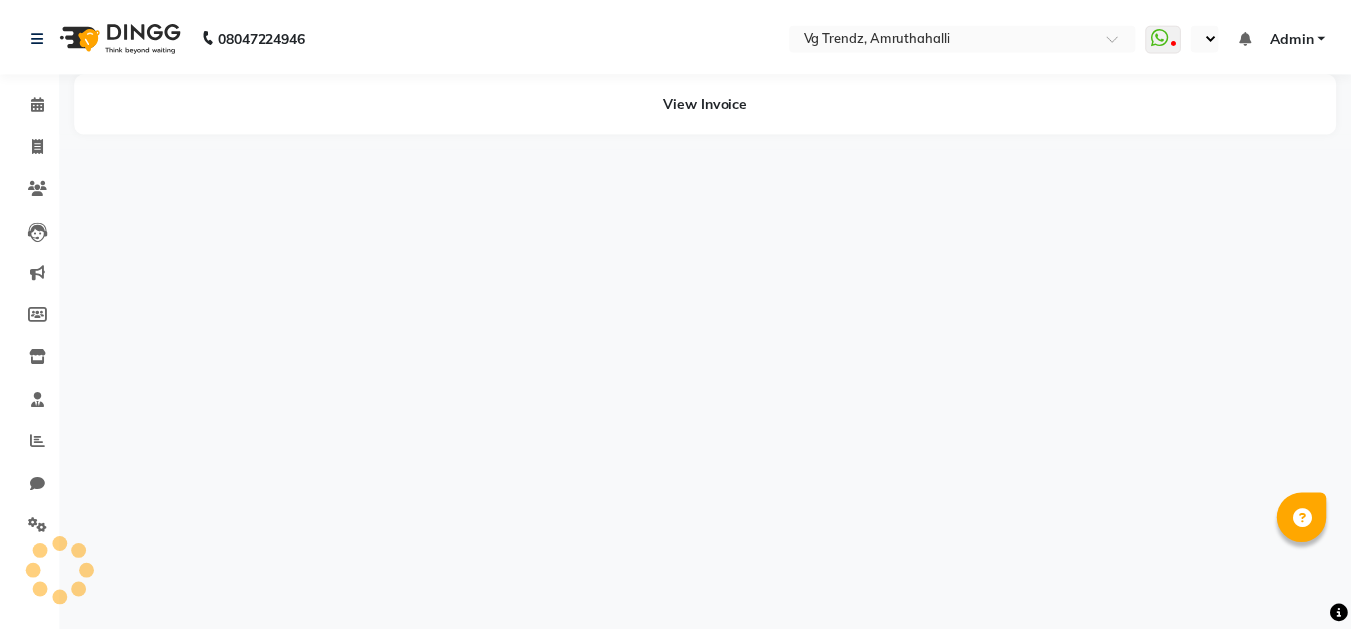 scroll, scrollTop: 0, scrollLeft: 0, axis: both 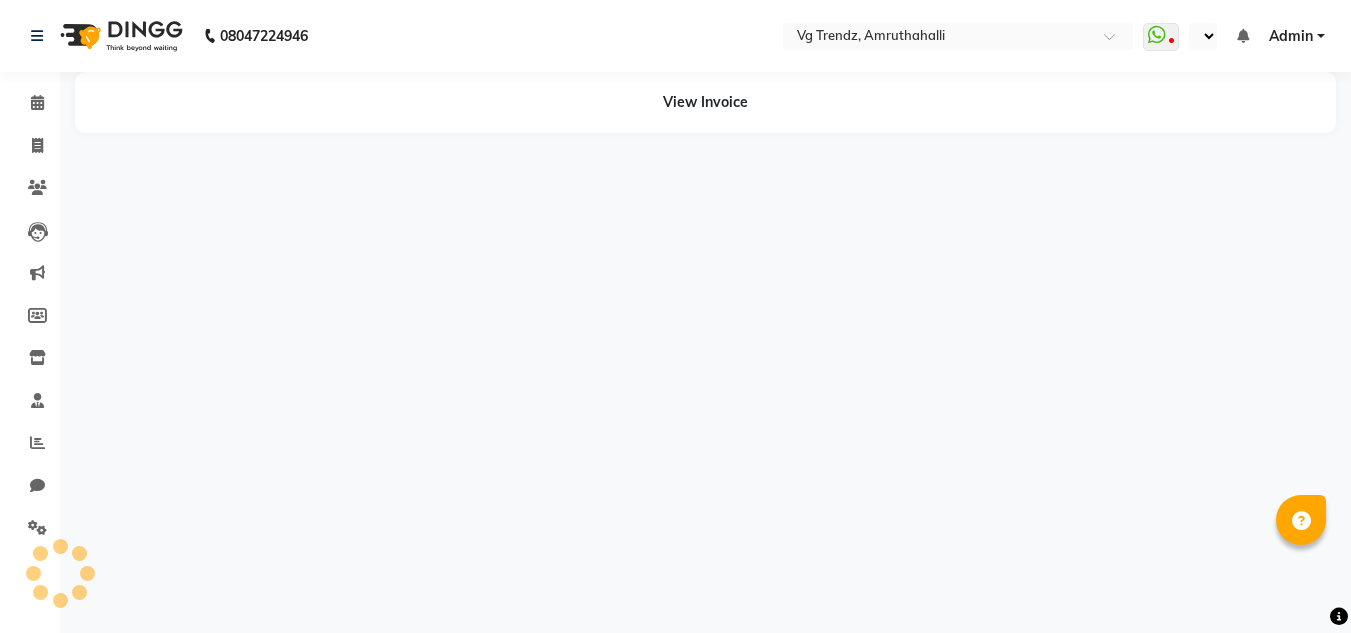 select on "en" 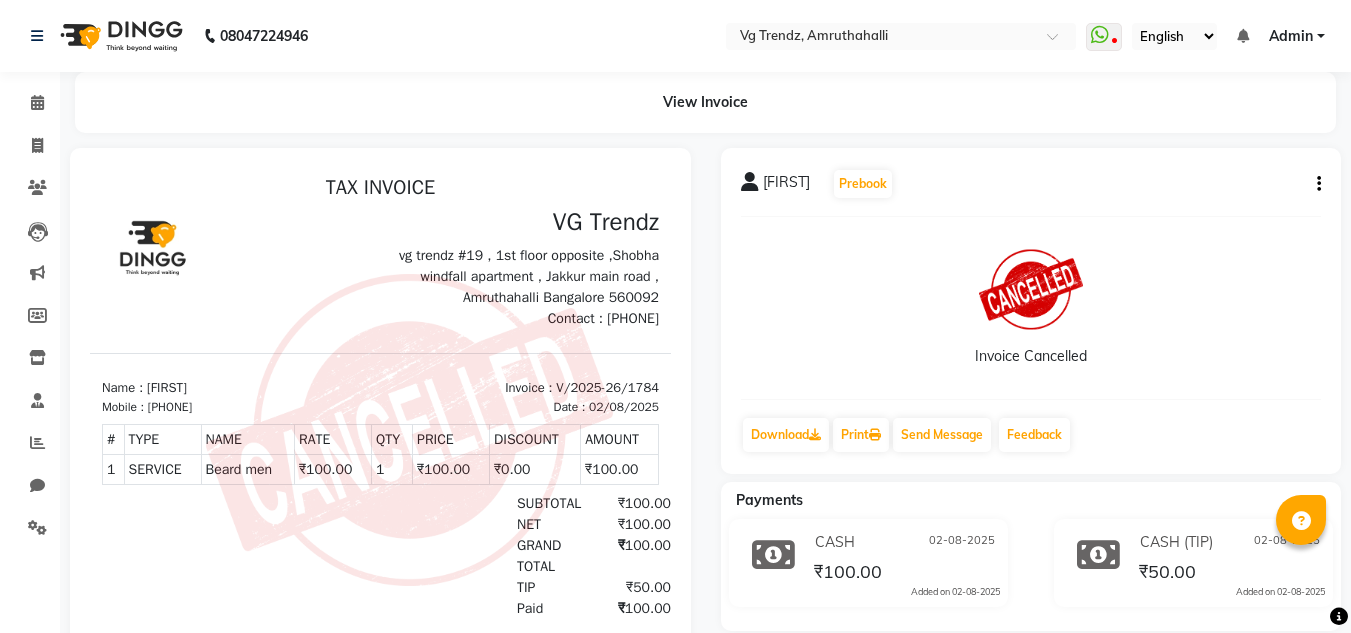 scroll, scrollTop: 0, scrollLeft: 0, axis: both 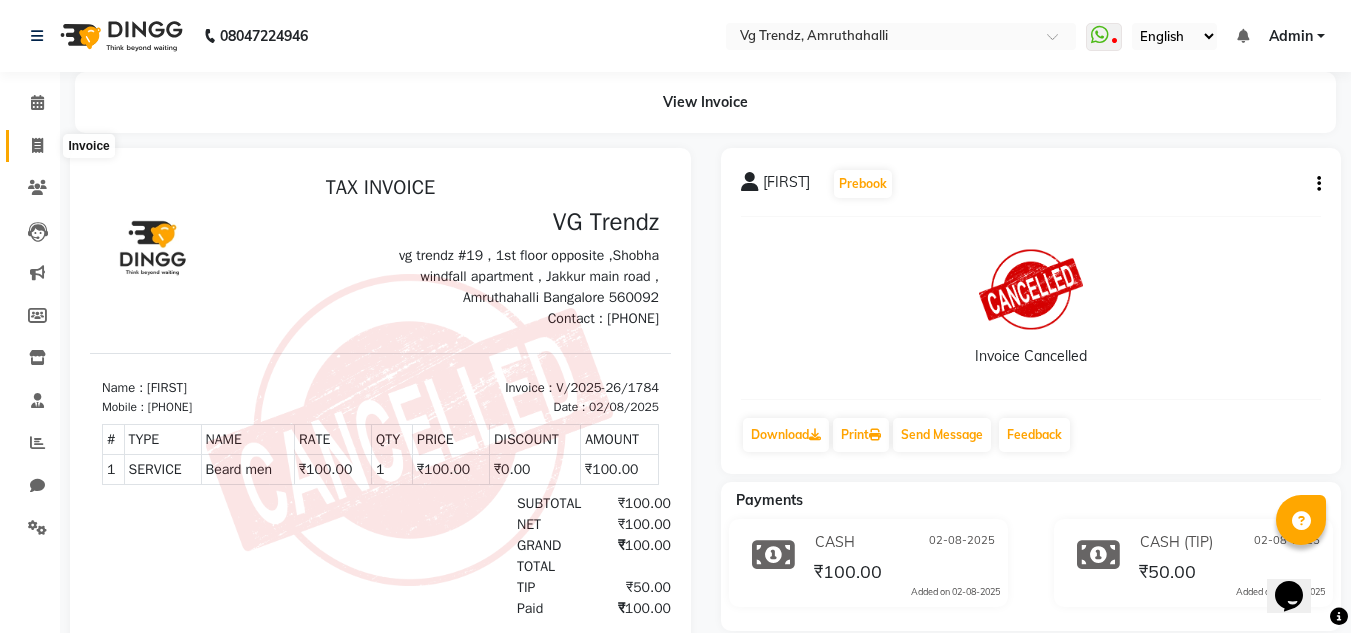 click 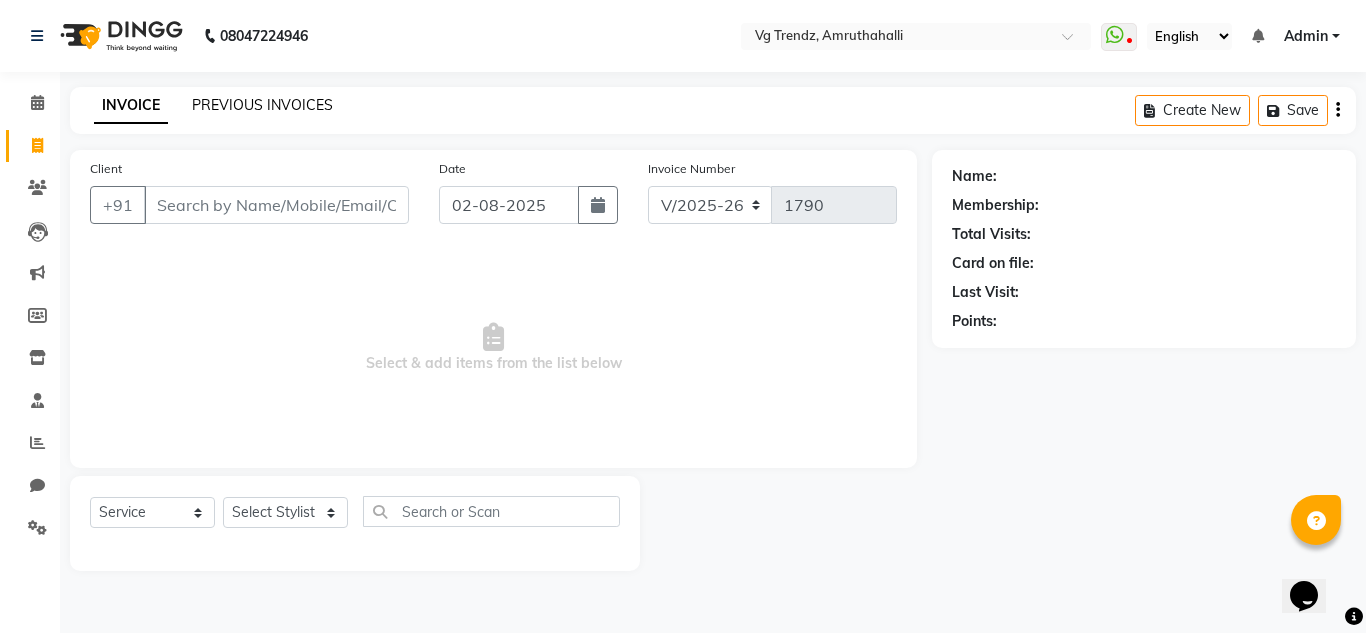 click on "PREVIOUS INVOICES" 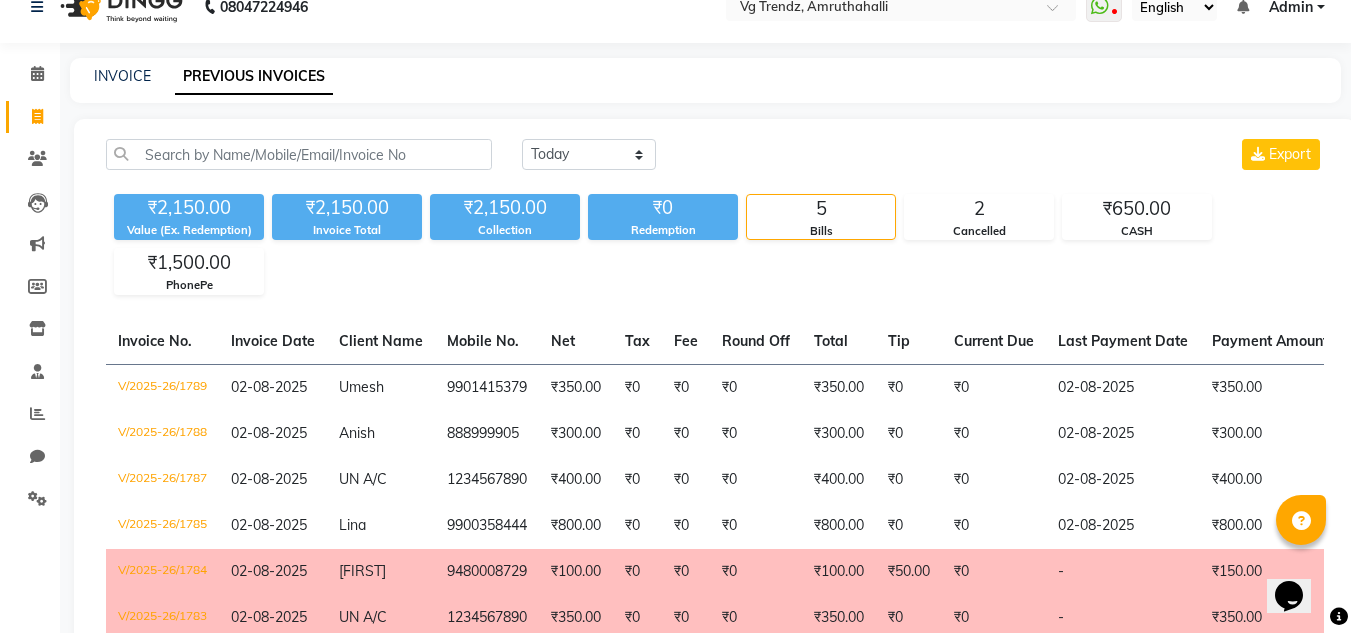 scroll, scrollTop: 23, scrollLeft: 0, axis: vertical 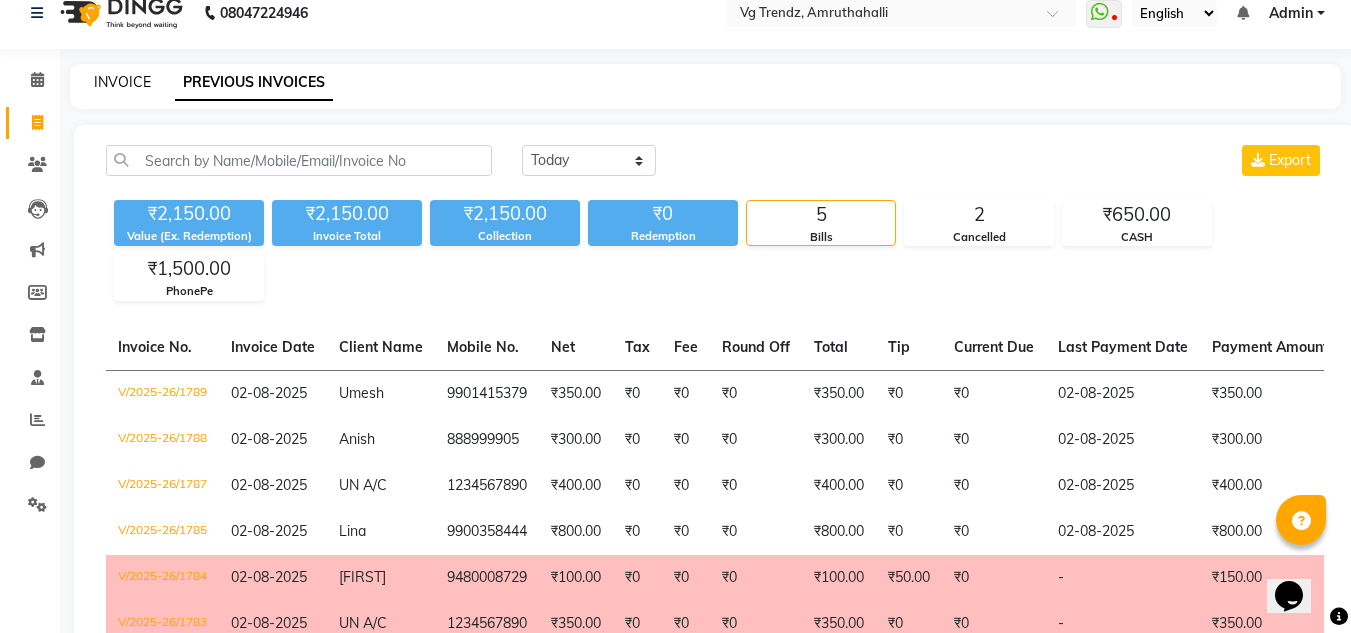 click on "INVOICE" 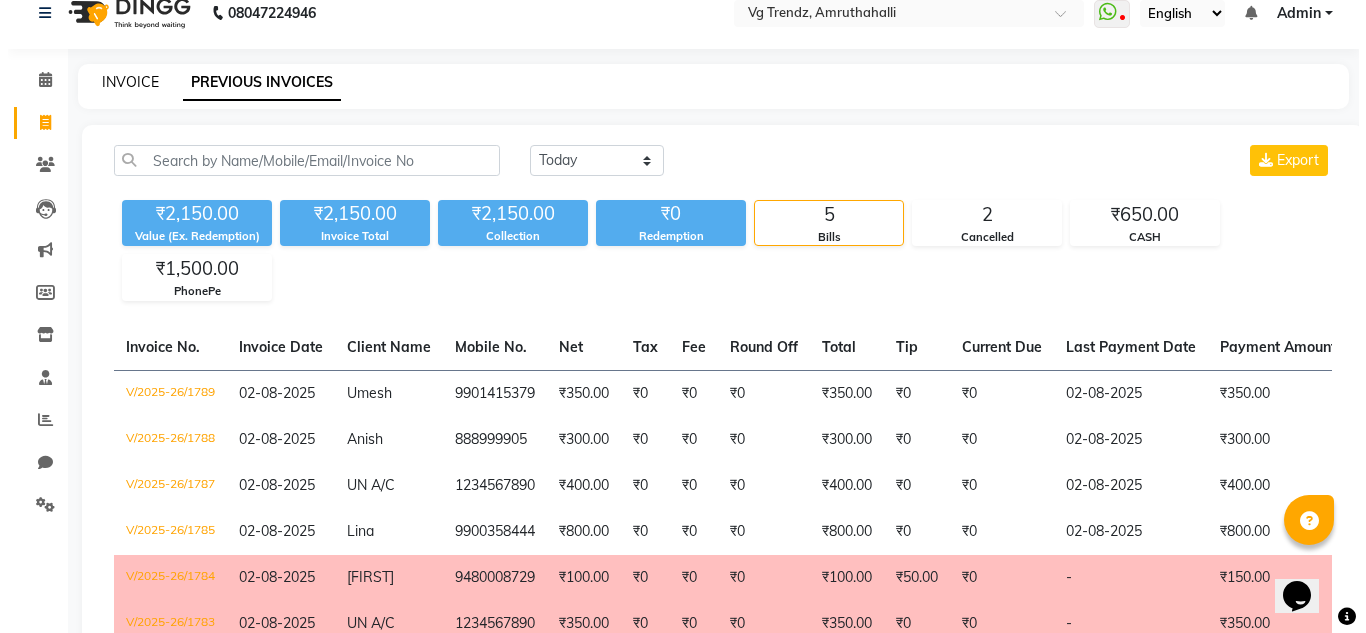 scroll, scrollTop: 0, scrollLeft: 0, axis: both 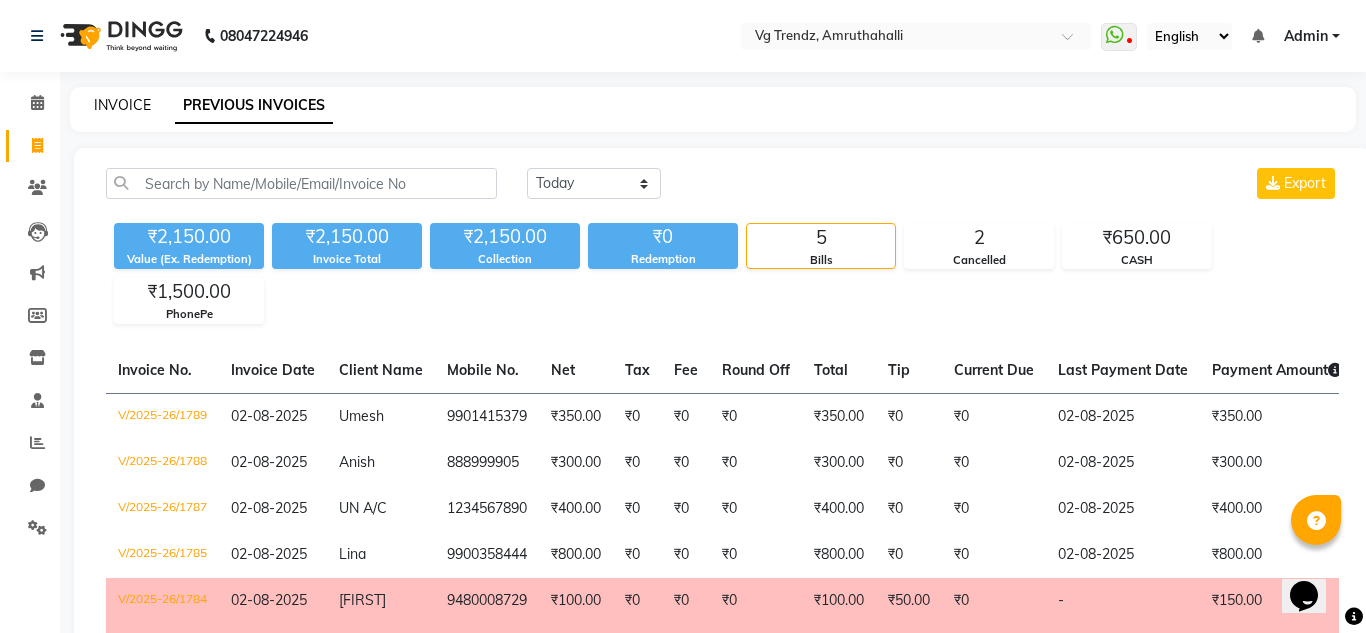select on "5536" 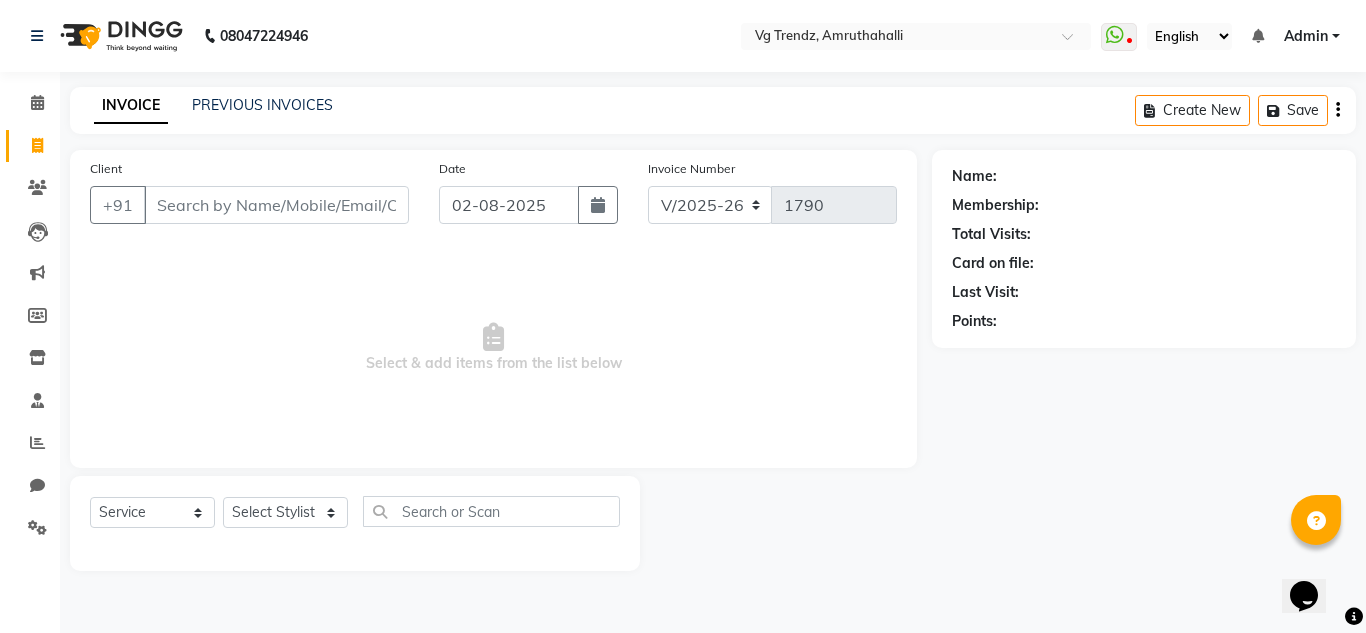 click on "Client" at bounding box center [276, 205] 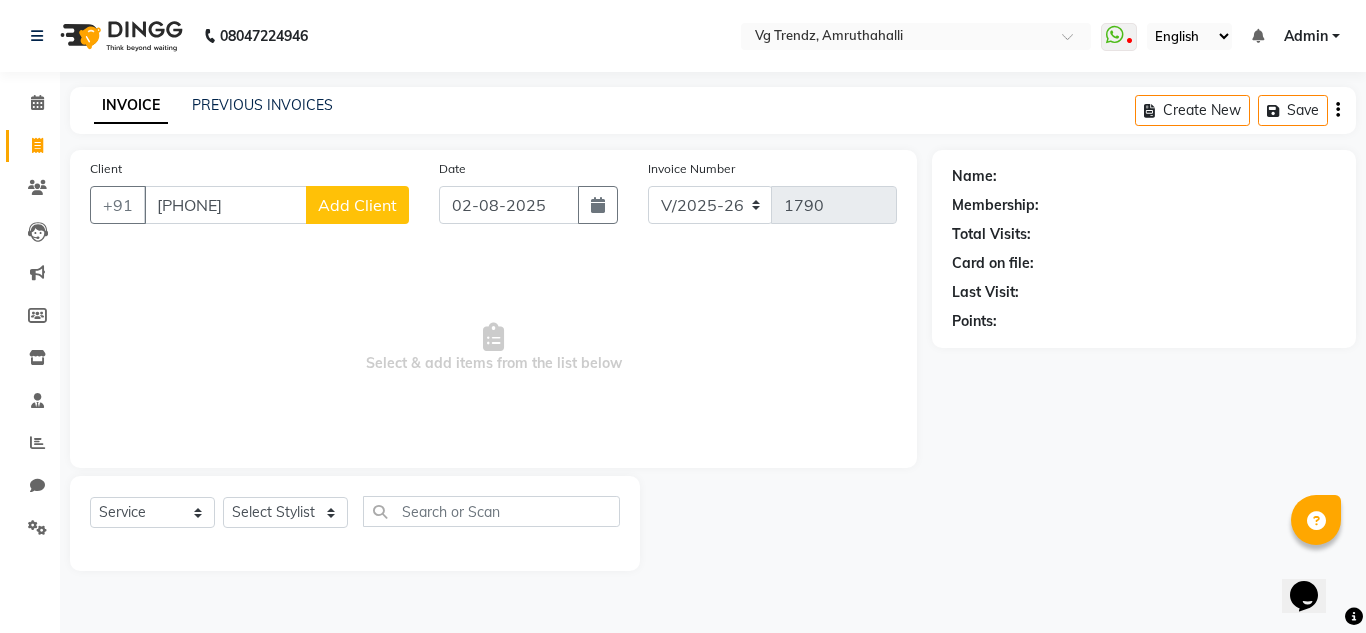 type on "[PHONE]" 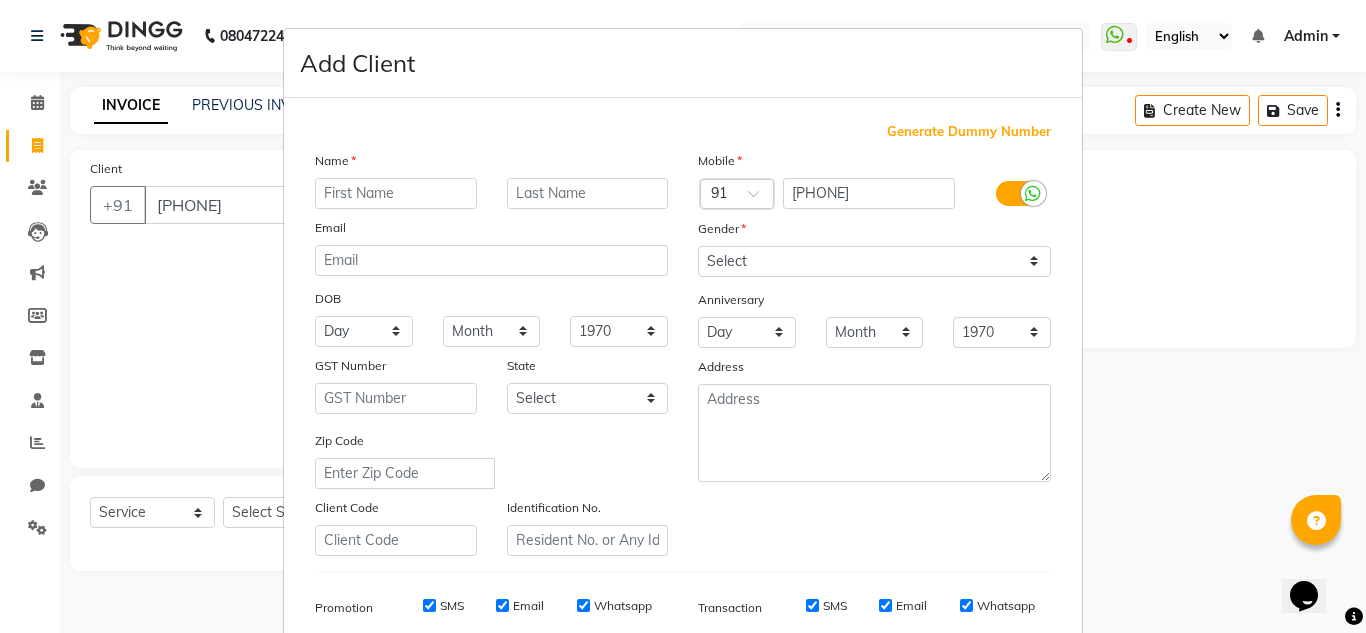 click at bounding box center (396, 193) 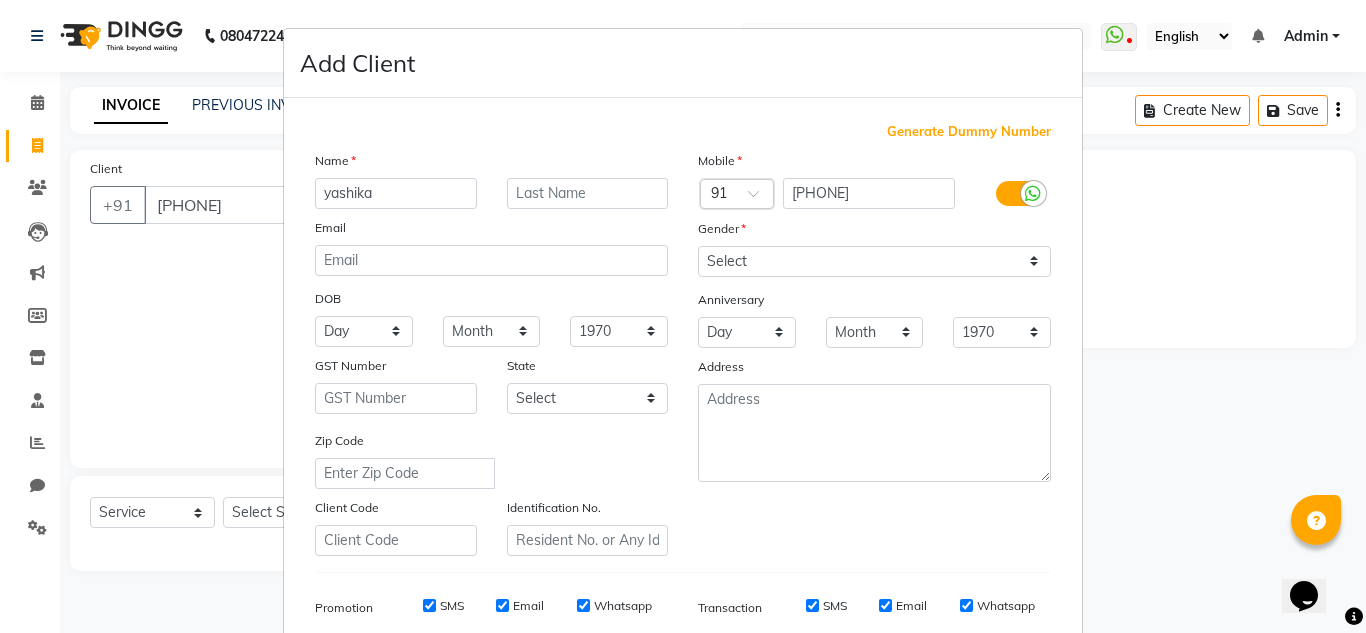 type on "yashika" 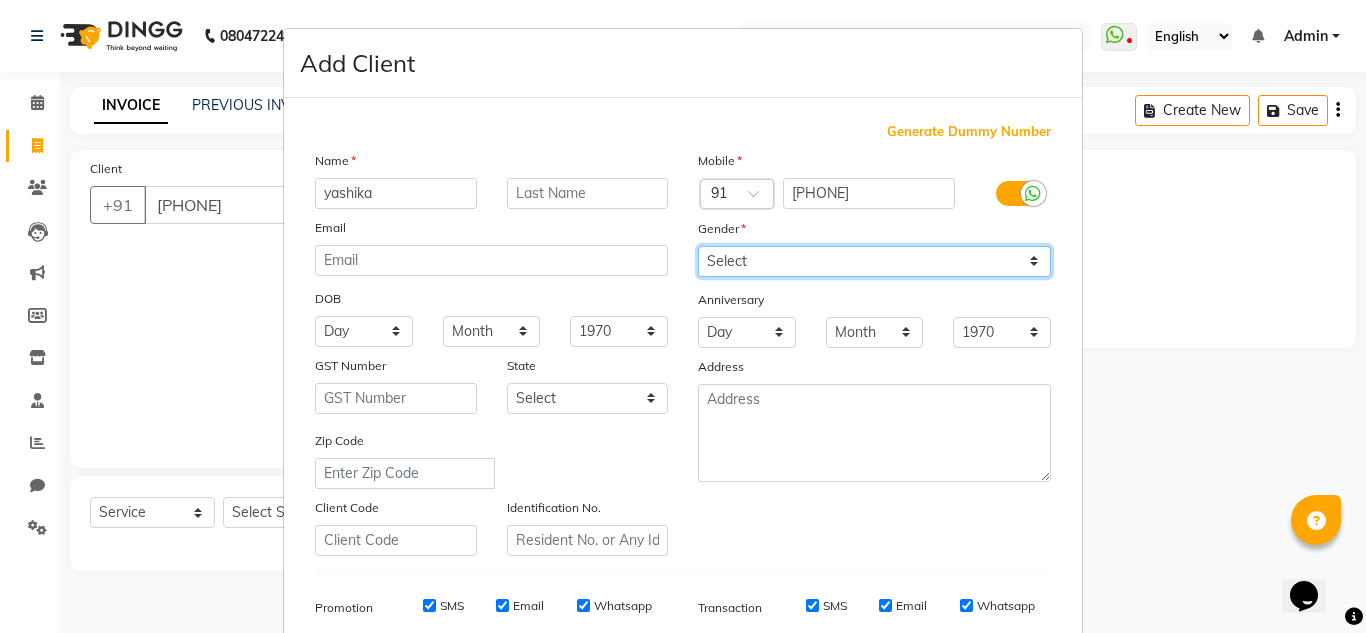 click on "Select Male Female Other Prefer Not To Say" at bounding box center [874, 261] 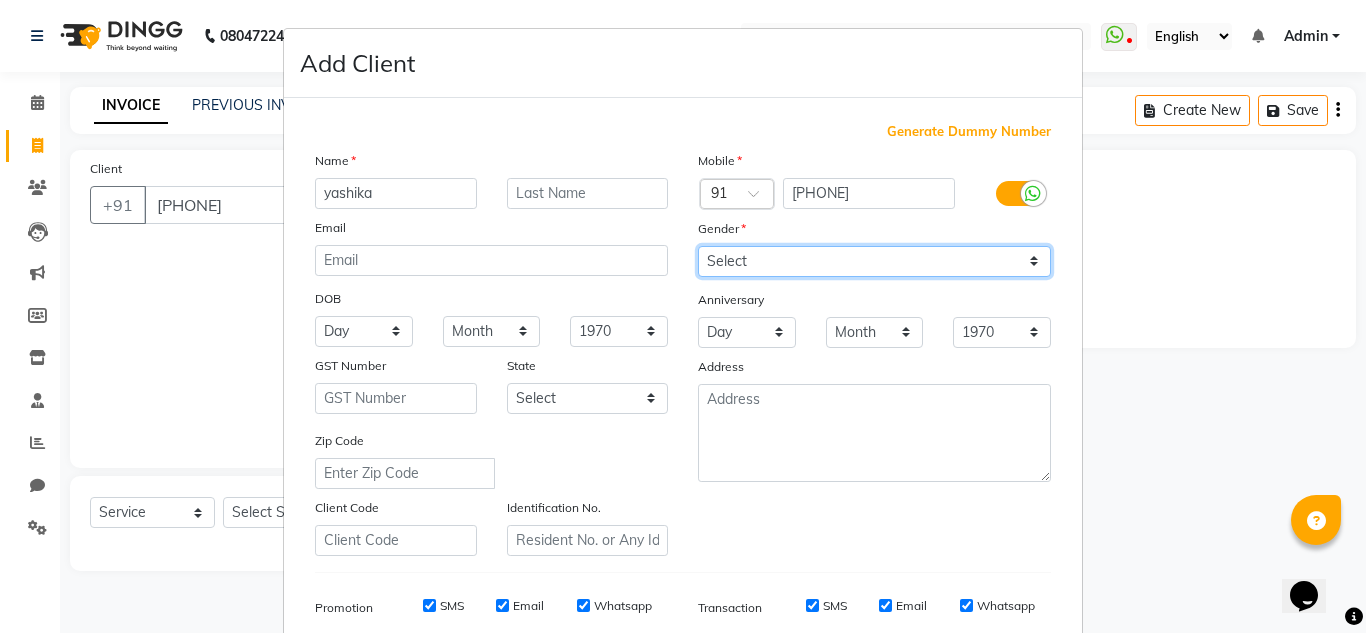 select on "female" 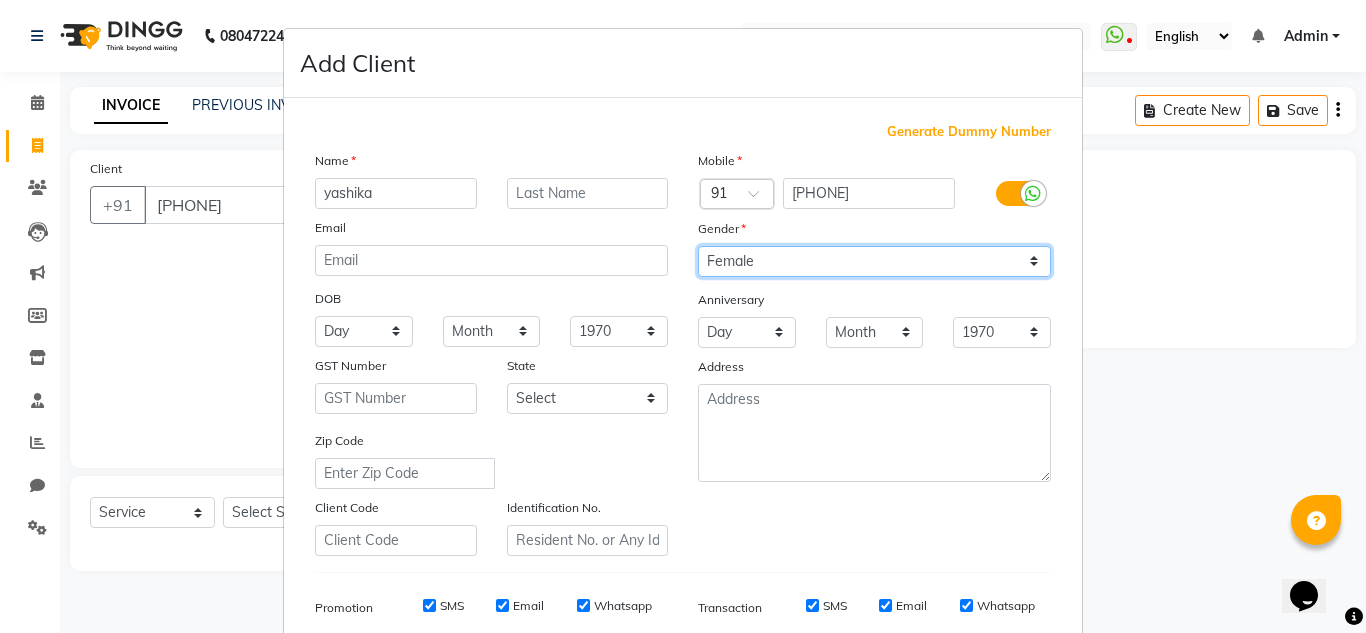 click on "Select Male Female Other Prefer Not To Say" at bounding box center [874, 261] 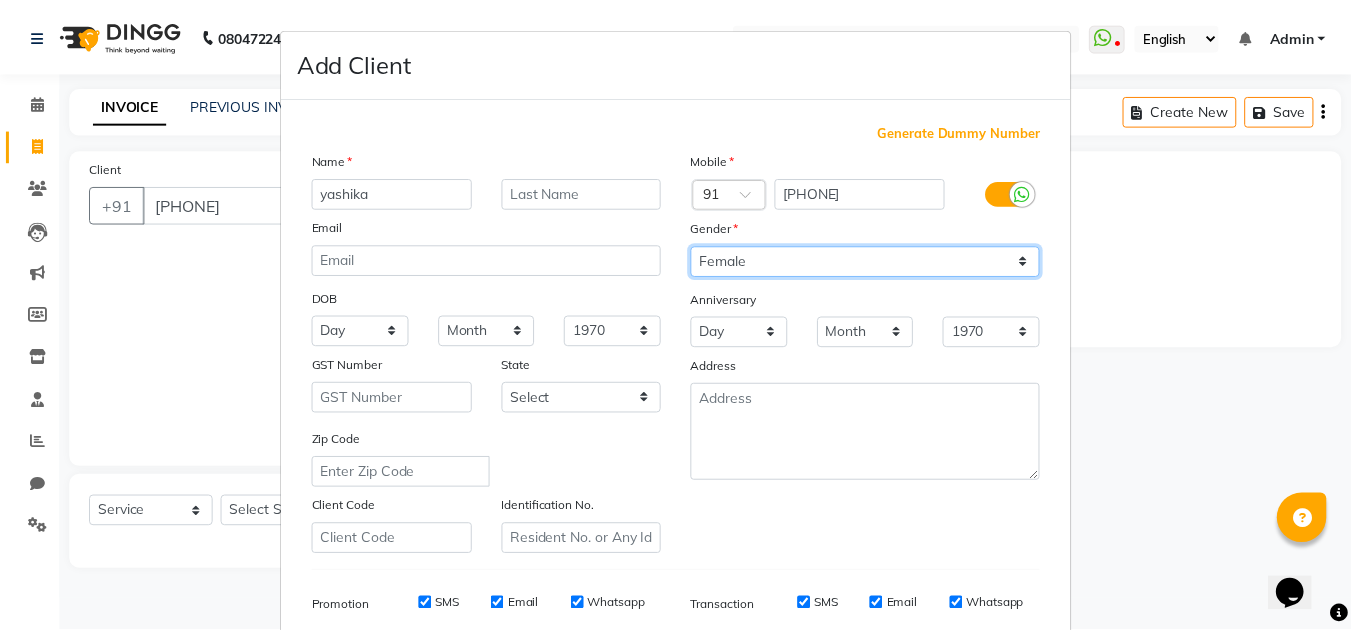 scroll, scrollTop: 290, scrollLeft: 0, axis: vertical 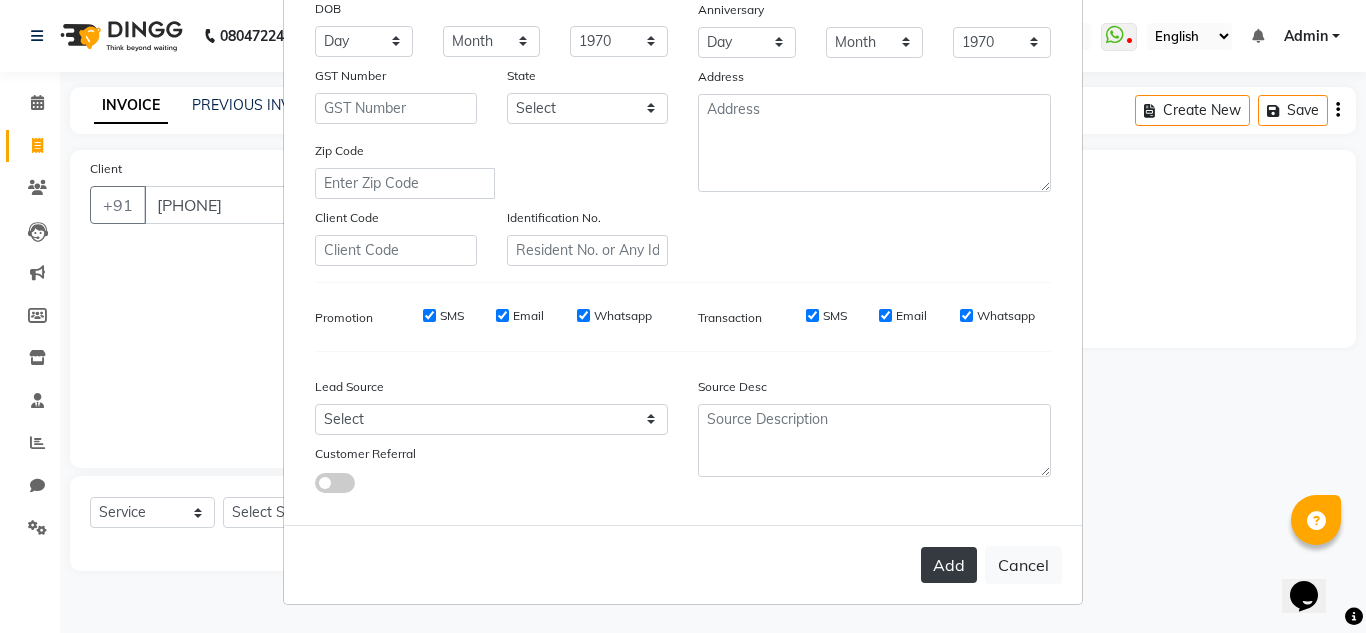click on "Add" at bounding box center (949, 565) 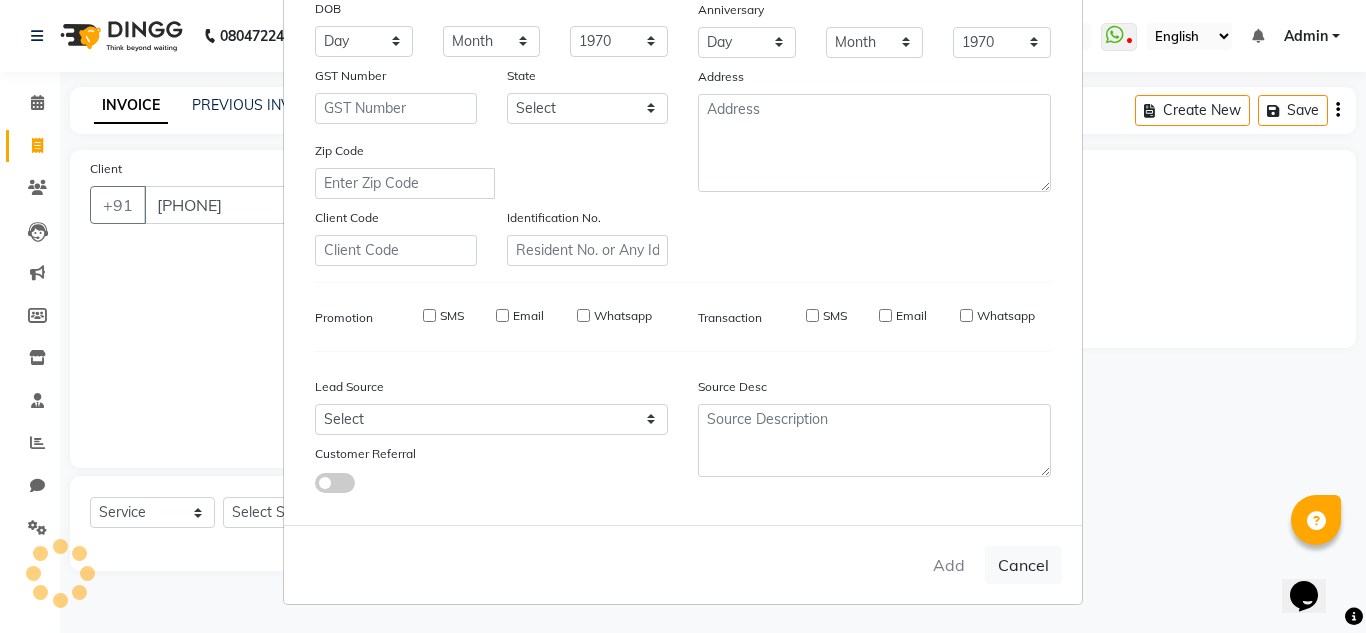 type 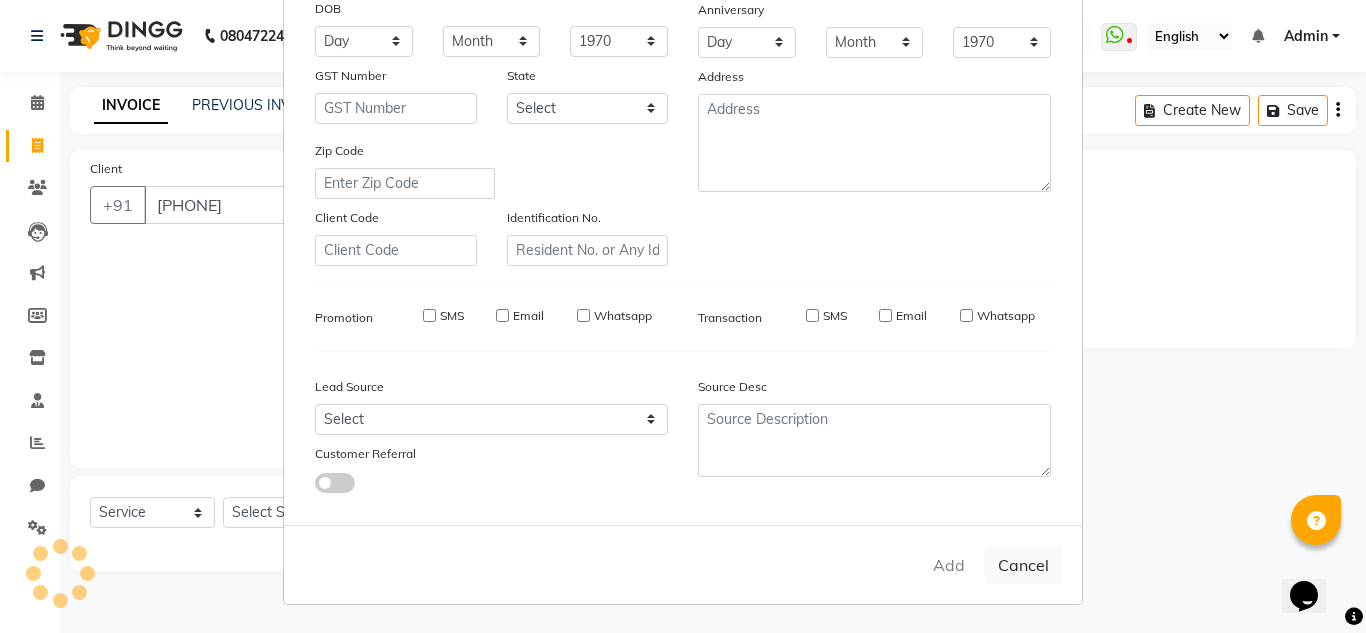 select 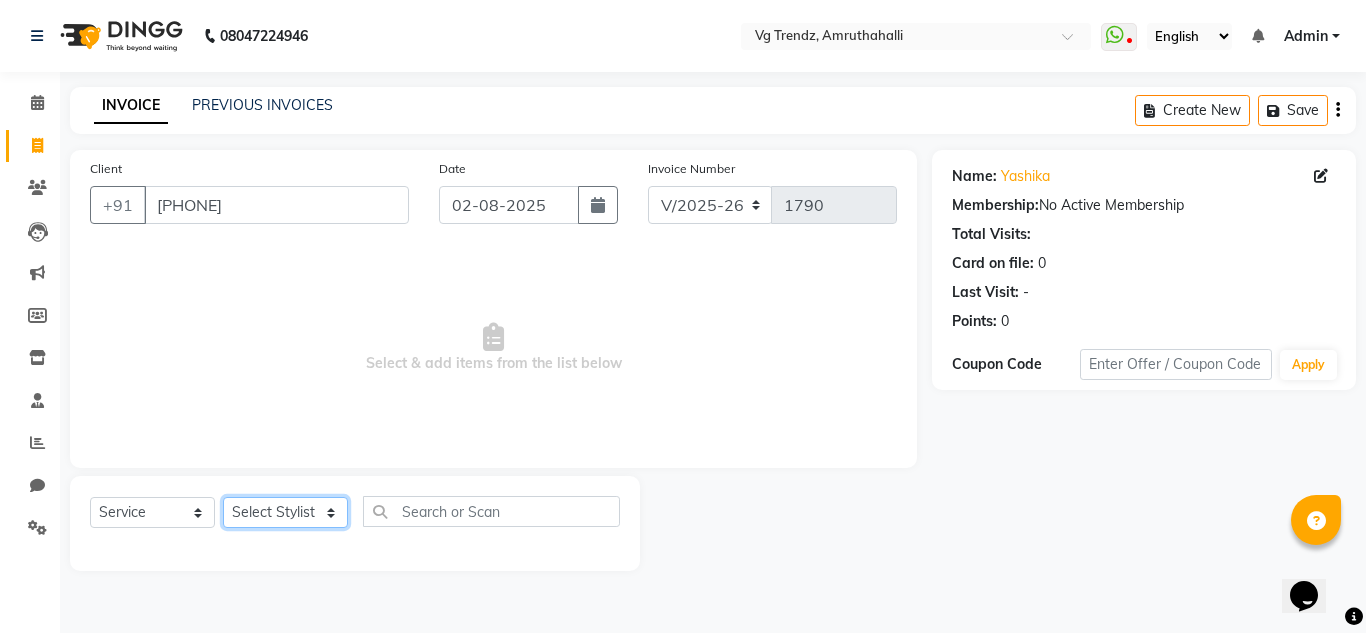 click on "Select Stylist Ashiwini N P Manjitha Chhetri Manjula S Mun Khan Naveen Kumar Rangashamaiah salon number Sandeep Sharma Shannu Sridevi Vanitha v" 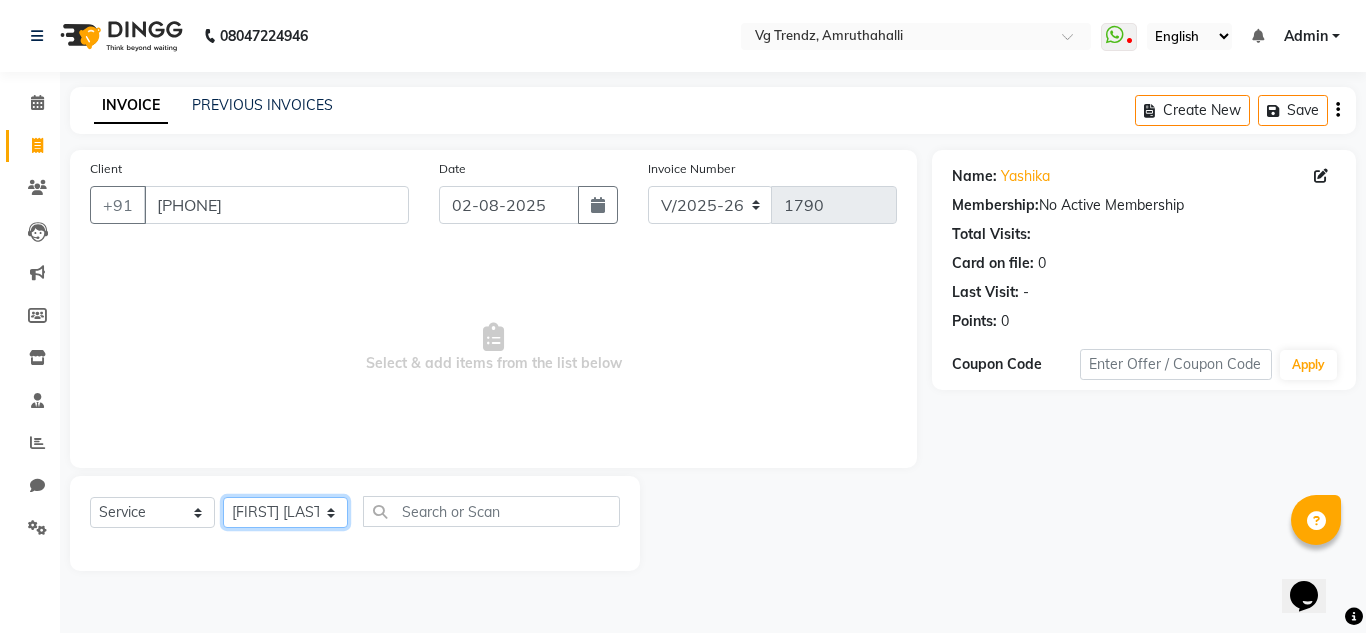 click on "Select Stylist Ashiwini N P Manjitha Chhetri Manjula S Mun Khan Naveen Kumar Rangashamaiah salon number Sandeep Sharma Shannu Sridevi Vanitha v" 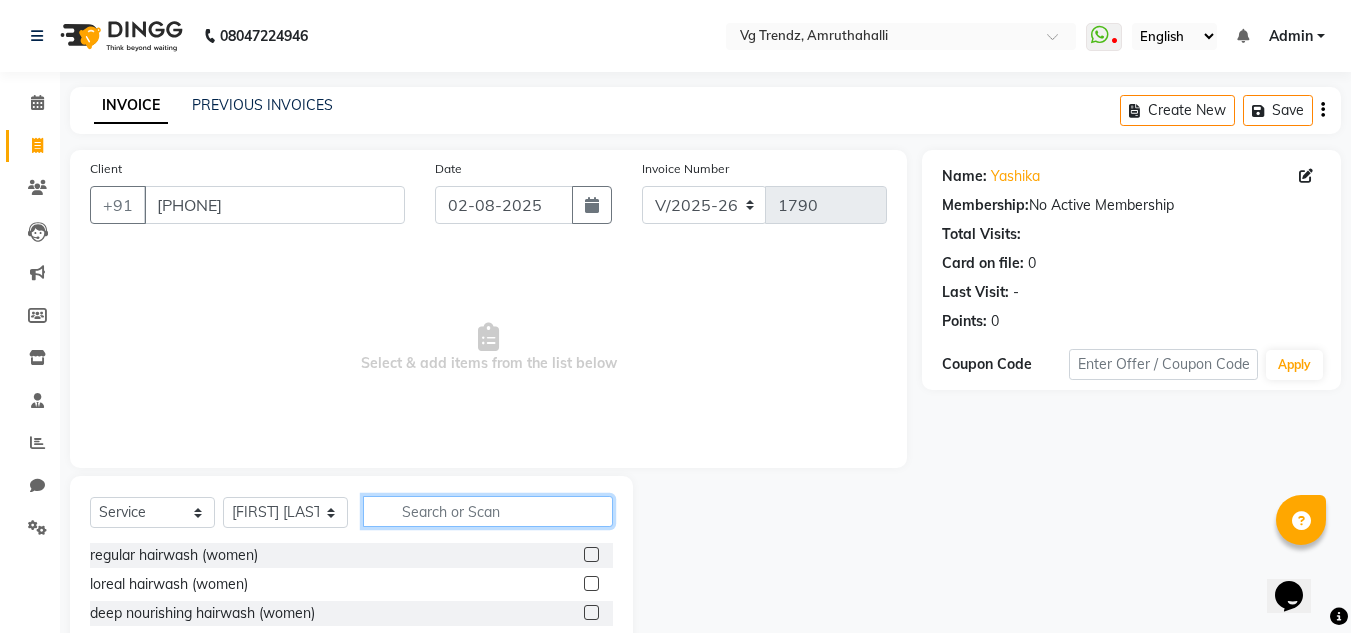 click 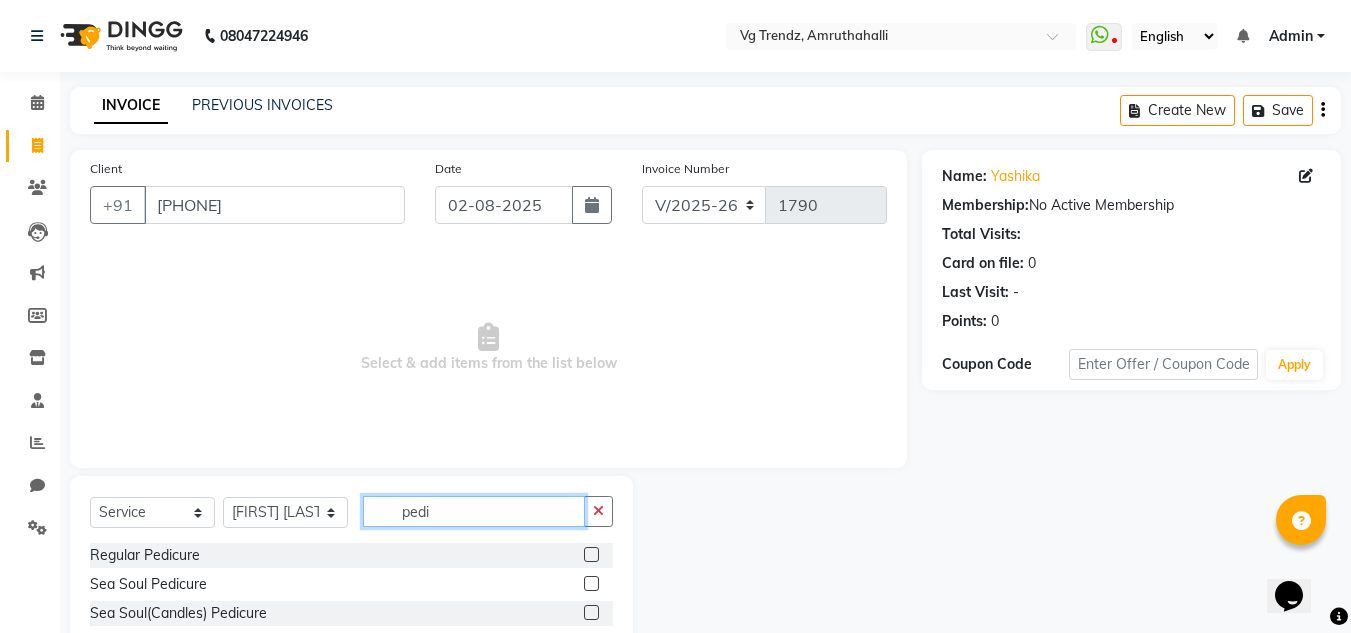 type on "pedi" 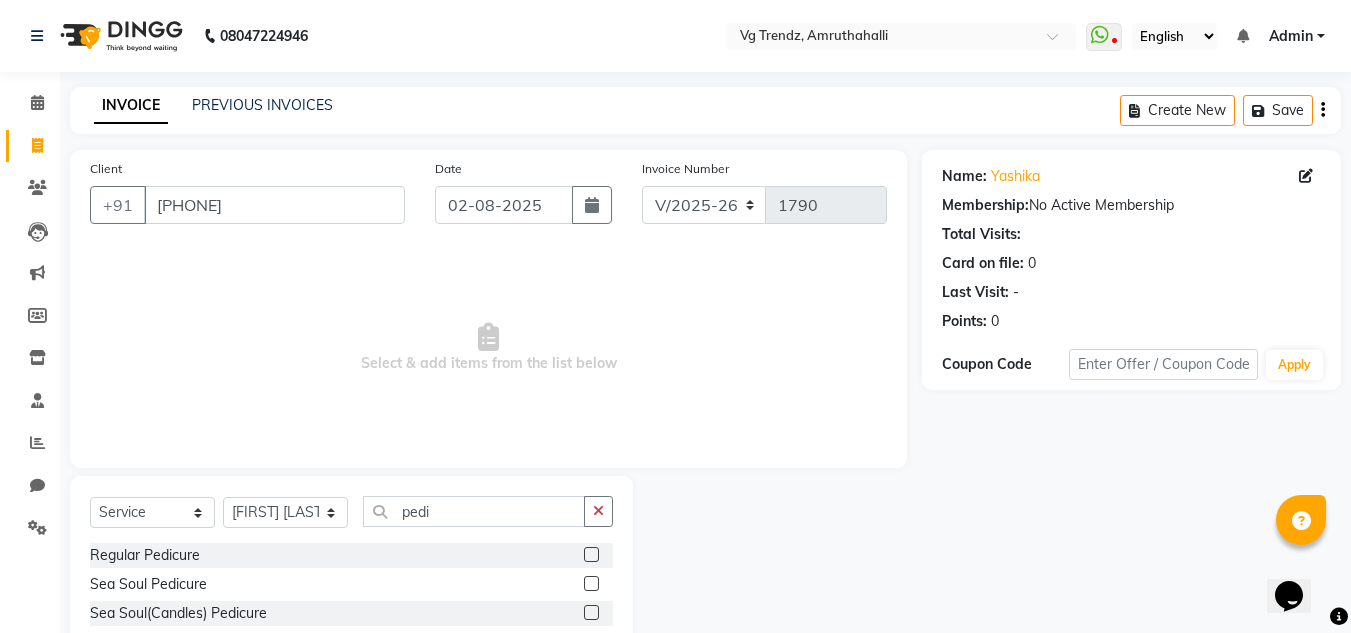 click 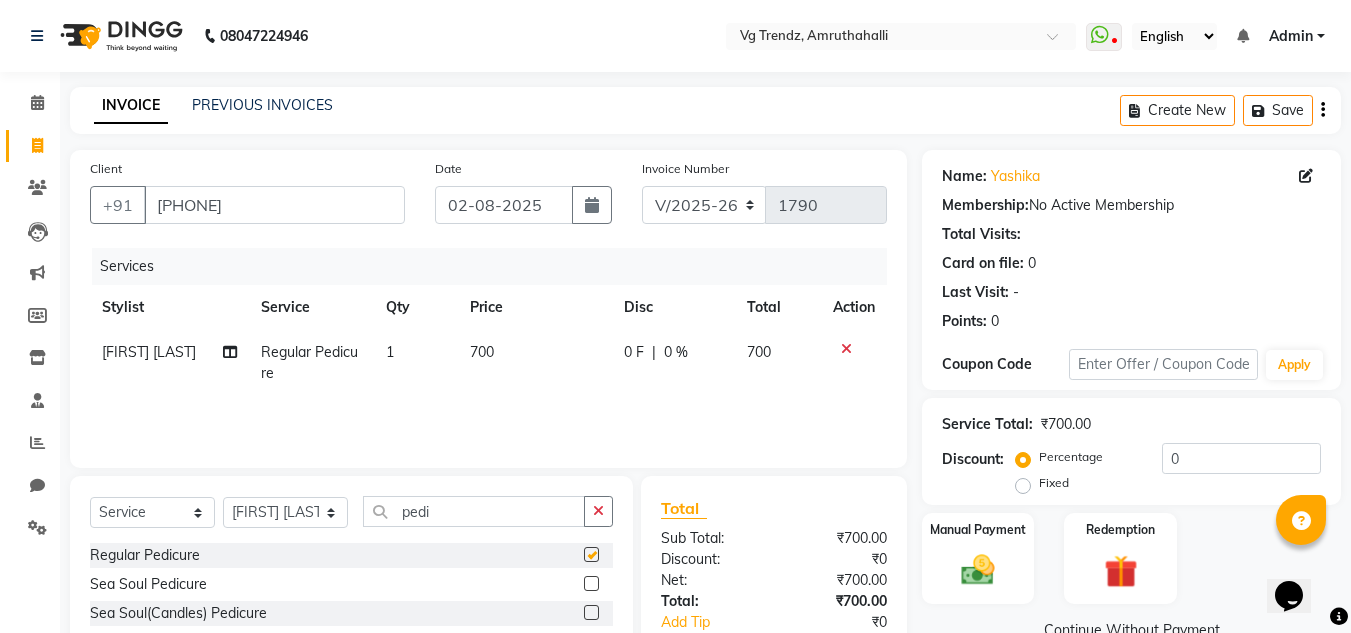 checkbox on "false" 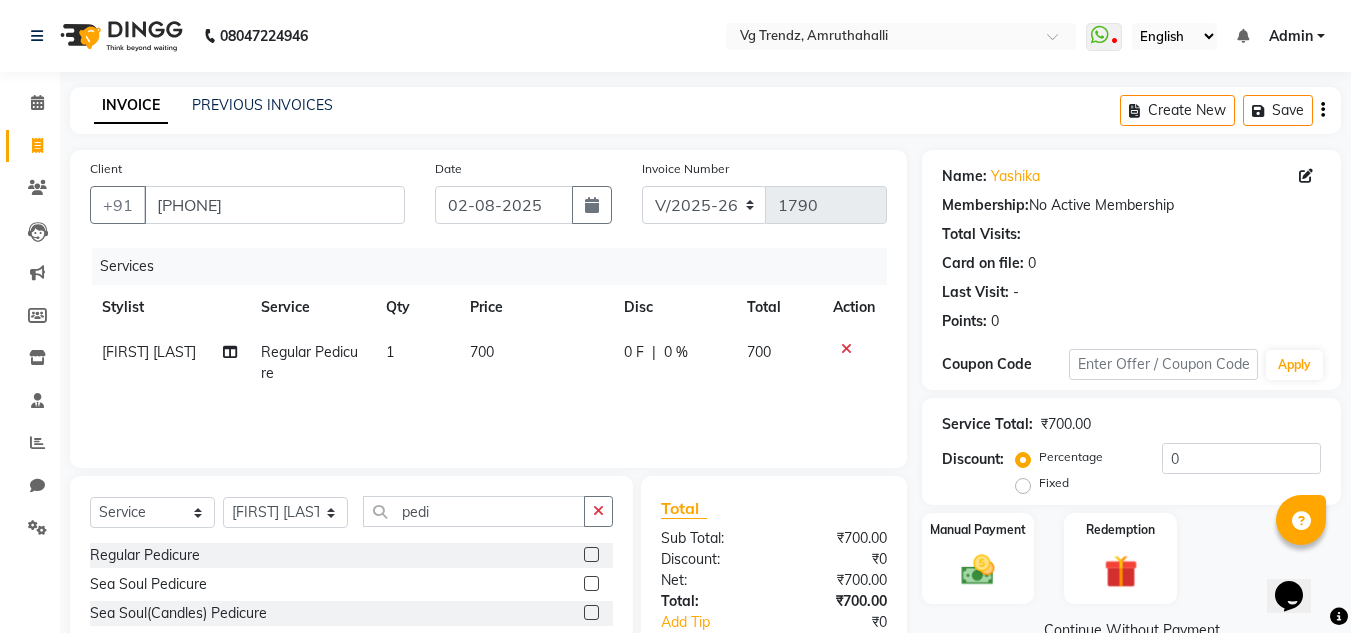 click 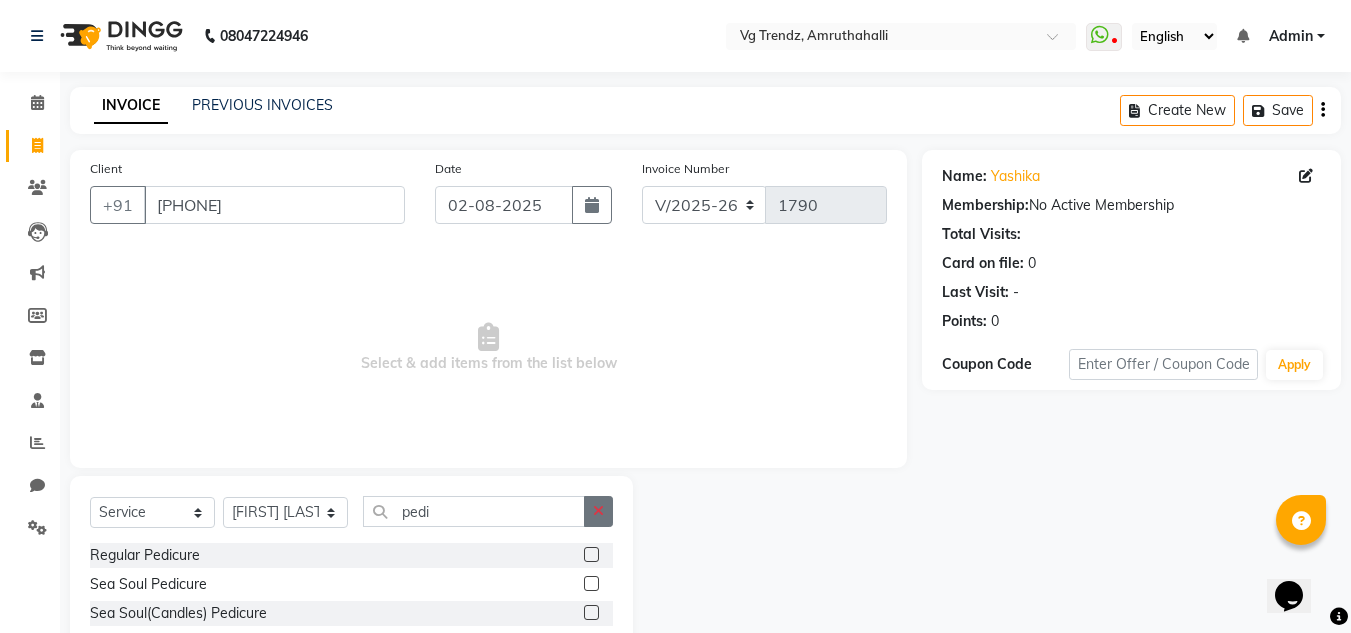click 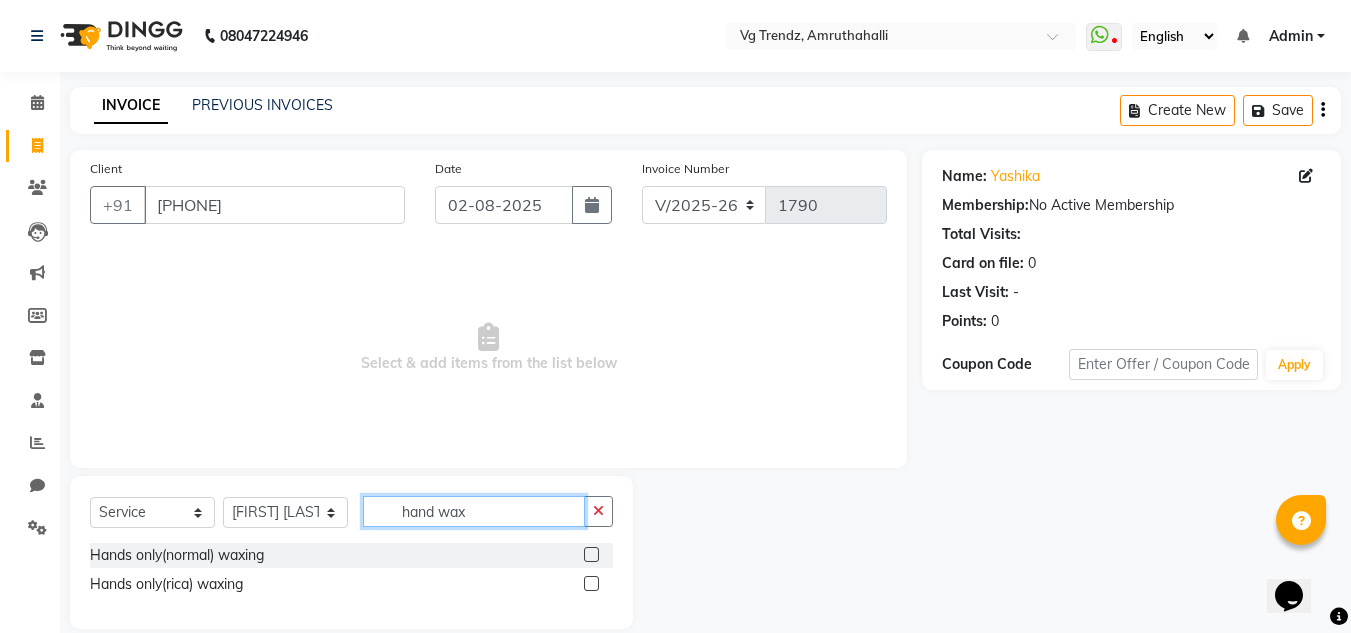 type on "hand wax" 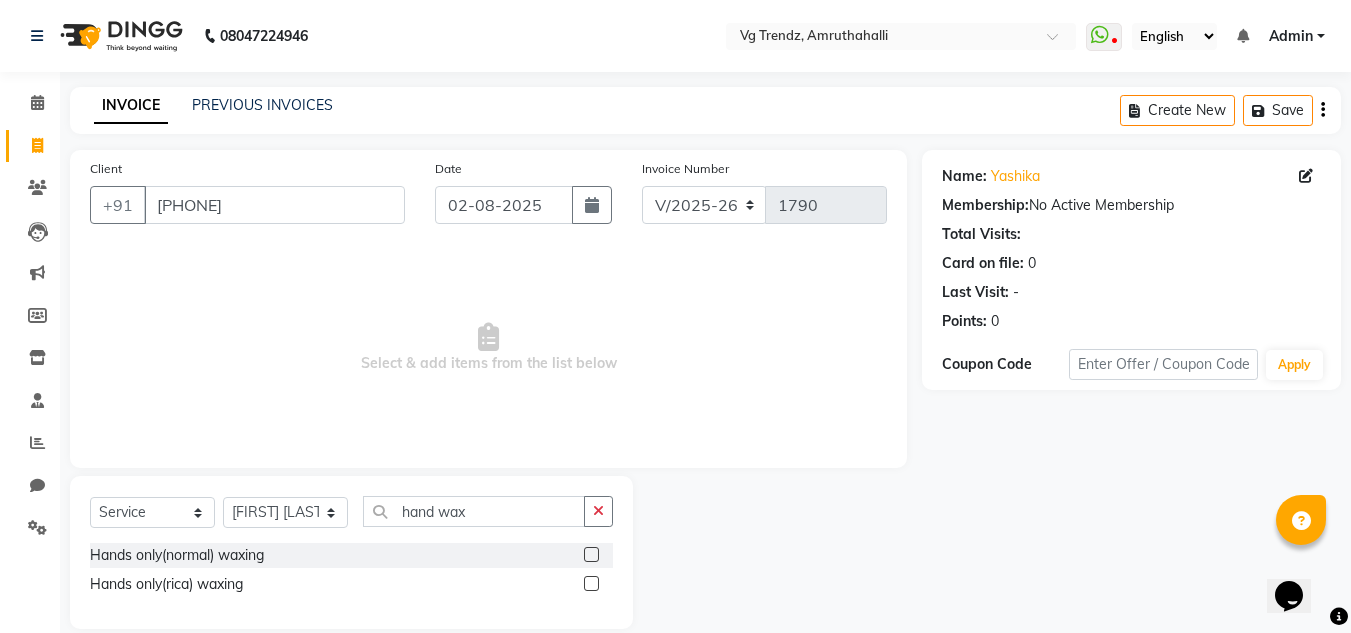 click 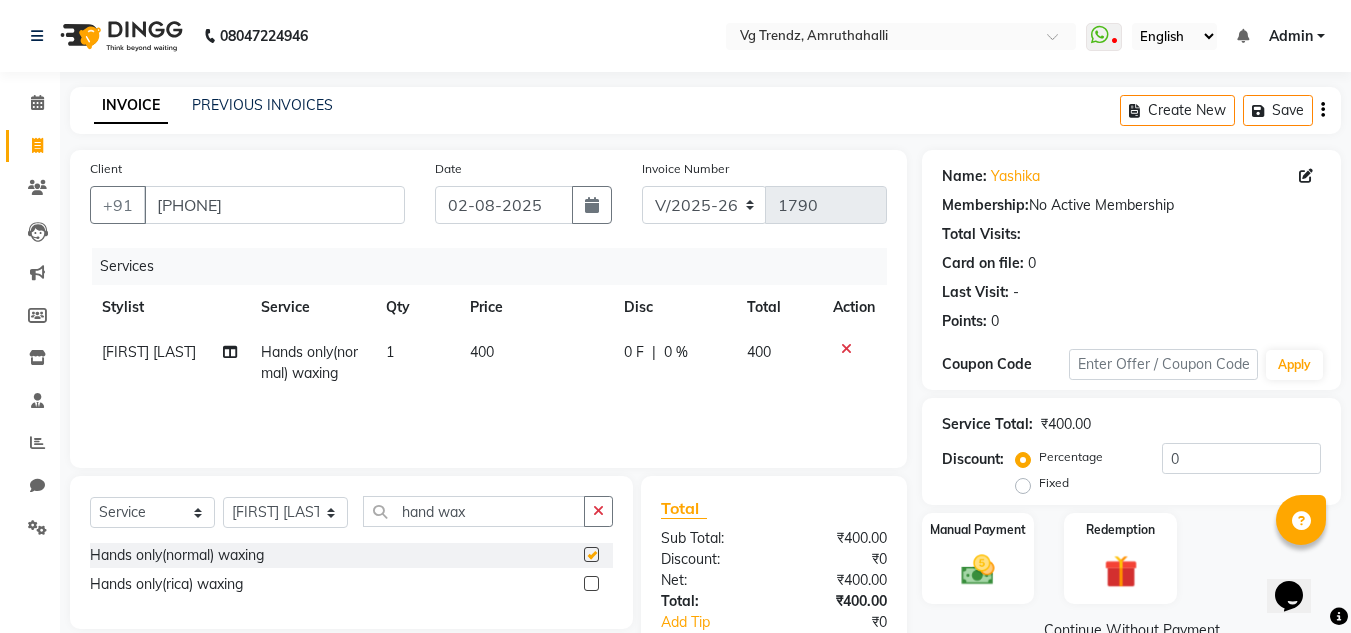 checkbox on "false" 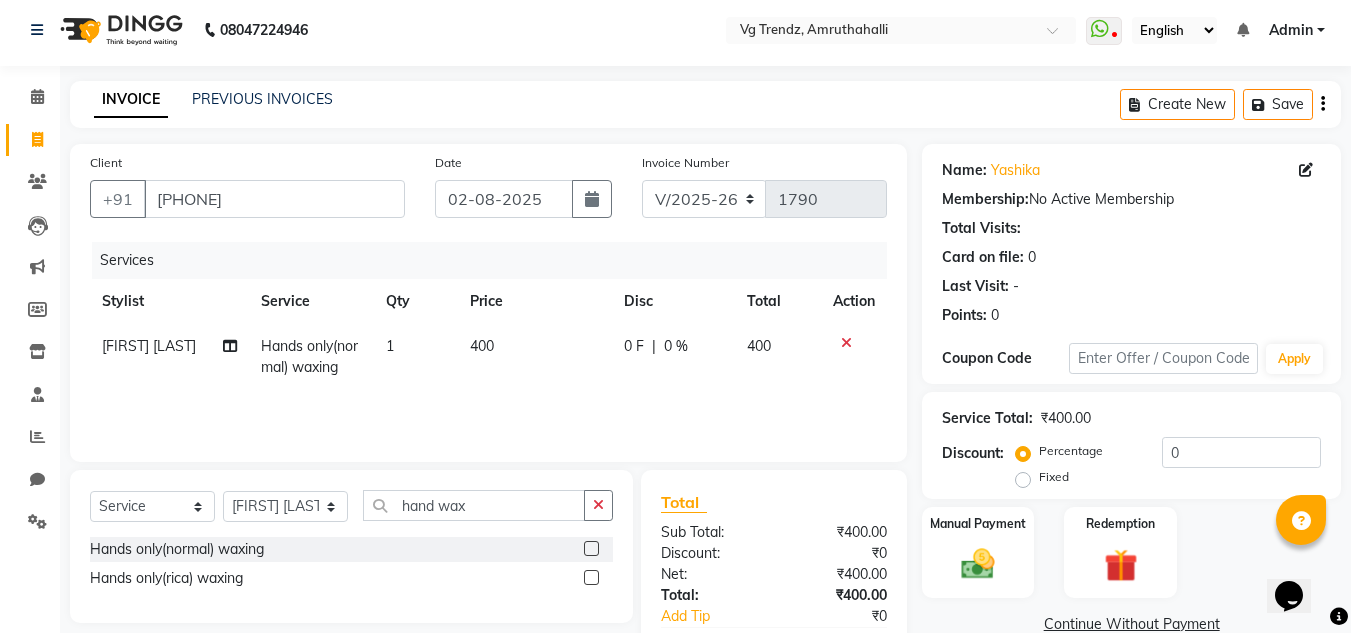 scroll, scrollTop: 0, scrollLeft: 0, axis: both 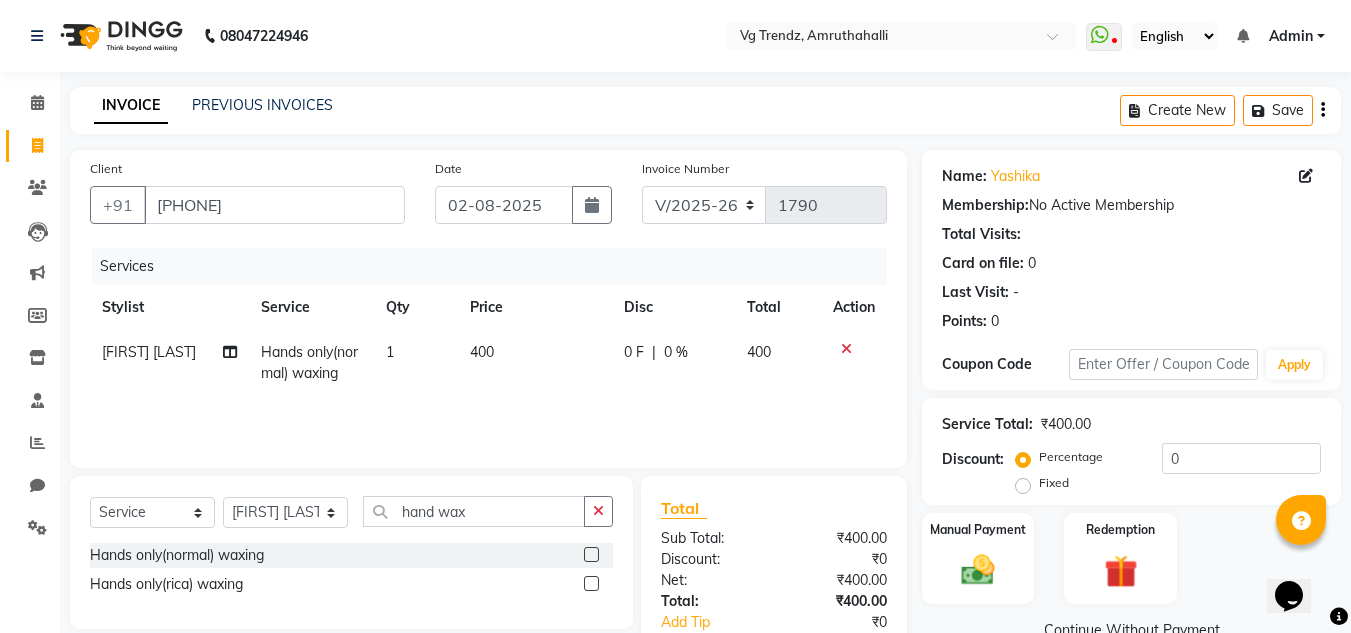 click 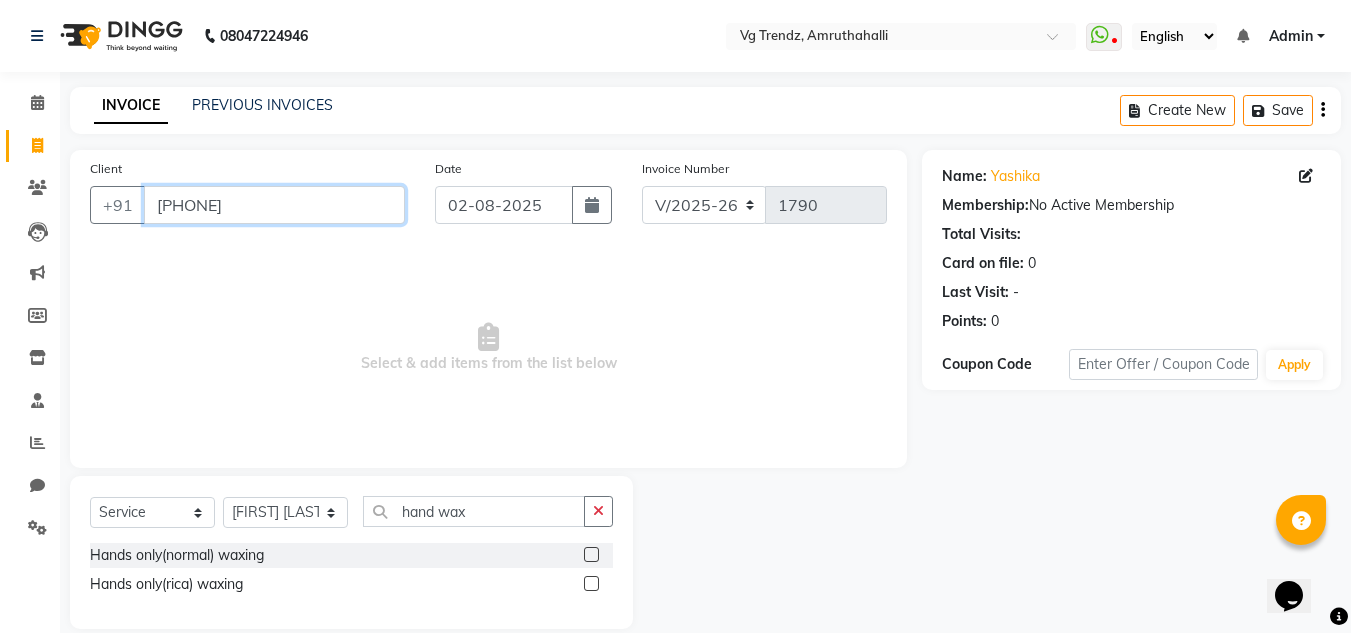 click on "9902701010" at bounding box center (274, 205) 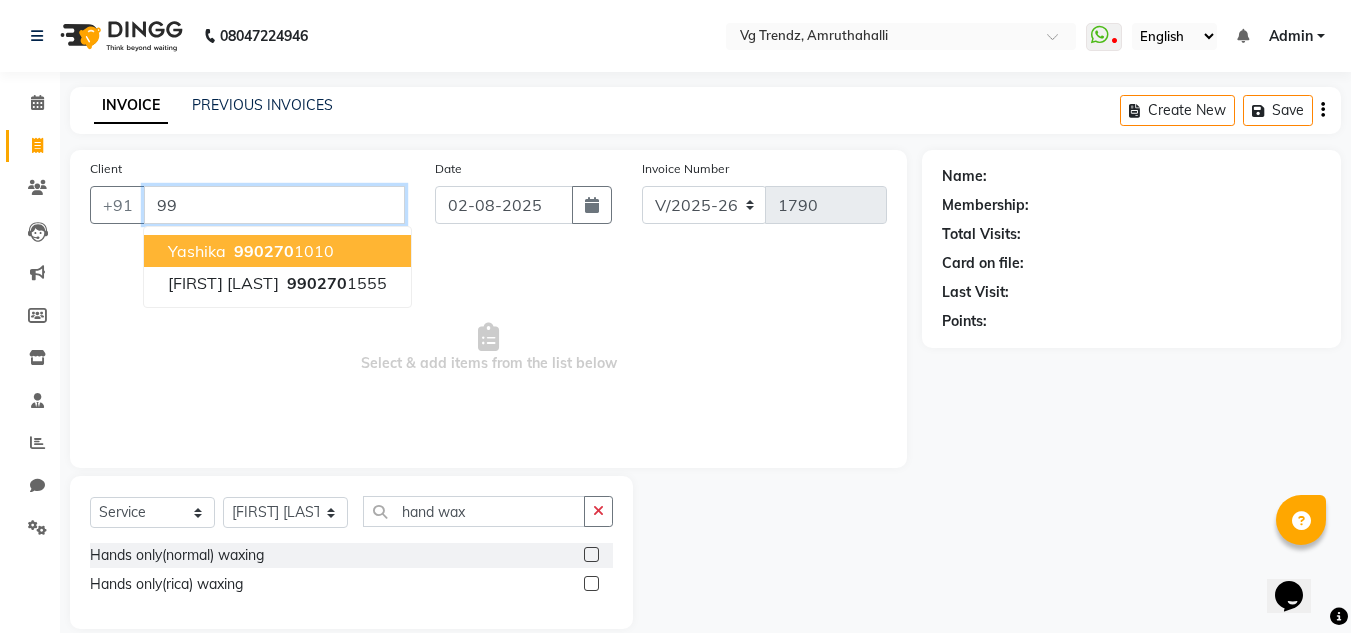 type on "9" 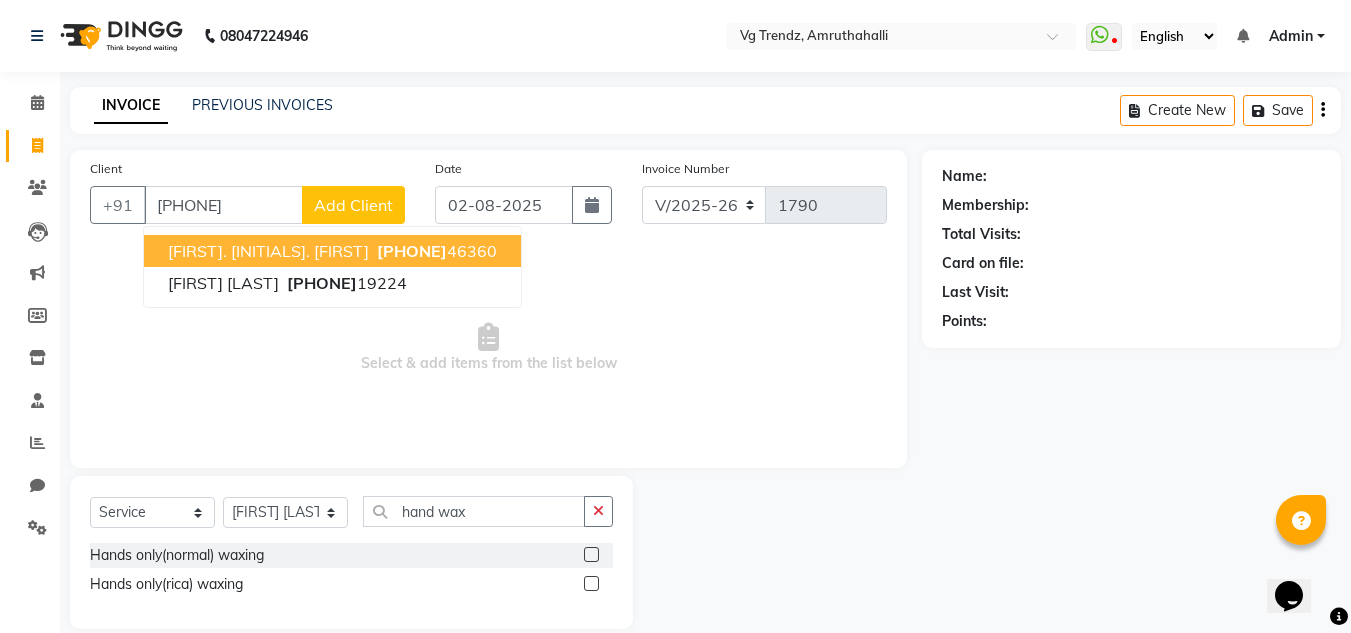 click on "Select & add items from the list below" at bounding box center [488, 348] 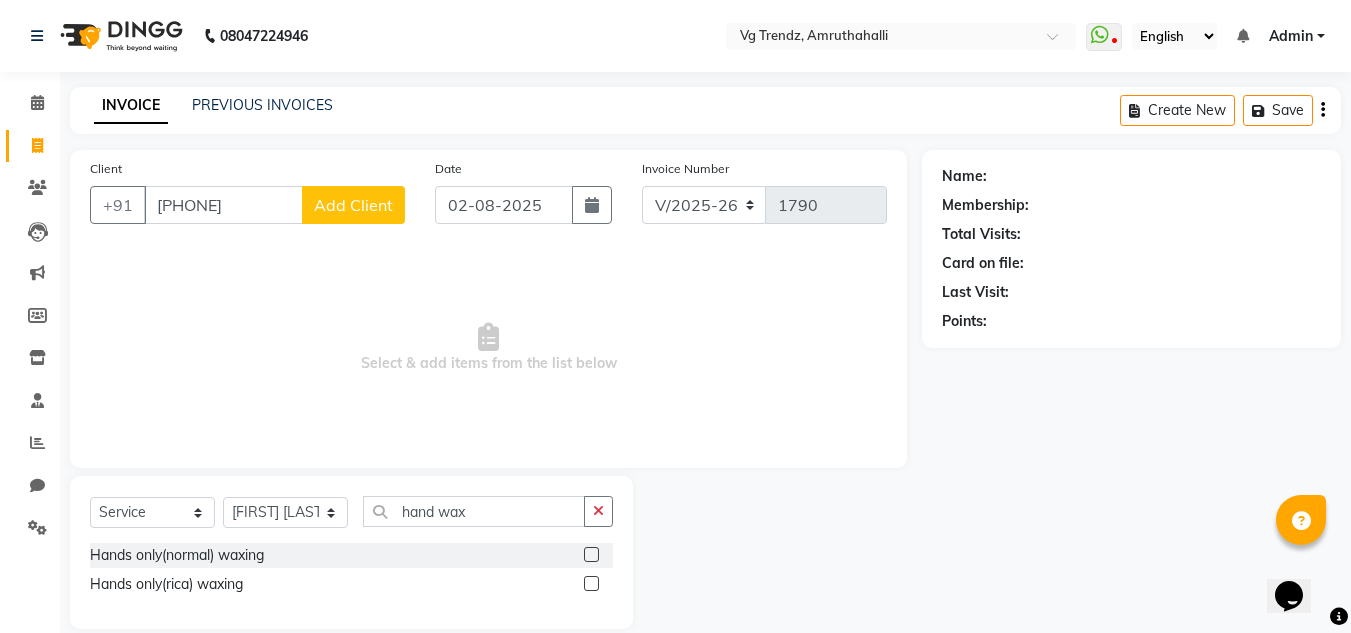 click on "Select & add items from the list below" at bounding box center [488, 348] 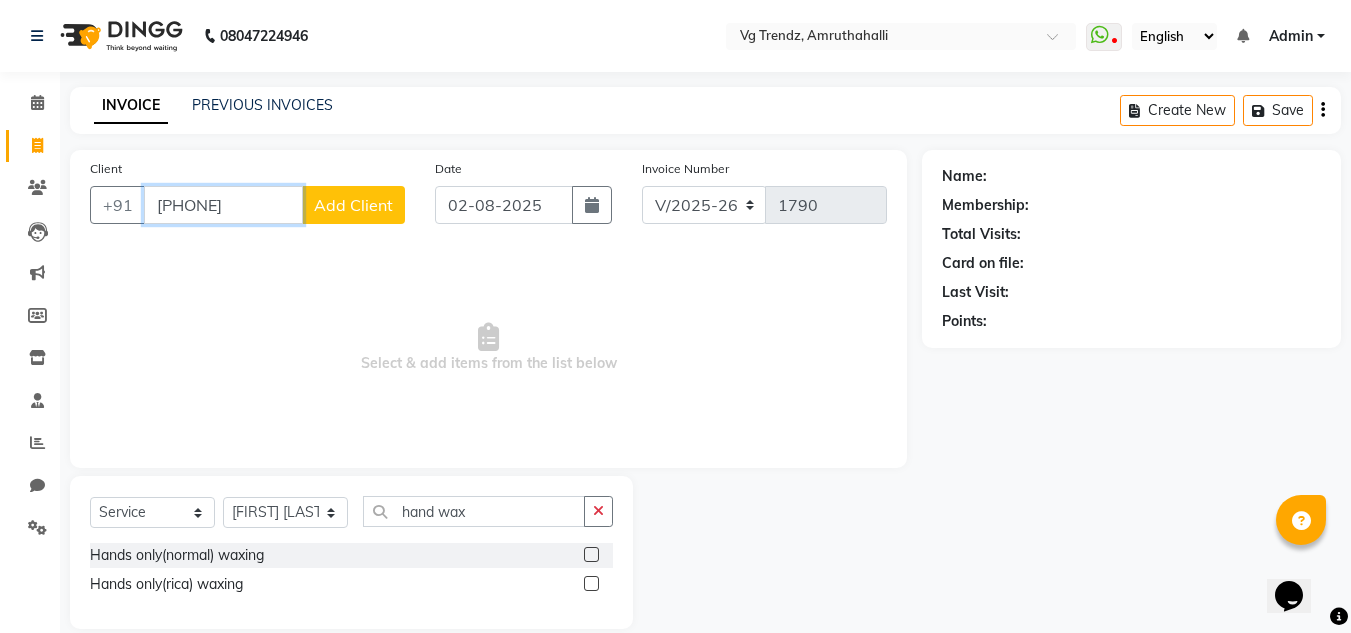 click on "94481" at bounding box center [223, 205] 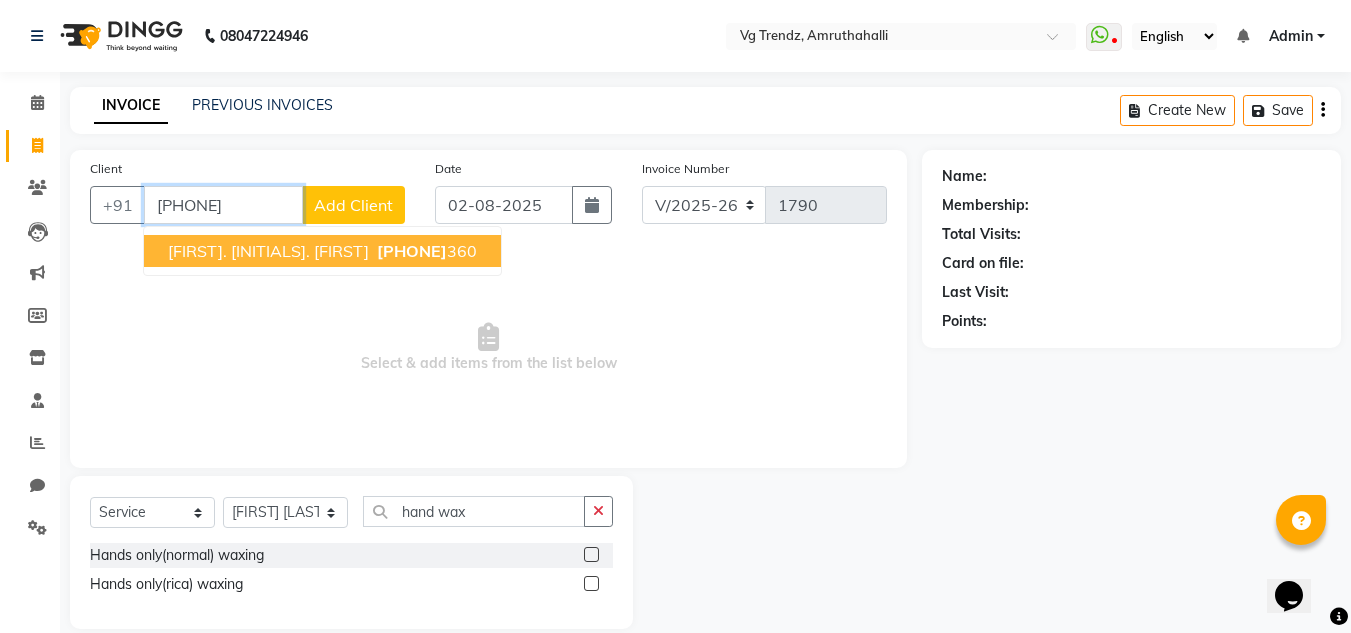 click on "[FIRST] [LAST]" at bounding box center [268, 251] 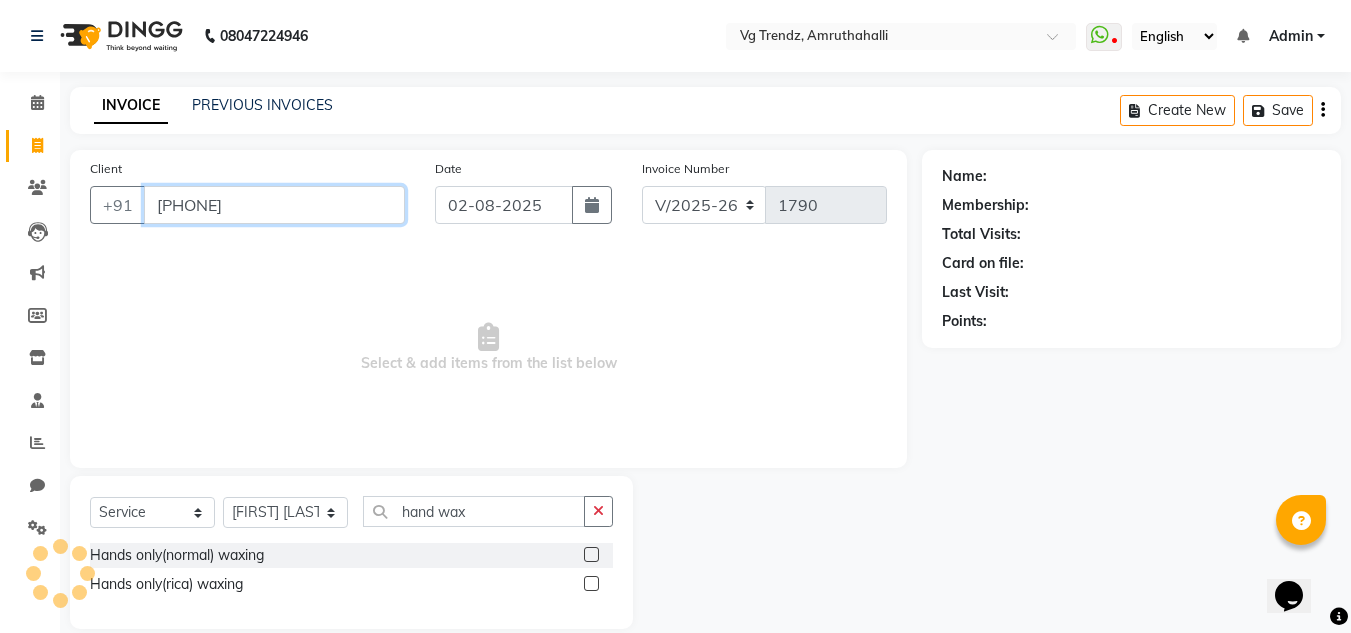 type on "[PHONE]" 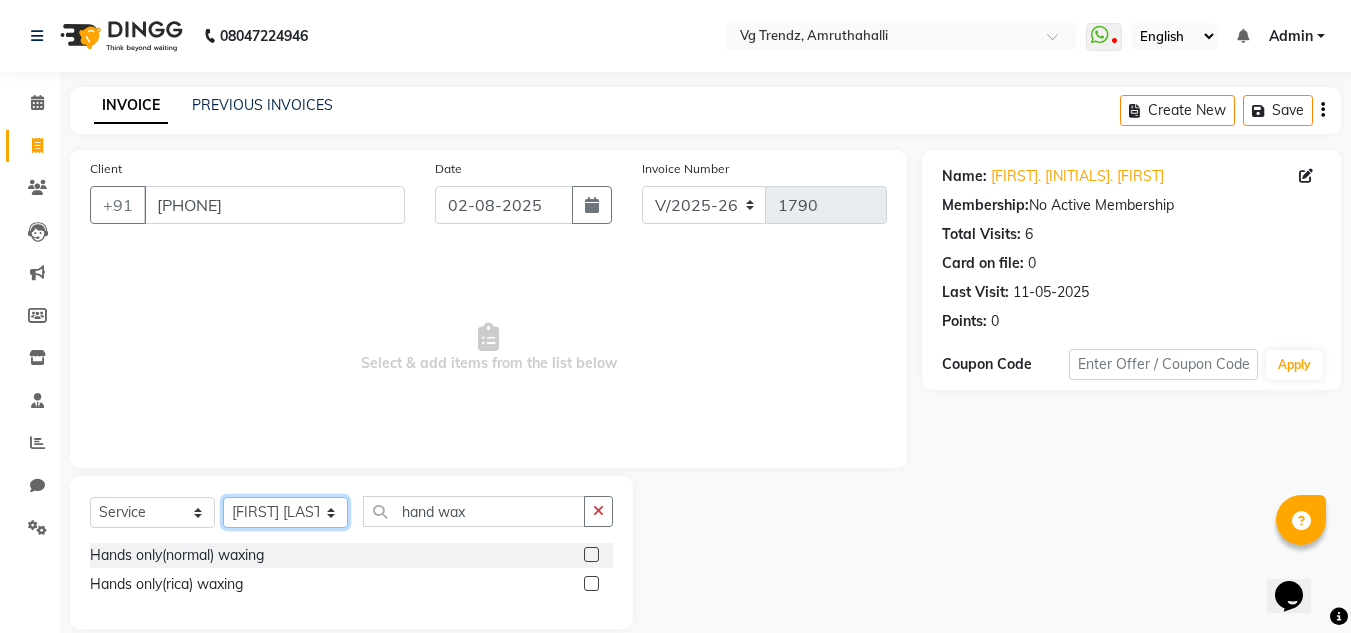 click on "Select Stylist Ashiwini N P Manjitha Chhetri Manjula S Mun Khan Naveen Kumar Rangashamaiah salon number Sandeep Sharma Shannu Sridevi Vanitha v" 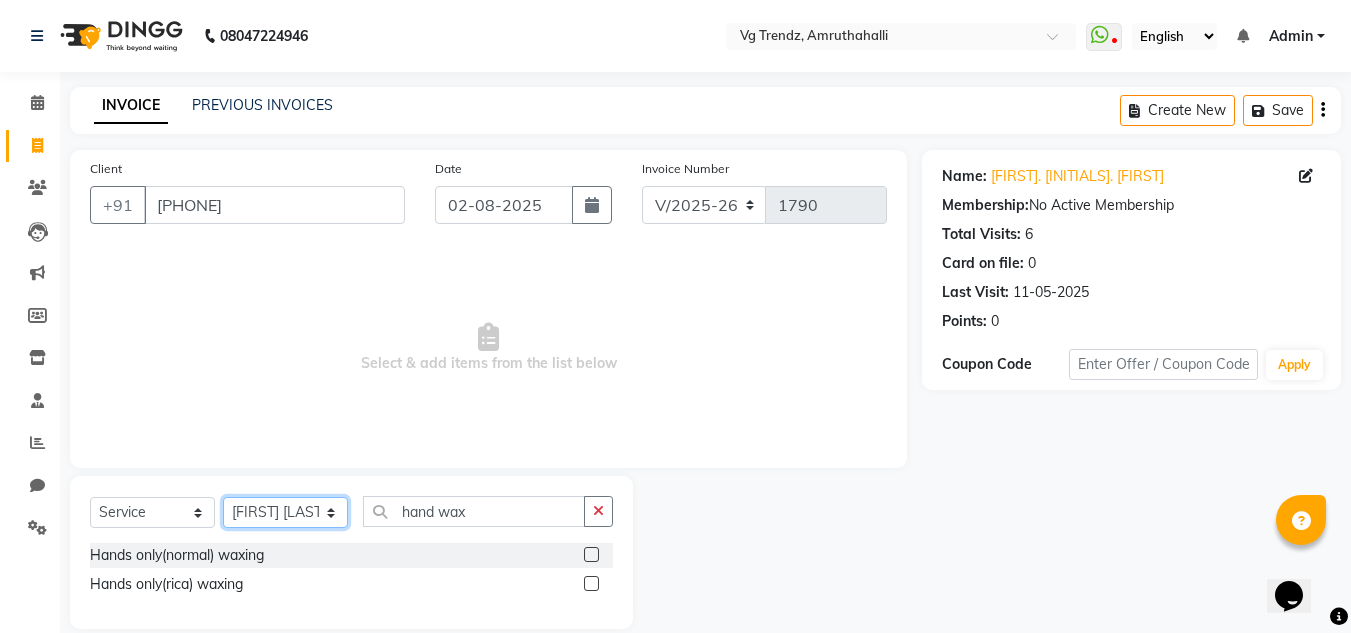 select on "84659" 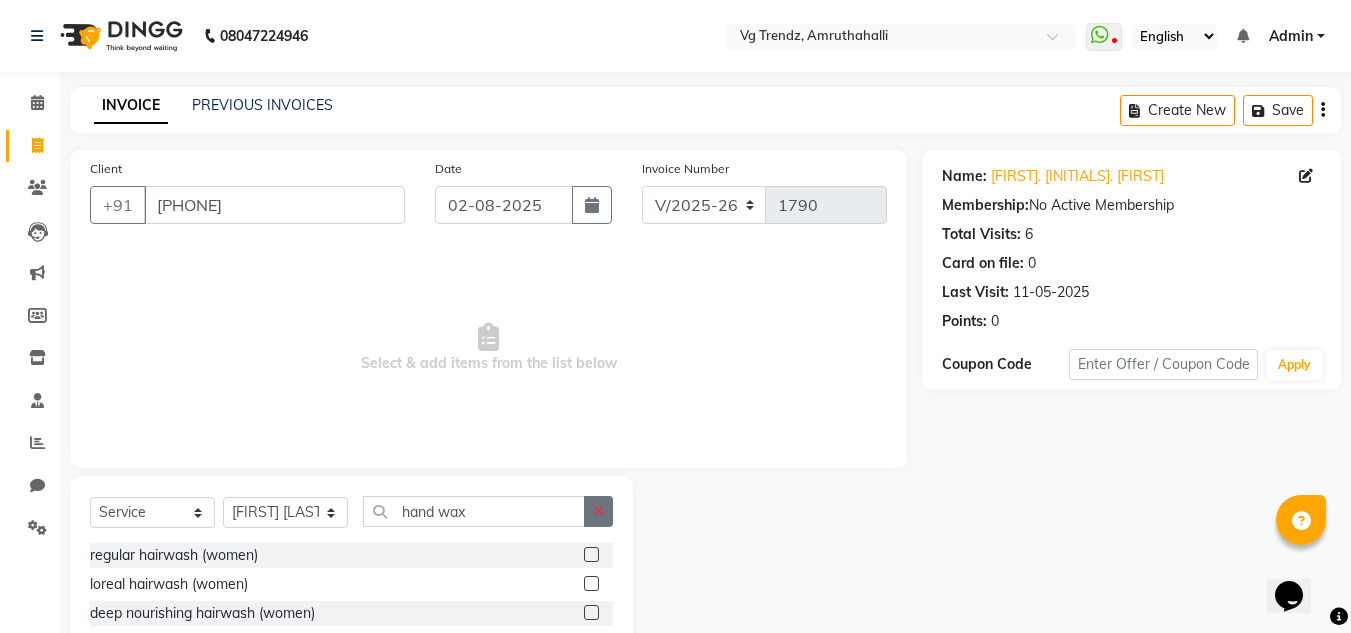 click 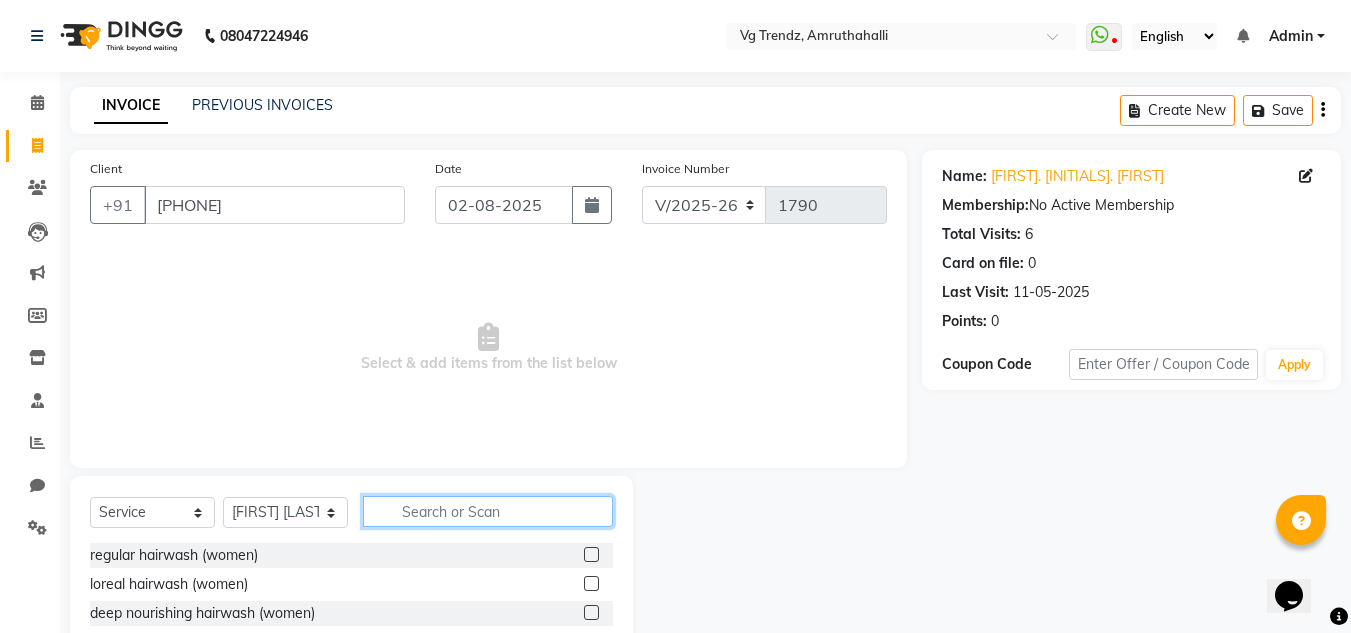 click 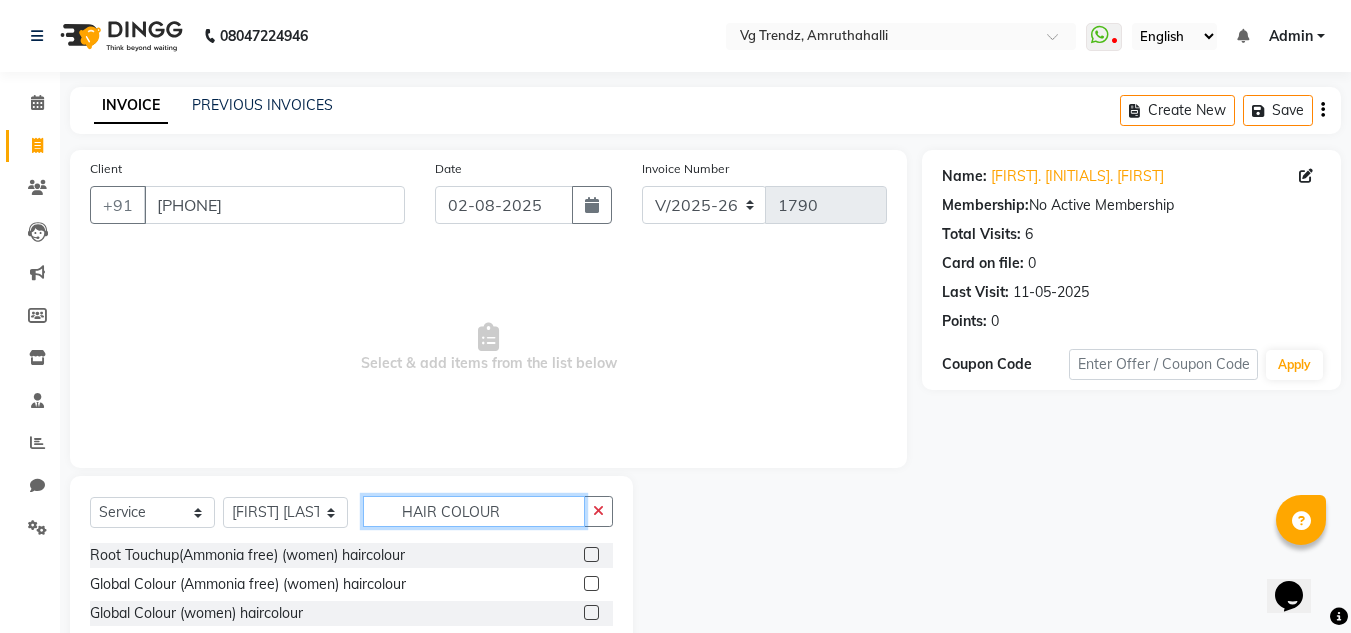 scroll, scrollTop: 61, scrollLeft: 0, axis: vertical 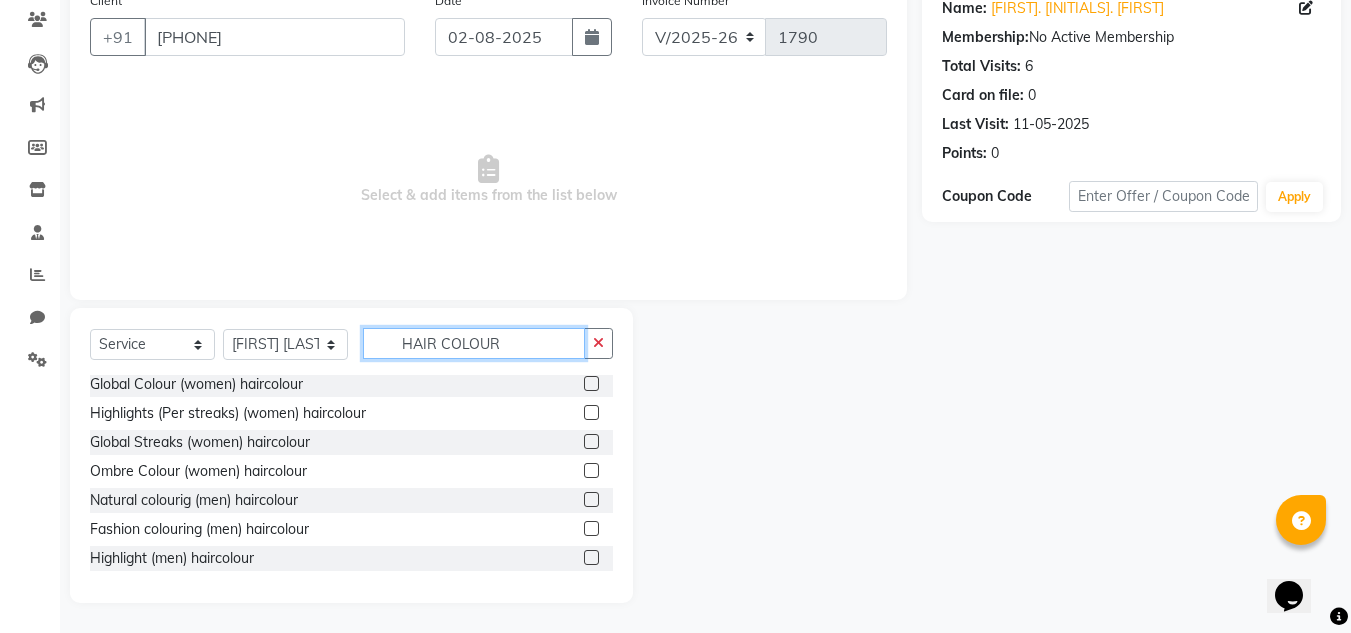 type on "HAIR COLOUR" 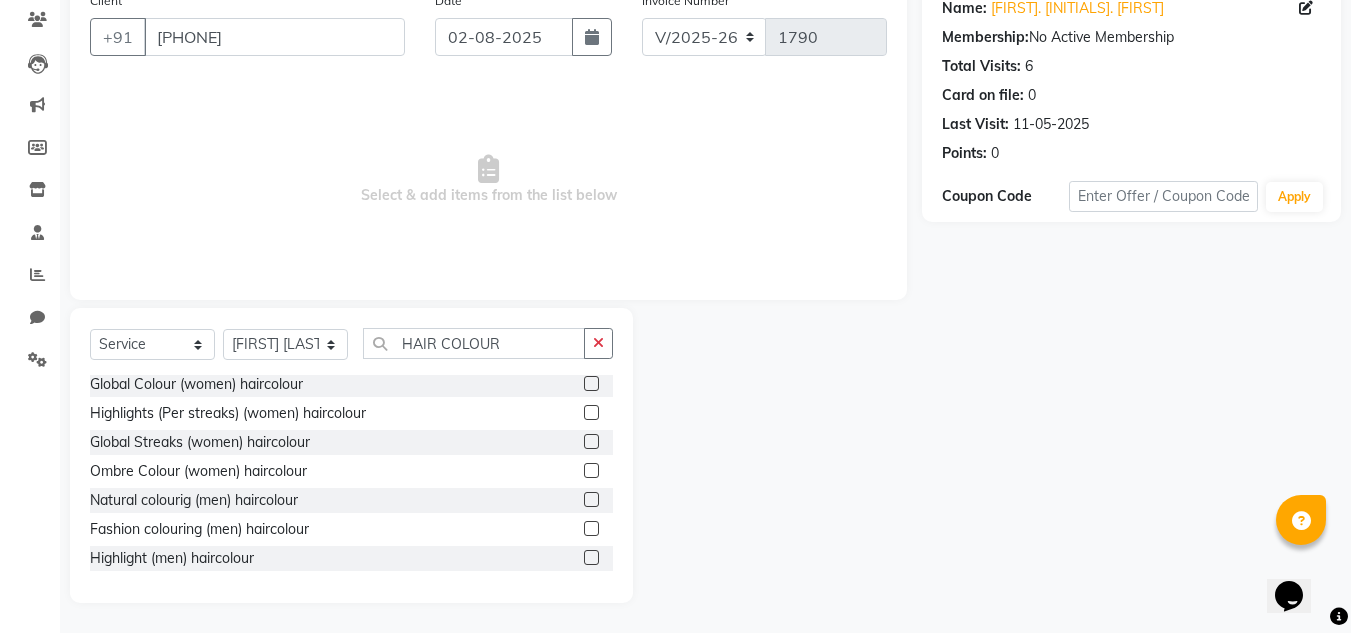 click 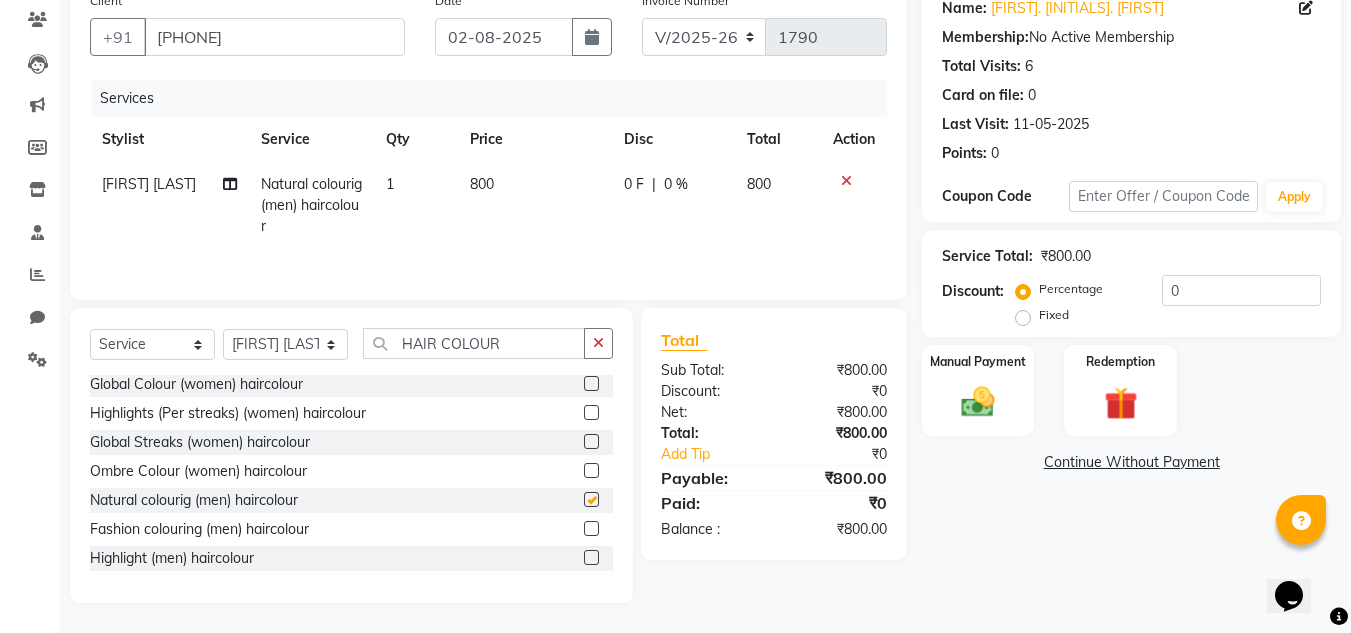 checkbox on "false" 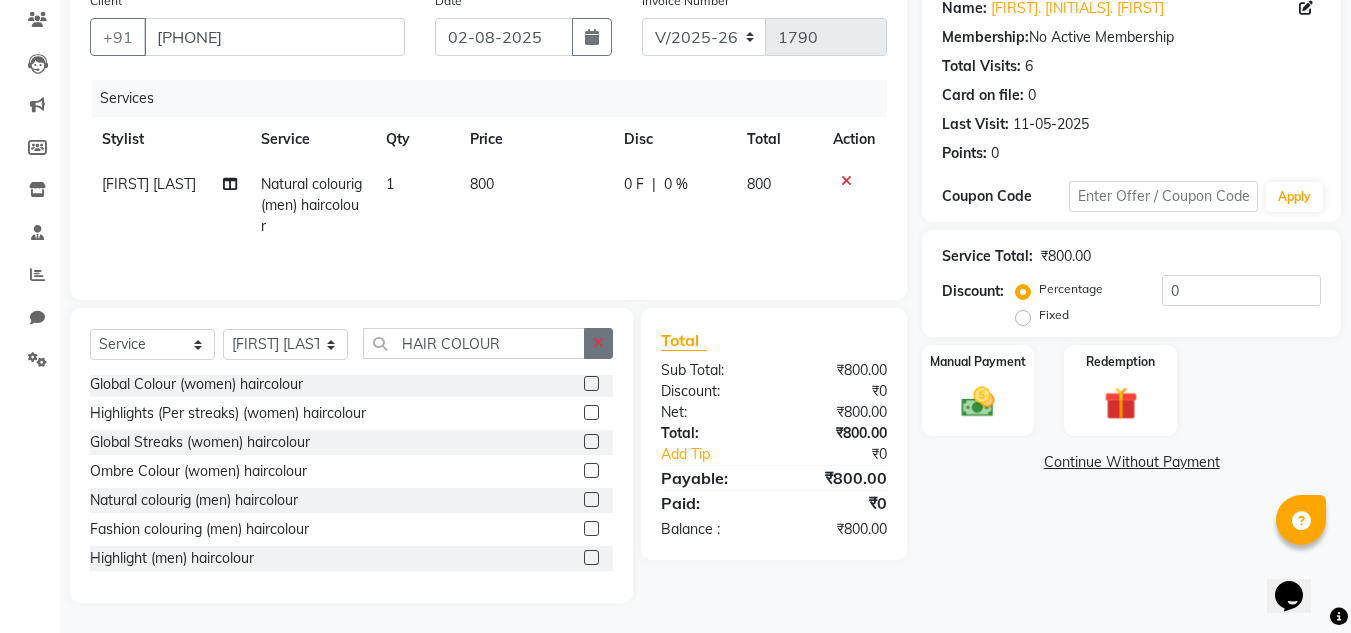 click 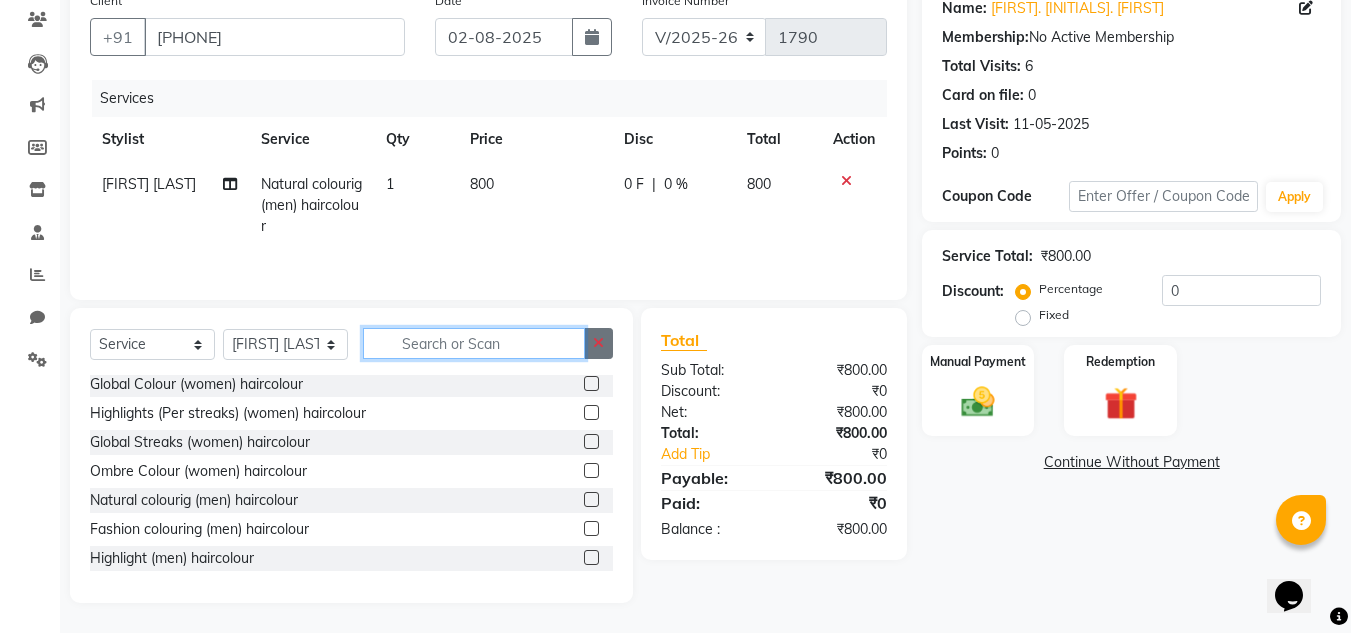 scroll, scrollTop: 728, scrollLeft: 0, axis: vertical 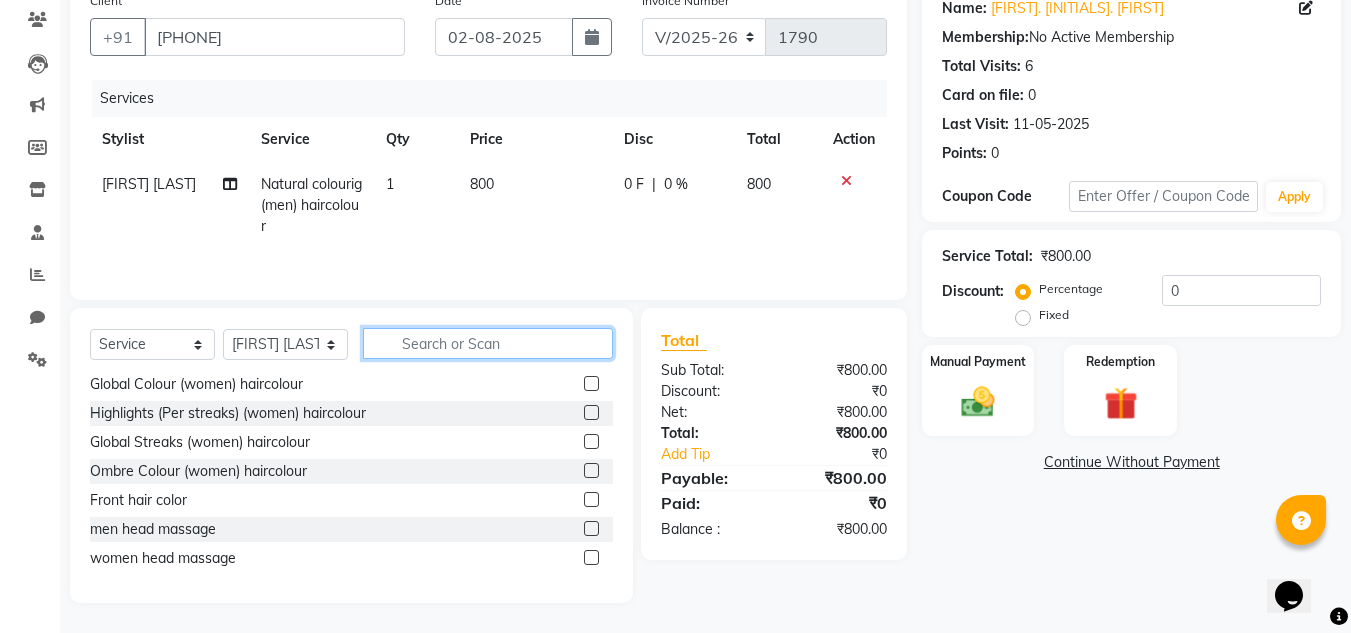 click 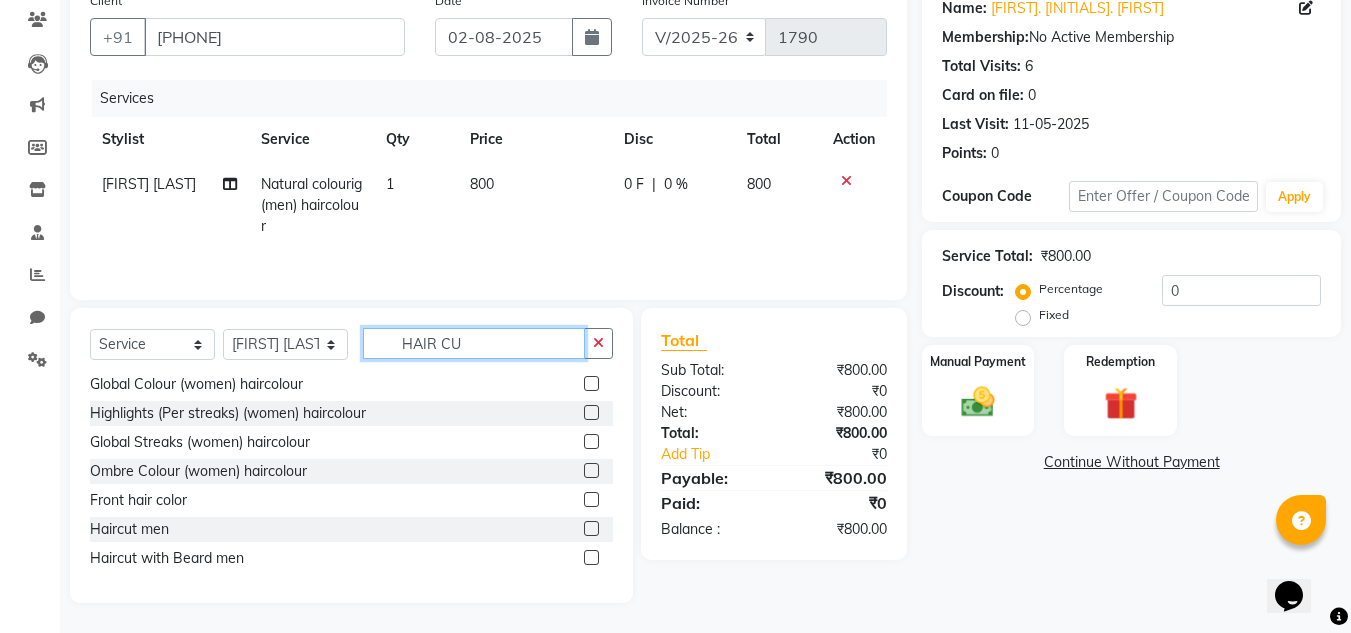 scroll, scrollTop: 0, scrollLeft: 0, axis: both 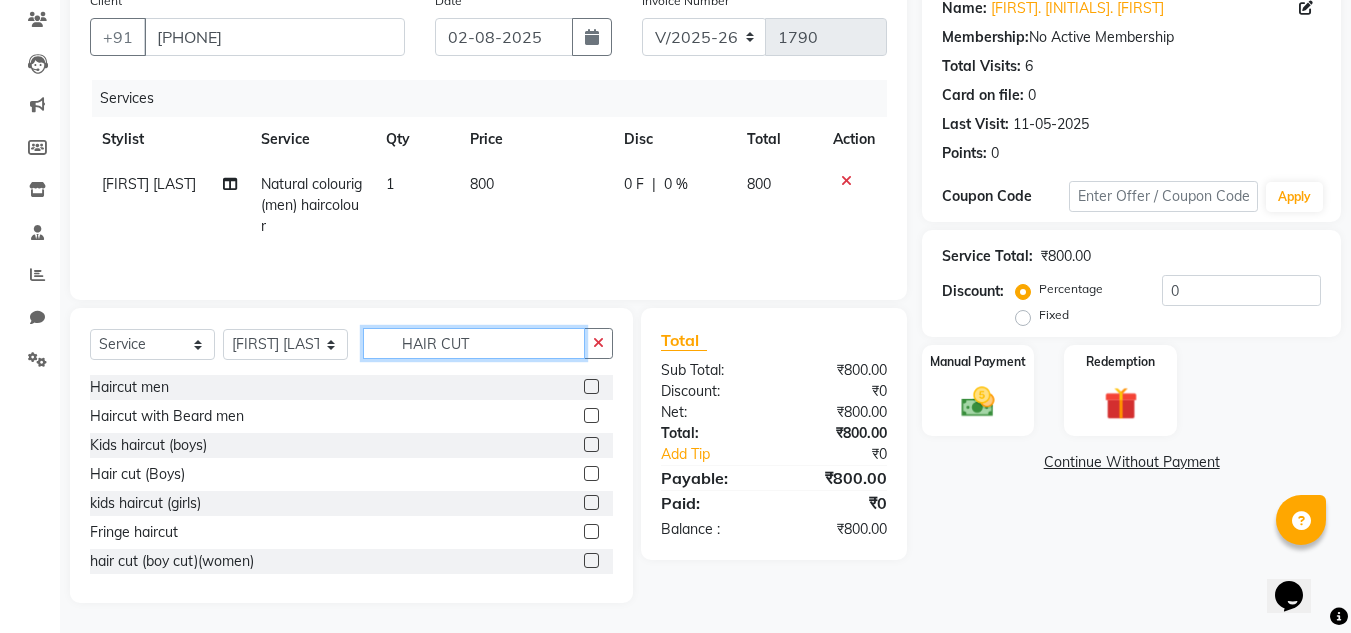 type on "HAIR CUT" 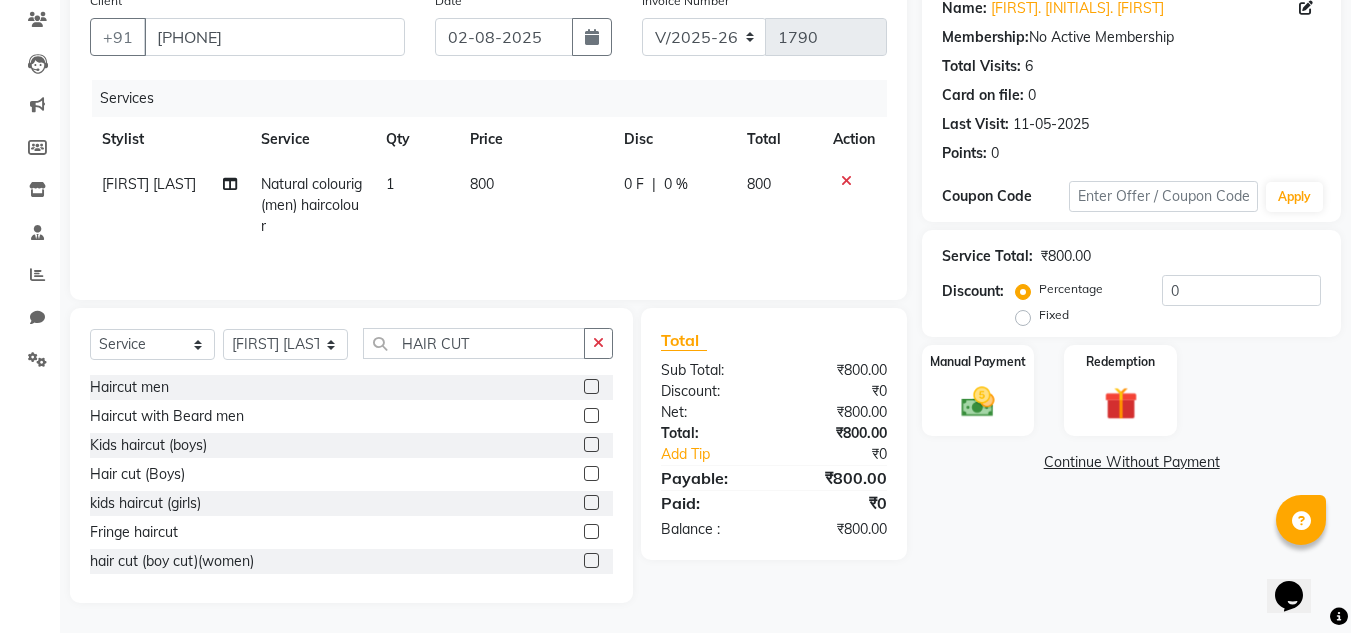 click 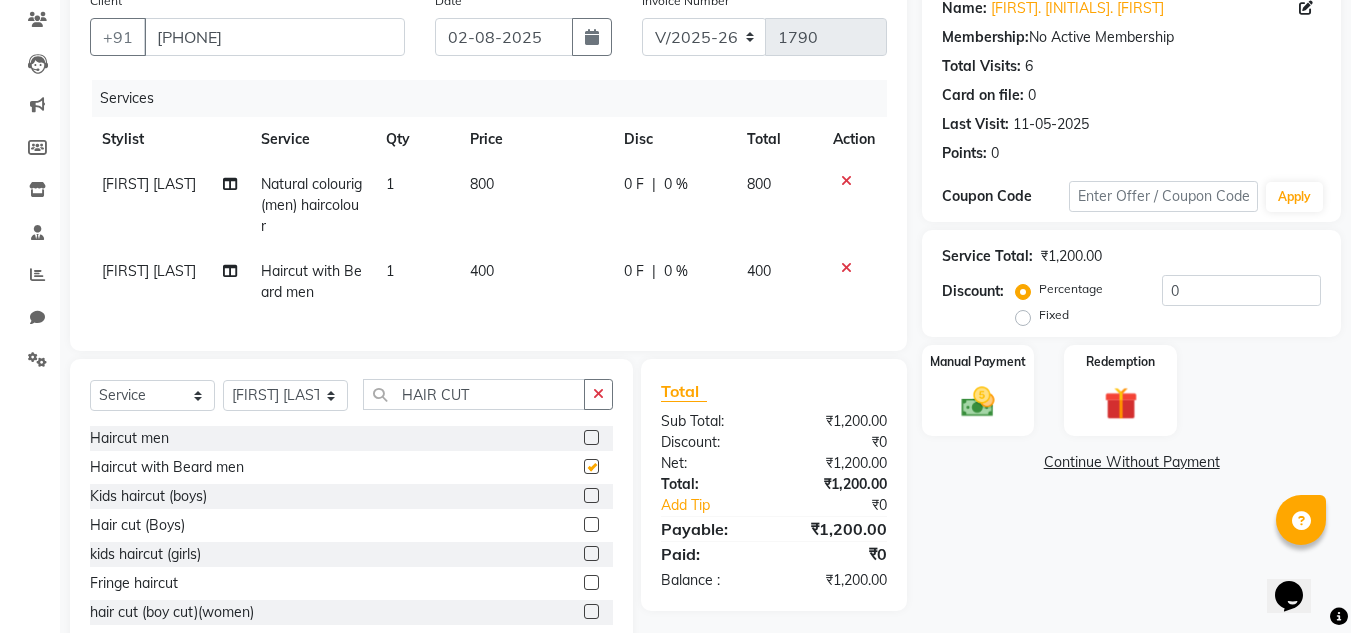 checkbox on "false" 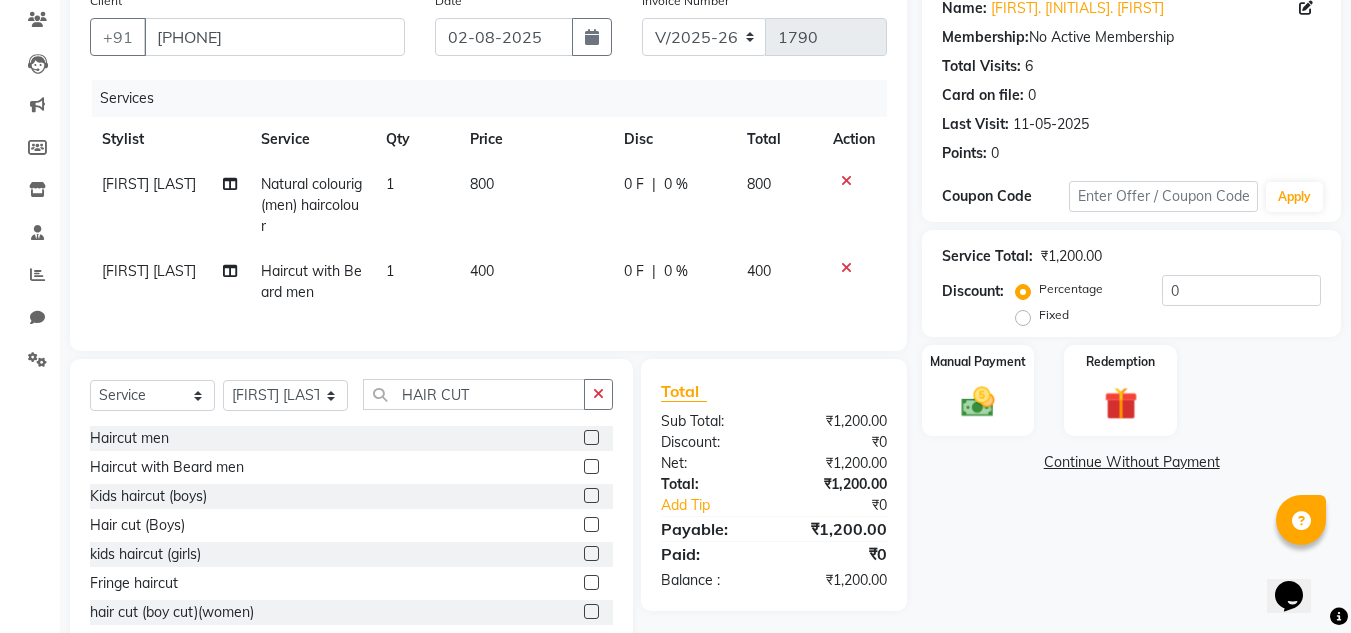 scroll, scrollTop: 234, scrollLeft: 0, axis: vertical 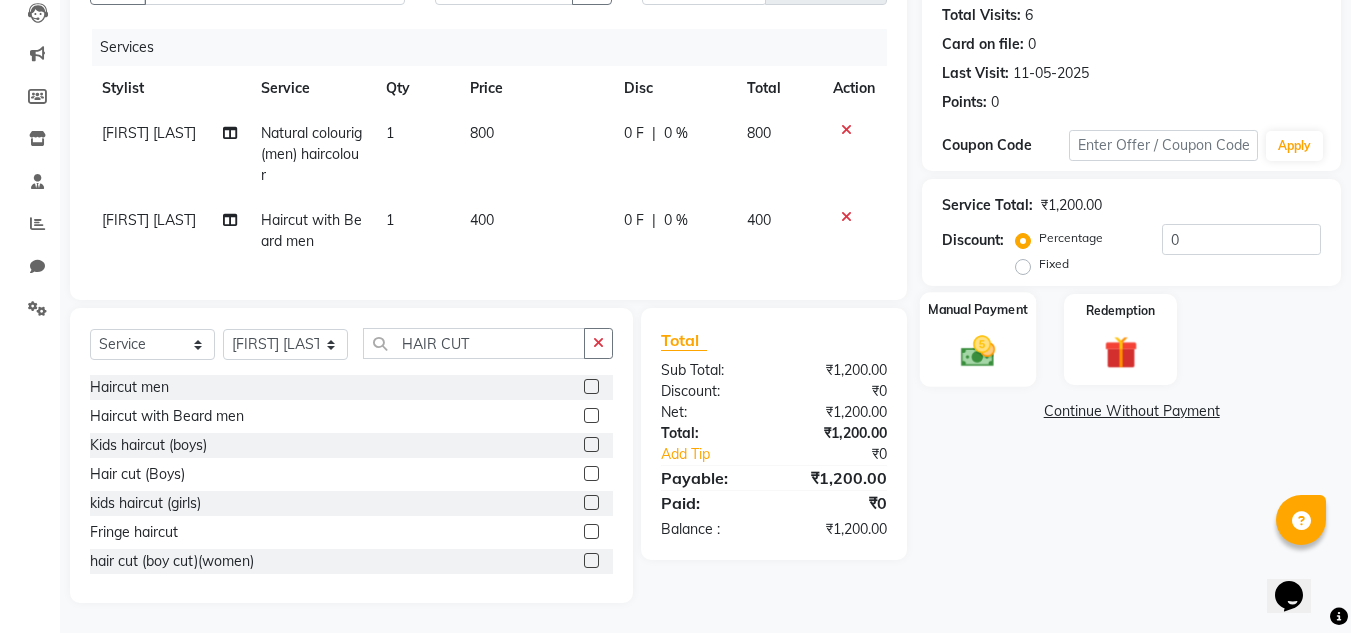 click on "Manual Payment" 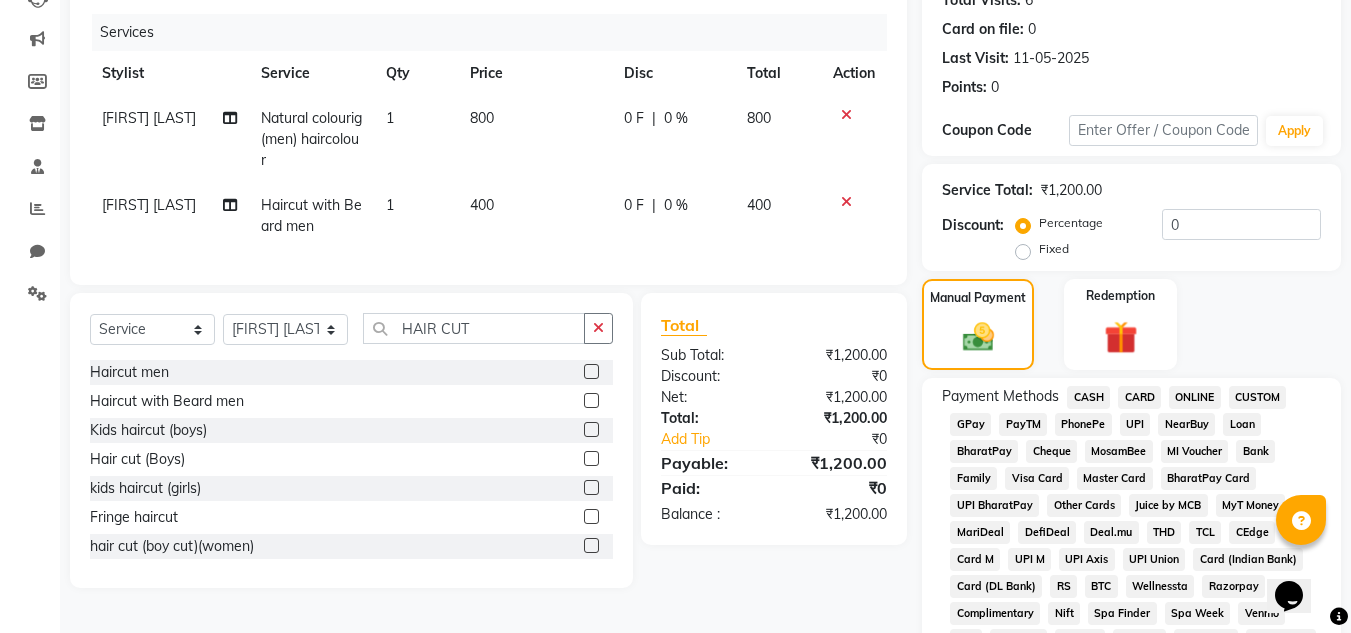 click on "PhonePe" 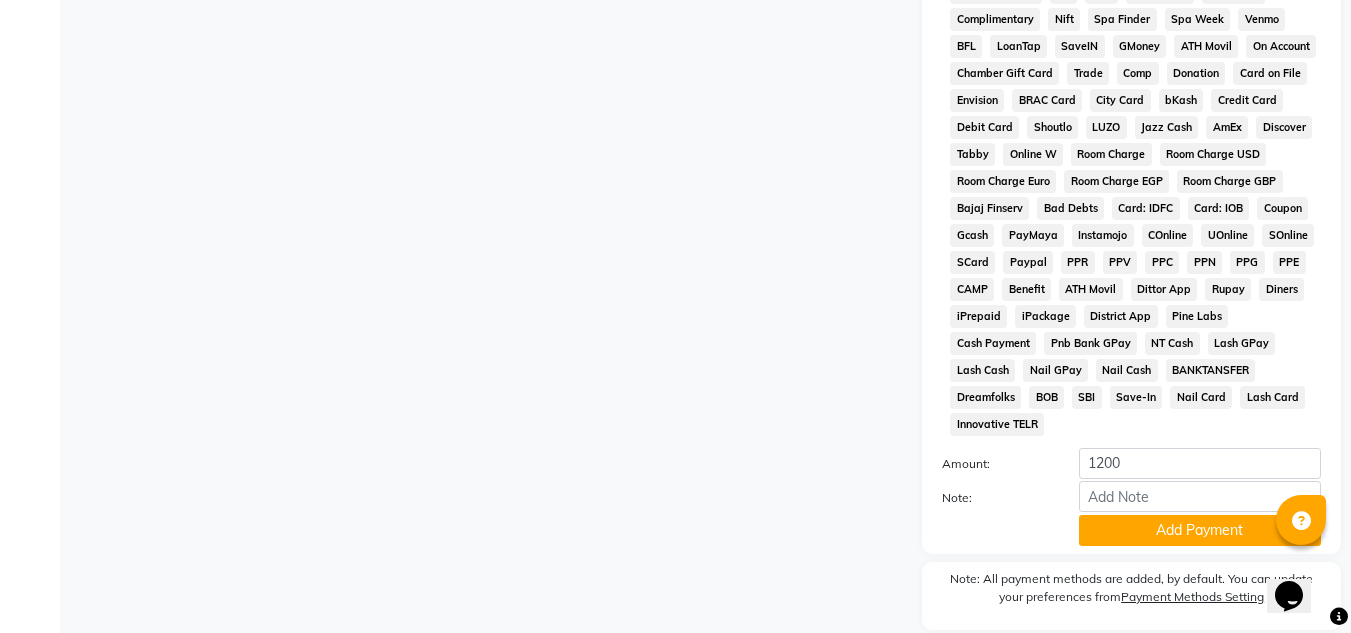 scroll, scrollTop: 869, scrollLeft: 0, axis: vertical 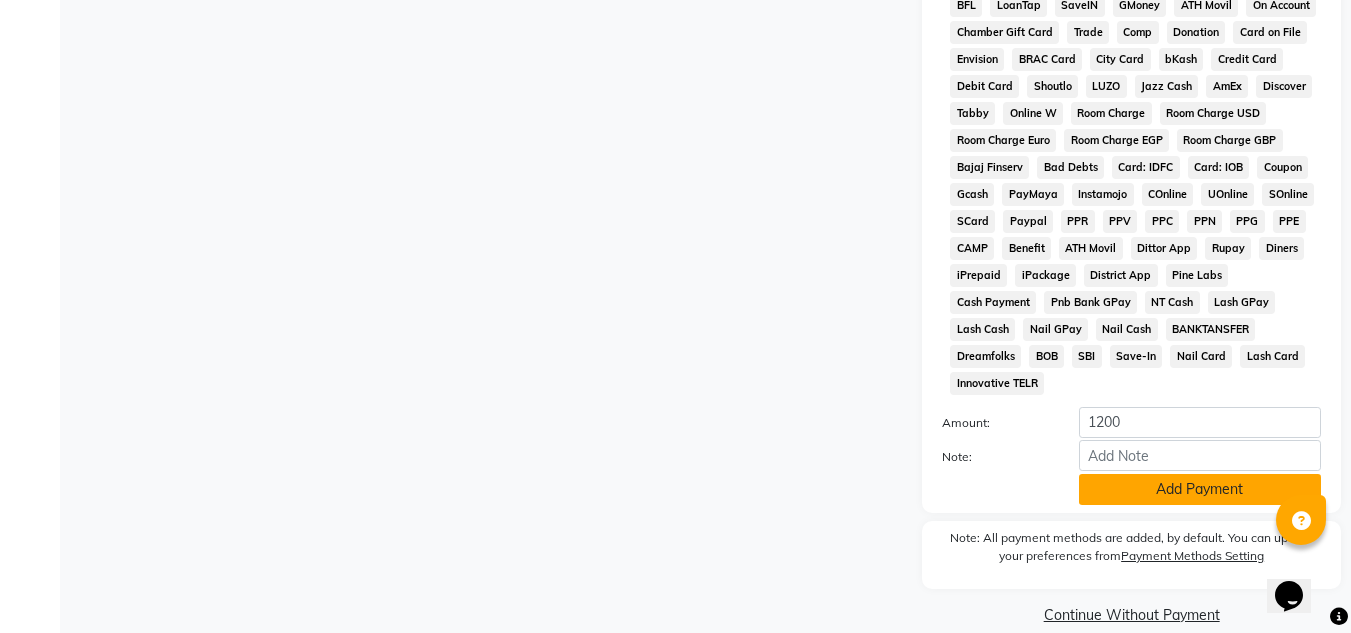 click on "Add Payment" 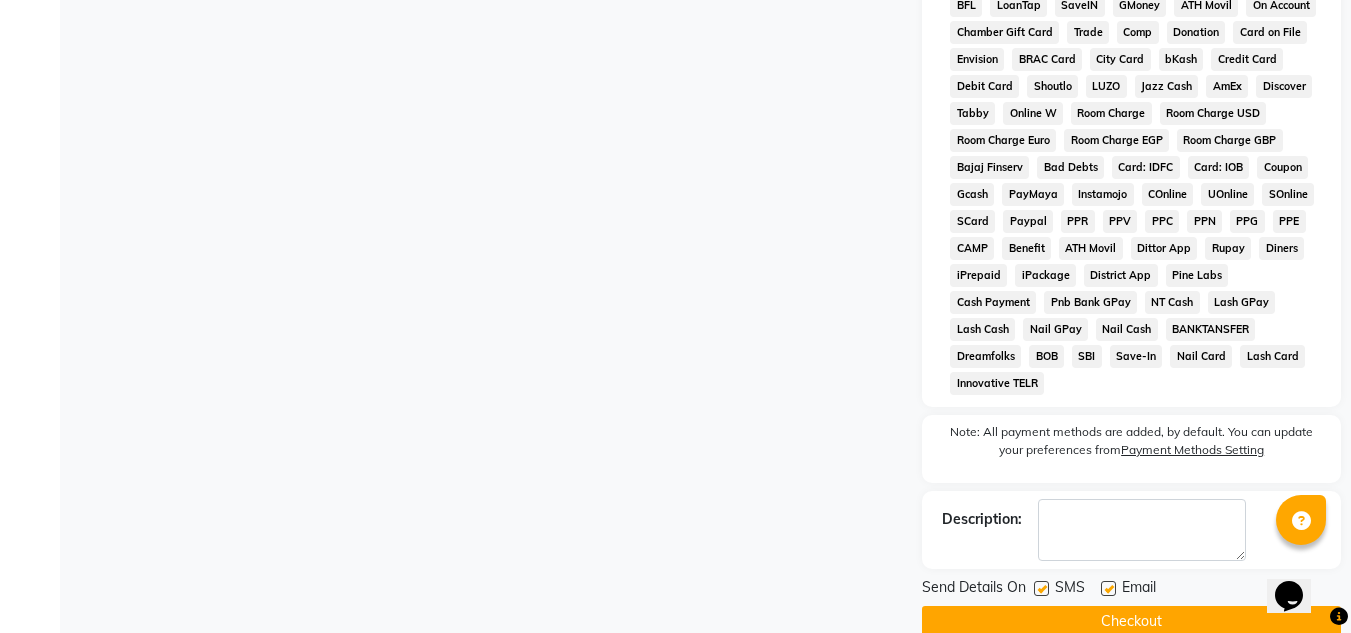 scroll, scrollTop: 876, scrollLeft: 0, axis: vertical 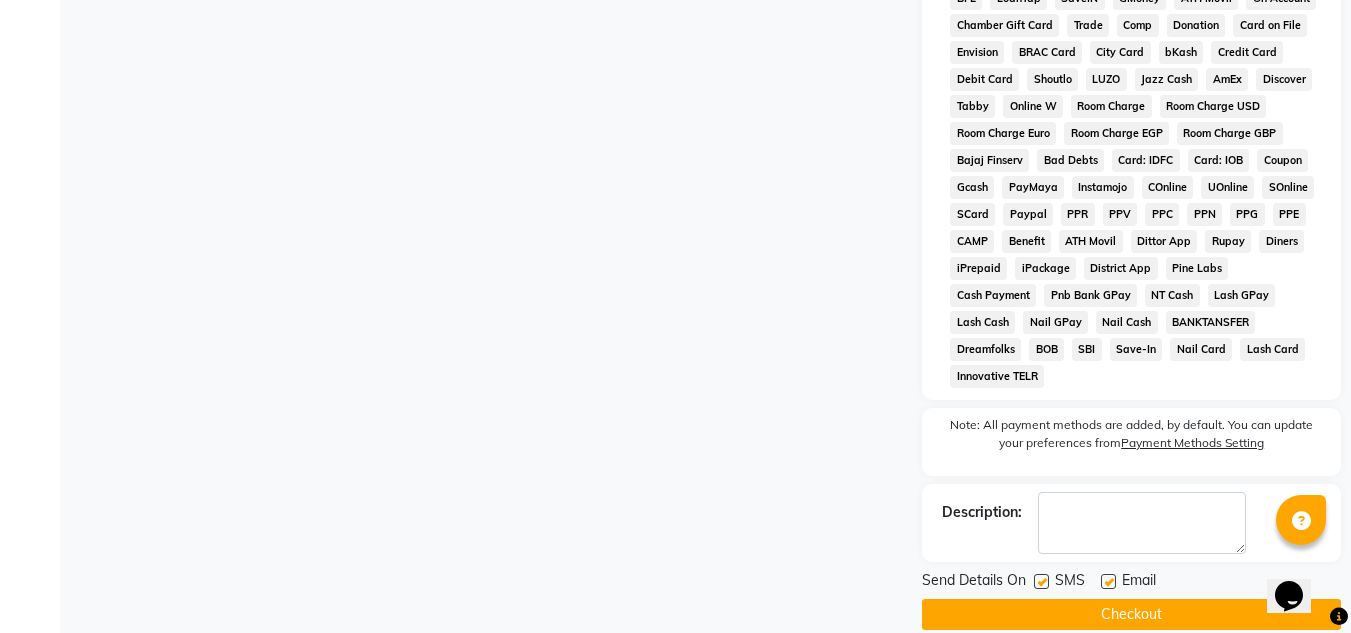 click on "Email" 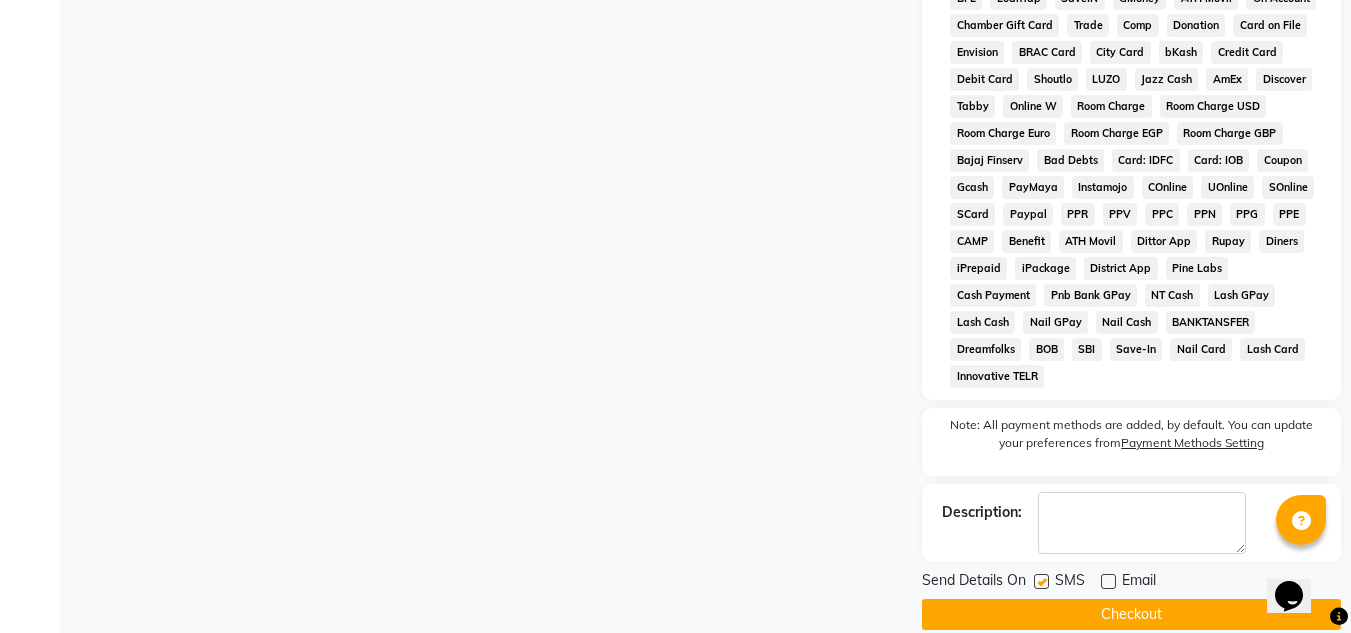 click 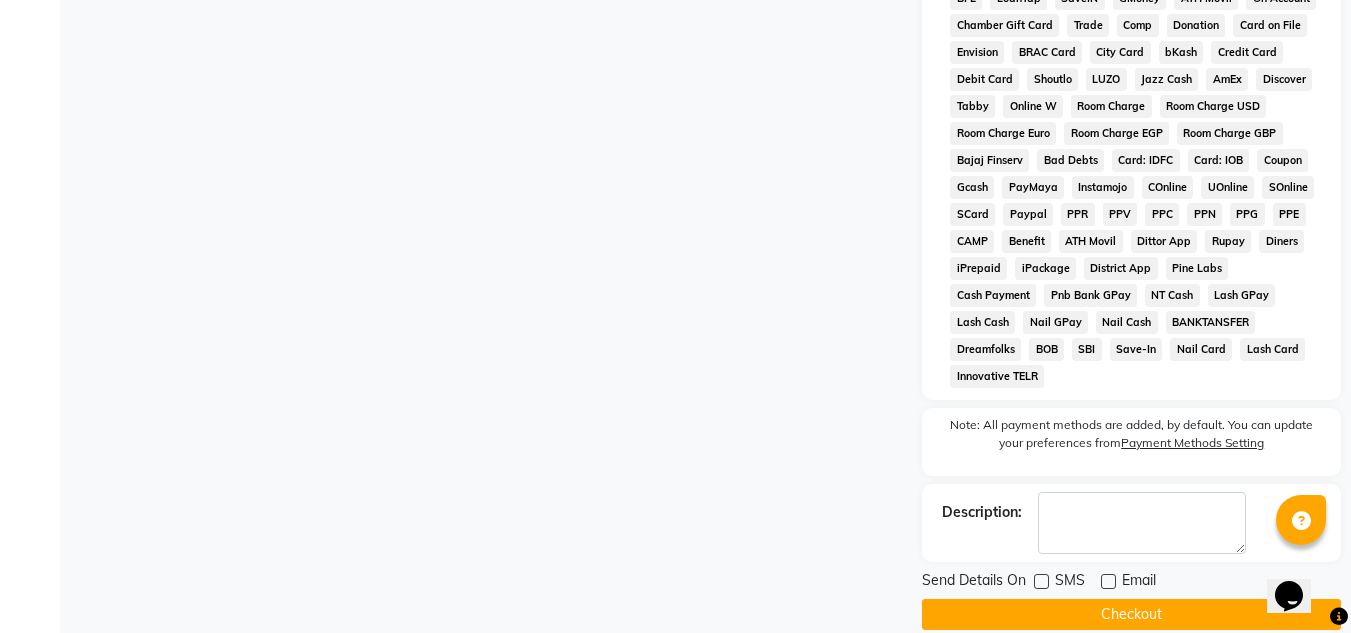 click on "Checkout" 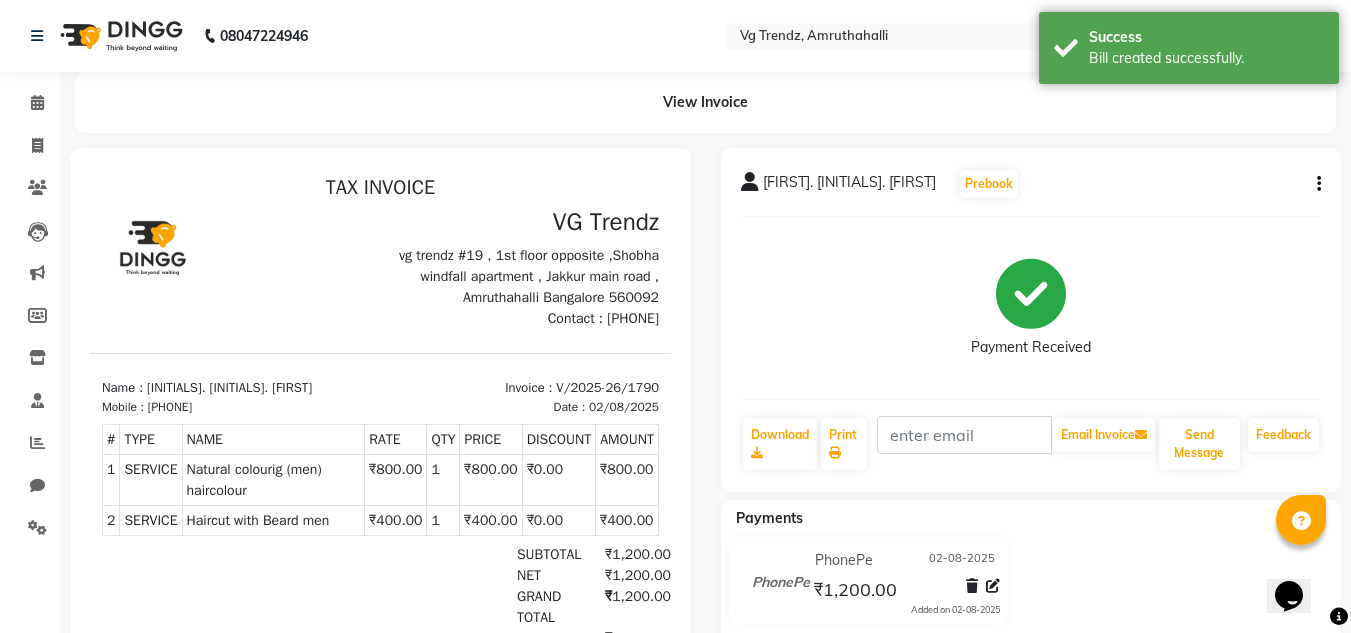 scroll, scrollTop: 0, scrollLeft: 0, axis: both 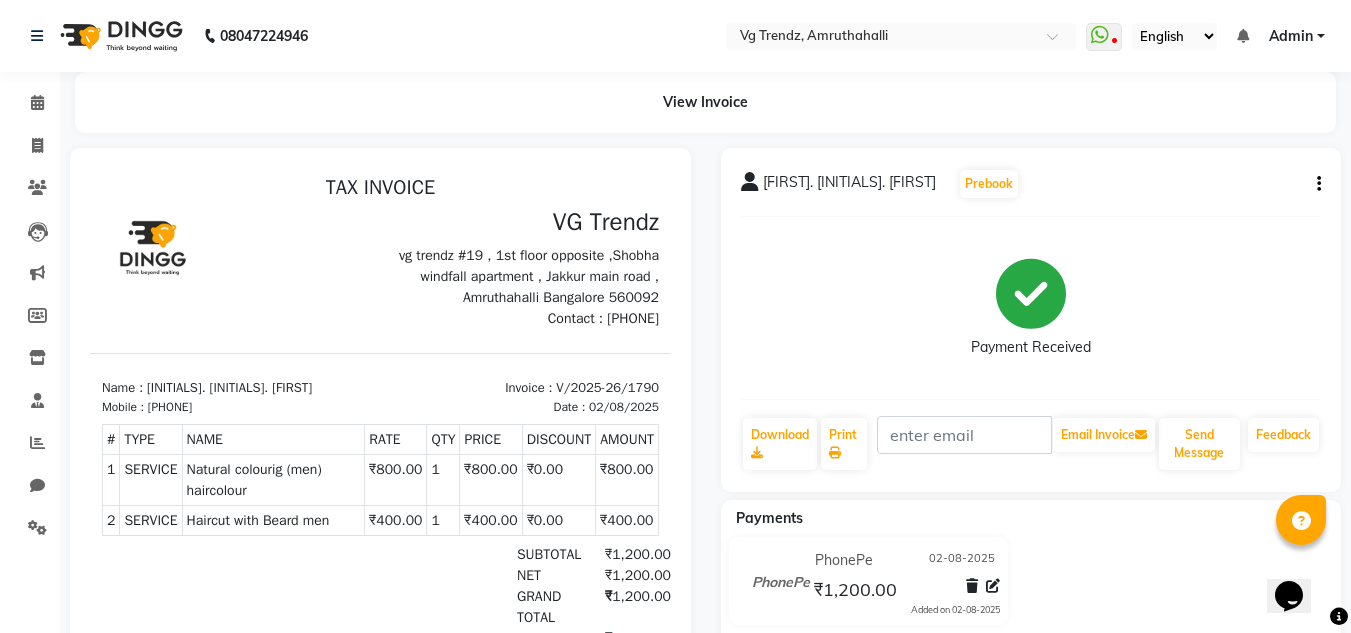 click 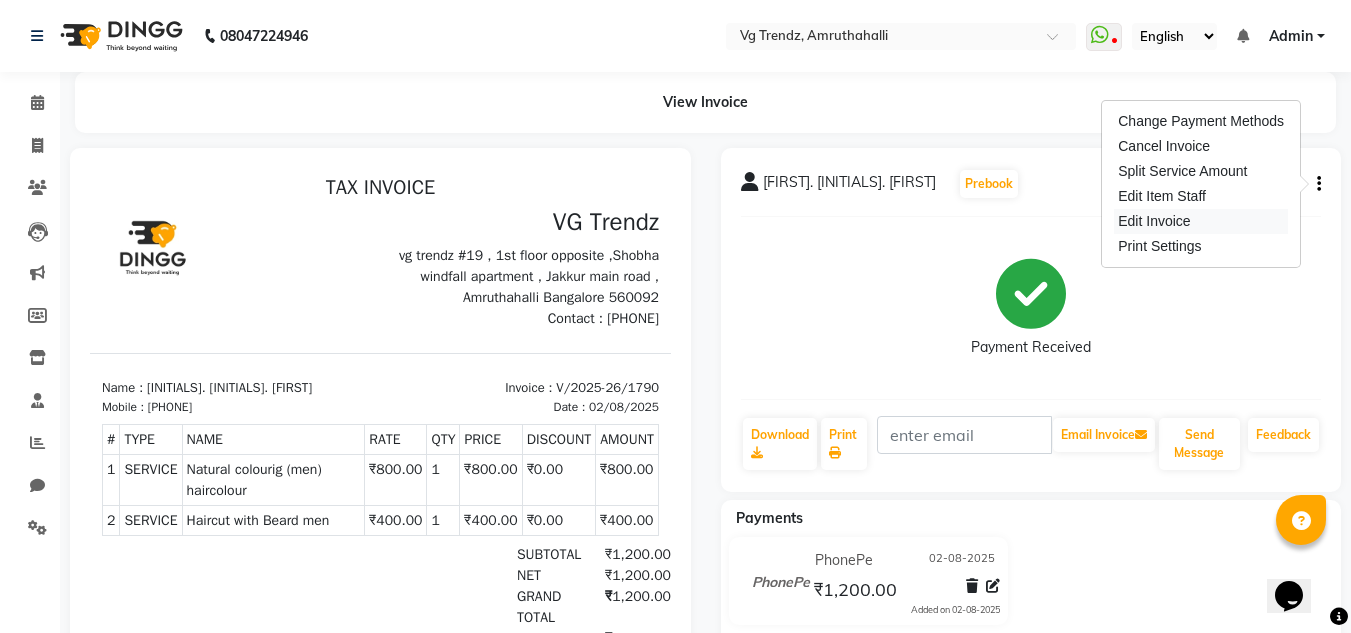 click on "Edit Invoice" at bounding box center [1201, 221] 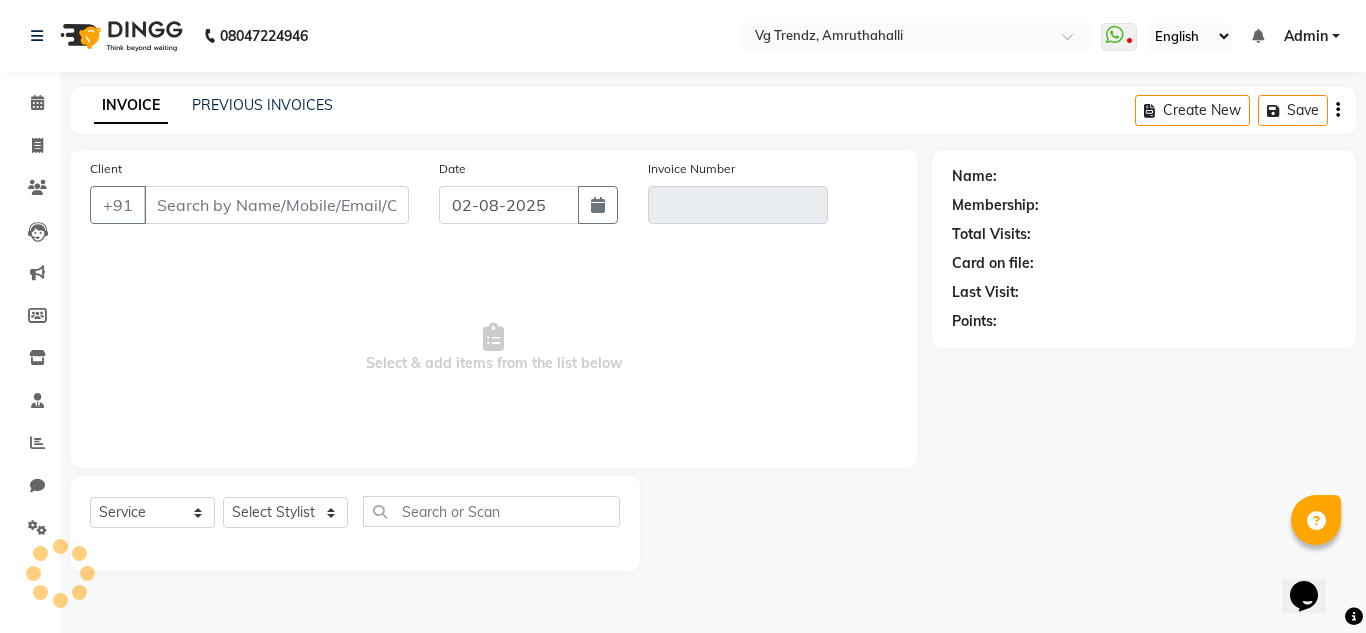 type on "[PHONE]" 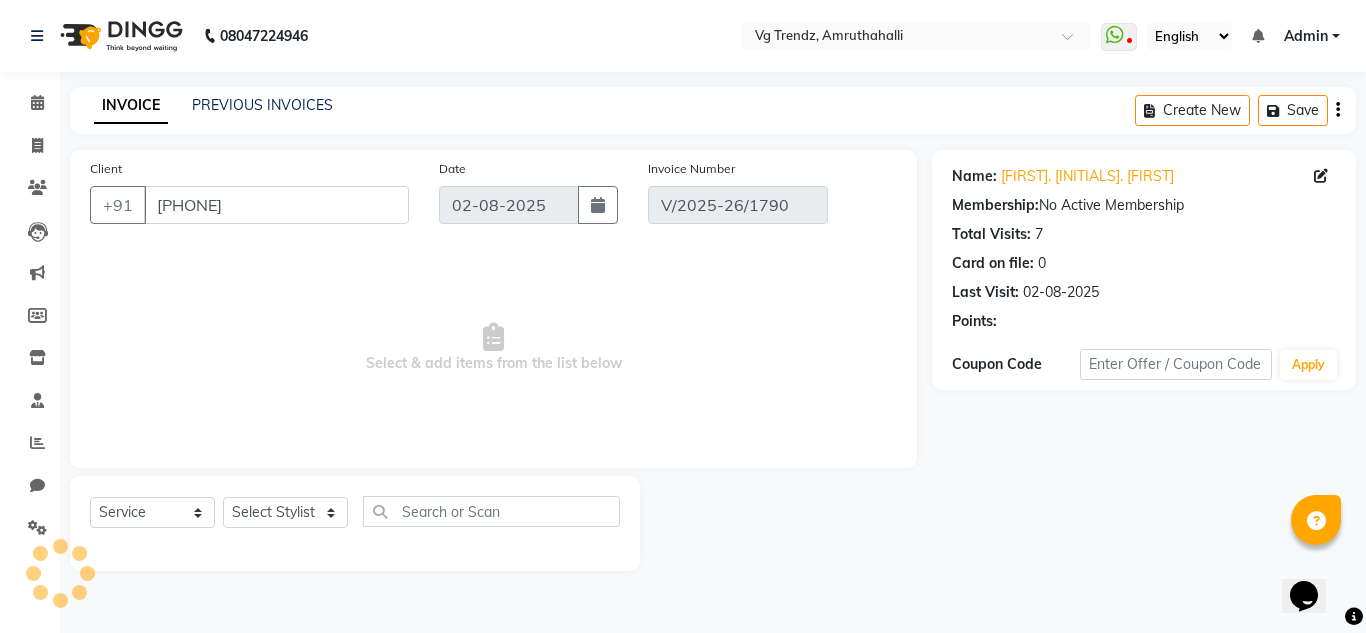 select on "select" 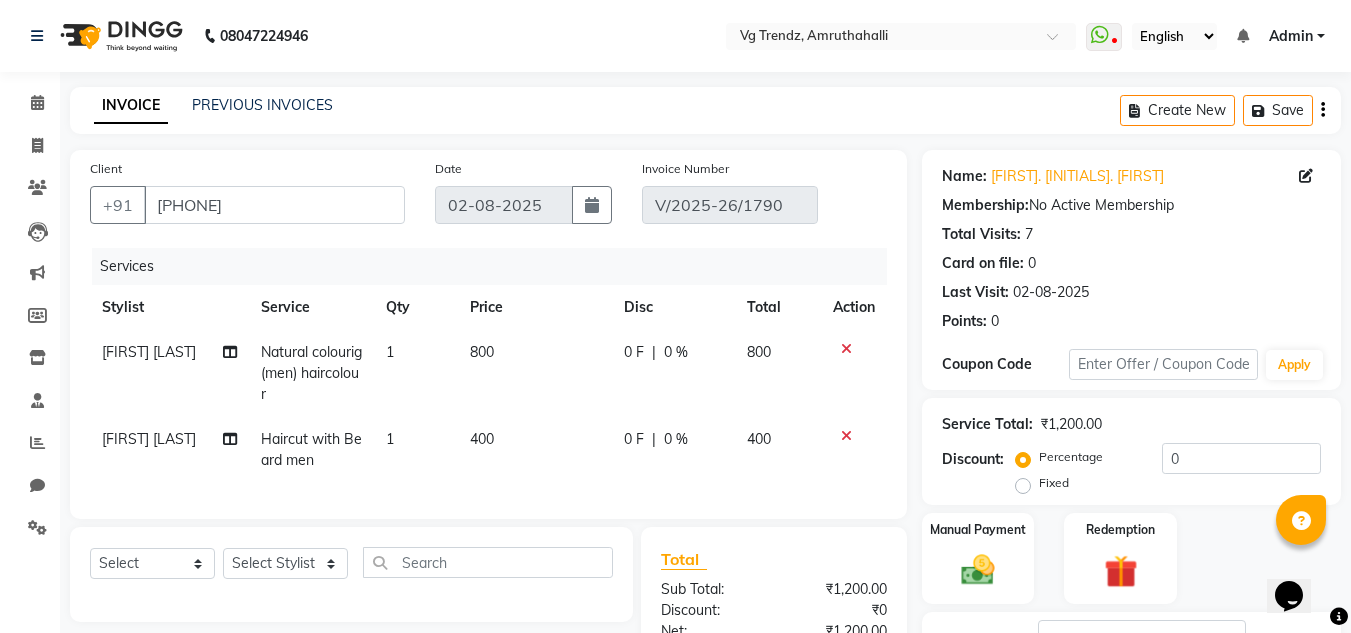 click 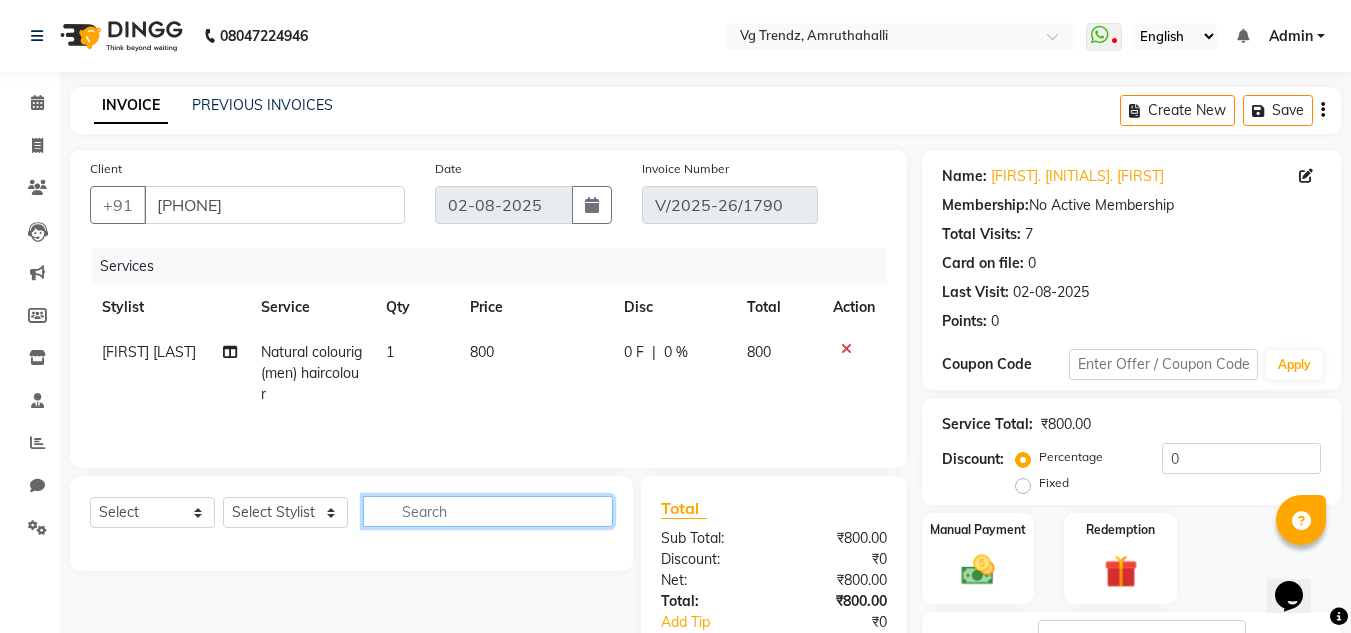 click 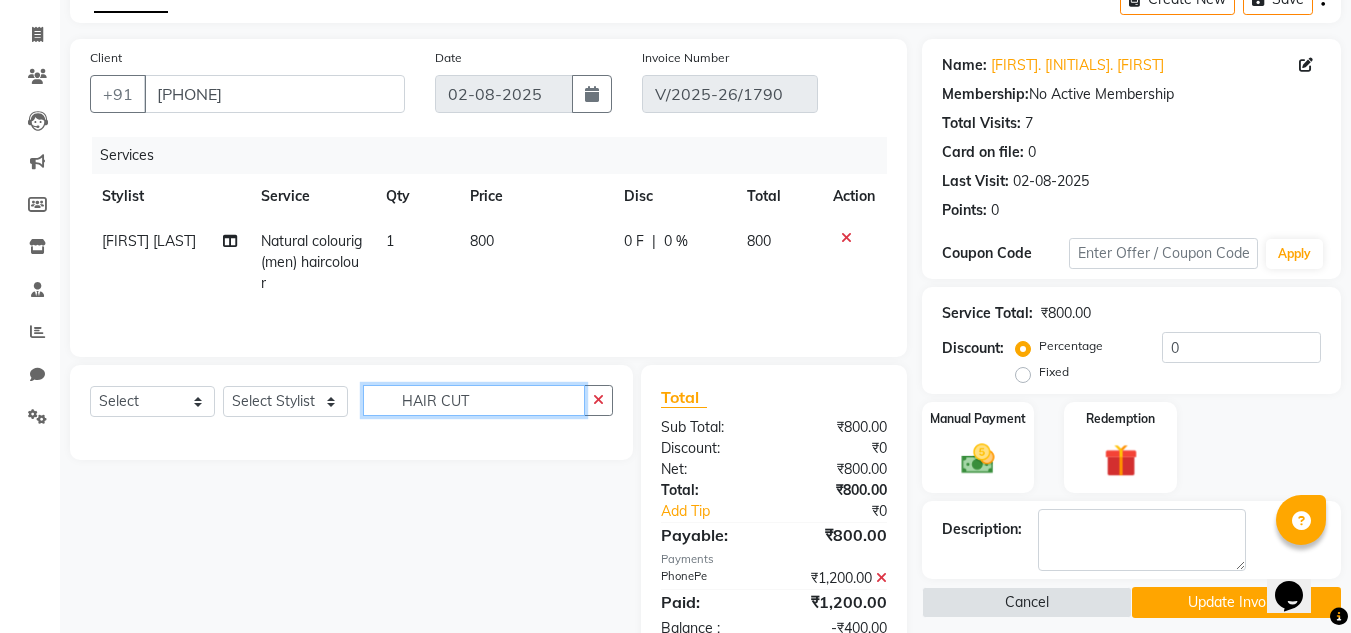scroll, scrollTop: 112, scrollLeft: 0, axis: vertical 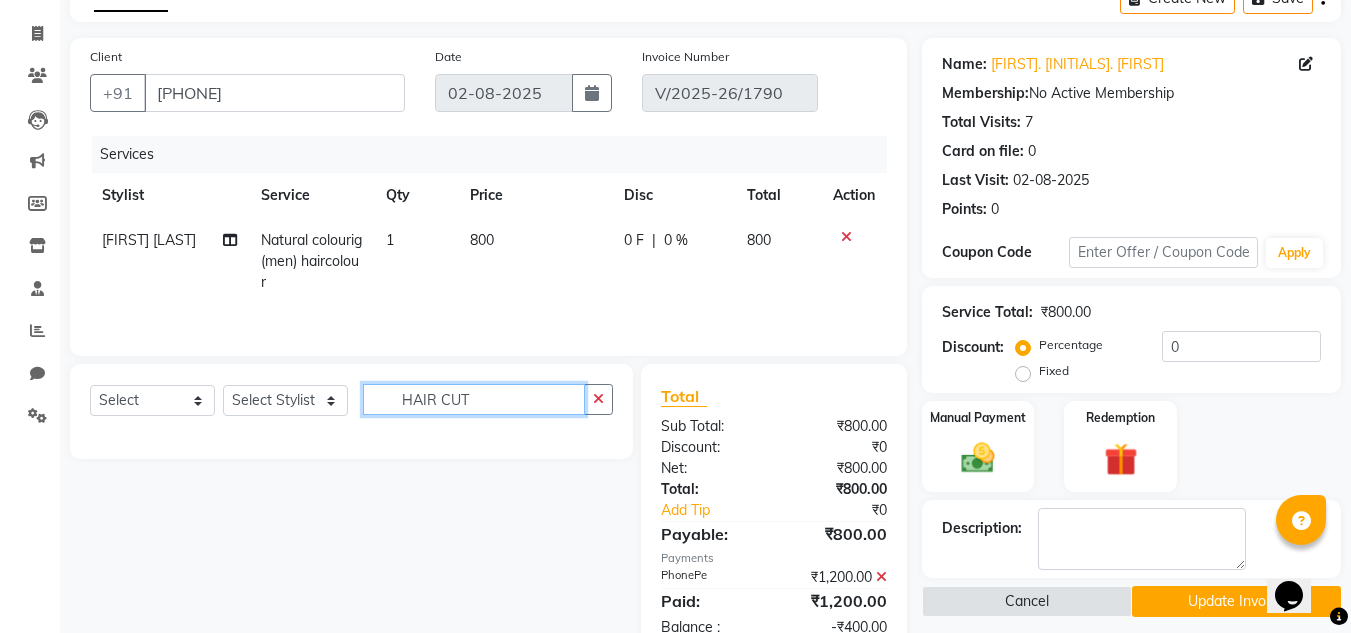 click on "HAIR CUT" 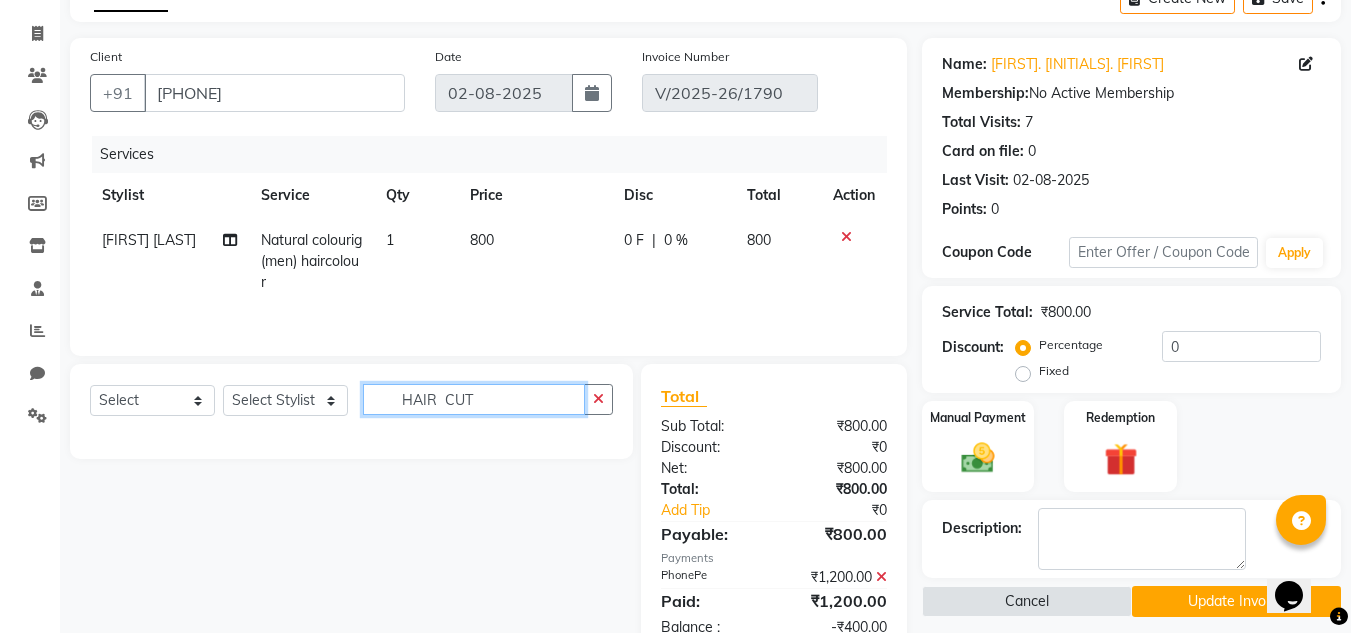 type on "HAIR  CUT" 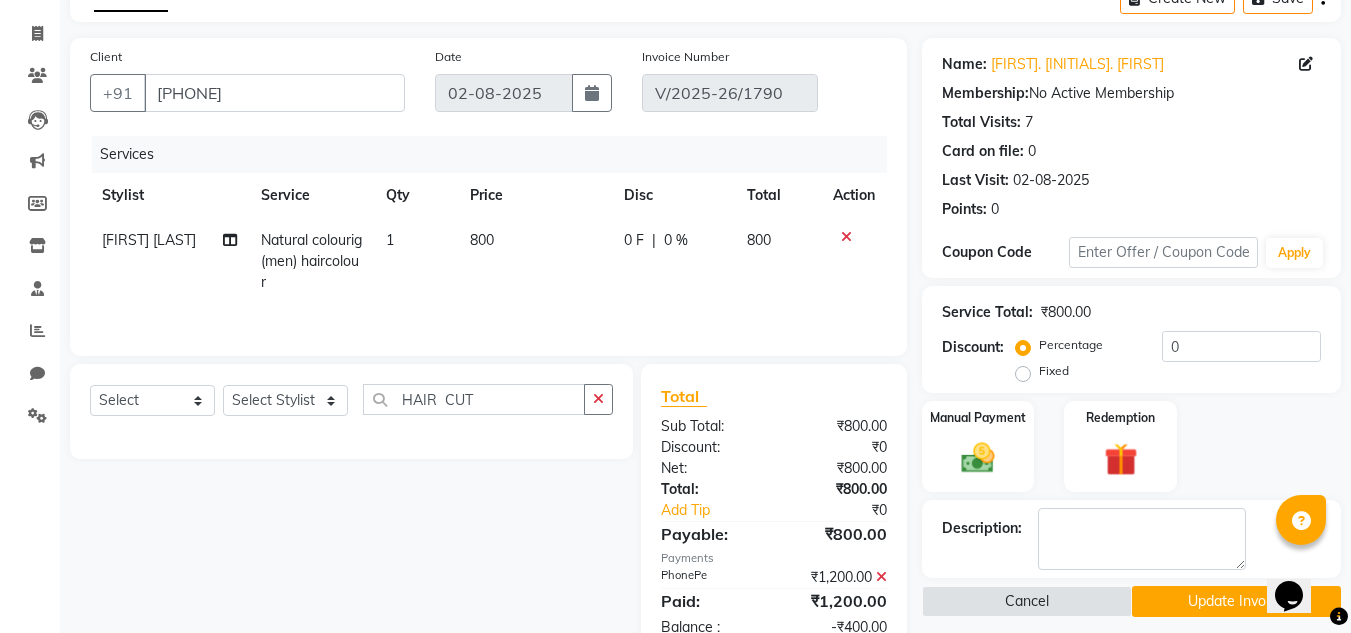 click on "Select  Service  Product  Membership  Package Voucher Prepaid Gift Card  Select Stylist Ashiwini N P Manjitha Chhetri Manjula S Mun Khan Naveen Kumar Rangashamaiah salon number Sandeep Sharma Shannu Sridevi Vanitha v HAIR  CUT" 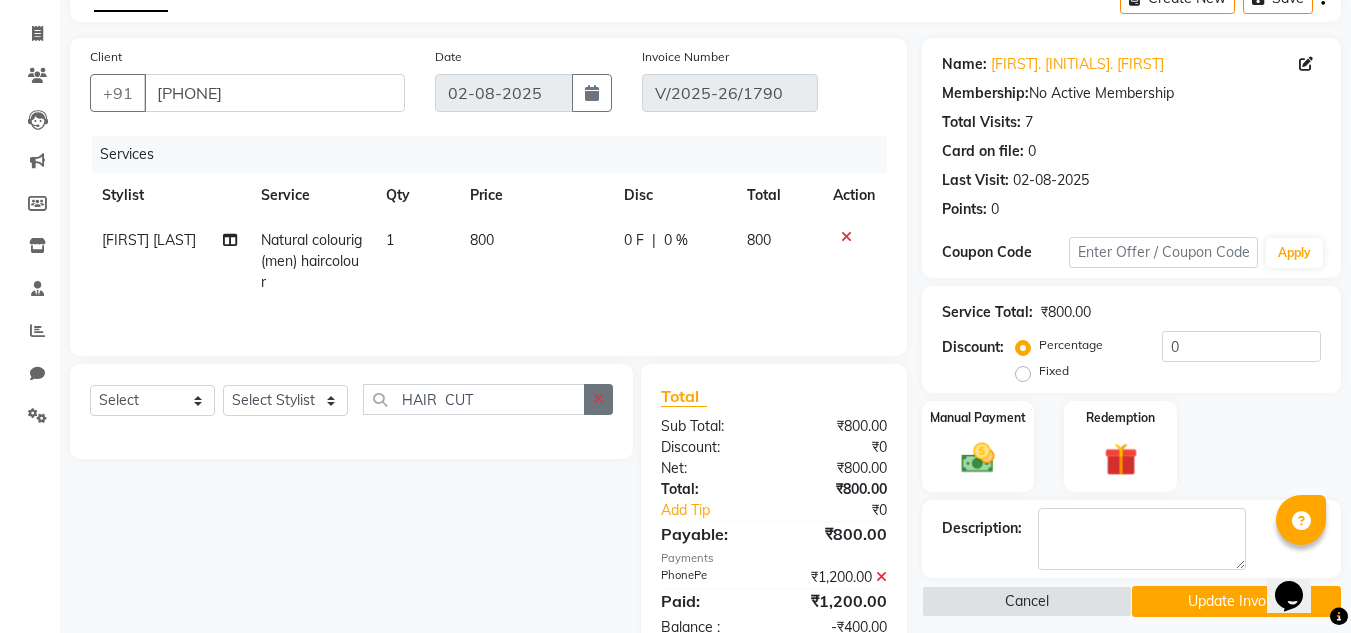 click 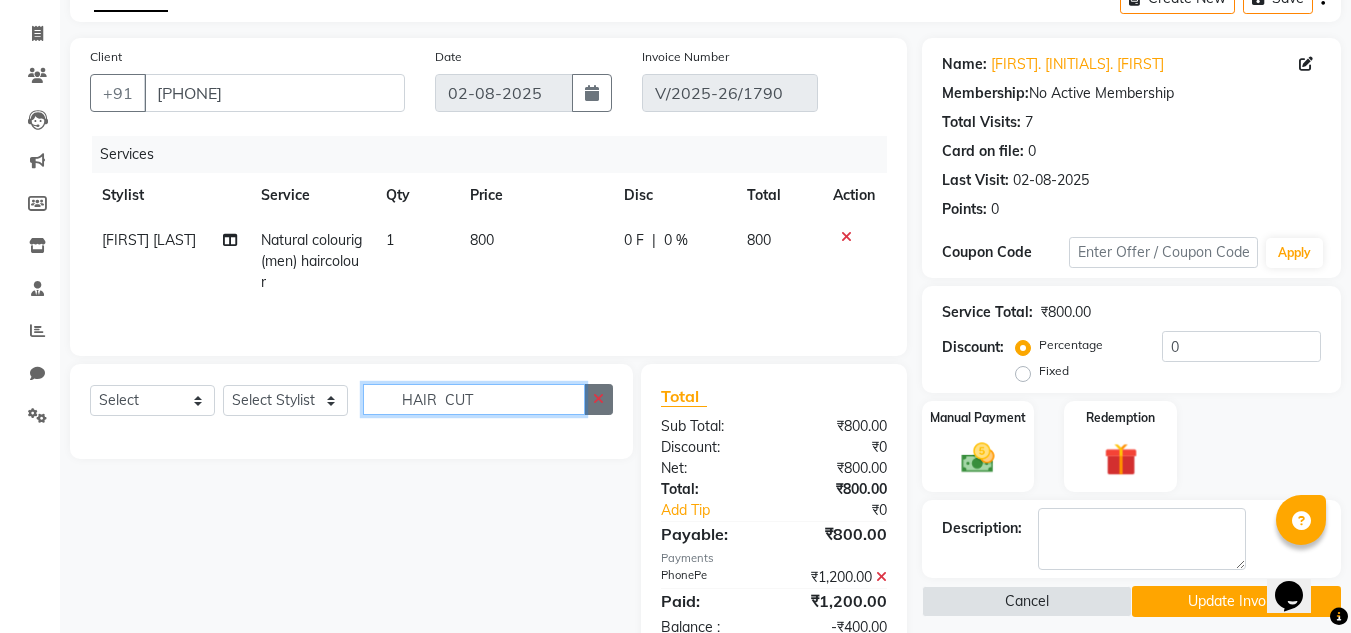 type 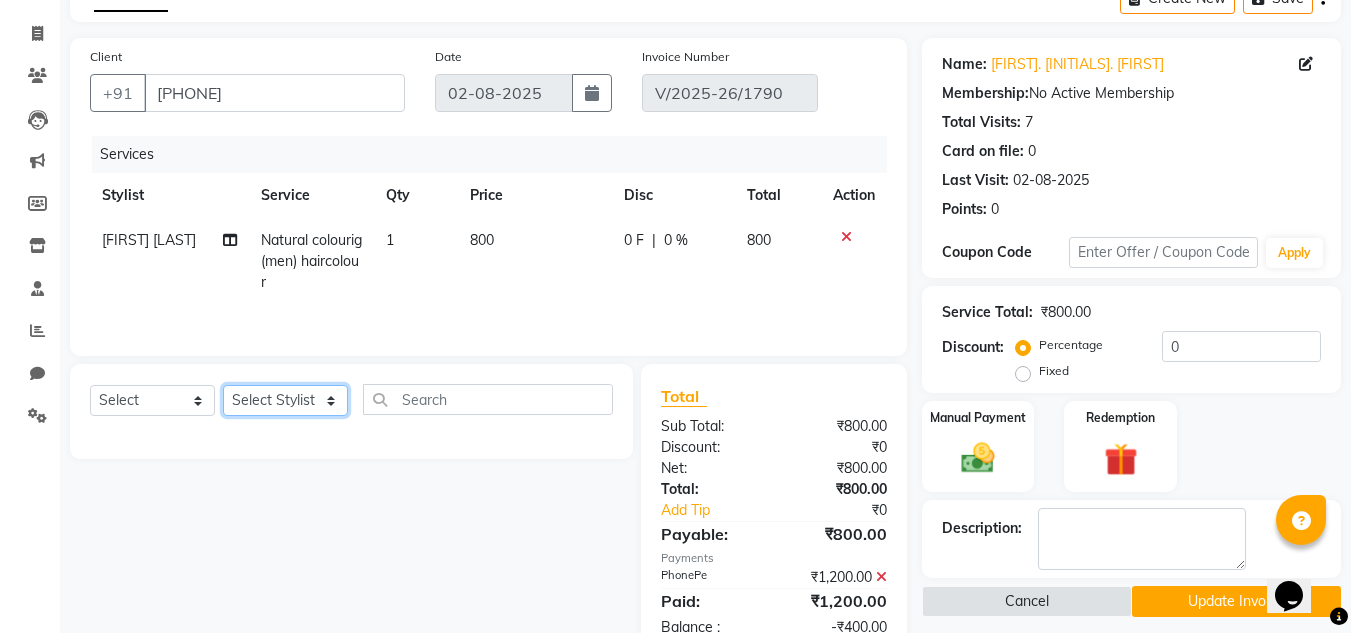 click on "Select Stylist Ashiwini N P Manjitha Chhetri Manjula S Mun Khan Naveen Kumar Rangashamaiah salon number Sandeep Sharma Shannu Sridevi Vanitha v" 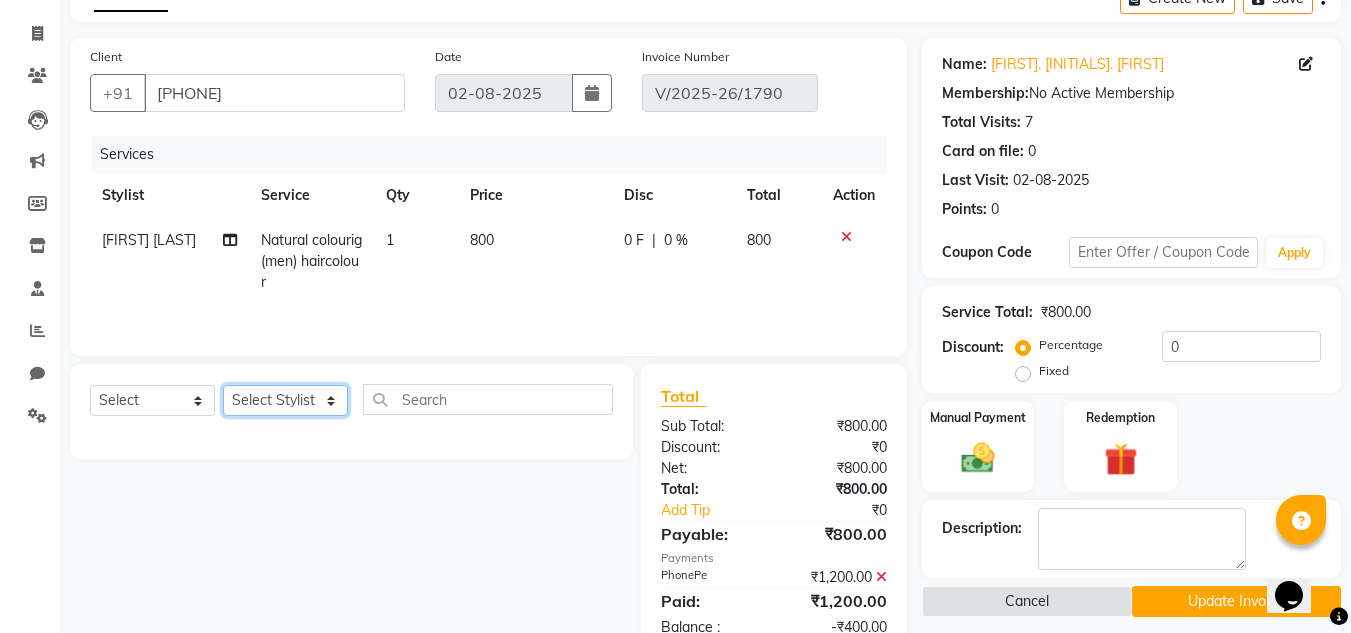 select on "84659" 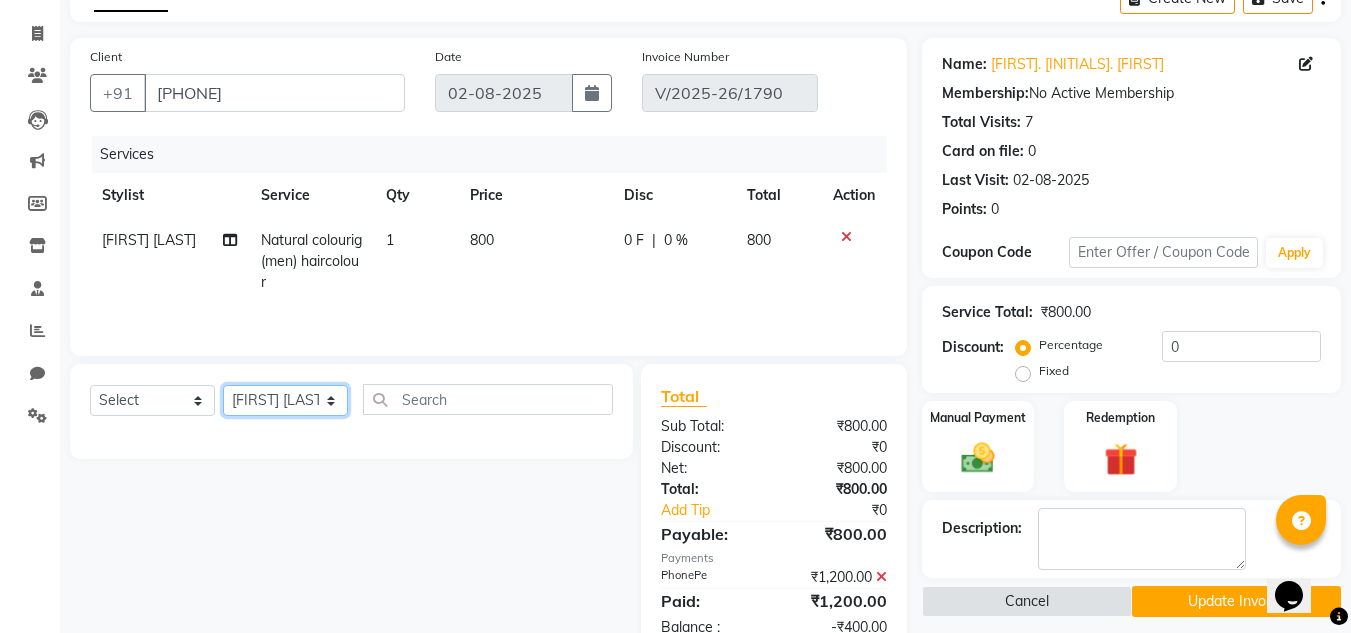 click on "Select Stylist Ashiwini N P Manjitha Chhetri Manjula S Mun Khan Naveen Kumar Rangashamaiah salon number Sandeep Sharma Shannu Sridevi Vanitha v" 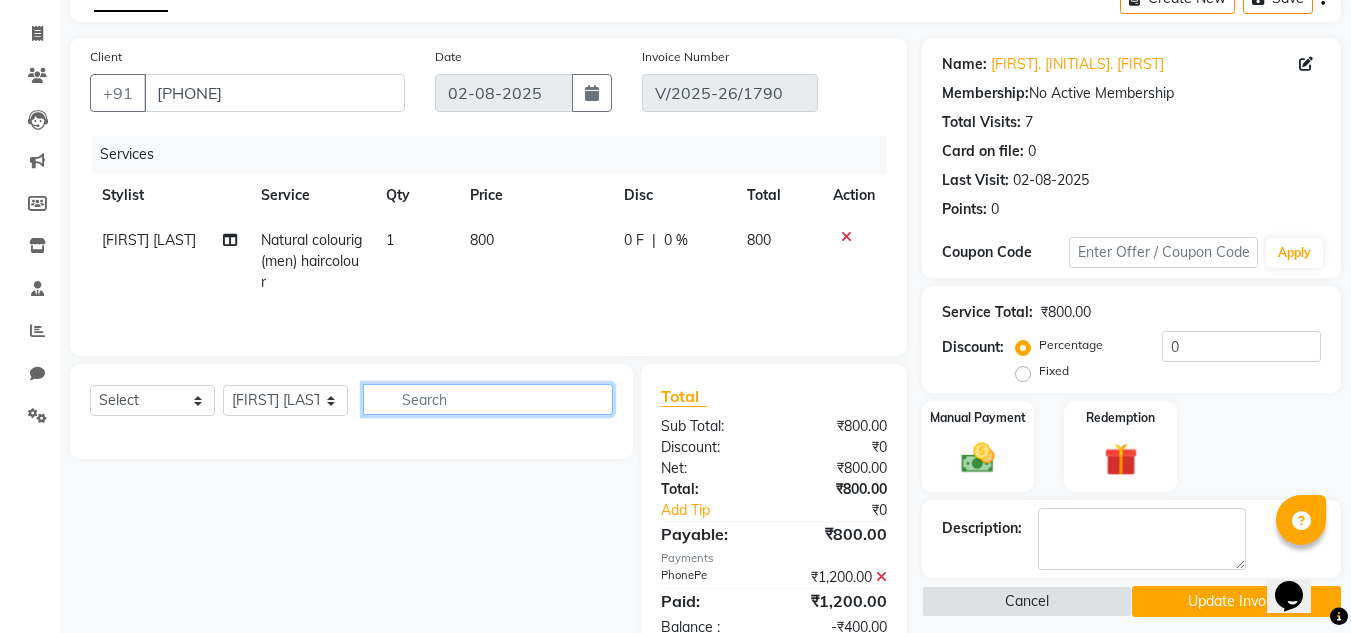 click 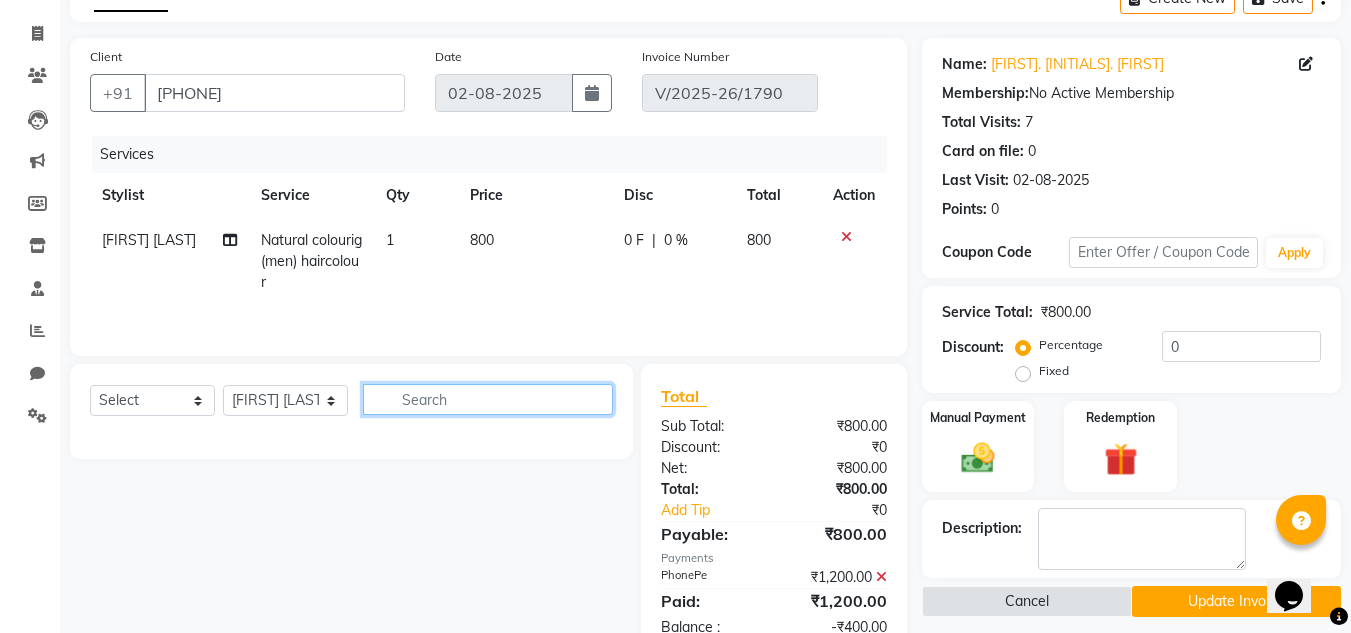 click 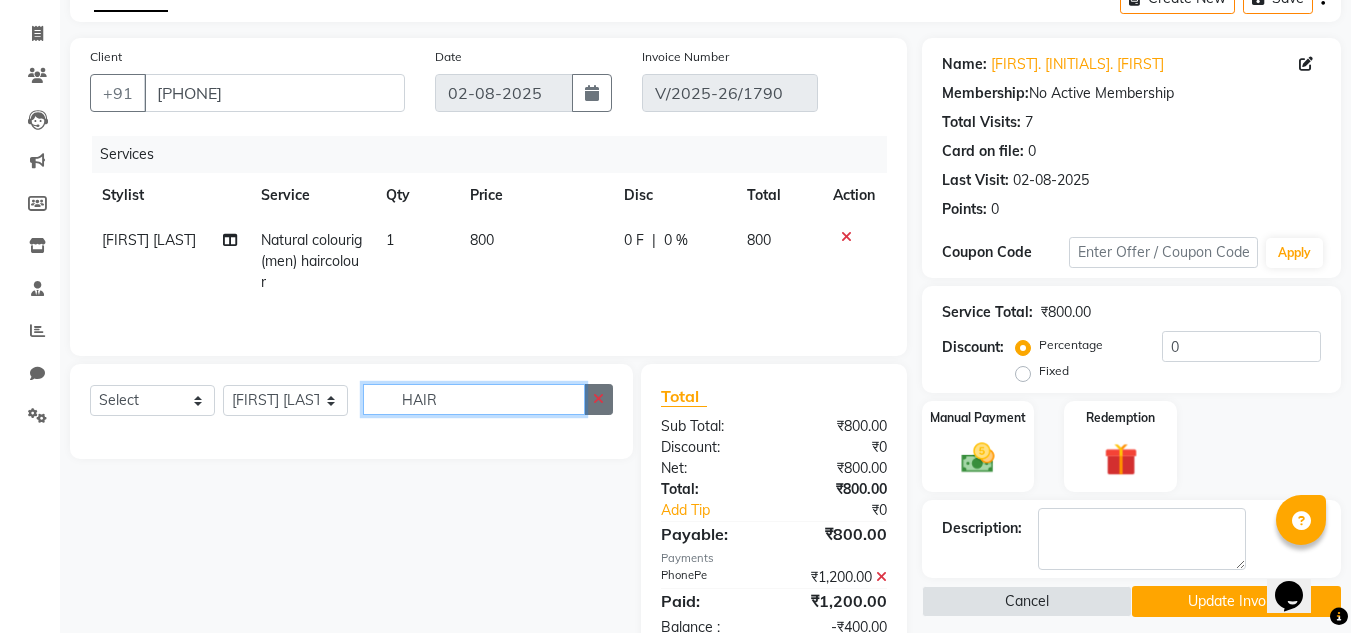 type on "HAIR" 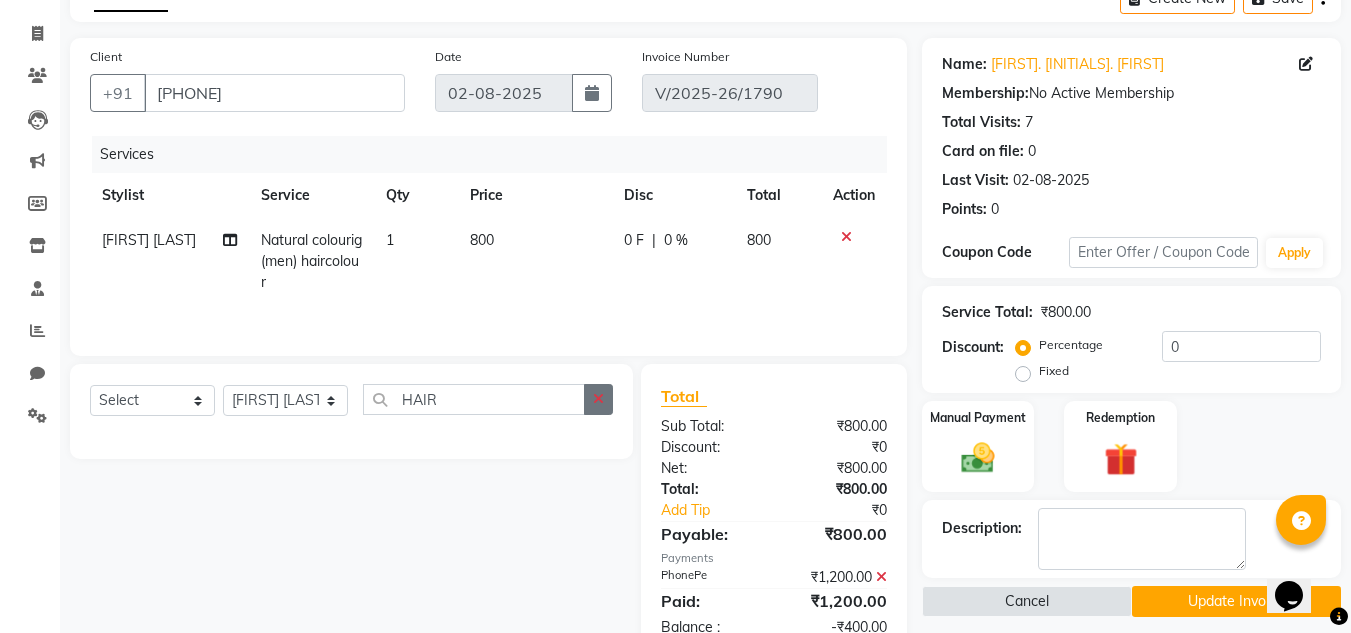 click 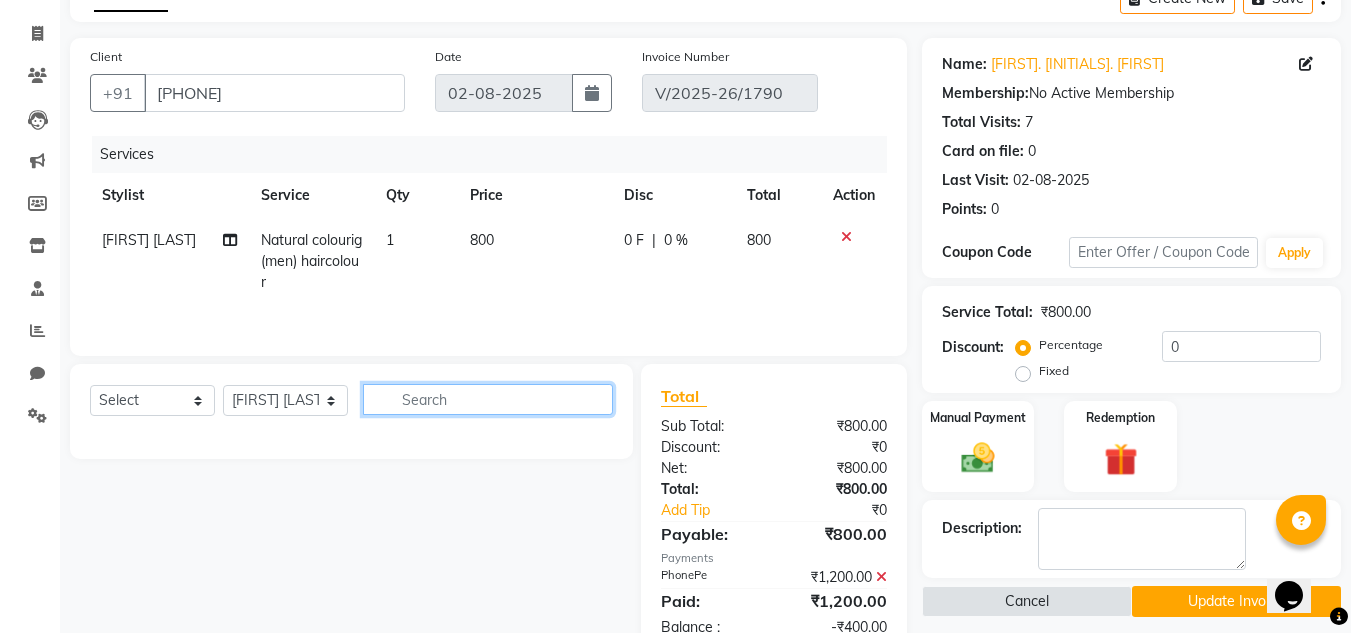 click 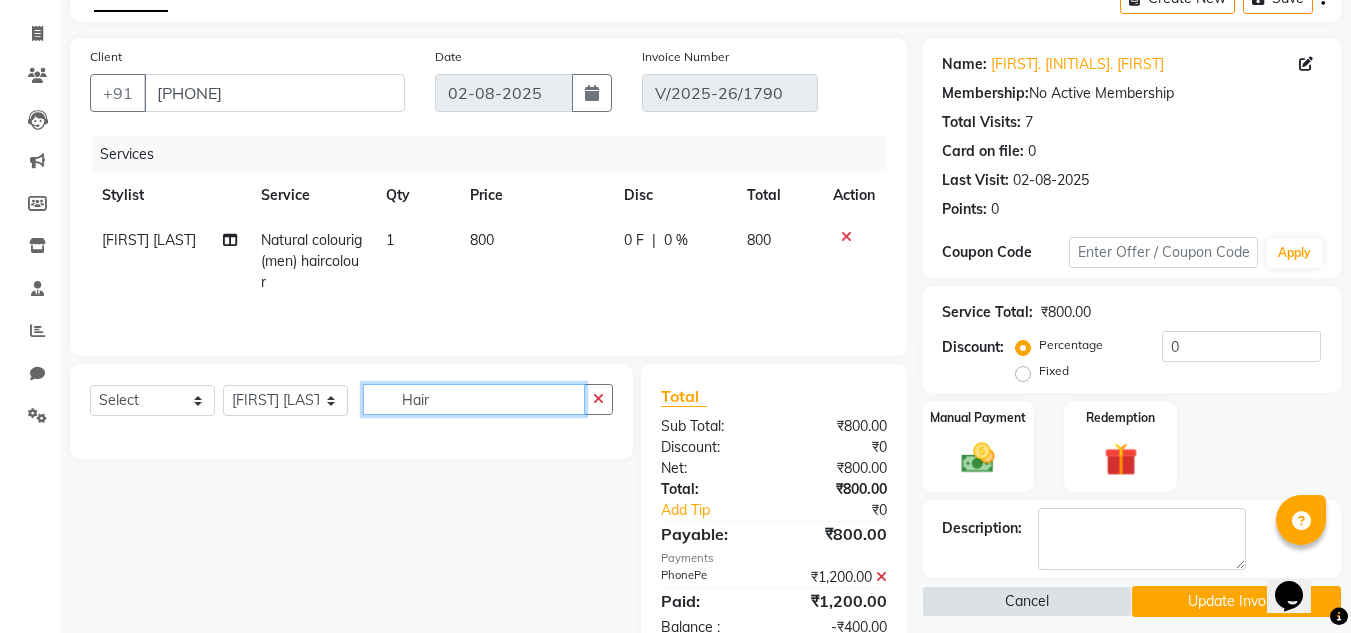 scroll, scrollTop: 184, scrollLeft: 0, axis: vertical 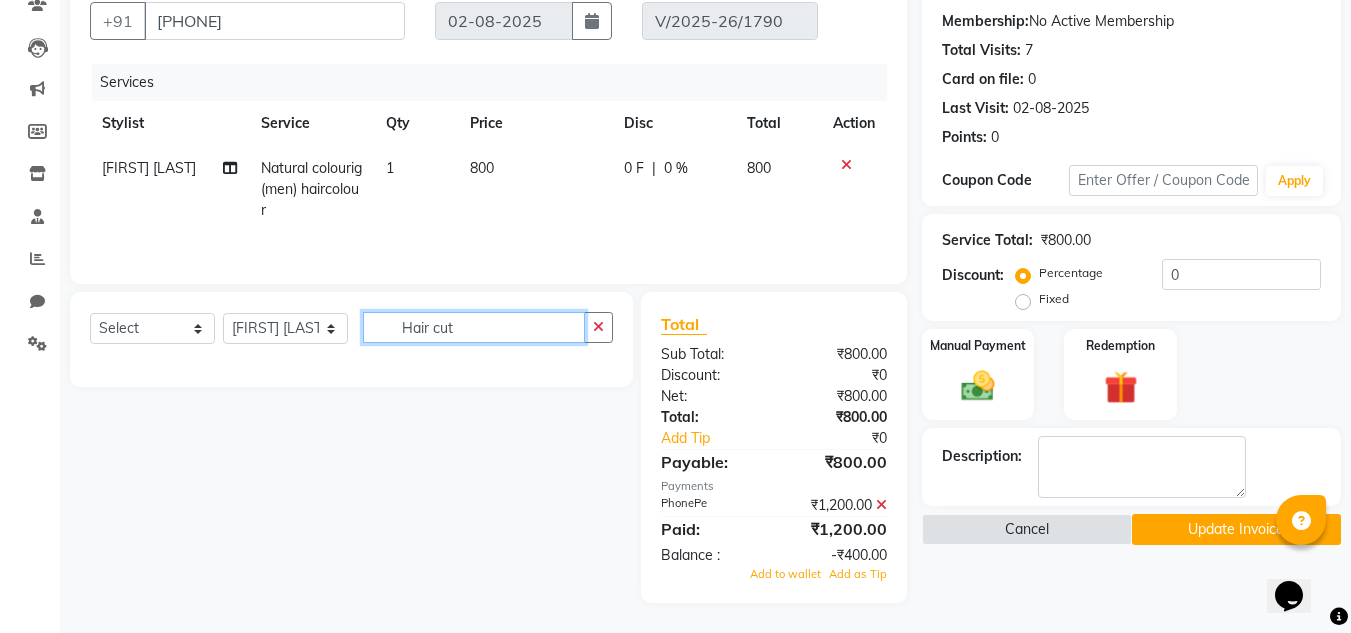 click on "Hair cut" 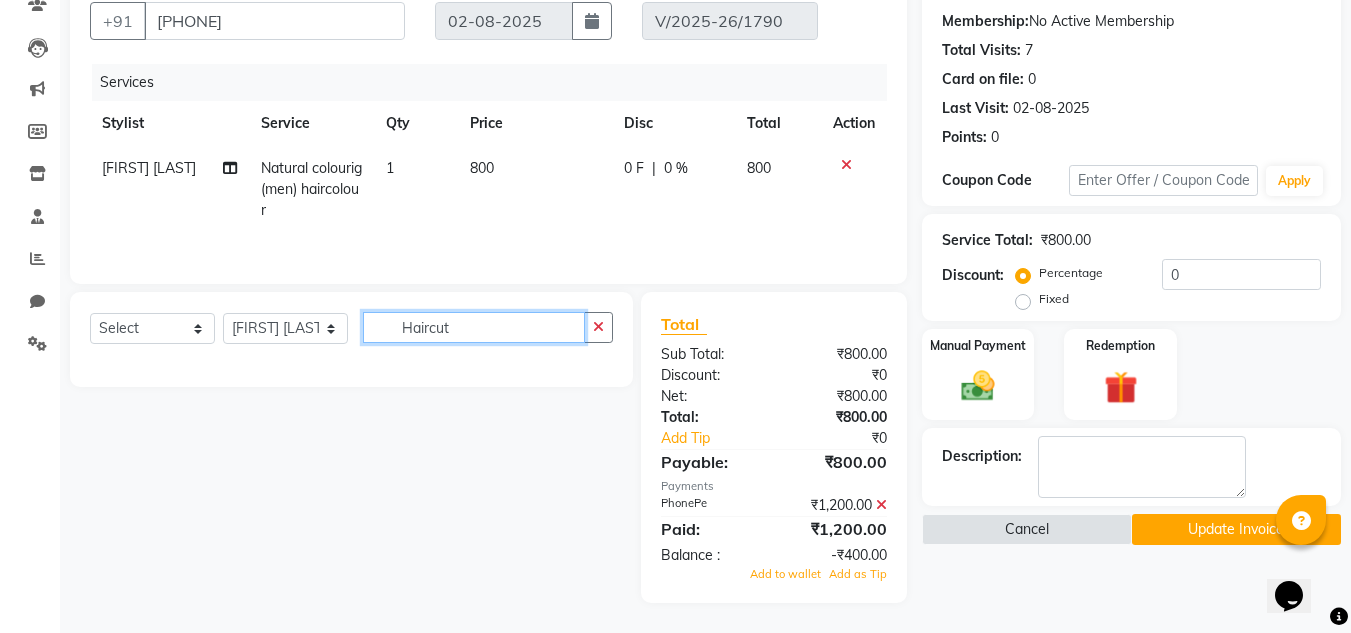 click on "Haircut" 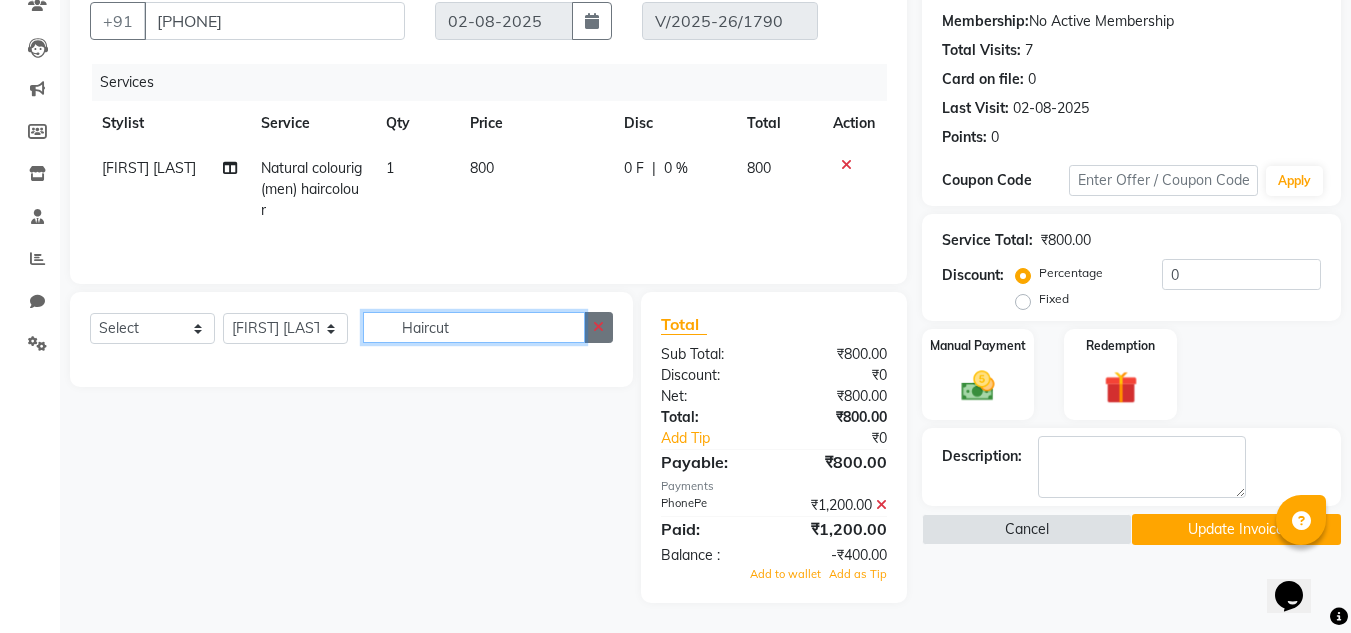 type on "Haircut" 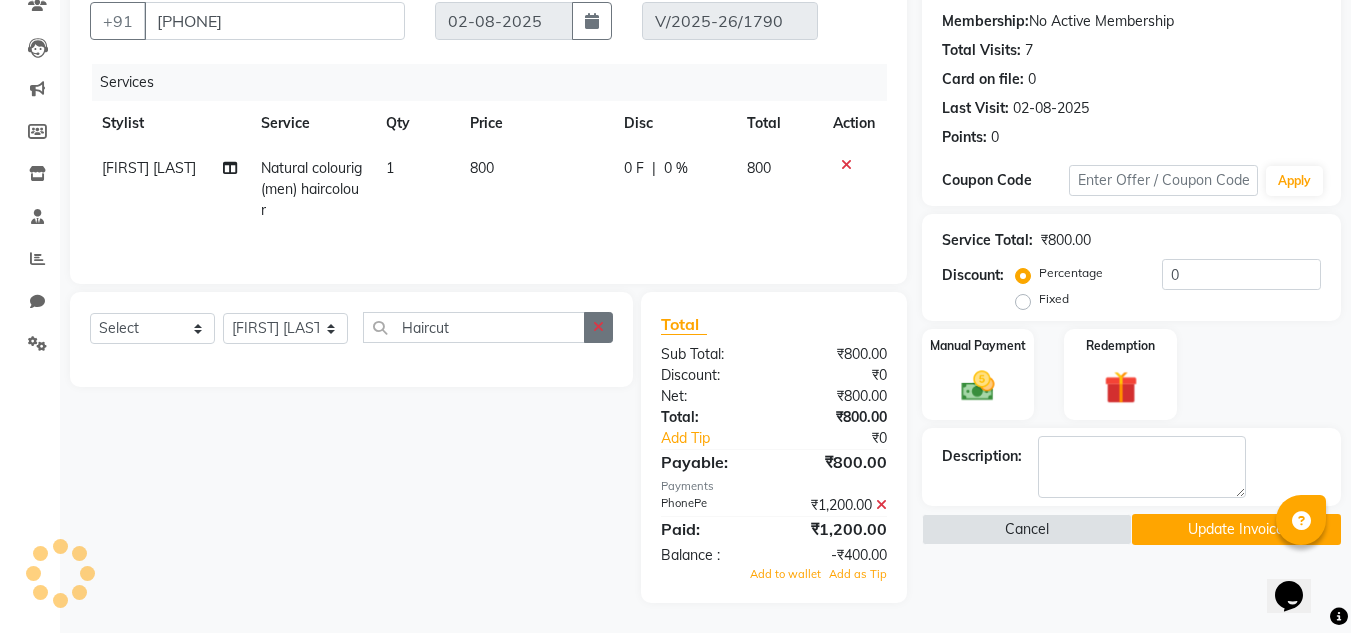 click 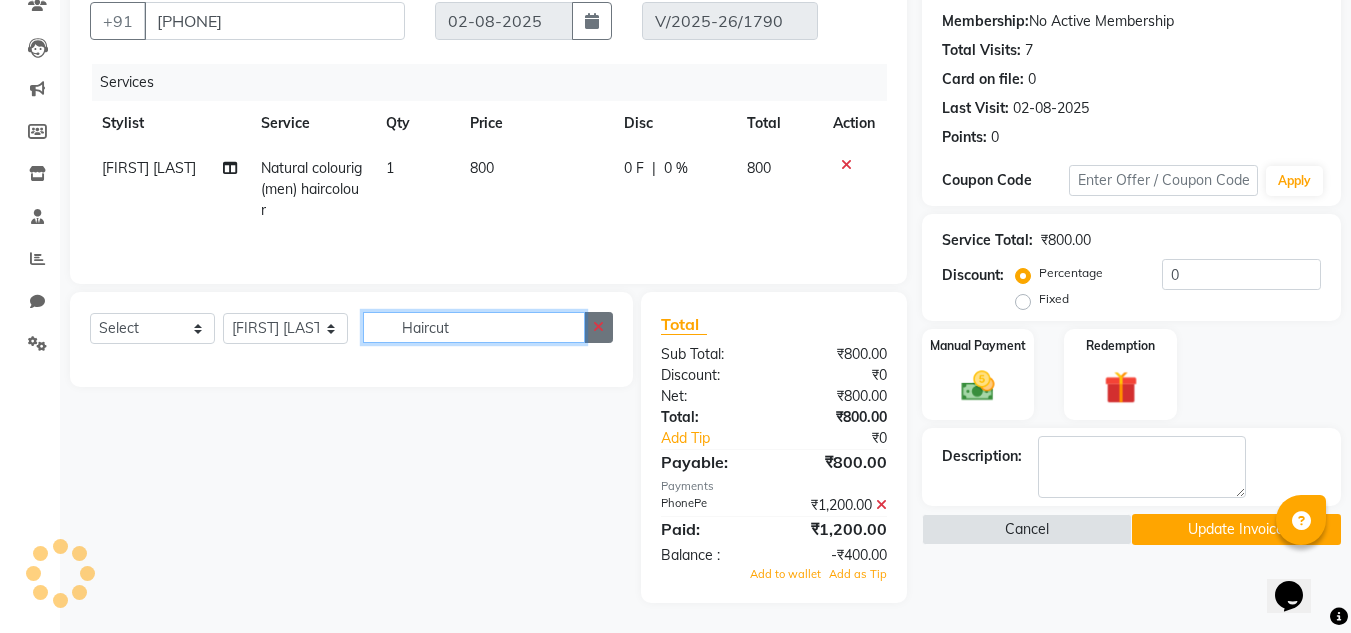 type 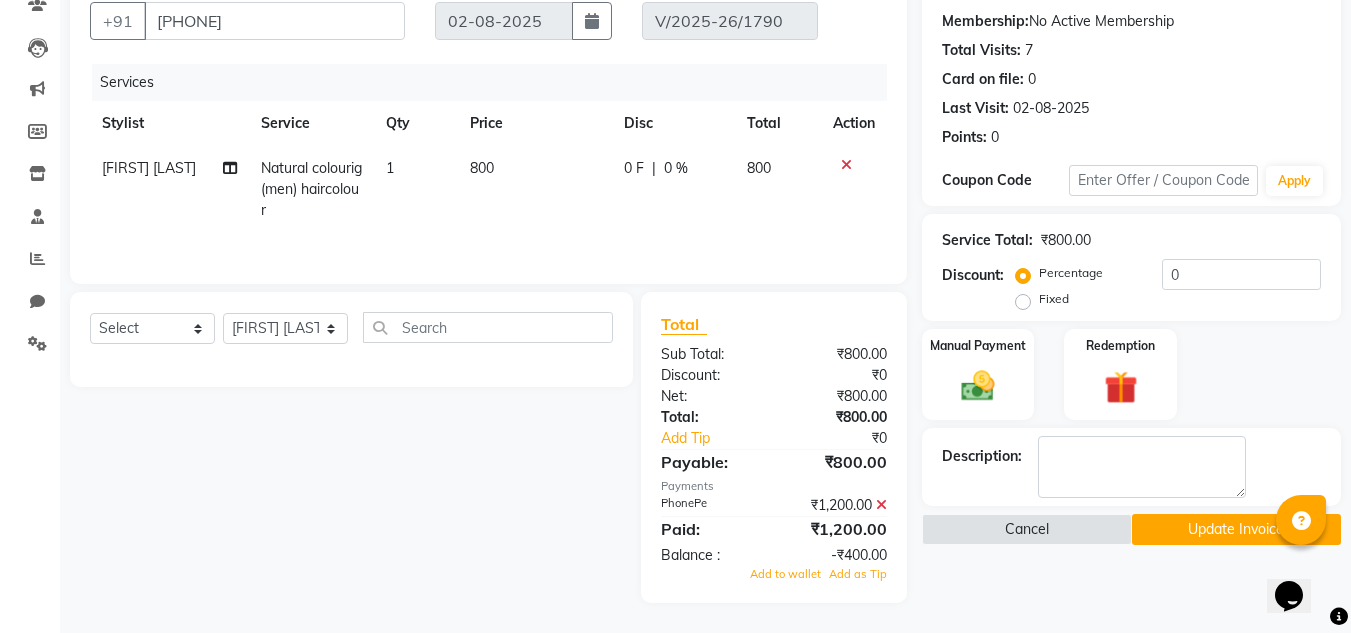 click on "[FIRST] [LAST]" 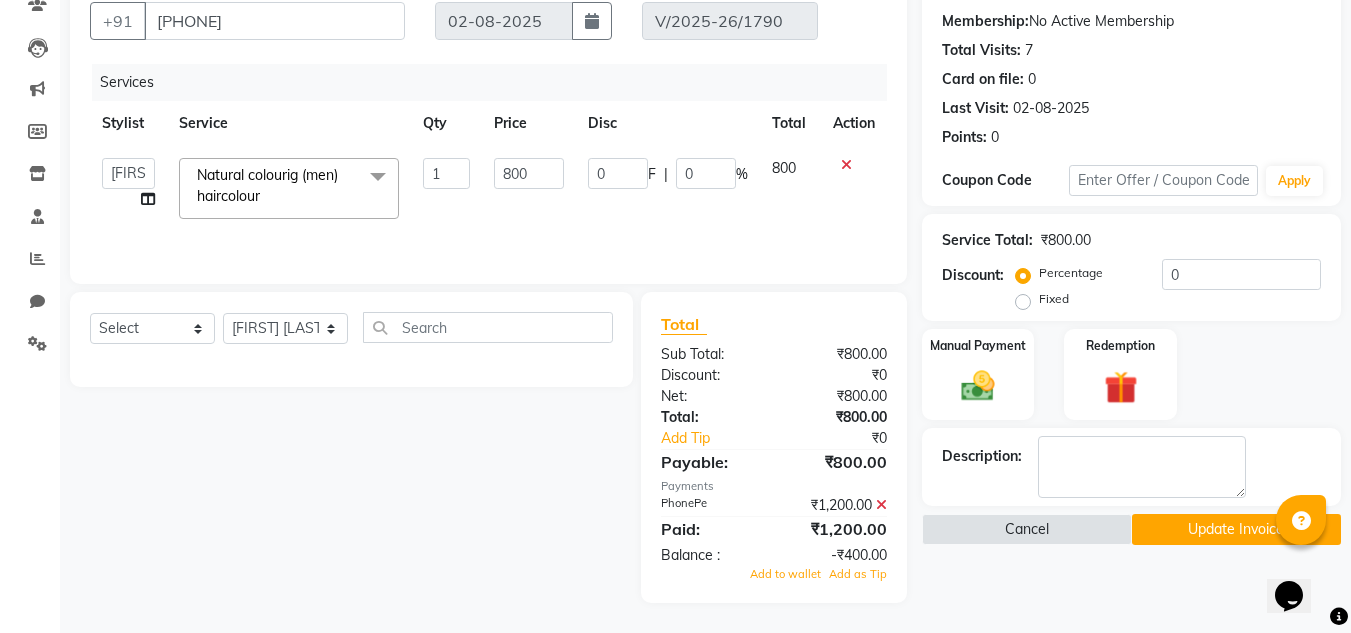 click 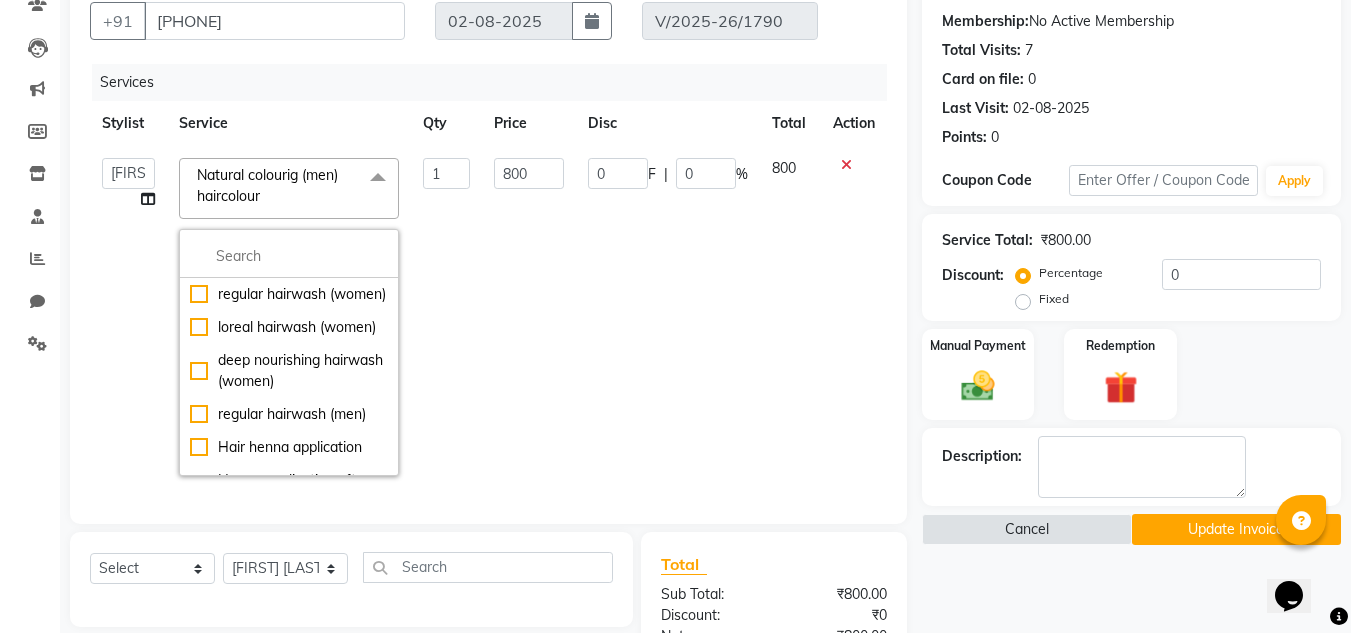 click on "800" 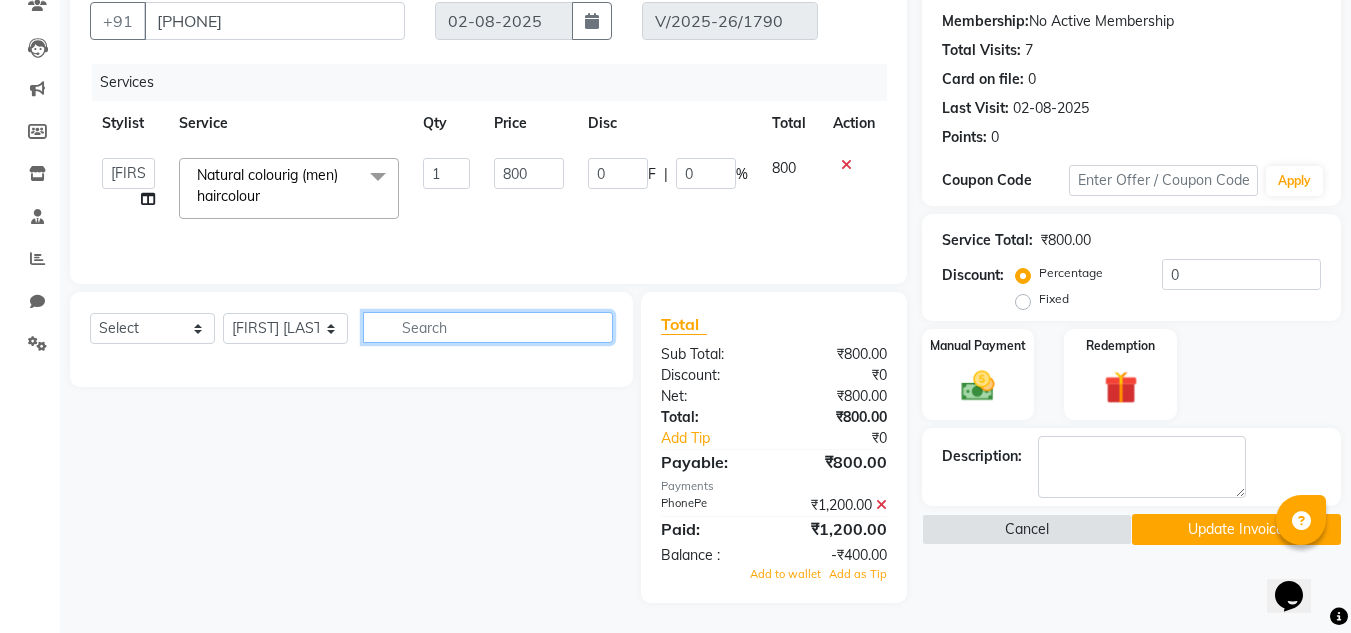 click 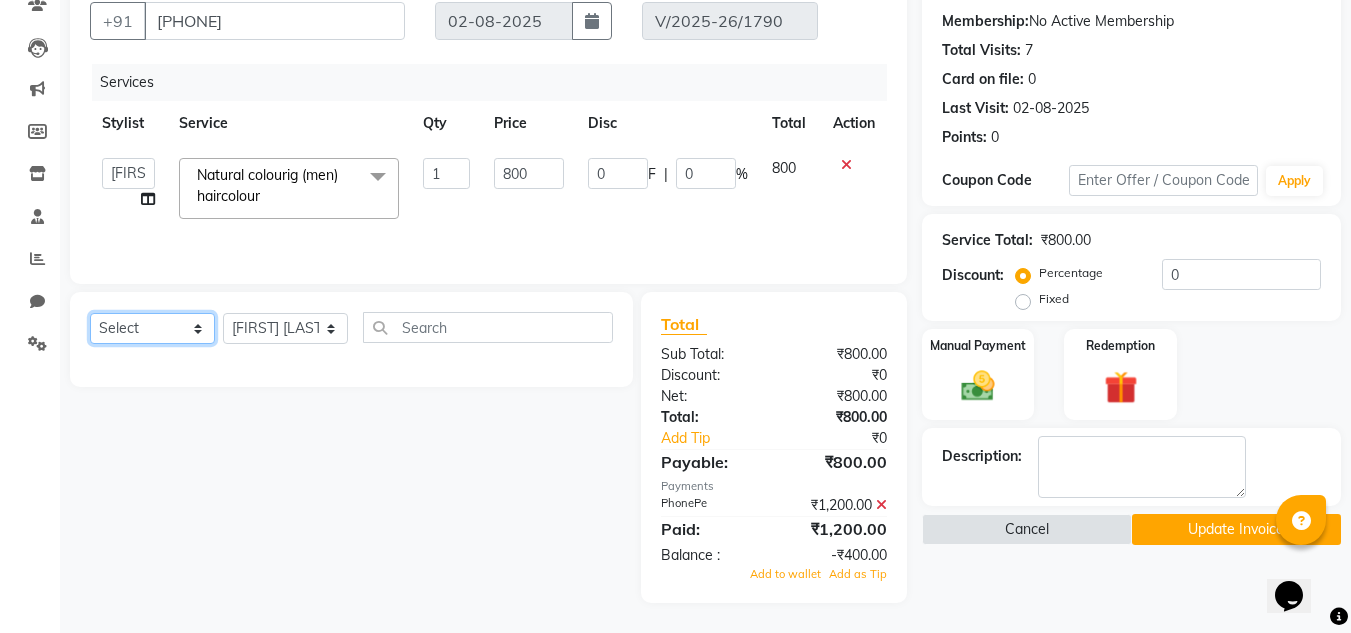 click on "Select  Service  Product  Membership  Package Voucher Prepaid Gift Card" 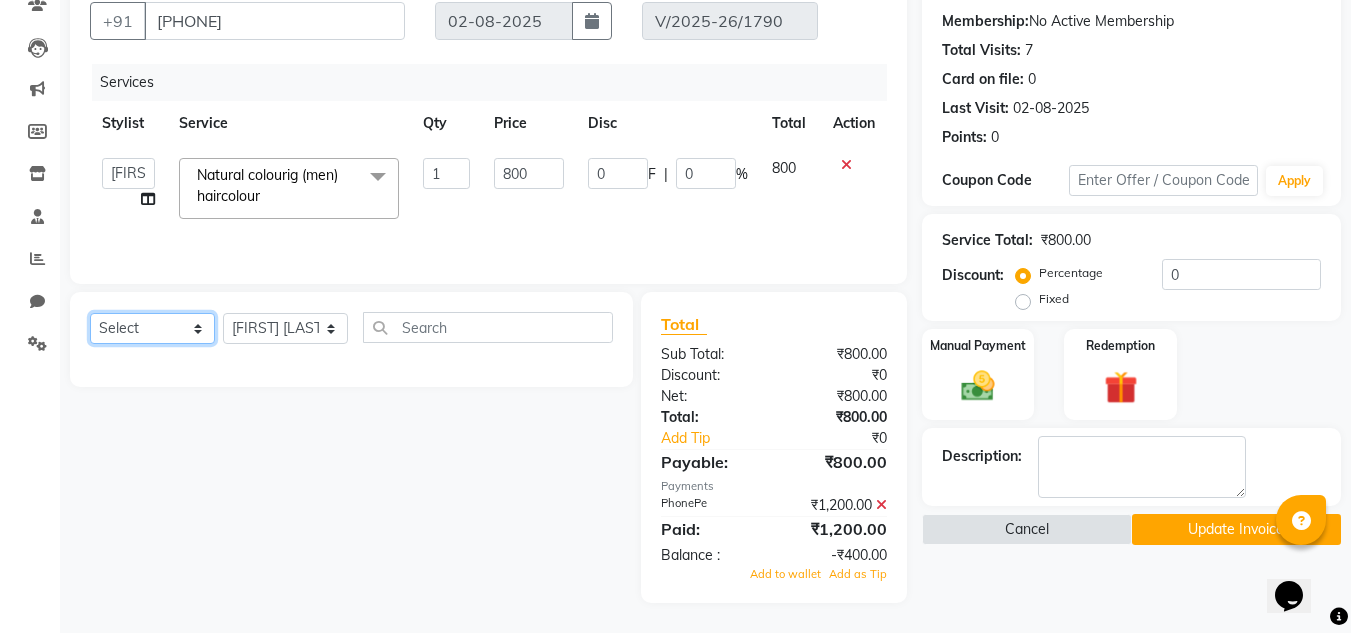 select on "service" 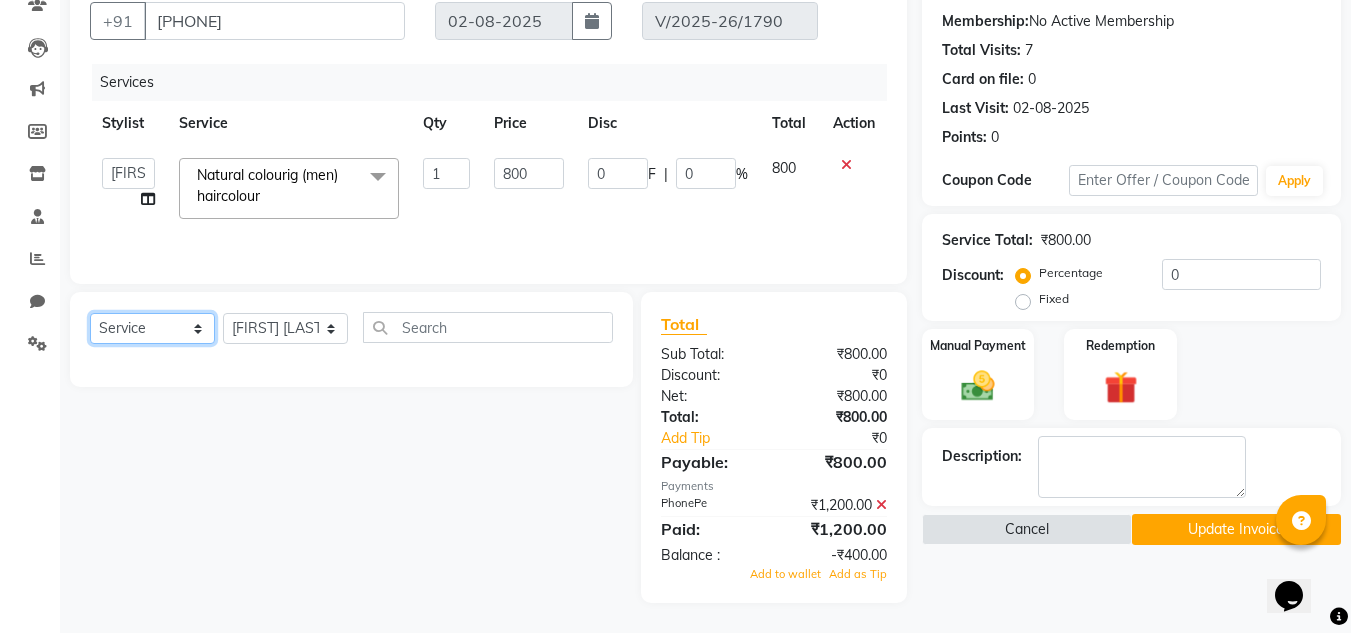 click on "Select  Service  Product  Membership  Package Voucher Prepaid Gift Card" 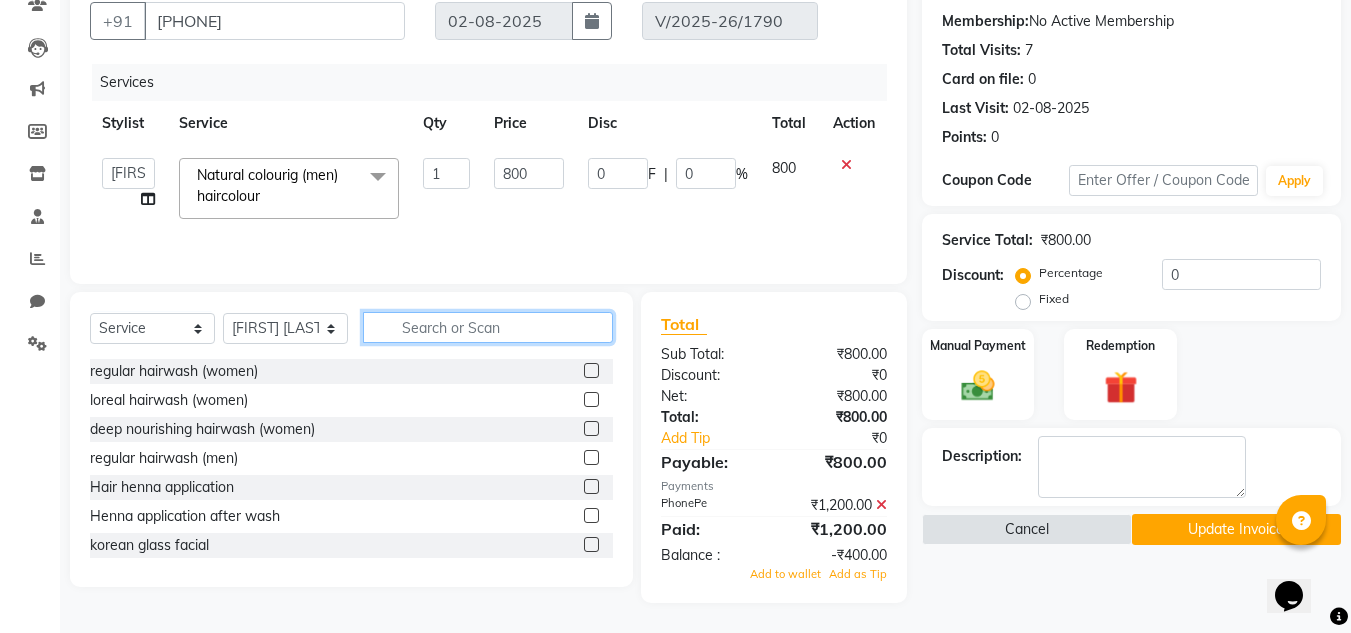 click 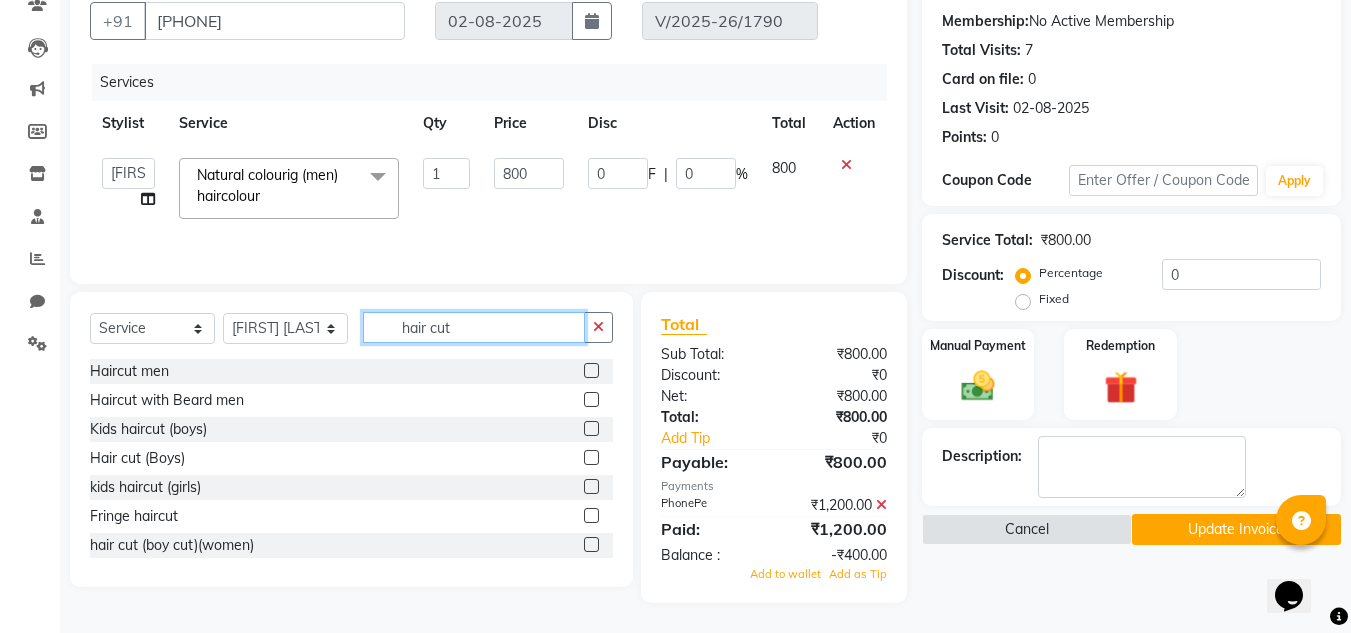 type on "hair cut" 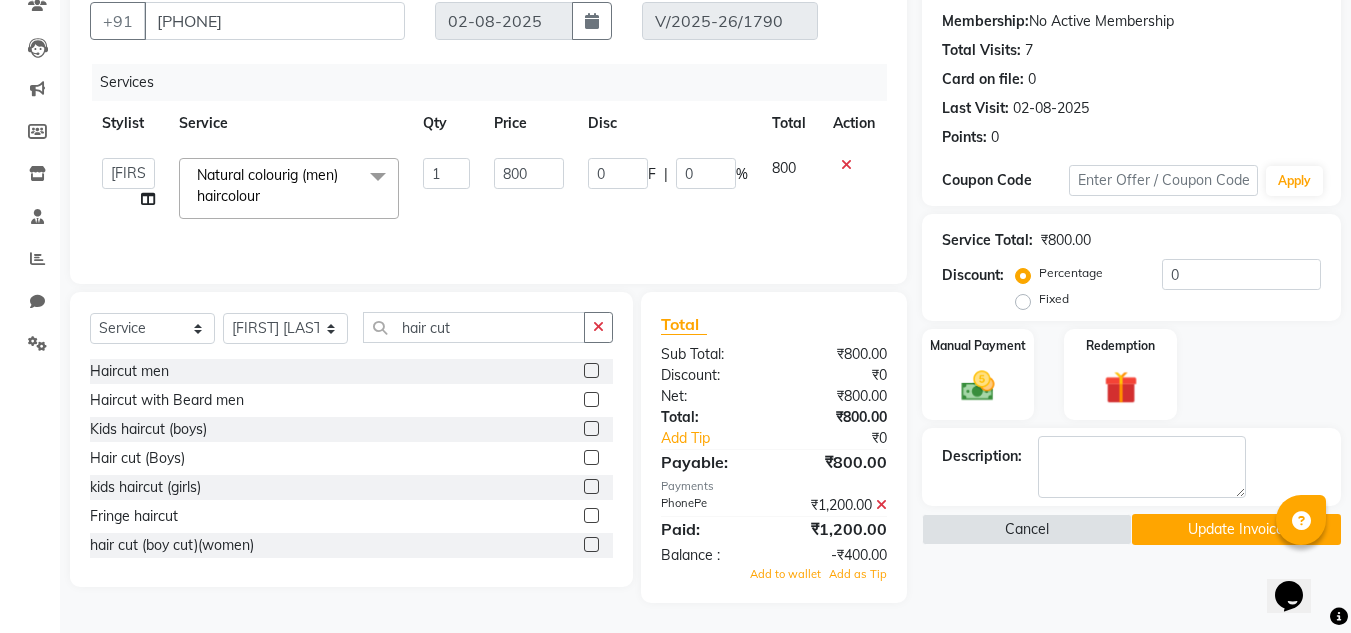 click 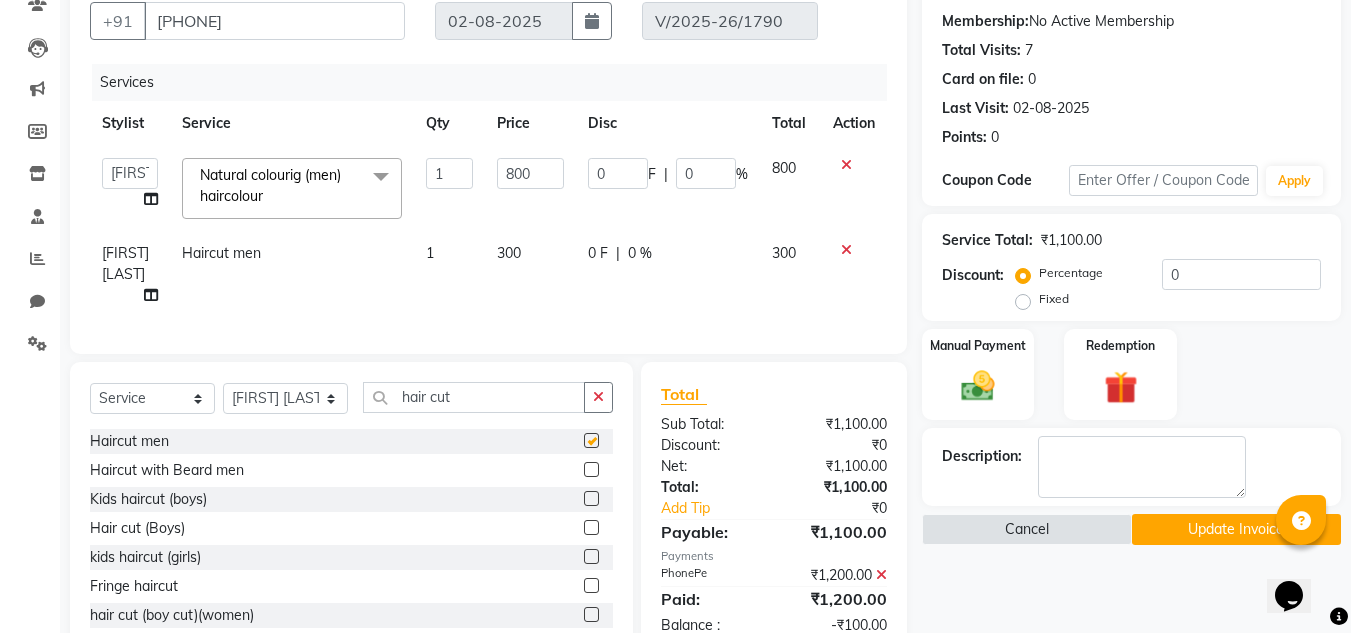 checkbox on "false" 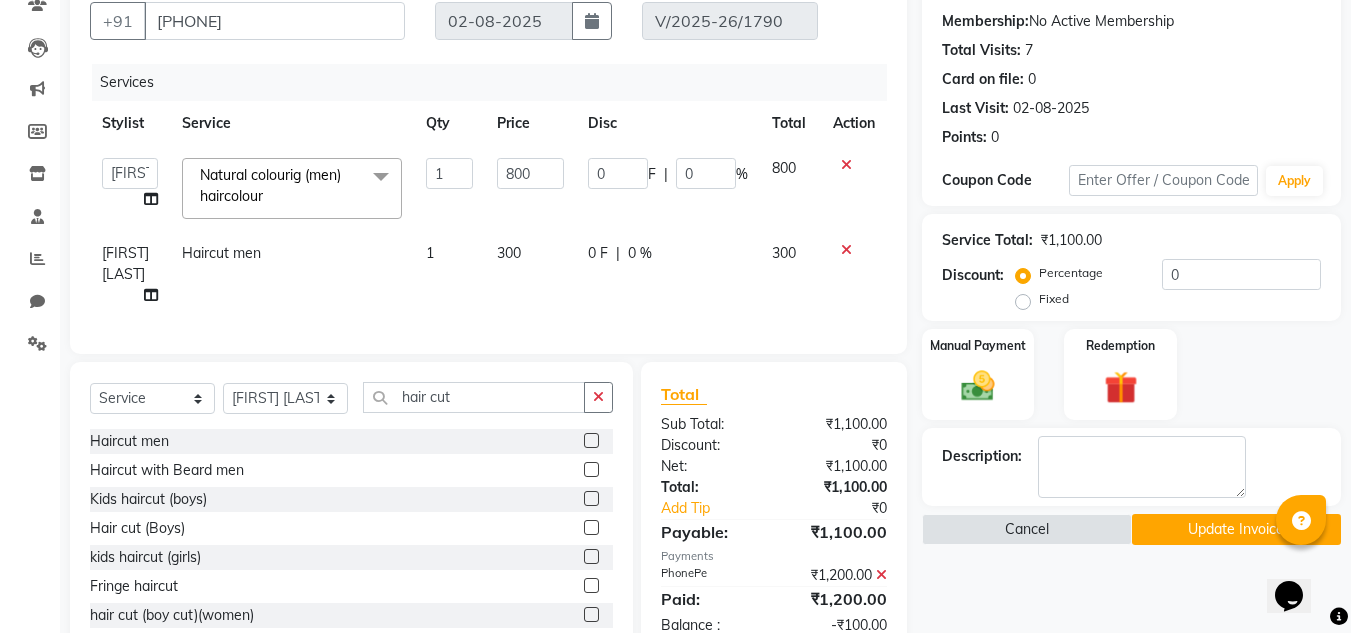 click on "300" 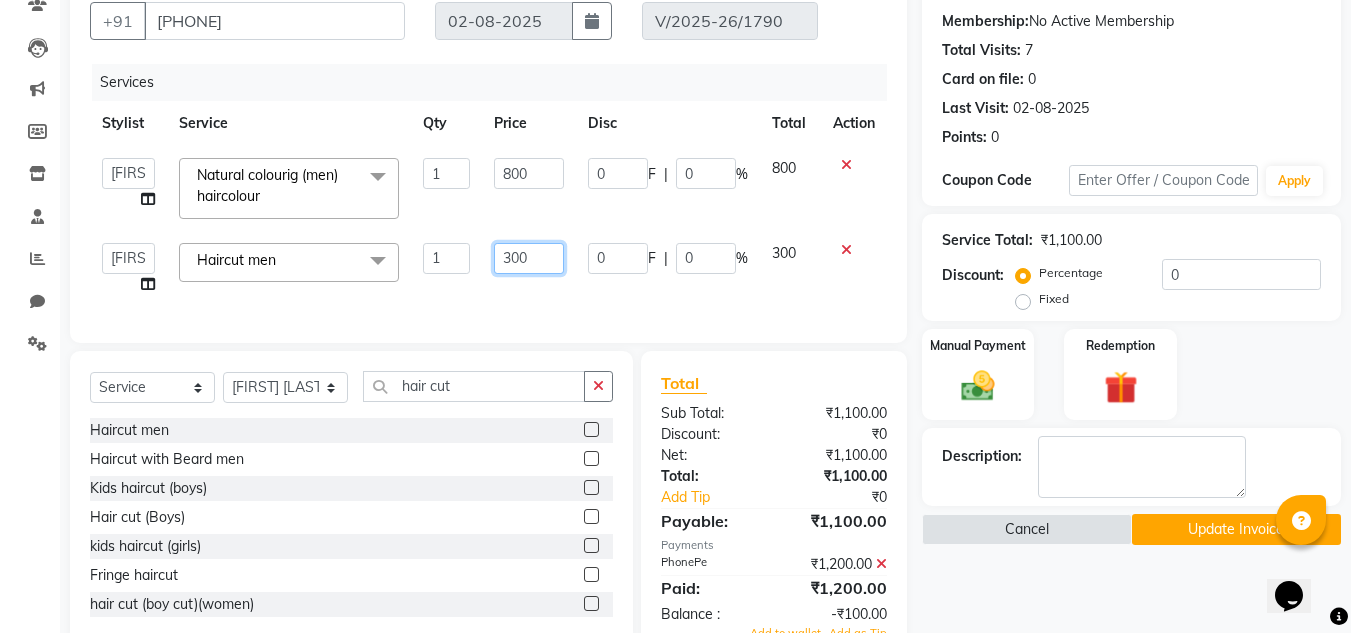 click on "300" 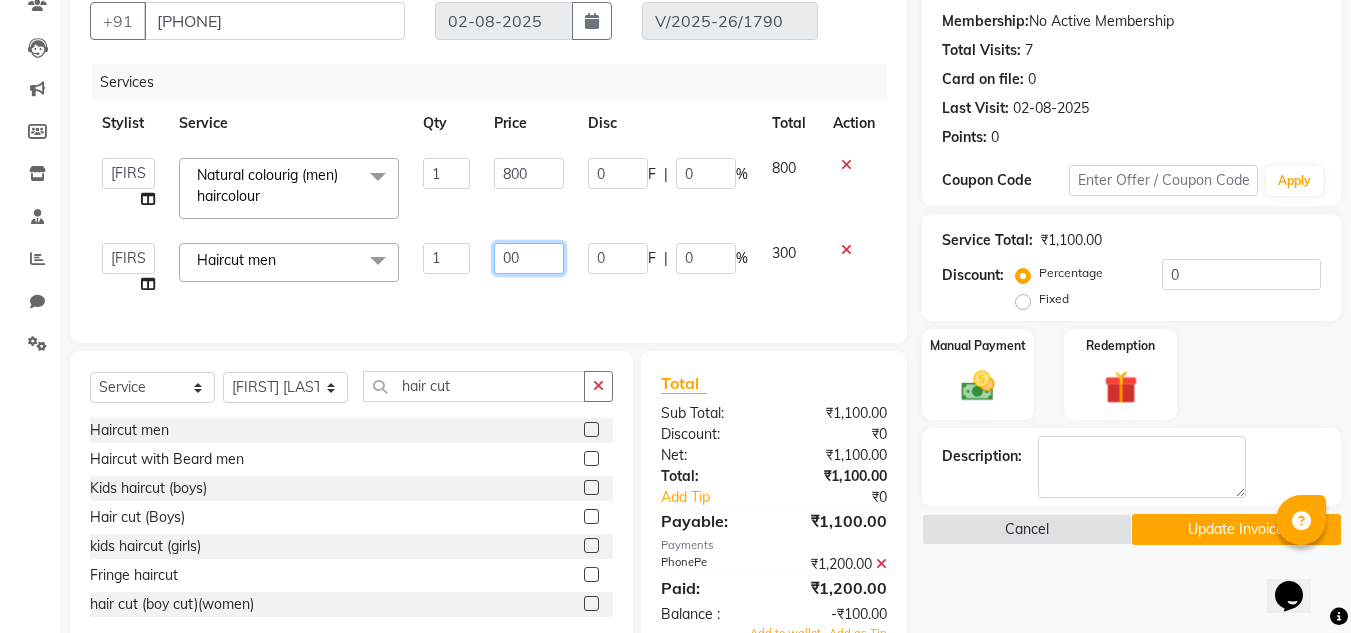 type on "200" 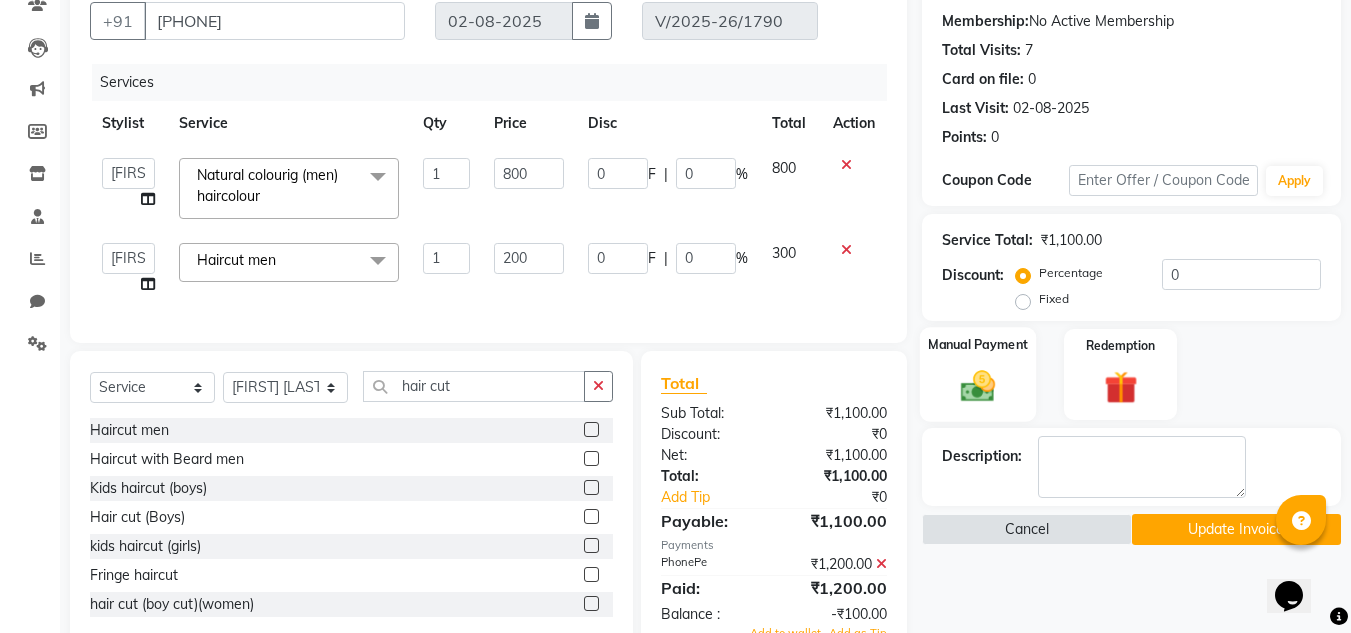 click on "Manual Payment" 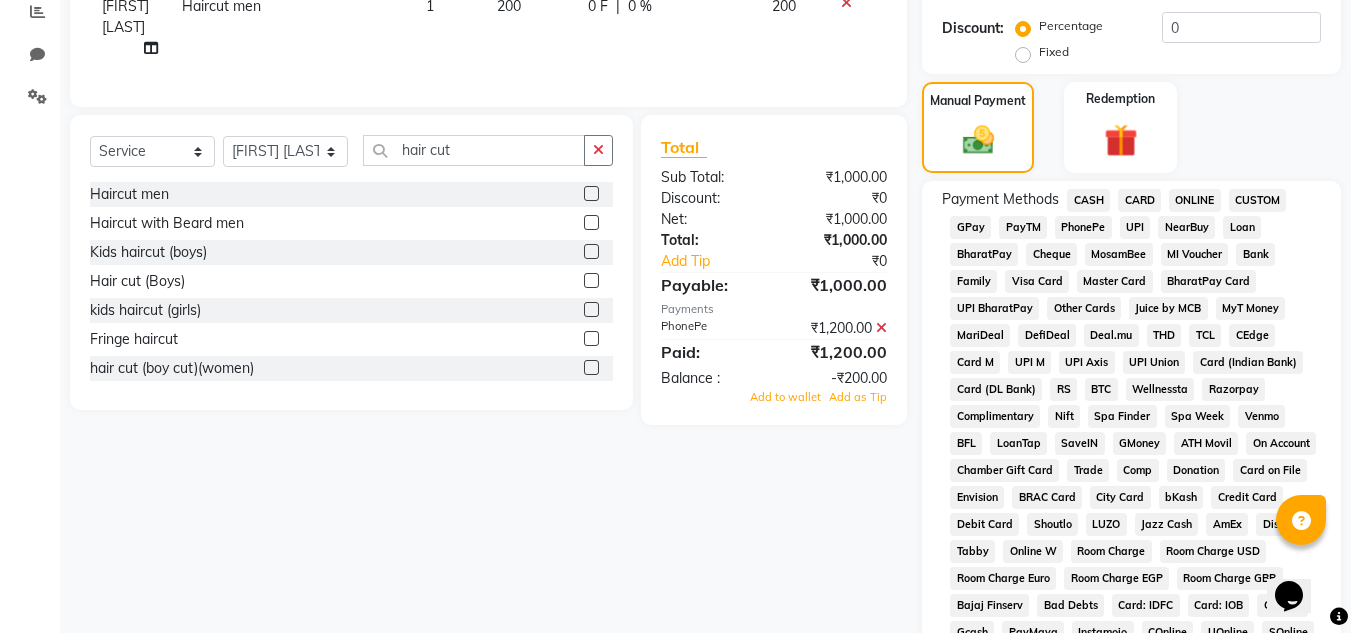 scroll, scrollTop: 847, scrollLeft: 0, axis: vertical 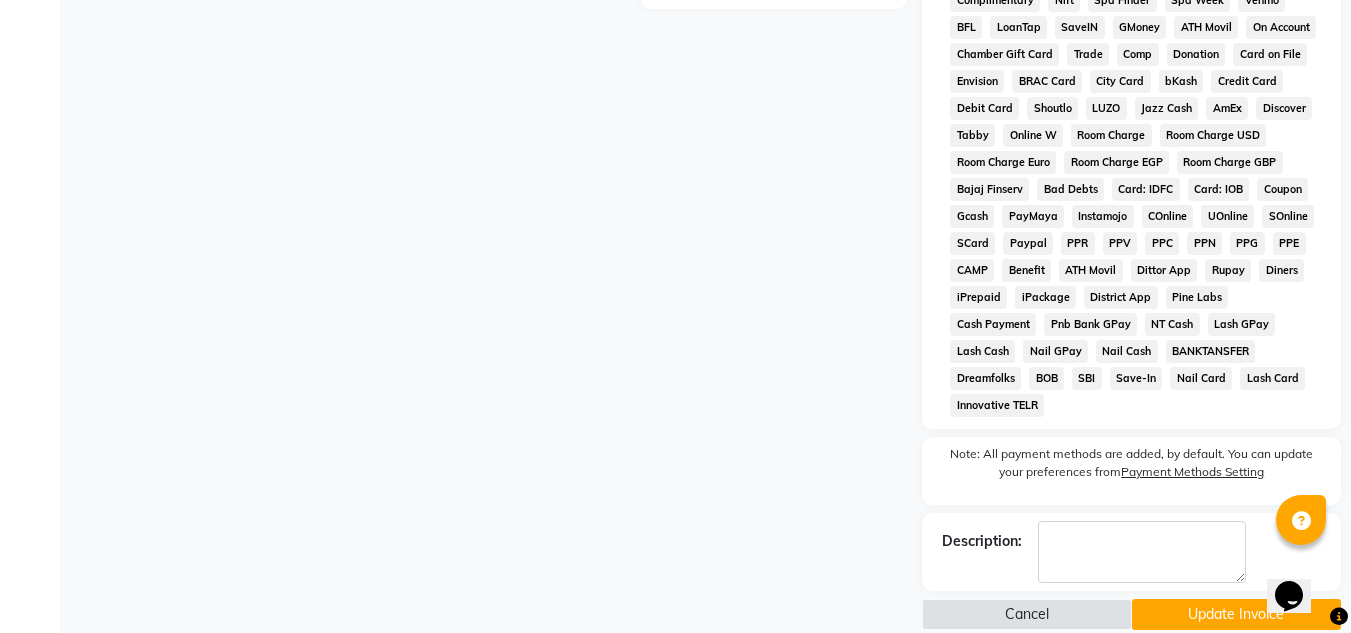 click on "Update Invoice" 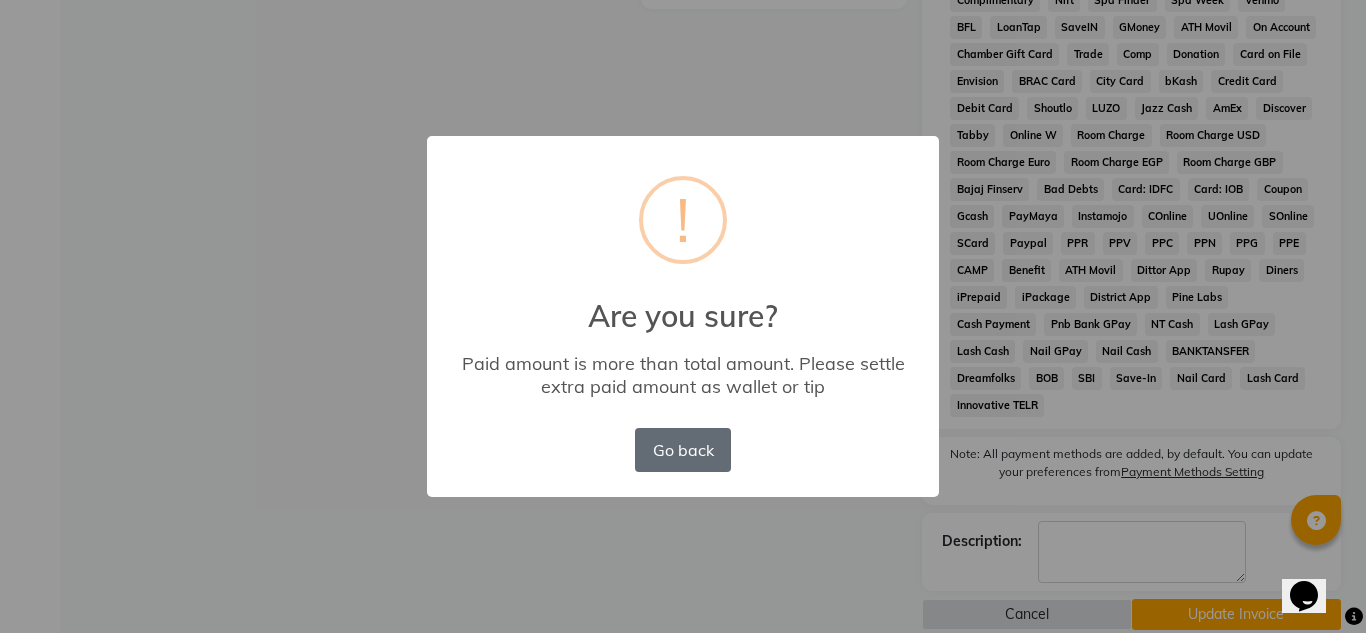 click on "Go back" at bounding box center [683, 450] 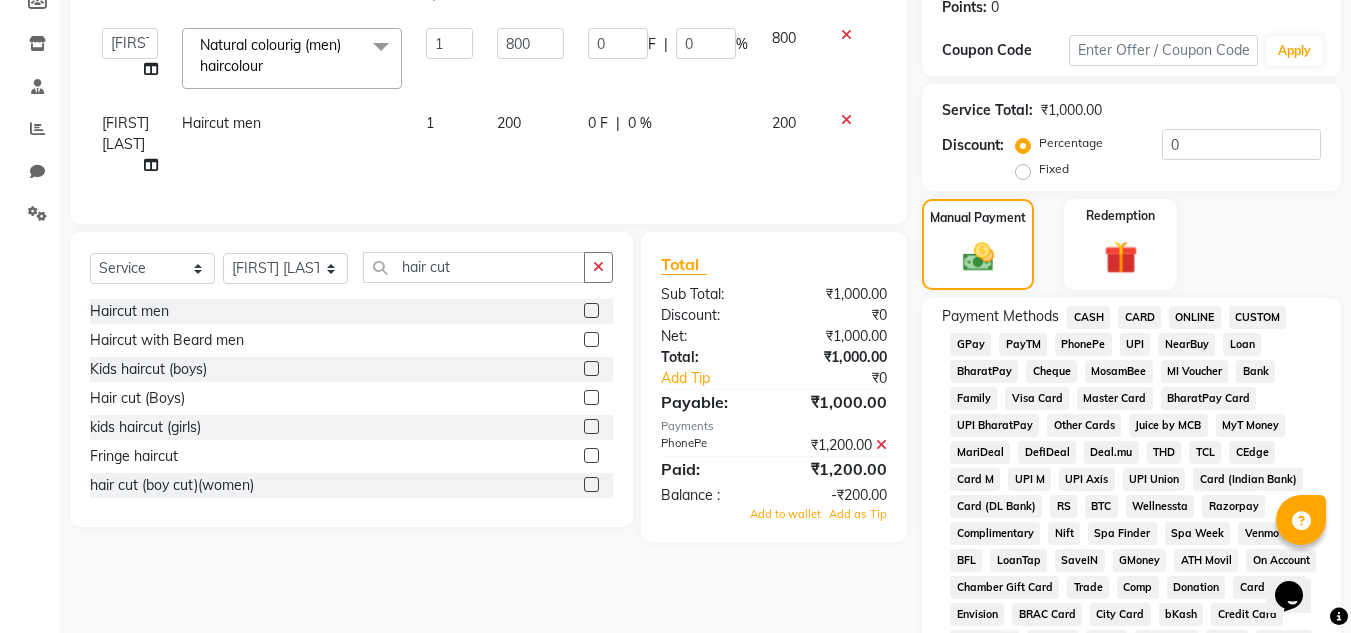scroll, scrollTop: 313, scrollLeft: 0, axis: vertical 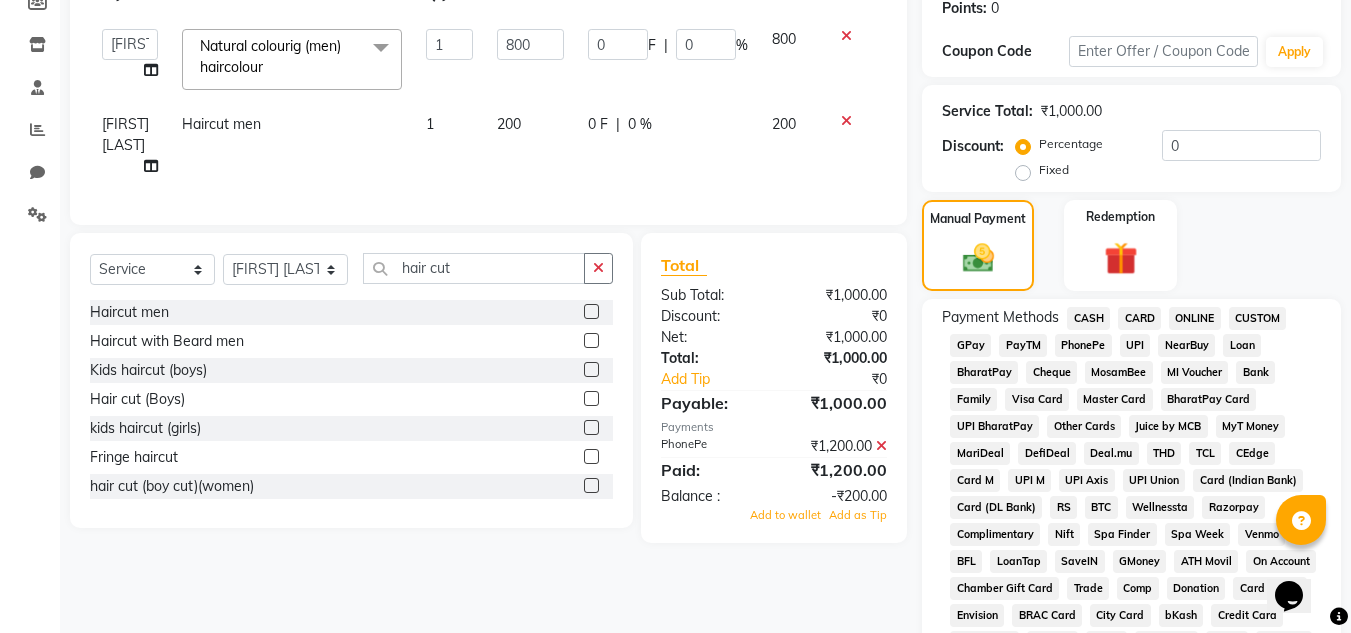 click on "₹1,200.00" 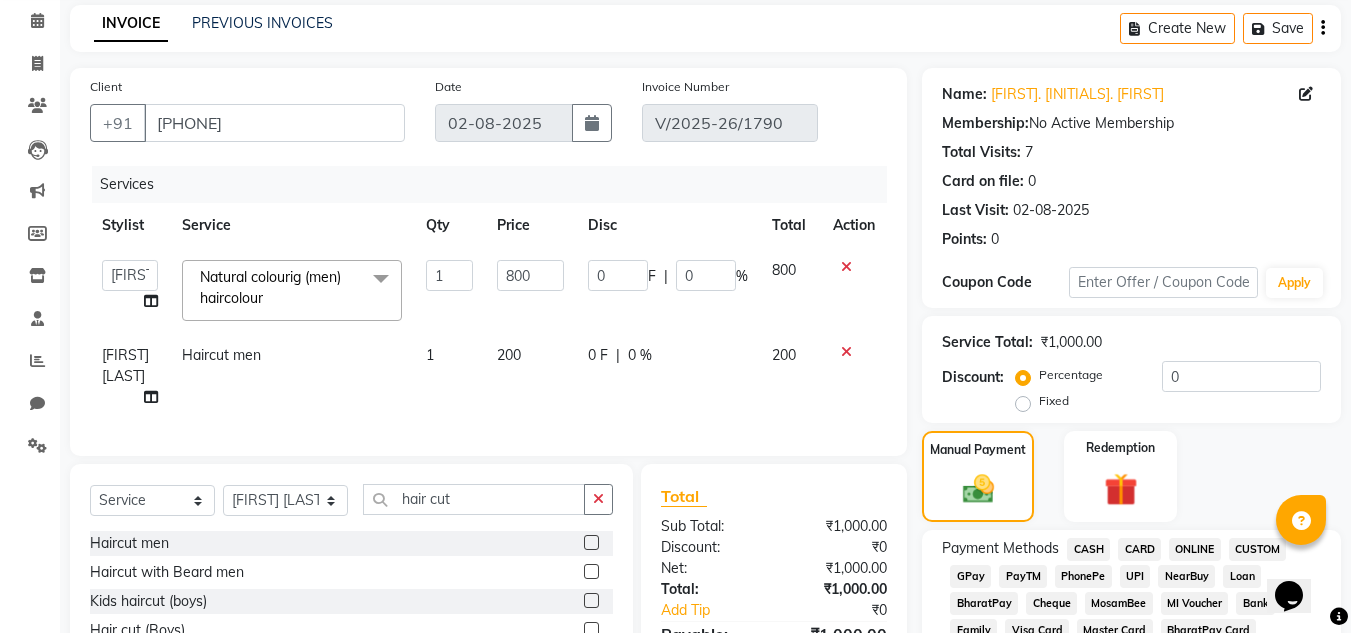 scroll, scrollTop: 81, scrollLeft: 0, axis: vertical 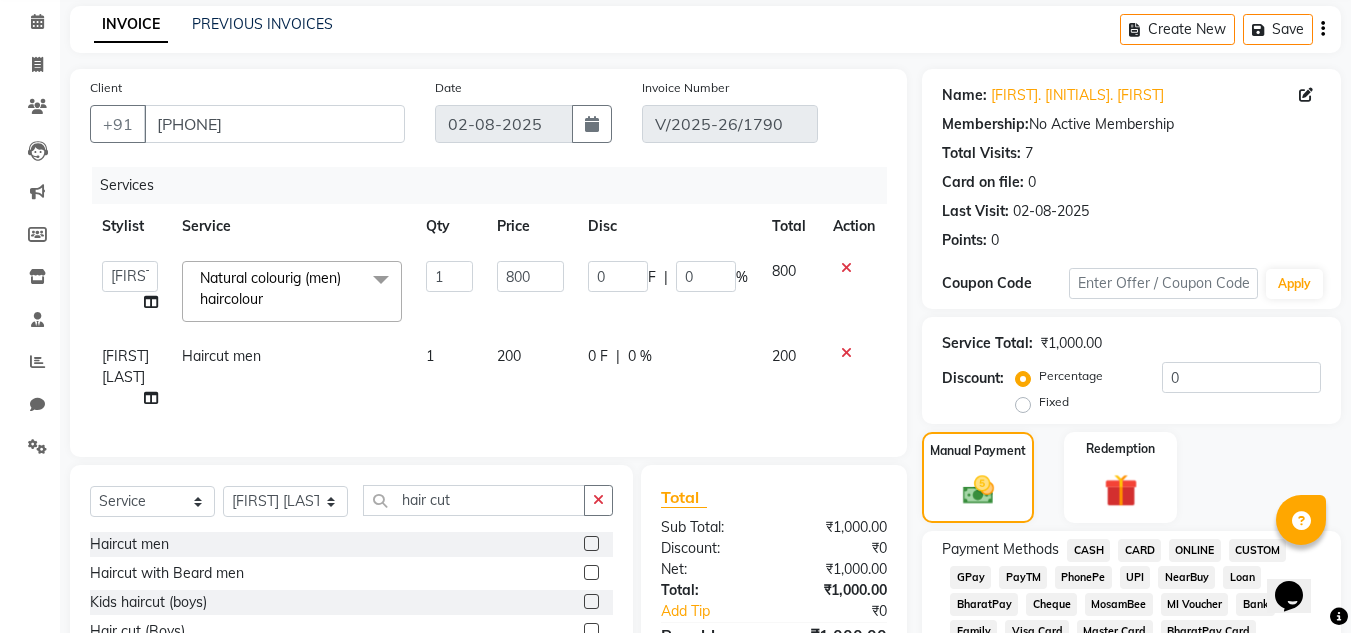 click on "200" 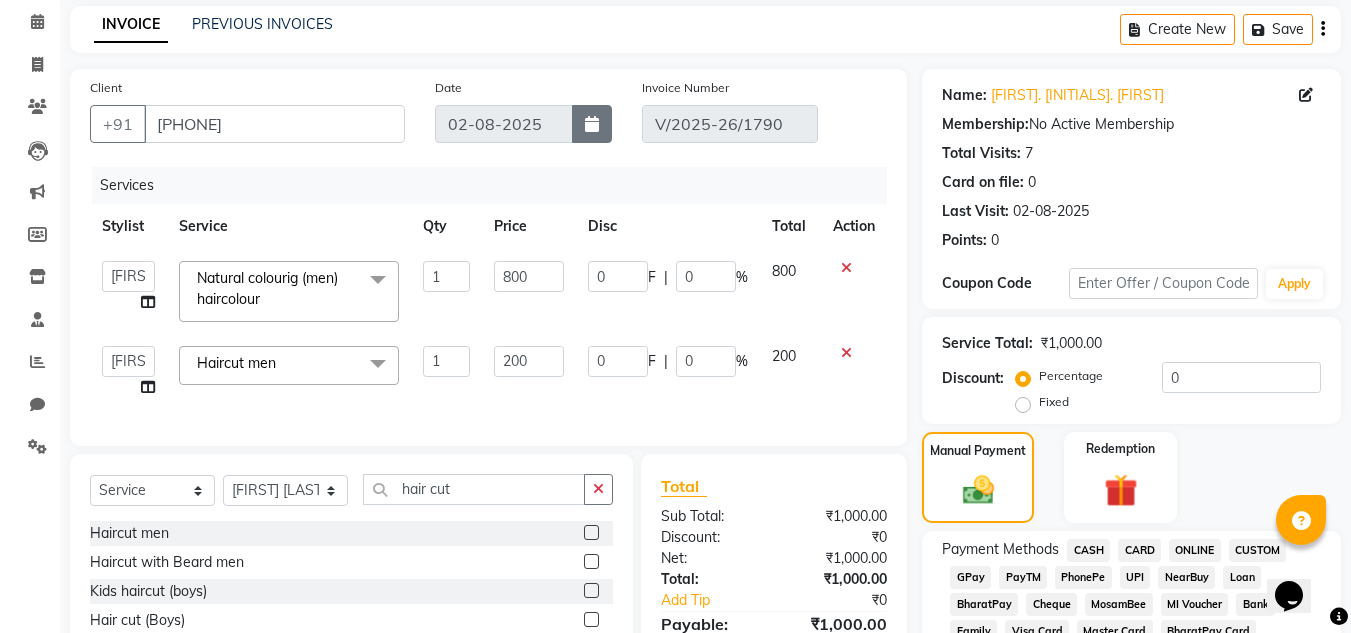 click 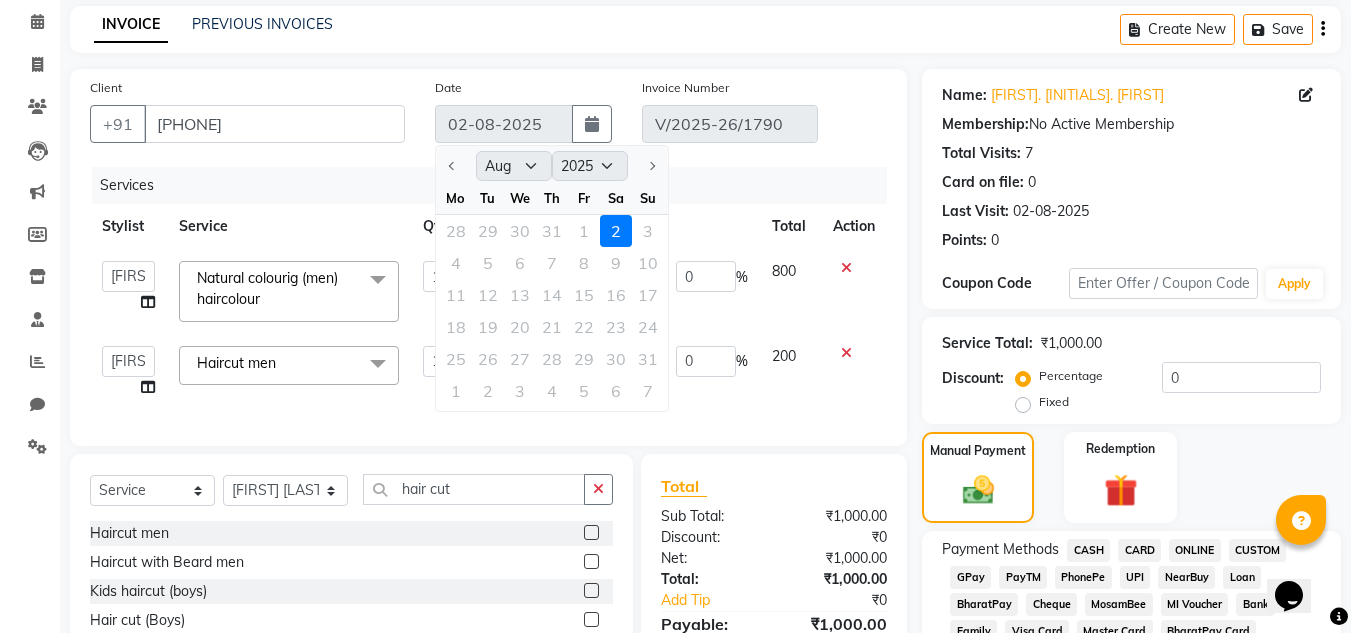 click on "28 29 30 31 1 2 3" 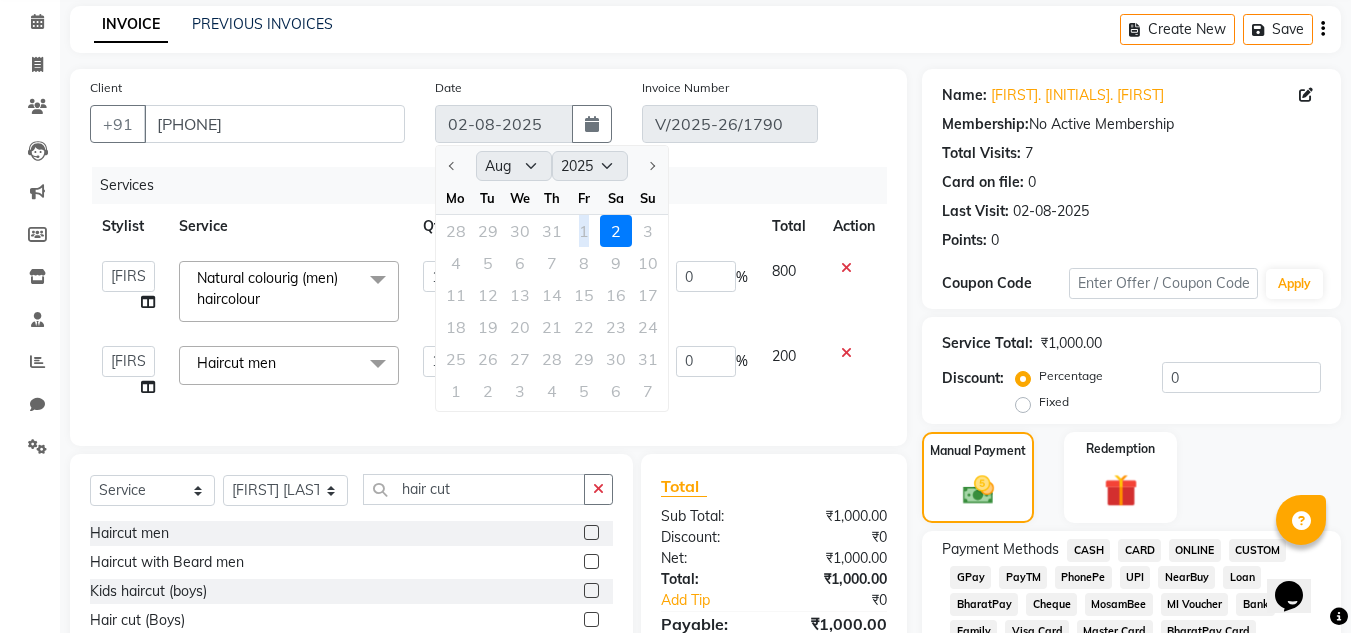 click on "28 29 30 31 1 2 3" 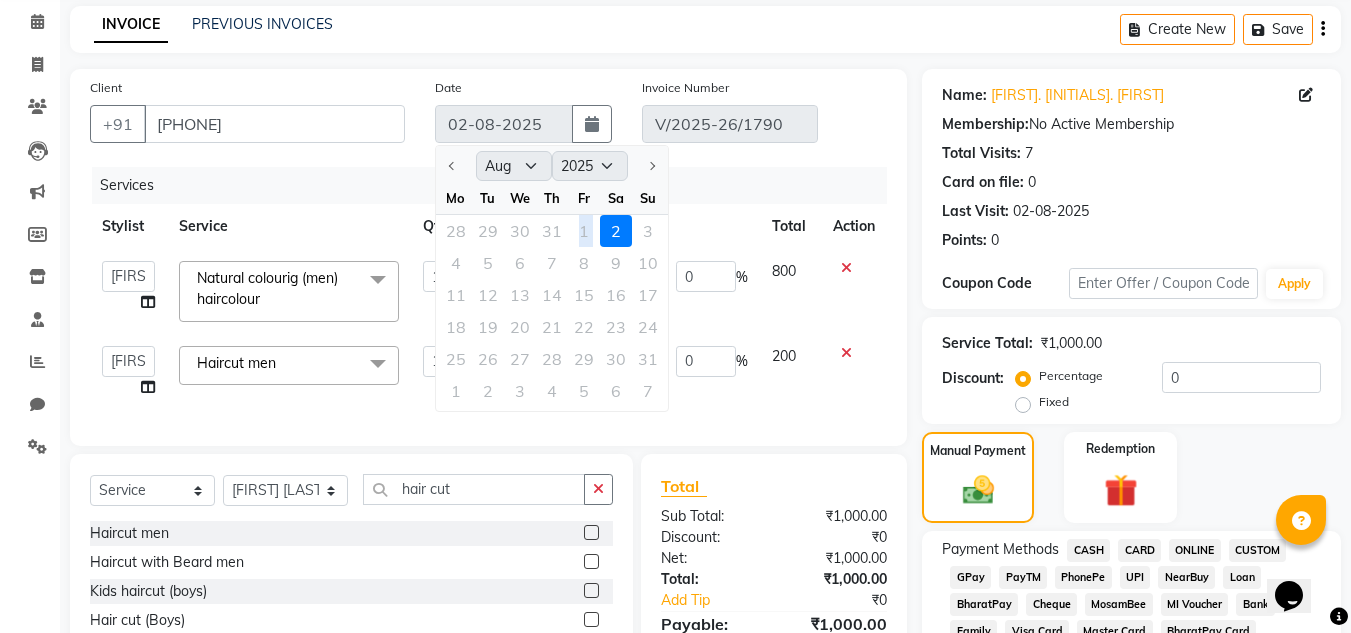 click on "28 29 30 31 1 2 3" 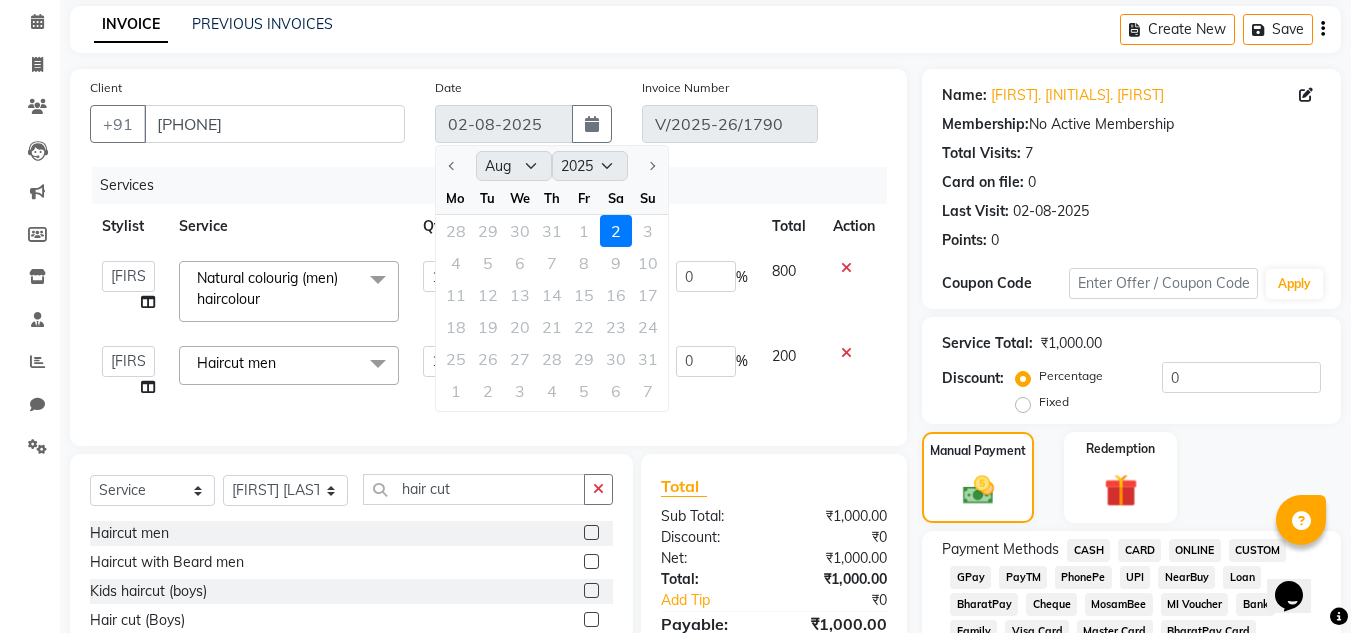 click on "Invoice Number V/2025-26/1790" 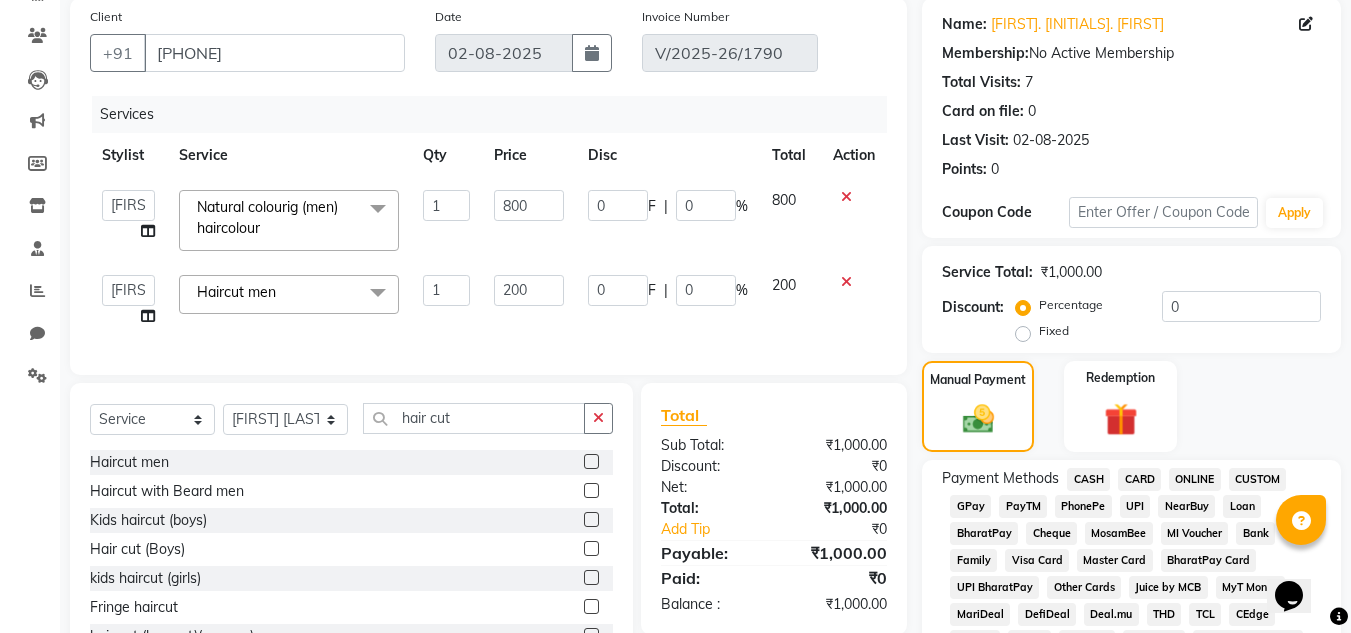 scroll, scrollTop: 0, scrollLeft: 0, axis: both 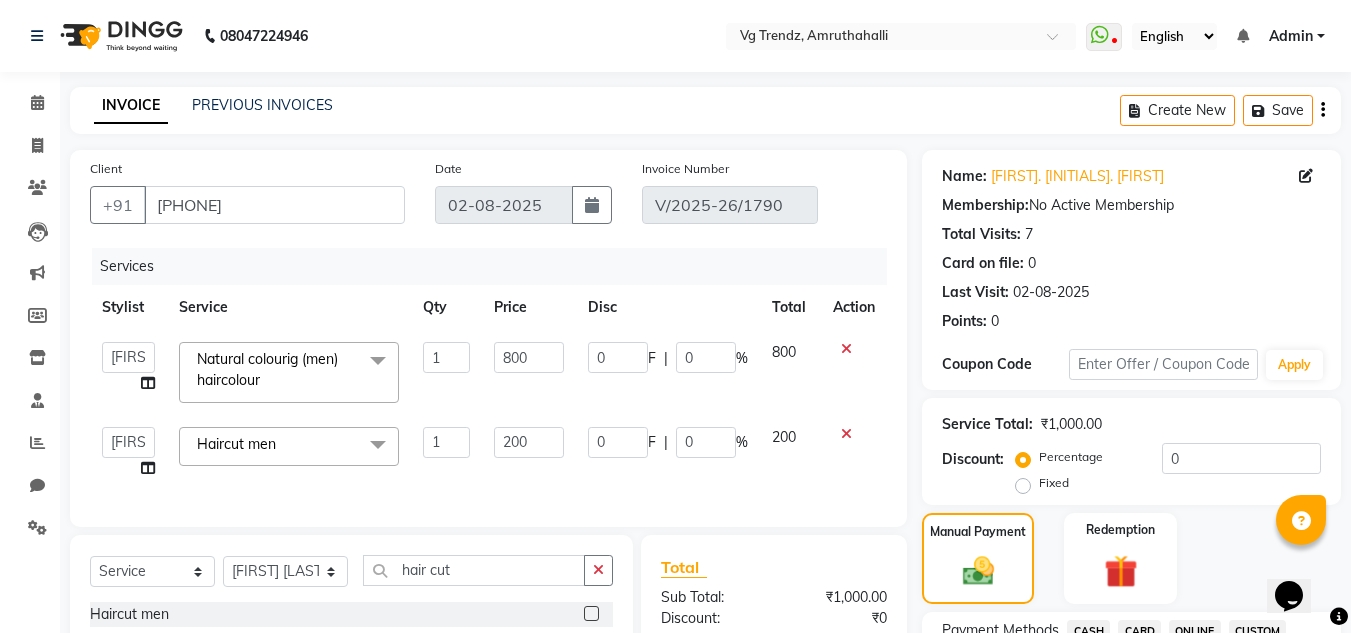 click 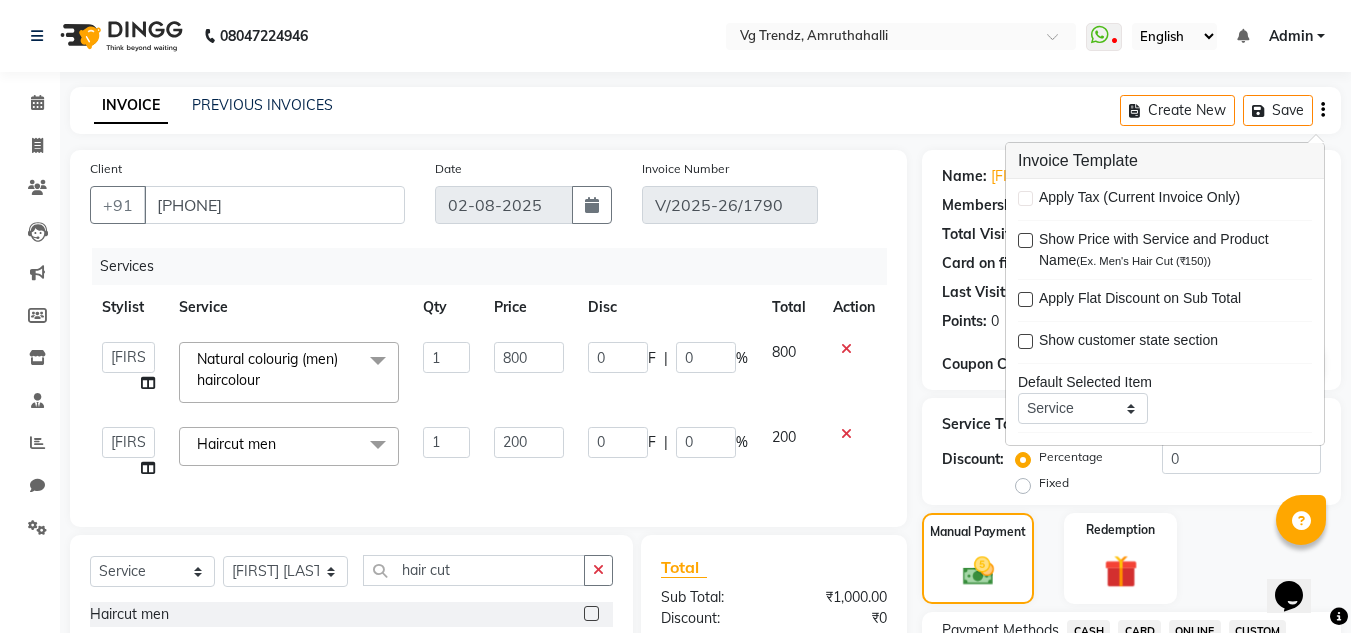 click on "INVOICE PREVIOUS INVOICES Create New   Save" 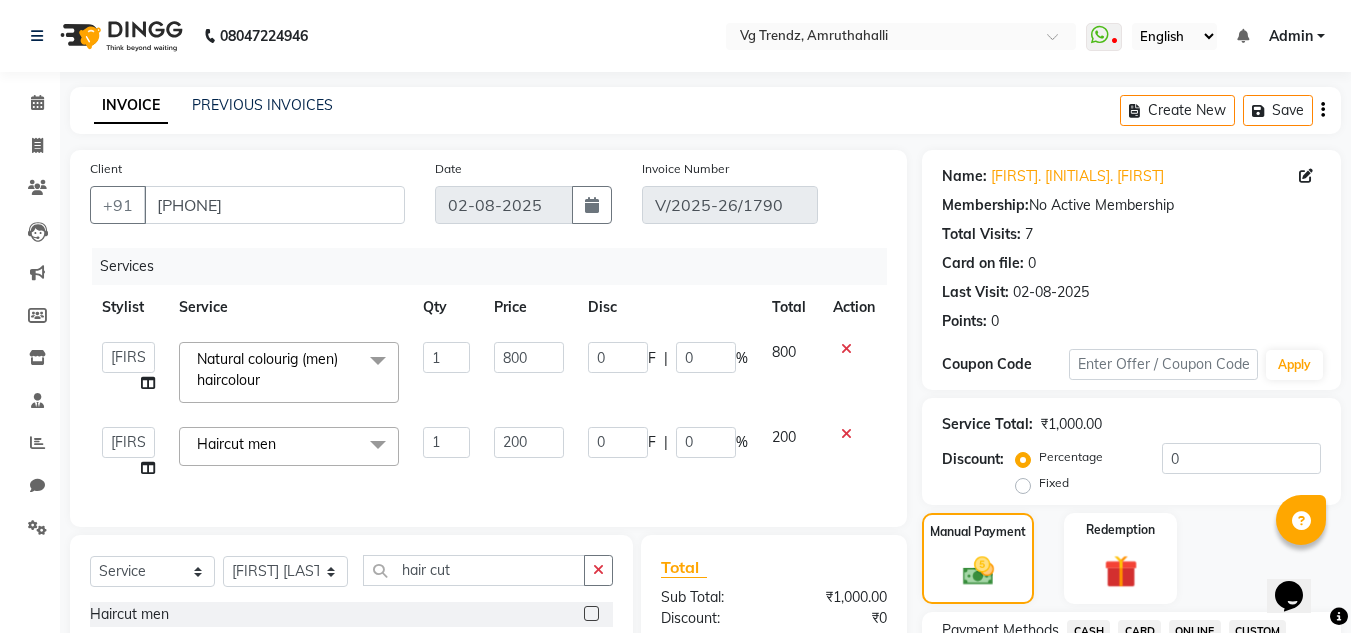 click on "INVOICE PREVIOUS INVOICES Create New   Save" 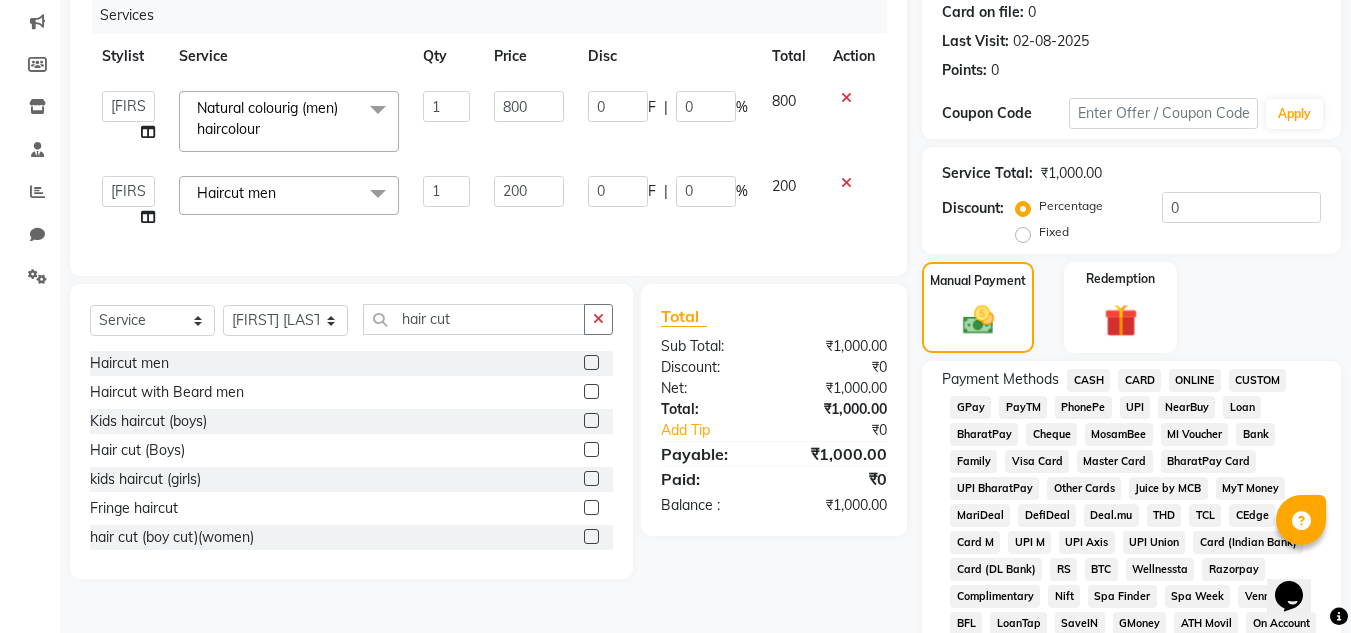 scroll, scrollTop: 252, scrollLeft: 0, axis: vertical 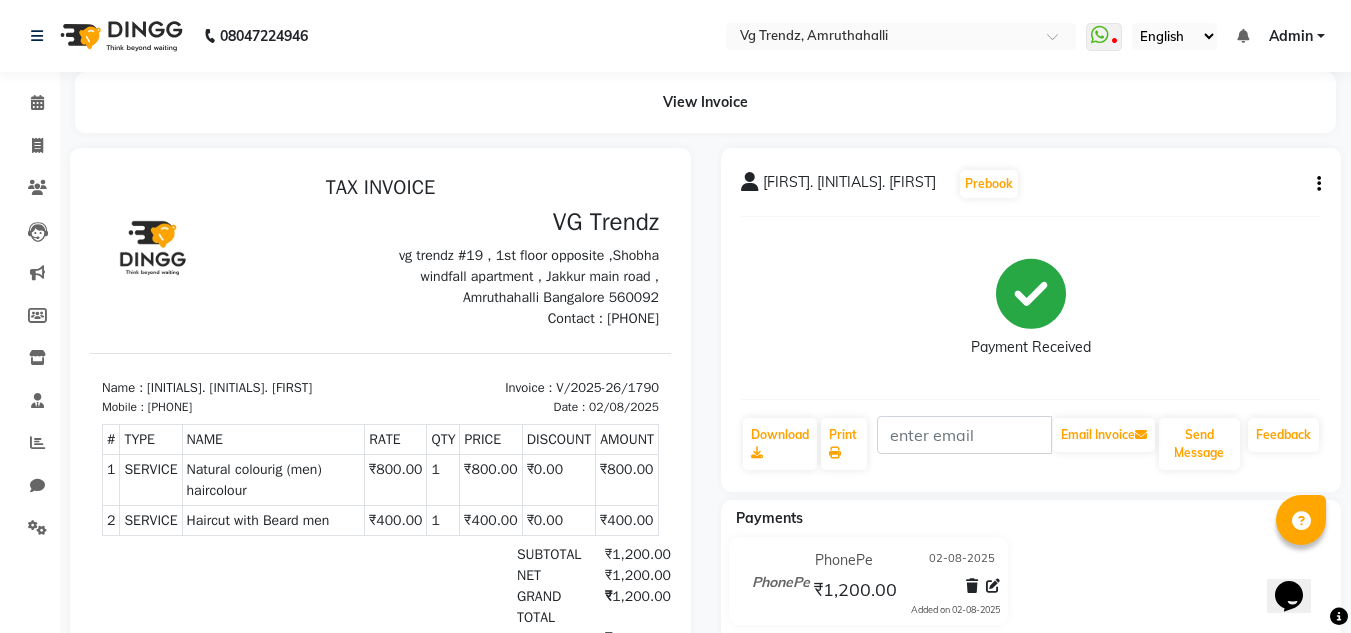 click 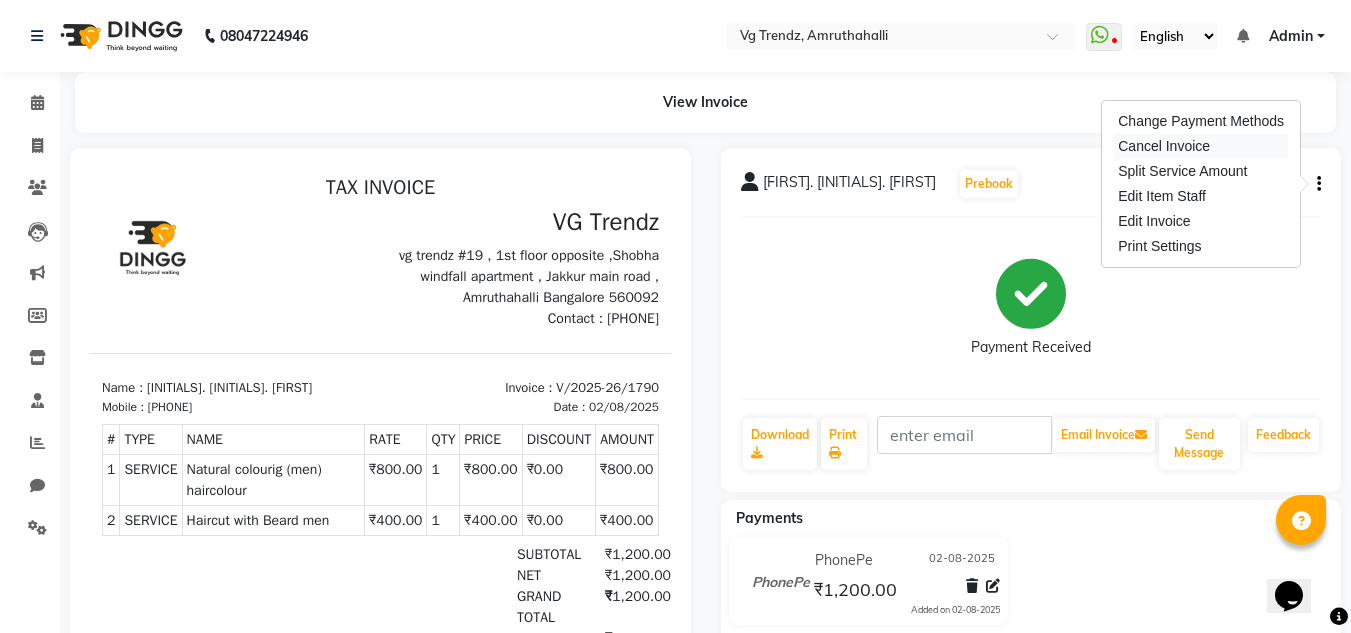 click on "Cancel Invoice" at bounding box center [1201, 146] 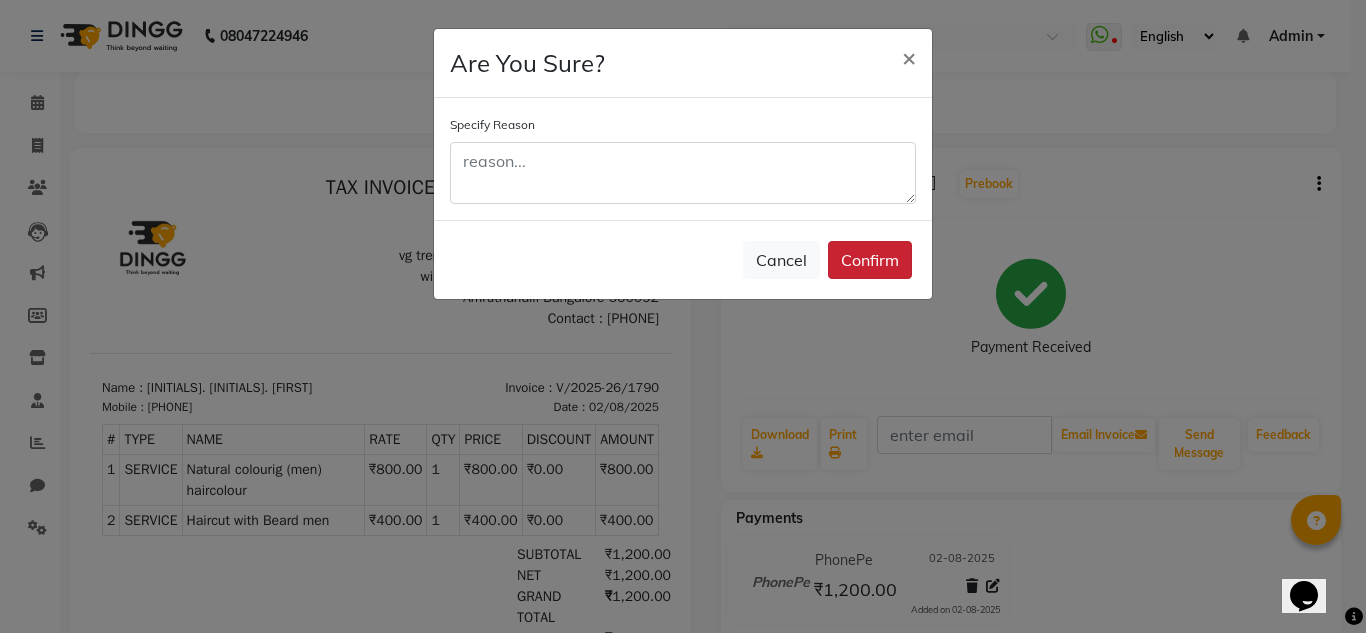 click on "Confirm" 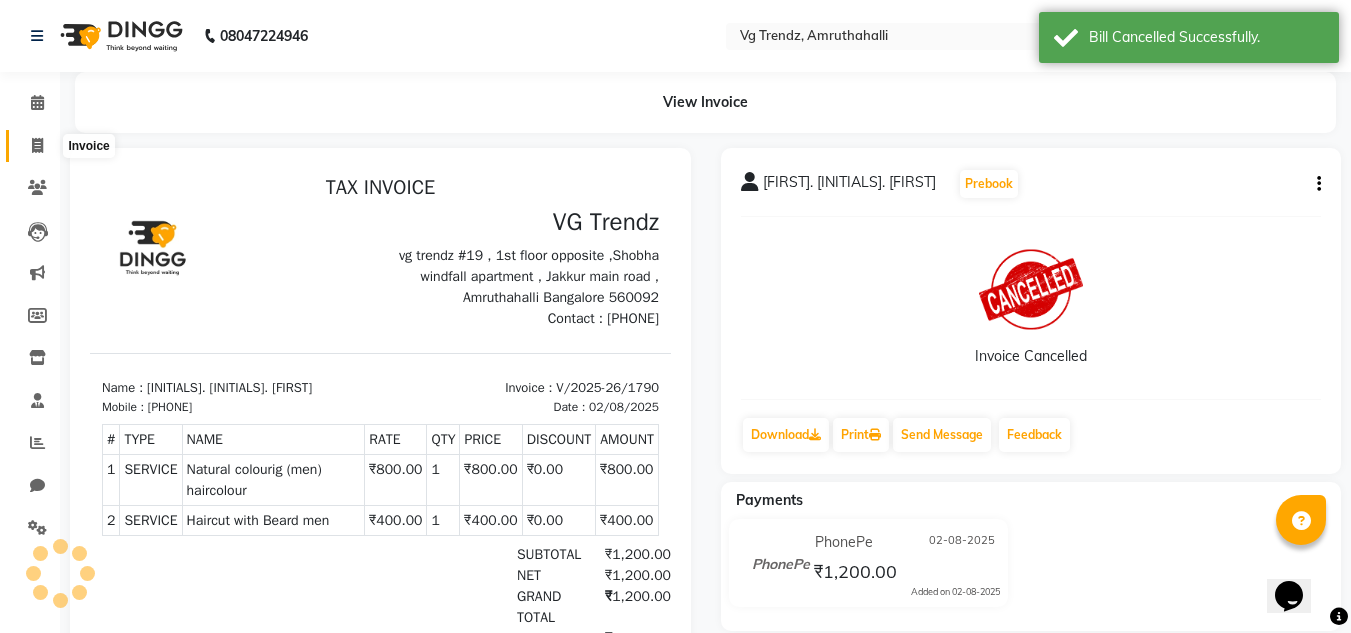 click 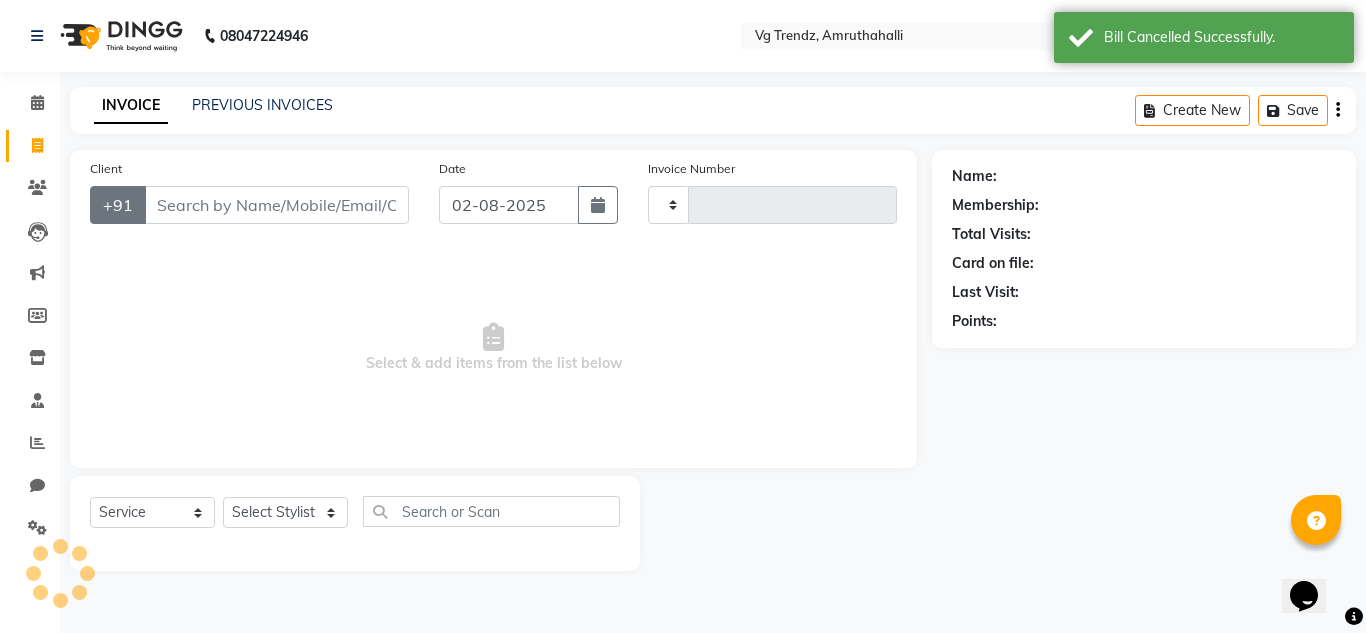 type on "1791" 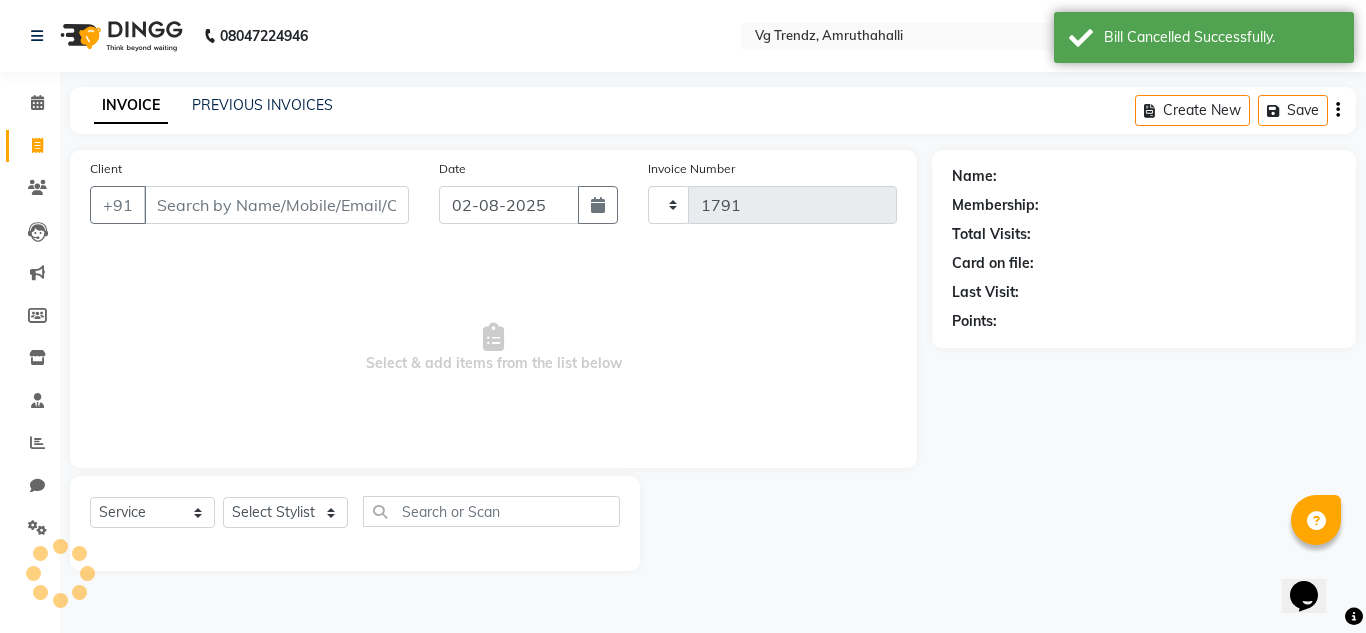 select on "5536" 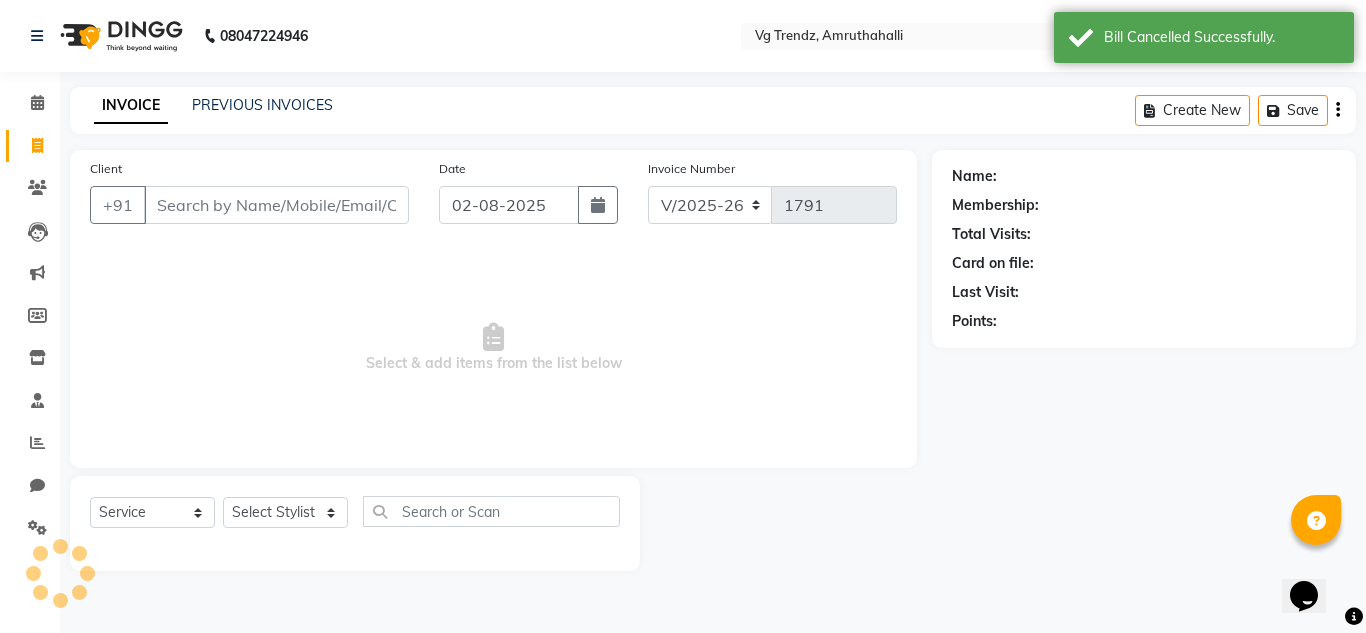click on "Client" at bounding box center [276, 205] 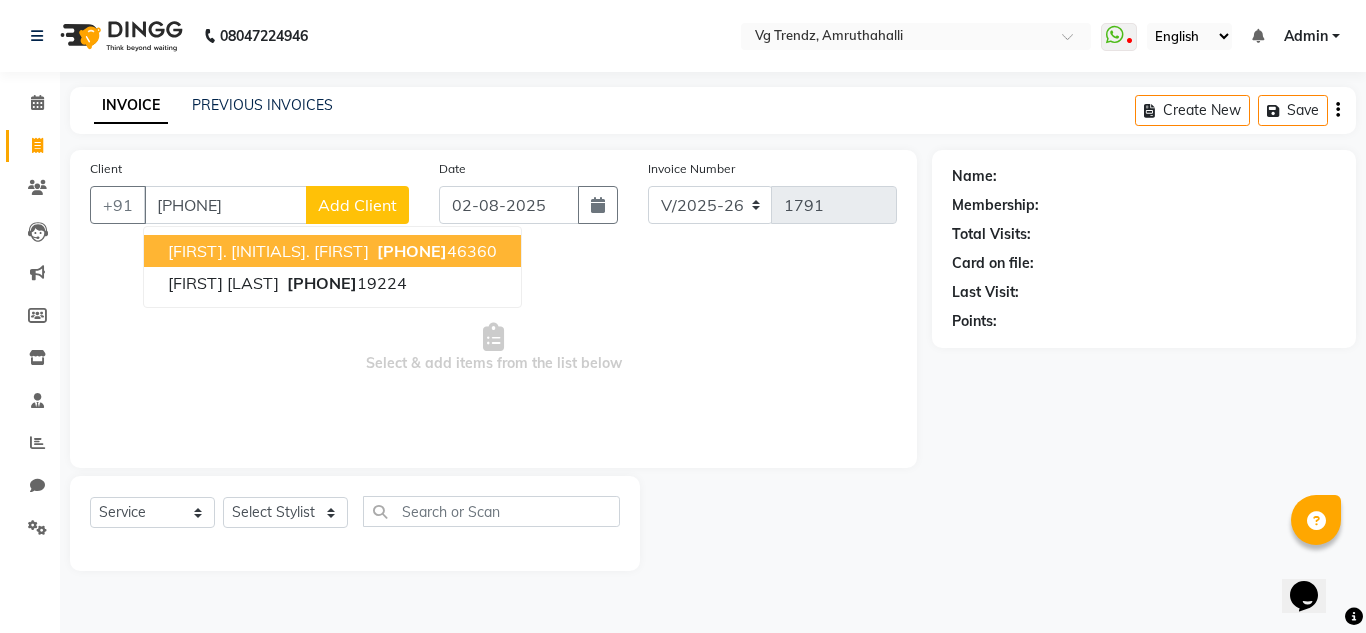 click on "94481" at bounding box center (412, 251) 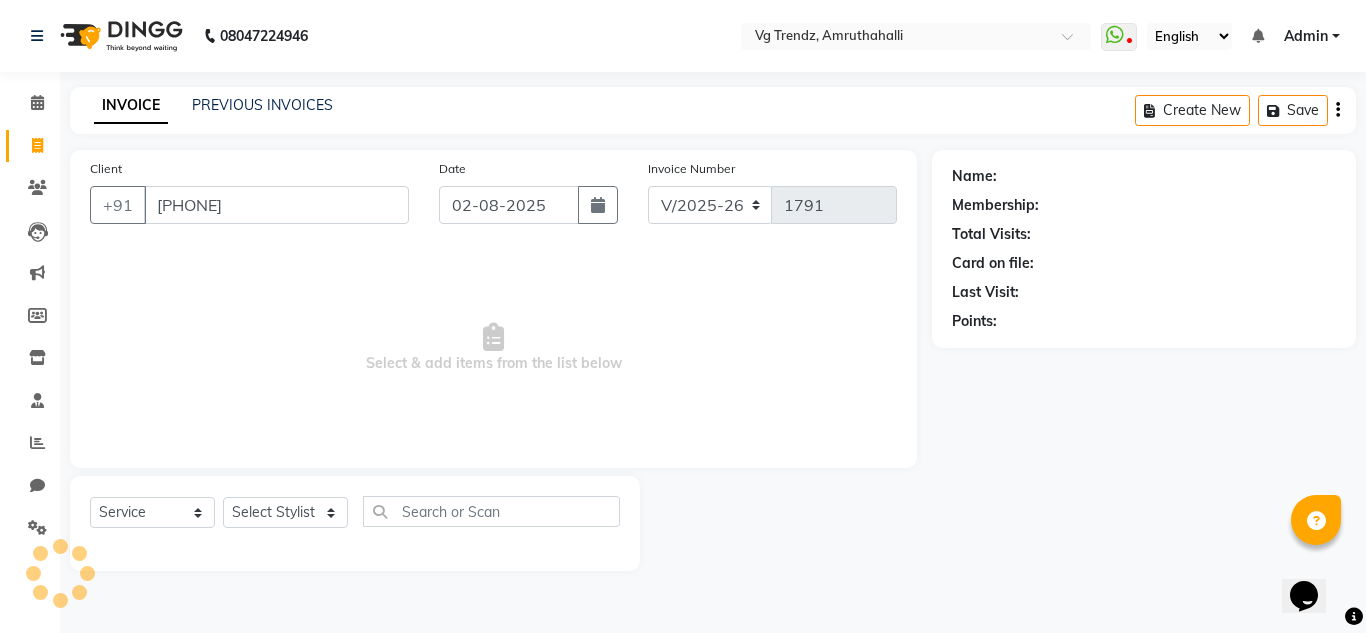 type on "[PHONE]" 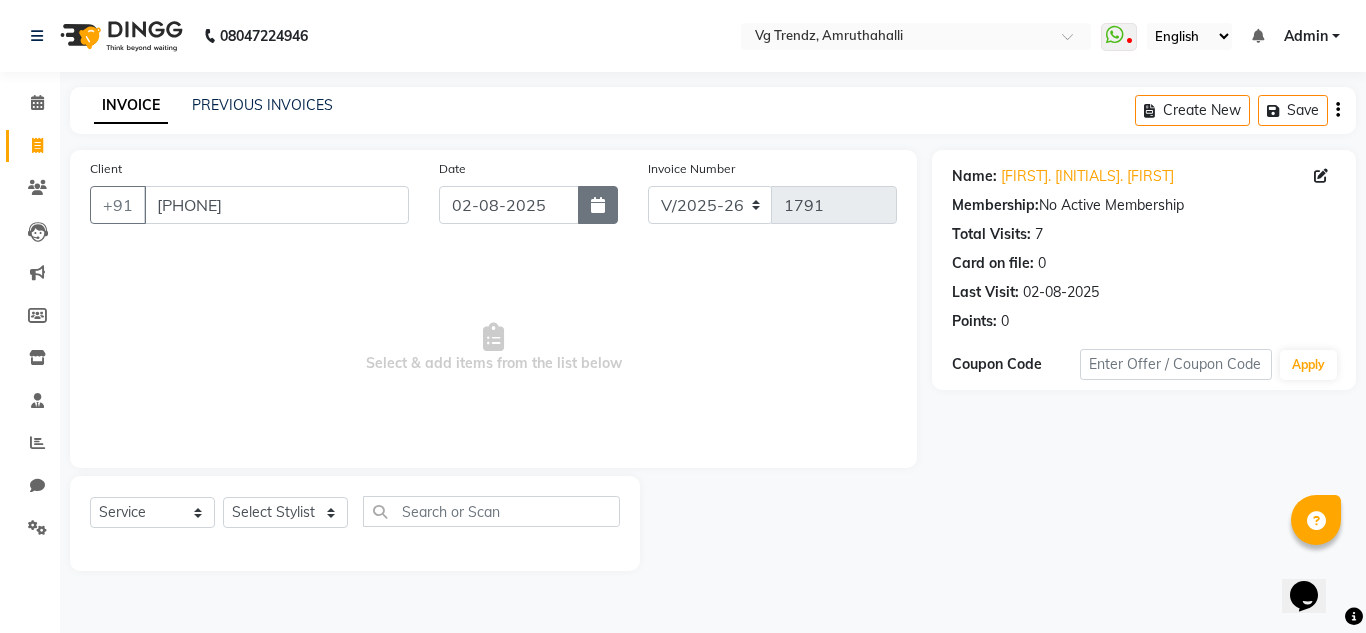 click 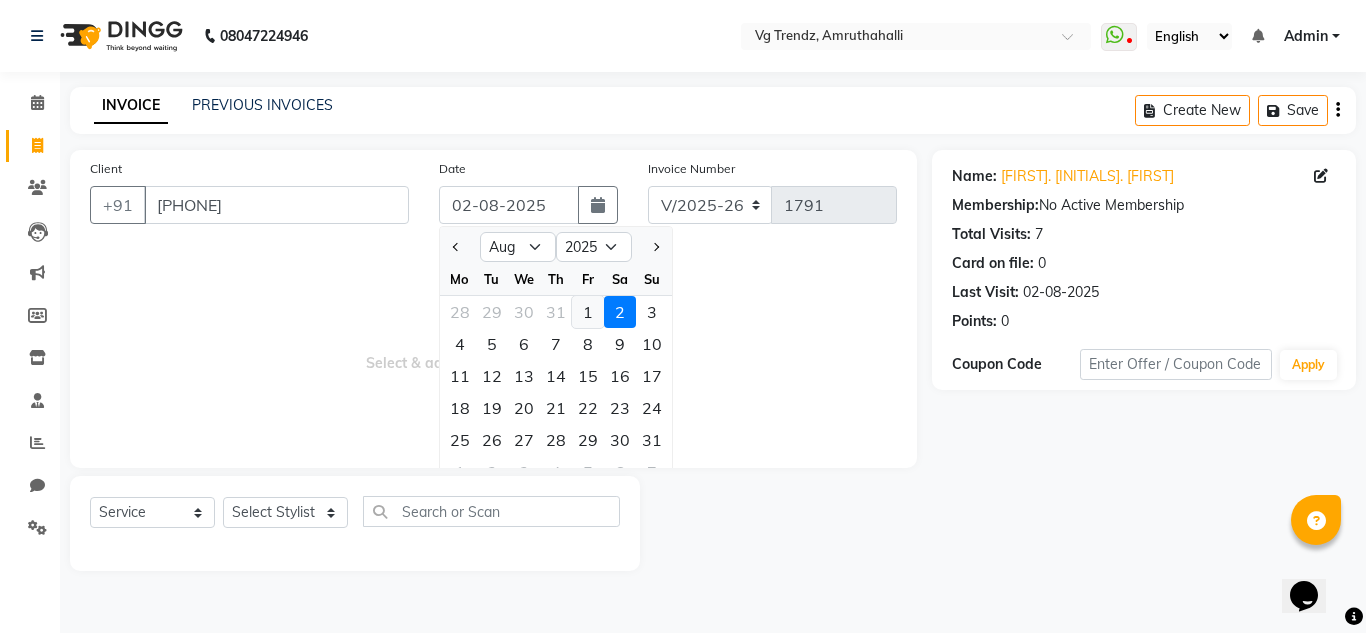 click on "1" 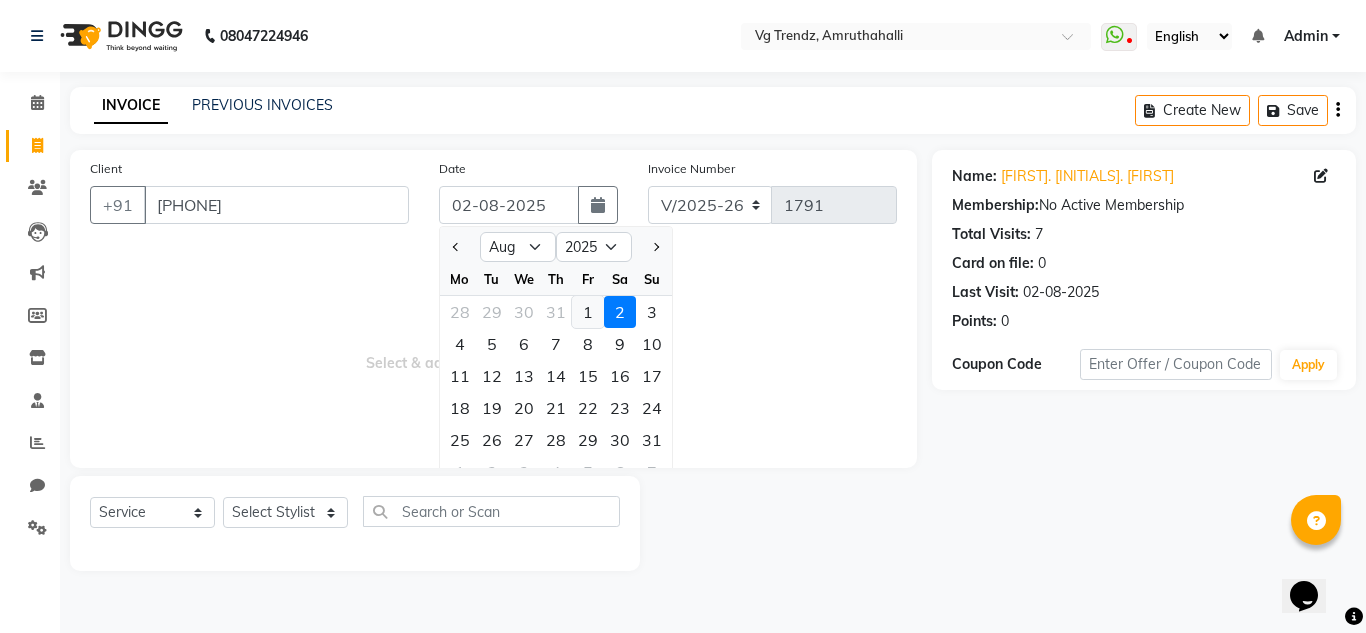 type on "01-08-2025" 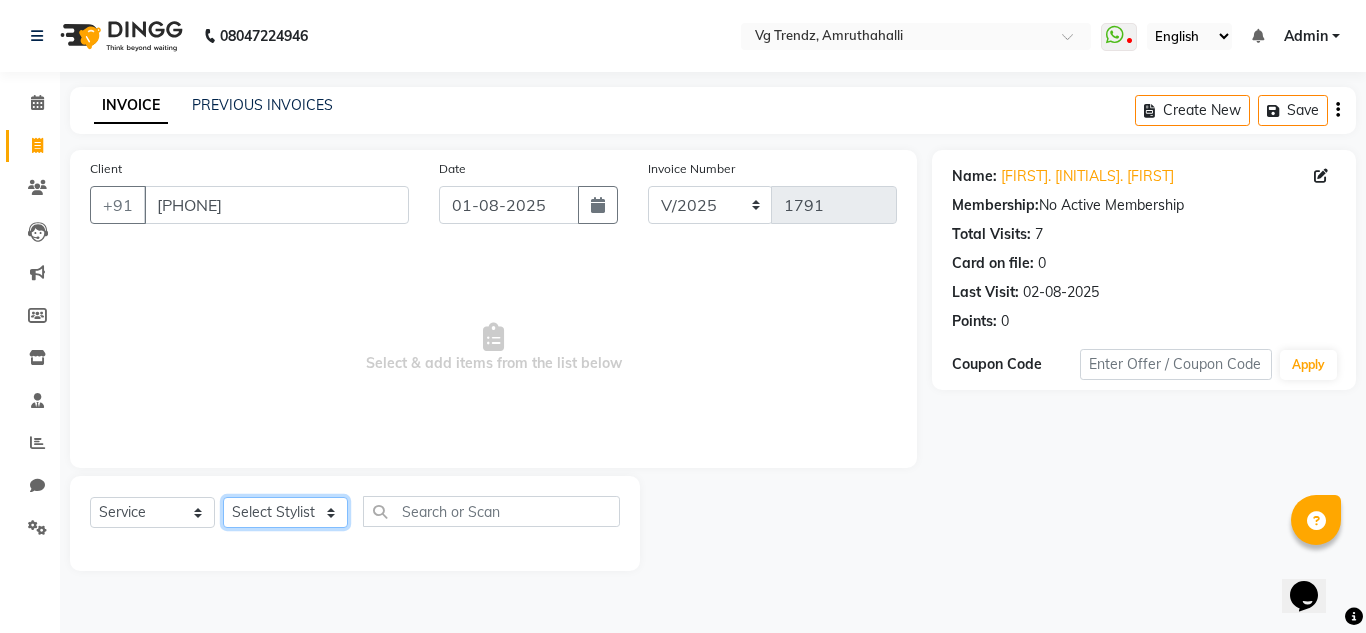 click on "Select Stylist Ashiwini N P Manjitha Chhetri Manjula S Mun Khan Naveen Kumar Rangashamaiah salon number Sandeep Sharma Shannu Sridevi Vanitha v" 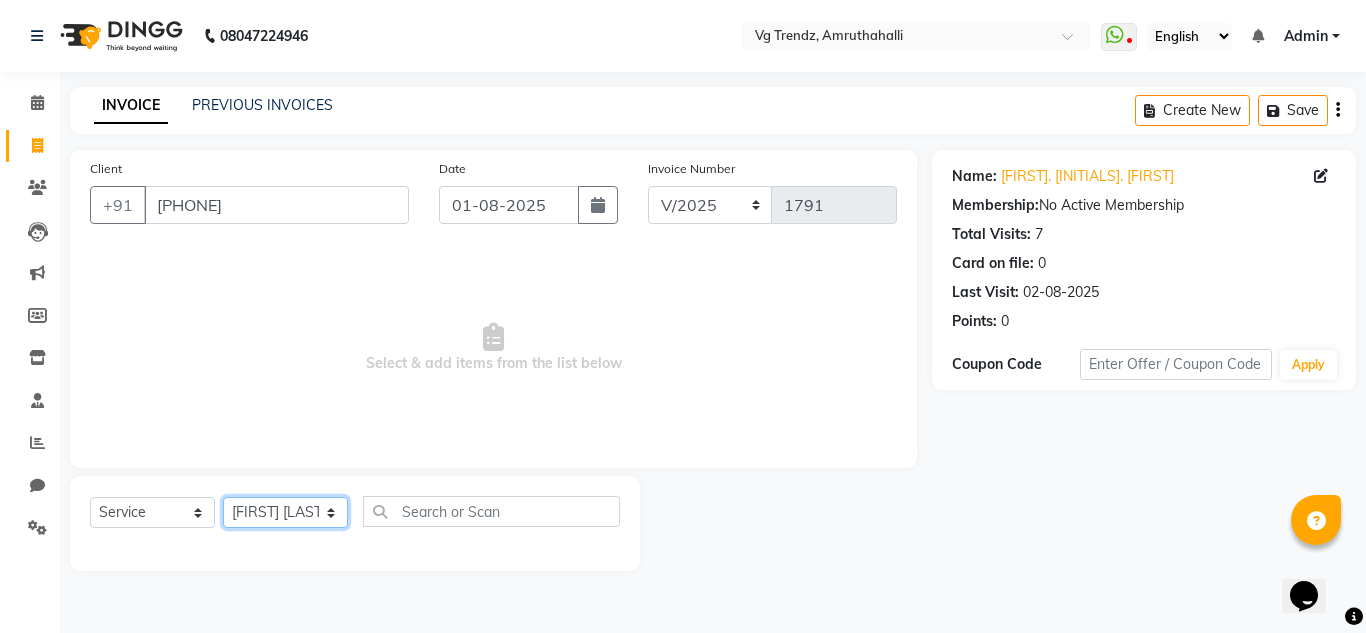 click on "Select Stylist Ashiwini N P Manjitha Chhetri Manjula S Mun Khan Naveen Kumar Rangashamaiah salon number Sandeep Sharma Shannu Sridevi Vanitha v" 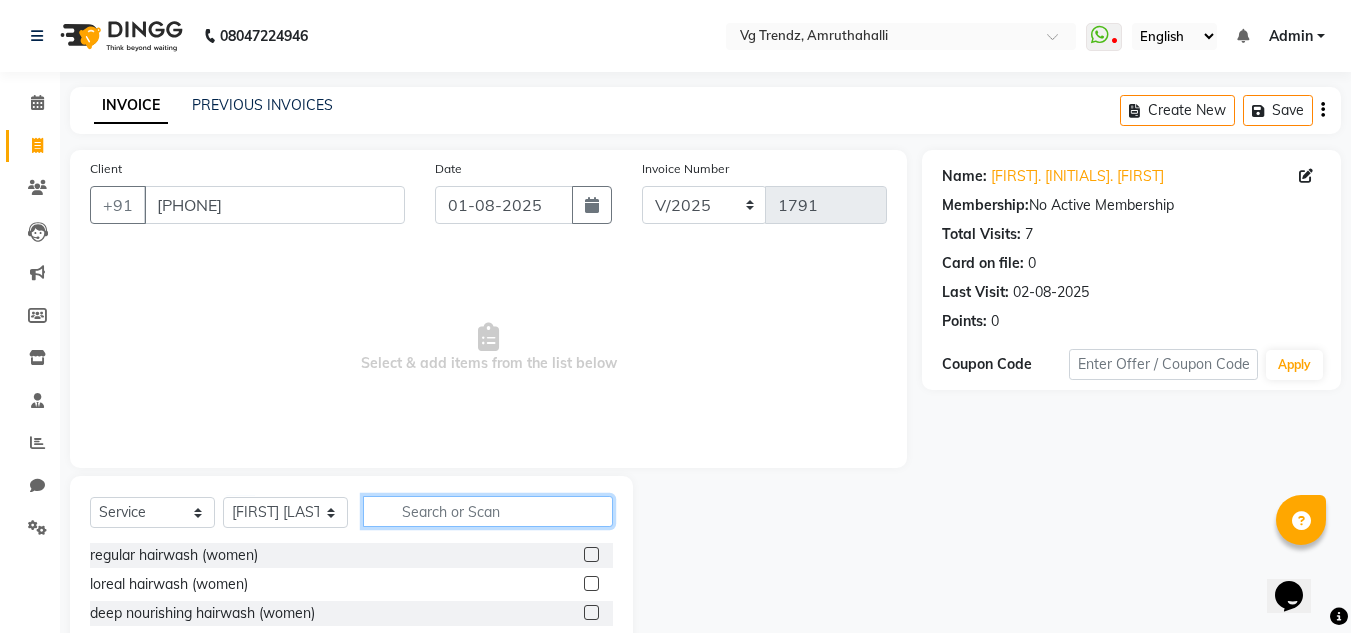 click 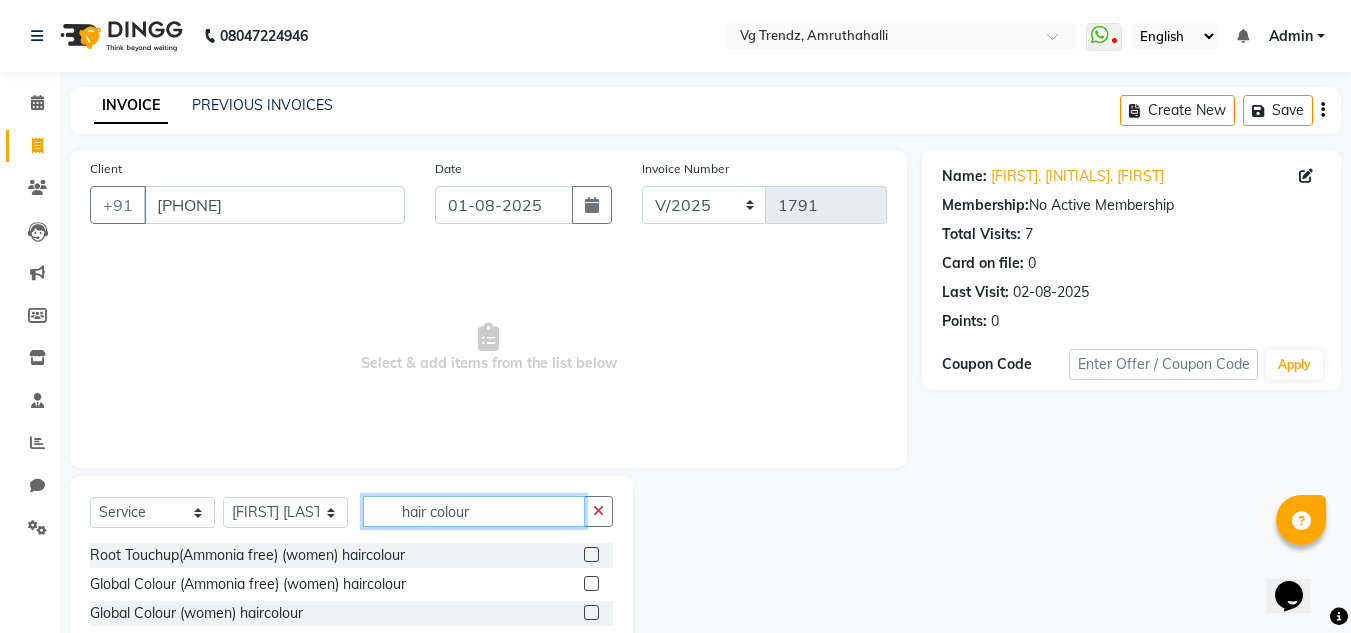 scroll, scrollTop: 61, scrollLeft: 0, axis: vertical 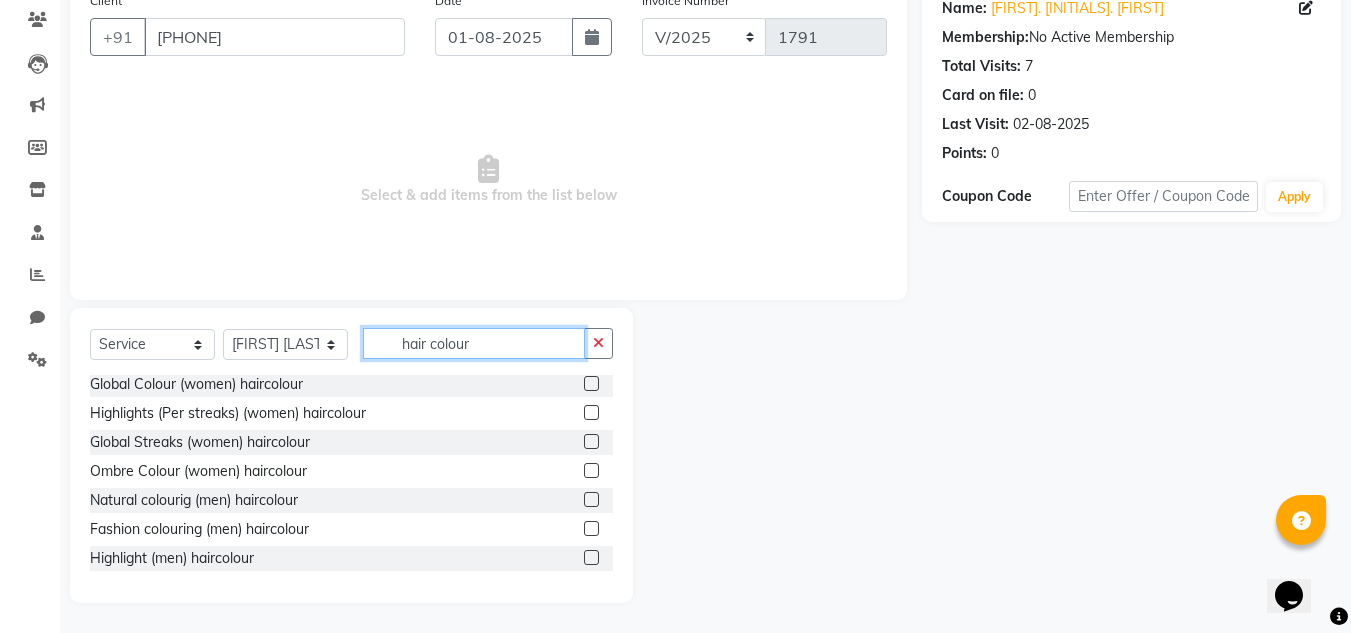 type on "hair colour" 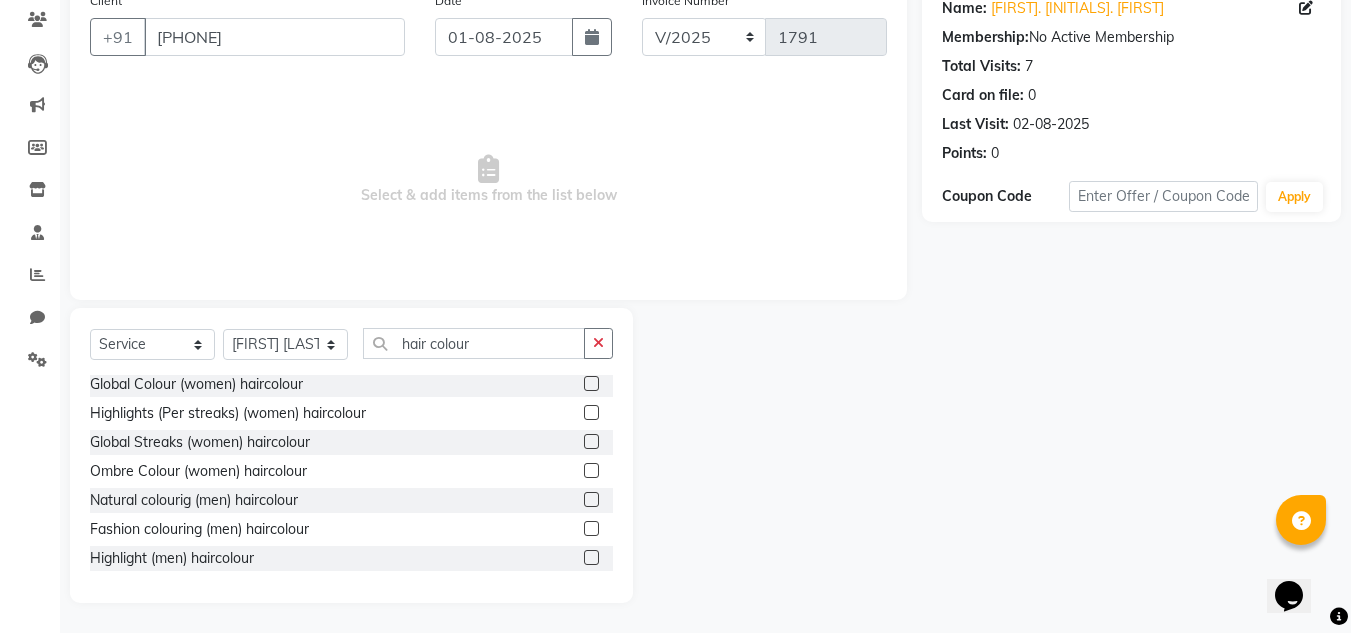click 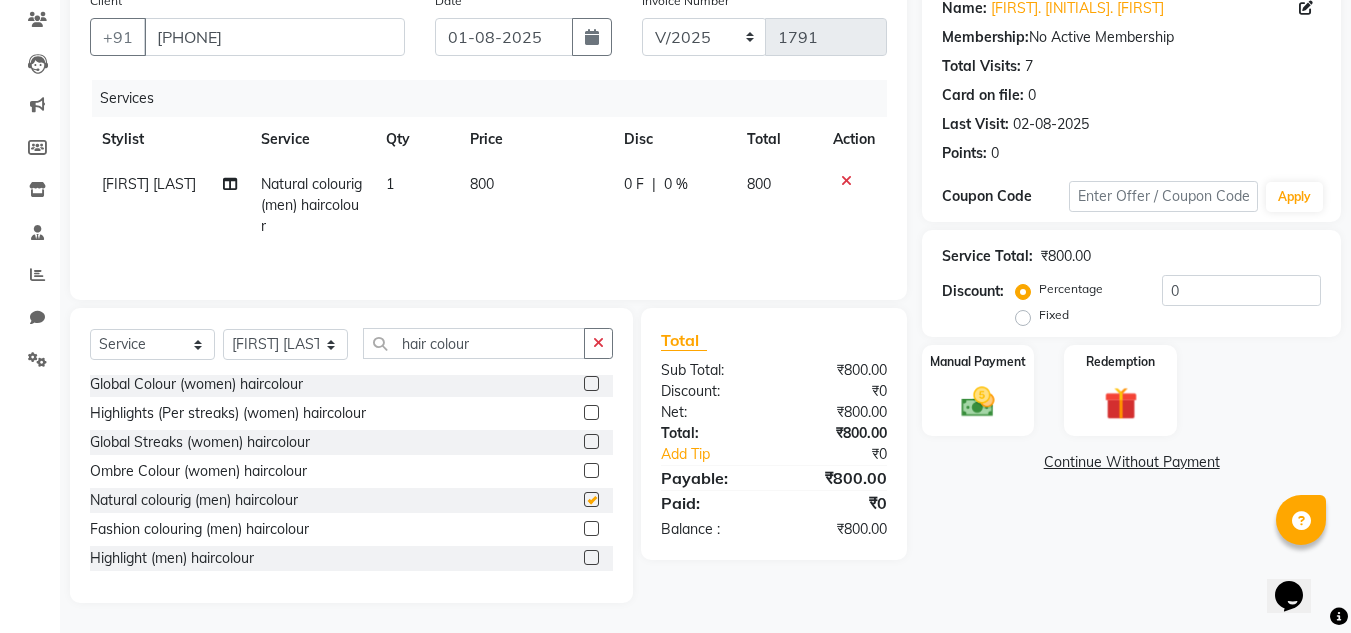checkbox on "false" 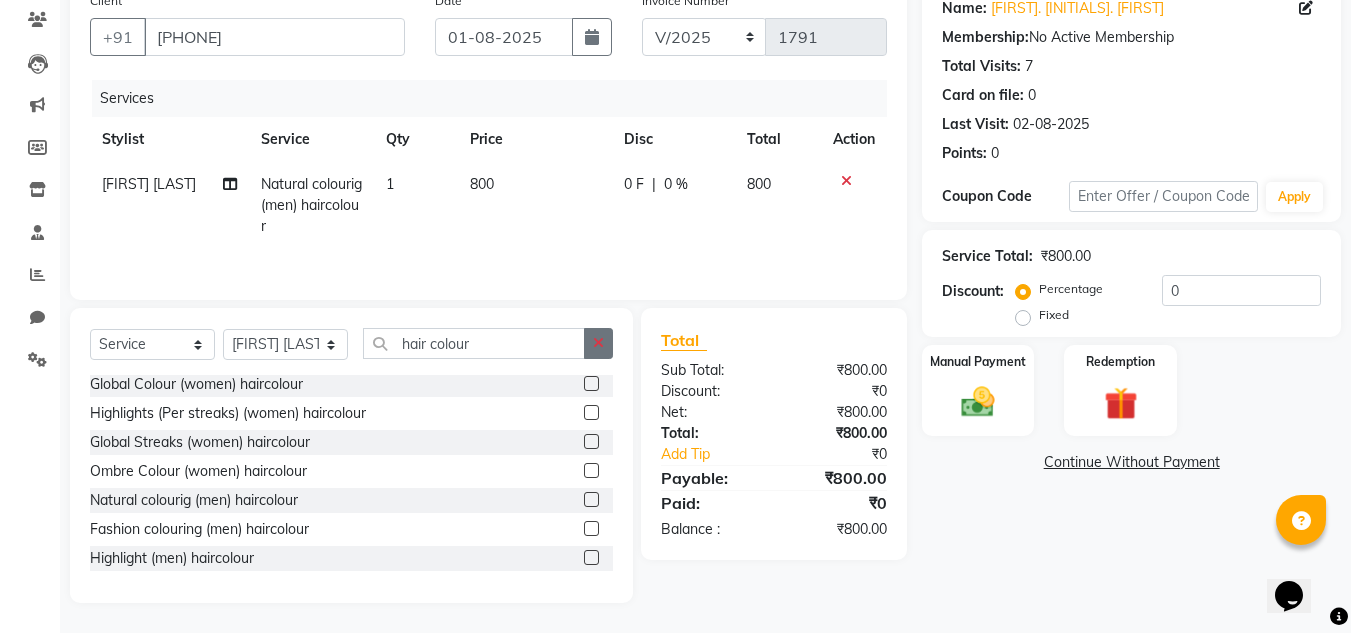 click 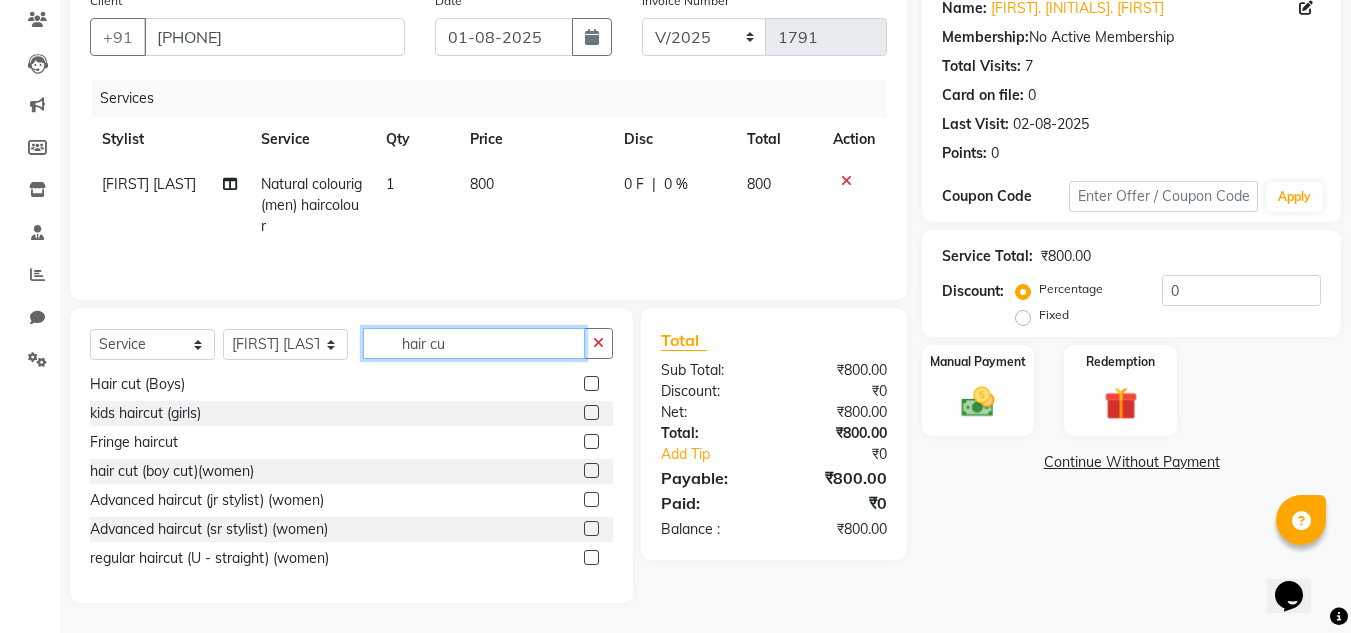scroll, scrollTop: 0, scrollLeft: 0, axis: both 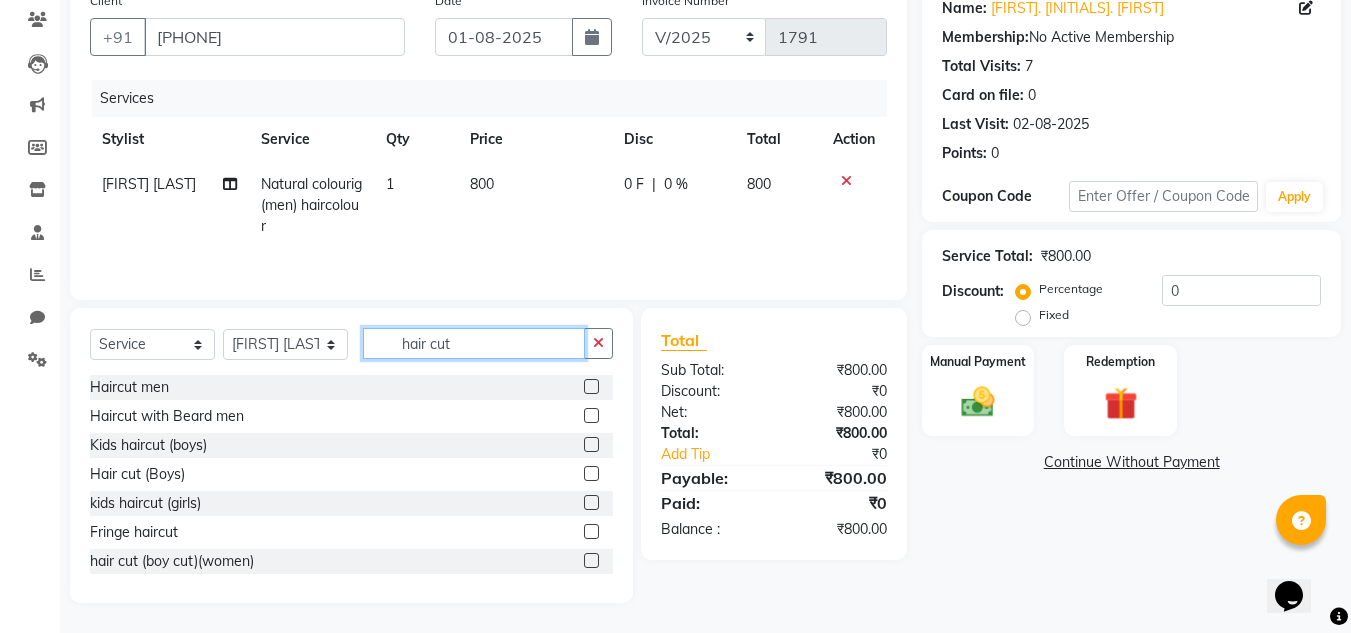 type on "hair cut" 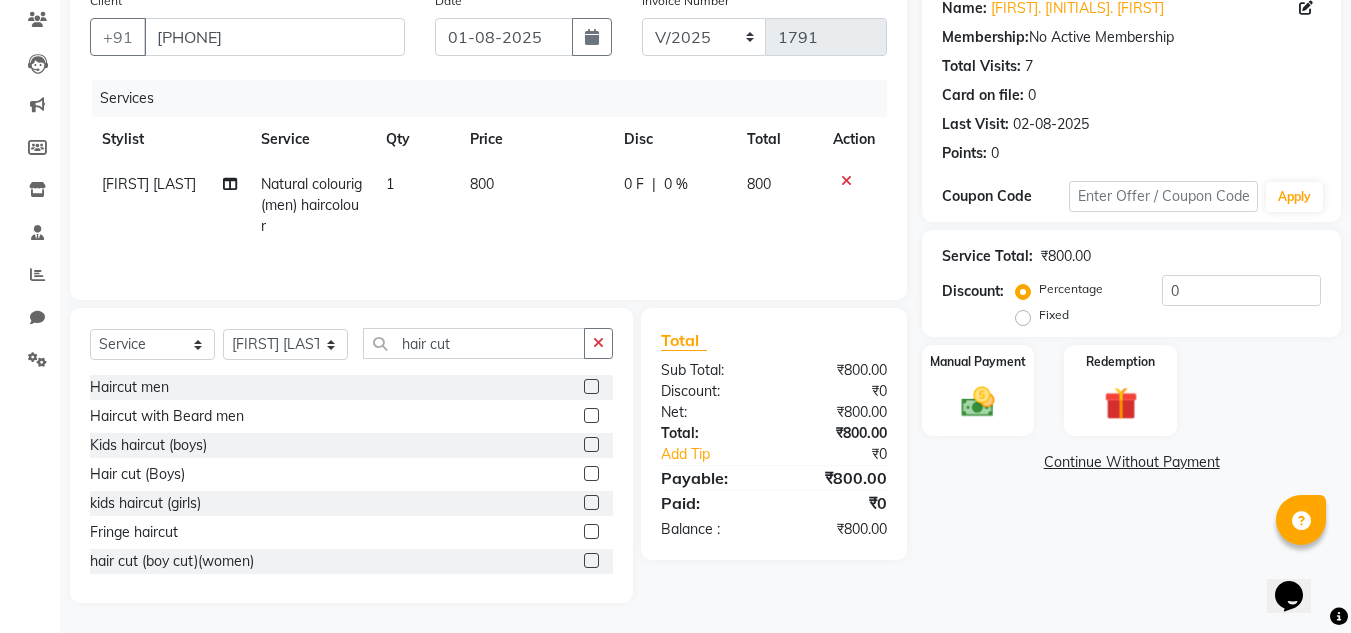 click 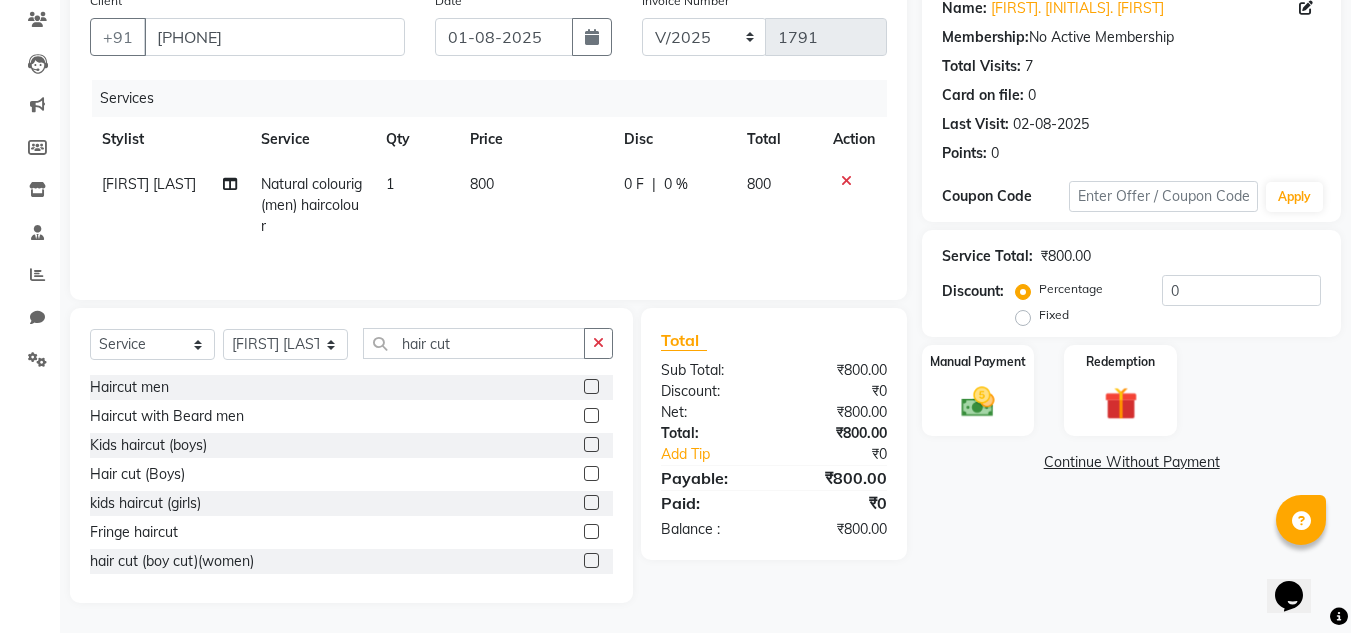 click 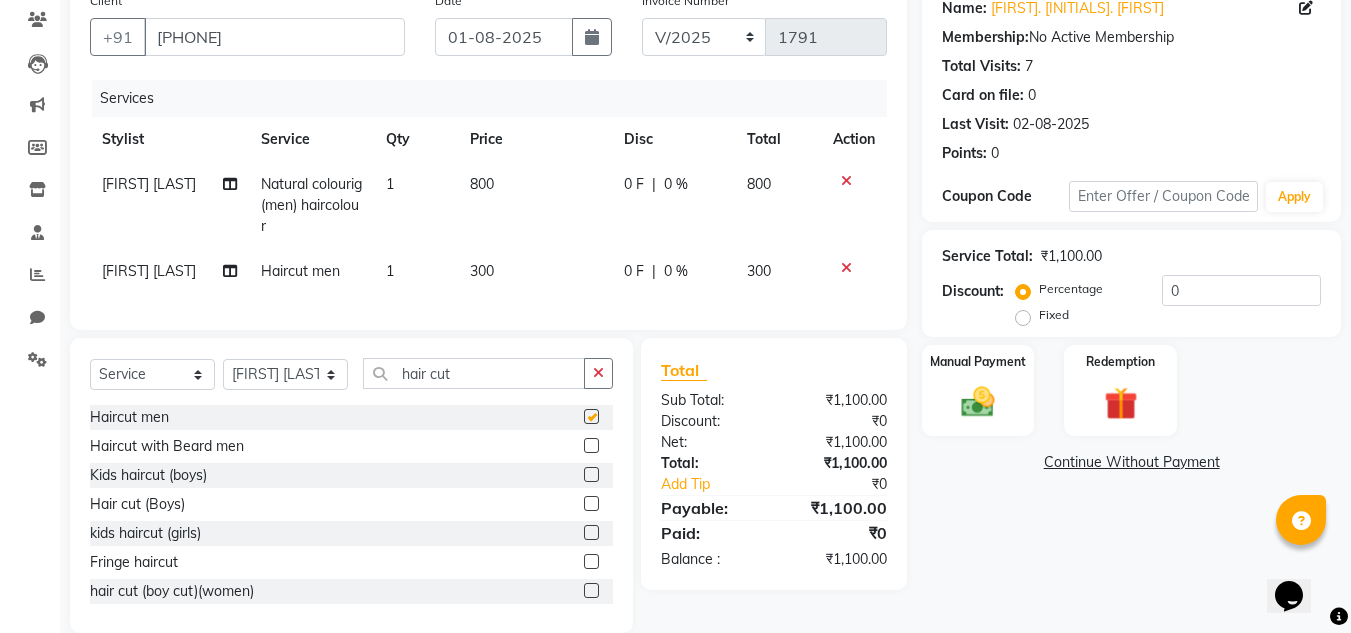checkbox on "false" 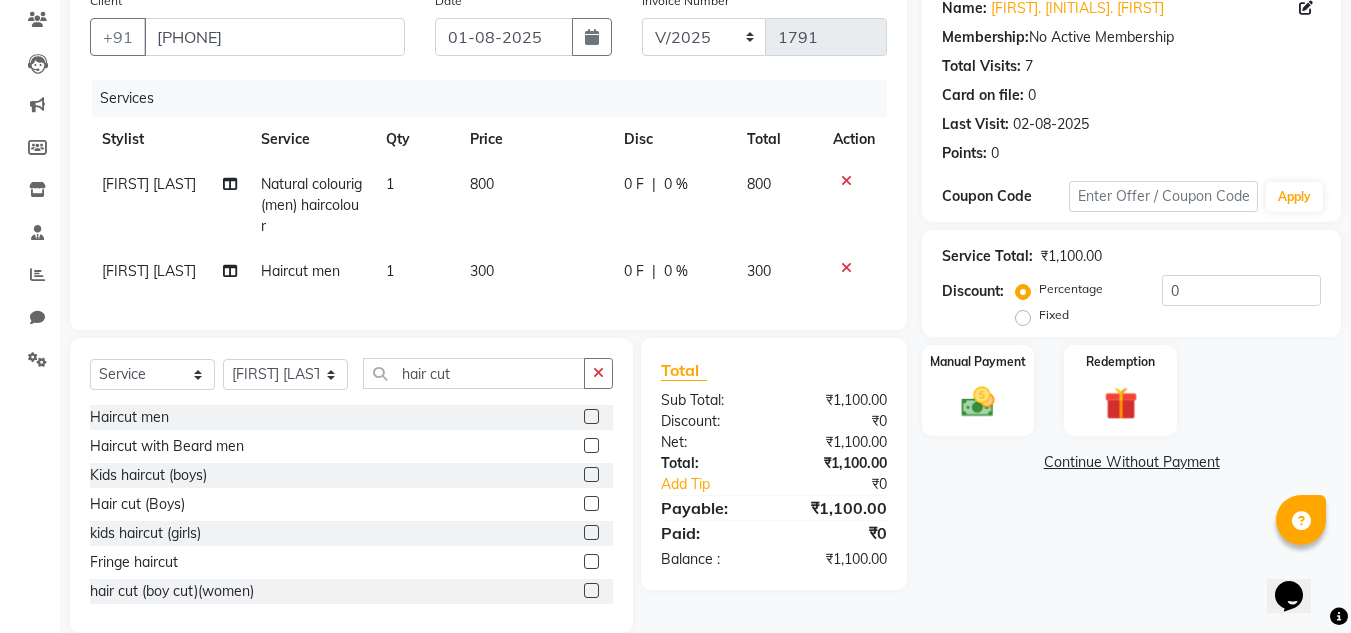 click on "300" 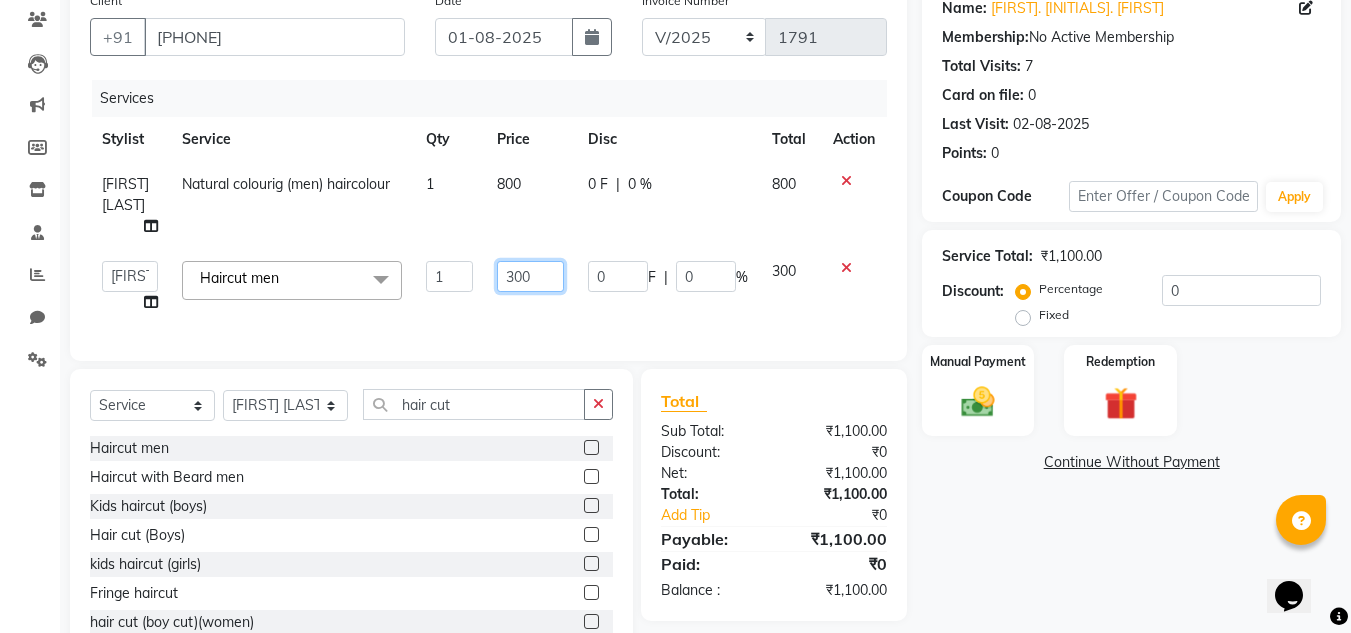 click on "300" 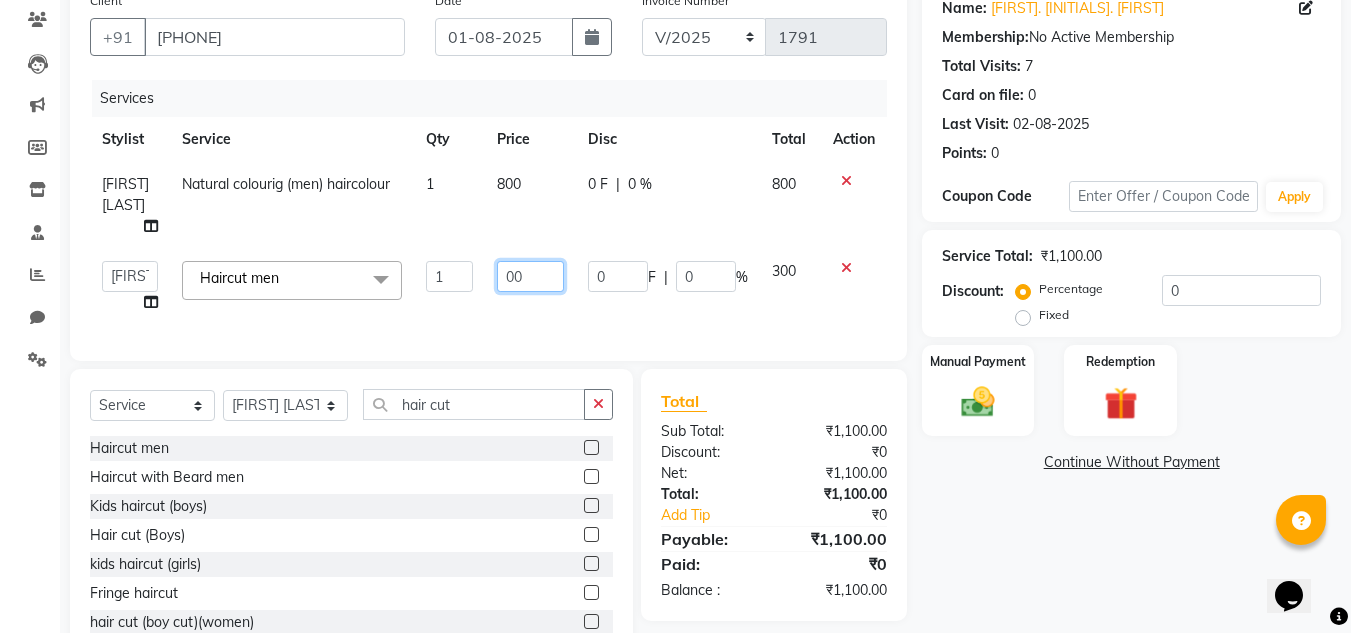 type on "200" 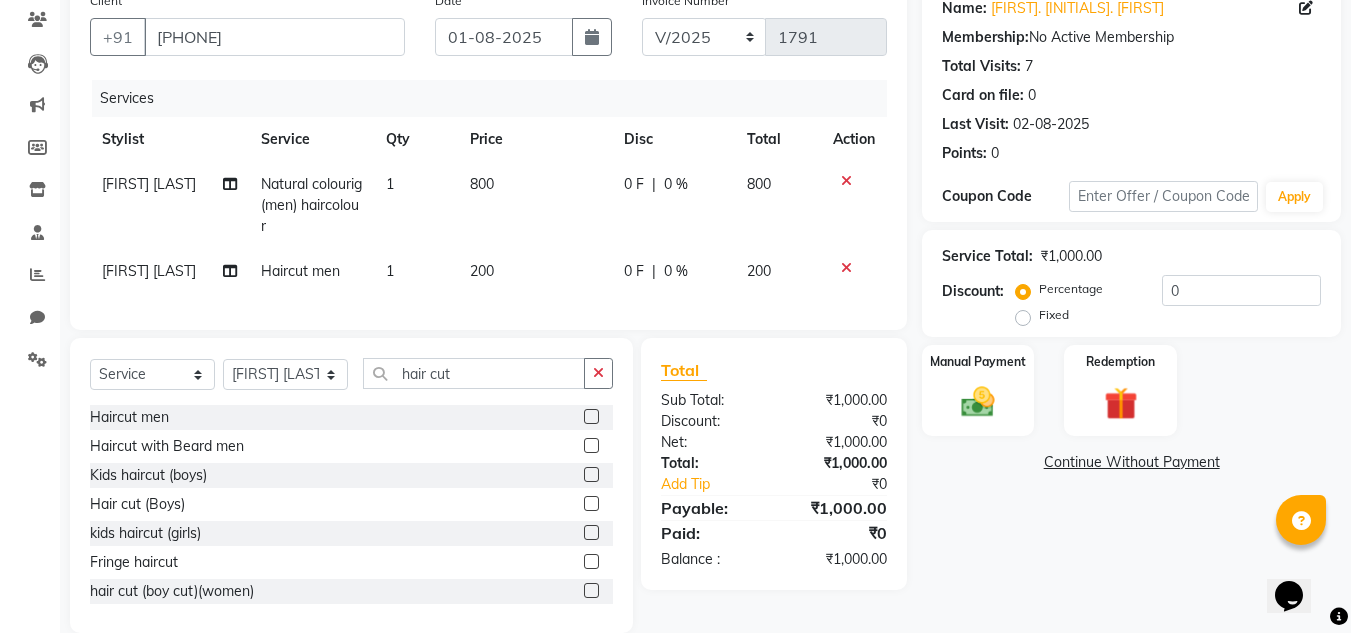 click on "Services Stylist Service Qty Price Disc Total Action Sandeep Sharma Natural colourig (men) haircolour 1 800 0 F | 0 % 800 Sandeep Sharma Haircut men 1 200 0 F | 0 % 200" 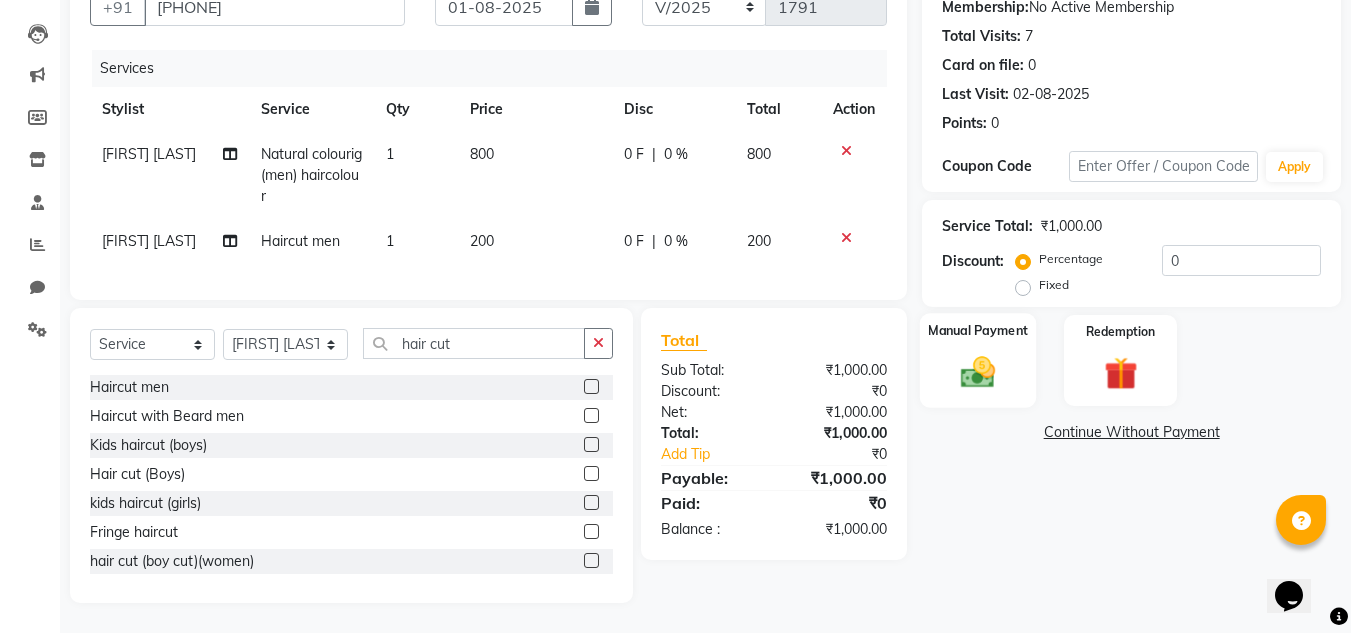 click 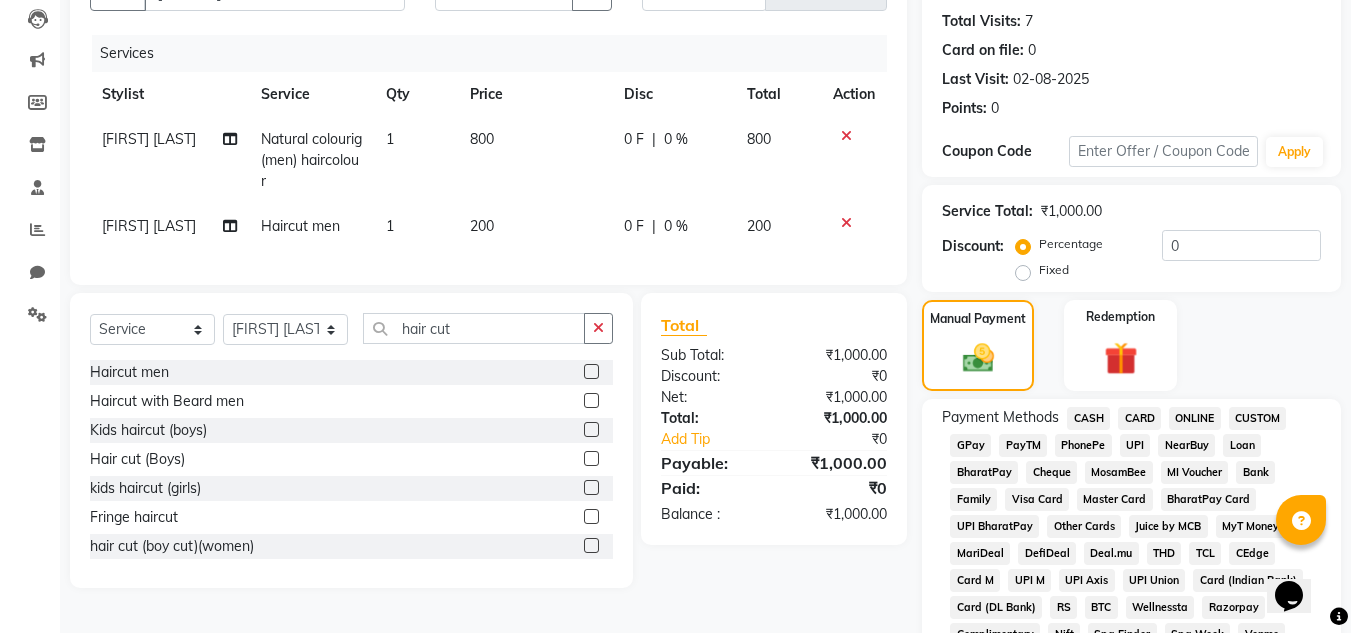 click on "PhonePe" 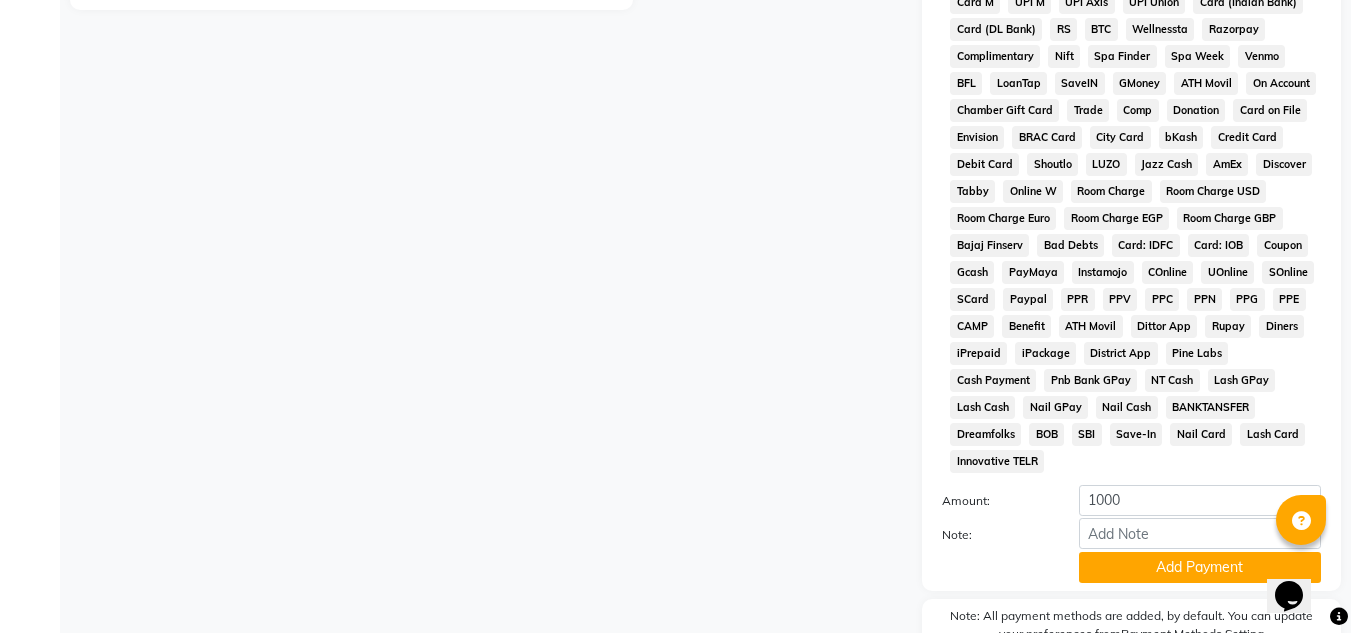 scroll, scrollTop: 869, scrollLeft: 0, axis: vertical 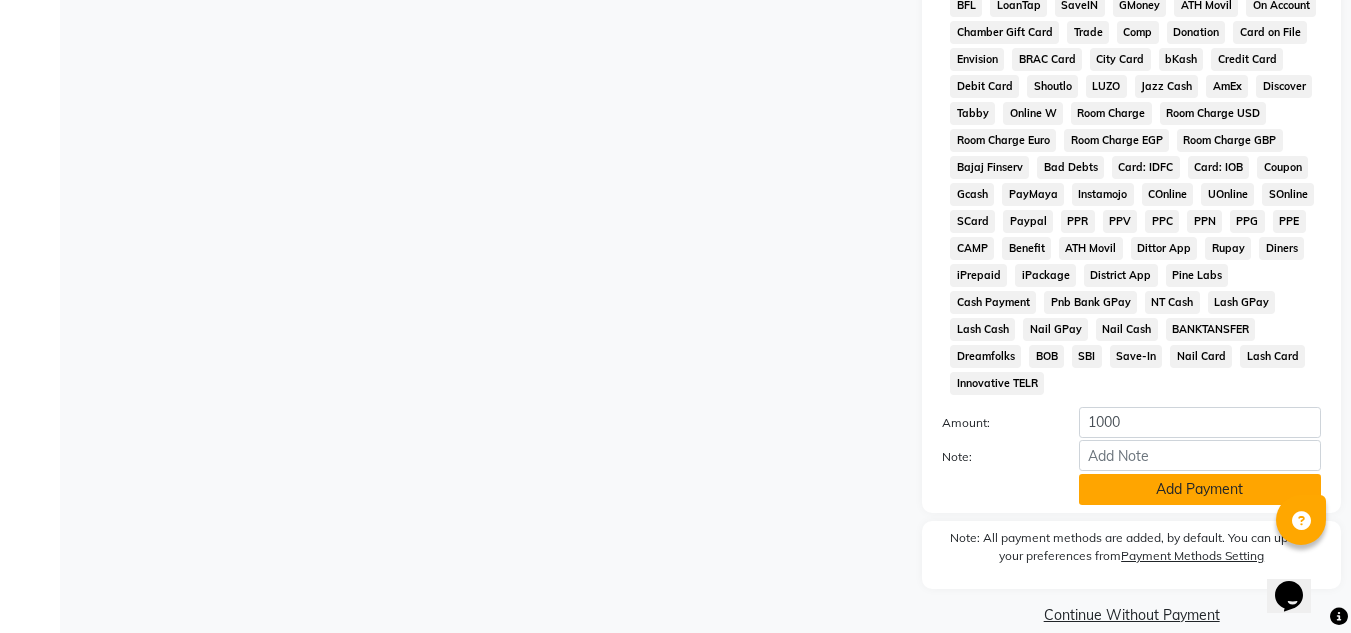 click on "Add Payment" 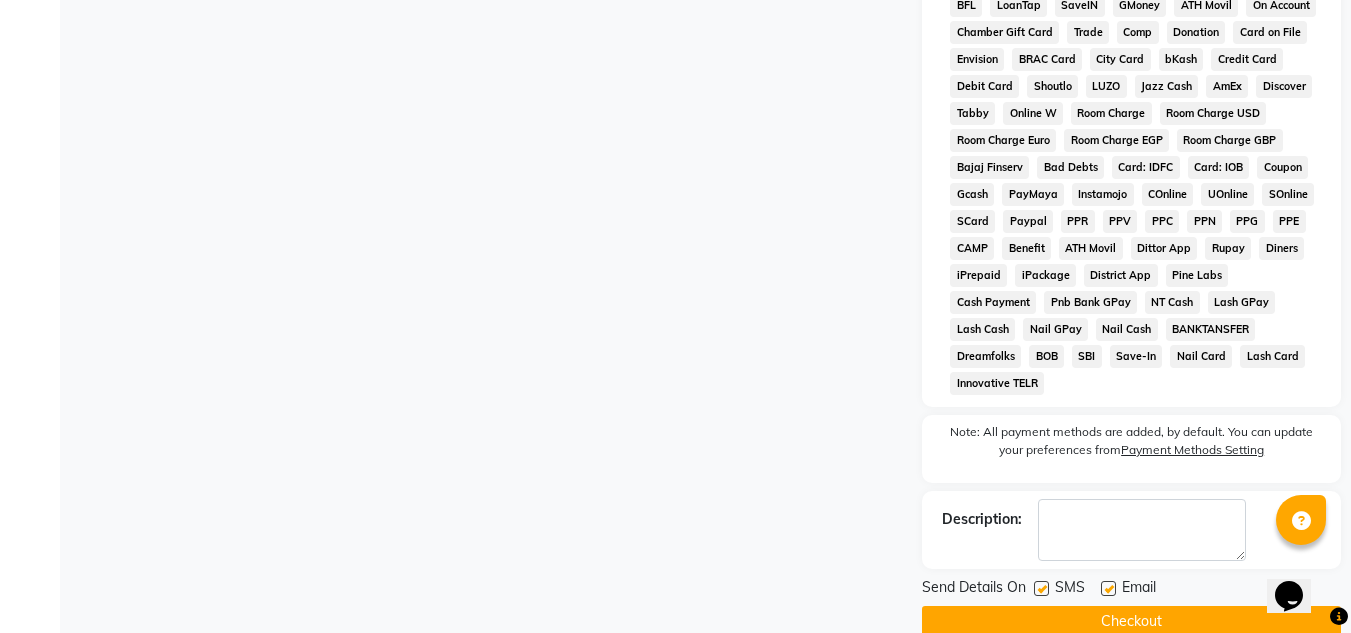 click 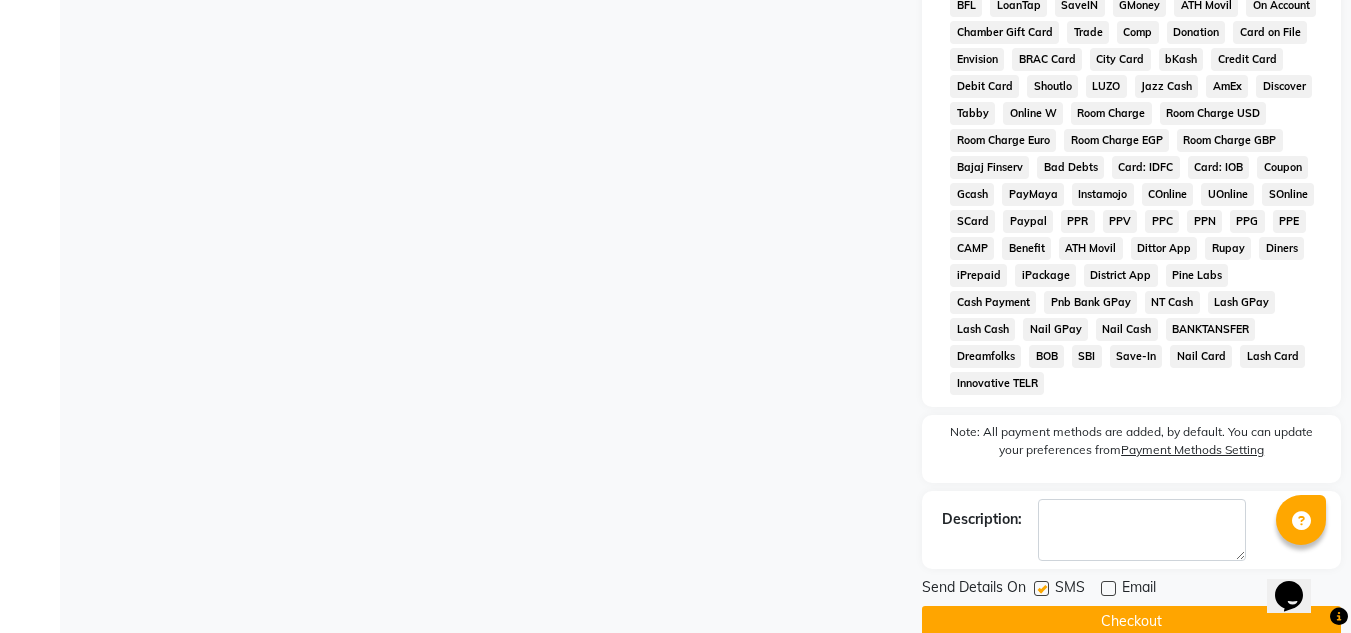 click 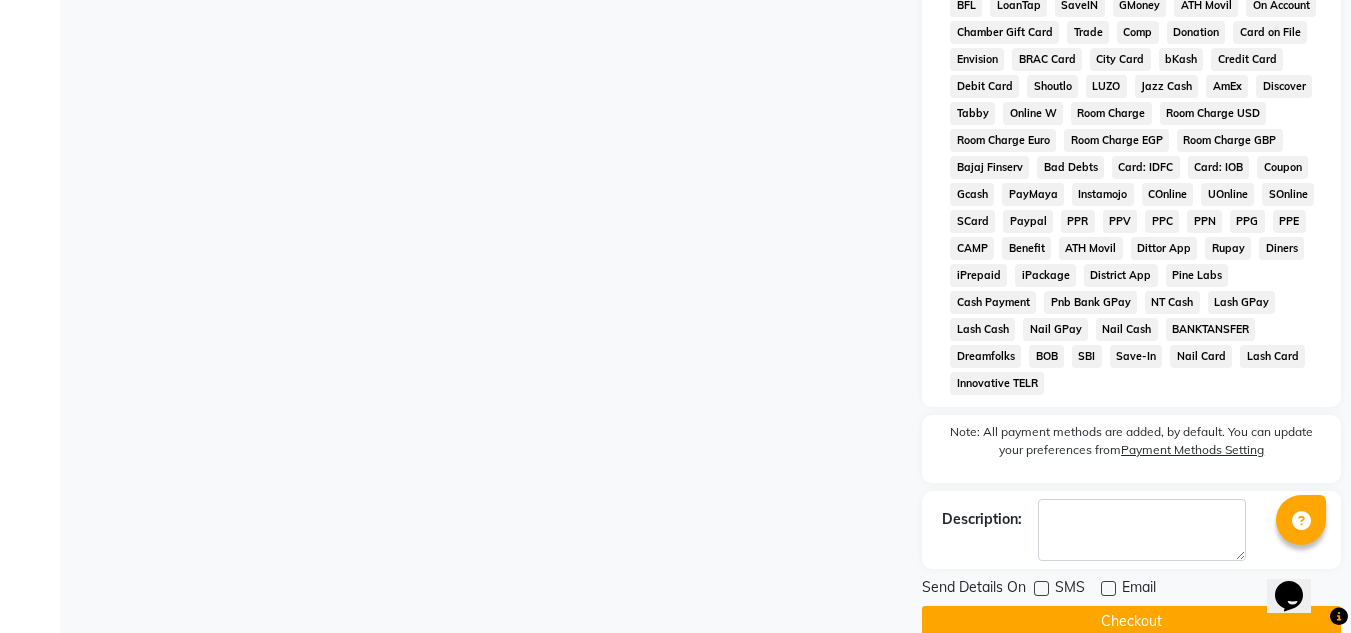 click on "Checkout" 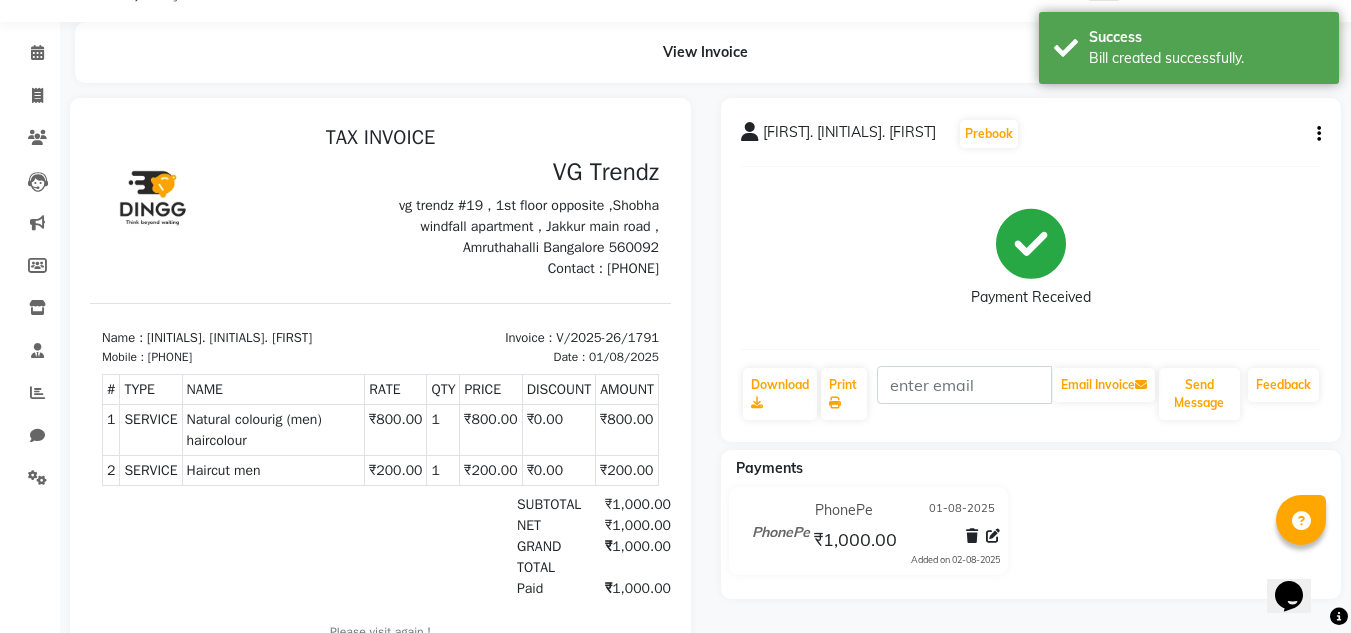scroll, scrollTop: 0, scrollLeft: 0, axis: both 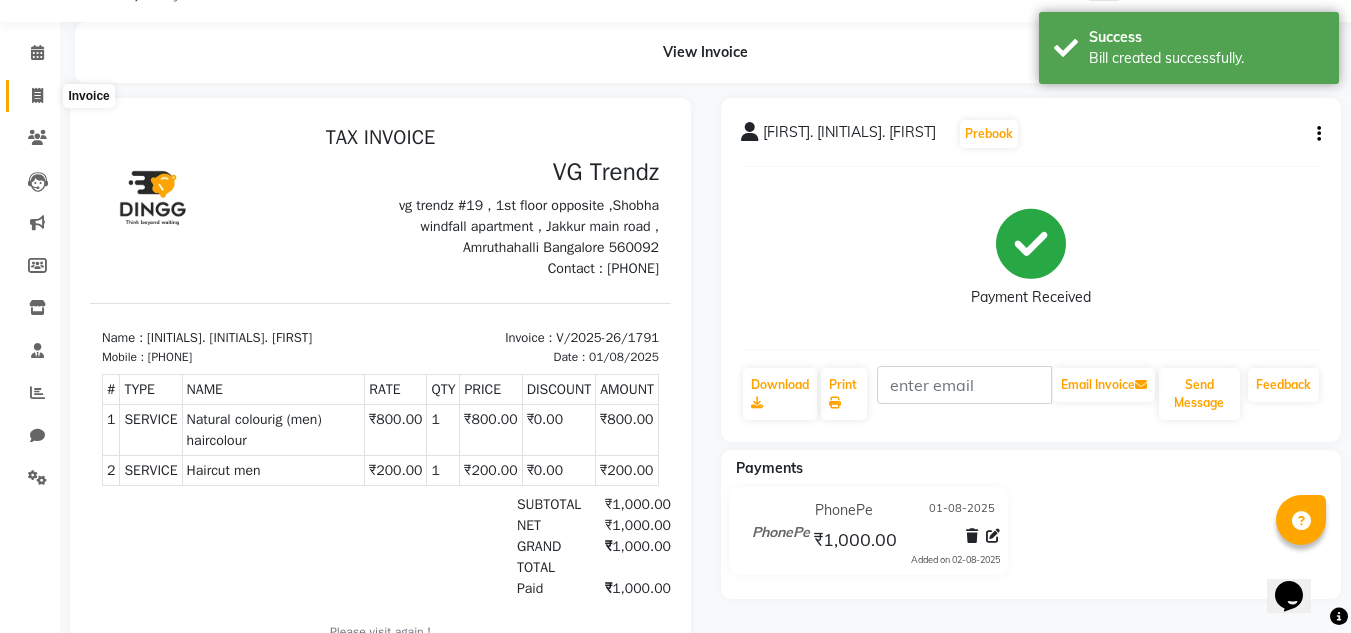 click 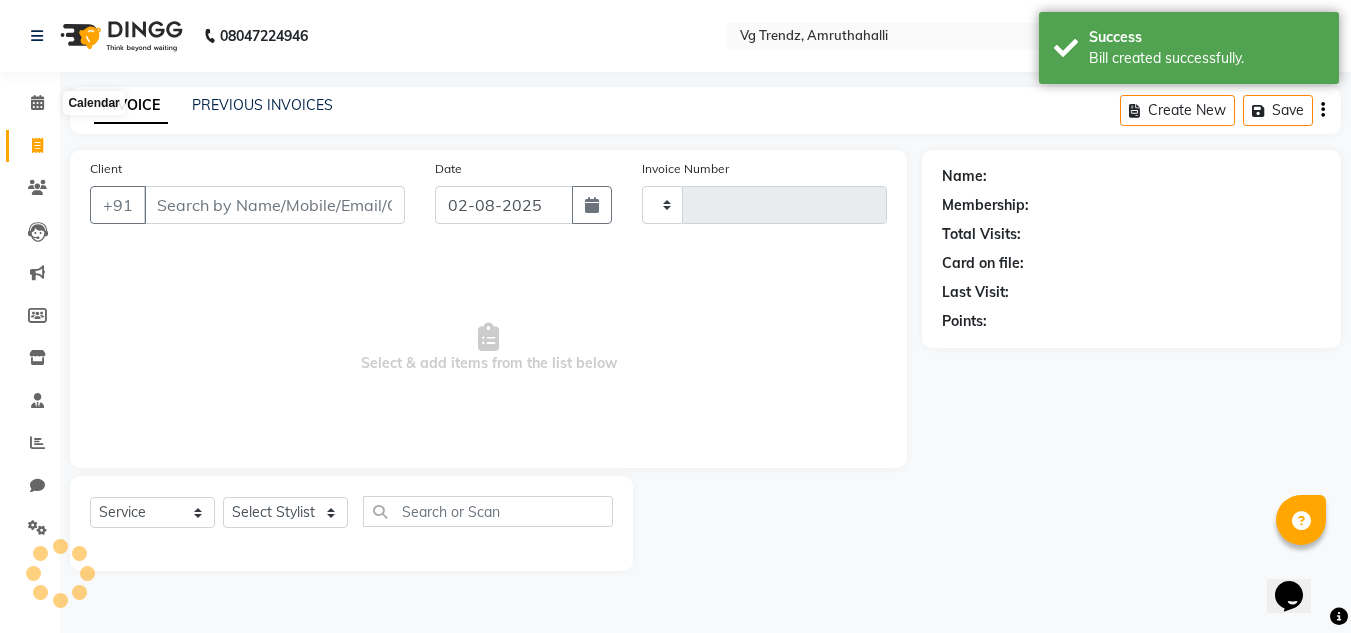 scroll, scrollTop: 0, scrollLeft: 0, axis: both 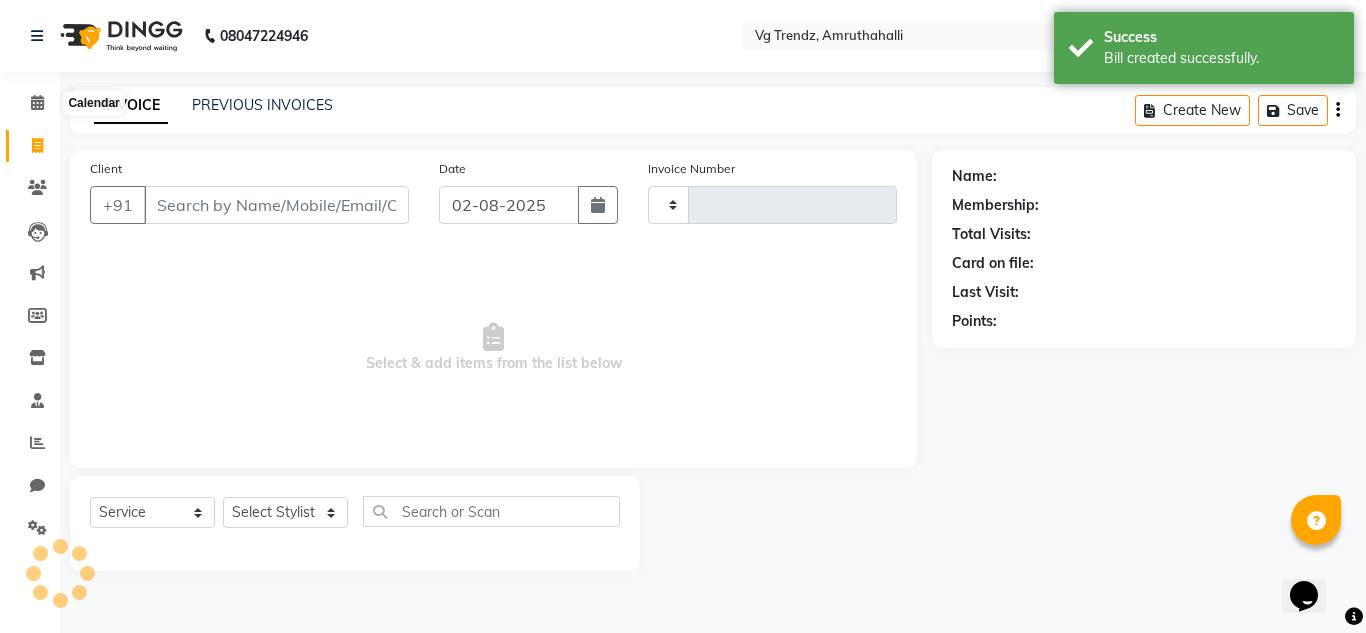 type on "1792" 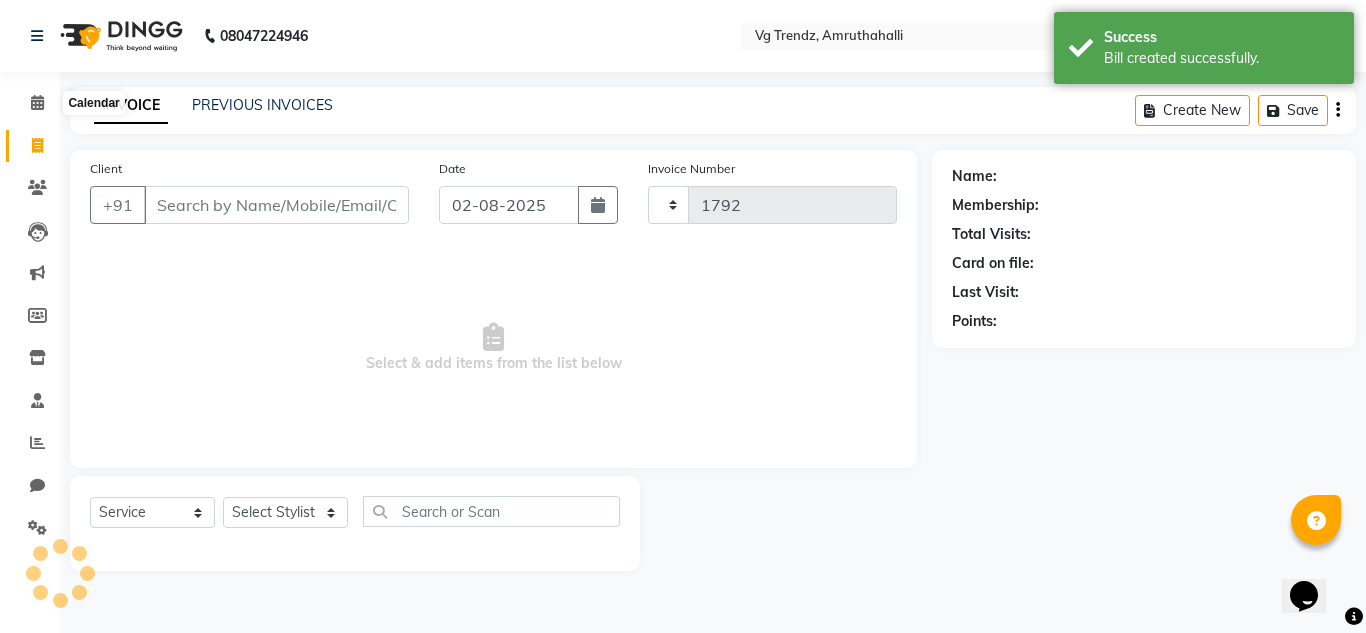 select on "5536" 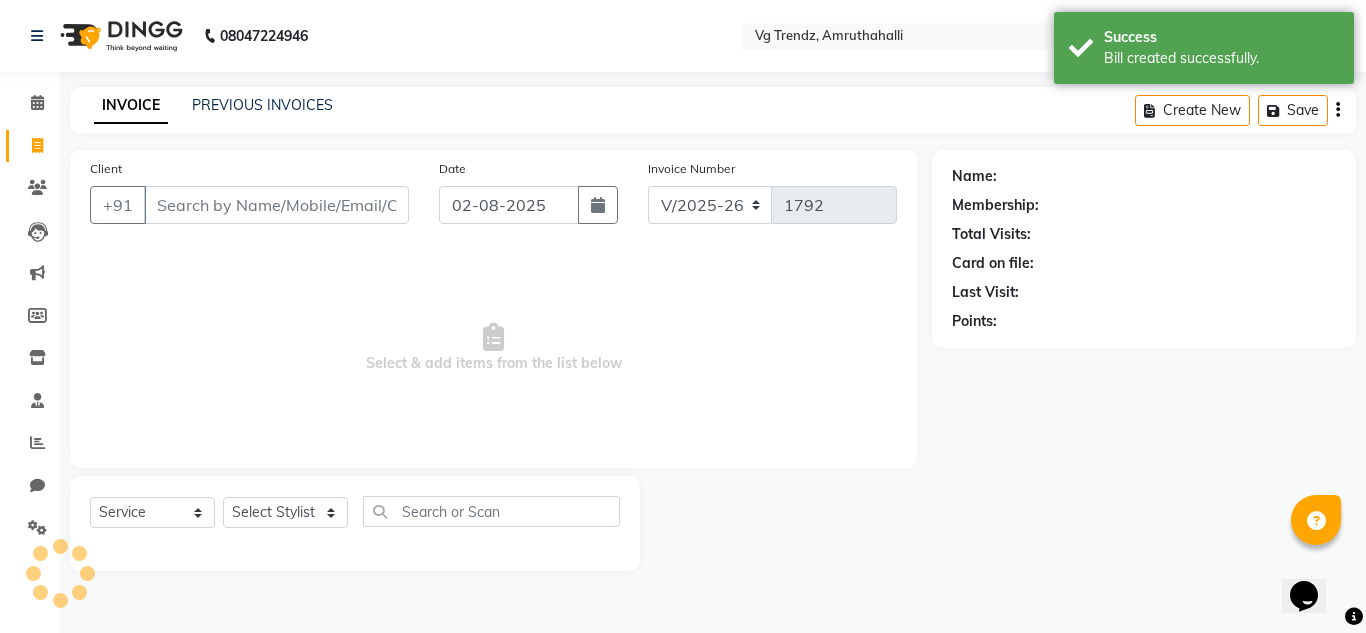 click on "INVOICE PREVIOUS INVOICES Create New   Save" 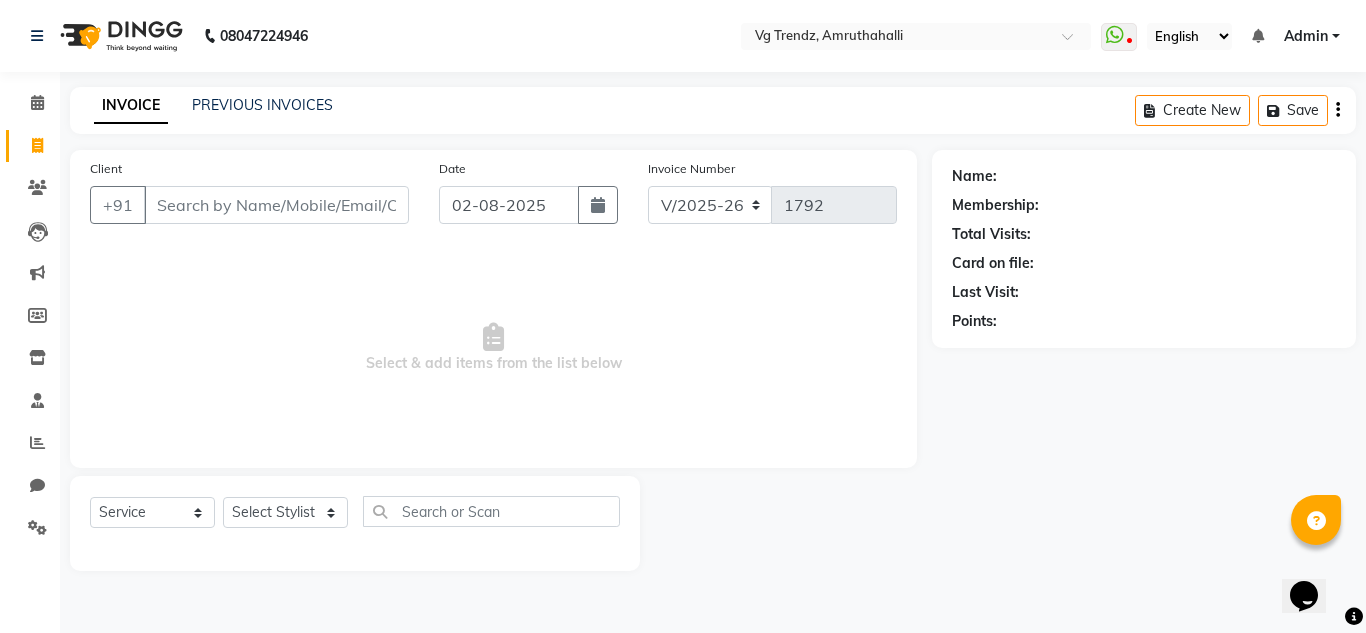 click on "INVOICE PREVIOUS INVOICES Create New   Save" 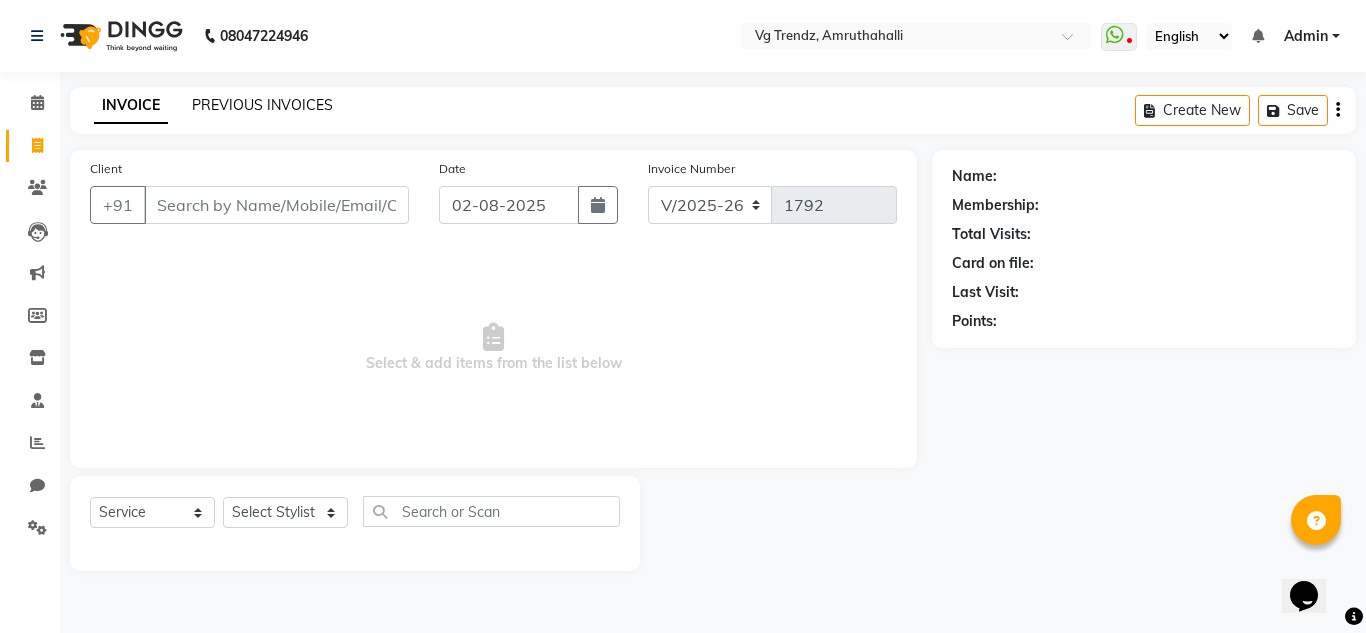 click on "PREVIOUS INVOICES" 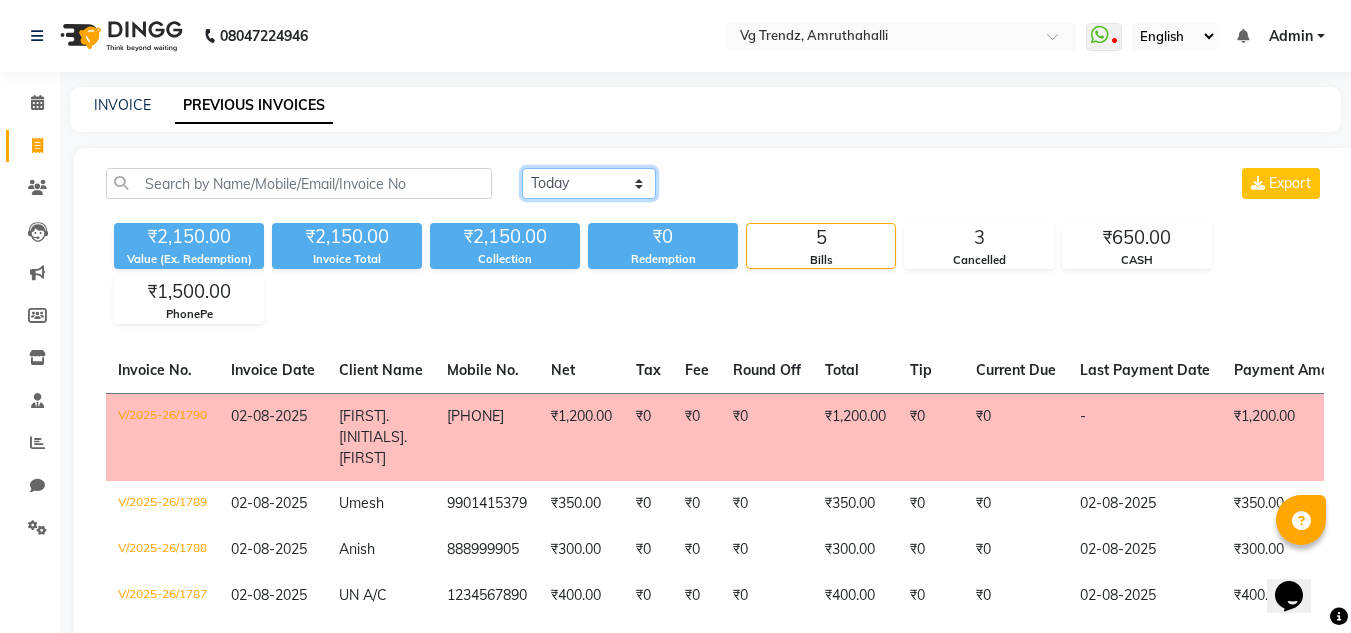 click on "Today Yesterday Custom Range" 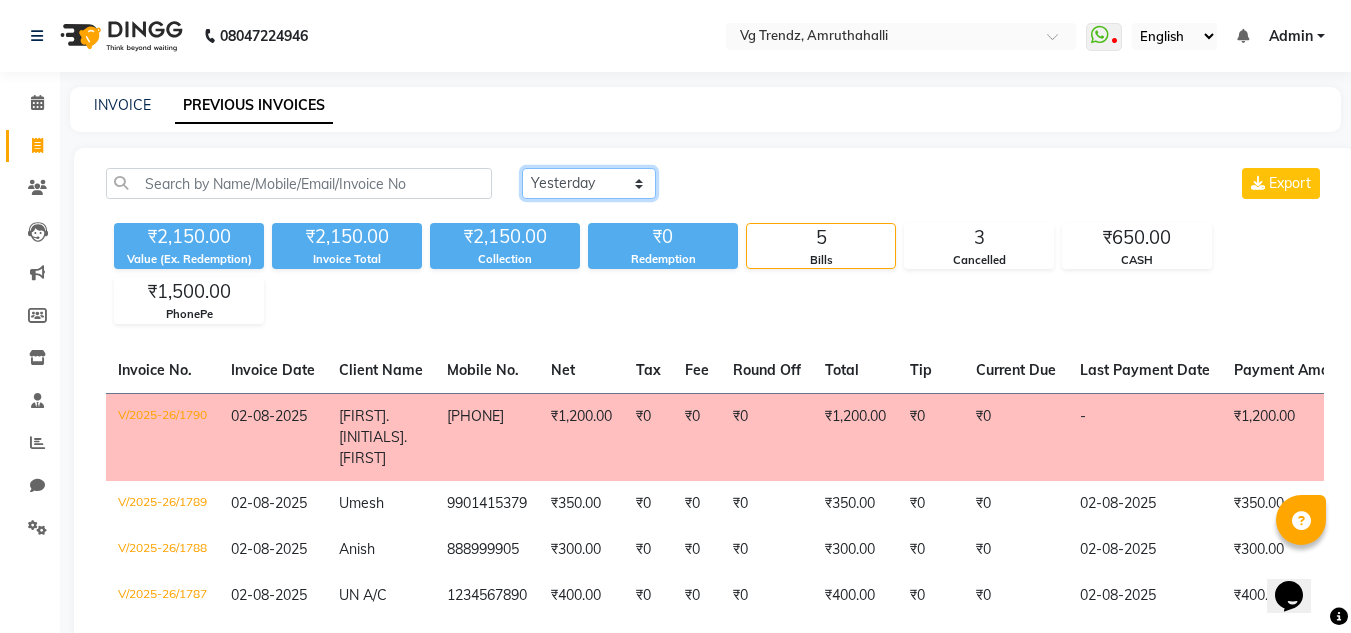 click on "Today Yesterday Custom Range" 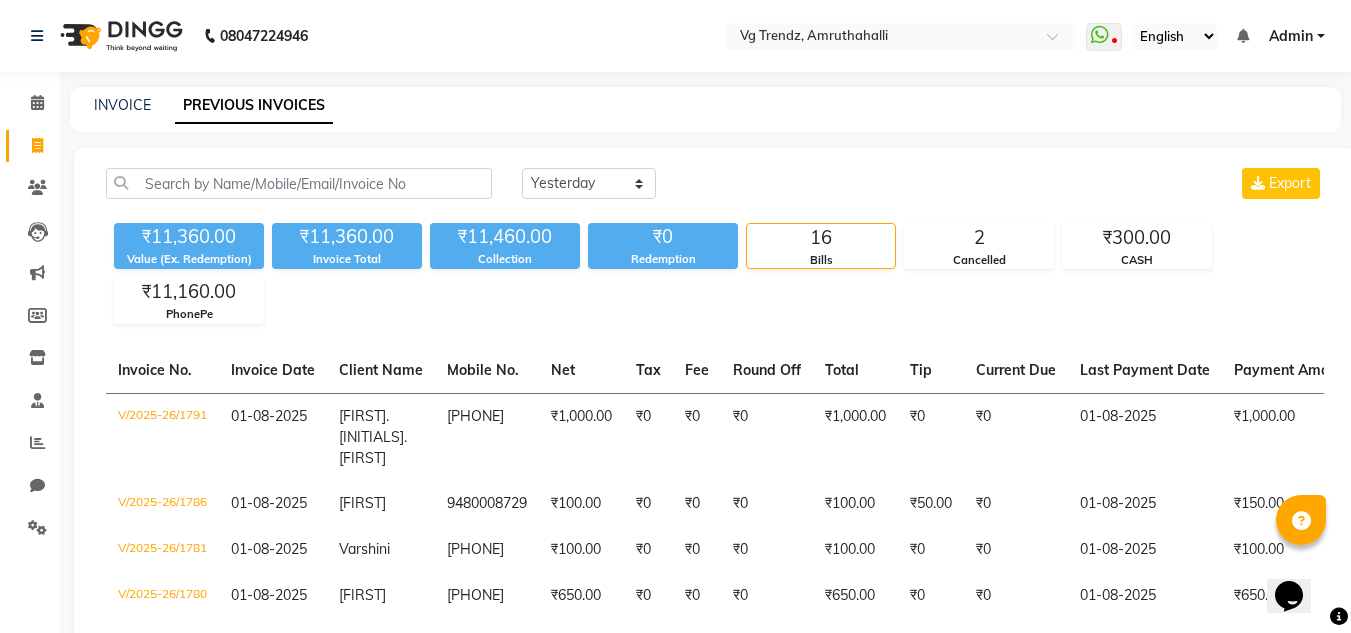 click on "₹11,360.00 Value (Ex. Redemption) ₹11,360.00 Invoice Total  ₹11,460.00 Collection ₹0 Redemption 16 Bills 2 Cancelled ₹300.00 CASH ₹11,160.00 PhonePe" 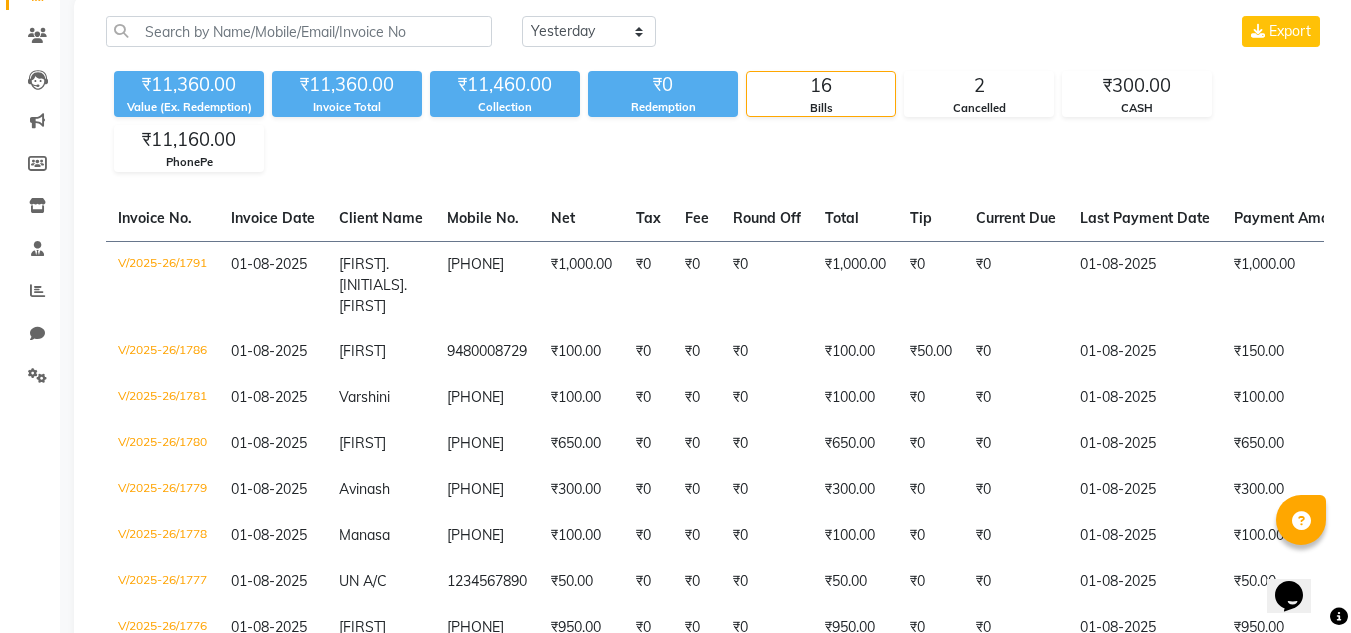 scroll, scrollTop: 854, scrollLeft: 0, axis: vertical 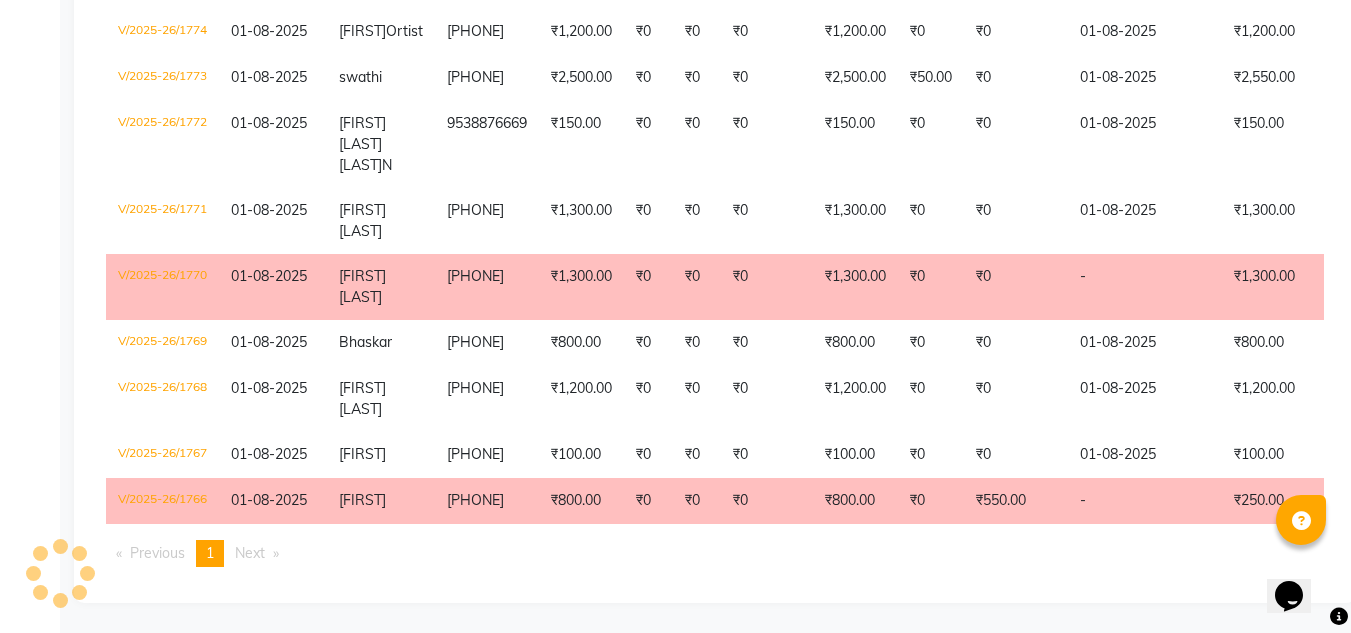 click on "₹0" 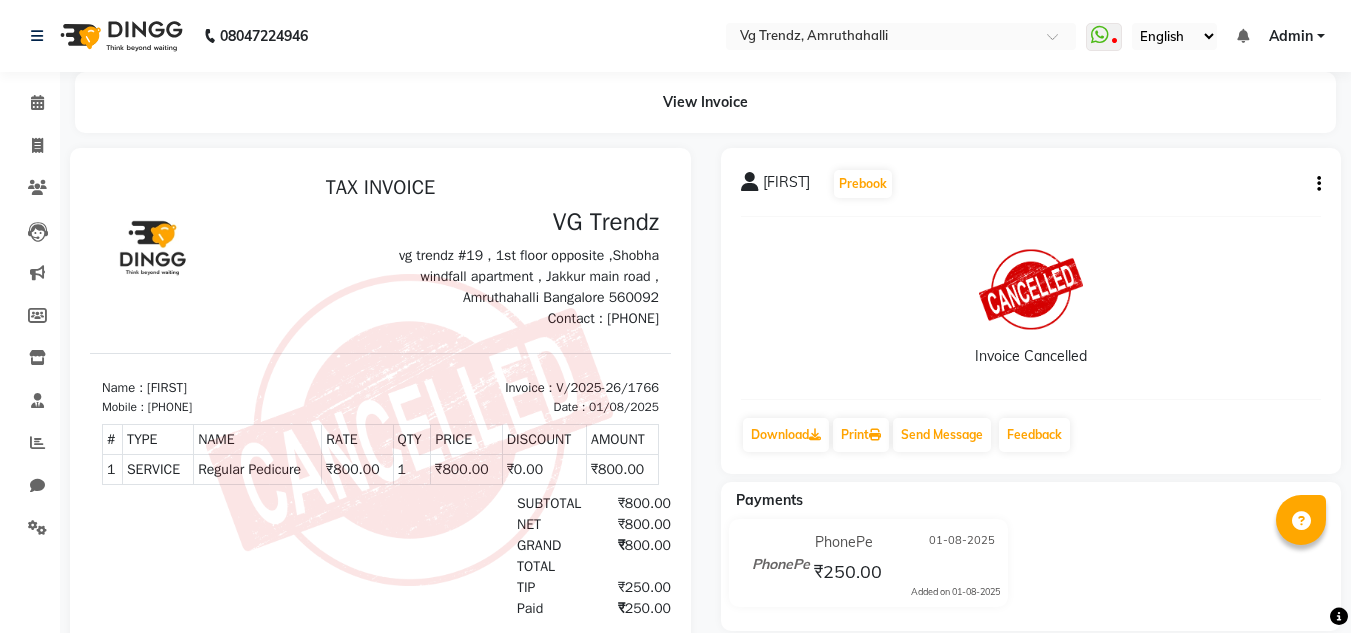 scroll, scrollTop: 0, scrollLeft: 0, axis: both 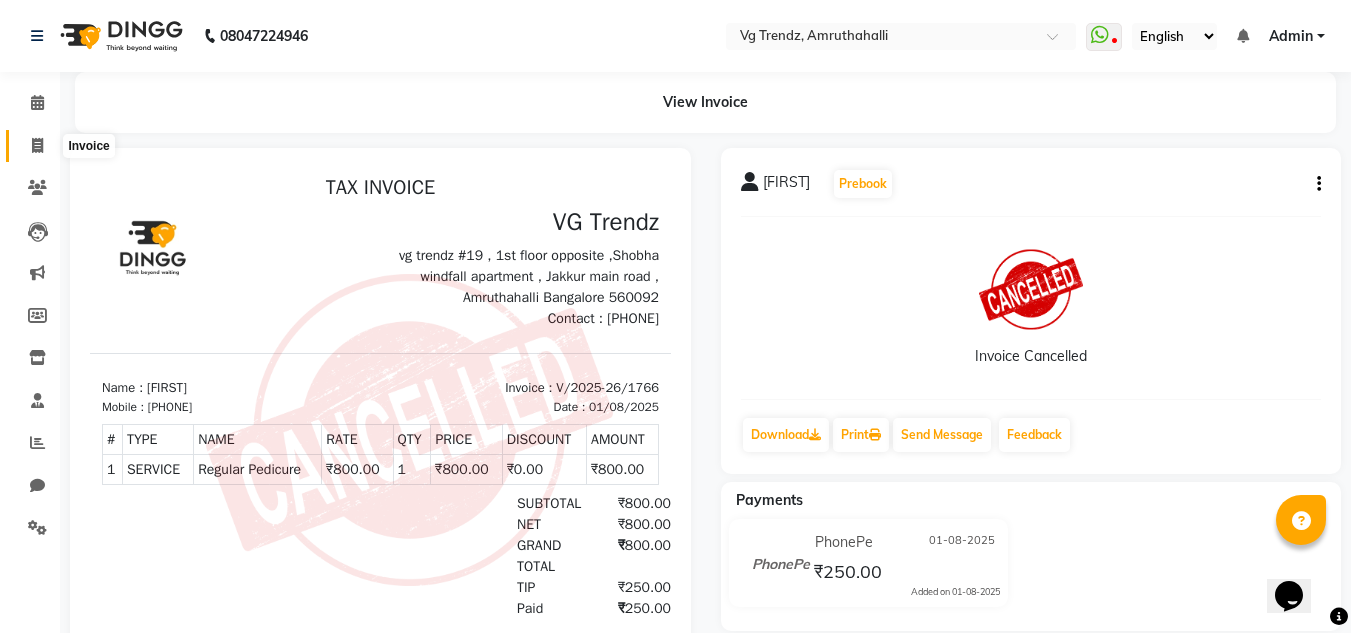 click 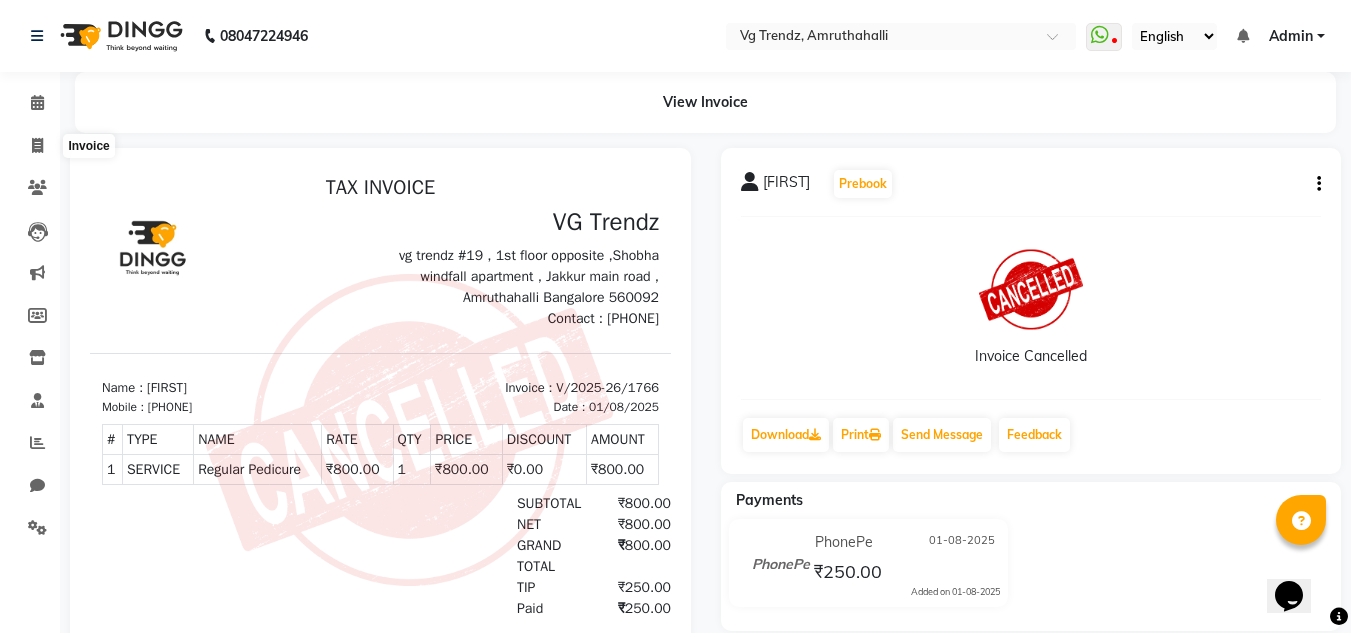 select on "service" 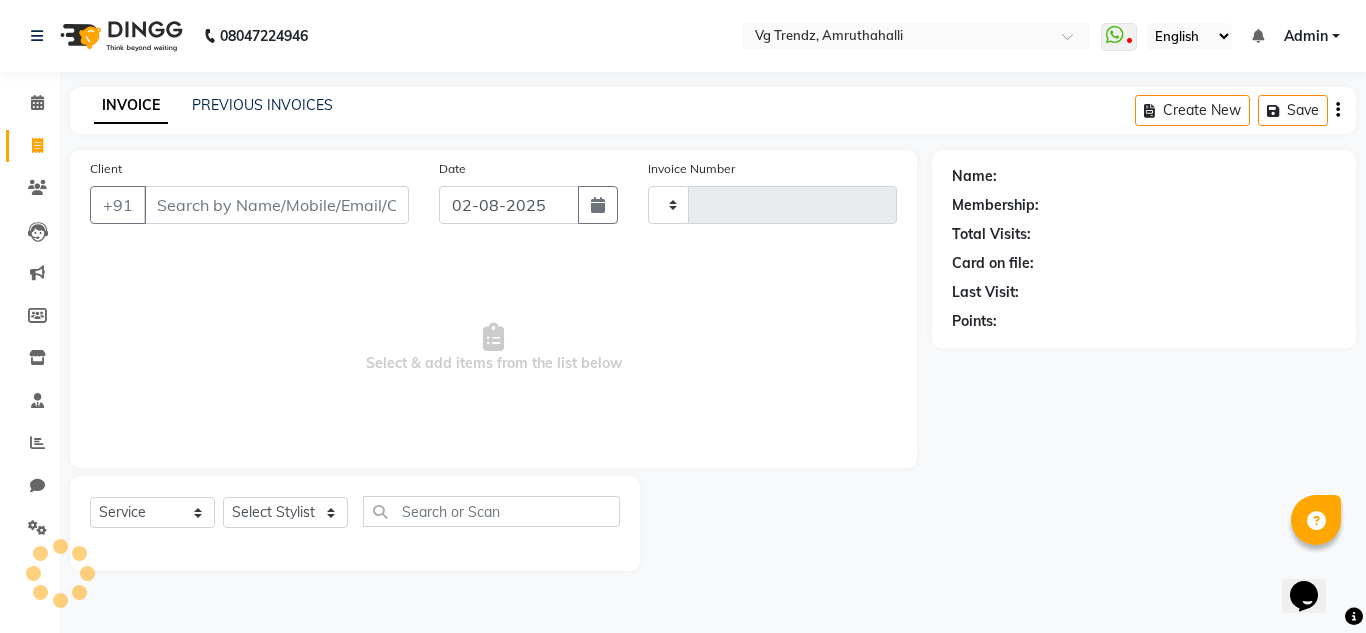 type on "1792" 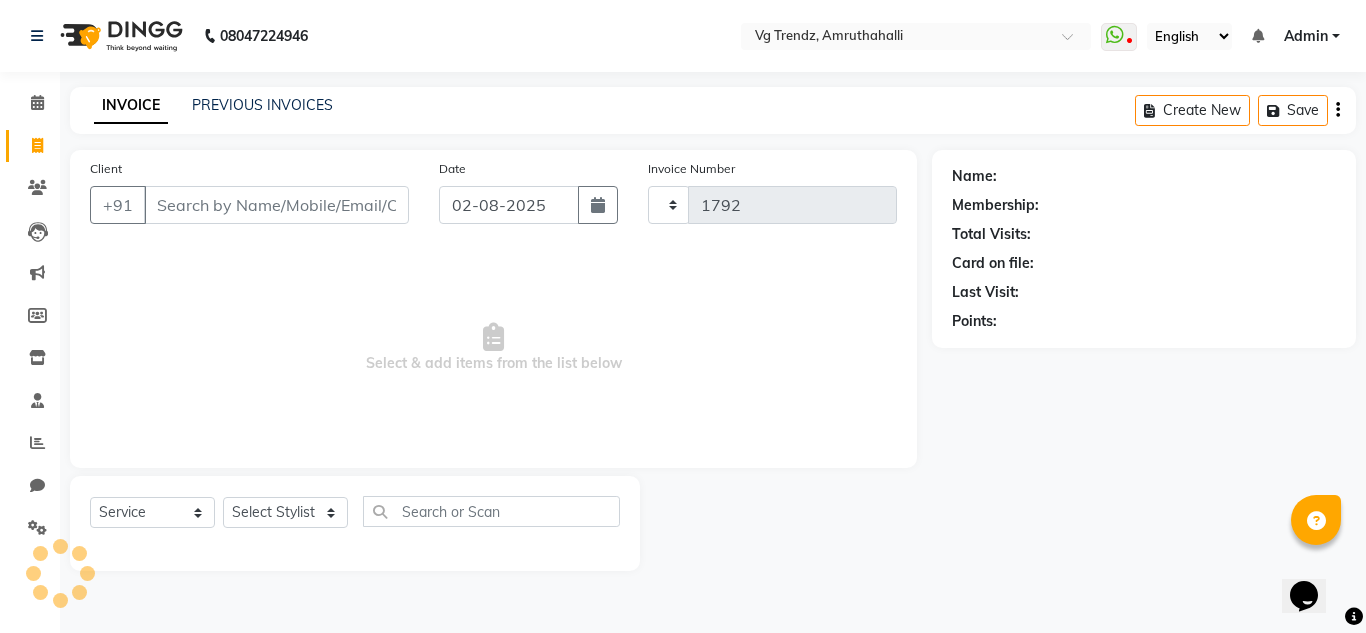 select on "5536" 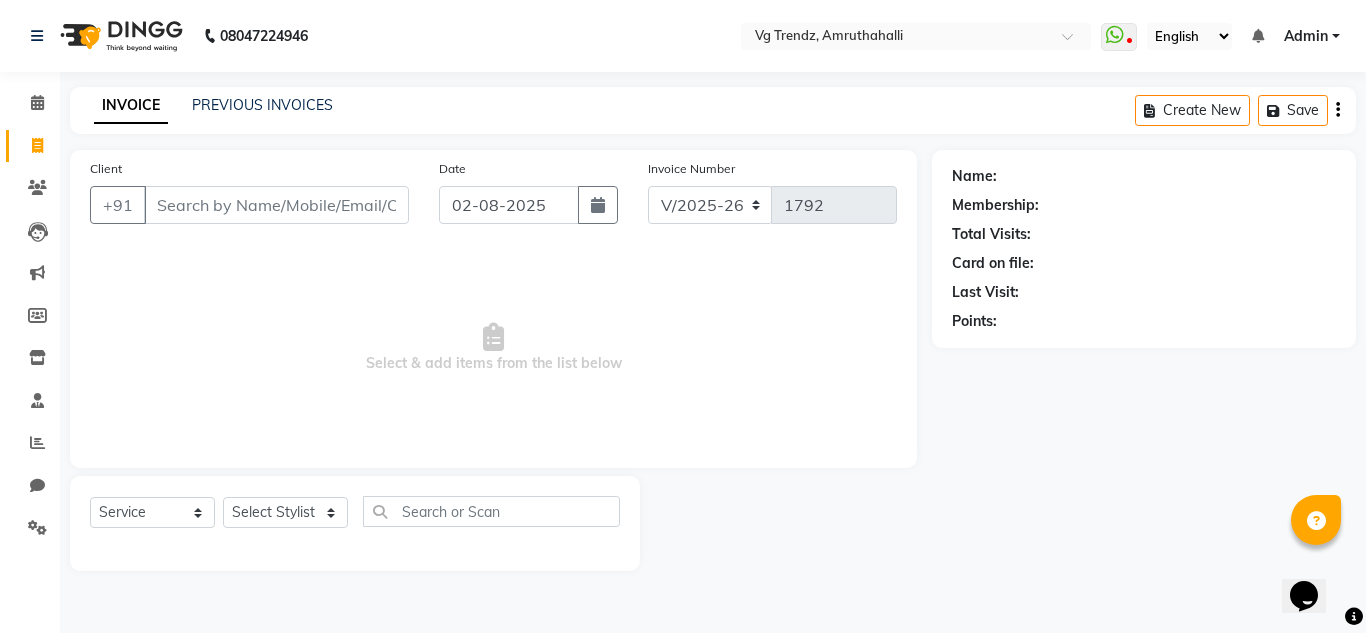 click on "Client" at bounding box center [276, 205] 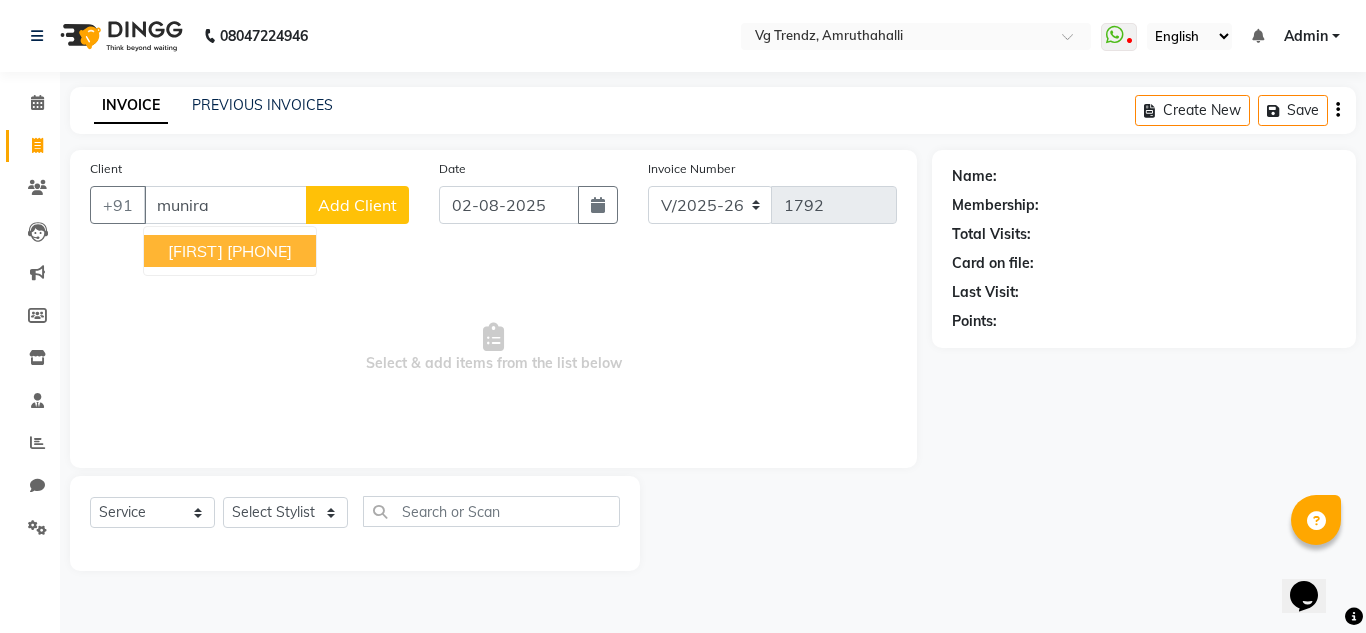 click on "[PHONE]" at bounding box center [259, 251] 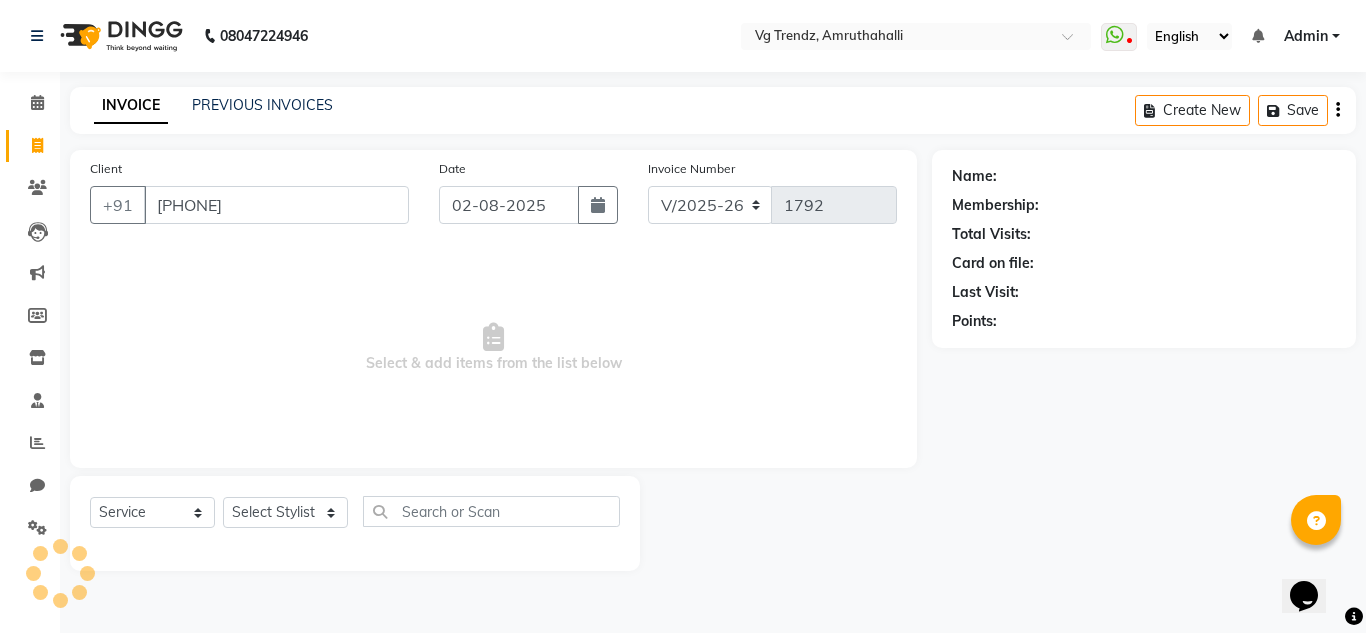 type on "[PHONE]" 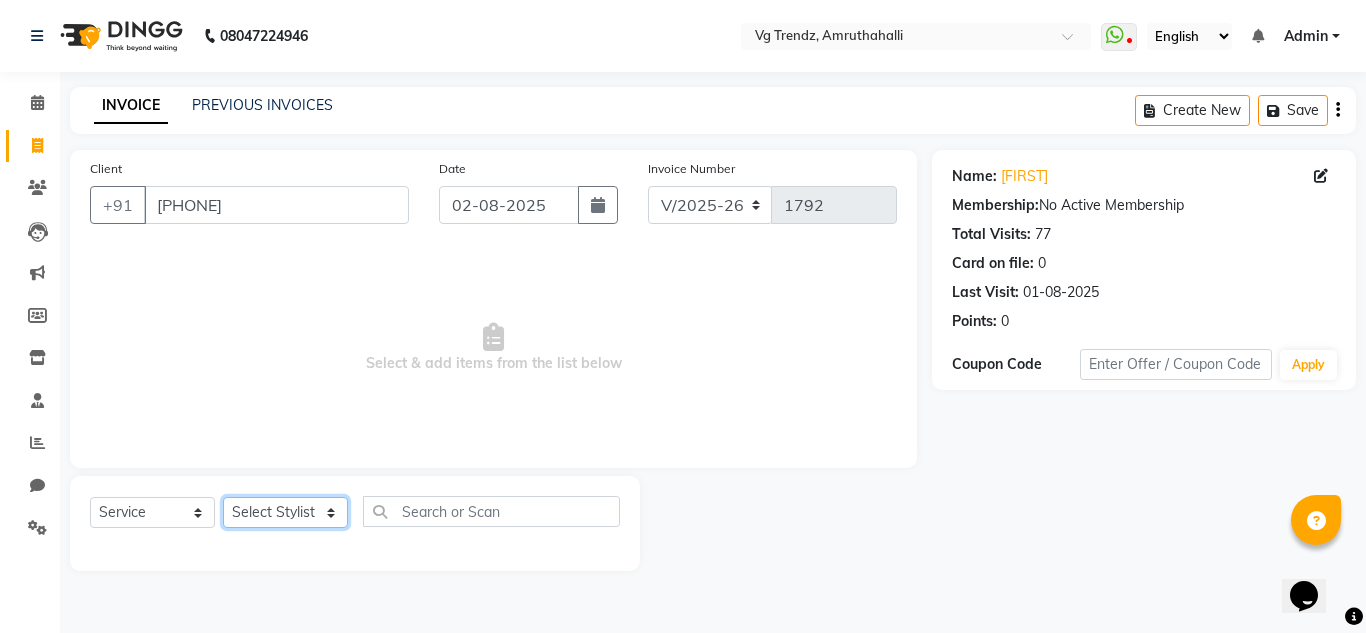 click on "Select Stylist Ashiwini N P Manjitha Chhetri Manjula S Mun Khan Naveen Kumar Rangashamaiah salon number Sandeep Sharma Shannu Sridevi Vanitha v" 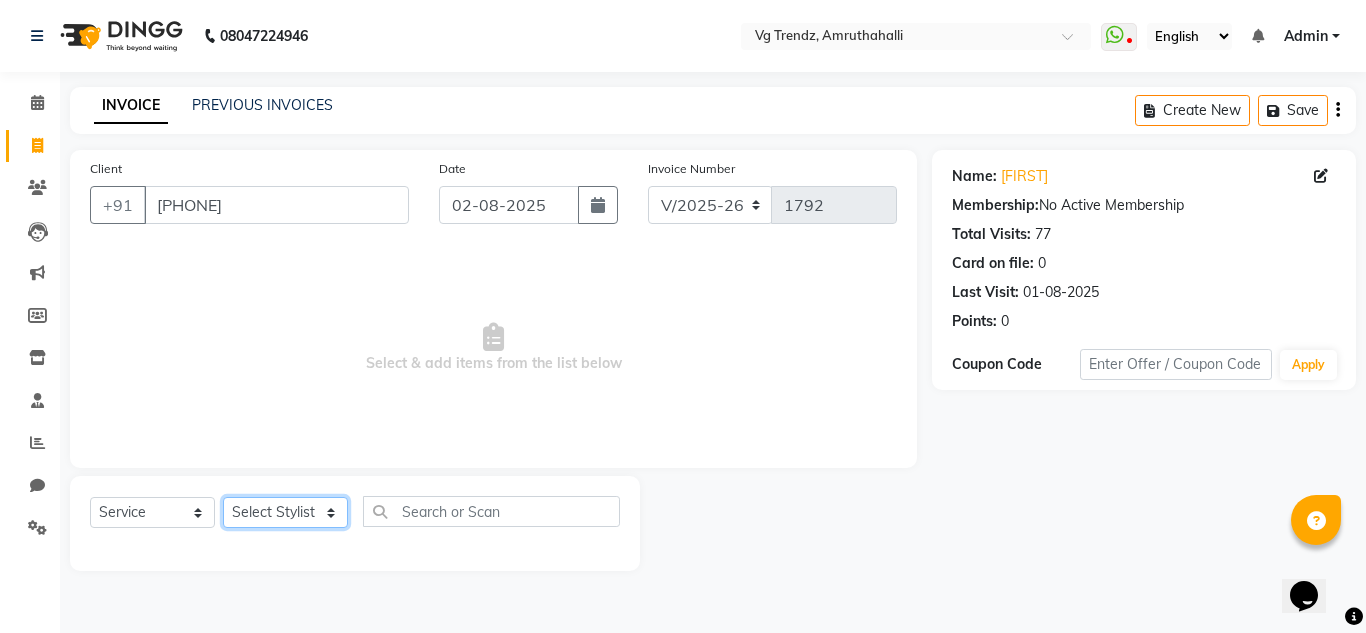 select on "85012" 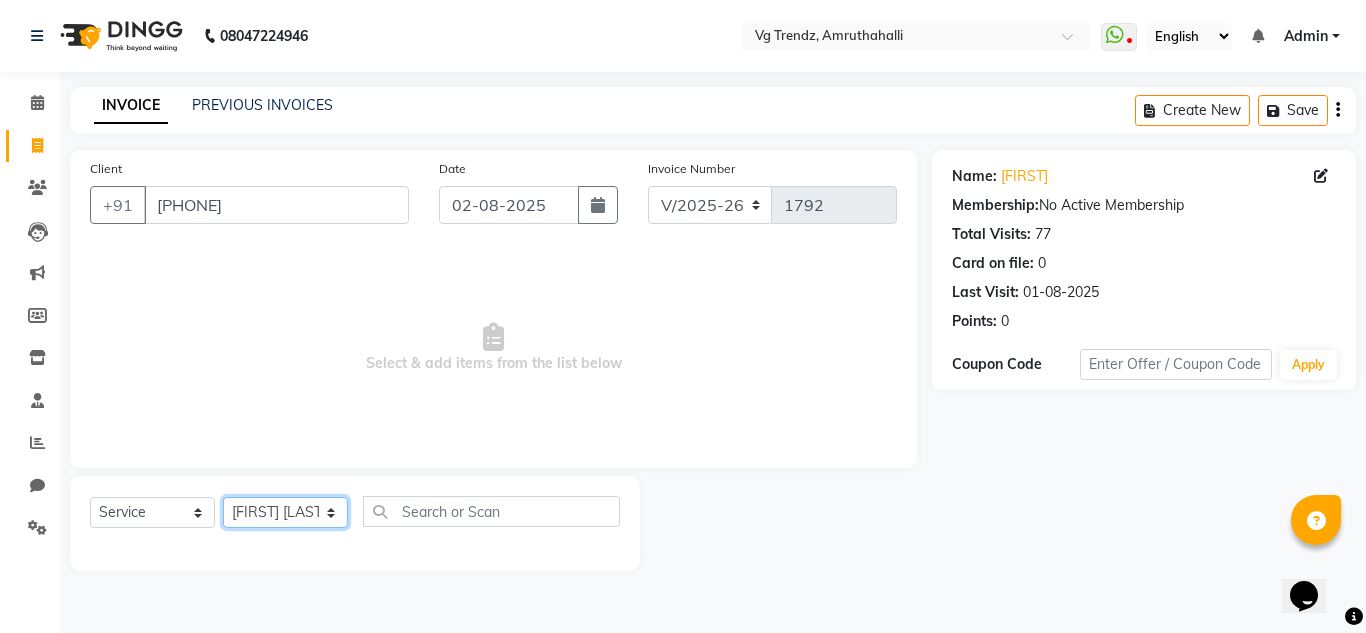click on "Select Stylist Ashiwini N P Manjitha Chhetri Manjula S Mun Khan Naveen Kumar Rangashamaiah salon number Sandeep Sharma Shannu Sridevi Vanitha v" 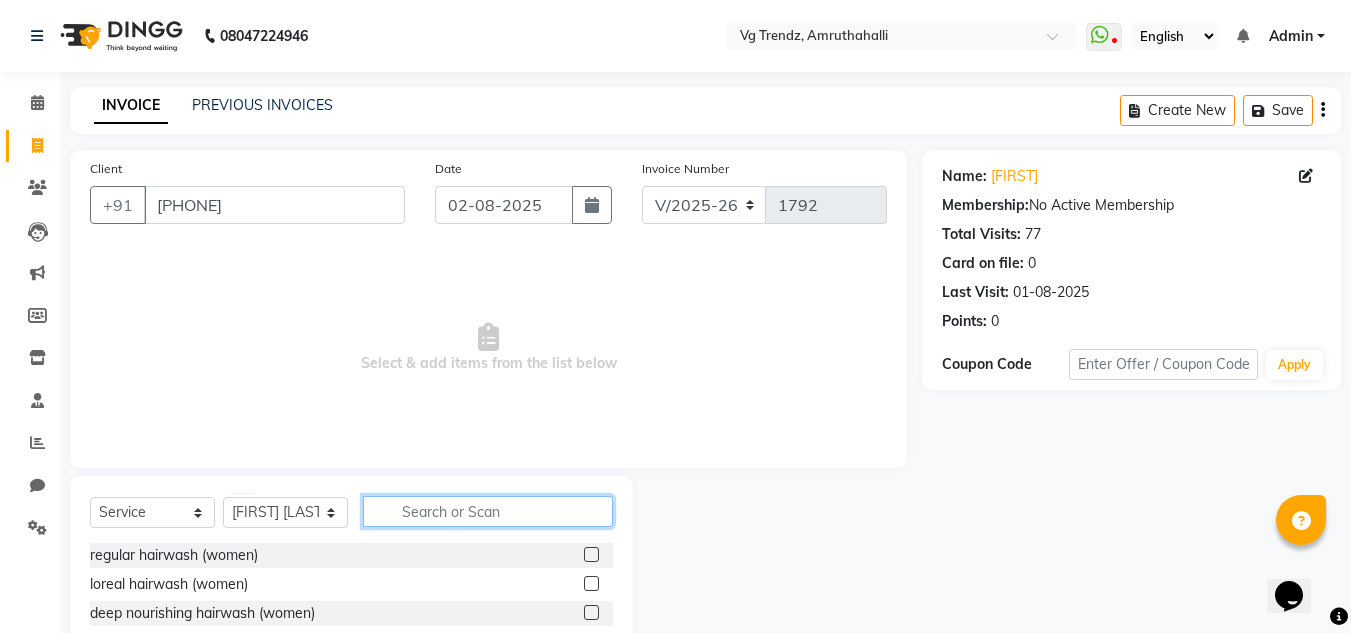click 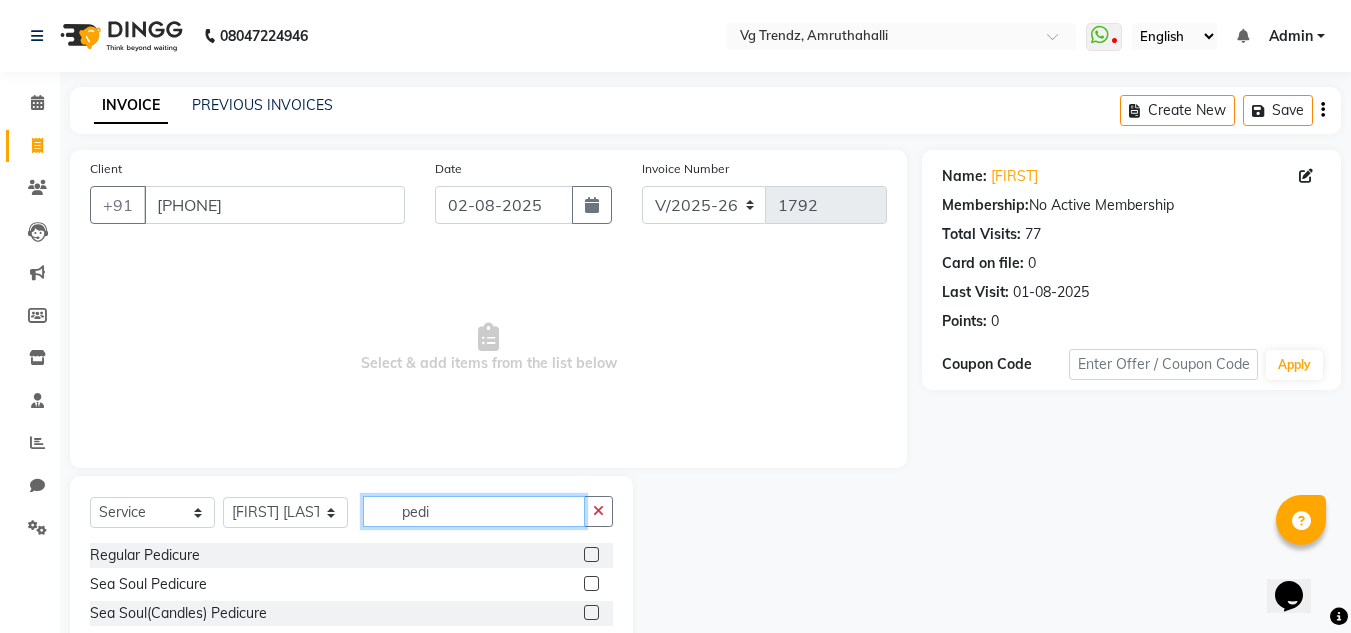 type on "pedi" 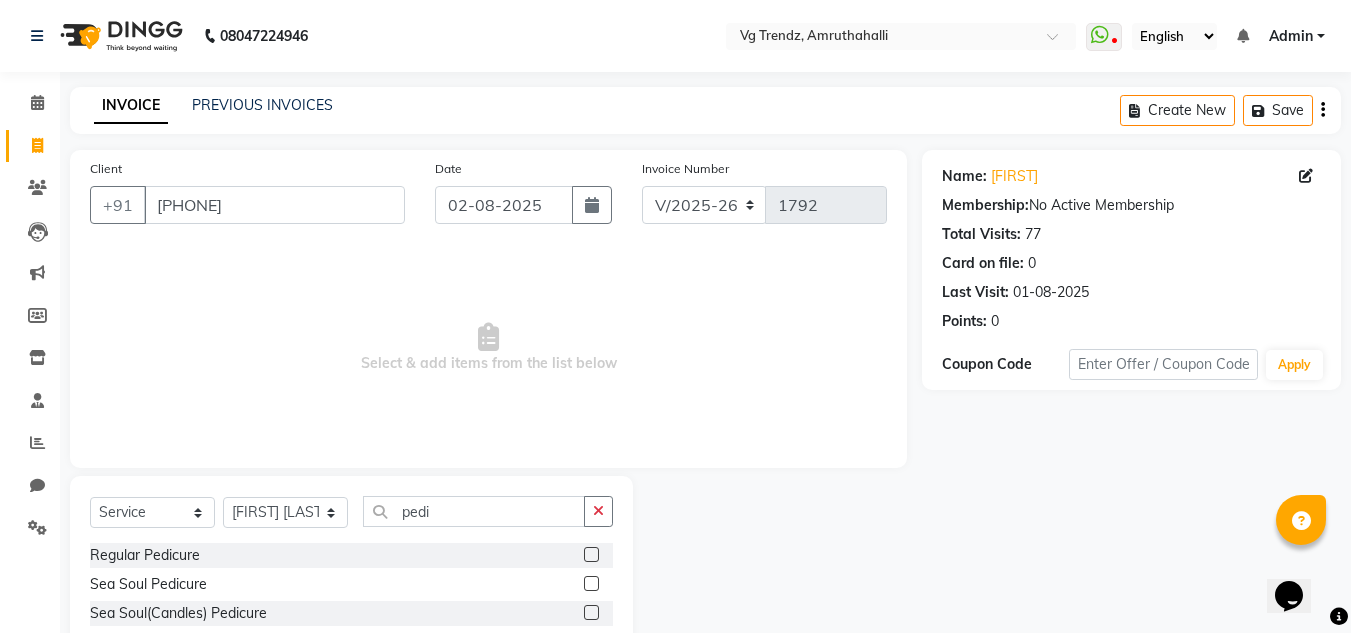 click 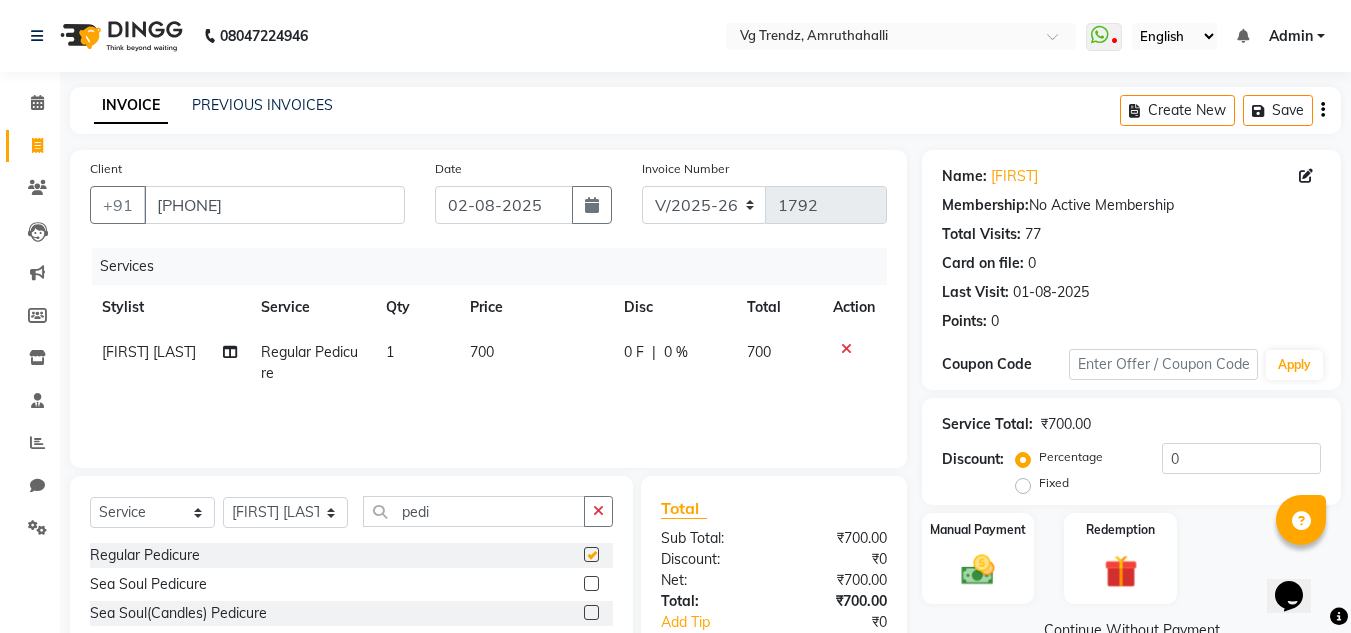checkbox on "false" 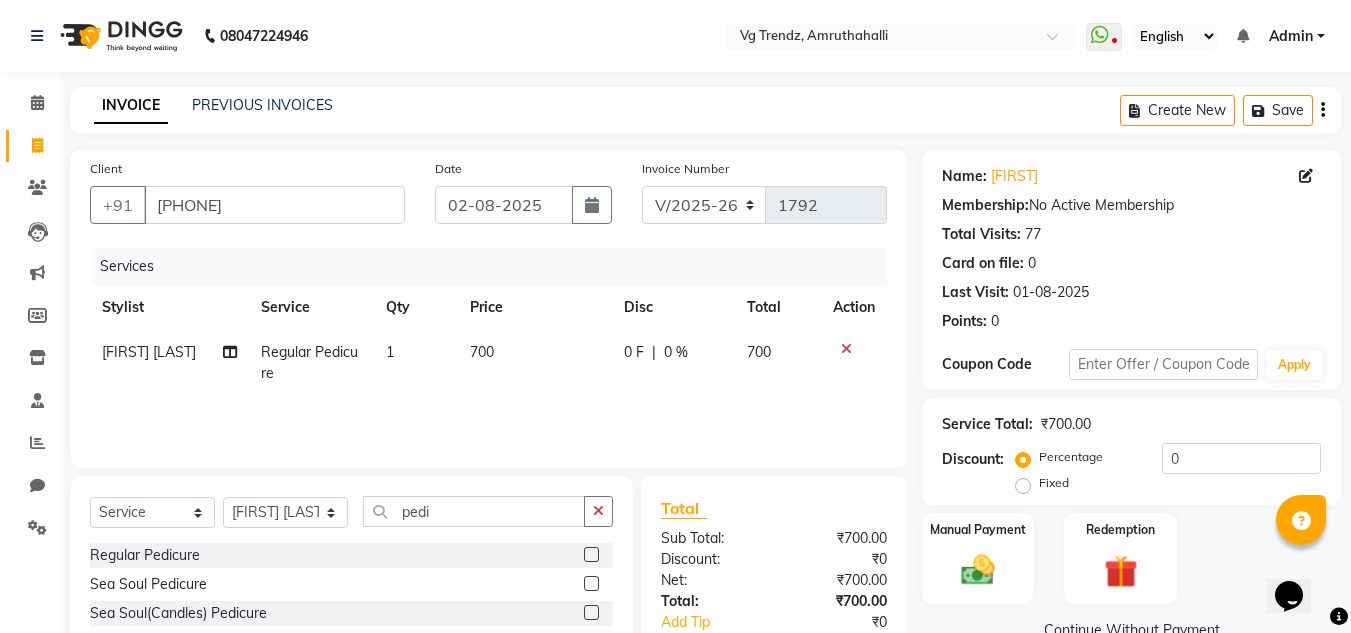 click on "700" 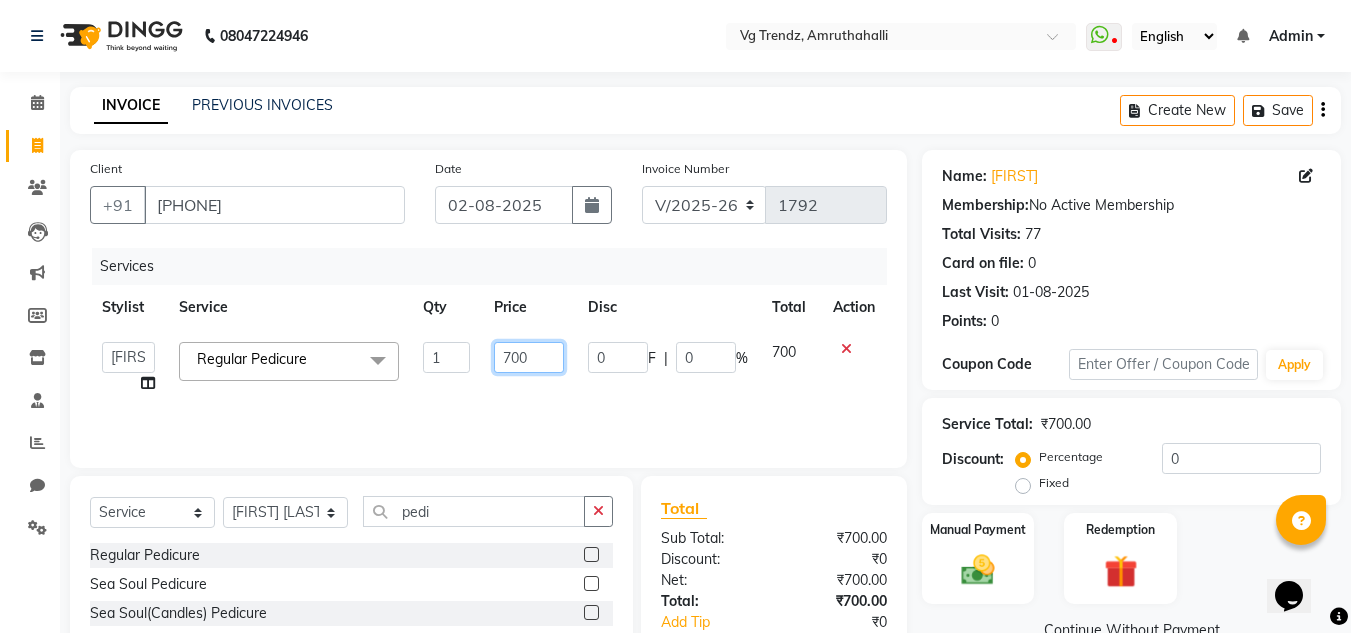 click on "700" 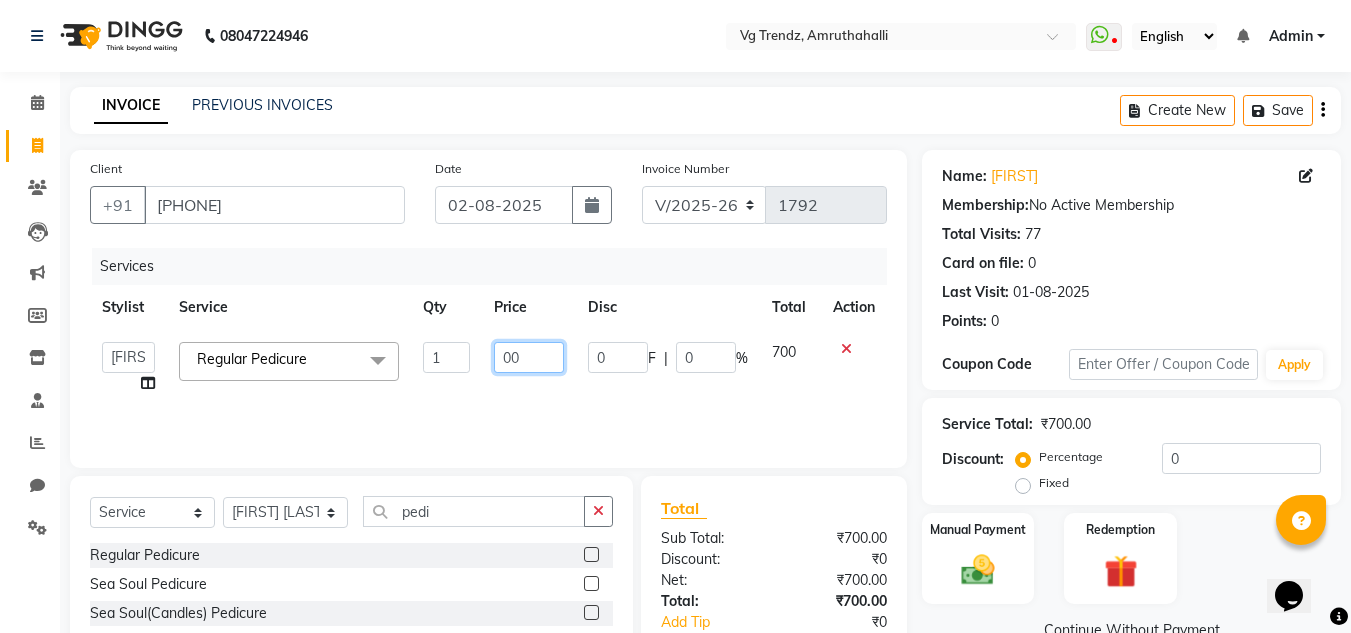 type on "100" 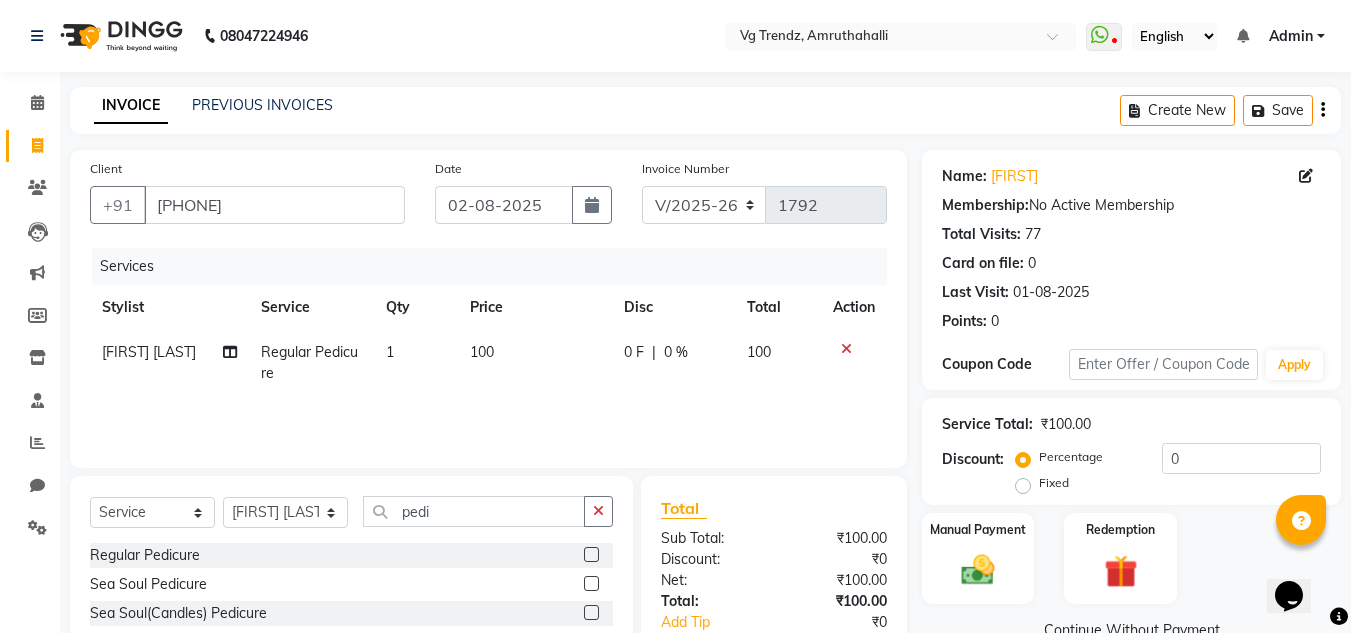 click on "100" 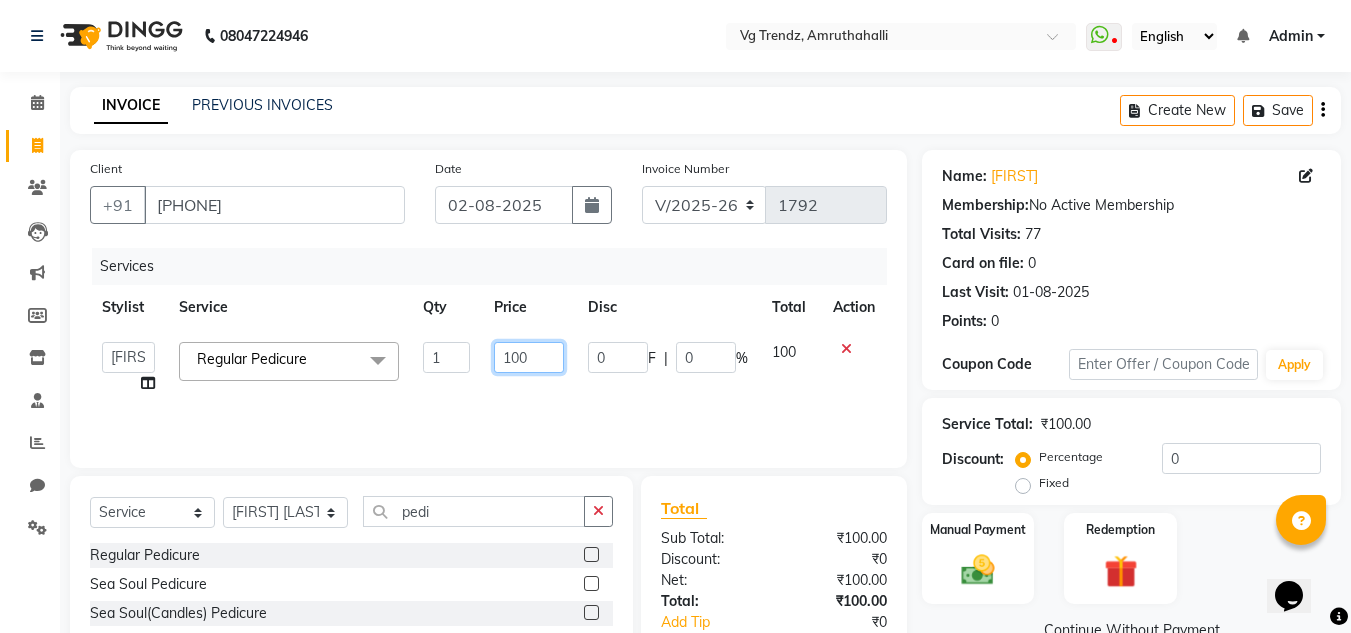 click on "100" 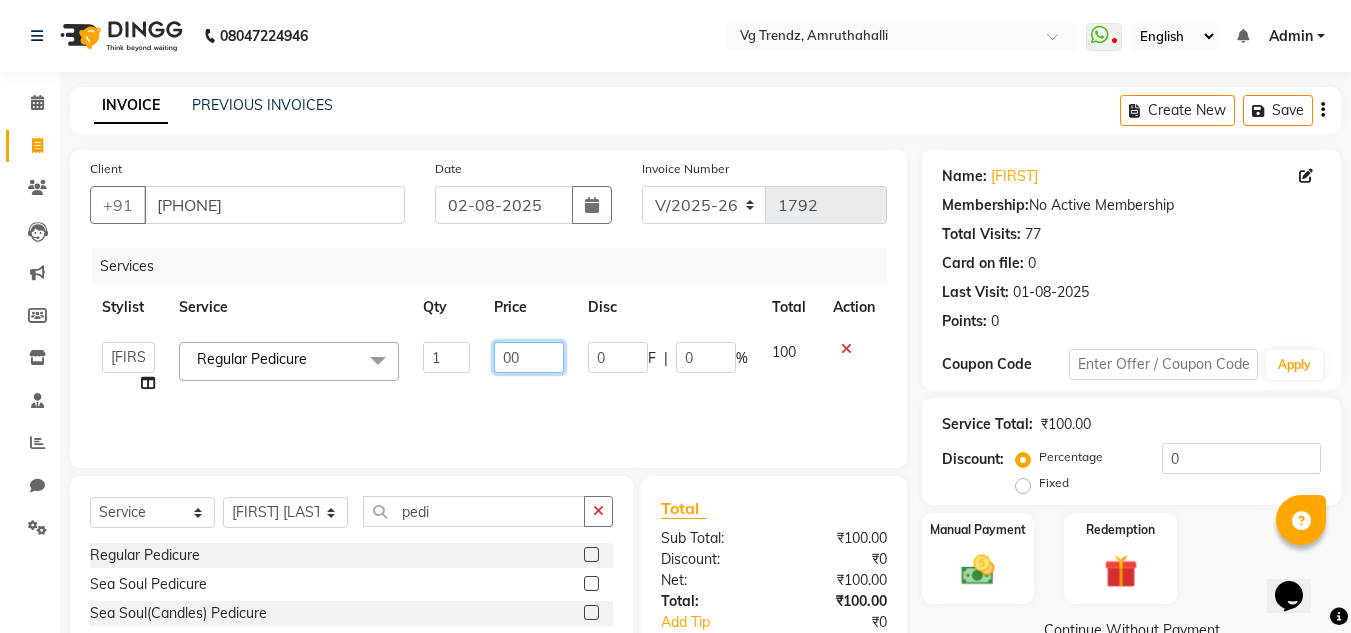 type on "800" 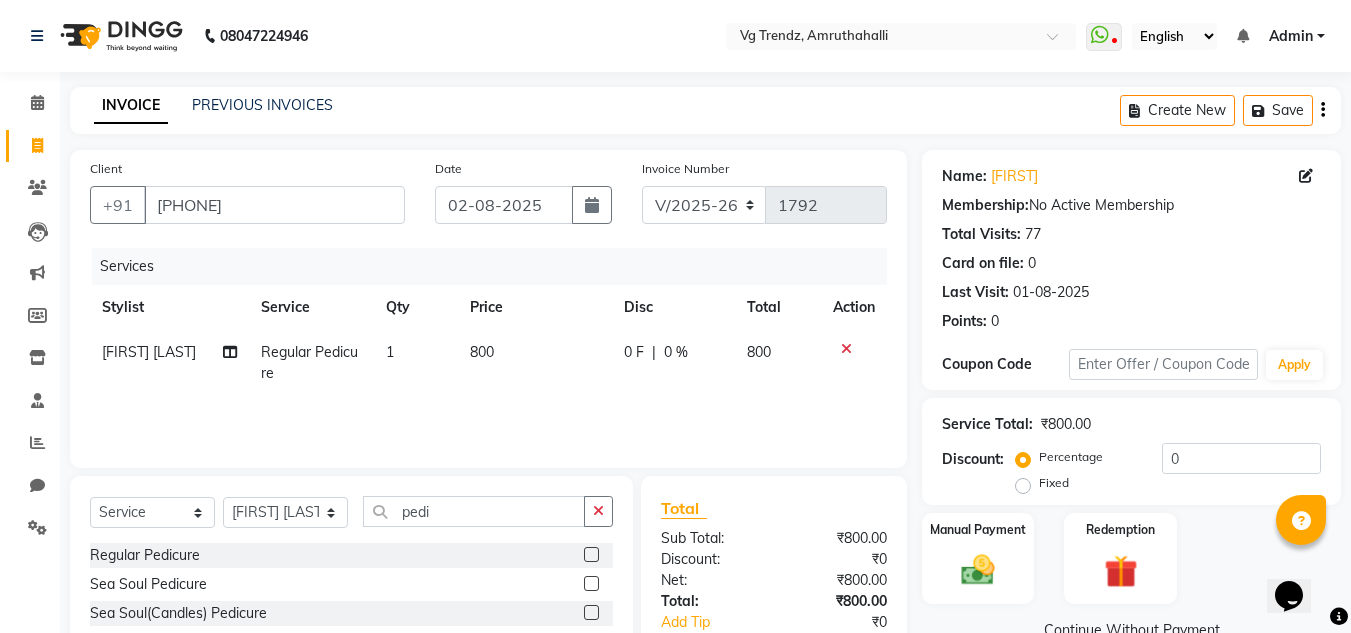 click on "Client +[COUNTRY] [PHONE] Date [DATE] Invoice Number V/[YEAR] V/[YEAR]-[YEAR] [NUMBER] Services Stylist Service Qty Price Disc Total Action [FIRST] [LAST] Regular Pedicure 1 800 0 F | 0 % 800" 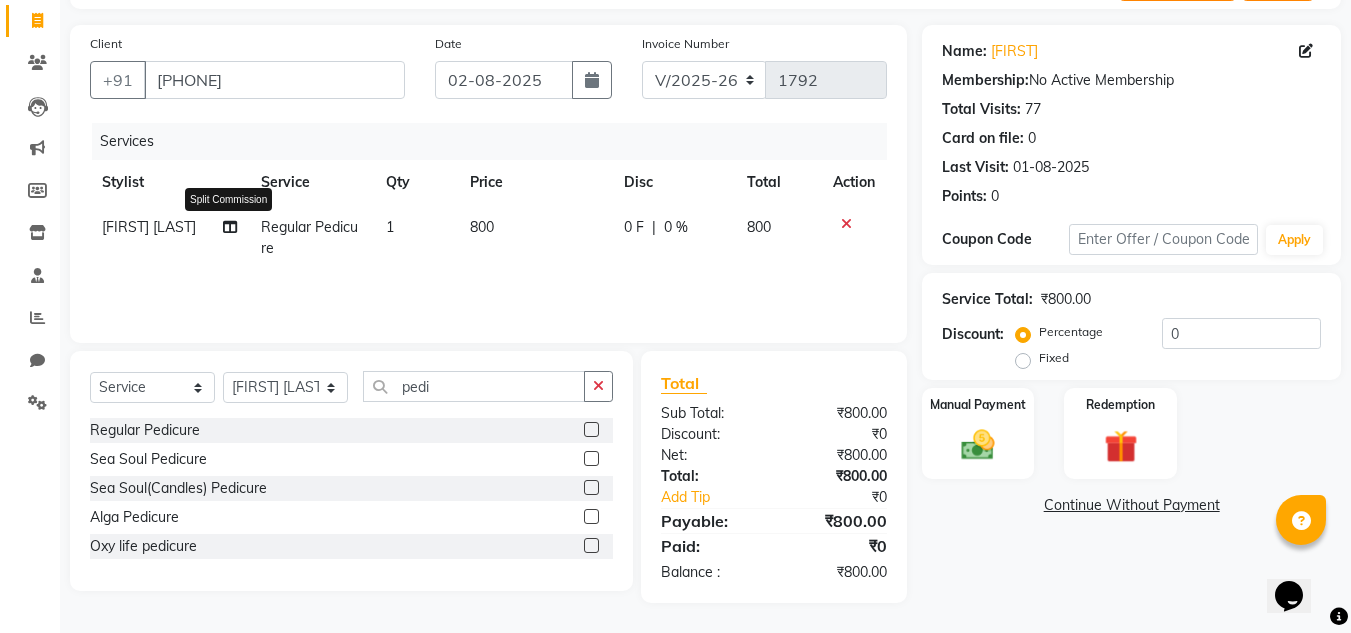 click 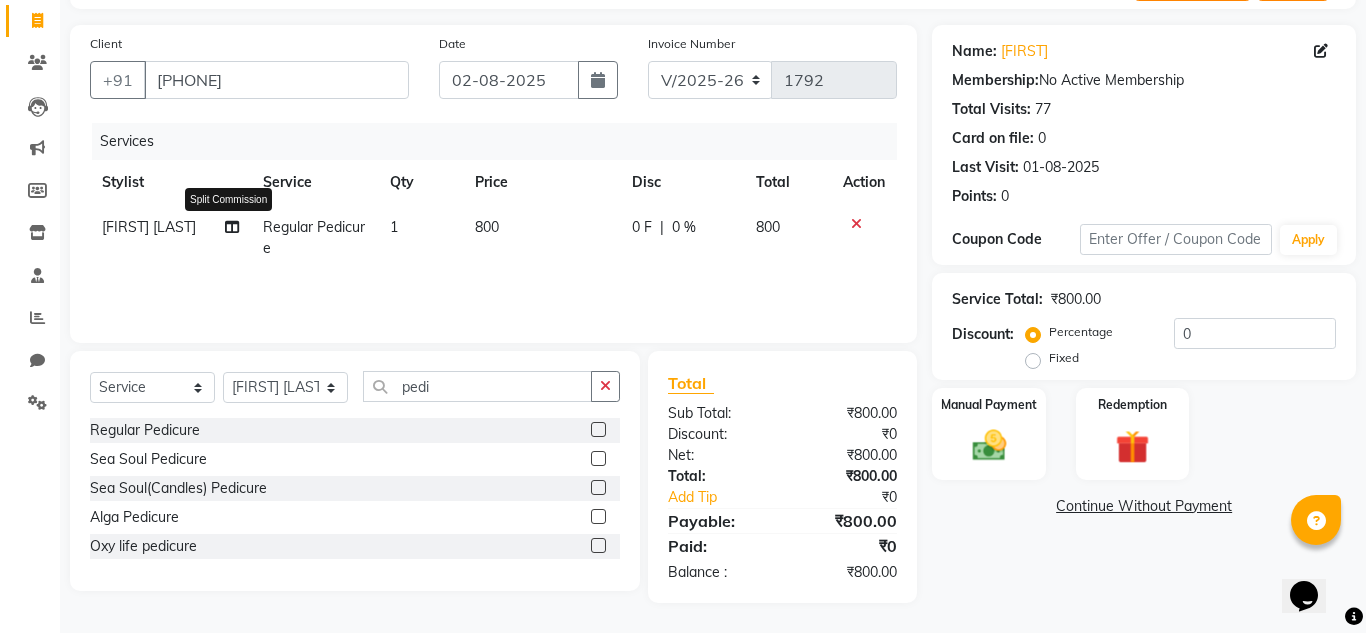 select on "85012" 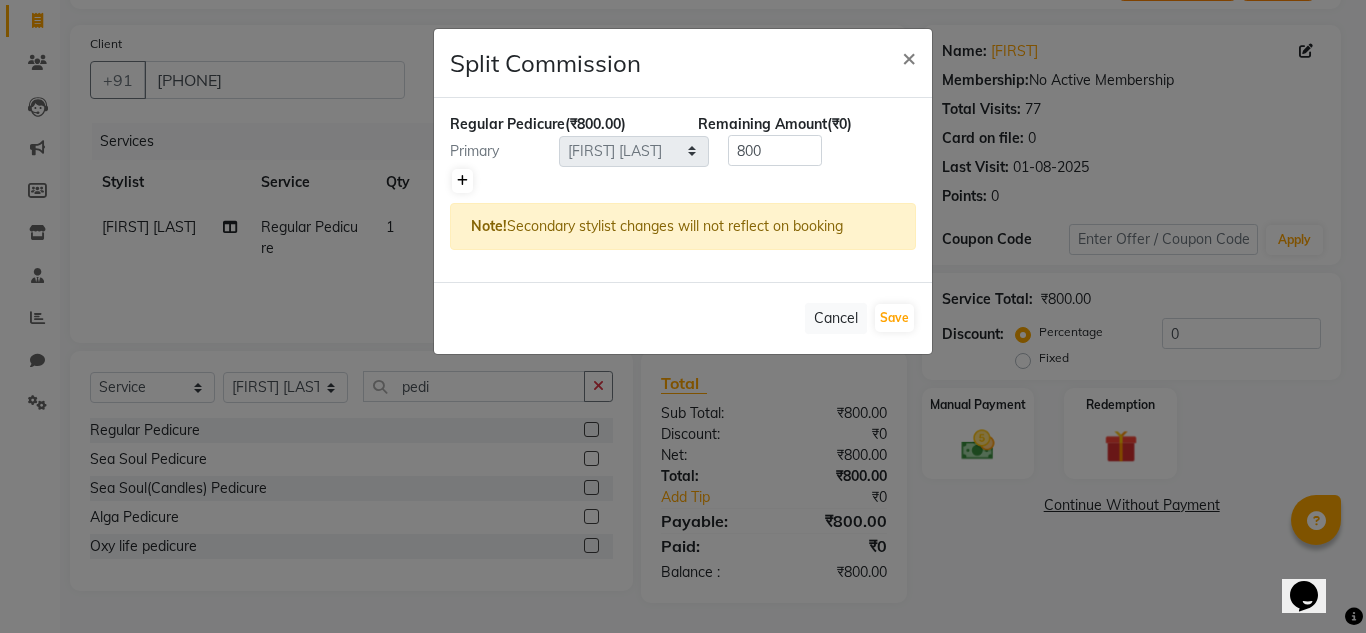 click 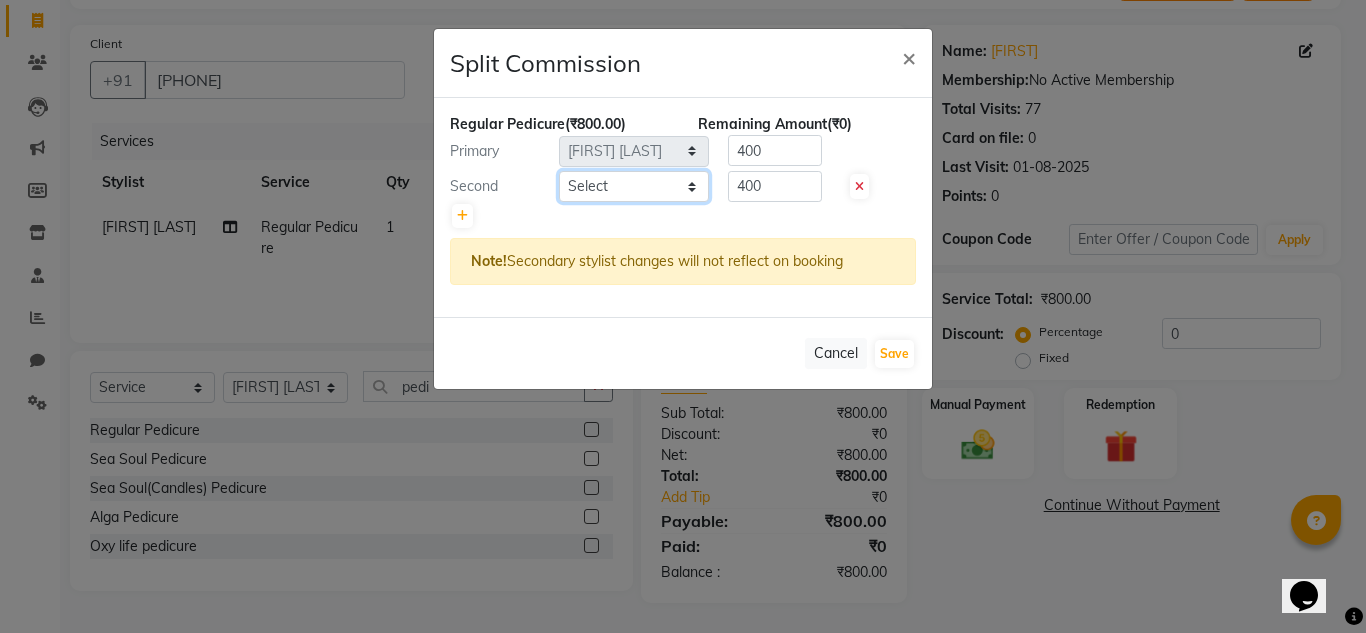 click on "Select  Ashiwini N P   Manjitha Chhetri   Manjula S   Mun Khan   Naveen Kumar   Rangashamaiah   salon number   Sandeep Sharma   Shannu   Sridevi   Vanitha v" 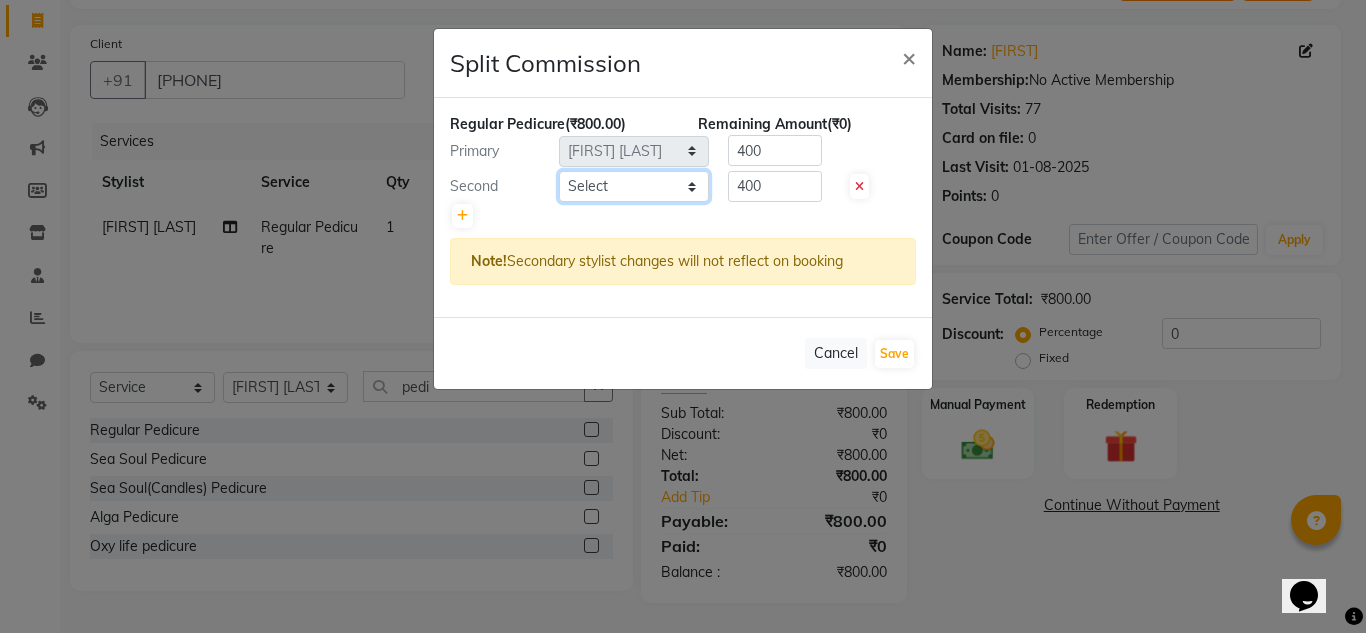 select on "86015" 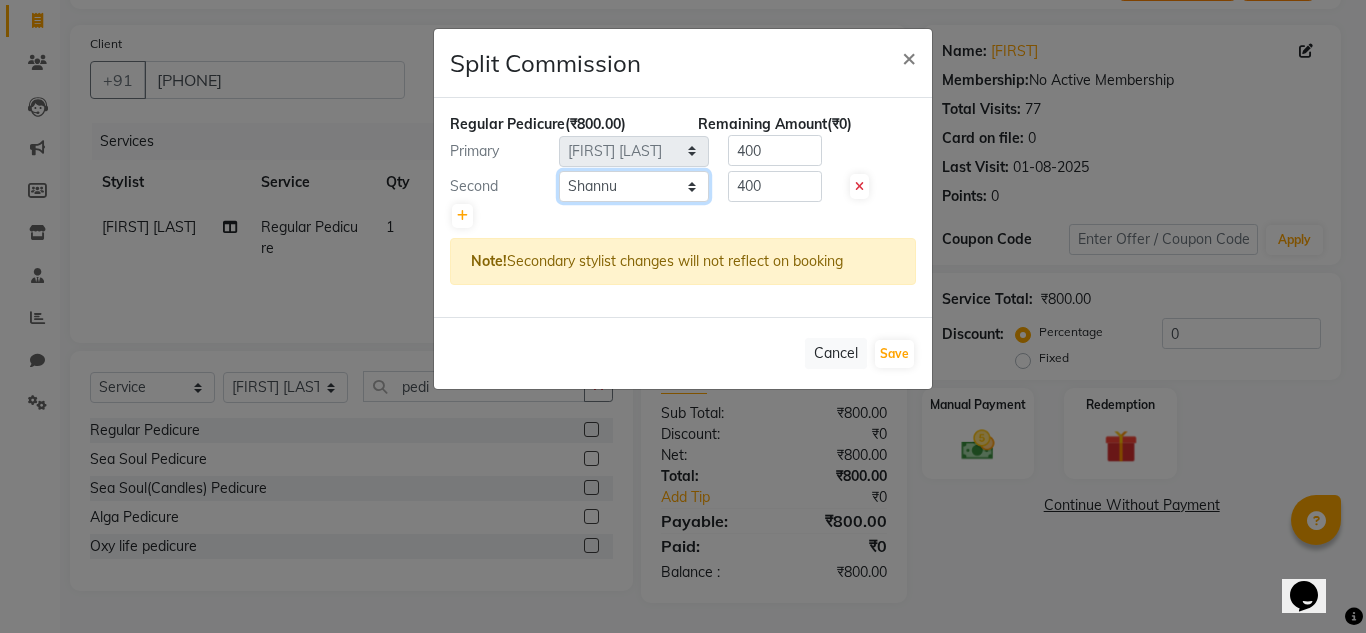 click on "Select  Ashiwini N P   Manjitha Chhetri   Manjula S   Mun Khan   Naveen Kumar   Rangashamaiah   salon number   Sandeep Sharma   Shannu   Sridevi   Vanitha v" 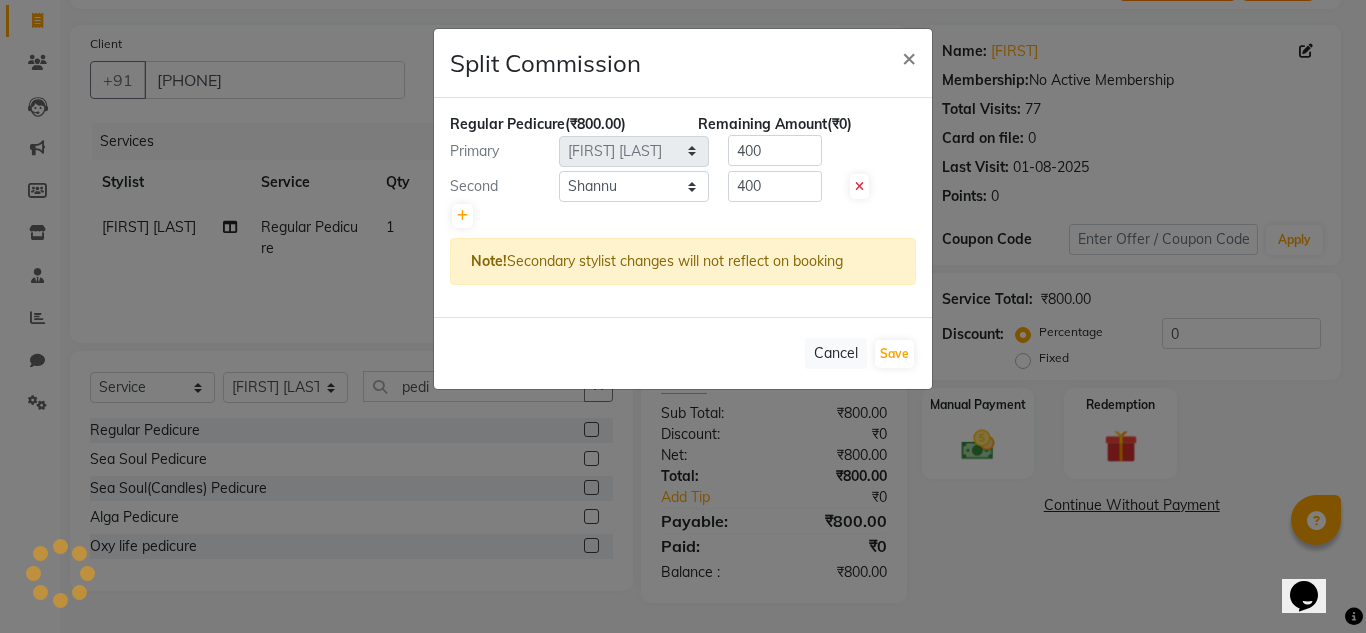 click on "Split Commission × Regular Pedicure  (₹800.00) Remaining Amount  (₹0) Primary Select  Ashiwini N P   Manjitha Chhetri   Manjula S   Mun Khan   Naveen Kumar   Rangashamaiah   salon number   Sandeep Sharma   Shannu   Sridevi   Vanitha v  400 Second Select  Ashiwini N P   Manjitha Chhetri   Manjula S   Mun Khan   Naveen Kumar   Rangashamaiah   salon number   Sandeep Sharma   Shannu   Sridevi   Vanitha v  400 Note!  Secondary stylist changes will not reflect on booking   Cancel   Save" 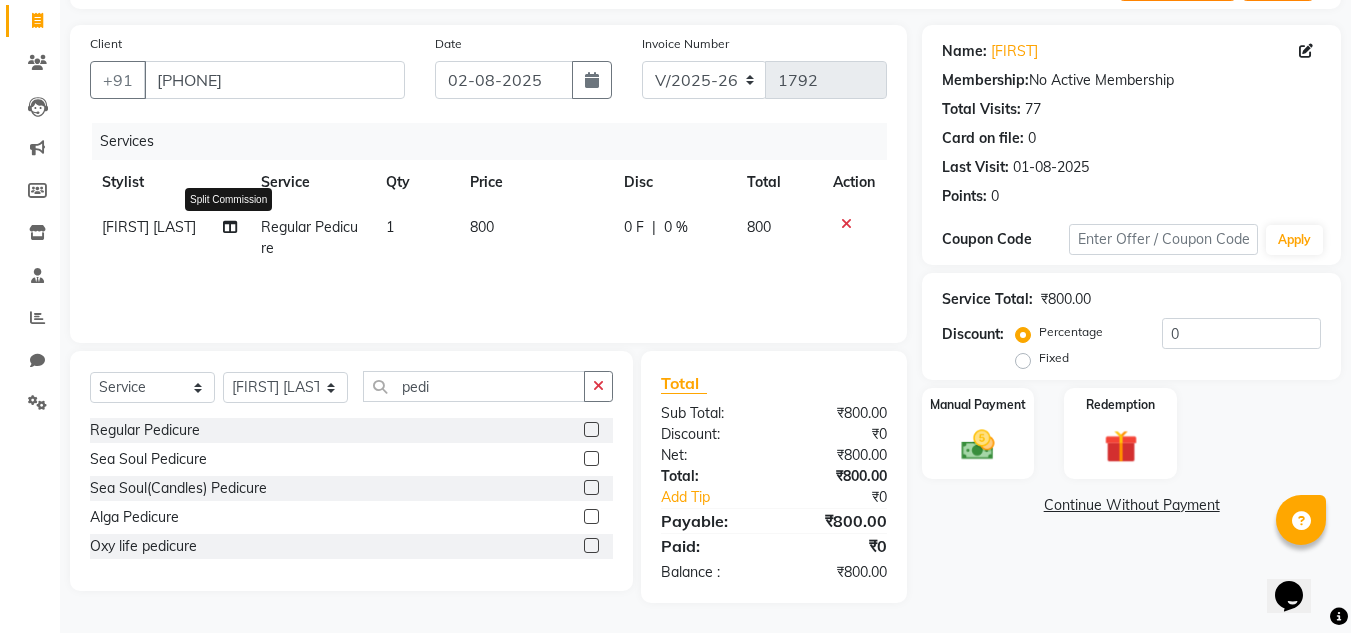 click 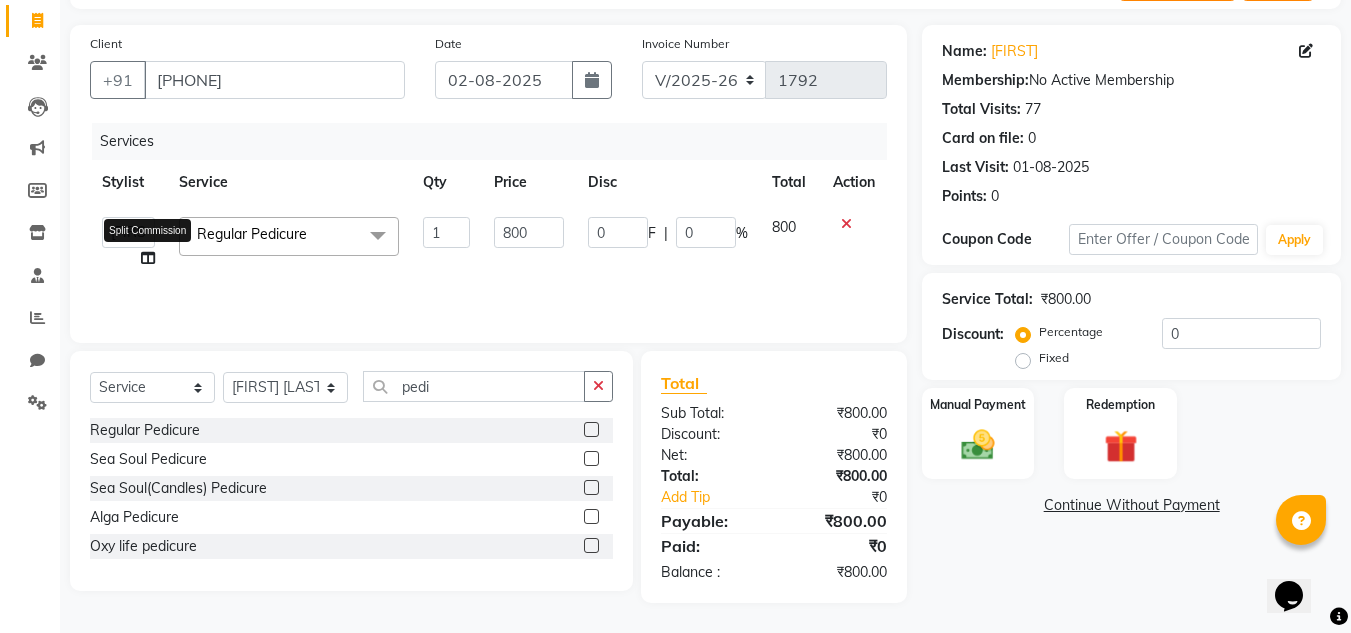 click 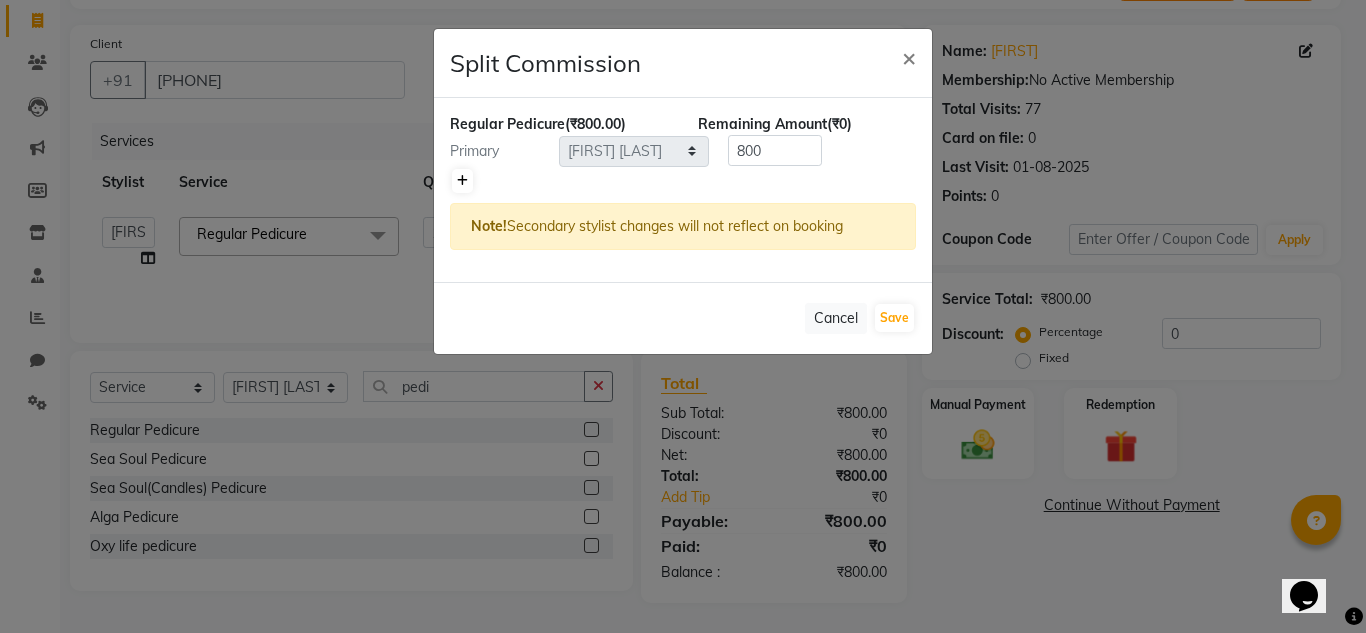 click 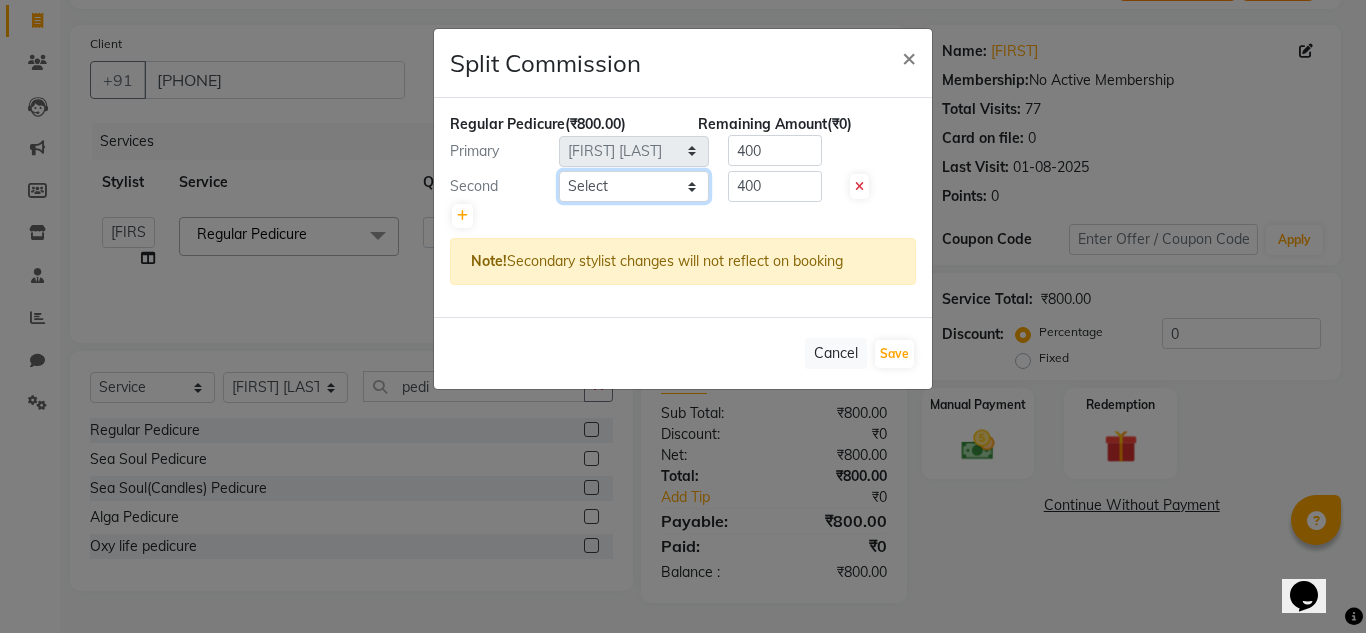 click on "Select  Ashiwini N P   Manjitha Chhetri   Manjula S   Mun Khan   Naveen Kumar   Rangashamaiah   salon number   Sandeep Sharma   Shannu   Sridevi   Vanitha v" 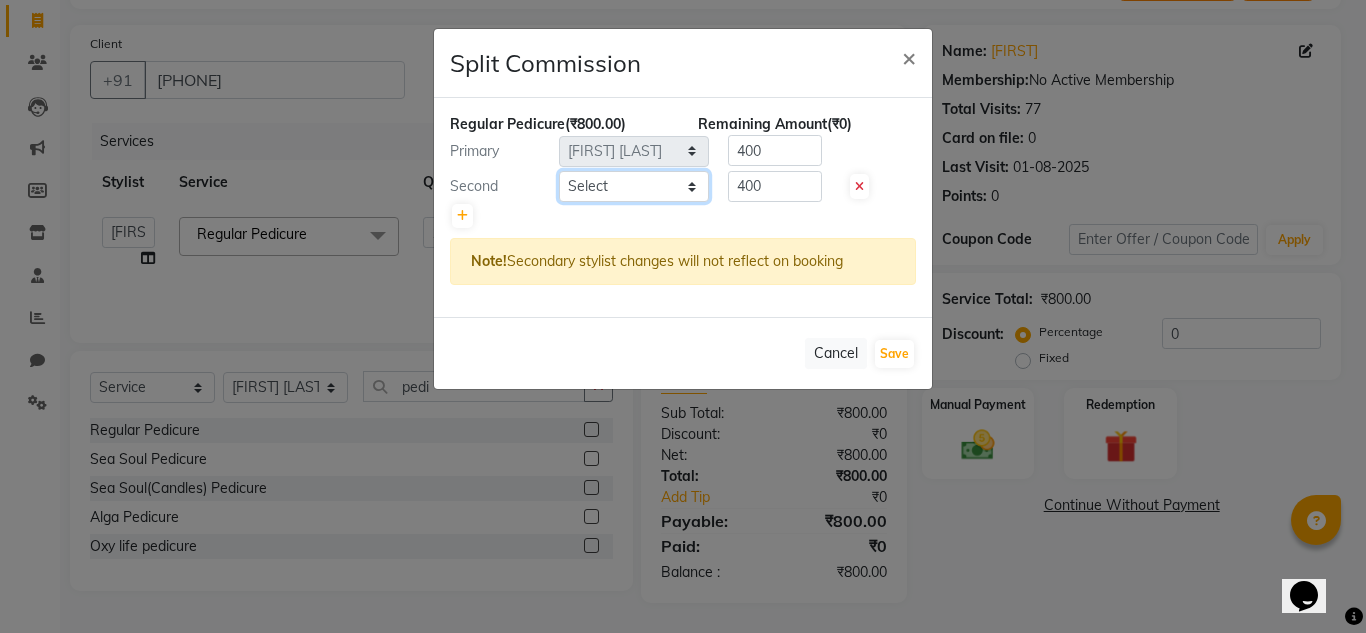 select on "86015" 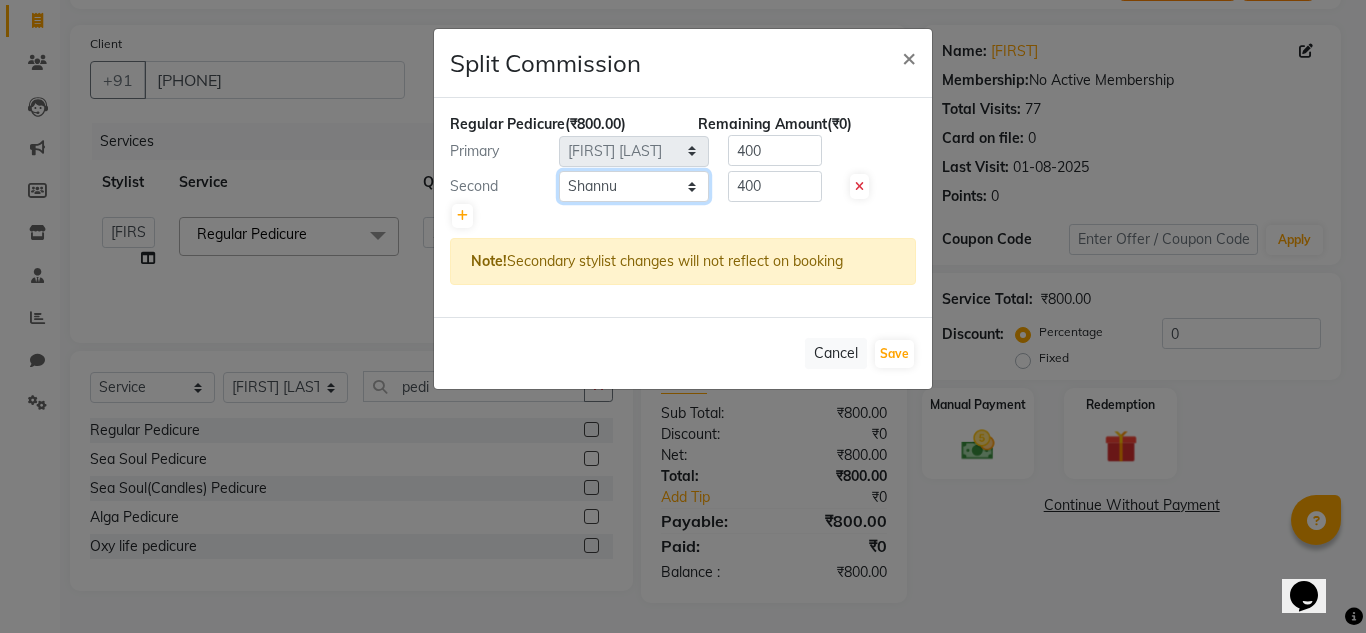 click on "Select  Ashiwini N P   Manjitha Chhetri   Manjula S   Mun Khan   Naveen Kumar   Rangashamaiah   salon number   Sandeep Sharma   Shannu   Sridevi   Vanitha v" 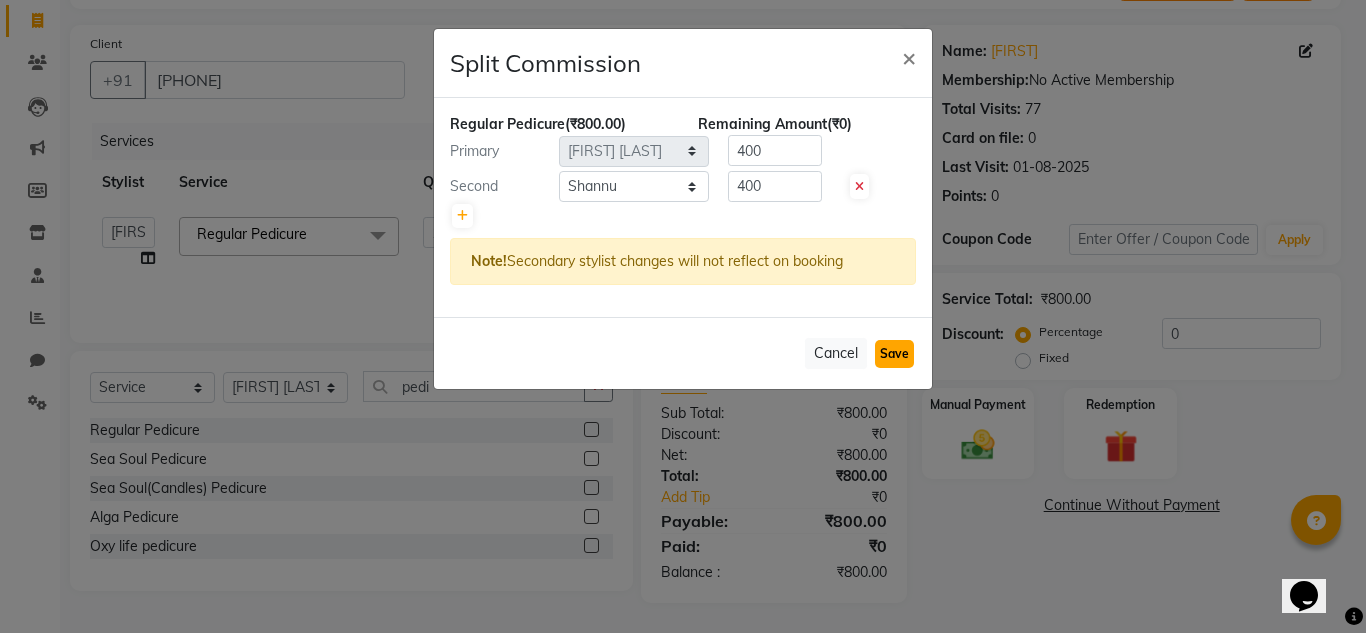 click on "Save" 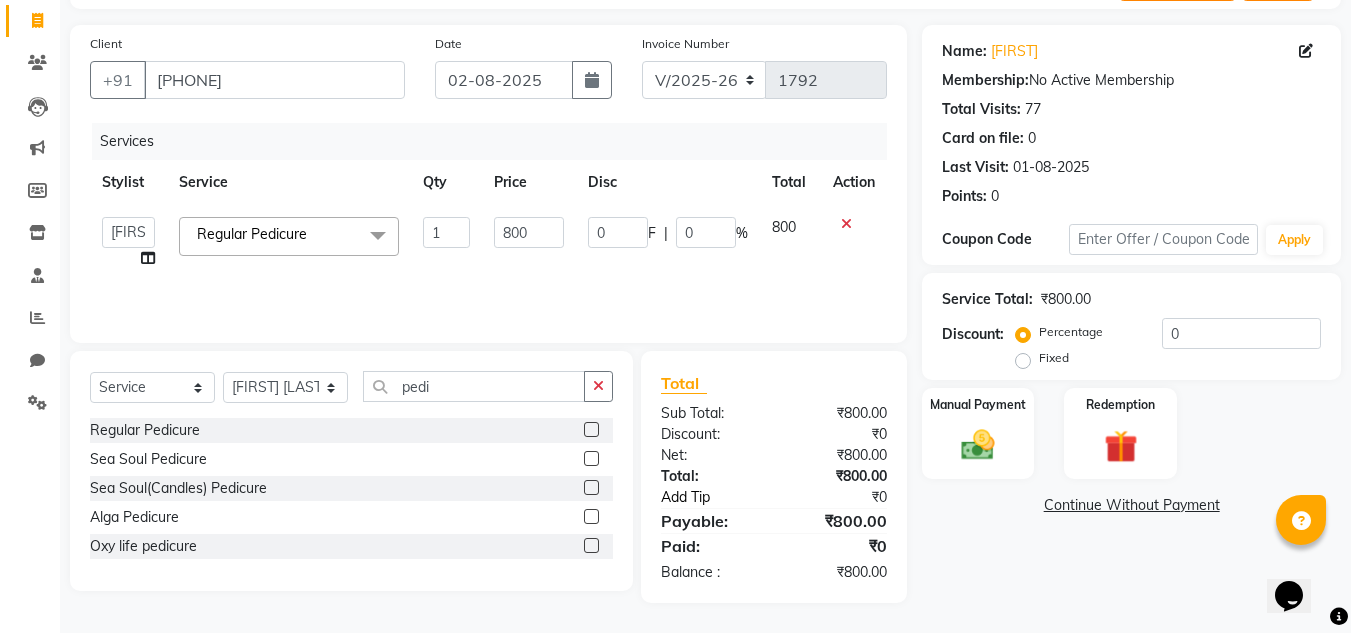 click on "Add Tip" 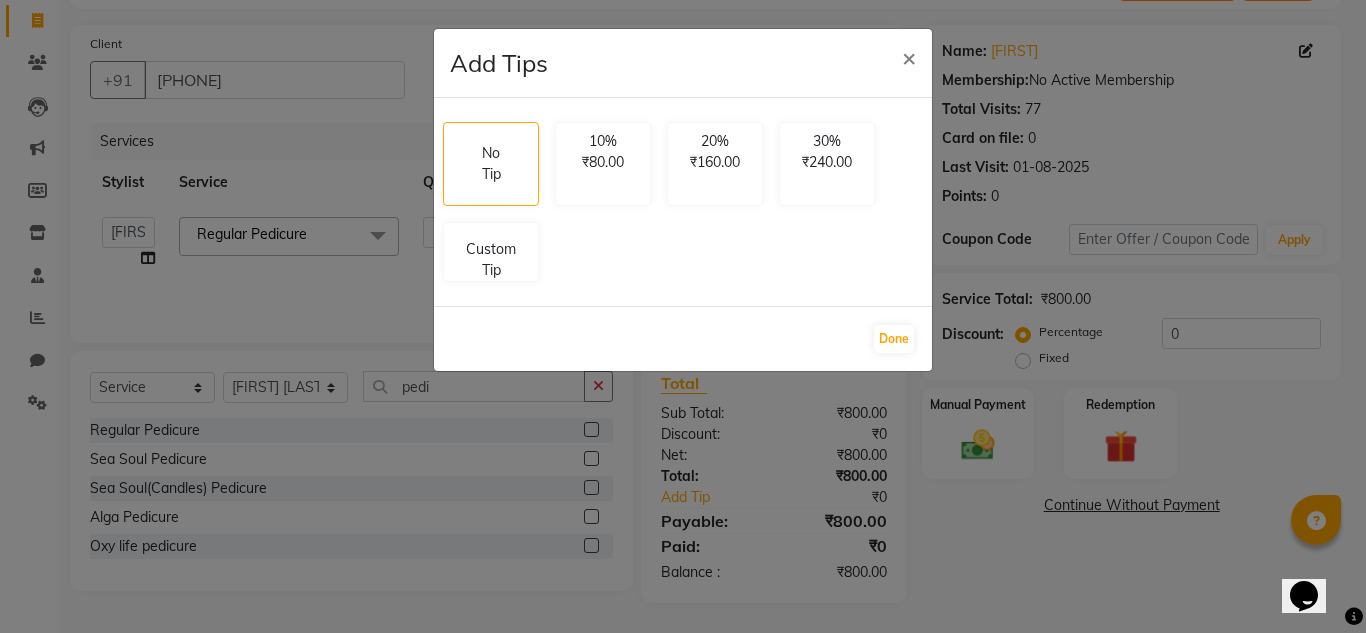 click on "No Tip 10% ₹80.00 20% ₹160.00 30% ₹240.00 Custom Tip" 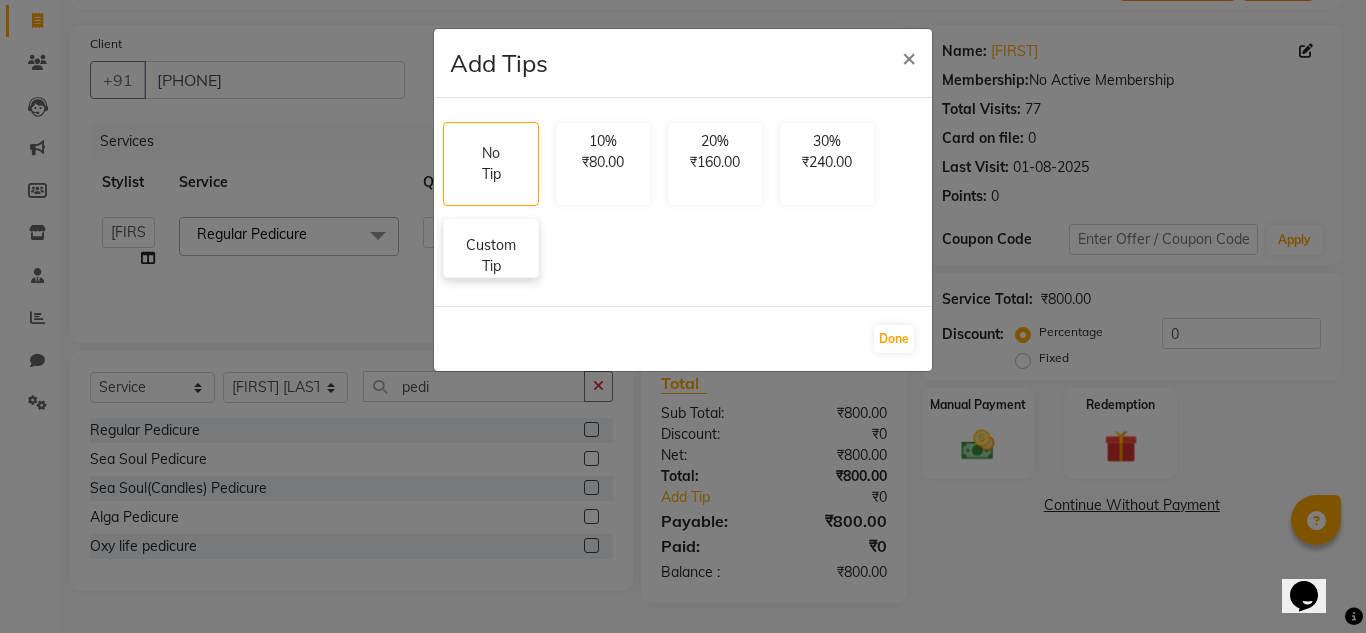 click on "Custom Tip" 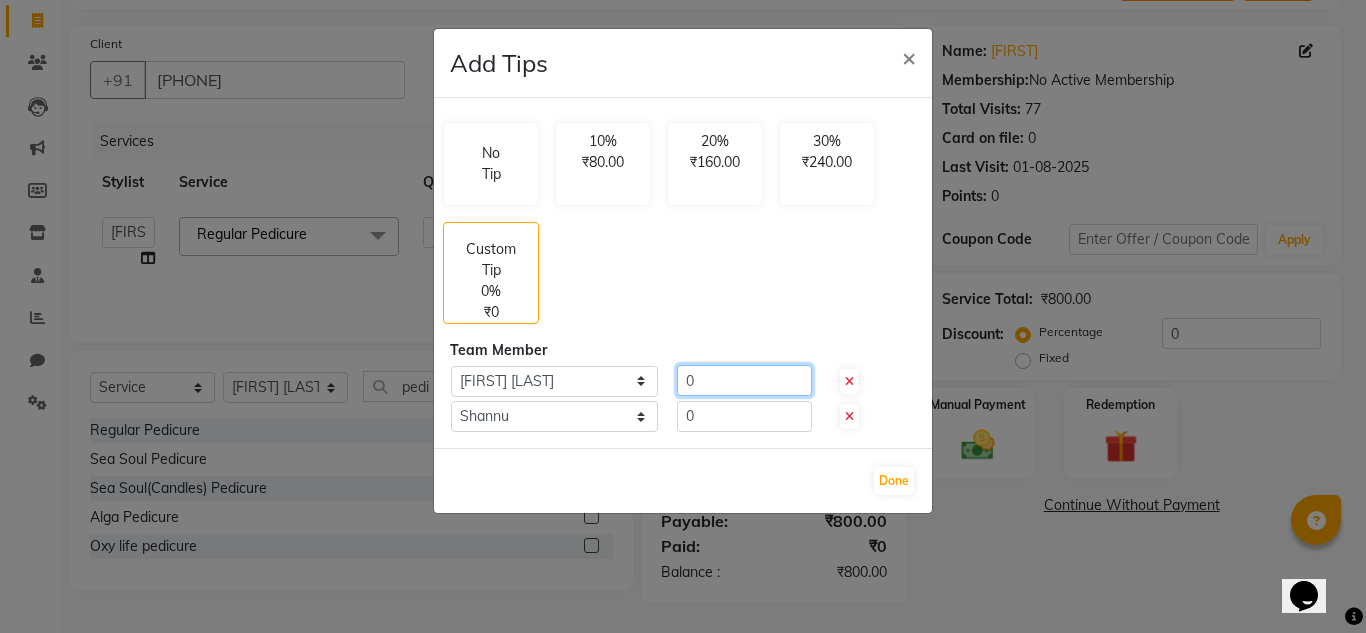 click on "0" 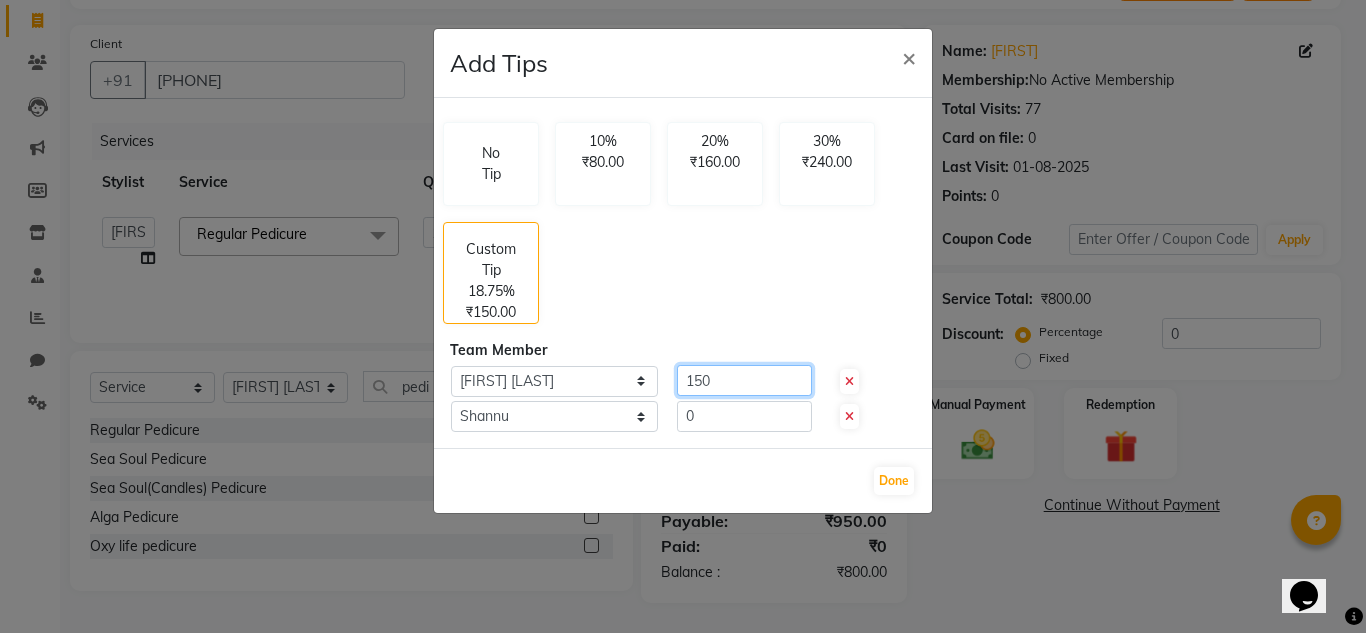 type on "150" 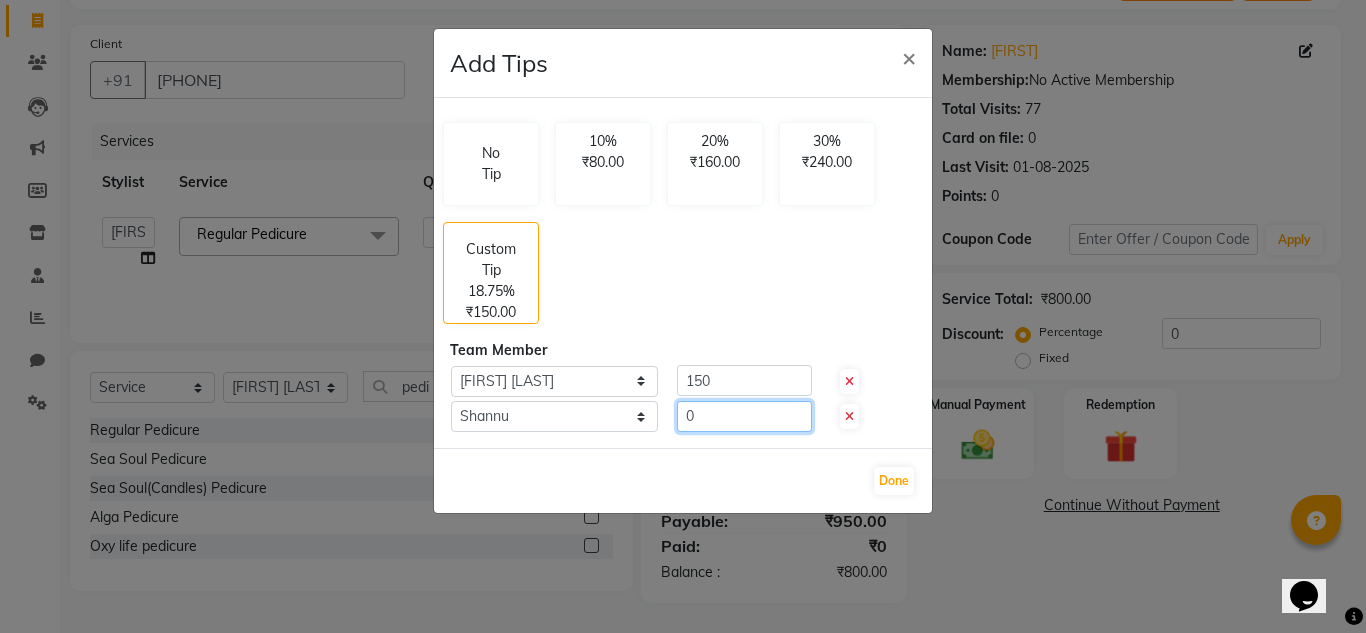 click on "0" 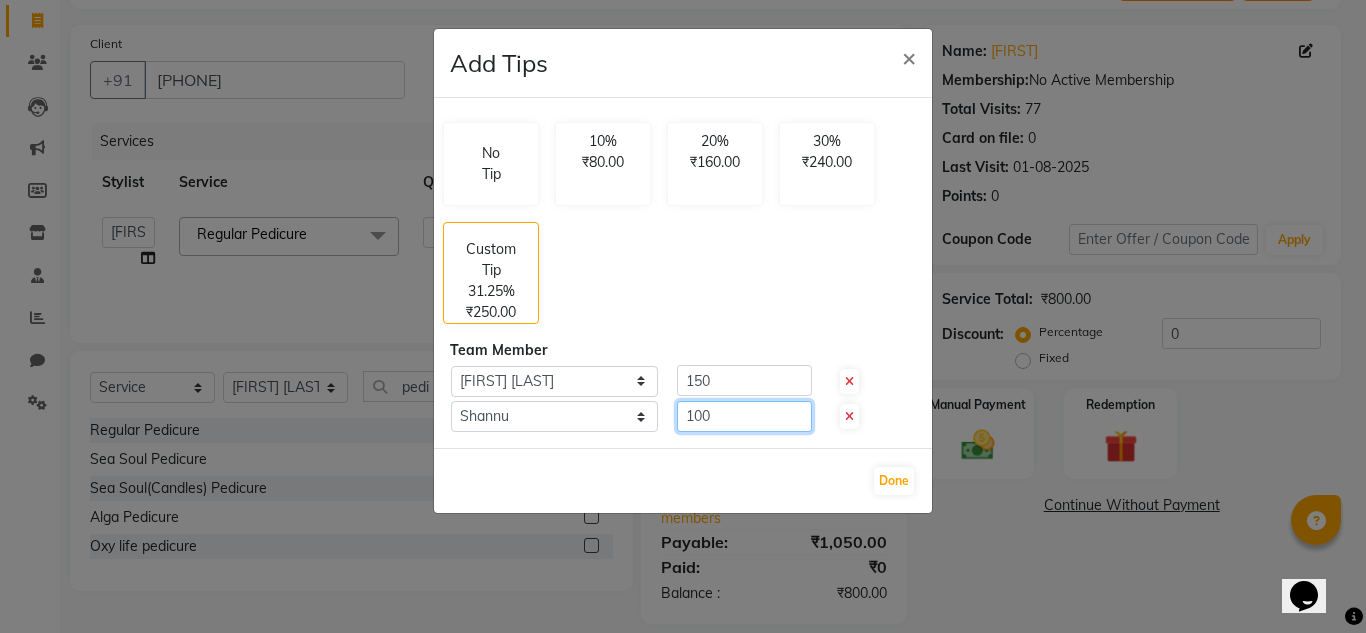 type on "100" 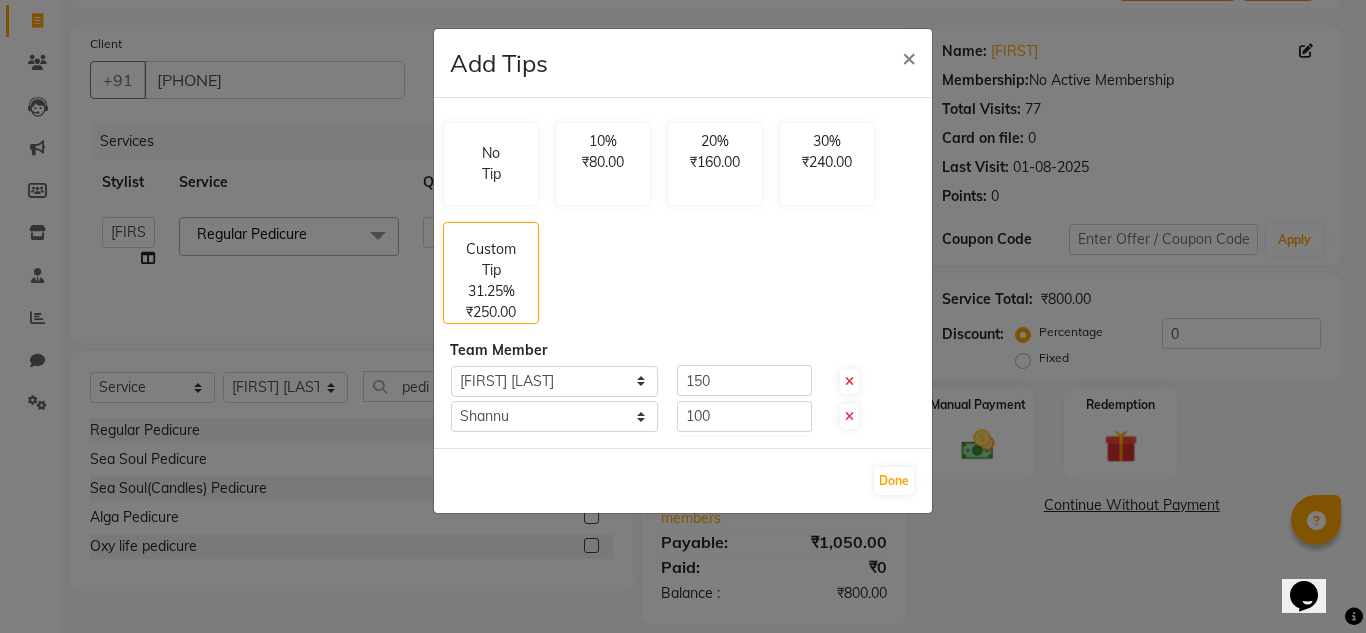 click on "Done" 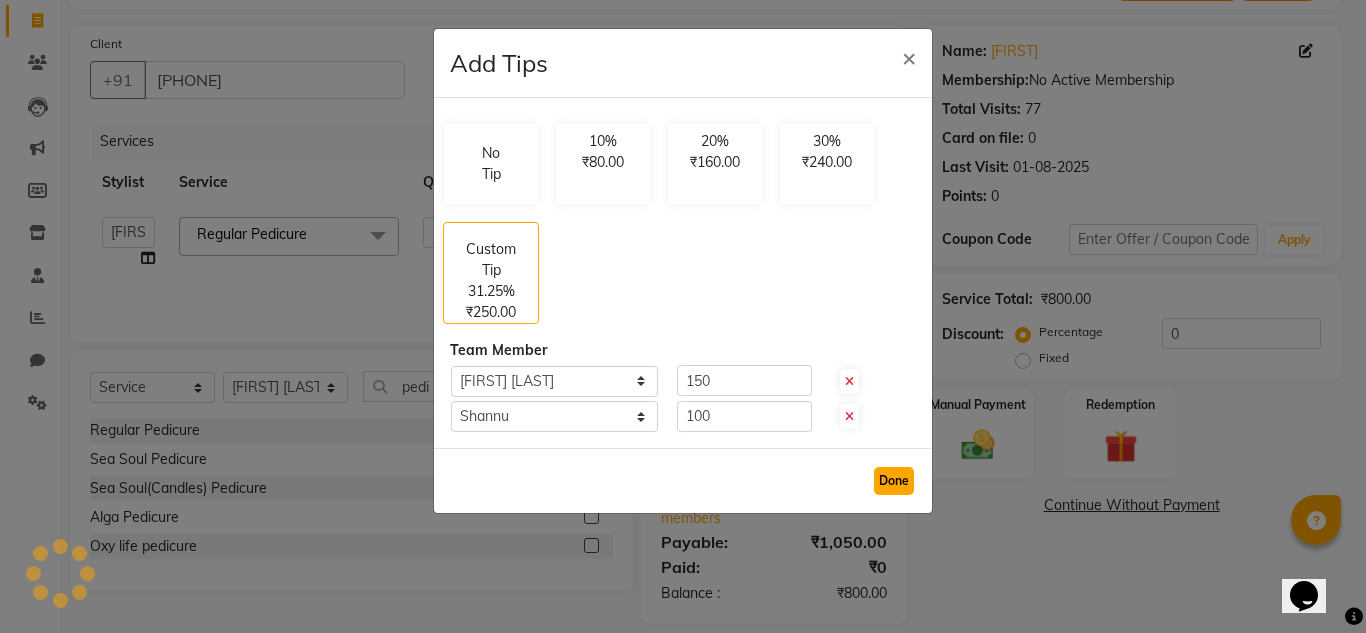 click on "Done" 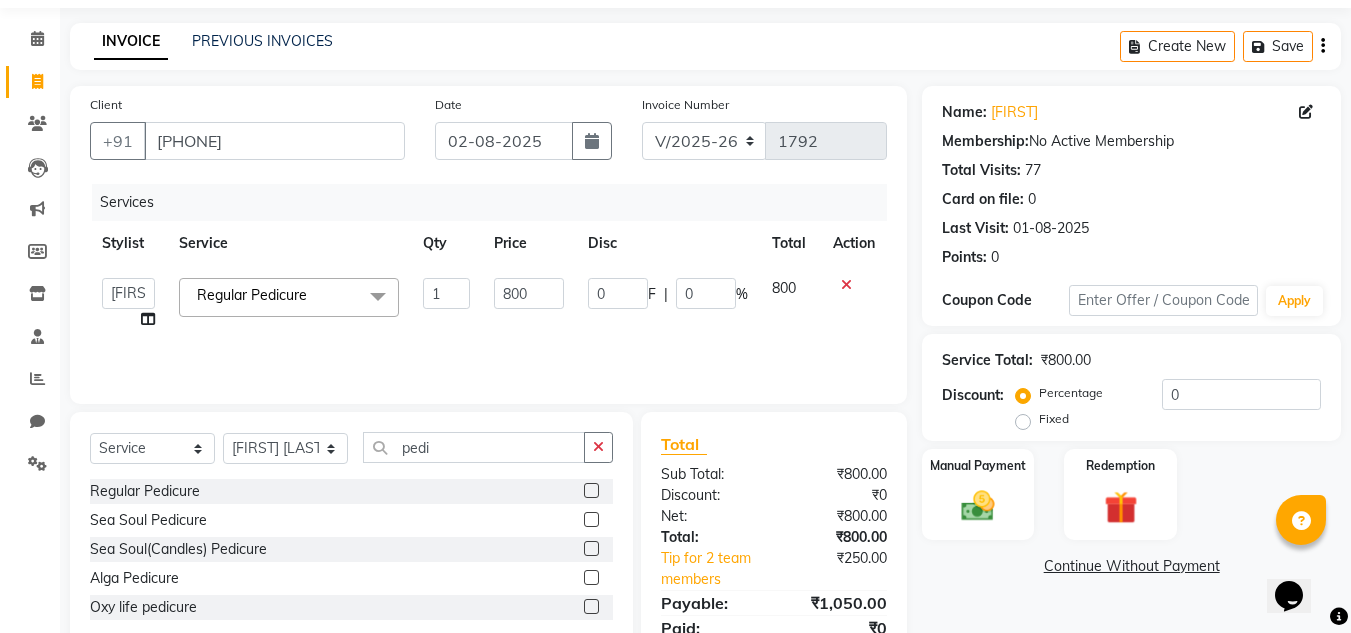 scroll, scrollTop: 62, scrollLeft: 0, axis: vertical 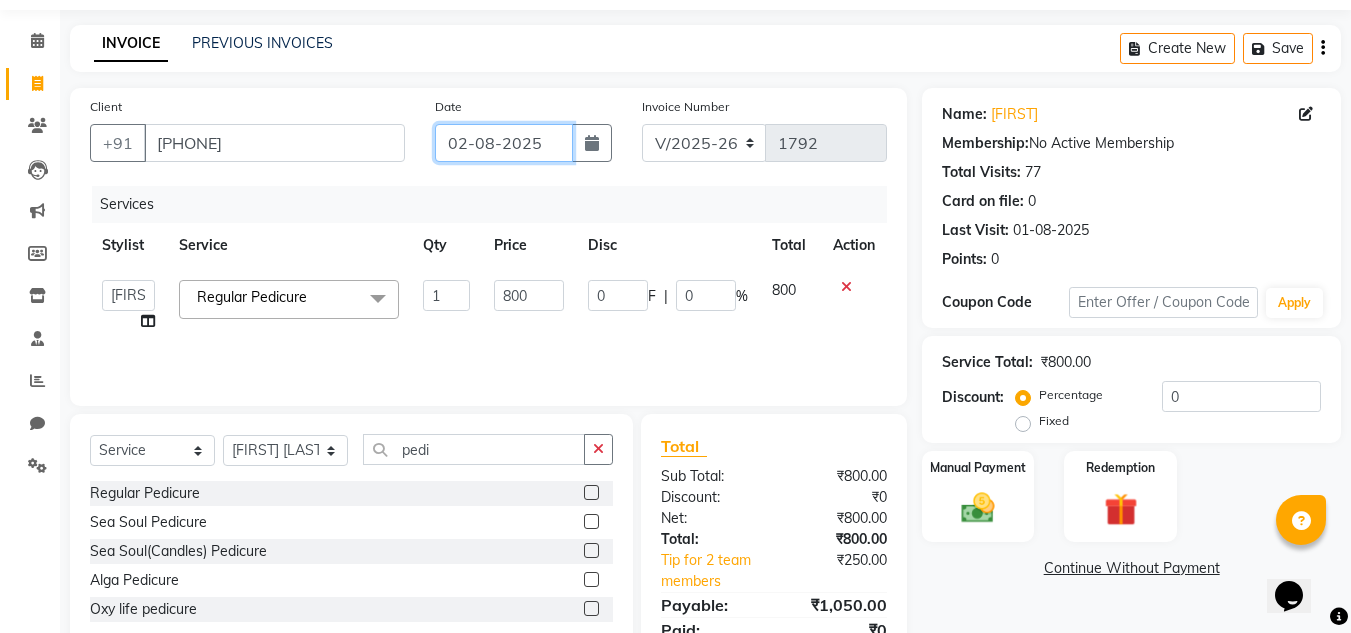 click on "02-08-2025" 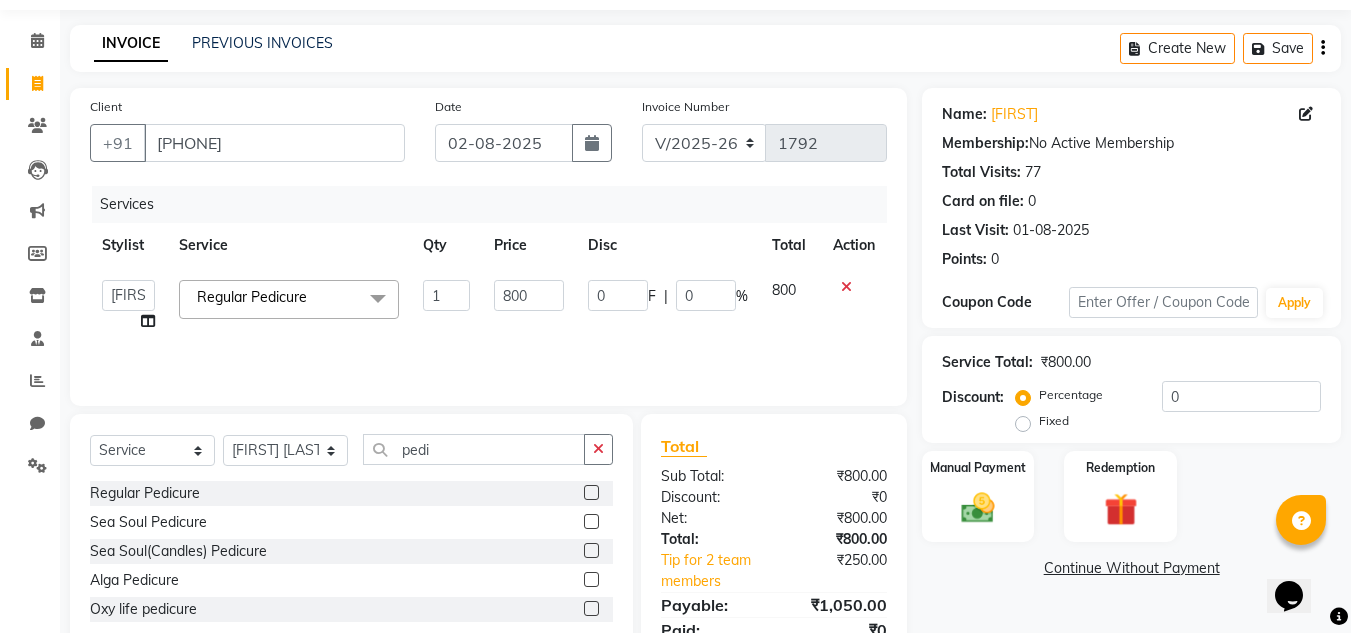 select on "8" 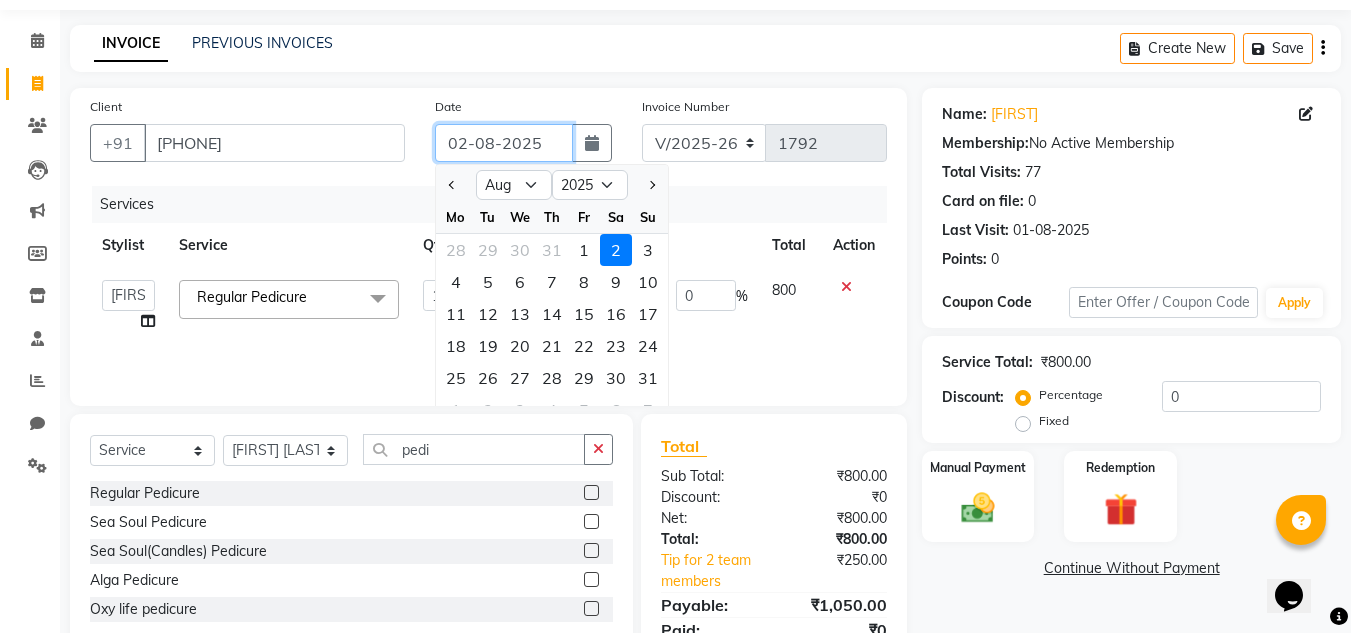 click on "02-08-2025" 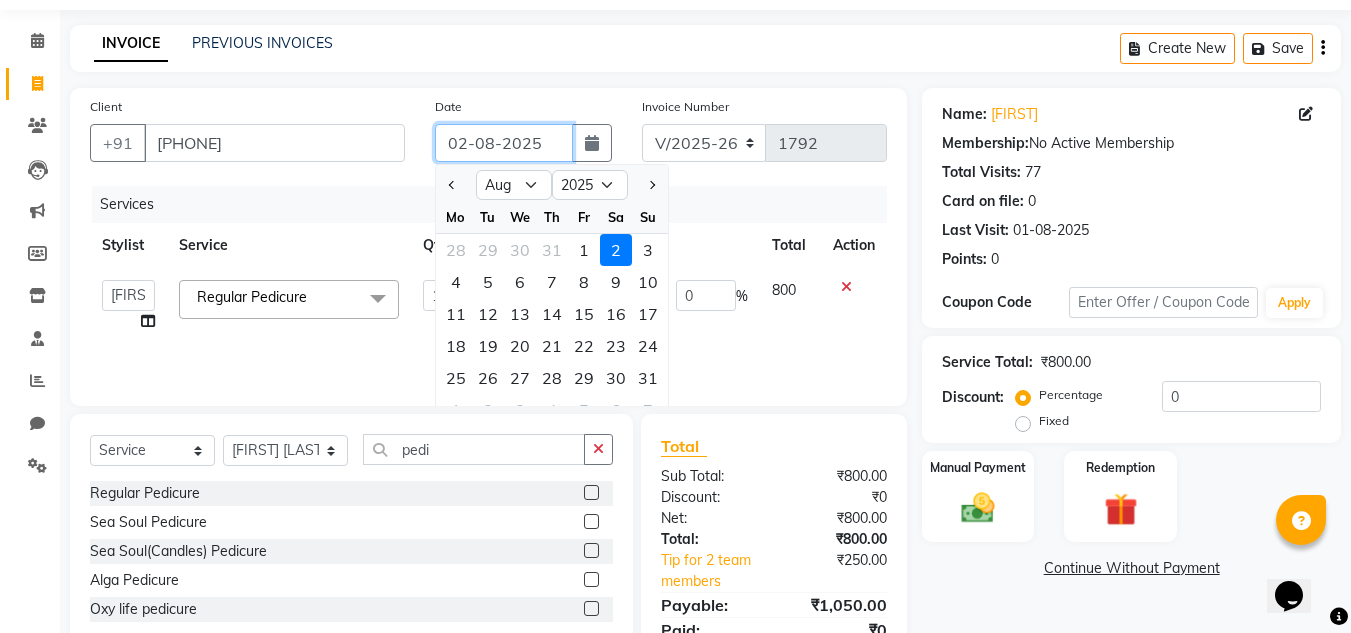 click on "02-08-2025" 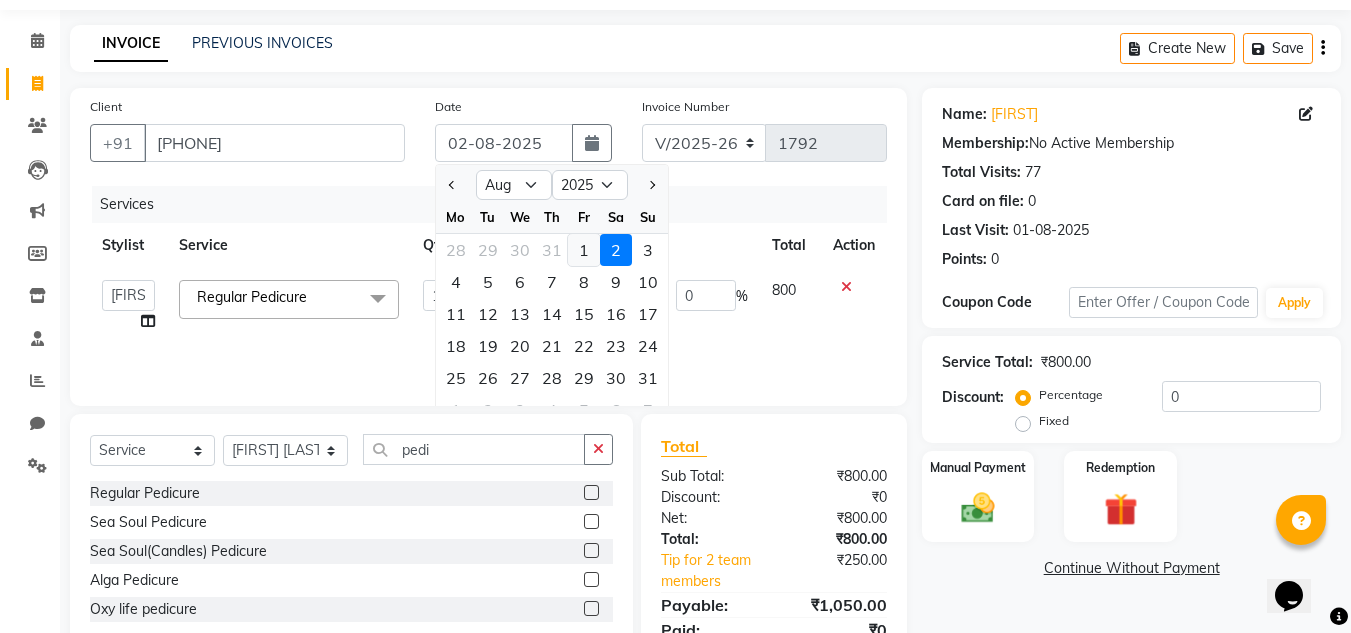 click on "1" 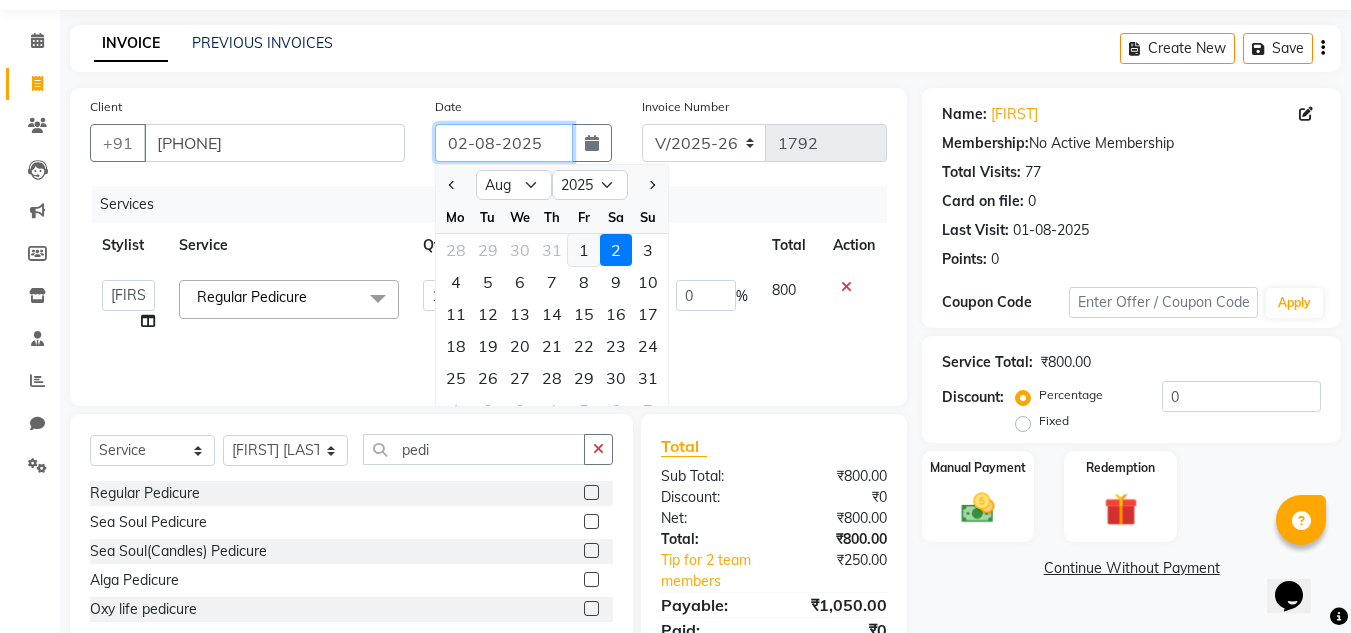 type on "01-08-2025" 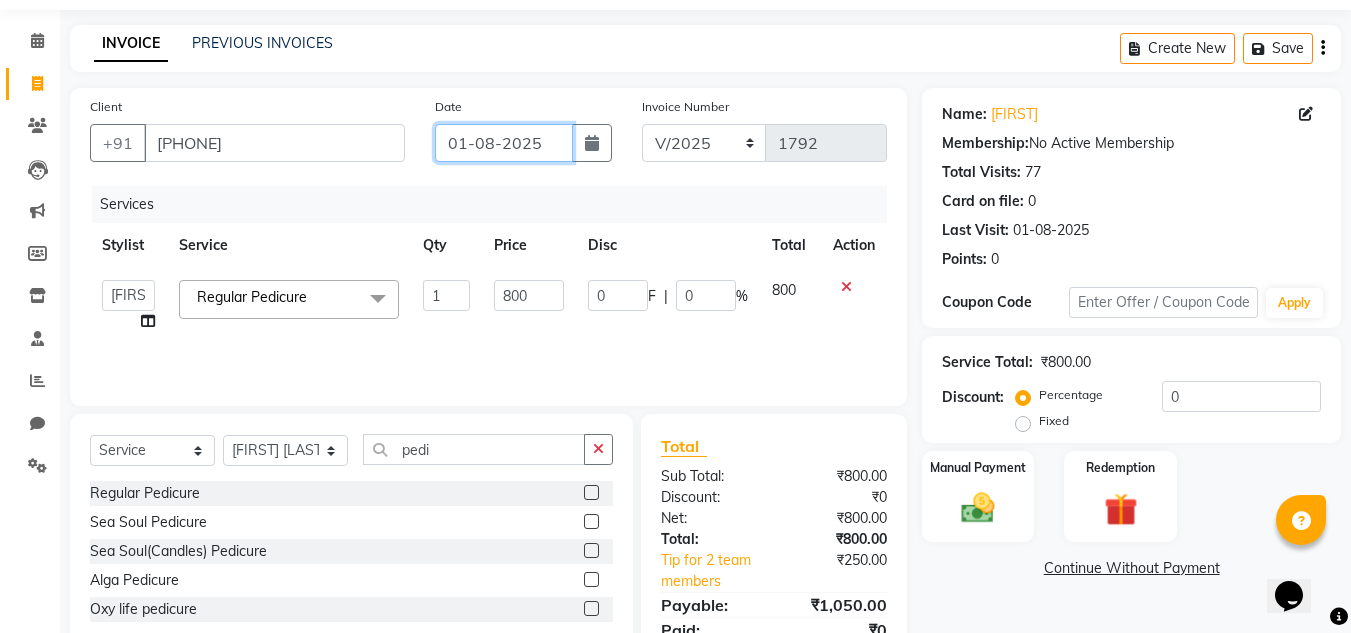 scroll, scrollTop: 146, scrollLeft: 0, axis: vertical 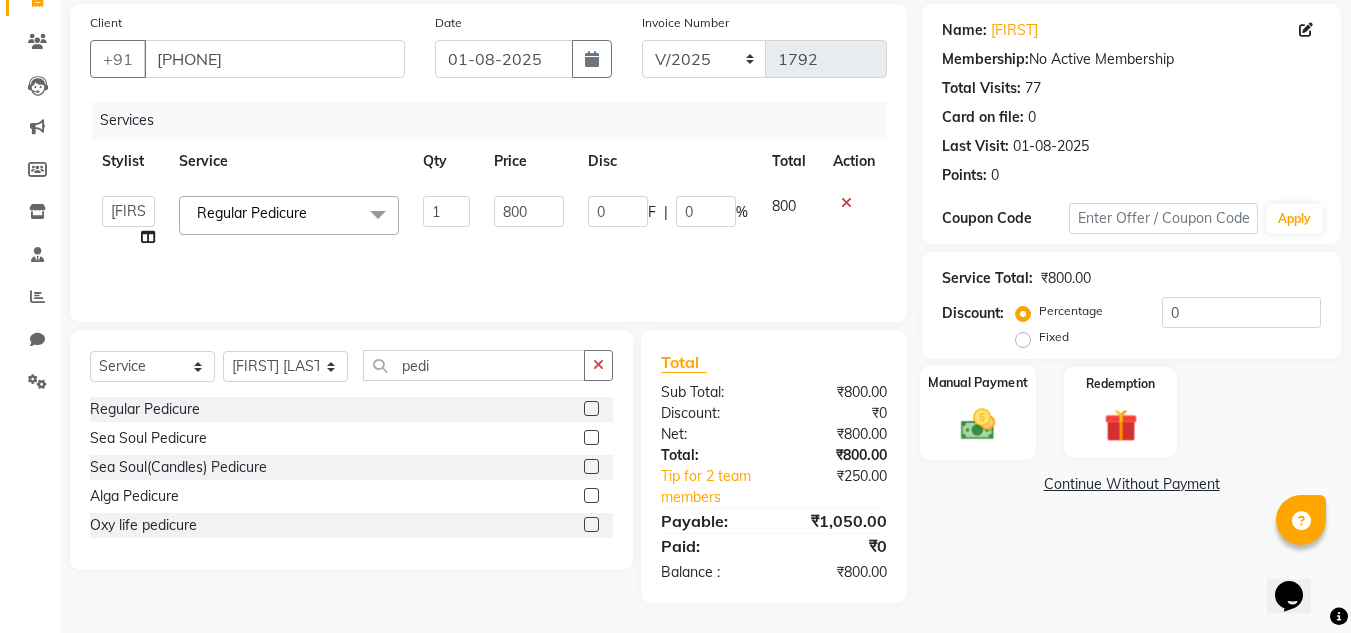 click on "Manual Payment" 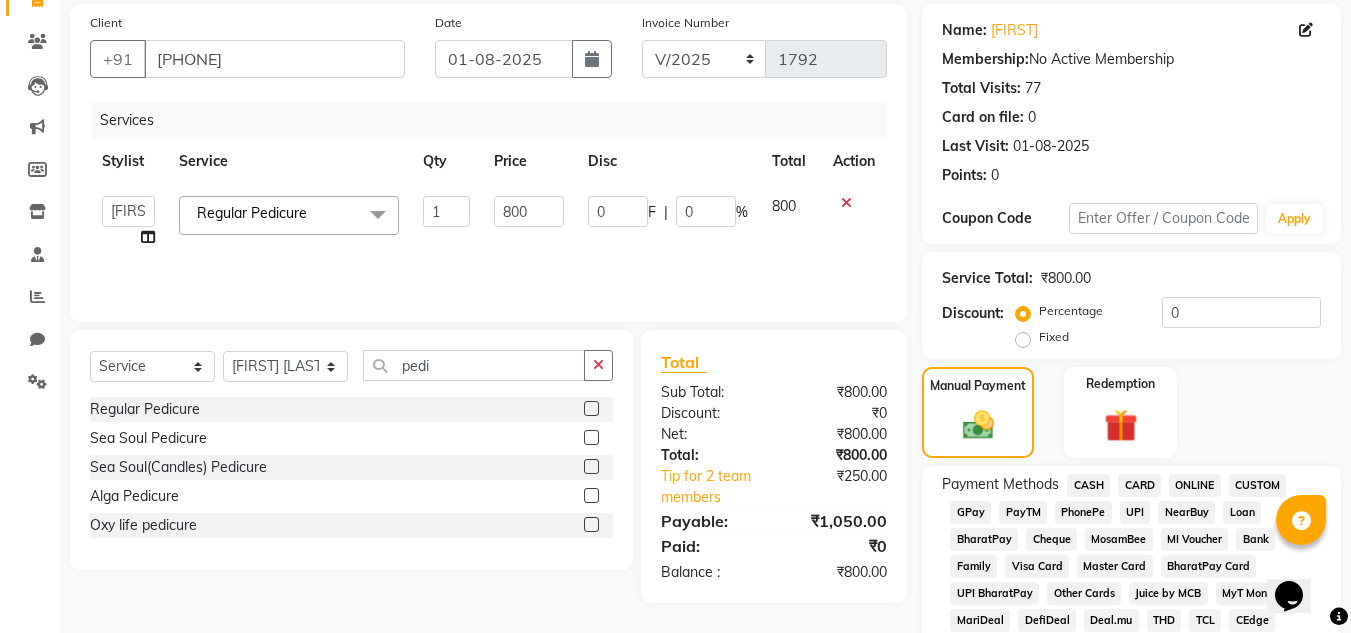 click on "PhonePe" 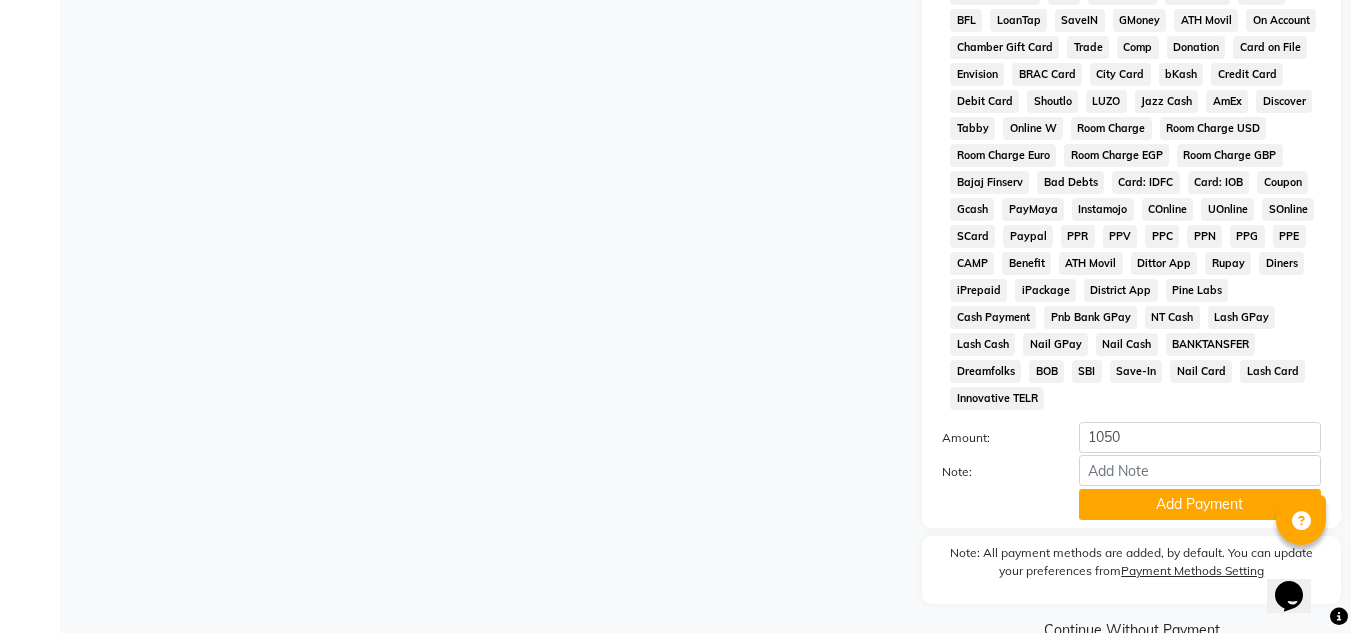 scroll, scrollTop: 869, scrollLeft: 0, axis: vertical 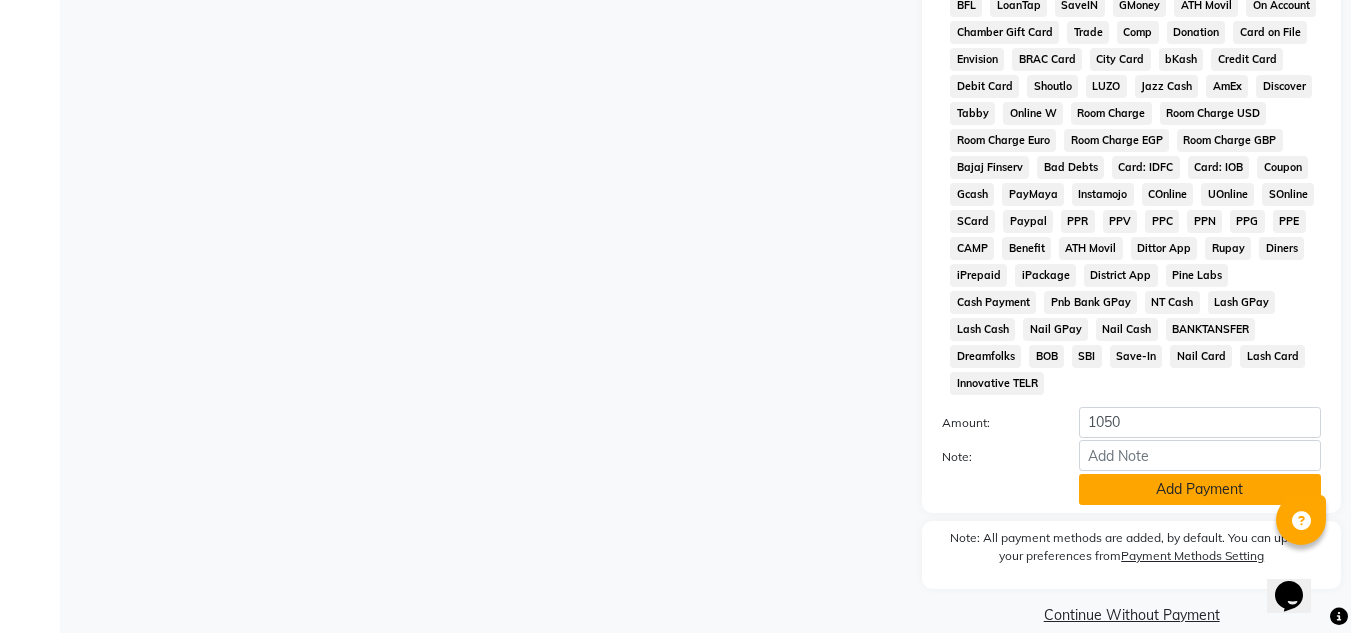 click on "Add Payment" 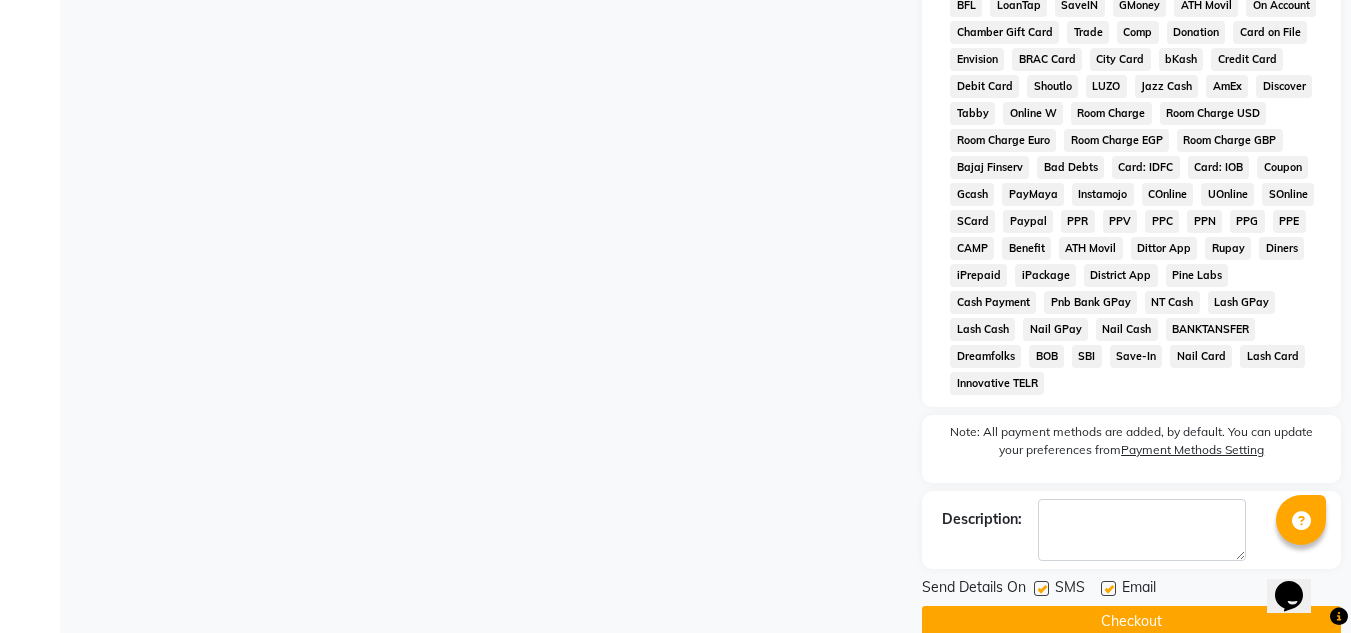 click 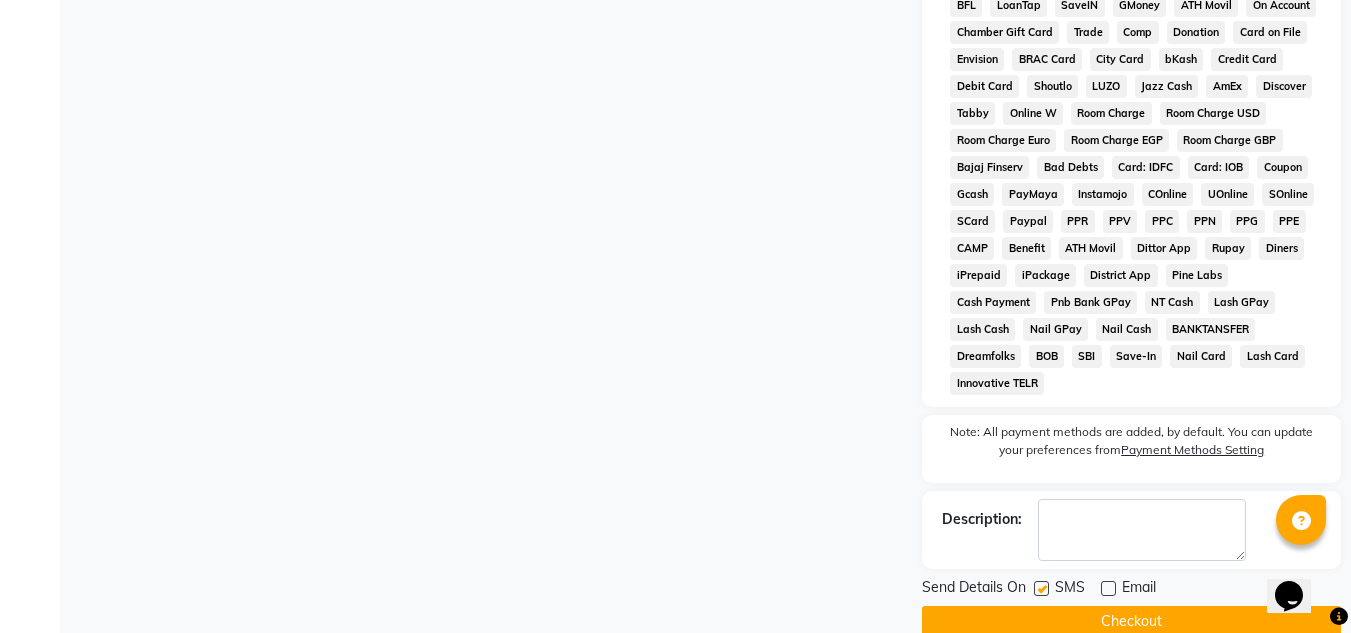click 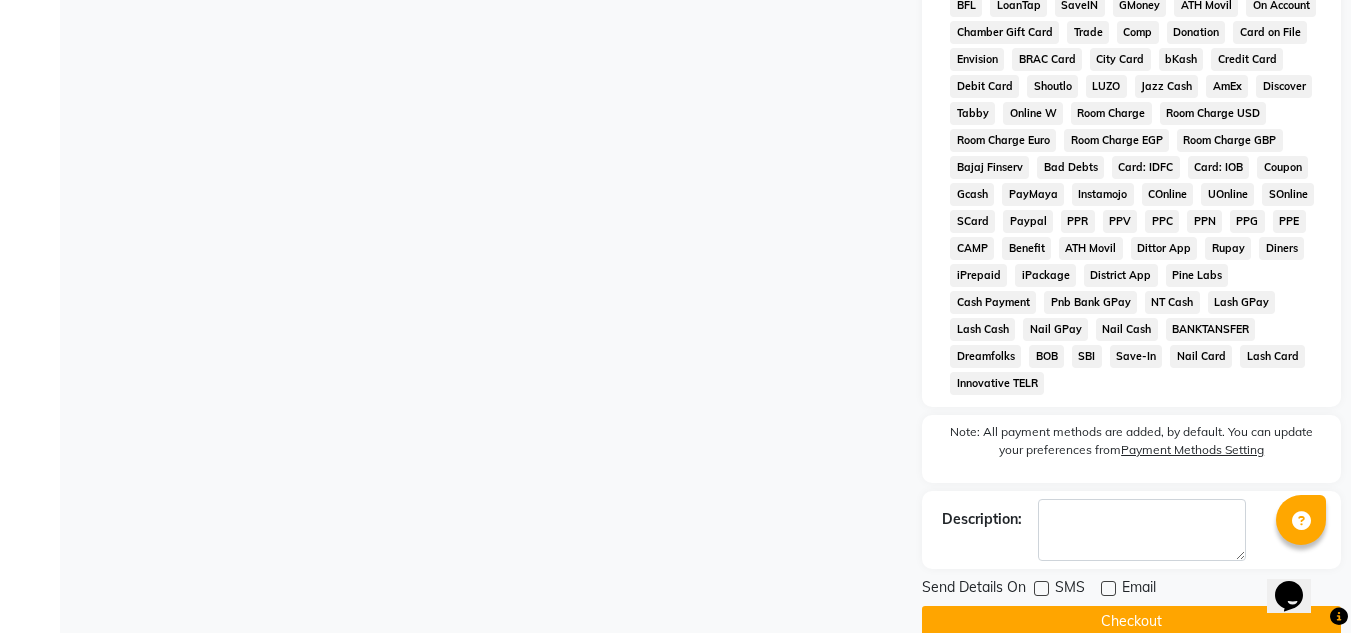 click on "SMS" 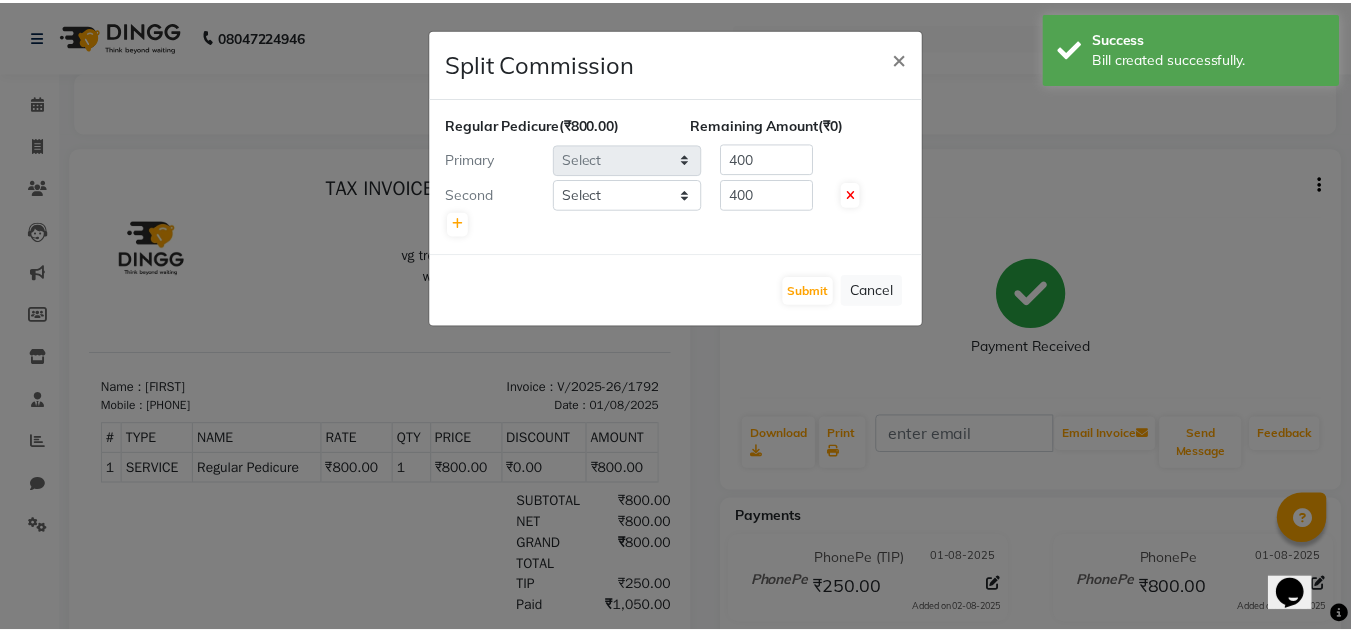 scroll, scrollTop: 0, scrollLeft: 0, axis: both 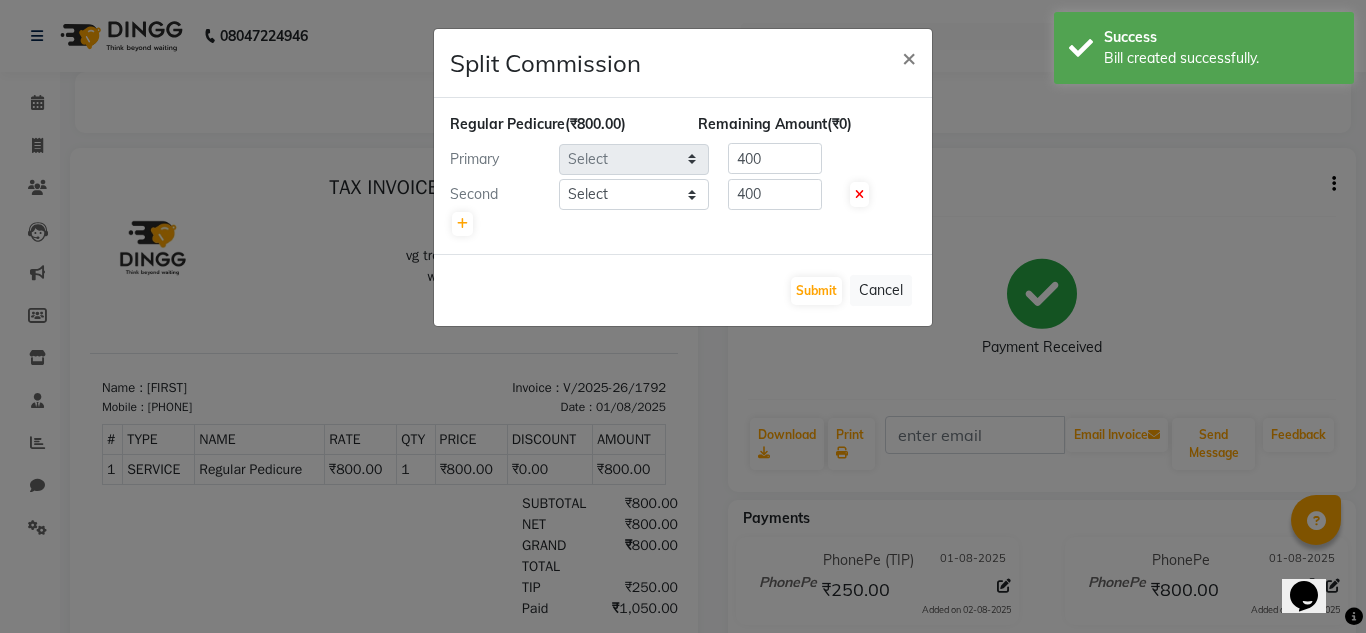 select on "85012" 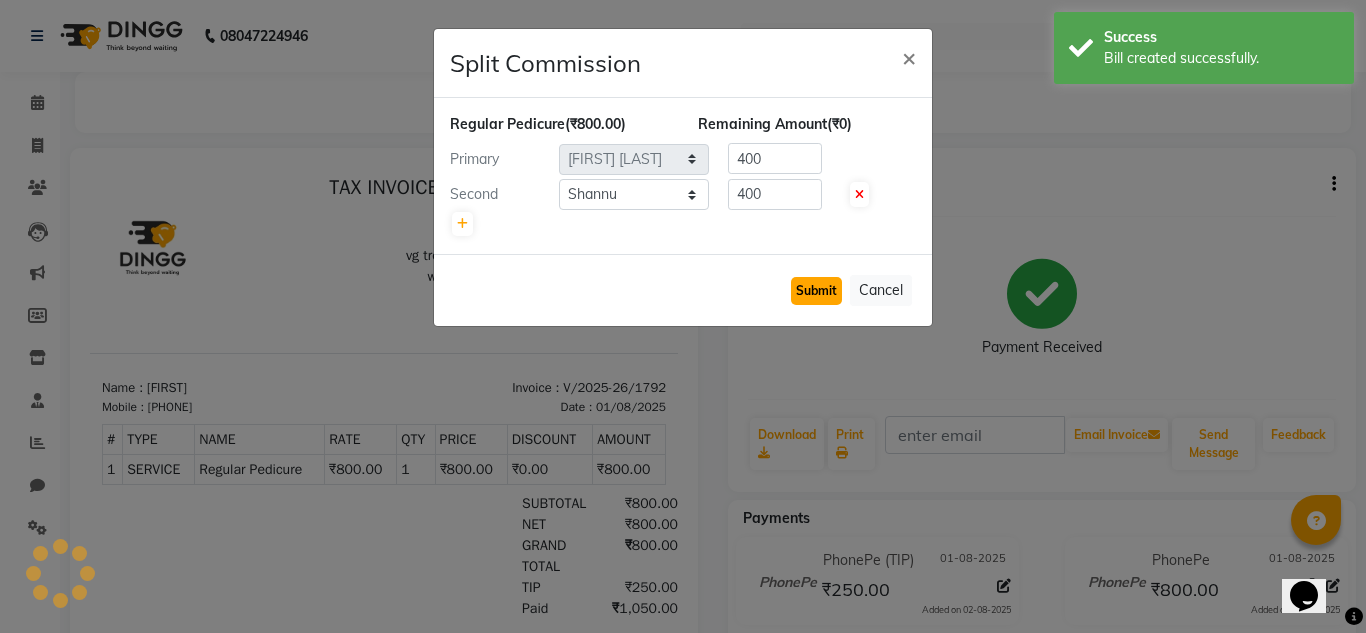 click on "Submit" 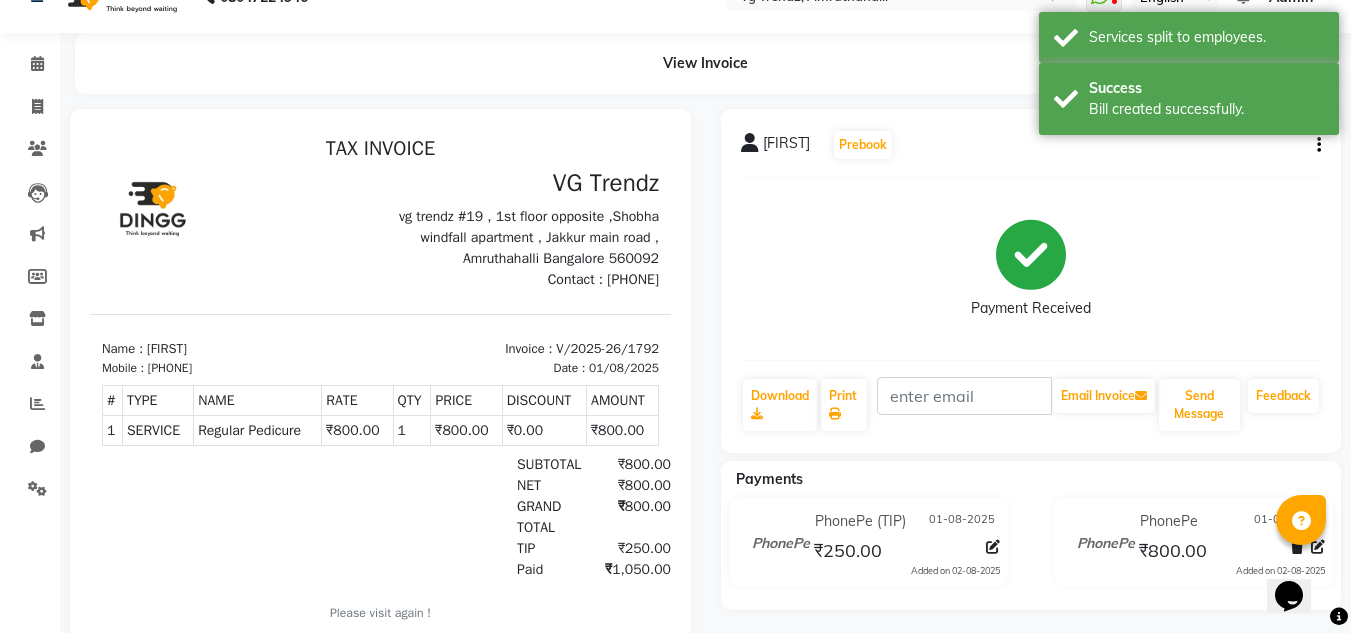 scroll, scrollTop: 0, scrollLeft: 0, axis: both 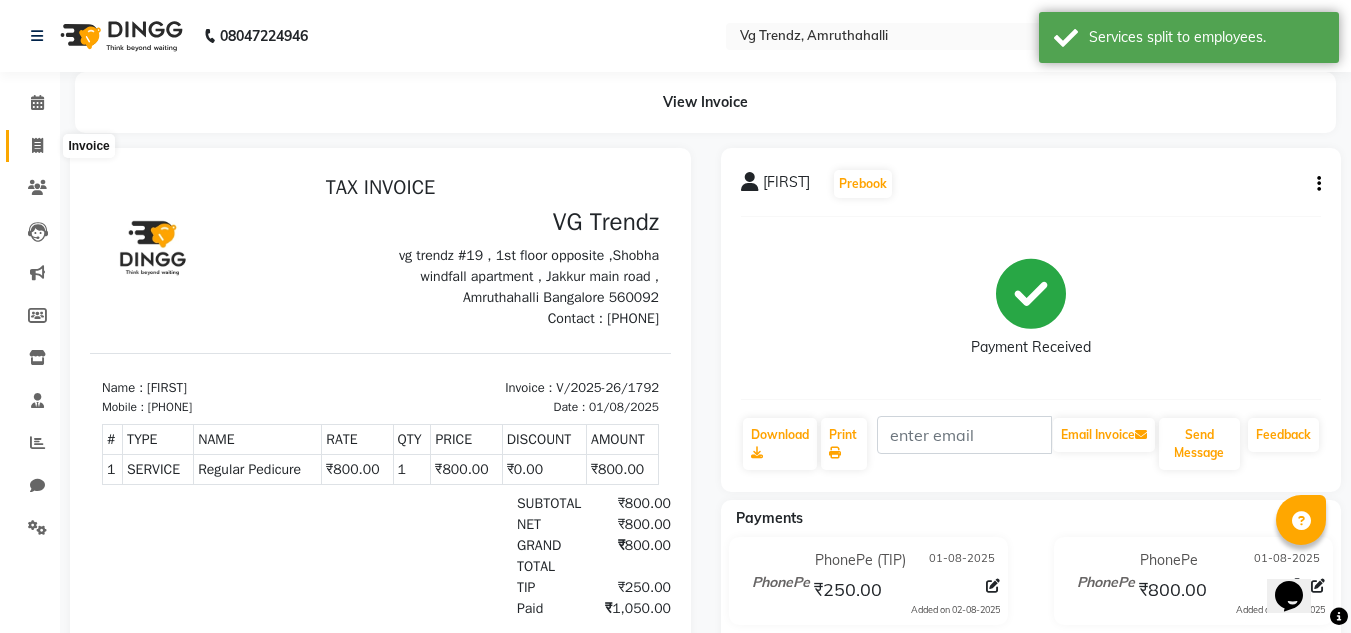 click 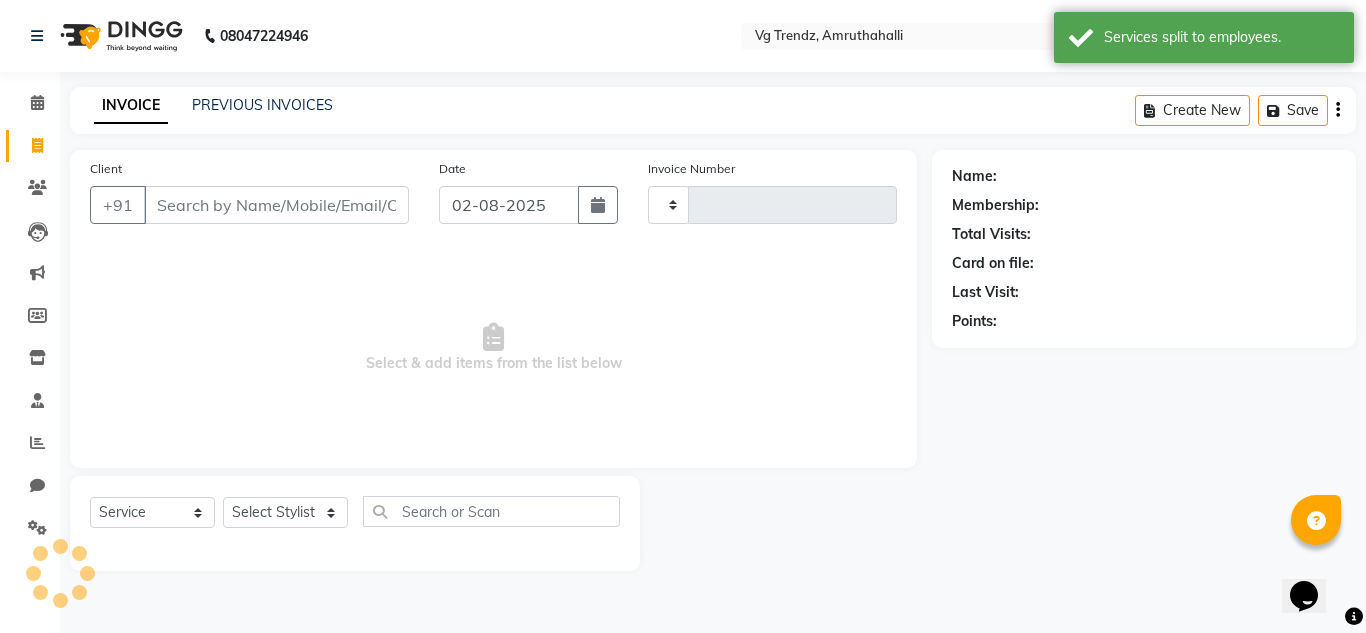 type on "1793" 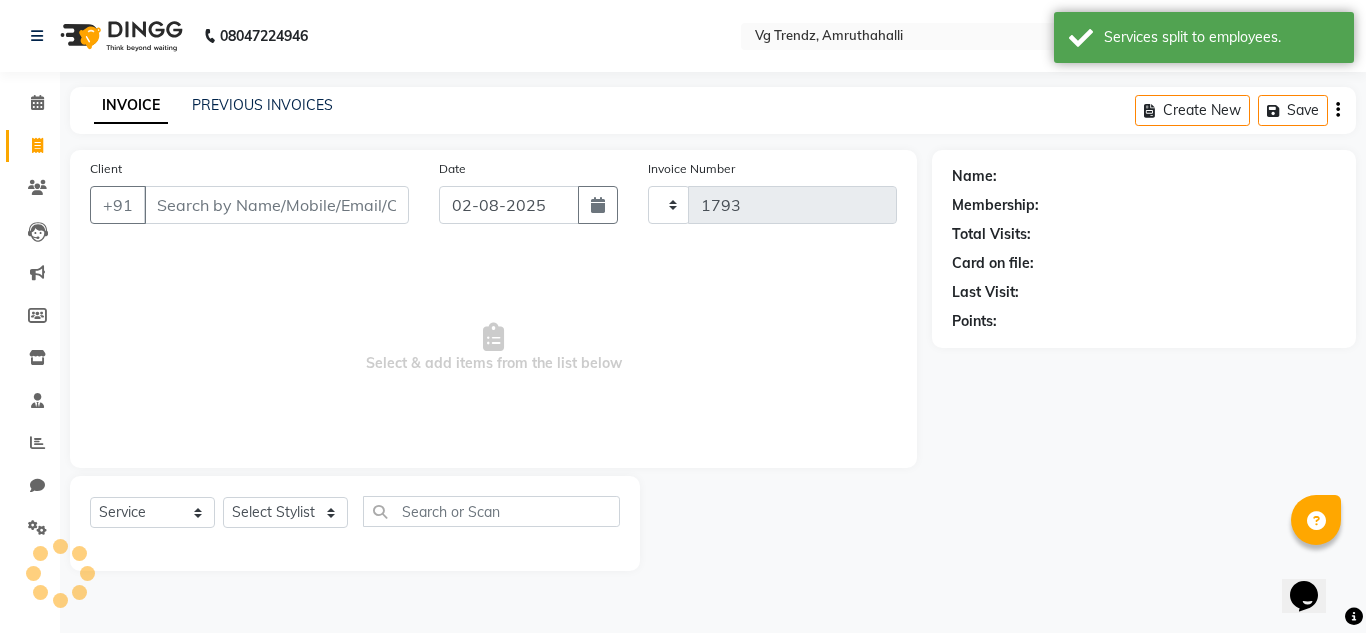 select on "5536" 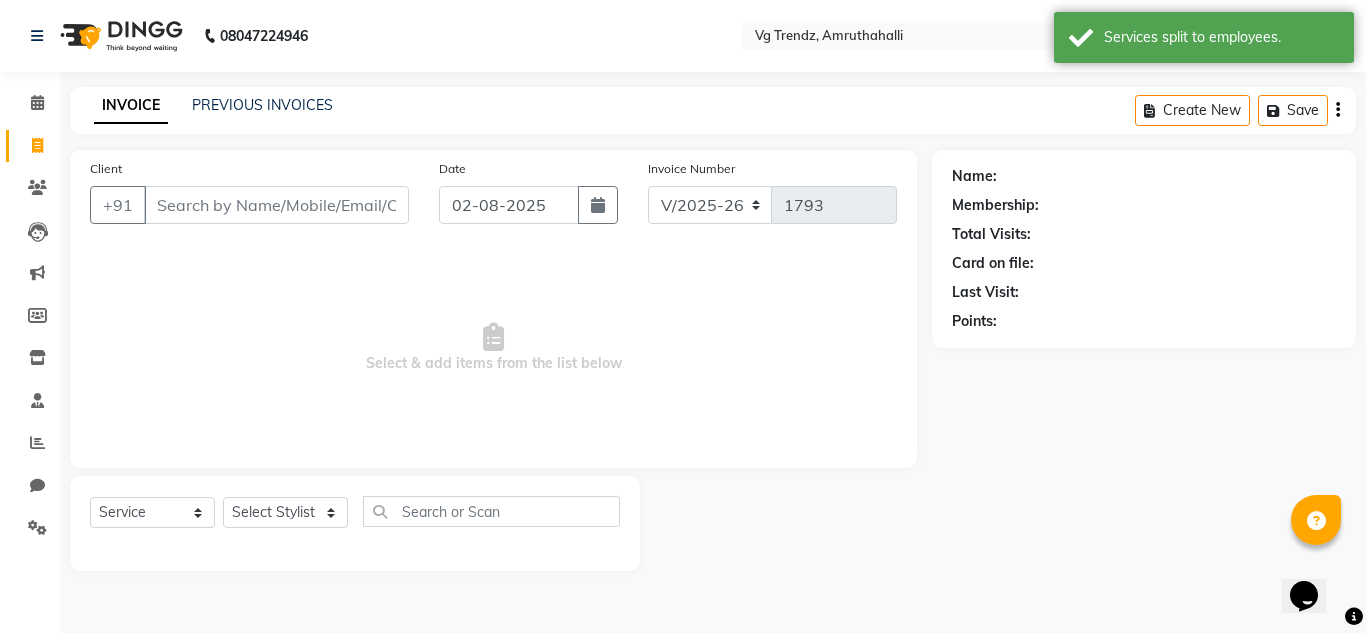 click on "PREVIOUS INVOICES" 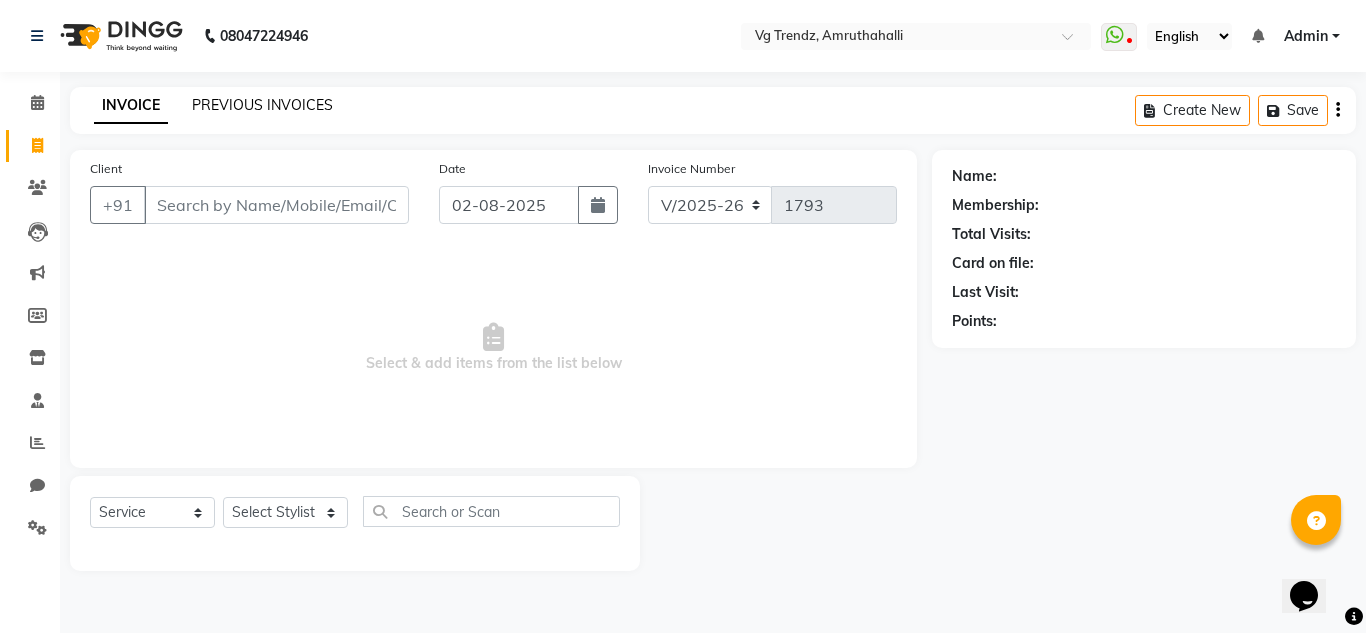 click on "PREVIOUS INVOICES" 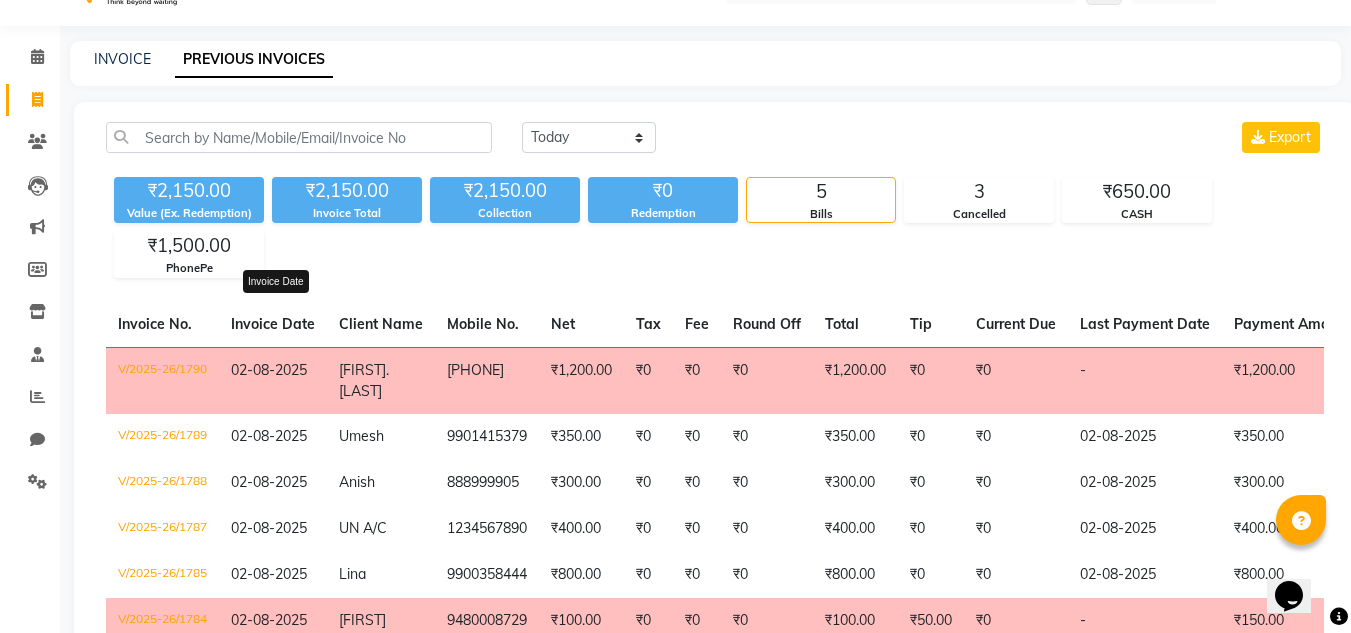scroll, scrollTop: 0, scrollLeft: 0, axis: both 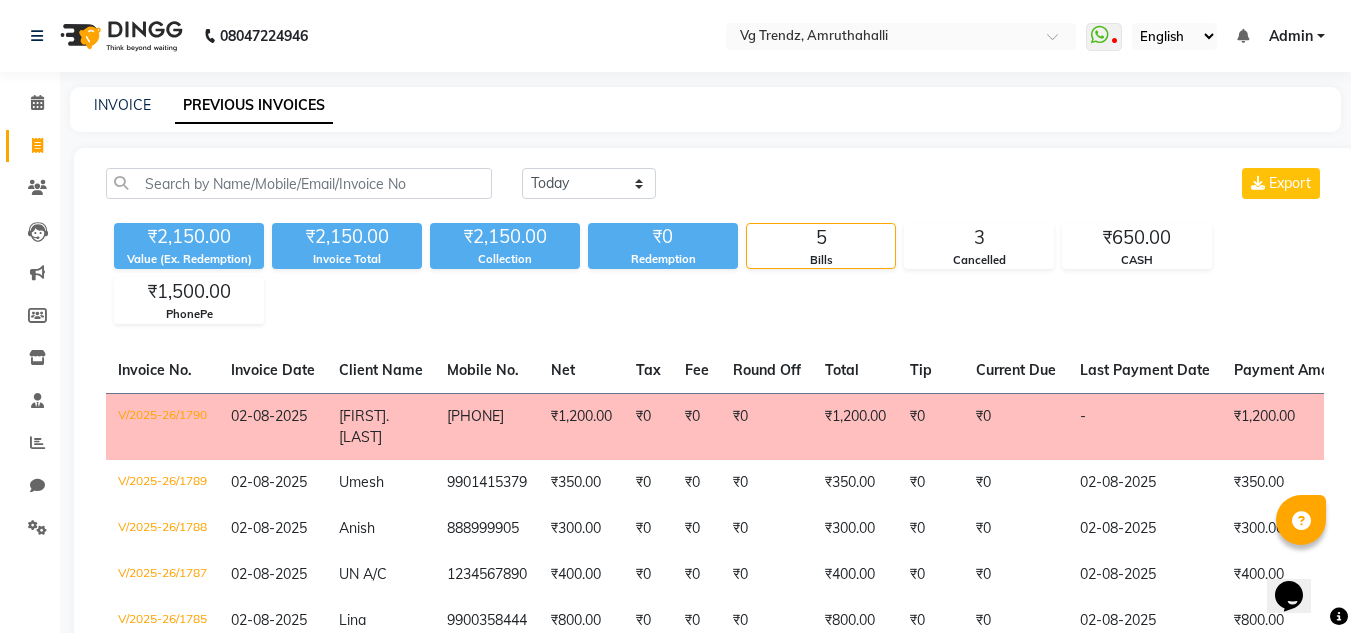 click on "Today Yesterday Custom Range Export ₹2,150.00 Value (Ex. Redemption) ₹2,150.00 Invoice Total  ₹2,150.00 Collection ₹0 Redemption 5 Bills 3 Cancelled ₹650.00 CASH ₹1,500.00 PhonePe  Invoice No.   Invoice Date   Client Name   Mobile No.   Net   Tax   Fee   Round Off   Total   Tip   Current Due   Last Payment Date   Payment Amount   Payment Methods   Cancel Reason   Status   V/2025-26/1790  02-08-2025 N.V.  Prasadh   9448146360 ₹1,200.00 ₹0  ₹0  ₹0 ₹1,200.00 ₹0 ₹0 - ₹1,200.00  - CANCELLED  V/2025-26/1789  02-08-2025 Umesh   9901415379 ₹350.00 ₹0  ₹0  ₹0 ₹350.00 ₹0 ₹0 02-08-2025 ₹350.00  CASH - PAID  V/2025-26/1788  02-08-2025 Anish   888999905 ₹300.00 ₹0  ₹0  ₹0 ₹300.00 ₹0 ₹0 02-08-2025 ₹300.00  CASH - PAID  V/2025-26/1787  02-08-2025 UN A/C   1234567890 ₹400.00 ₹0  ₹0  ₹0 ₹400.00 ₹0 ₹0 02-08-2025 ₹400.00  PhonePe - PAID  V/2025-26/1785  02-08-2025 Lina   9900358444 ₹800.00 ₹0  ₹0  ₹0 ₹800.00 ₹0 ₹0 02-08-2025 ₹800.00  -" 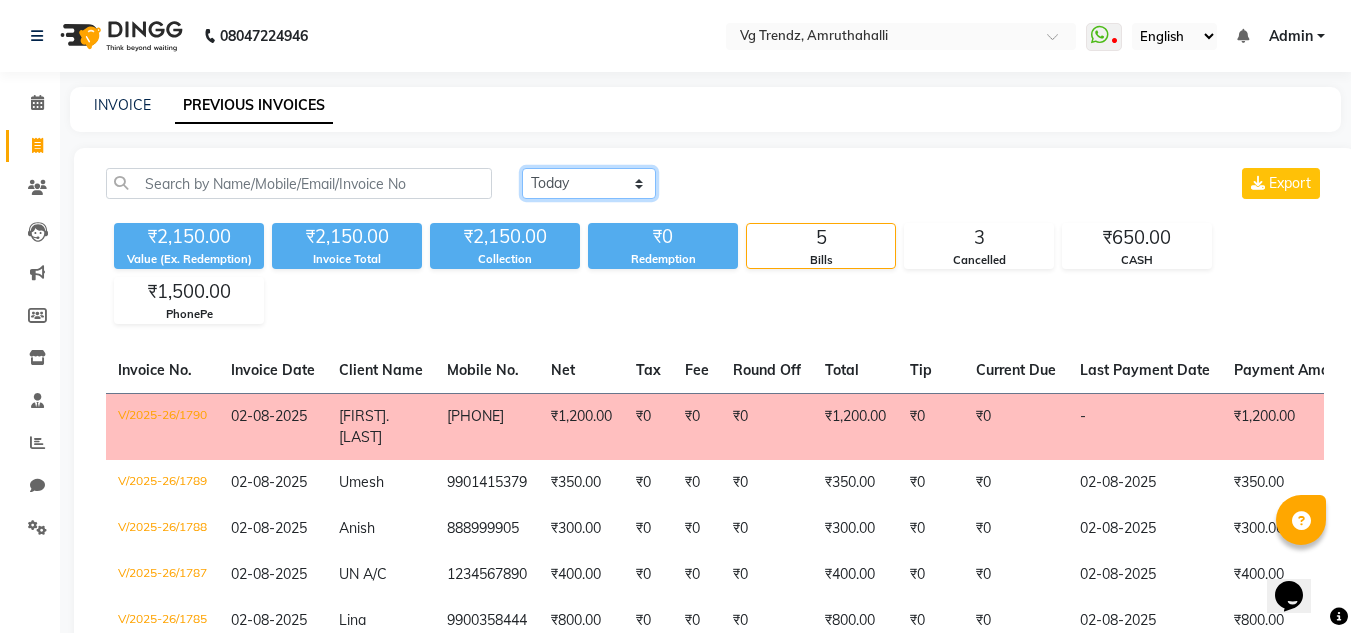 click on "Today Yesterday Custom Range" 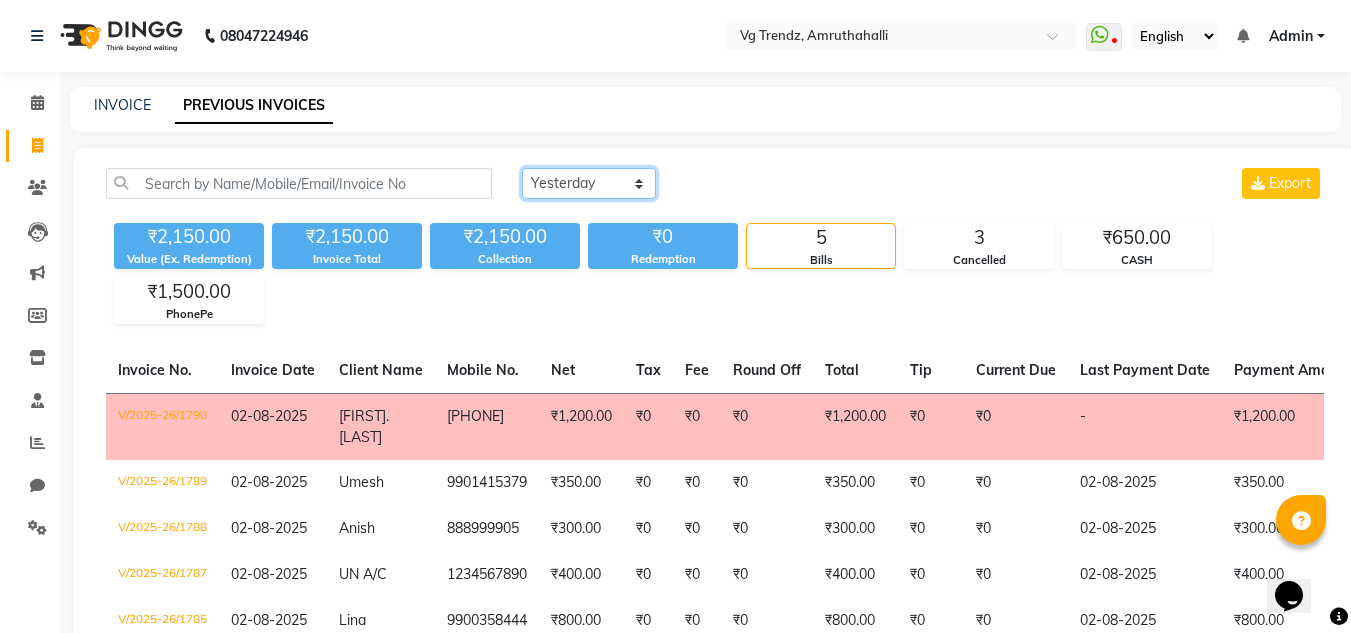 click on "Today Yesterday Custom Range" 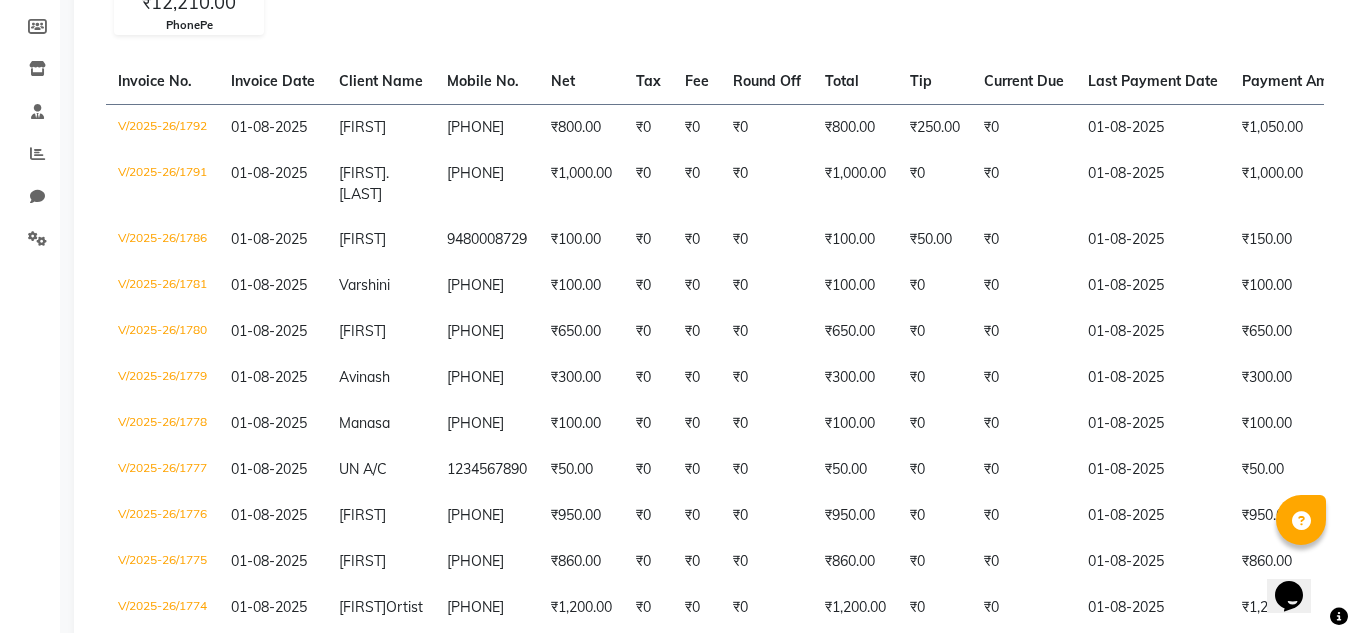 scroll, scrollTop: 0, scrollLeft: 0, axis: both 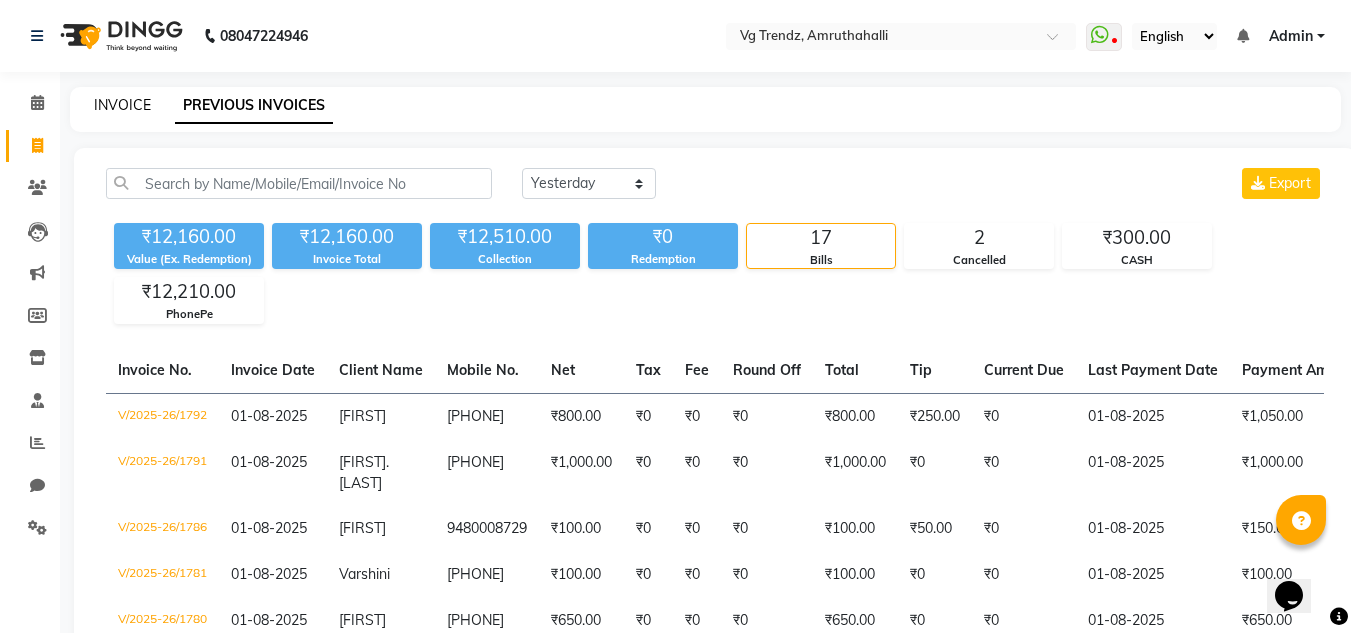 click on "INVOICE" 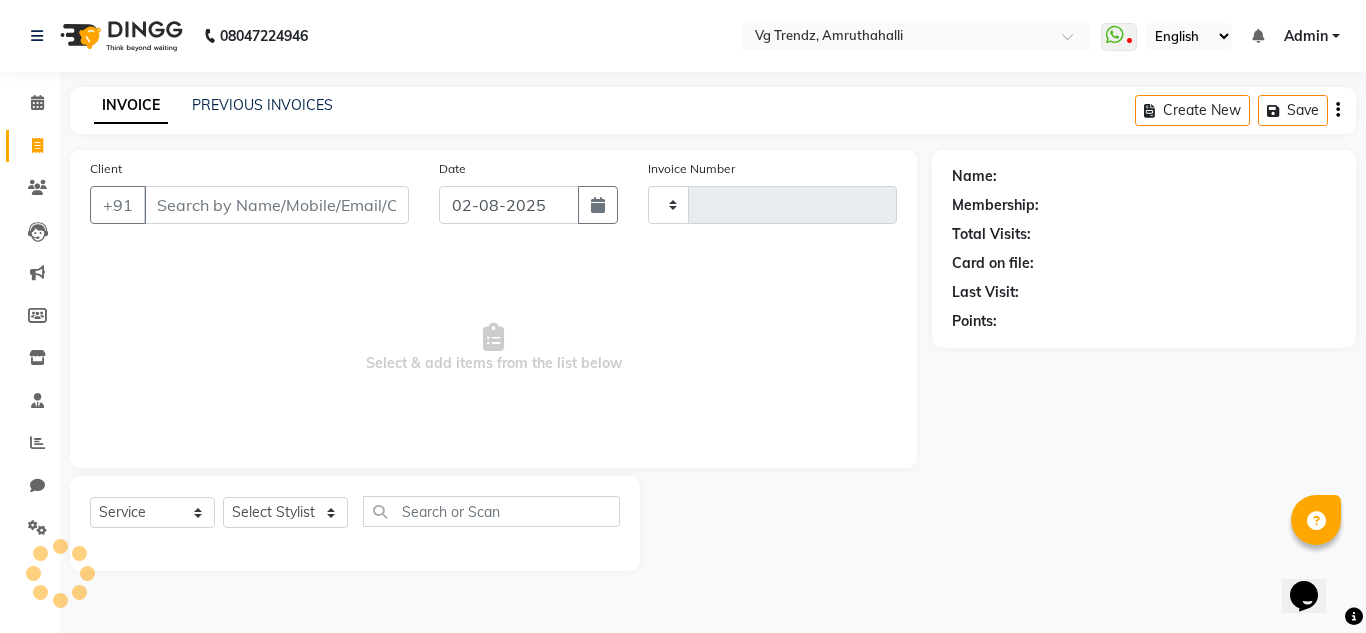 type on "1793" 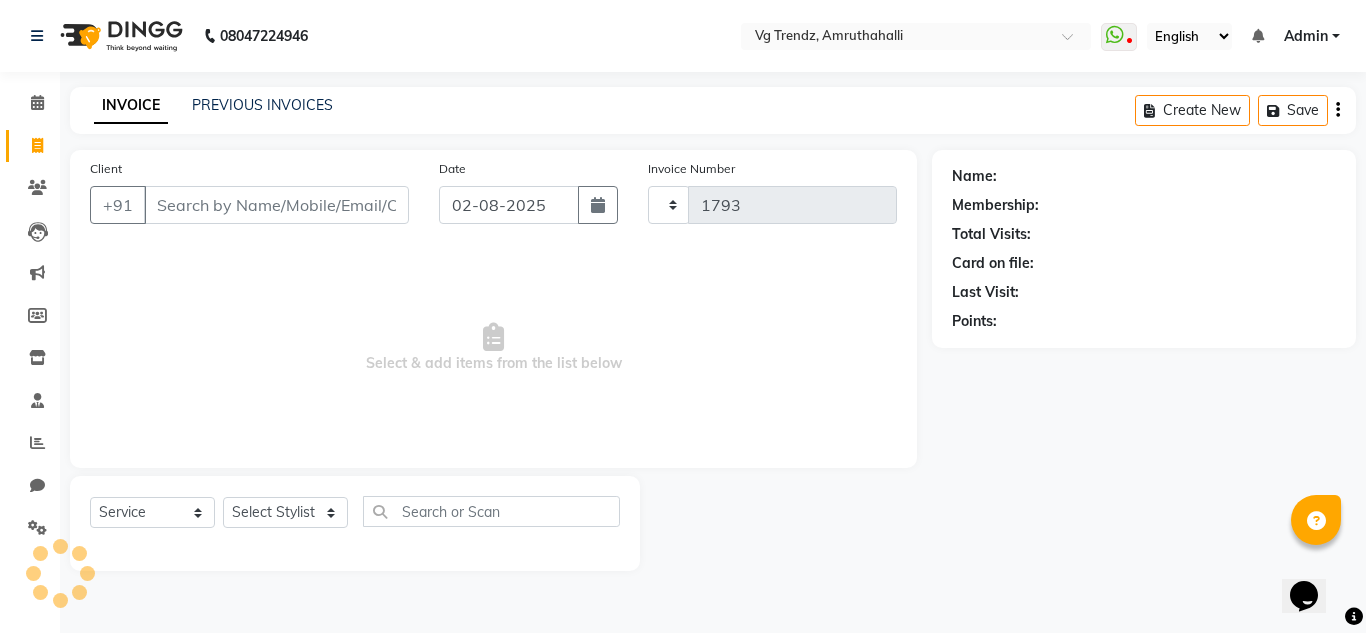 select on "5536" 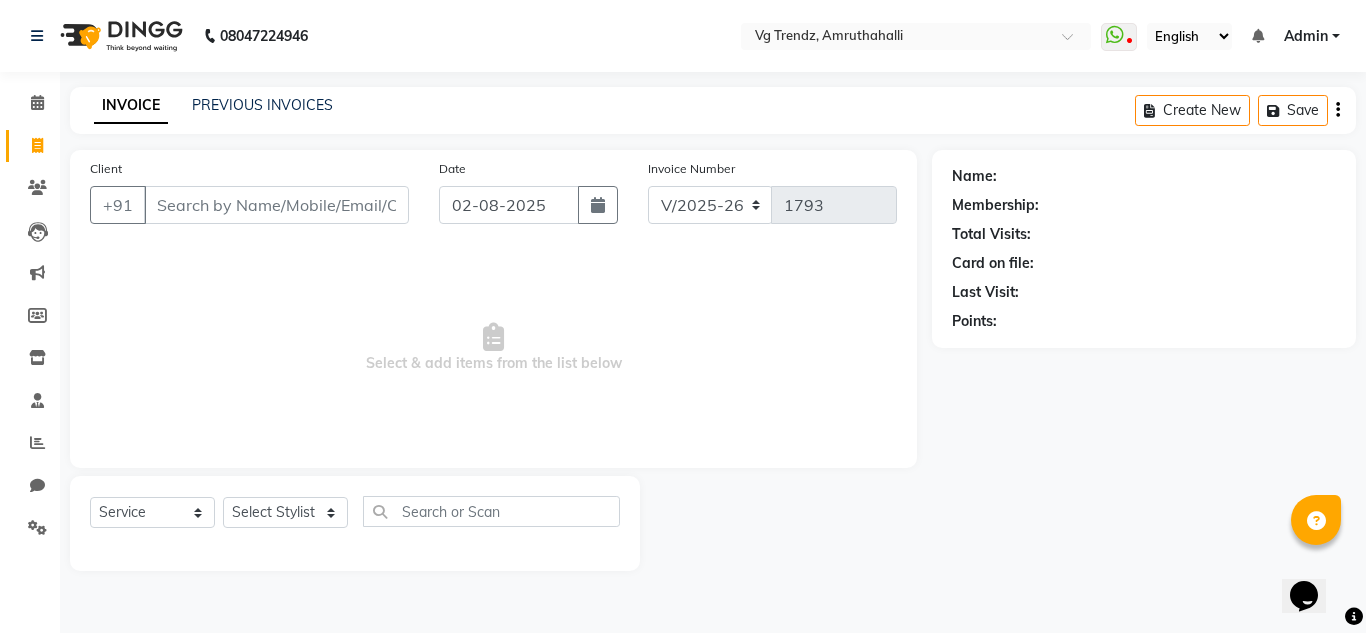 click on "Client" at bounding box center [276, 205] 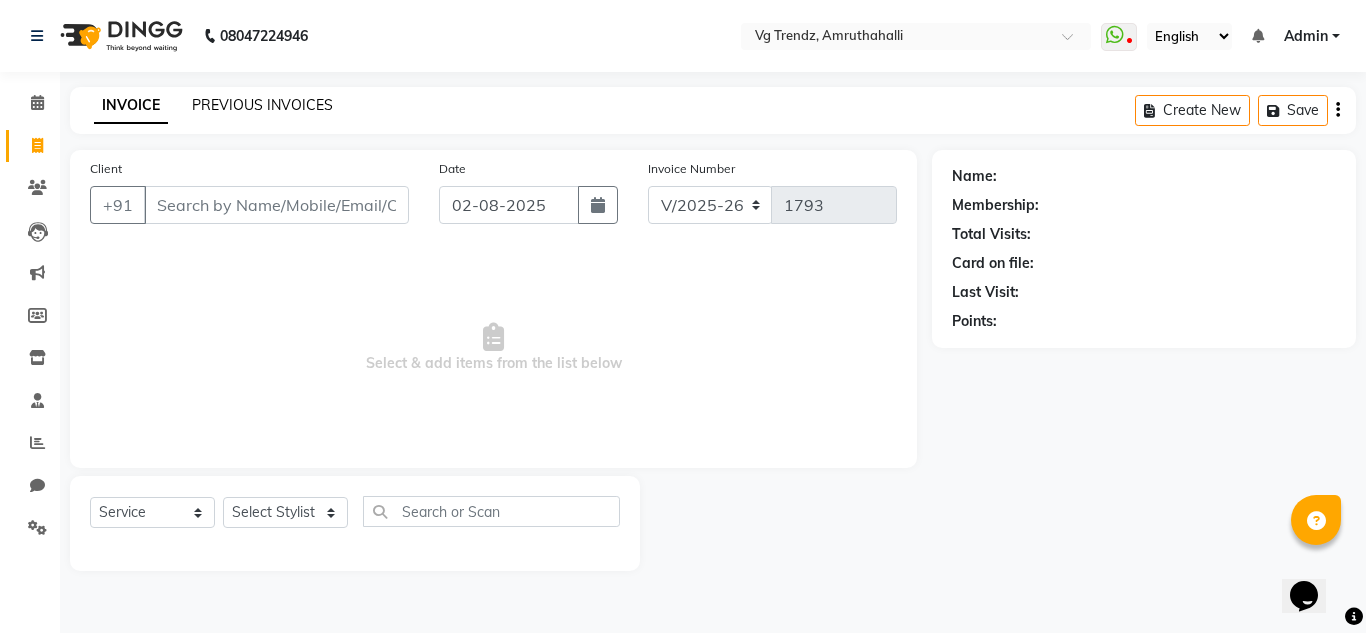 click on "PREVIOUS INVOICES" 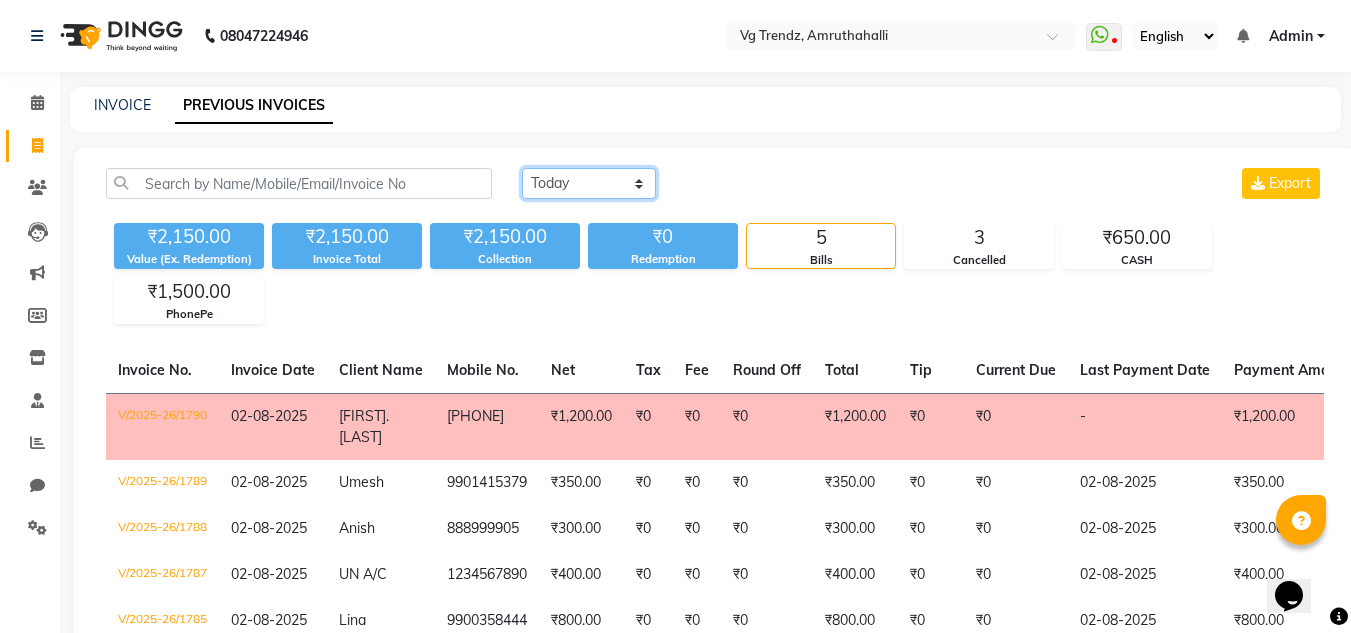 click on "Today Yesterday Custom Range" 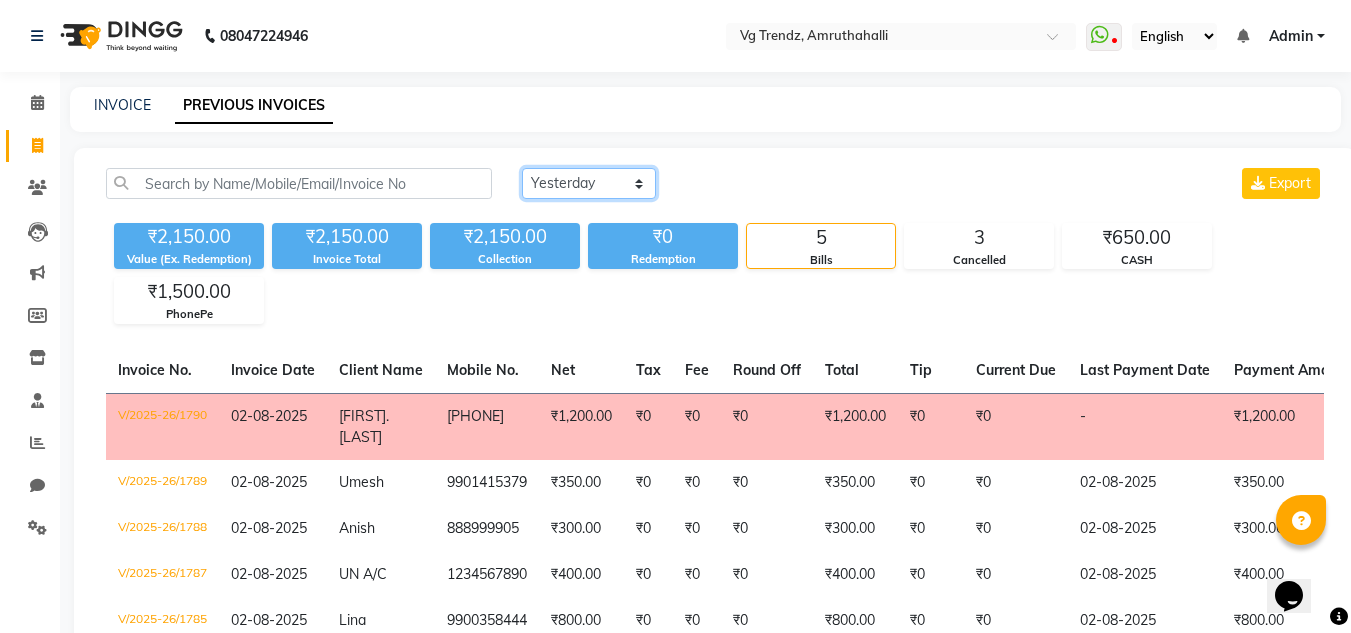click on "Today Yesterday Custom Range" 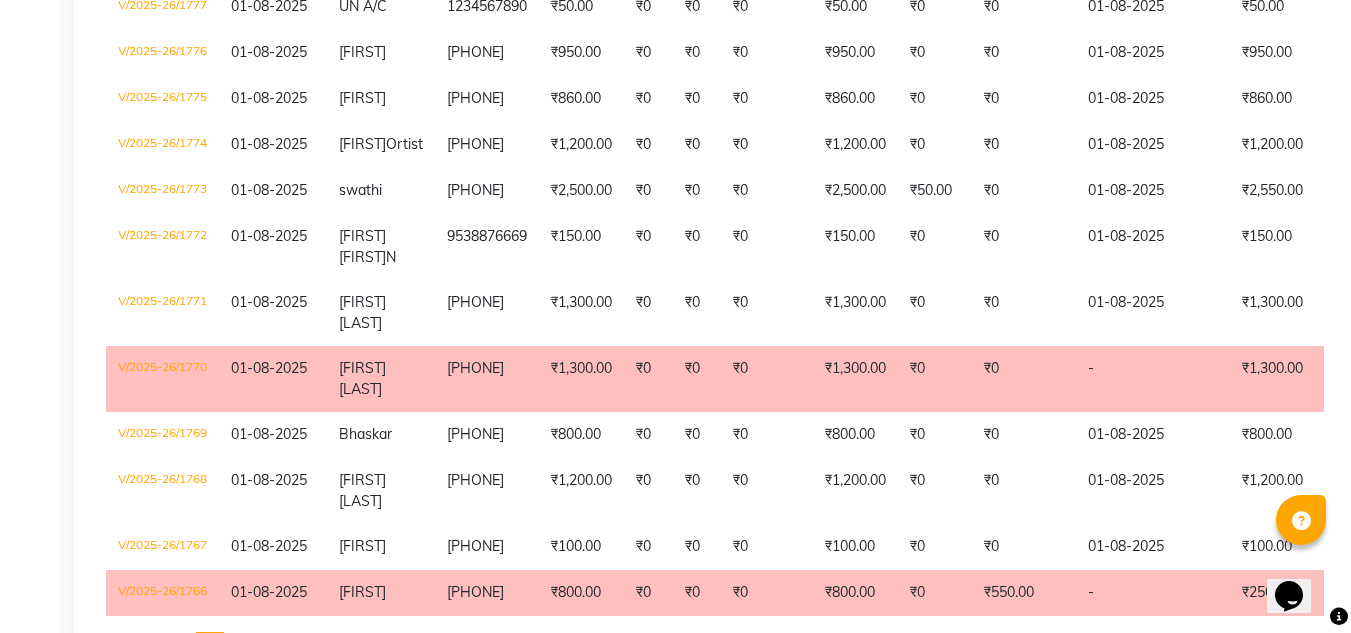 scroll, scrollTop: 758, scrollLeft: 0, axis: vertical 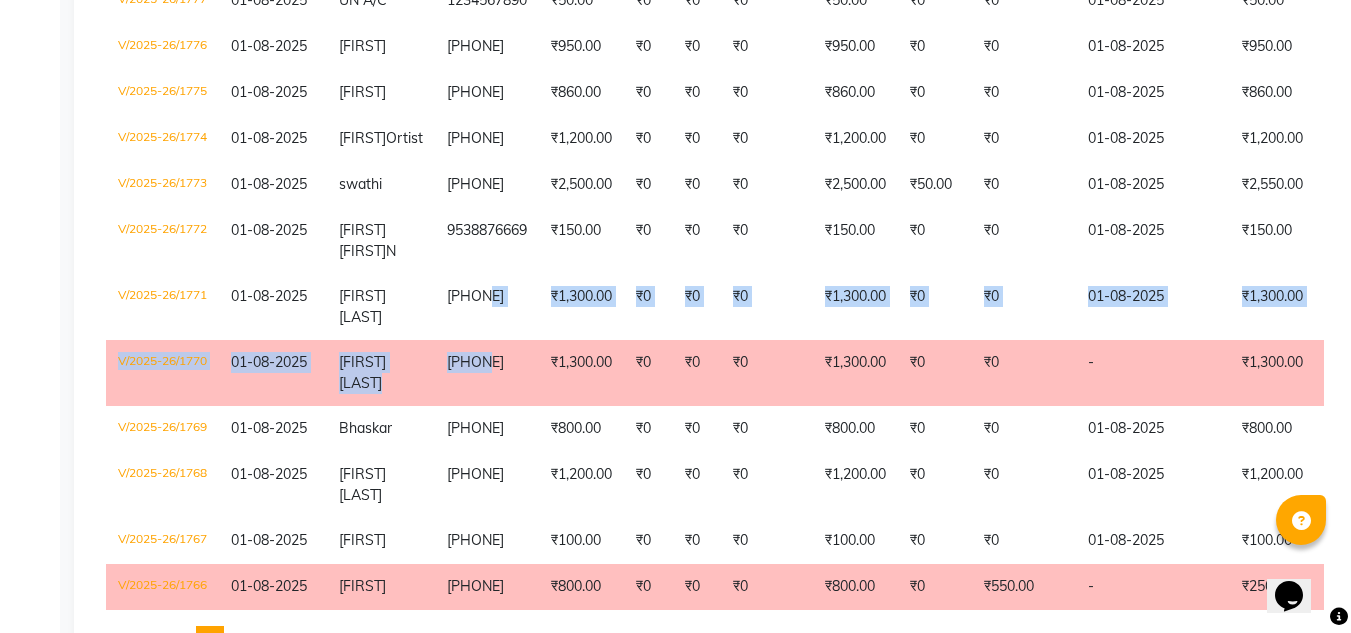 drag, startPoint x: 490, startPoint y: 371, endPoint x: 487, endPoint y: 386, distance: 15.297058 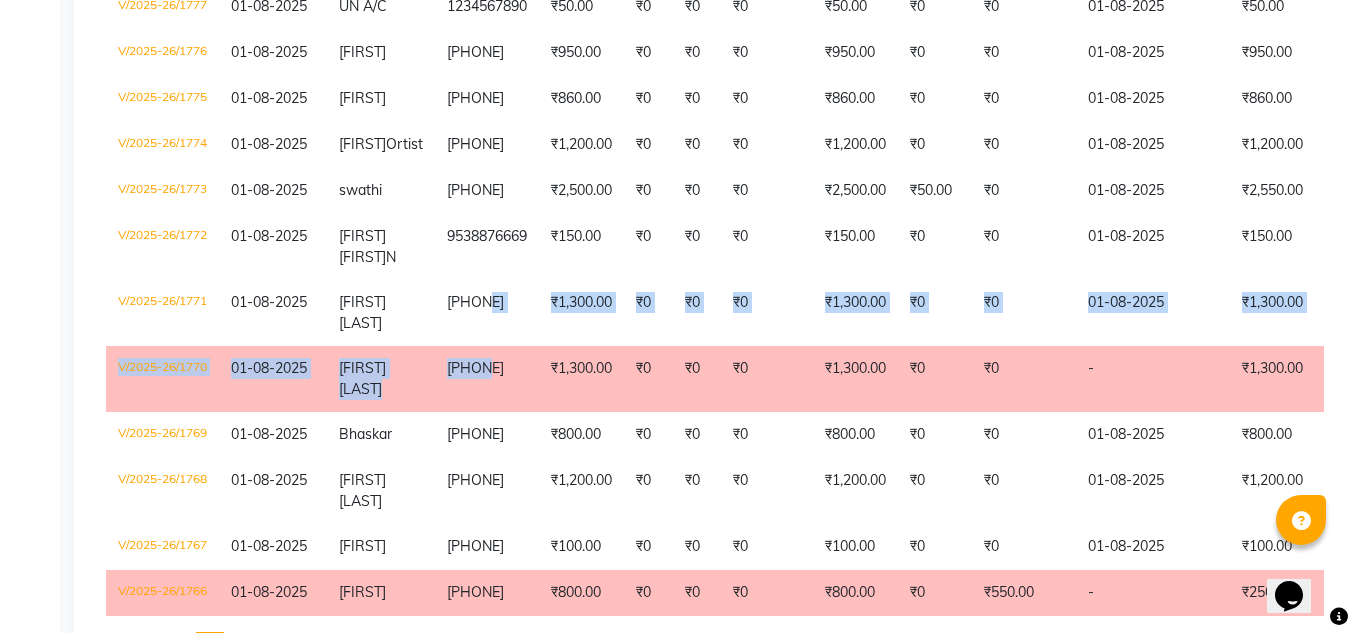 scroll, scrollTop: 750, scrollLeft: 0, axis: vertical 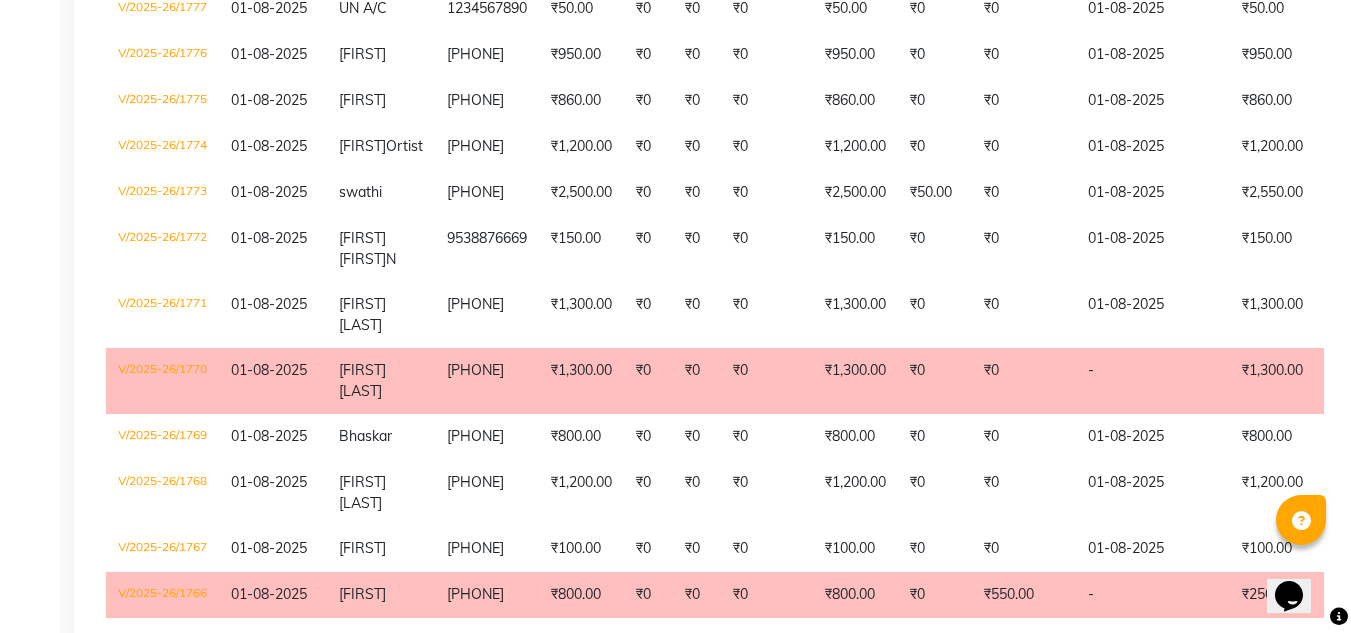 click on "Calendar  Invoice  Clients  Leads   Marketing  Members  Inventory  Staff  Reports  Chat  Settings Completed InProgress Upcoming Dropped Tentative Check-In Confirm Bookings Generate Report Segments Page Builder" 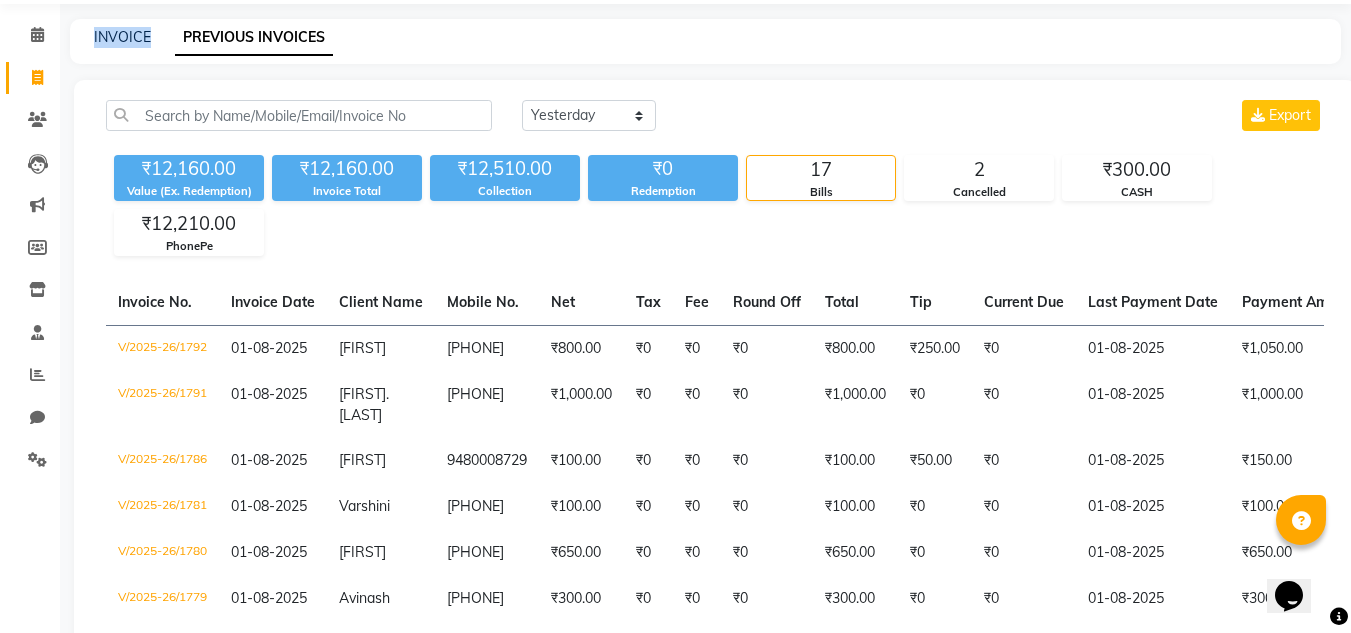 scroll, scrollTop: 0, scrollLeft: 0, axis: both 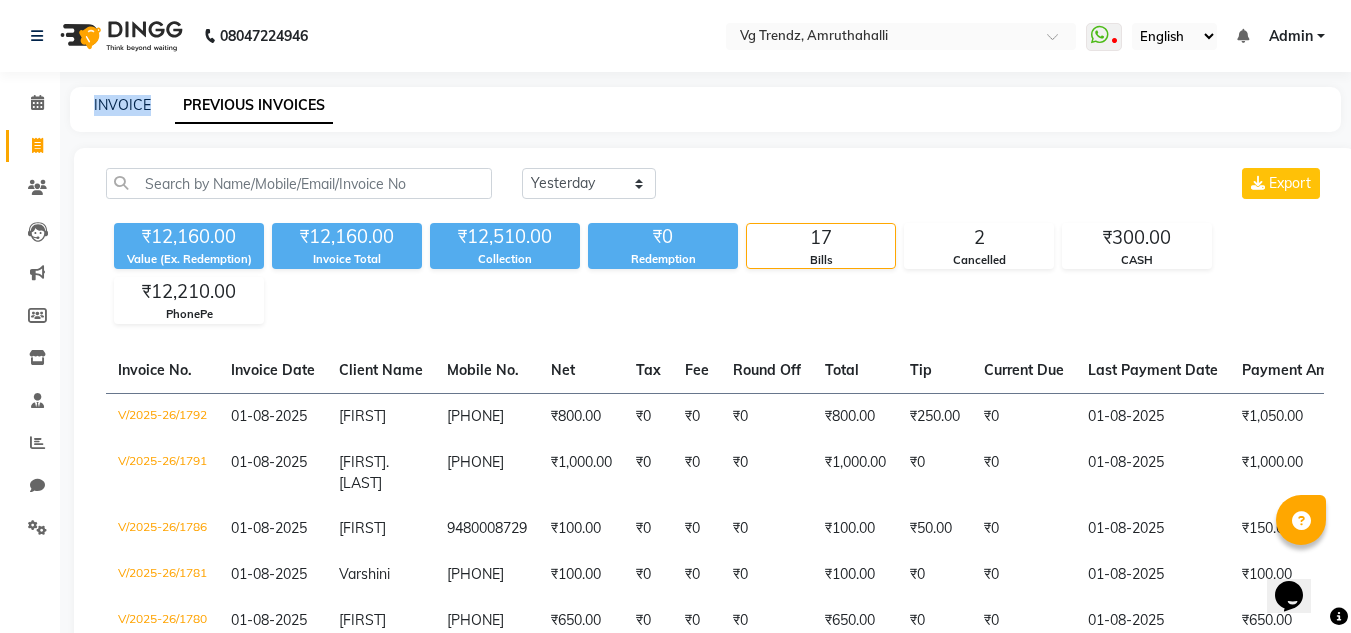 click on "INVOICE" 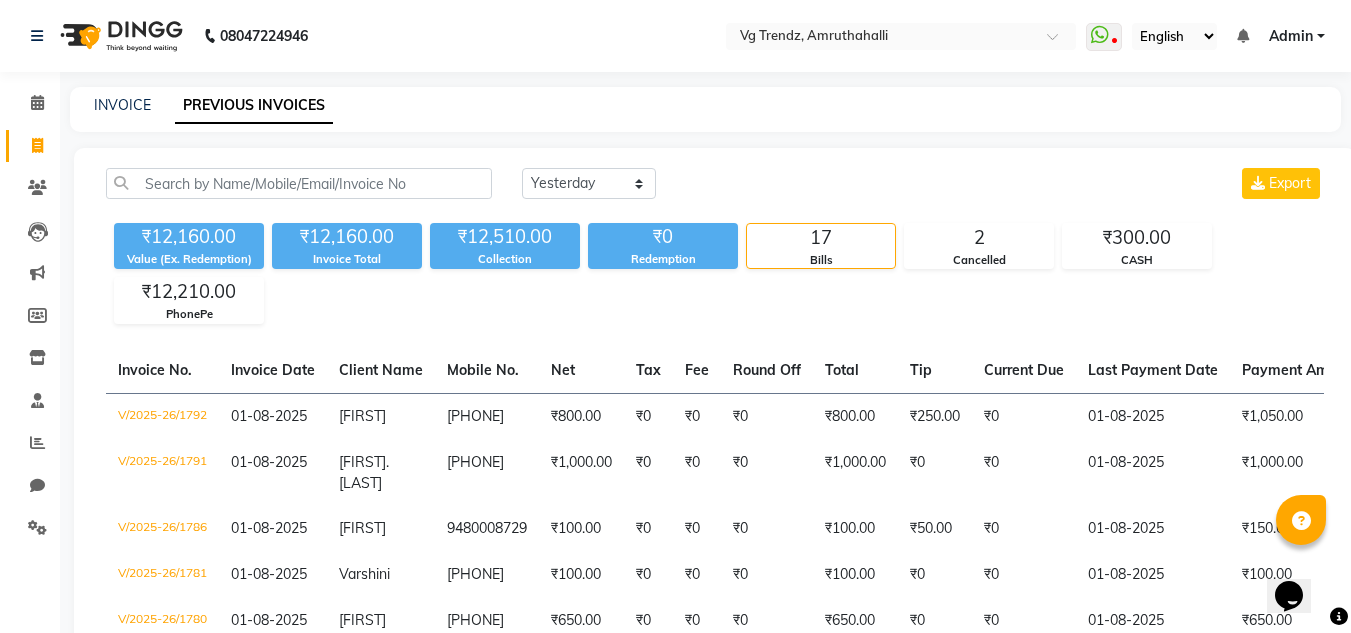click on "INVOICE" 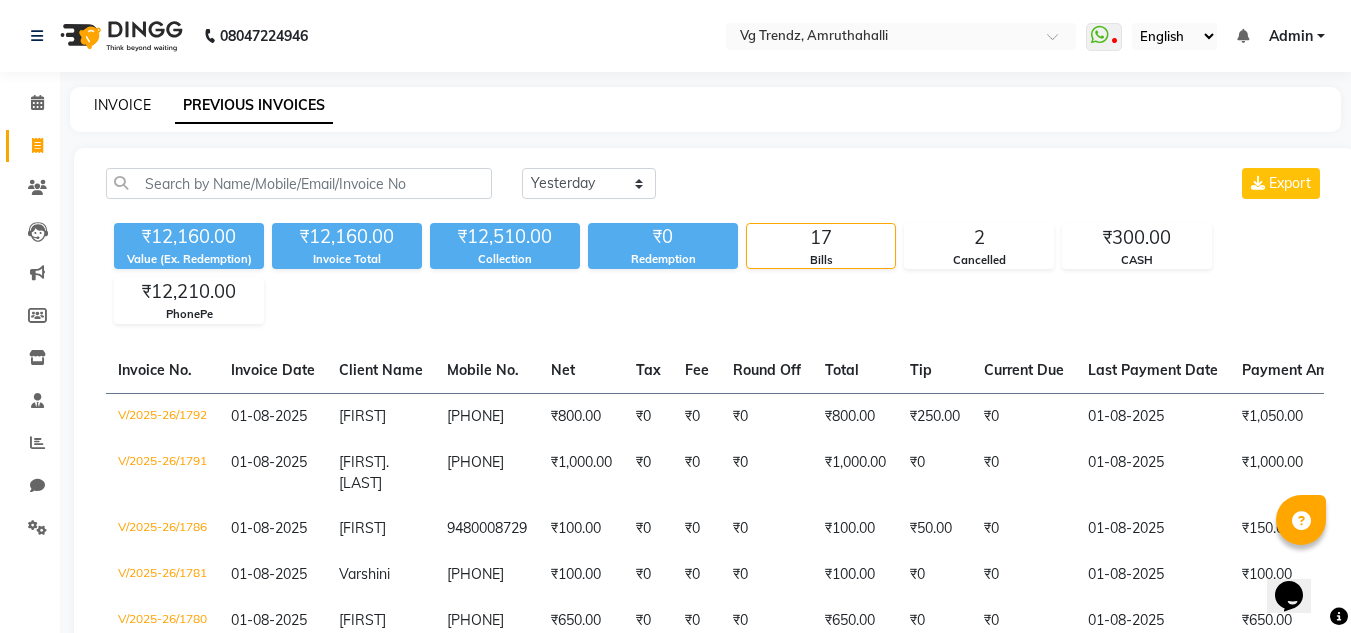 click on "INVOICE" 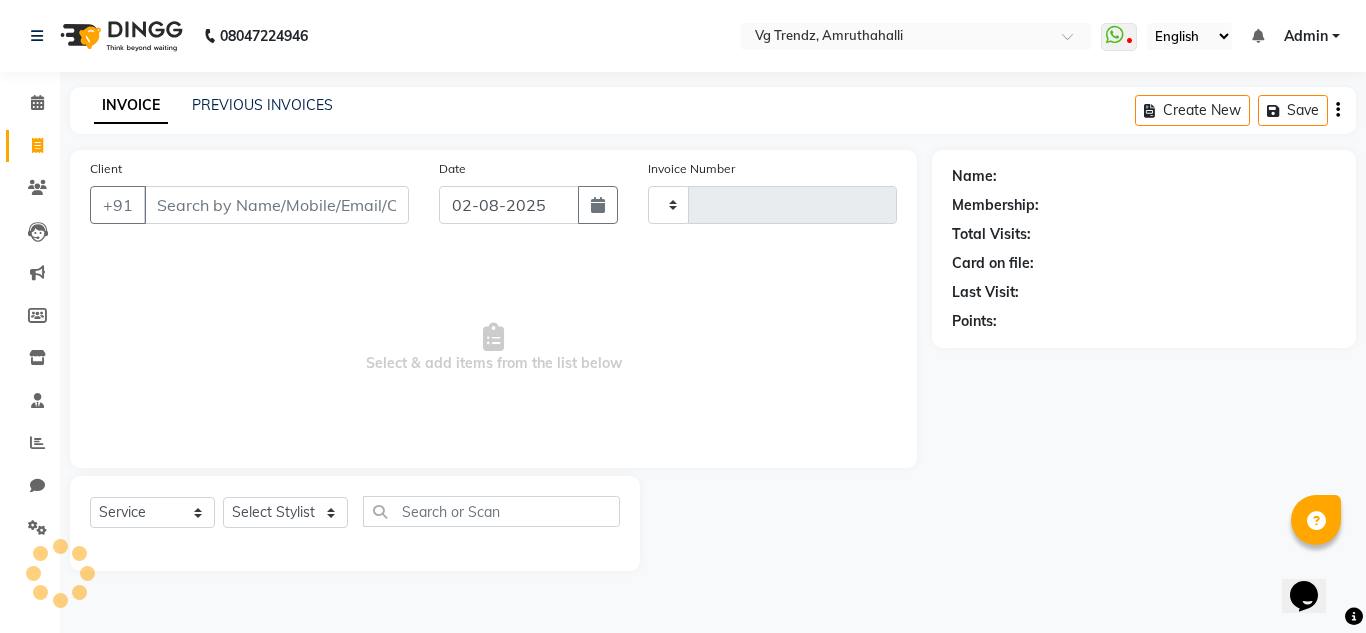 type on "1793" 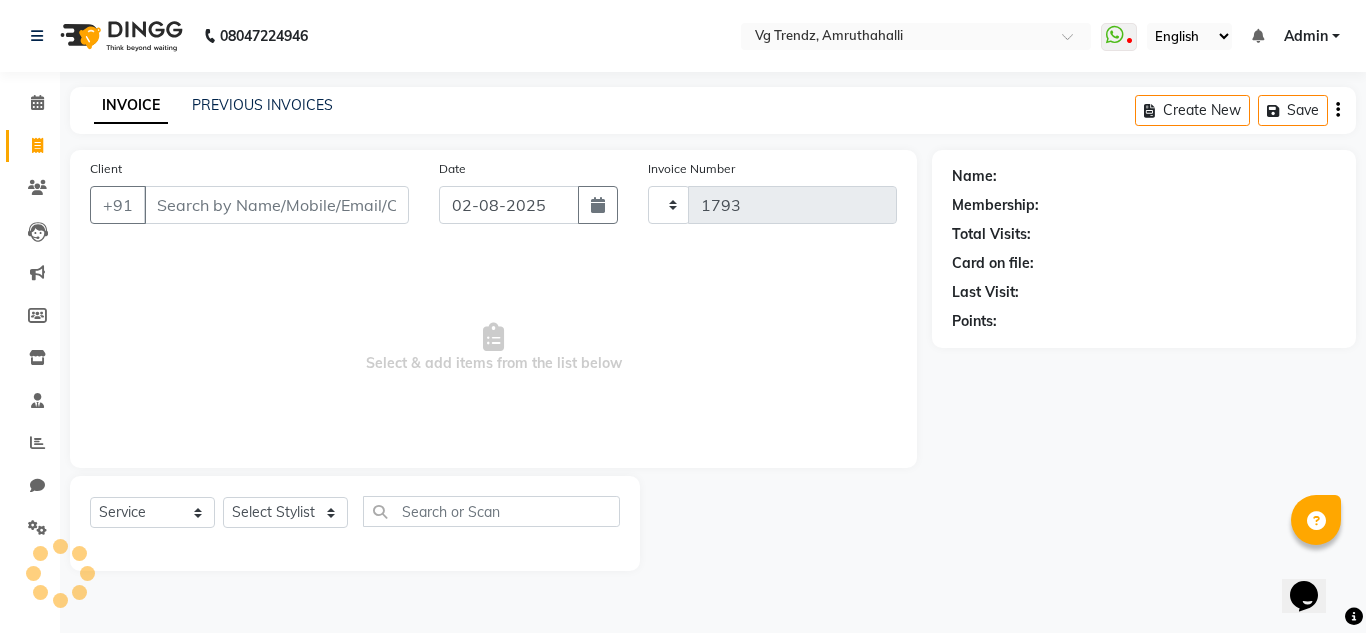 select on "5536" 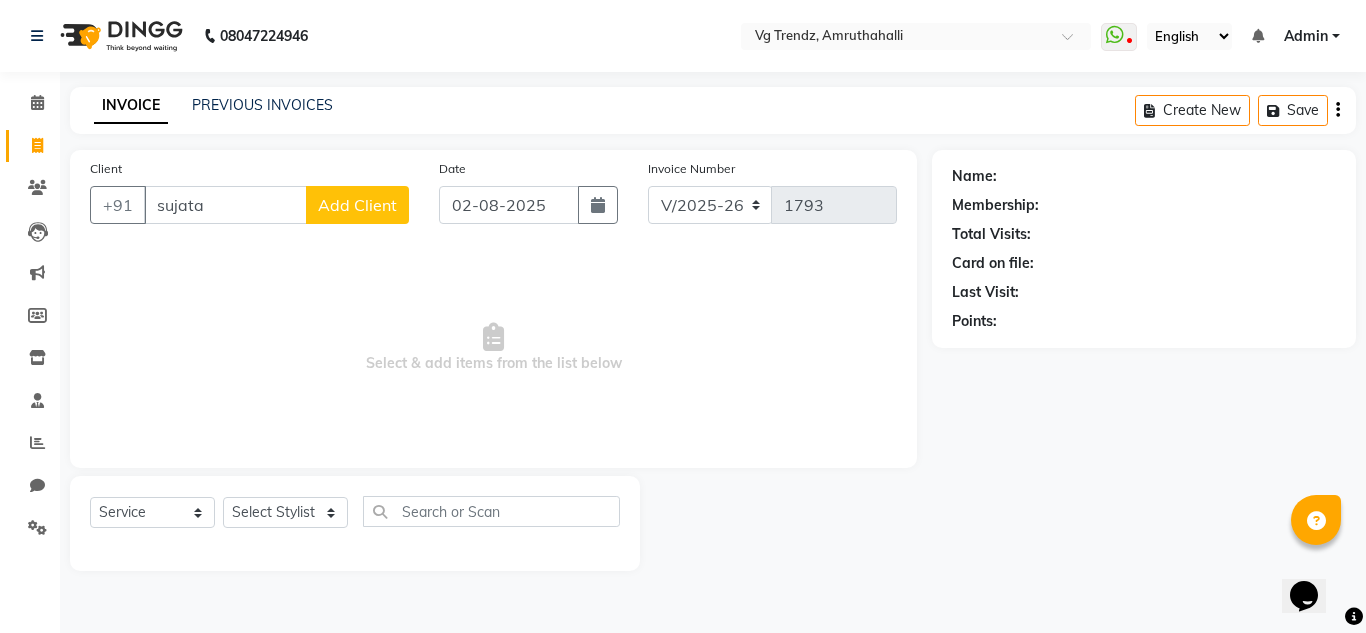 click on "INVOICE" 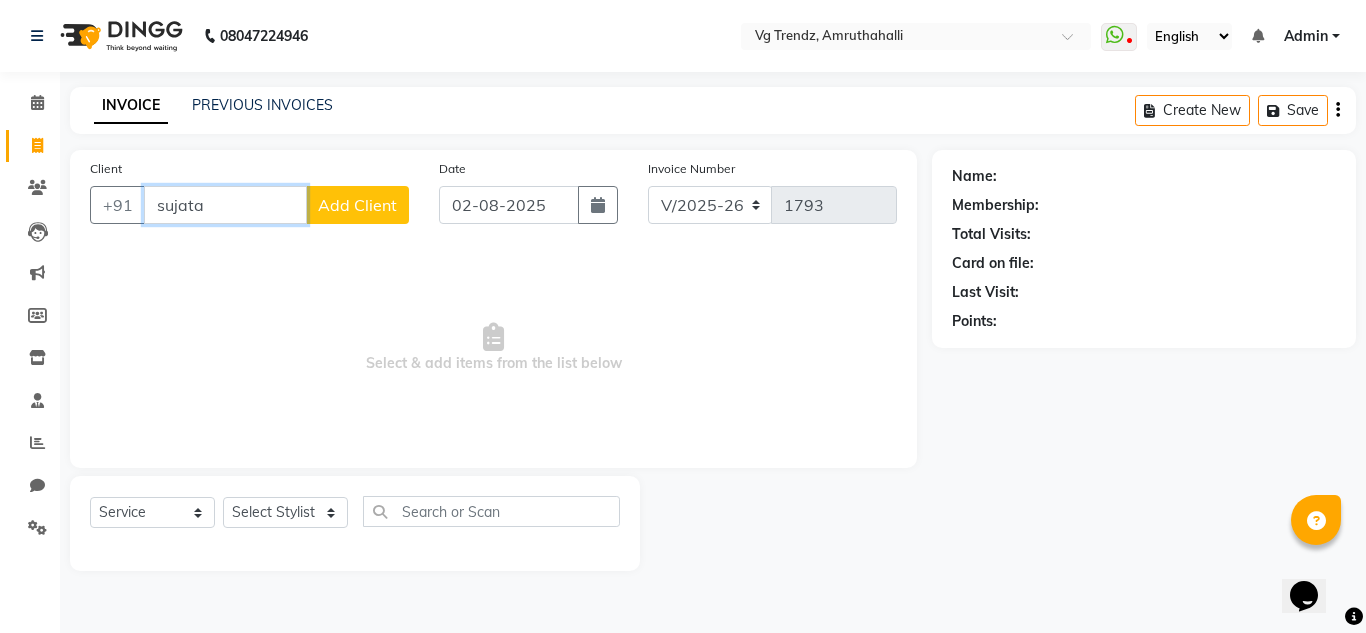 click on "sujata" at bounding box center [225, 205] 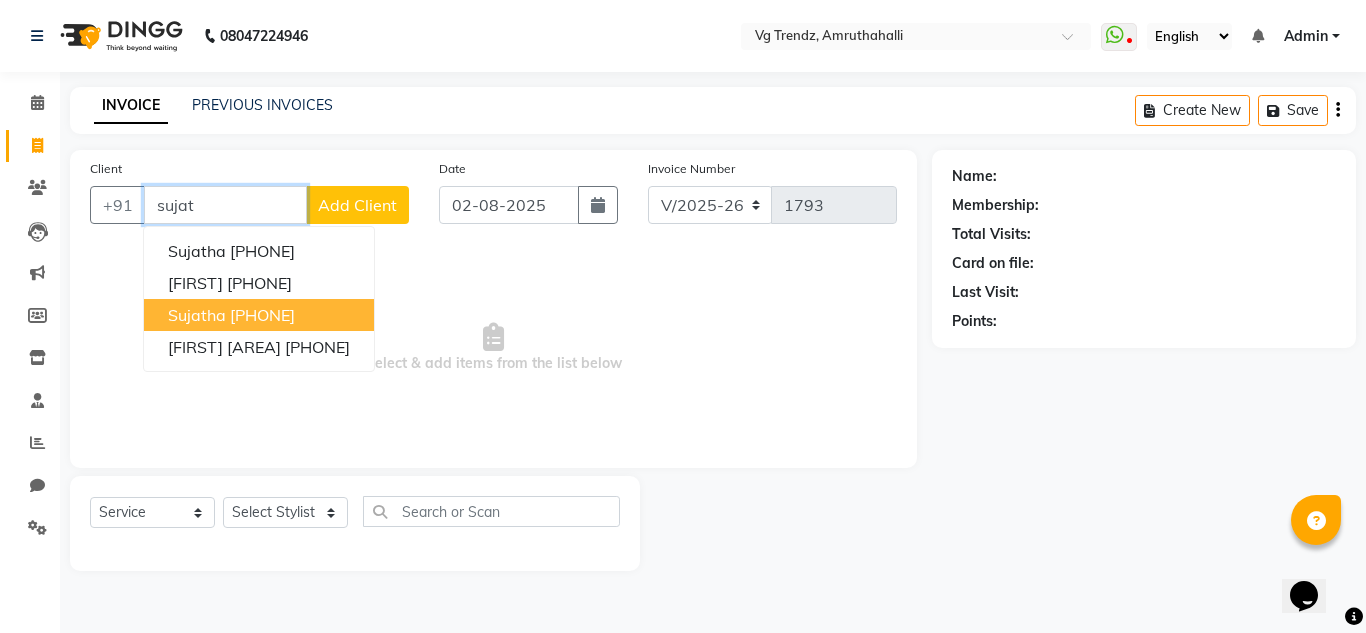 type on "sujat" 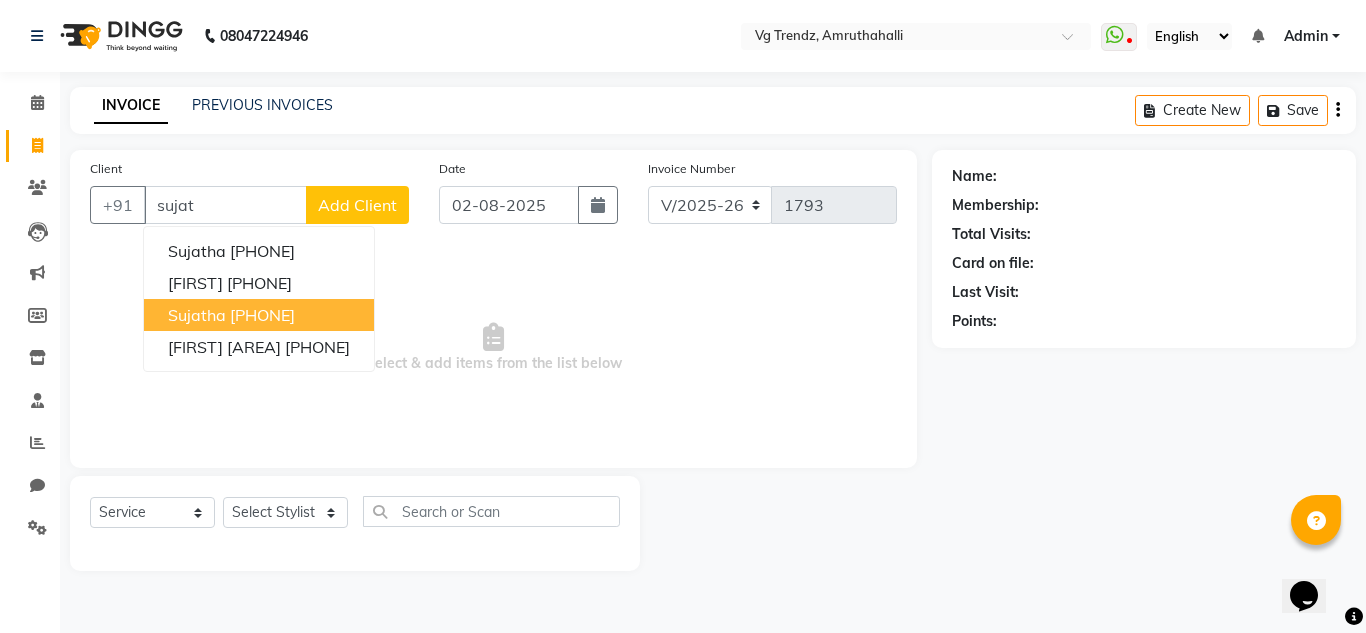 click on "Select & add items from the list below" at bounding box center [493, 348] 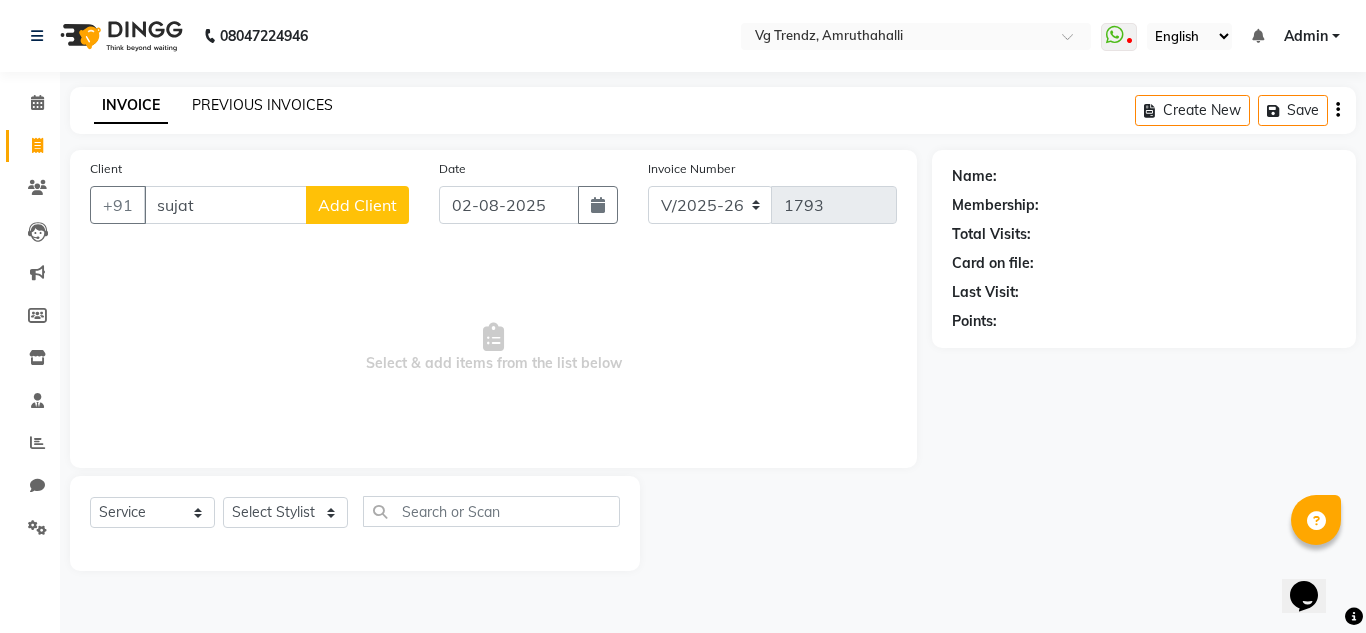 click on "PREVIOUS INVOICES" 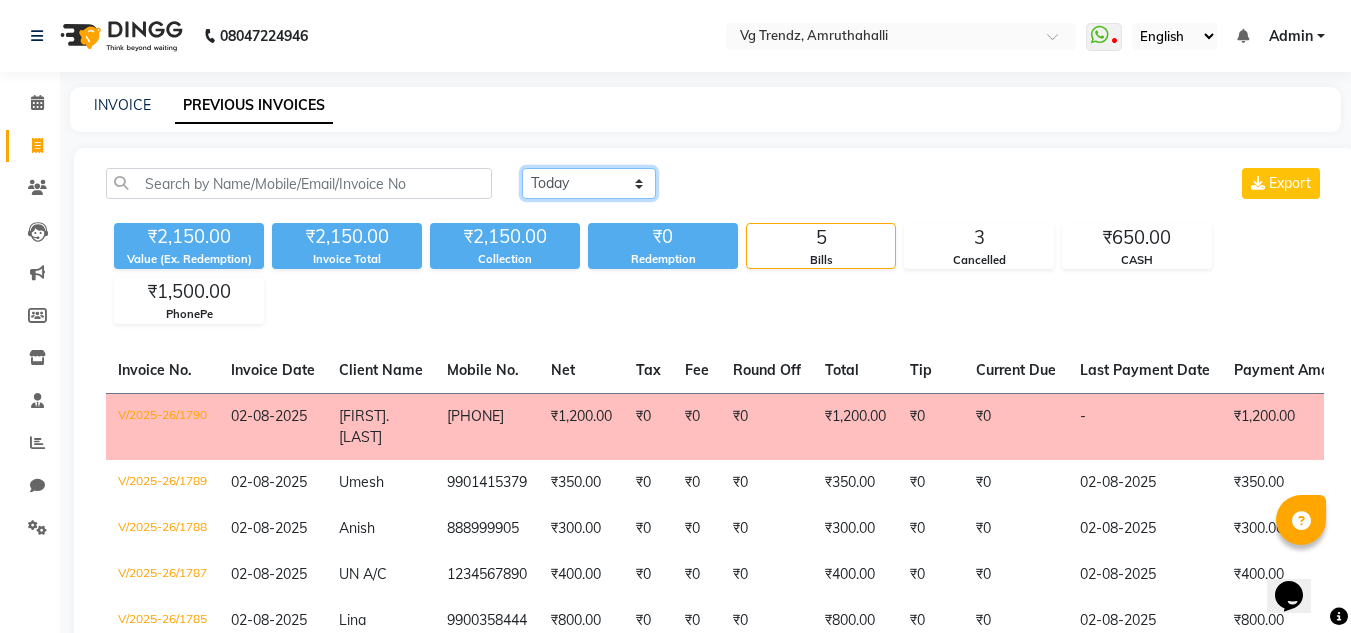 click on "Today Yesterday Custom Range" 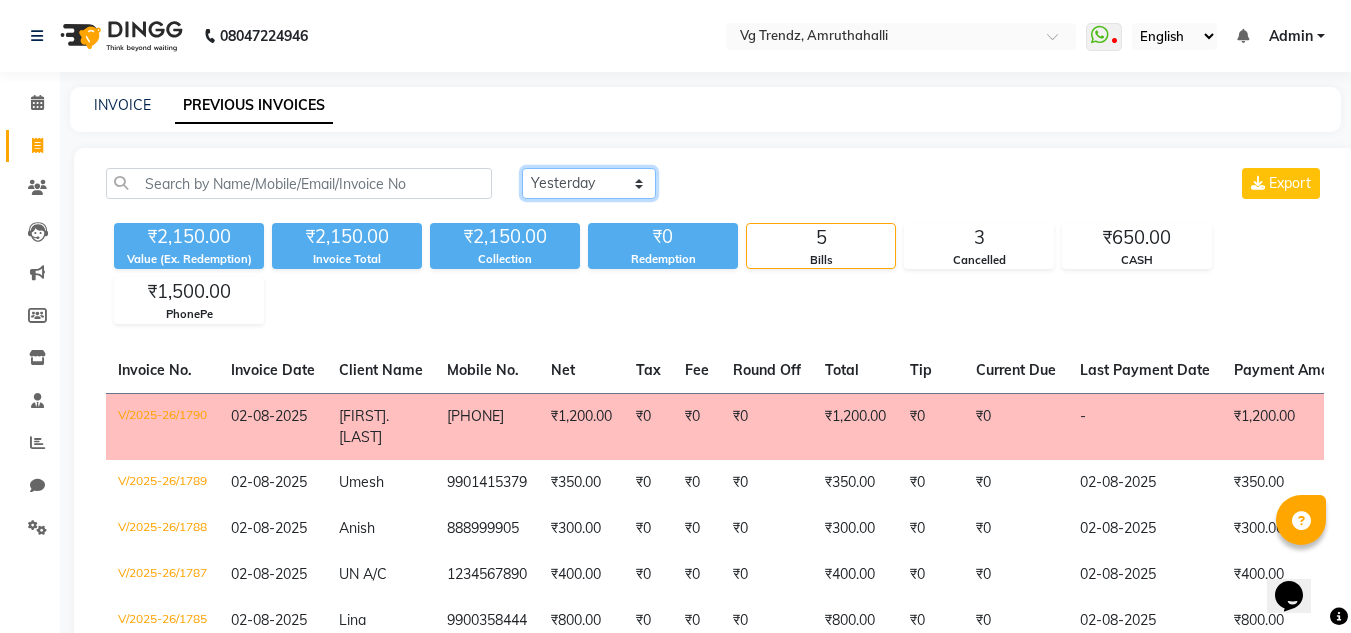 click on "Today Yesterday Custom Range" 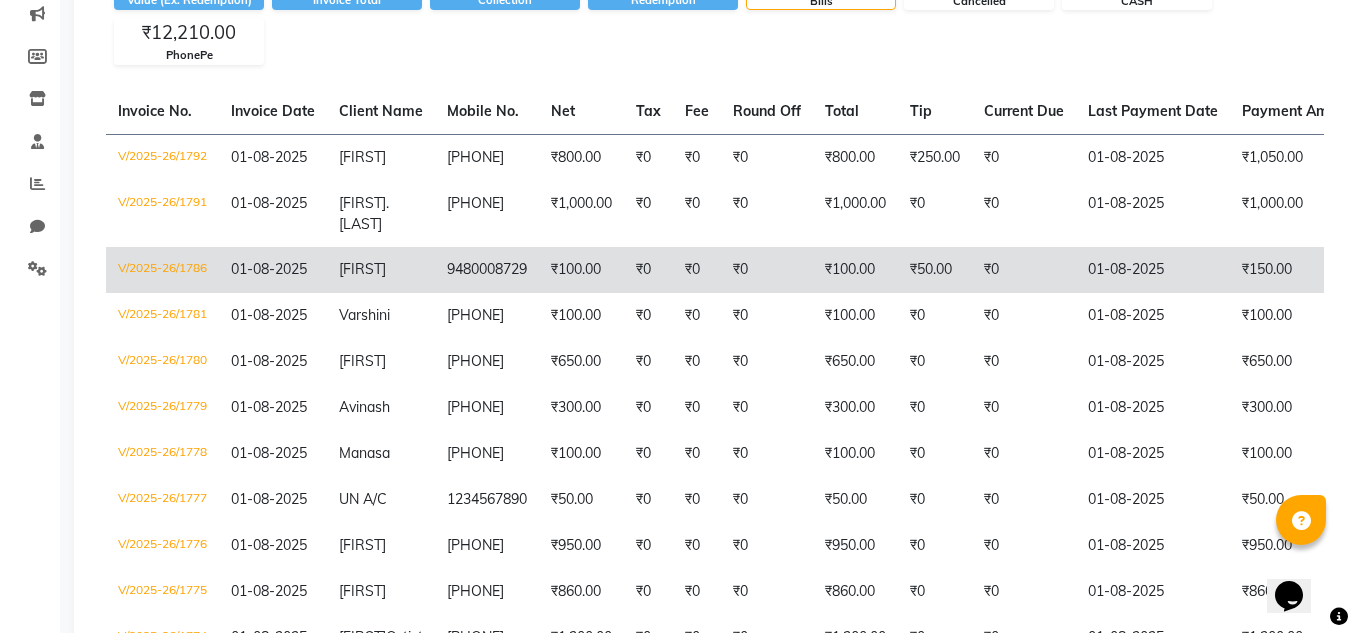 scroll, scrollTop: 0, scrollLeft: 0, axis: both 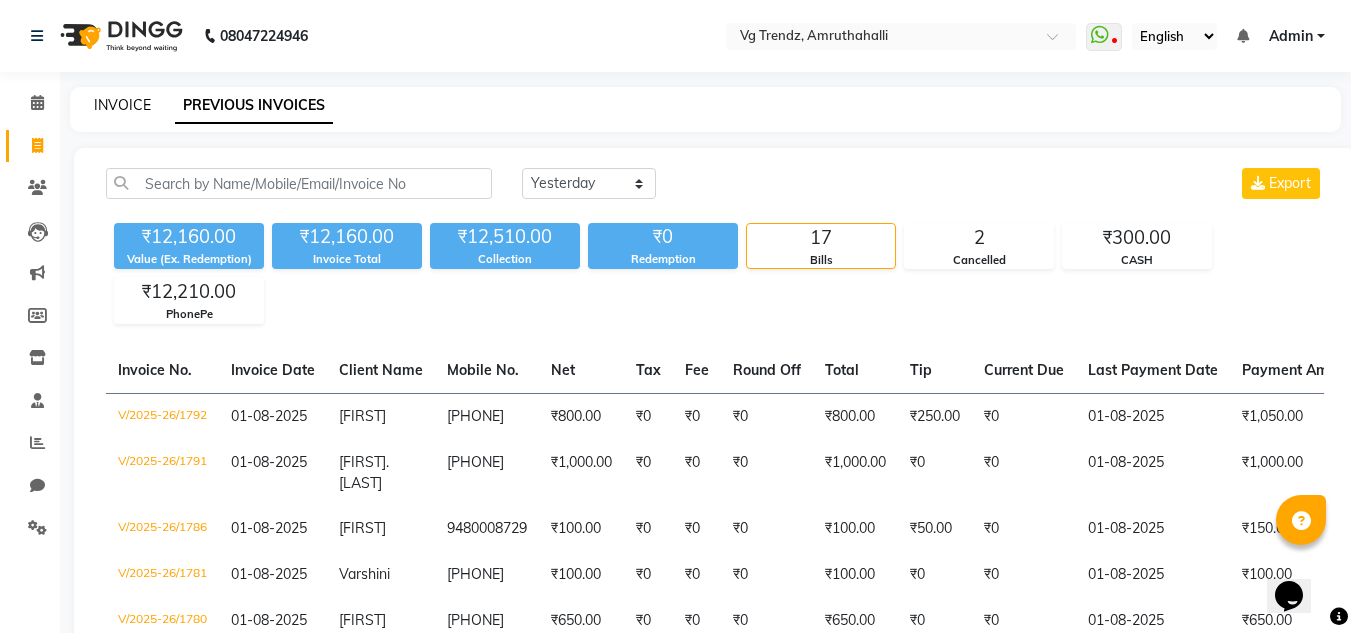 click on "INVOICE" 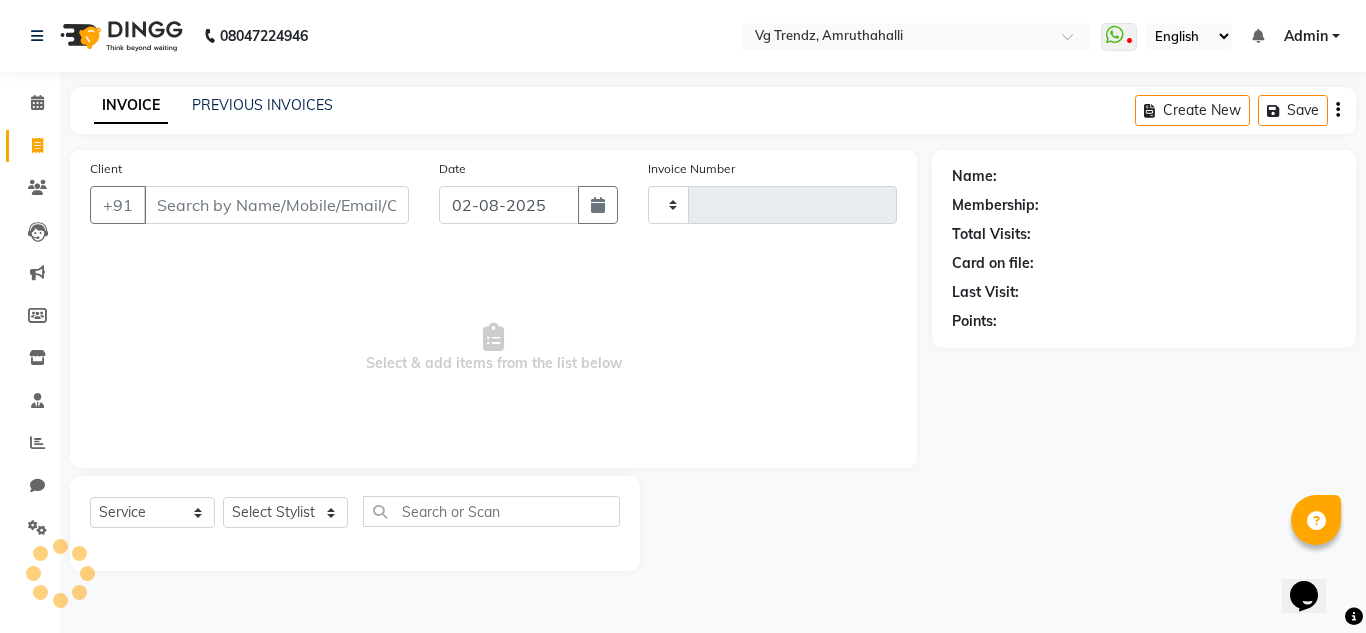 type on "1793" 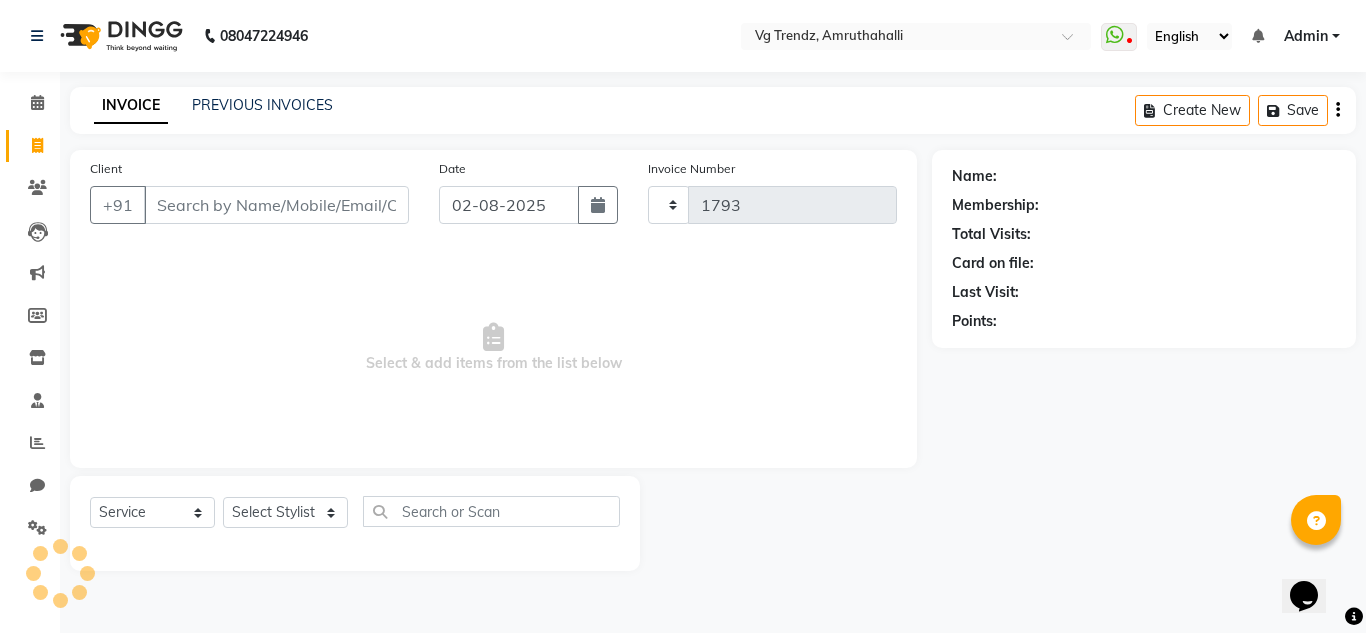 select on "5536" 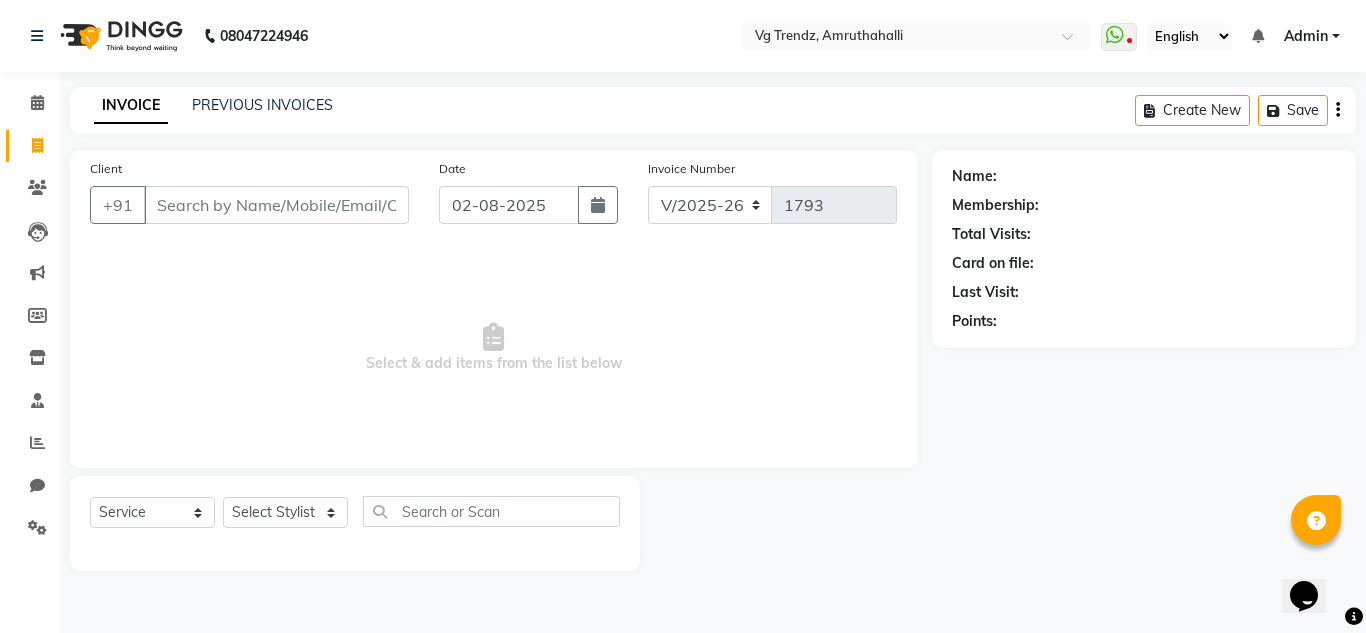 click on "Client" at bounding box center [276, 205] 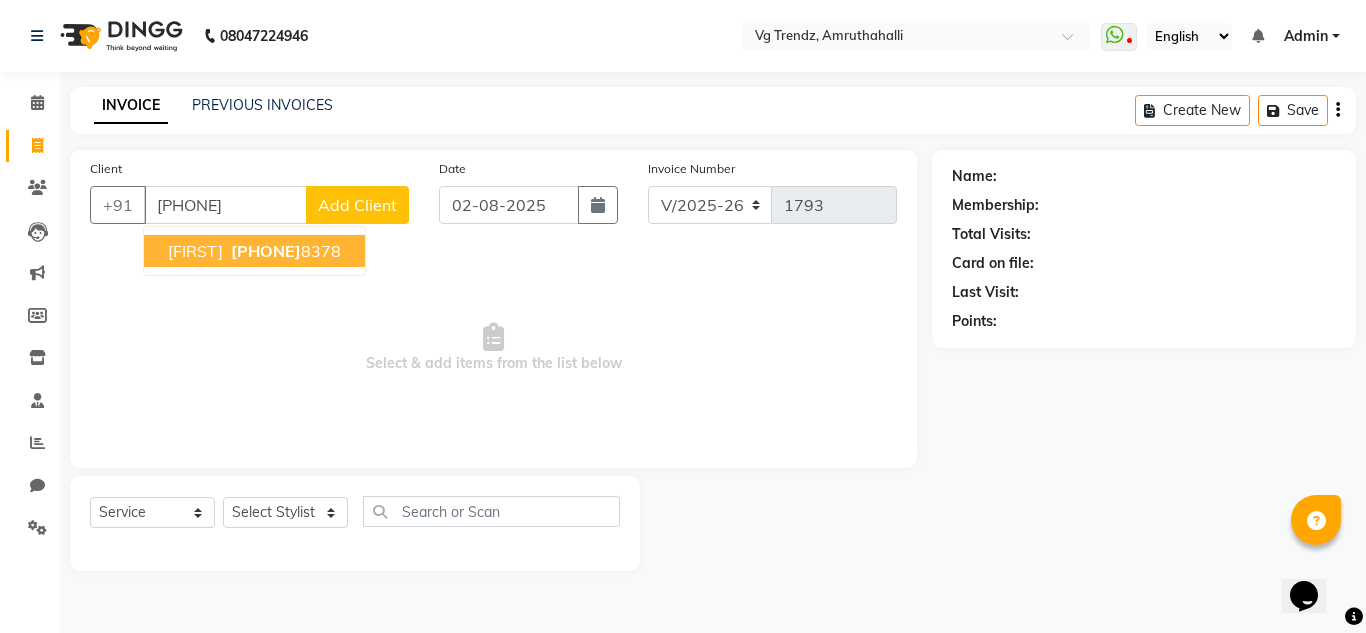 click on "[FIRST]" at bounding box center [195, 251] 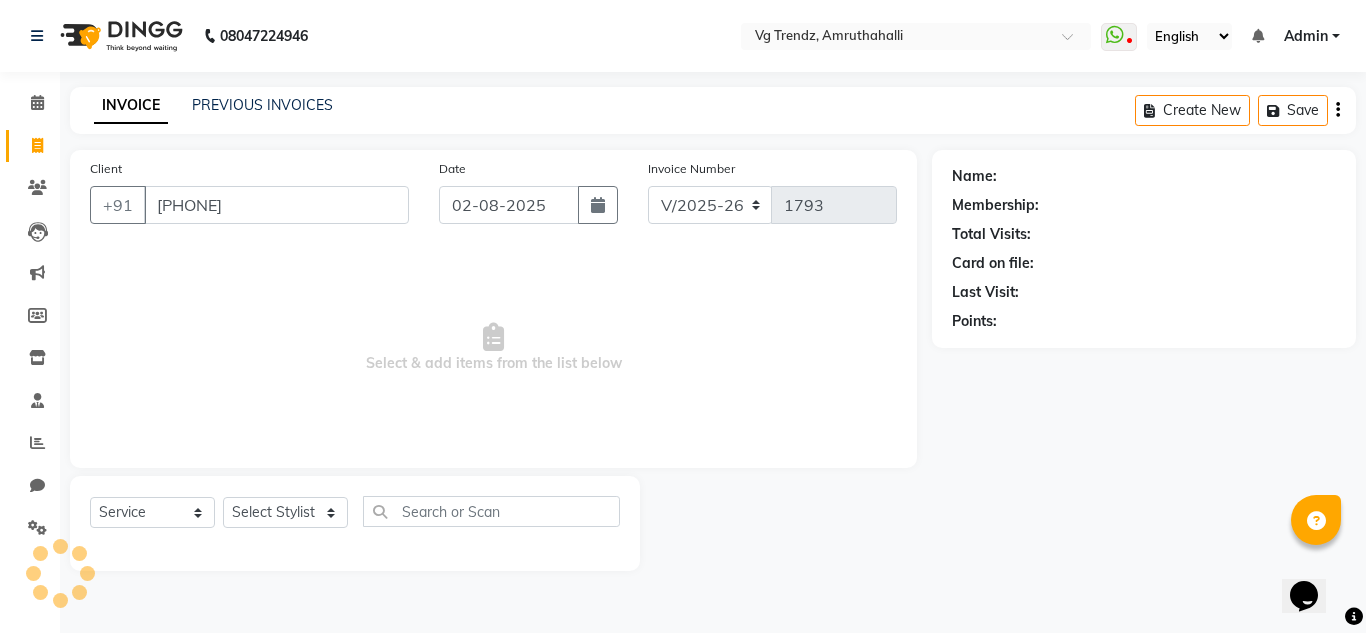 type on "[PHONE]" 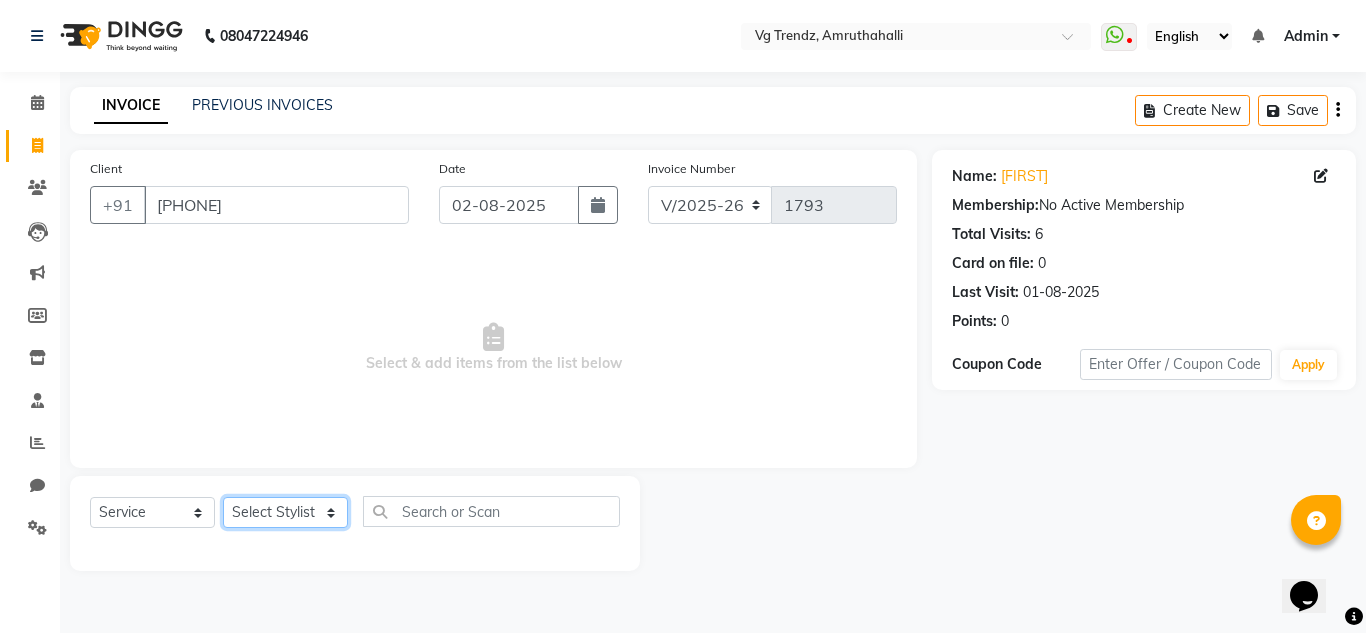 click on "Select Stylist Ashiwini N P Manjitha Chhetri Manjula S Mun Khan Naveen Kumar Rangashamaiah salon number Sandeep Sharma Shannu Sridevi Vanitha v" 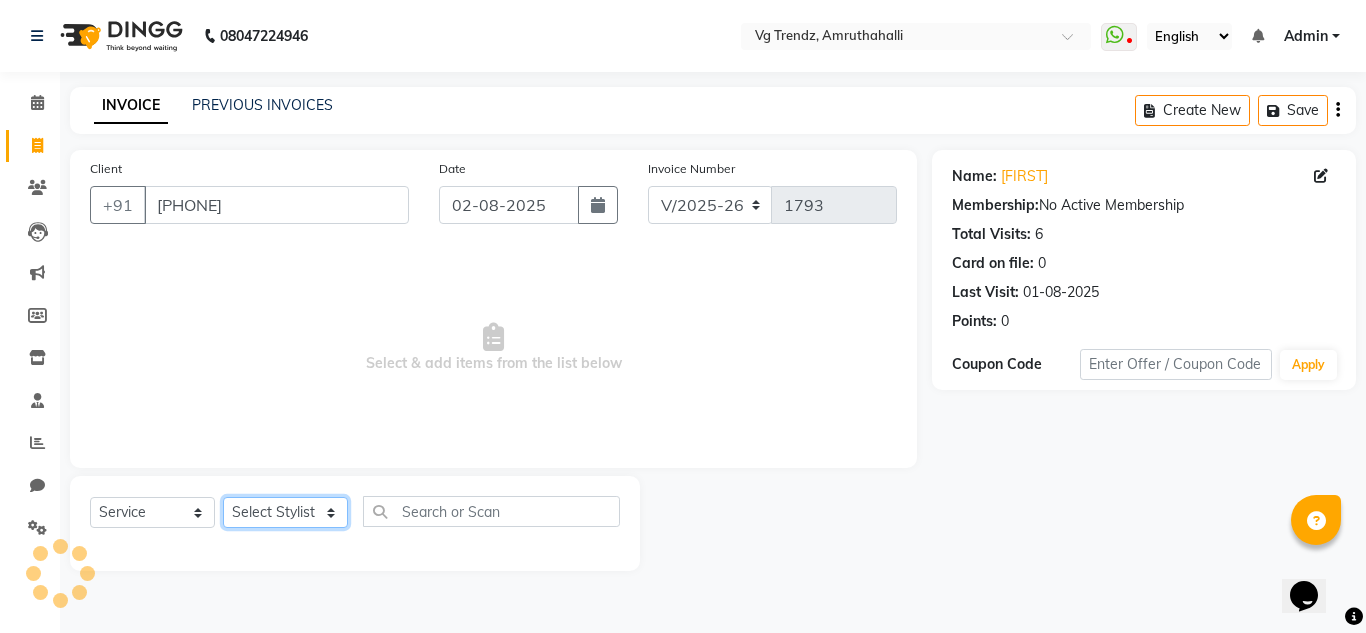 select on "85011" 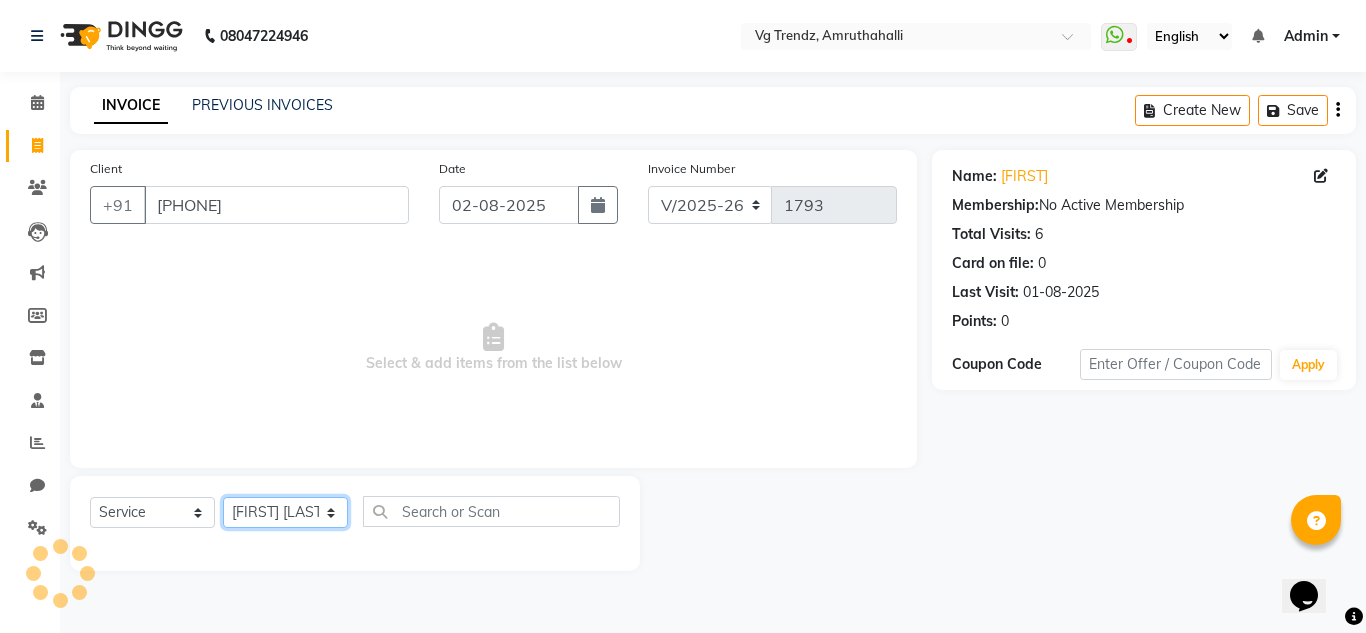 click on "Select Stylist Ashiwini N P Manjitha Chhetri Manjula S Mun Khan Naveen Kumar Rangashamaiah salon number Sandeep Sharma Shannu Sridevi Vanitha v" 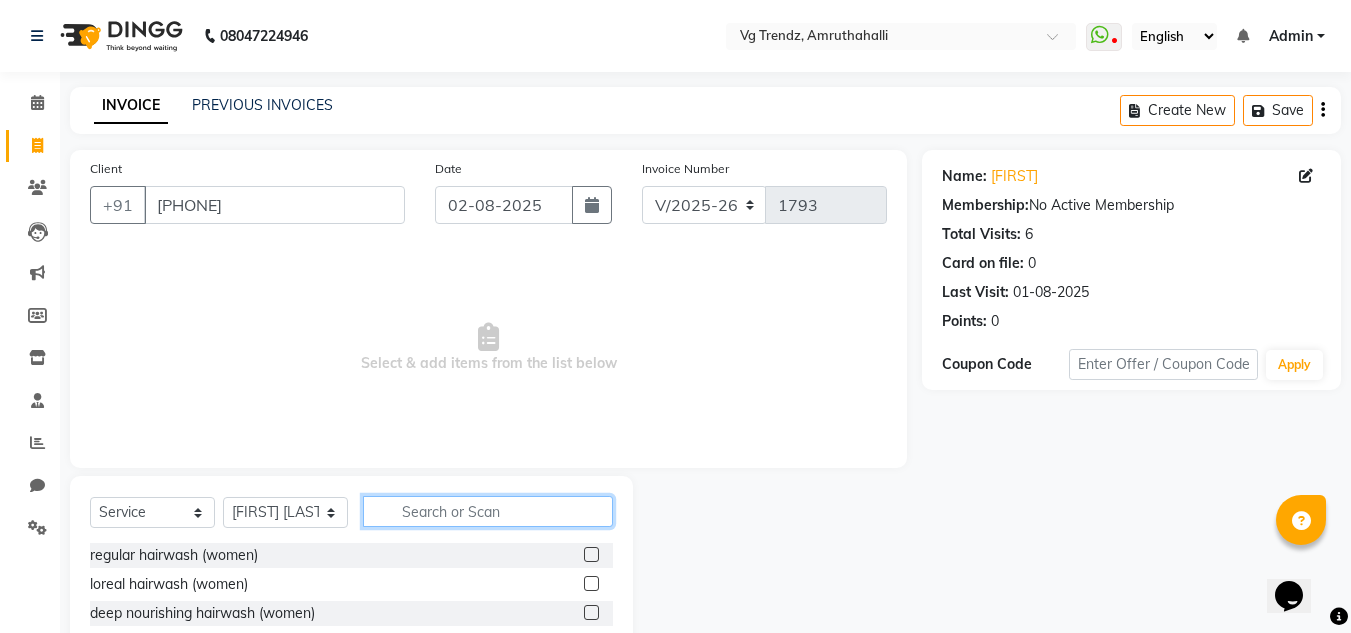 click 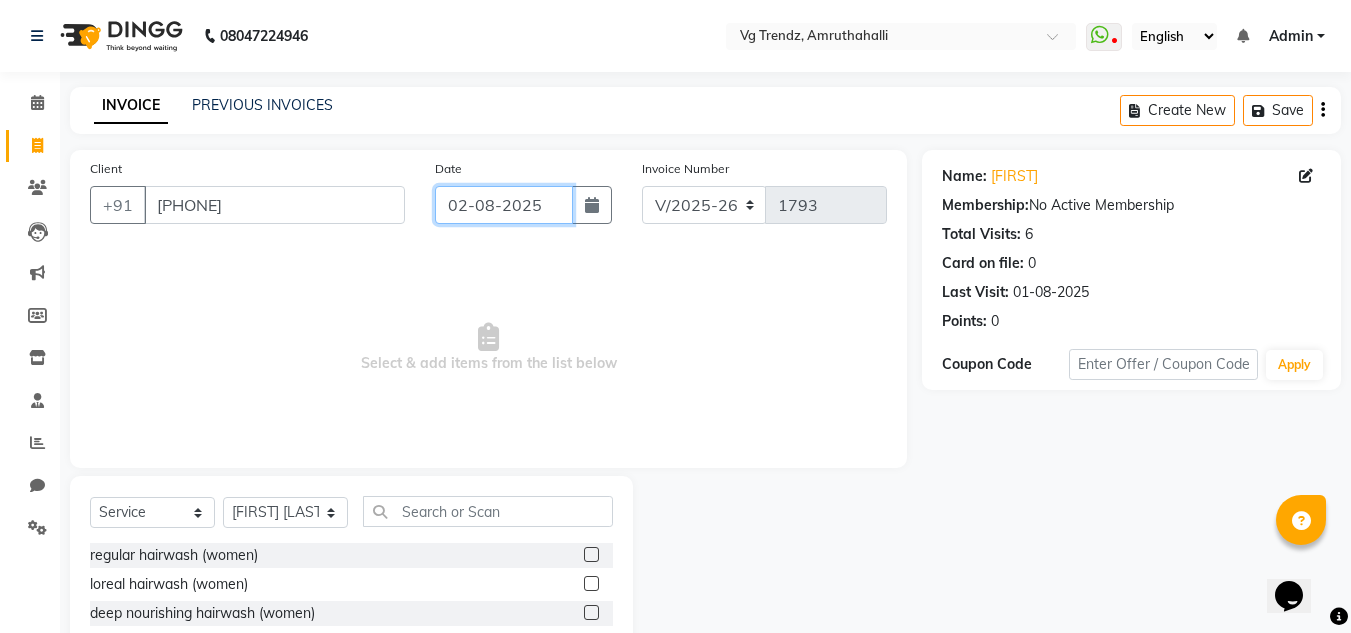 click on "02-08-2025" 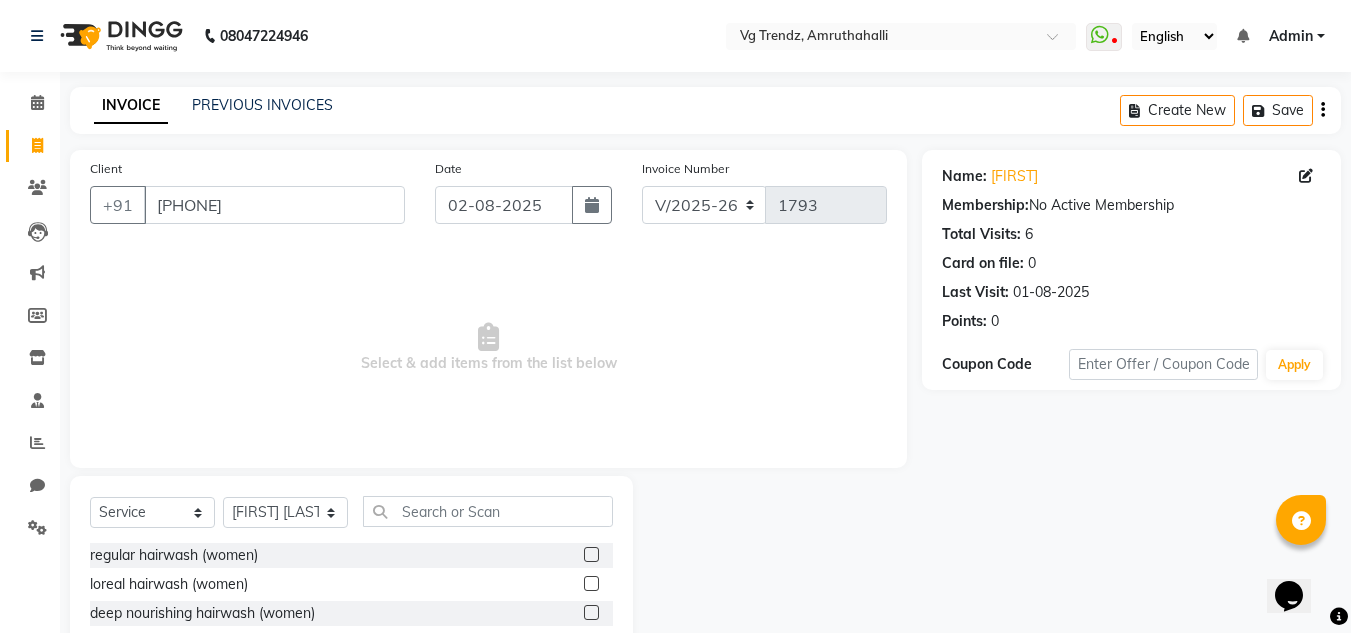 select on "8" 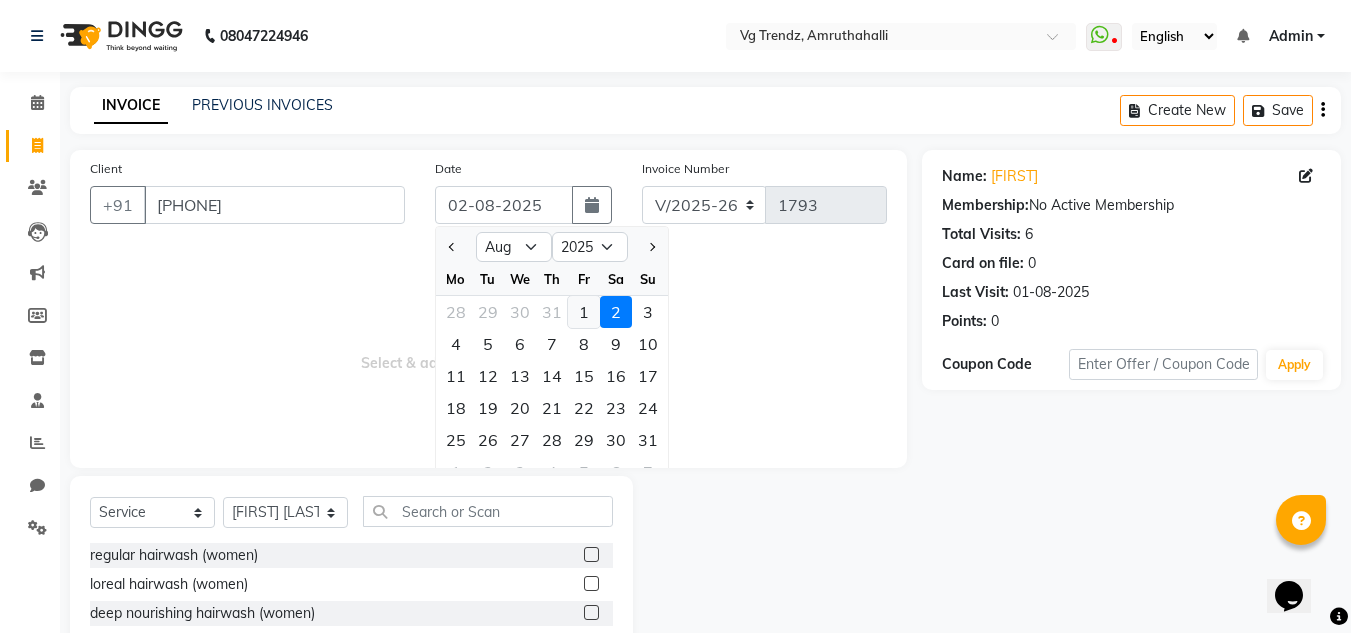 click on "1" 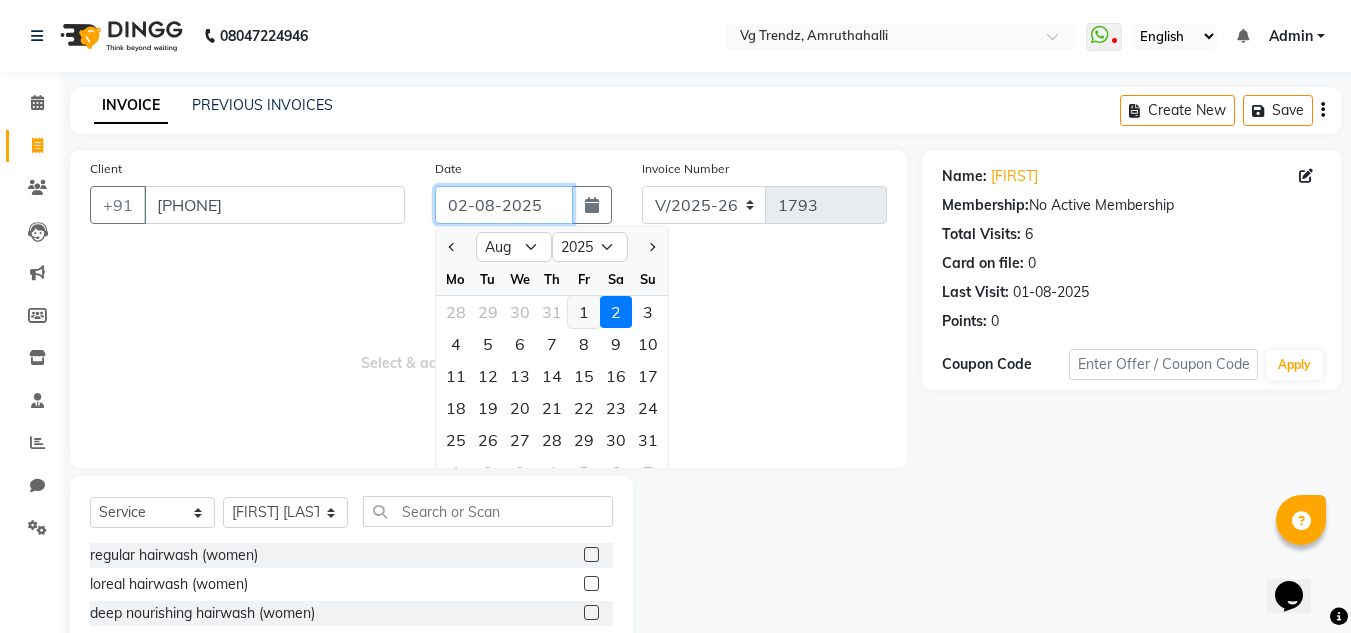 type on "01-08-2025" 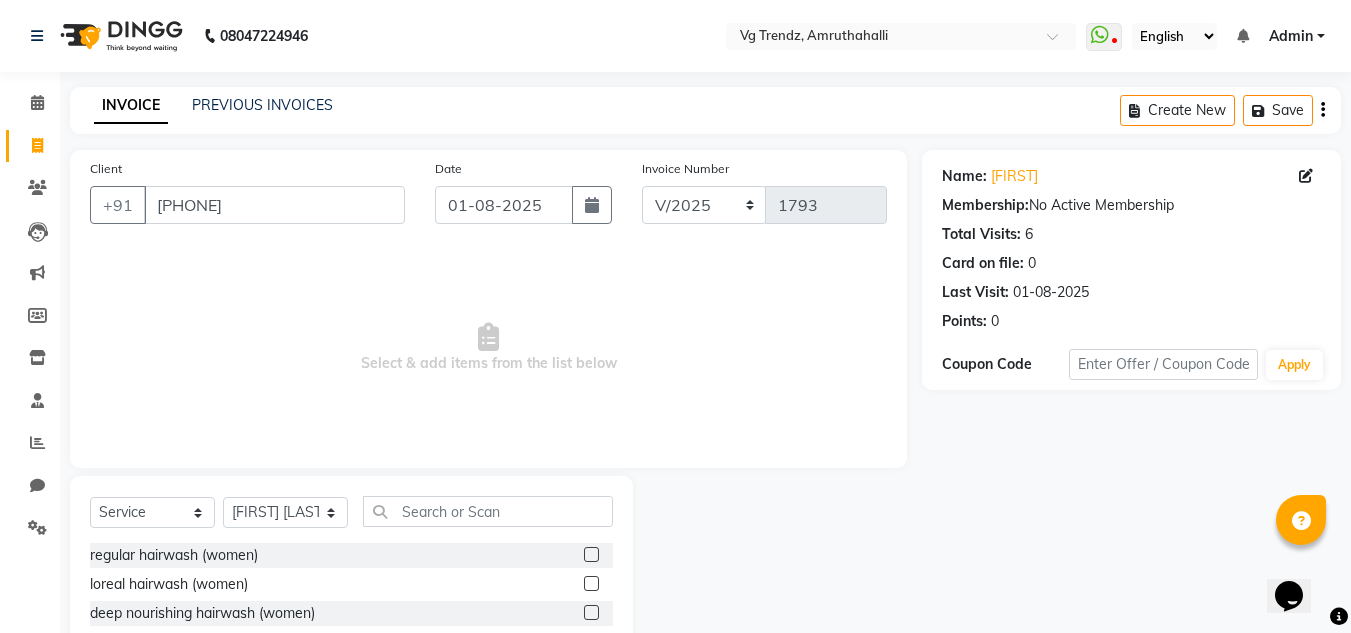 click on "INVOICE PREVIOUS INVOICES Create New   Save" 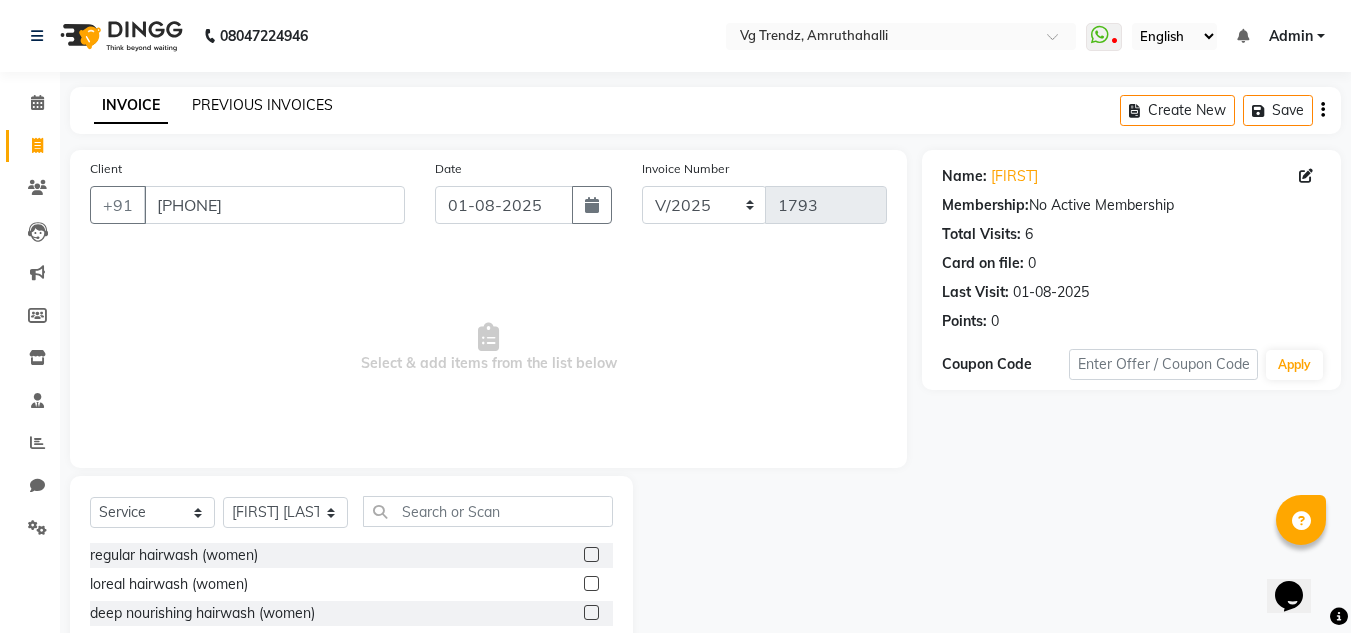 click on "PREVIOUS INVOICES" 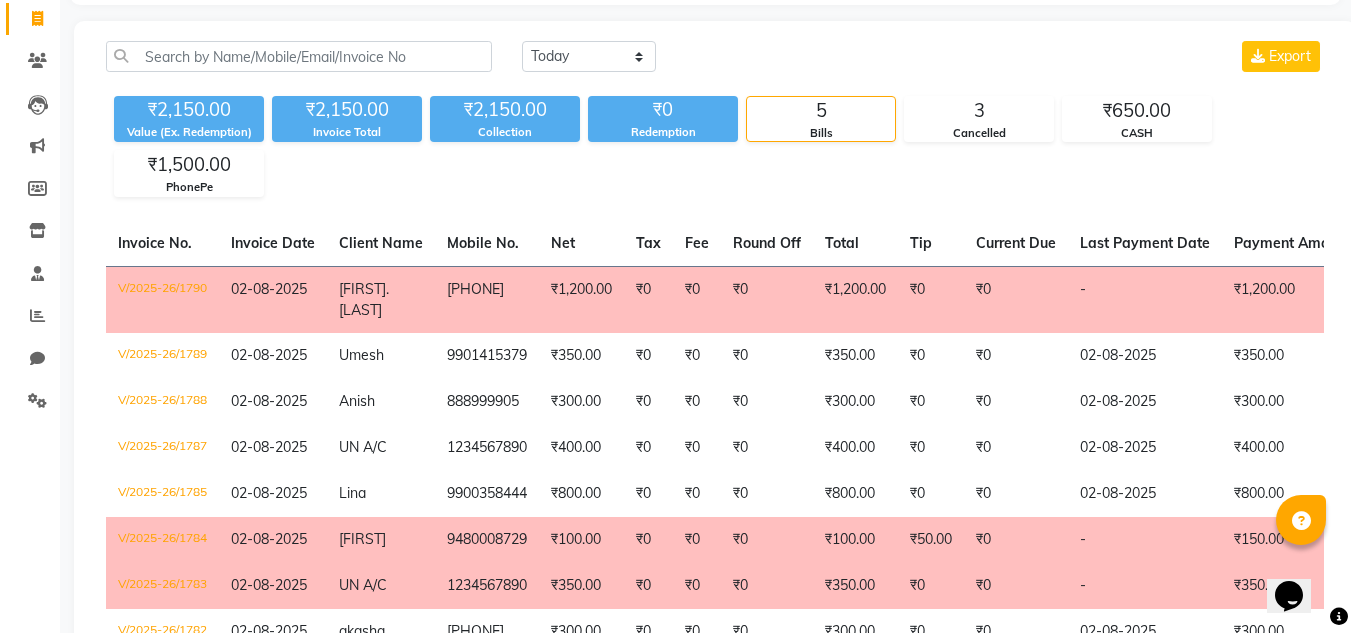 scroll, scrollTop: 125, scrollLeft: 0, axis: vertical 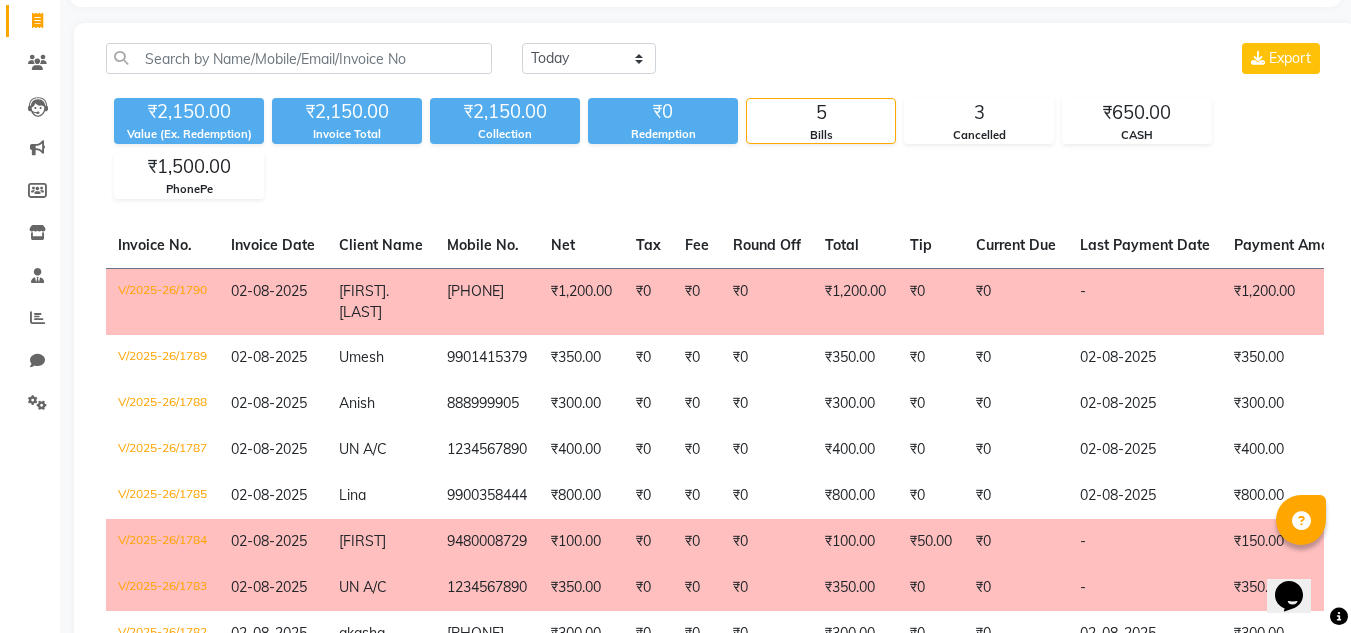 click on "₹1,200.00" 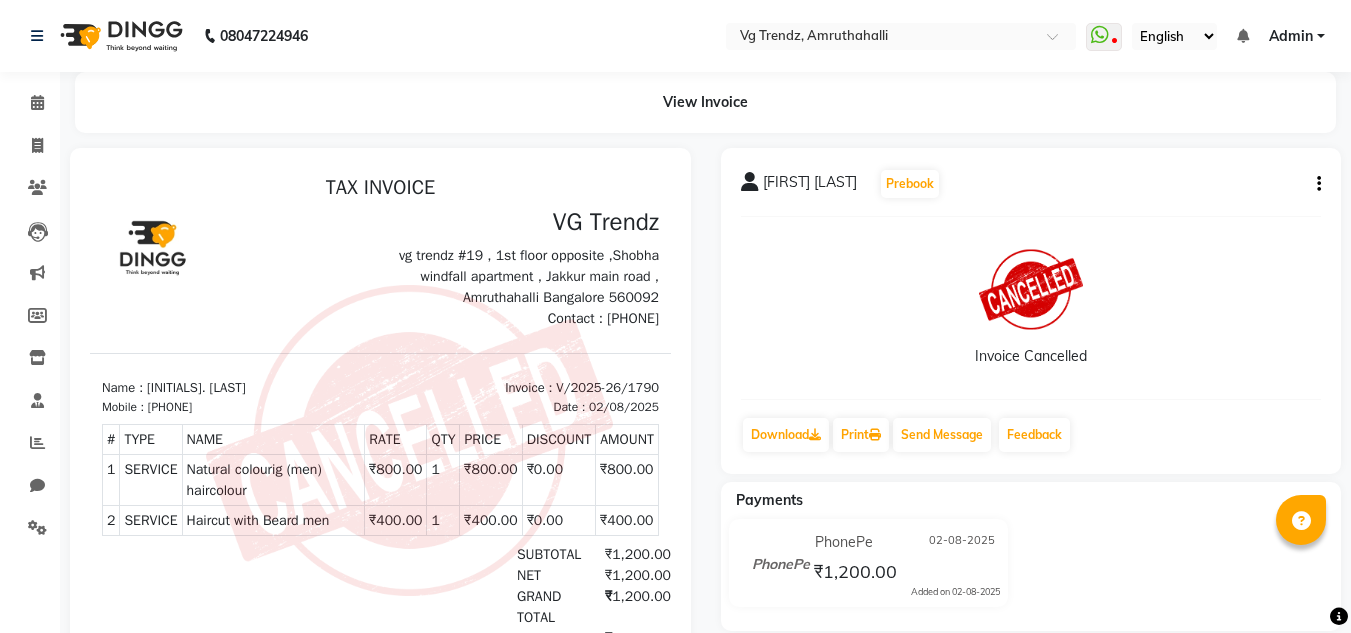 scroll, scrollTop: 0, scrollLeft: 0, axis: both 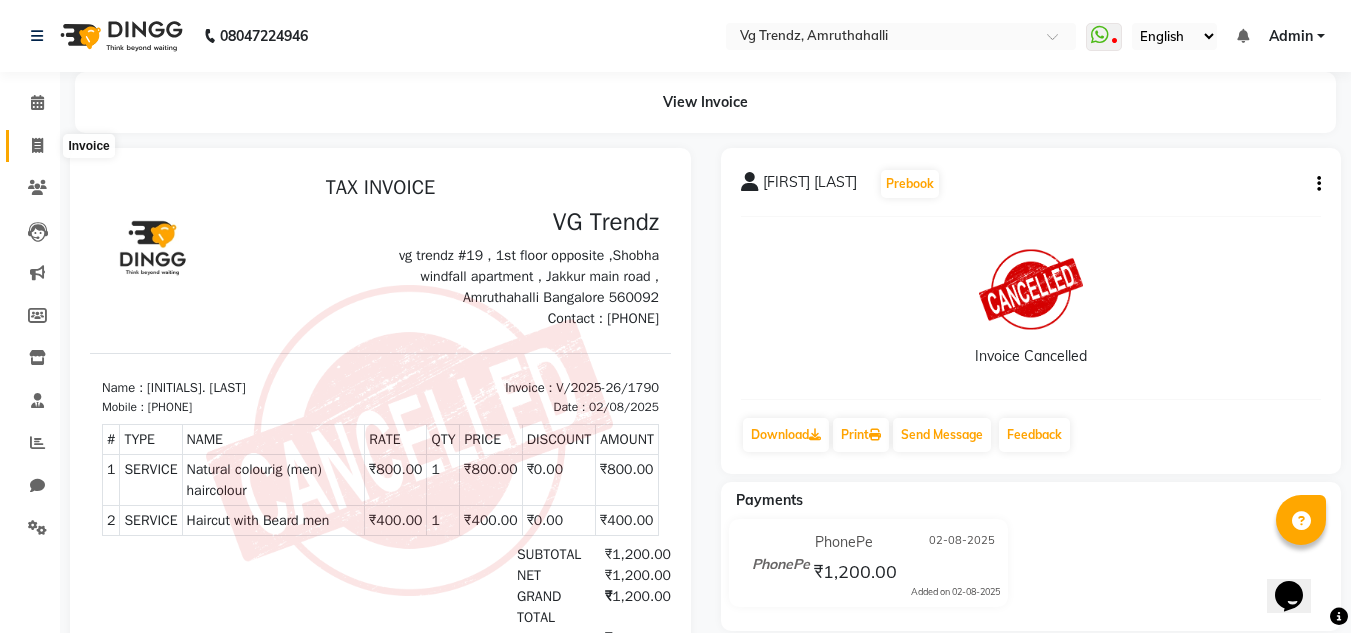 click 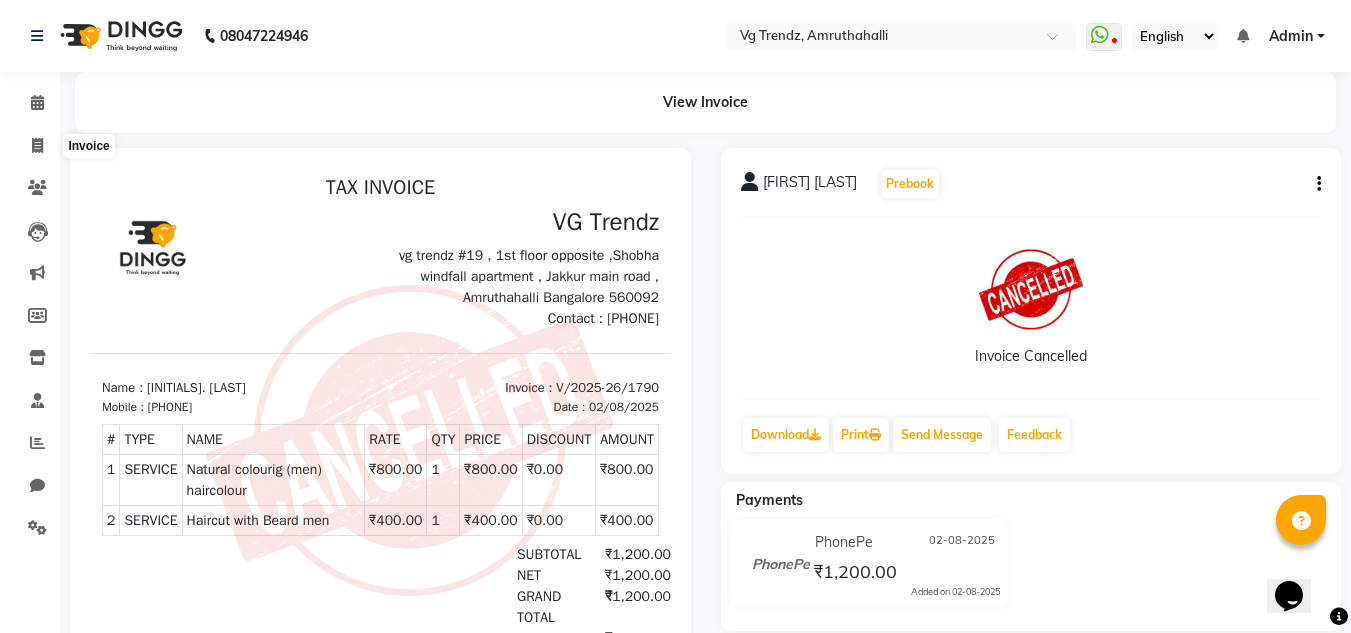 select on "5536" 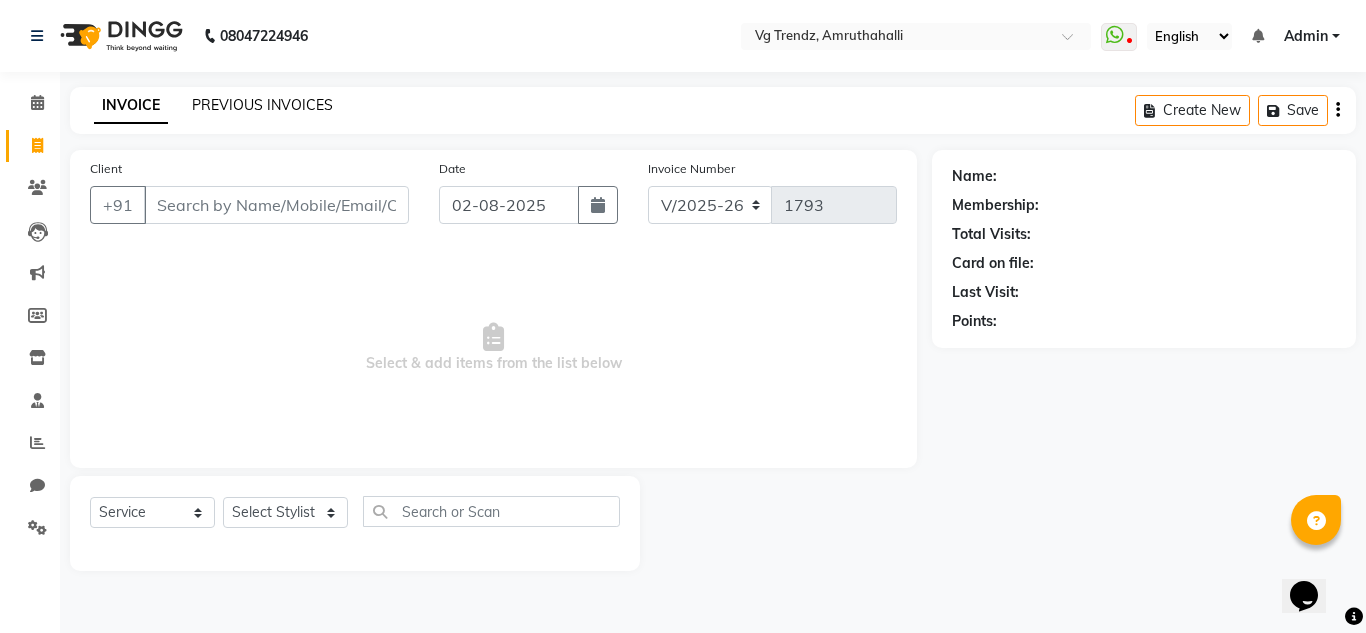 click on "PREVIOUS INVOICES" 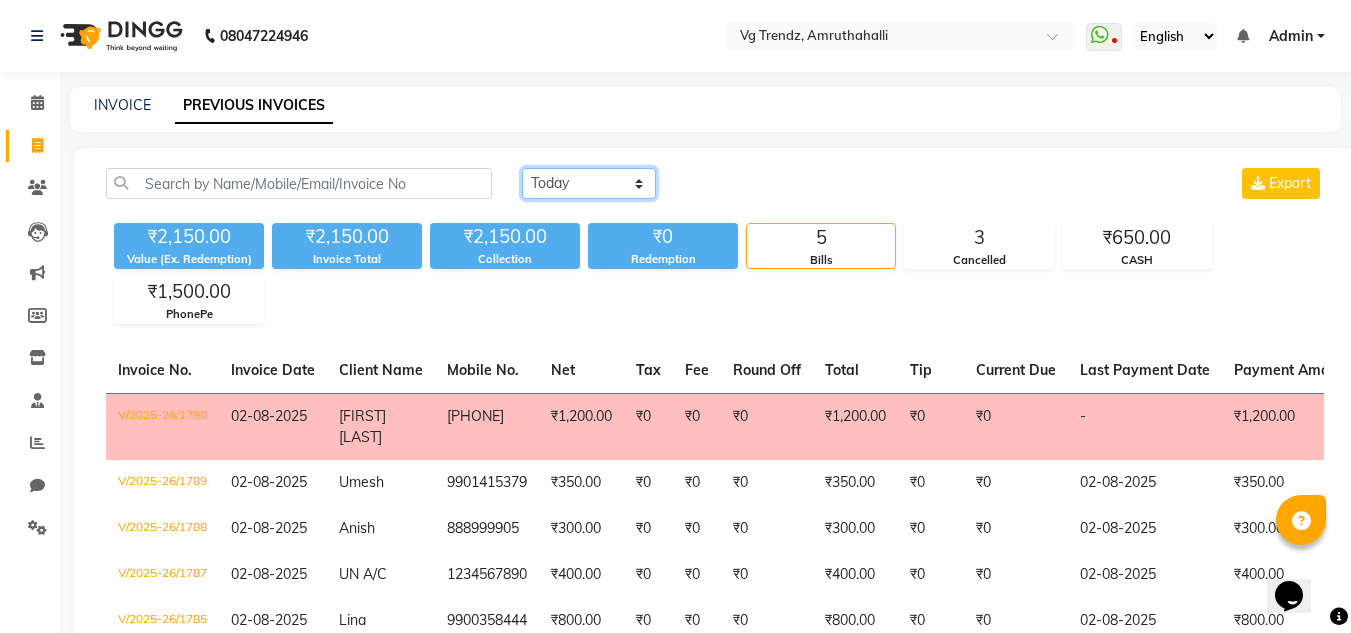 click on "Today Yesterday Custom Range" 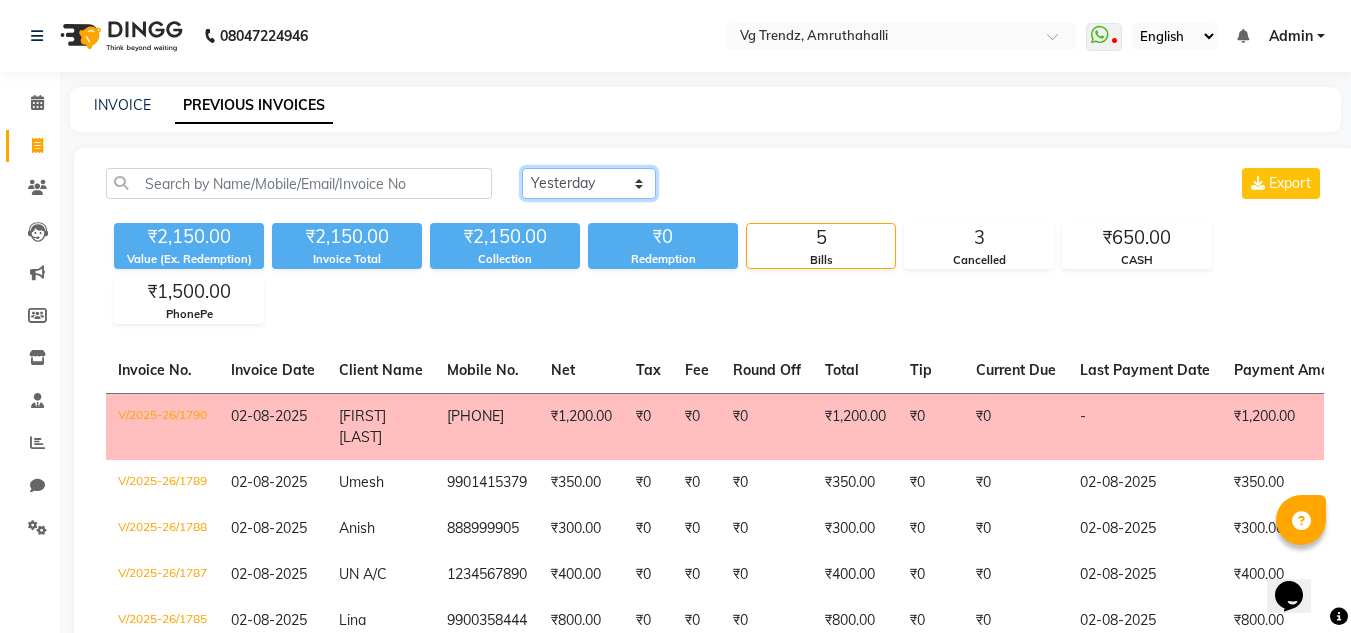 click on "Today Yesterday Custom Range" 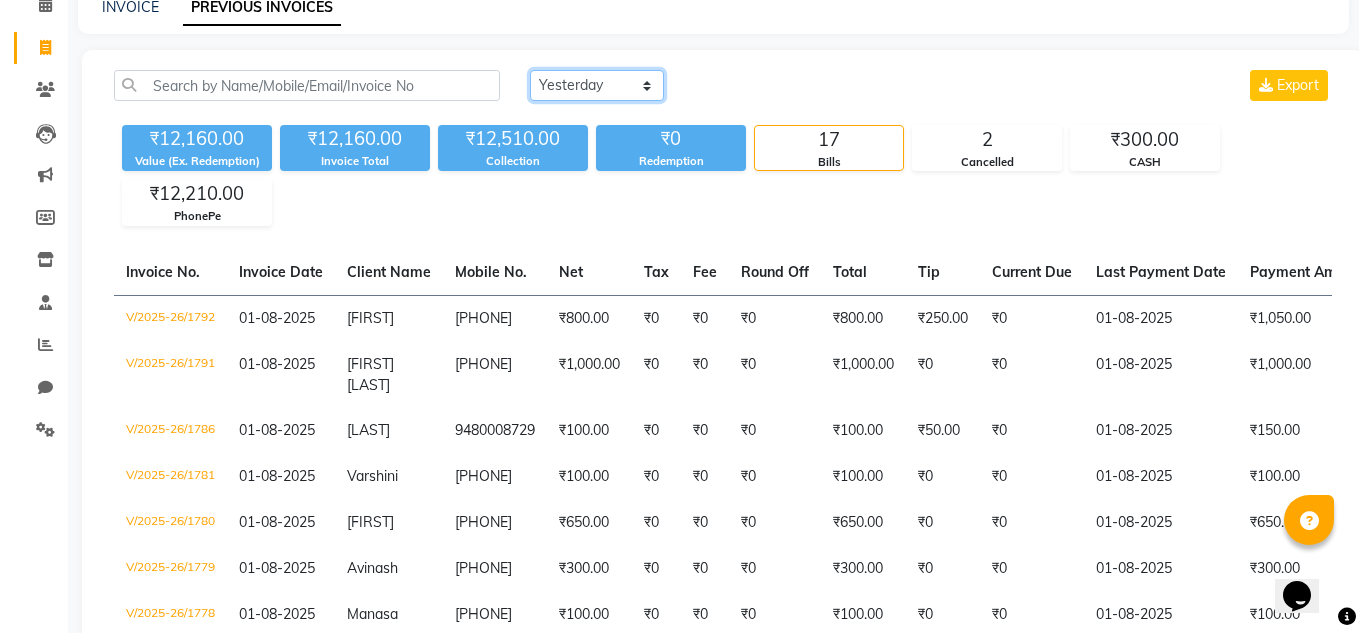 scroll, scrollTop: 0, scrollLeft: 0, axis: both 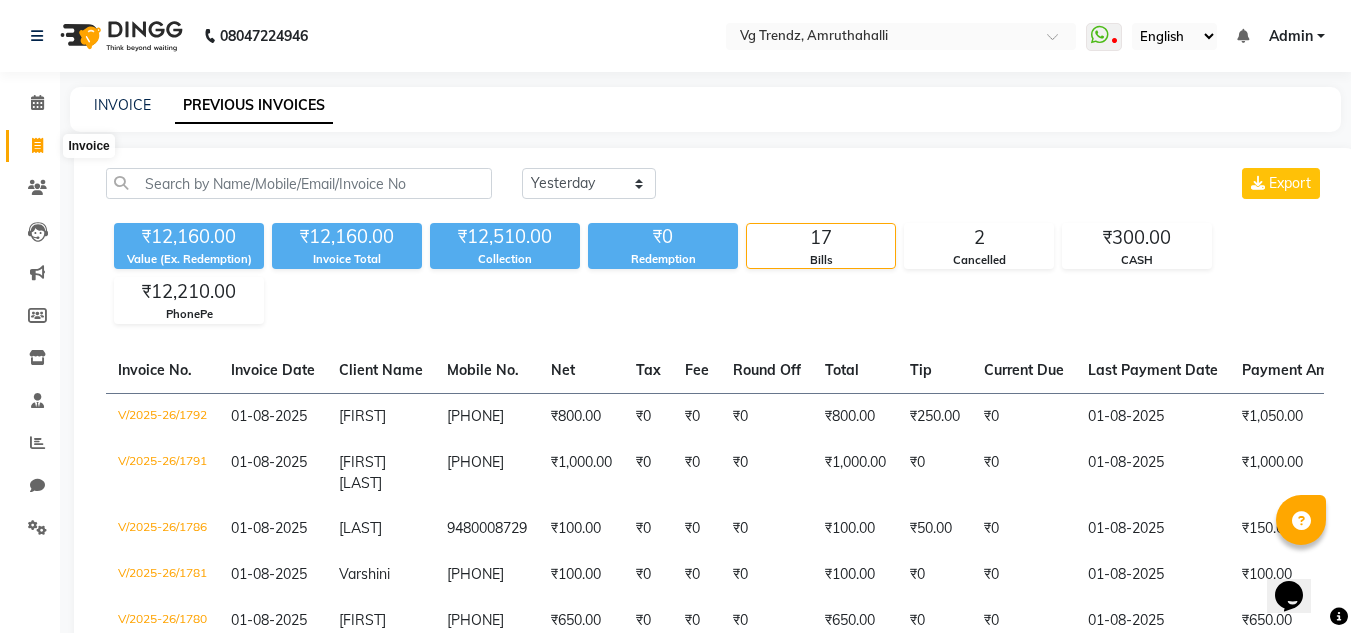 click 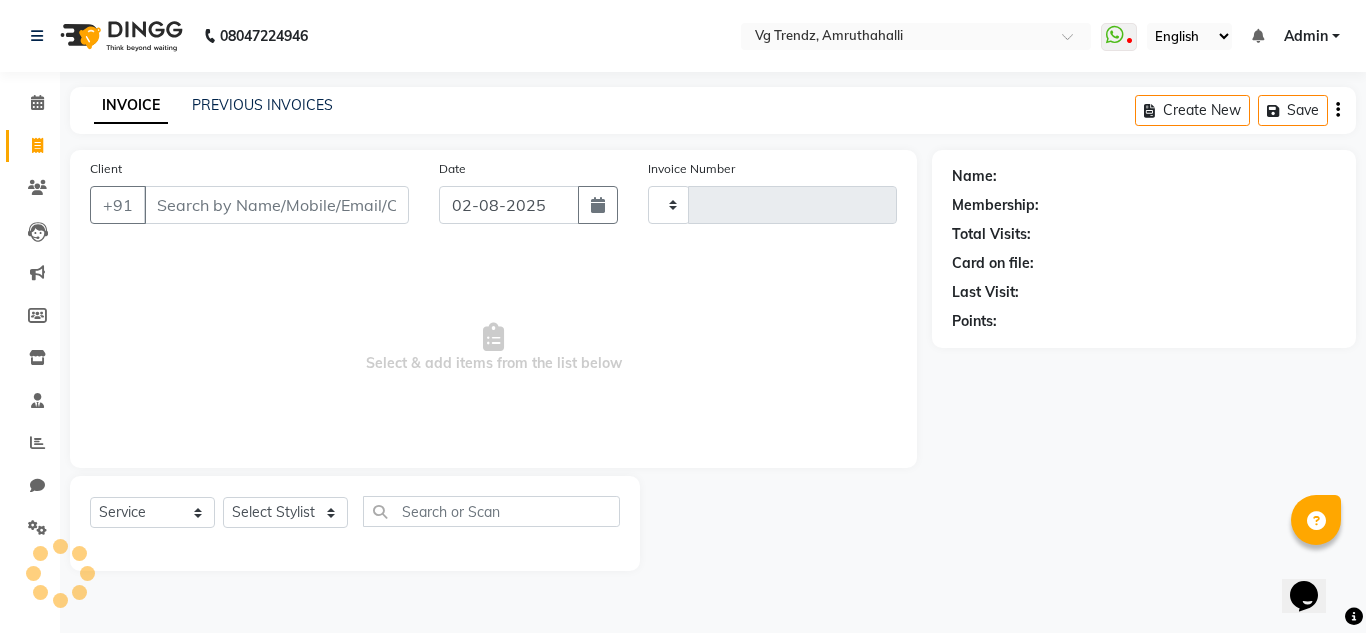 type on "1793" 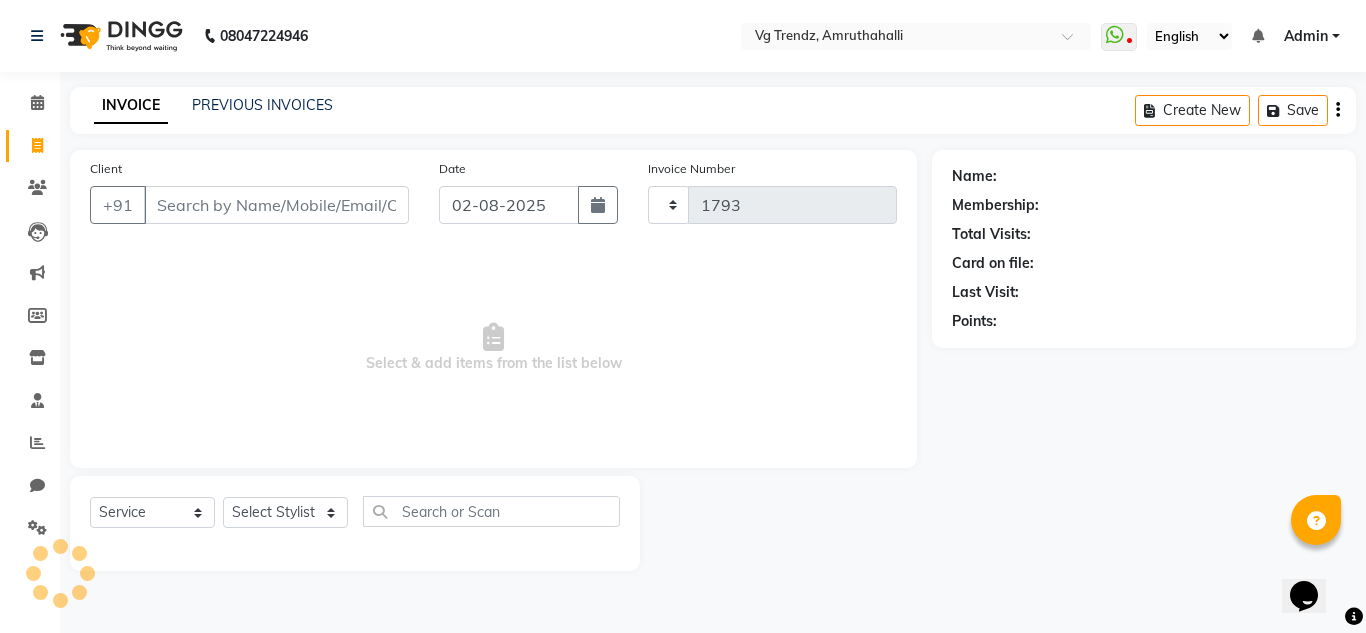 select on "5536" 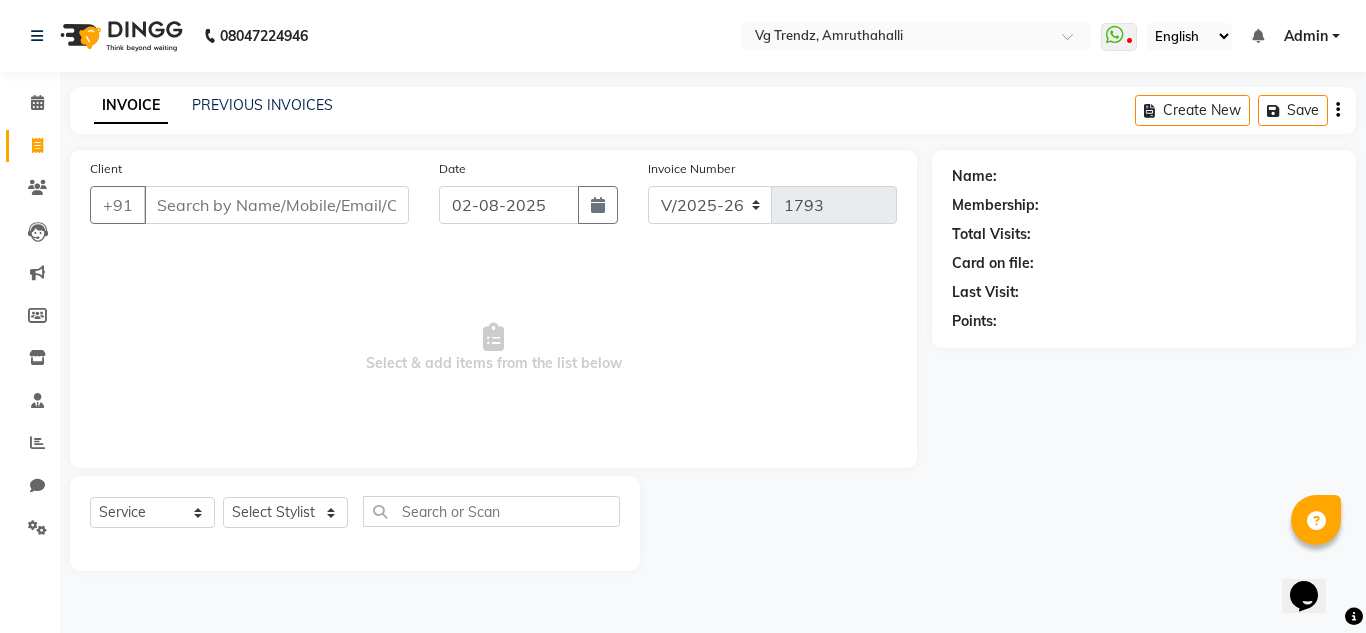 click 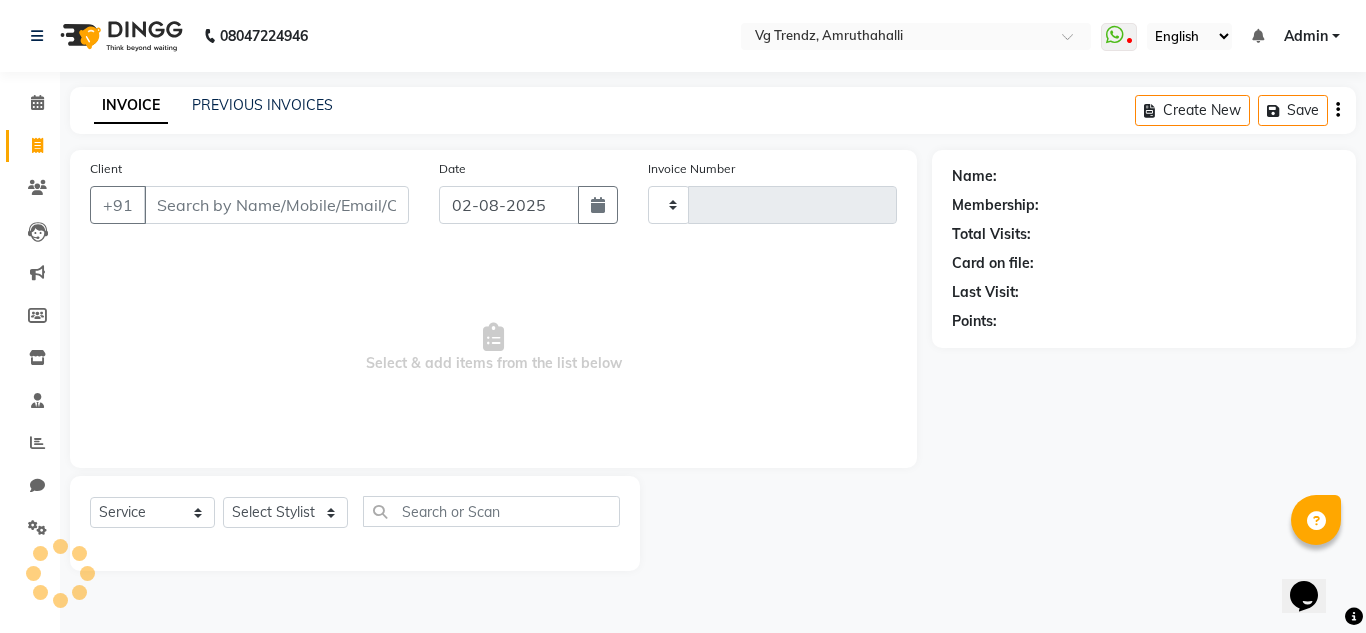 type on "1793" 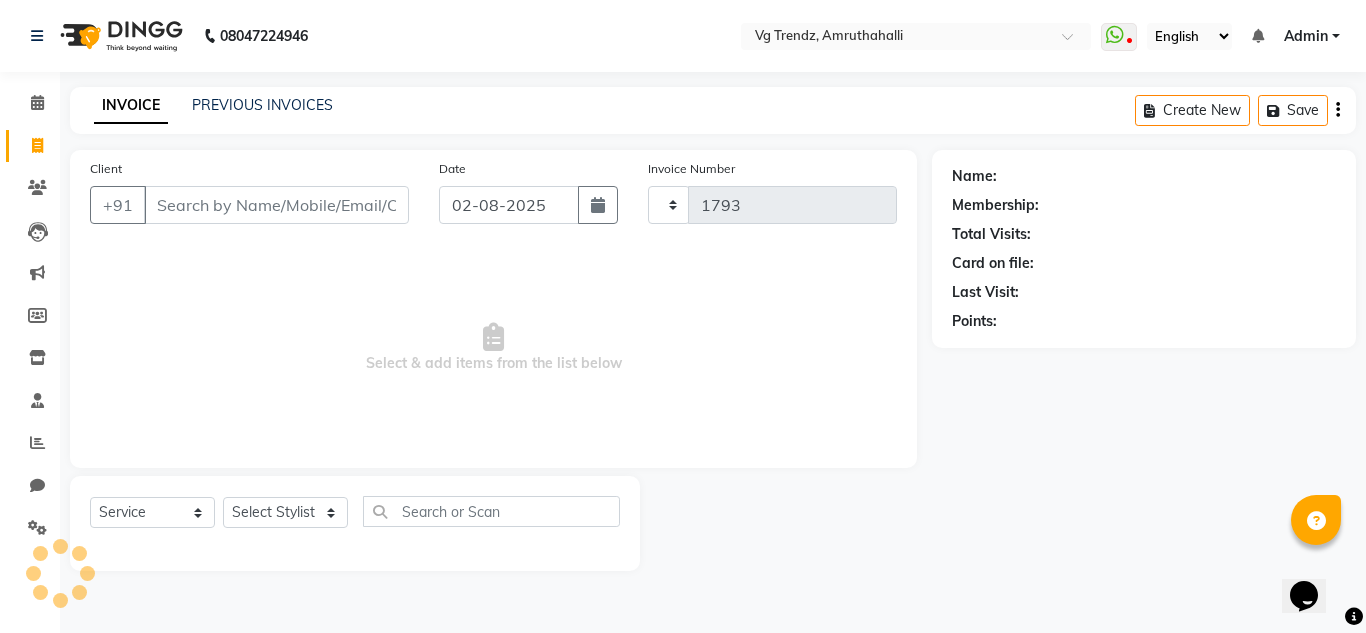 select on "5536" 